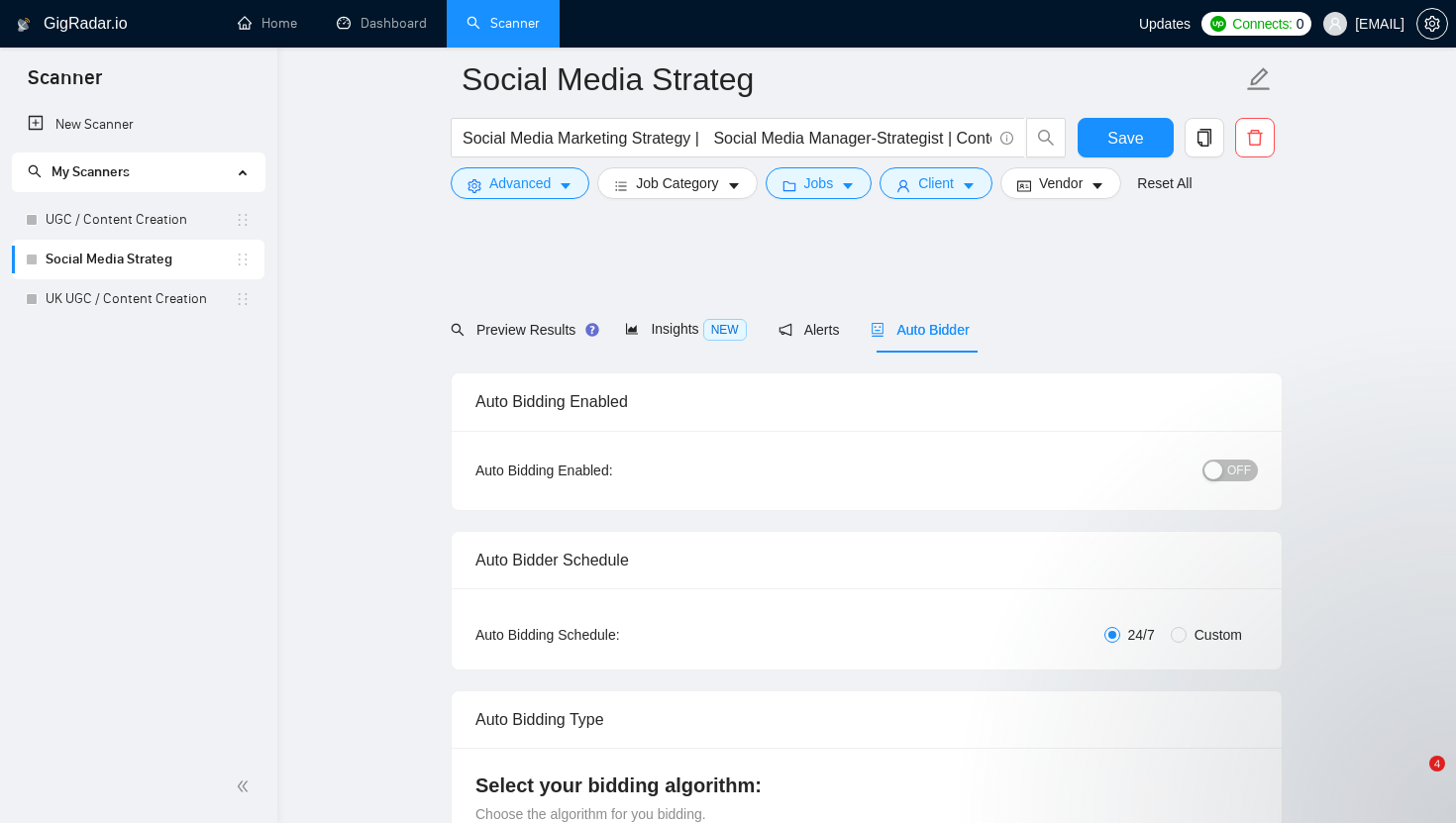 scroll, scrollTop: 3380, scrollLeft: 0, axis: vertical 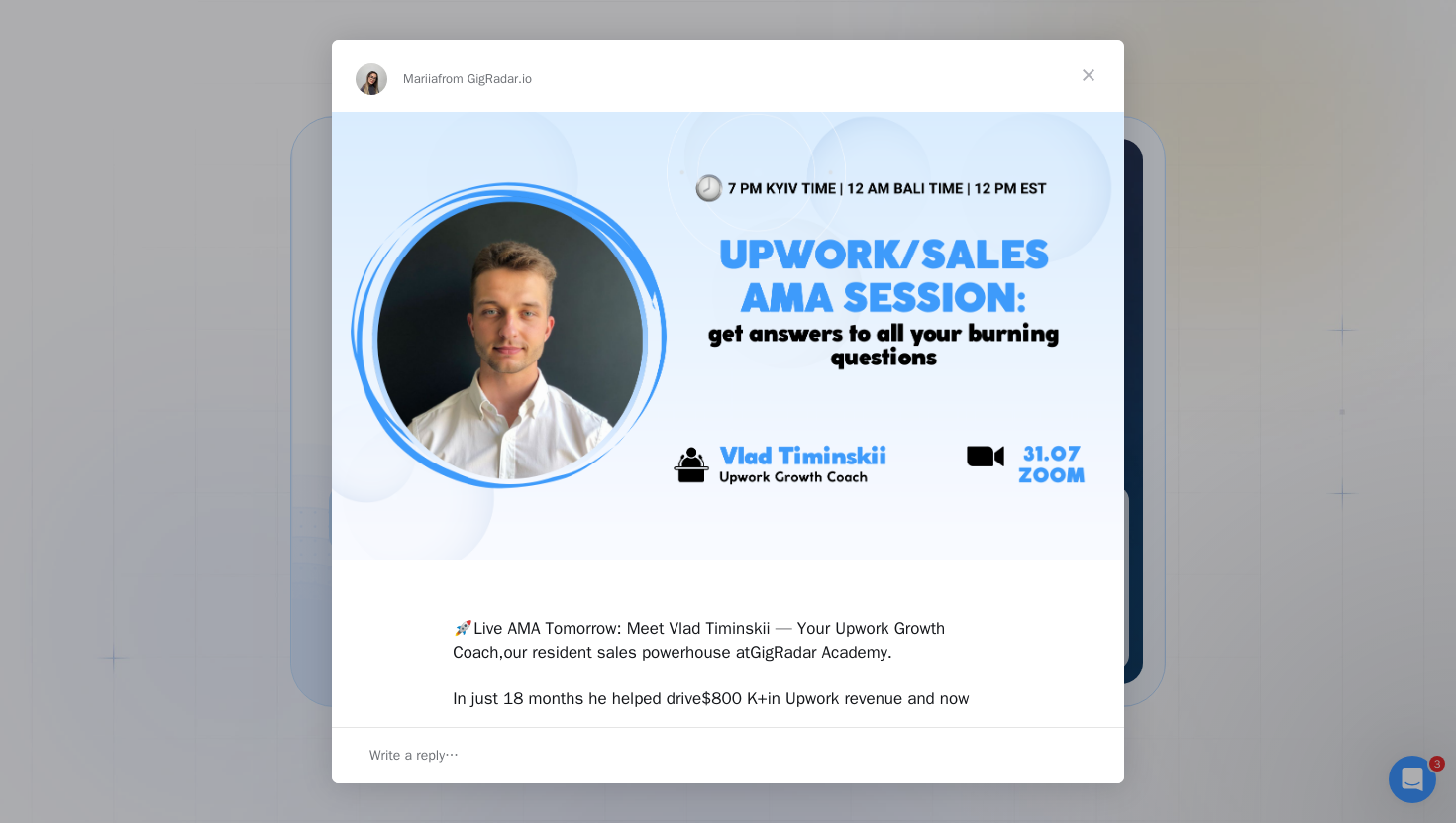 click at bounding box center (1089, 75) 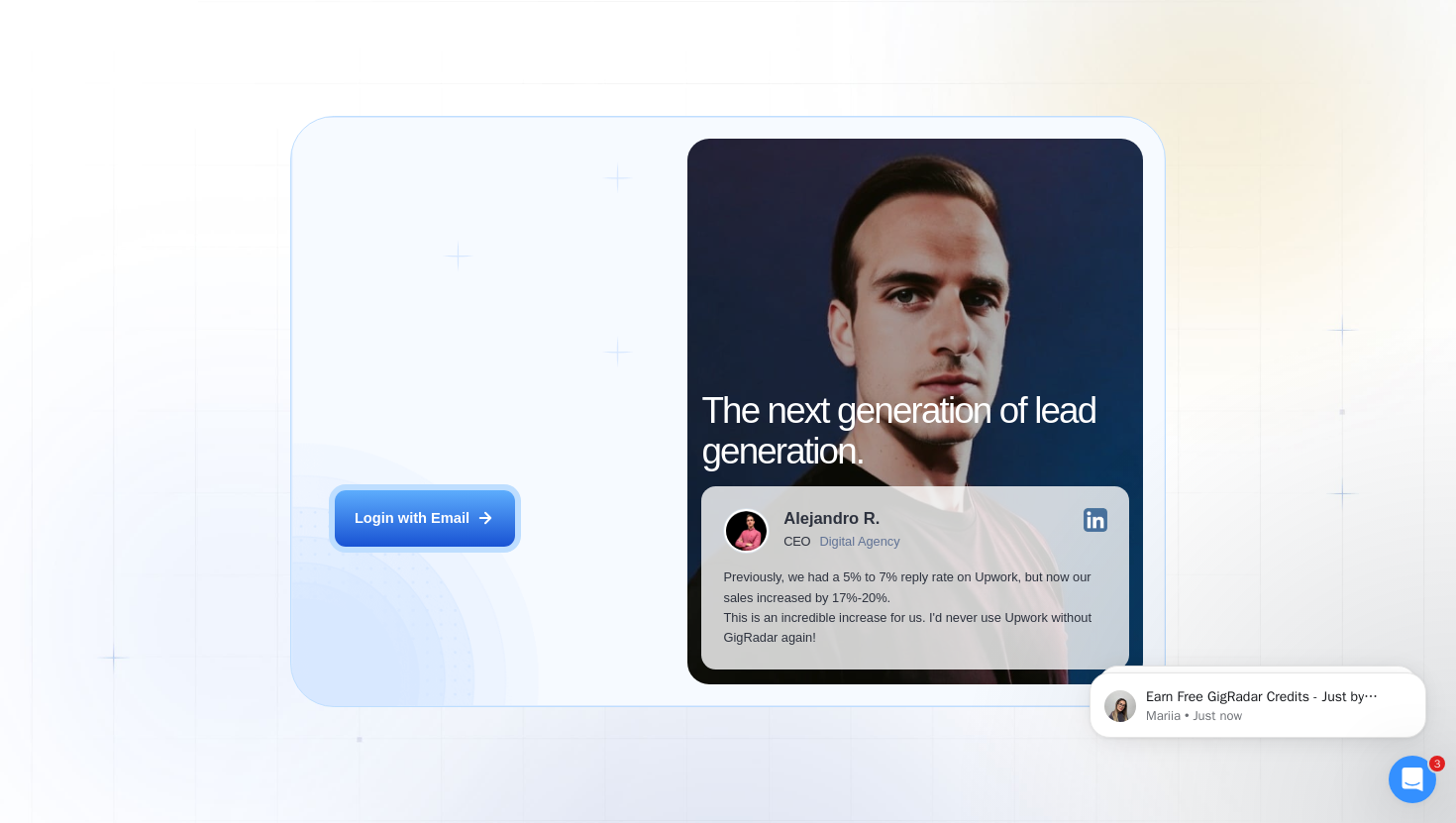 scroll, scrollTop: 0, scrollLeft: 0, axis: both 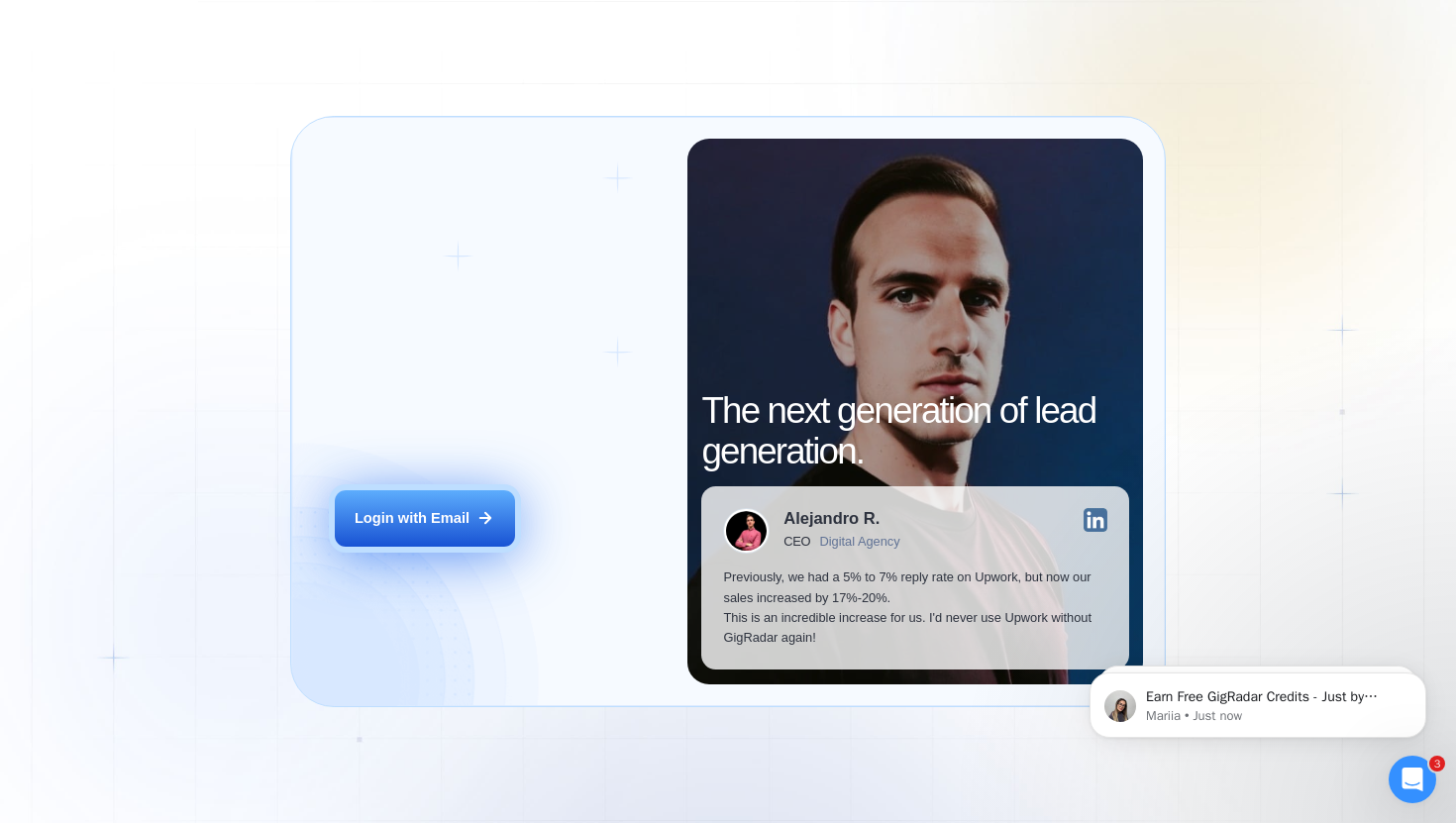 click on "Login with Email" at bounding box center (412, 518) 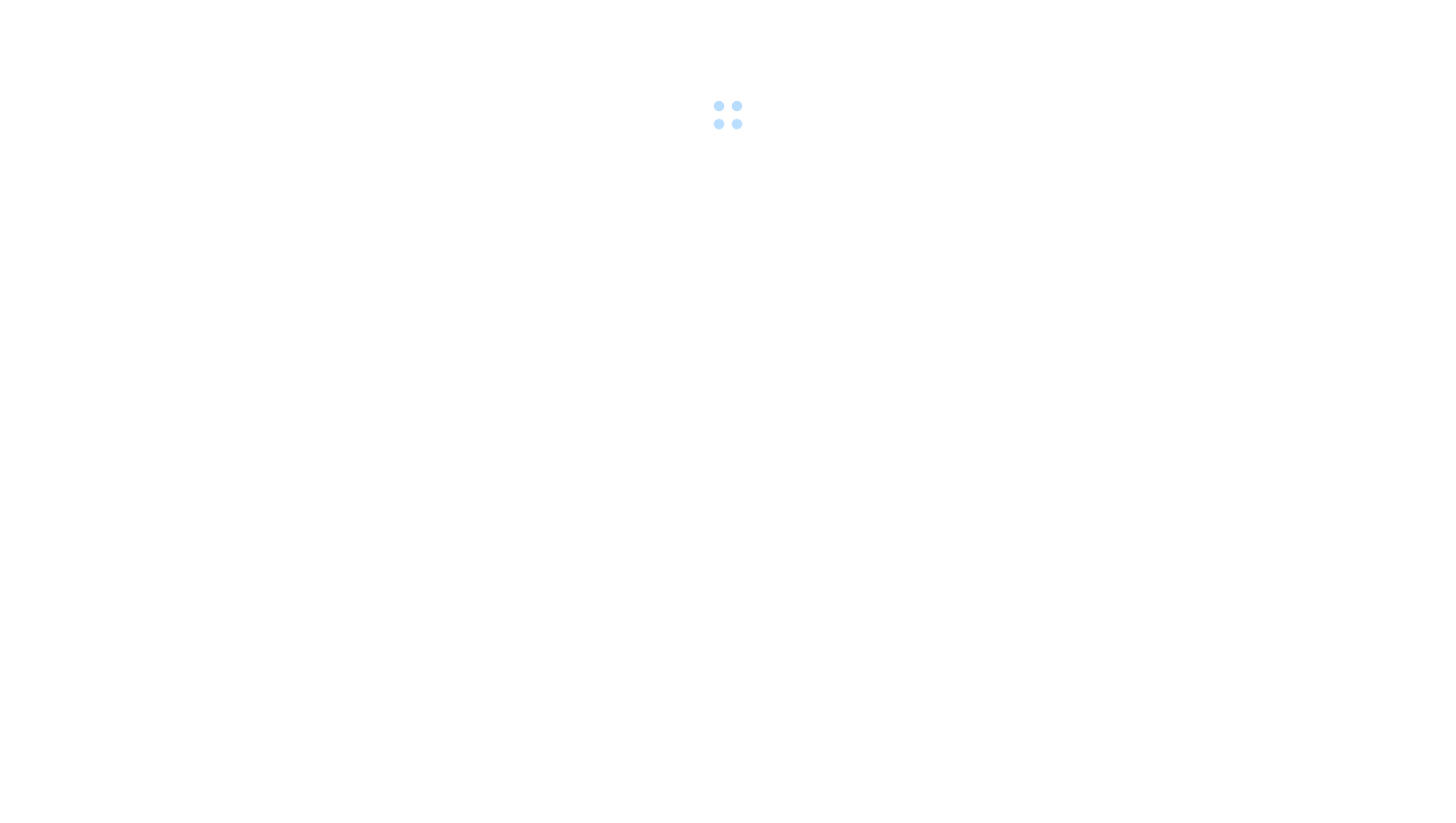 scroll, scrollTop: 0, scrollLeft: 0, axis: both 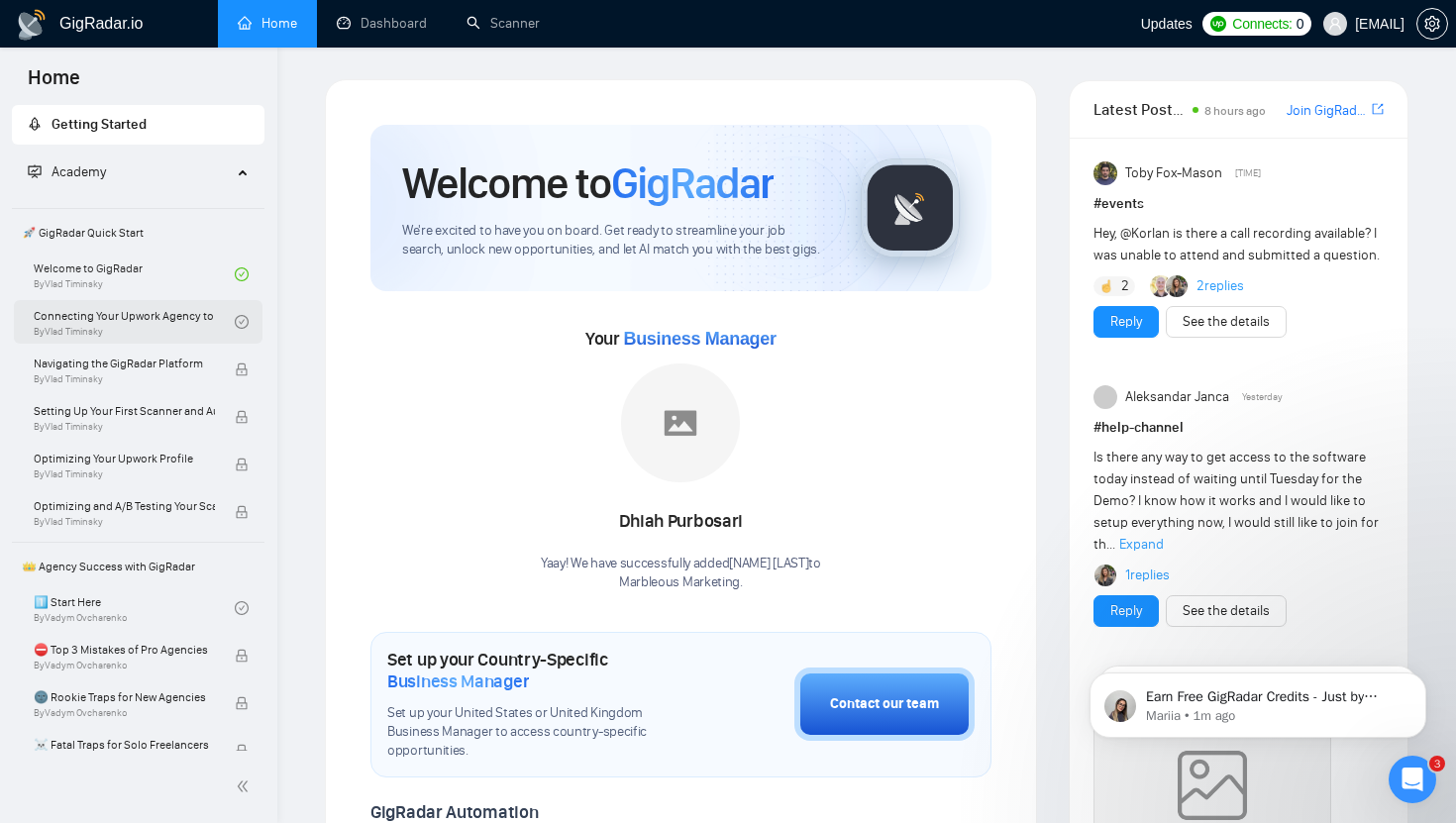 click on "Connecting Your Upwork Agency to GigRadar By  Vlad Timinsky" at bounding box center (134, 322) 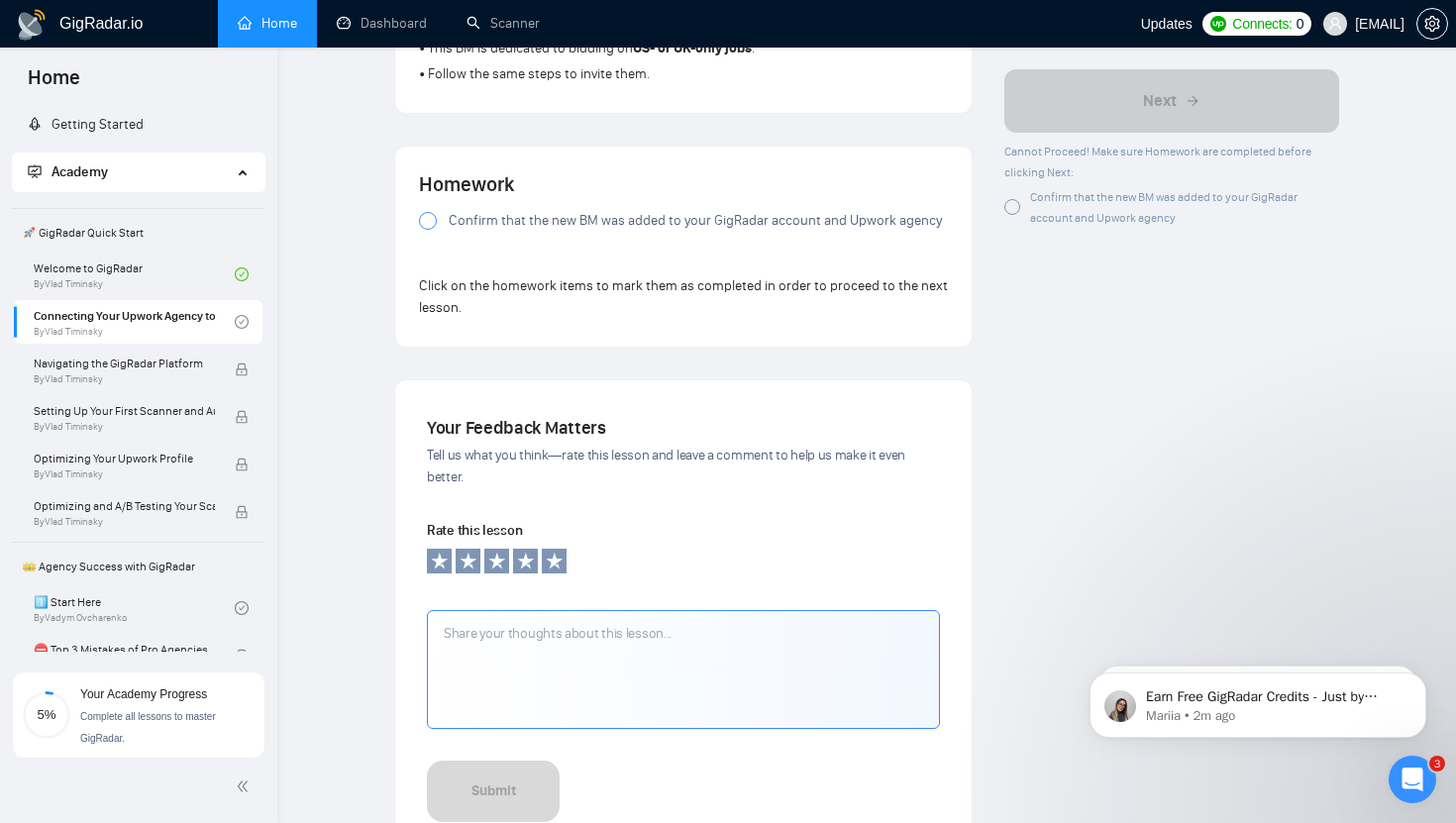 scroll, scrollTop: 1396, scrollLeft: 0, axis: vertical 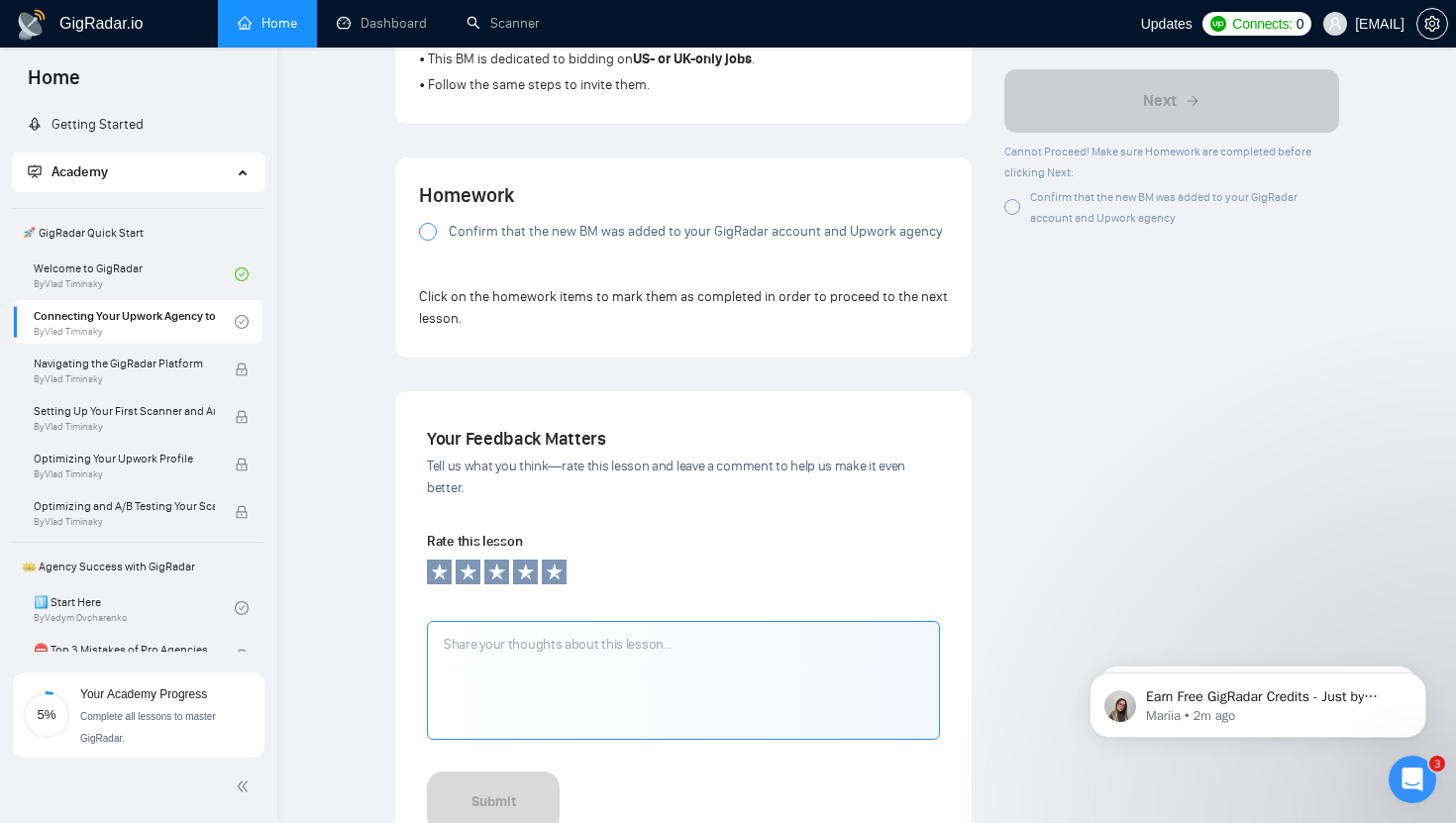 click at bounding box center [428, 232] 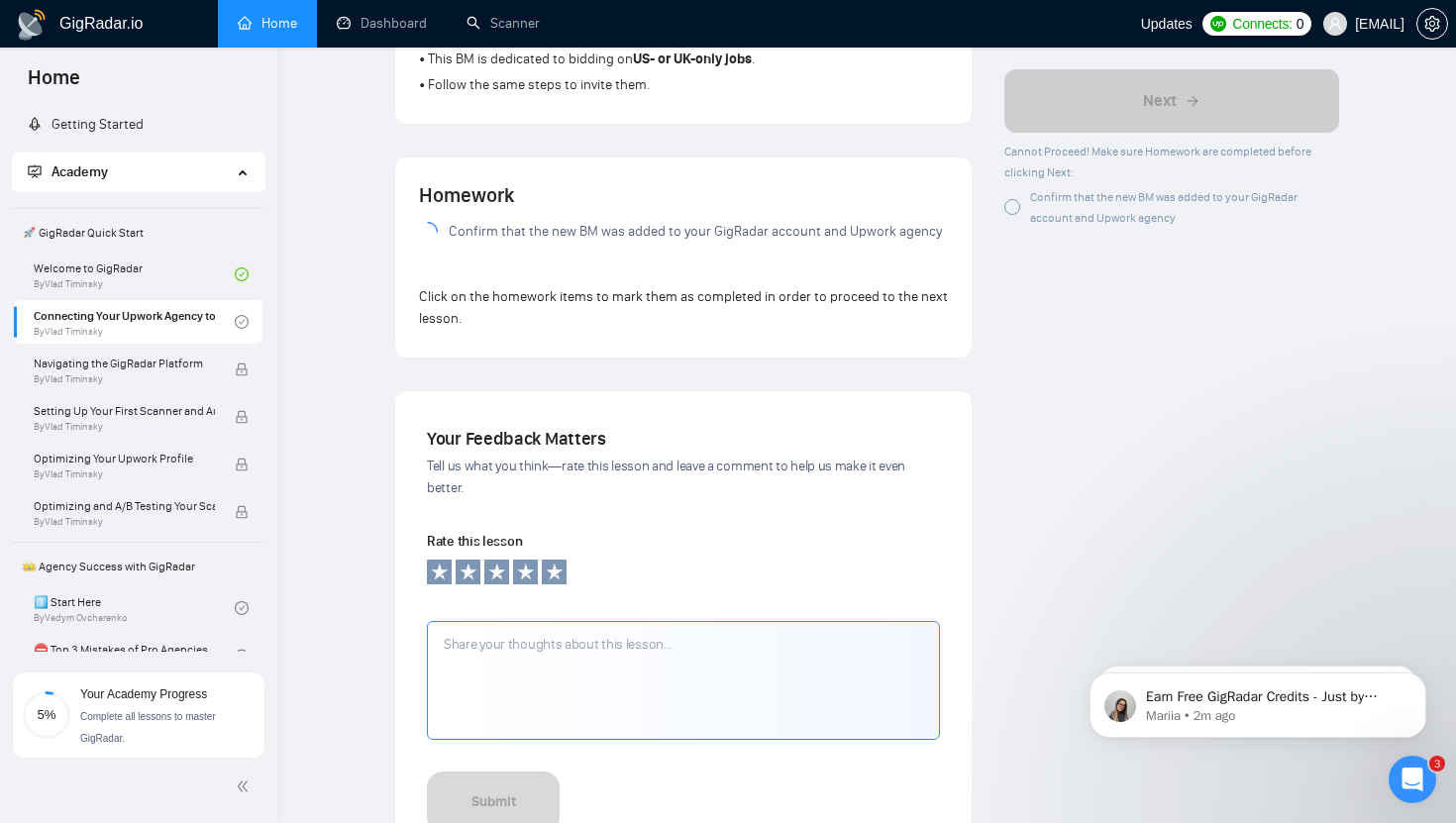 scroll, scrollTop: 1581, scrollLeft: 0, axis: vertical 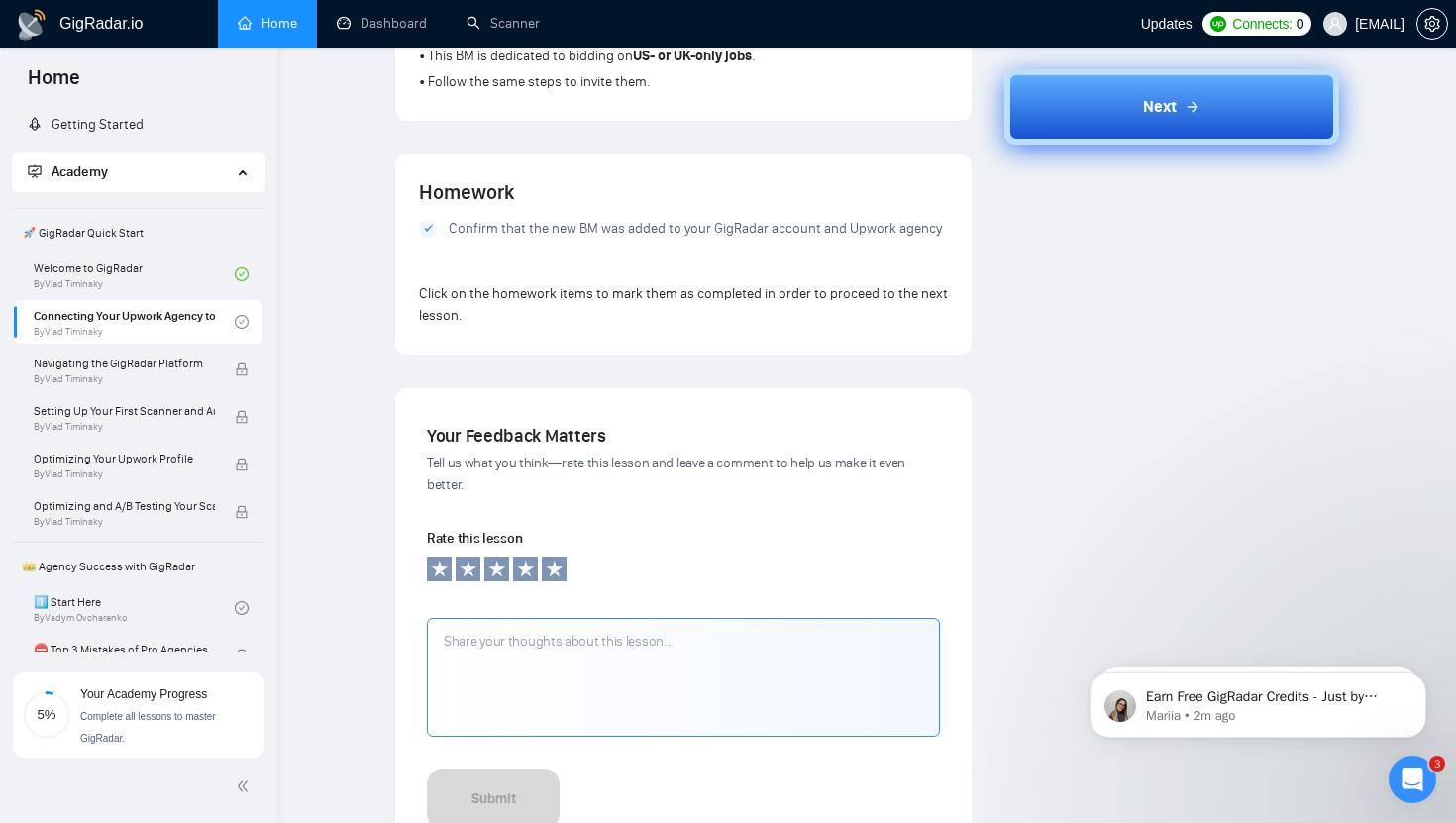 click on "Next" at bounding box center (1160, 107) 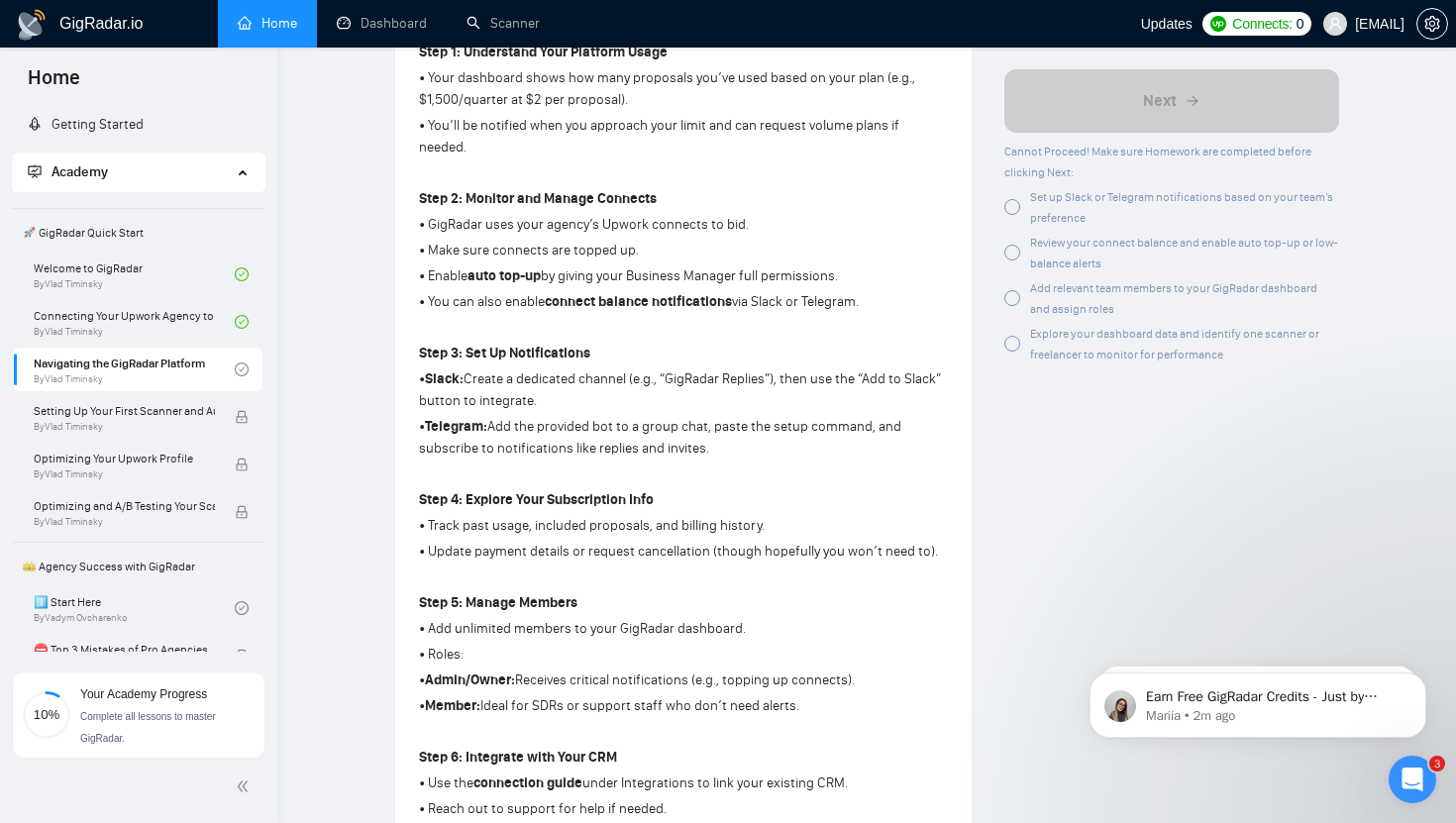 scroll, scrollTop: 0, scrollLeft: 0, axis: both 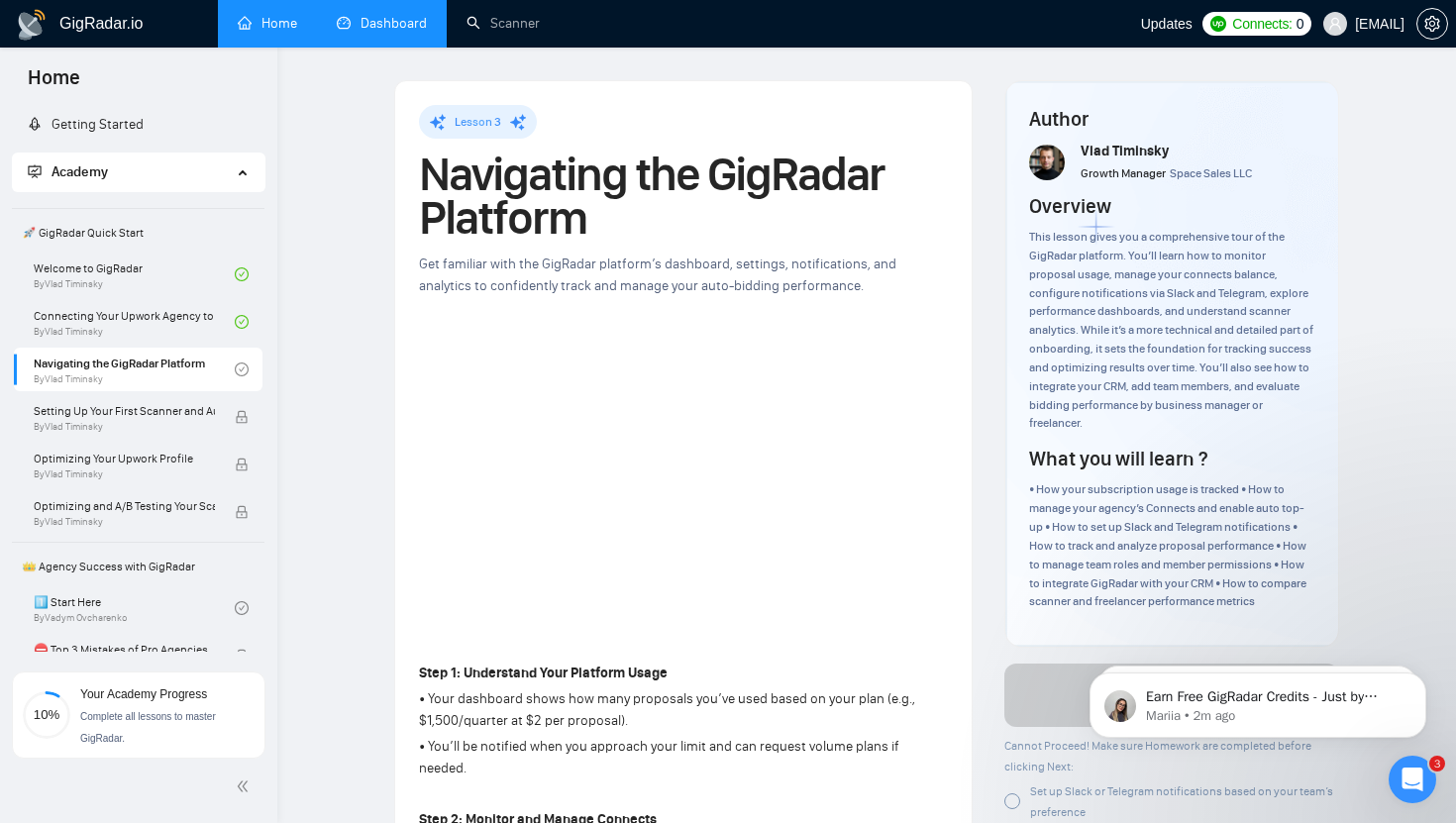 click on "Dashboard" at bounding box center [381, 23] 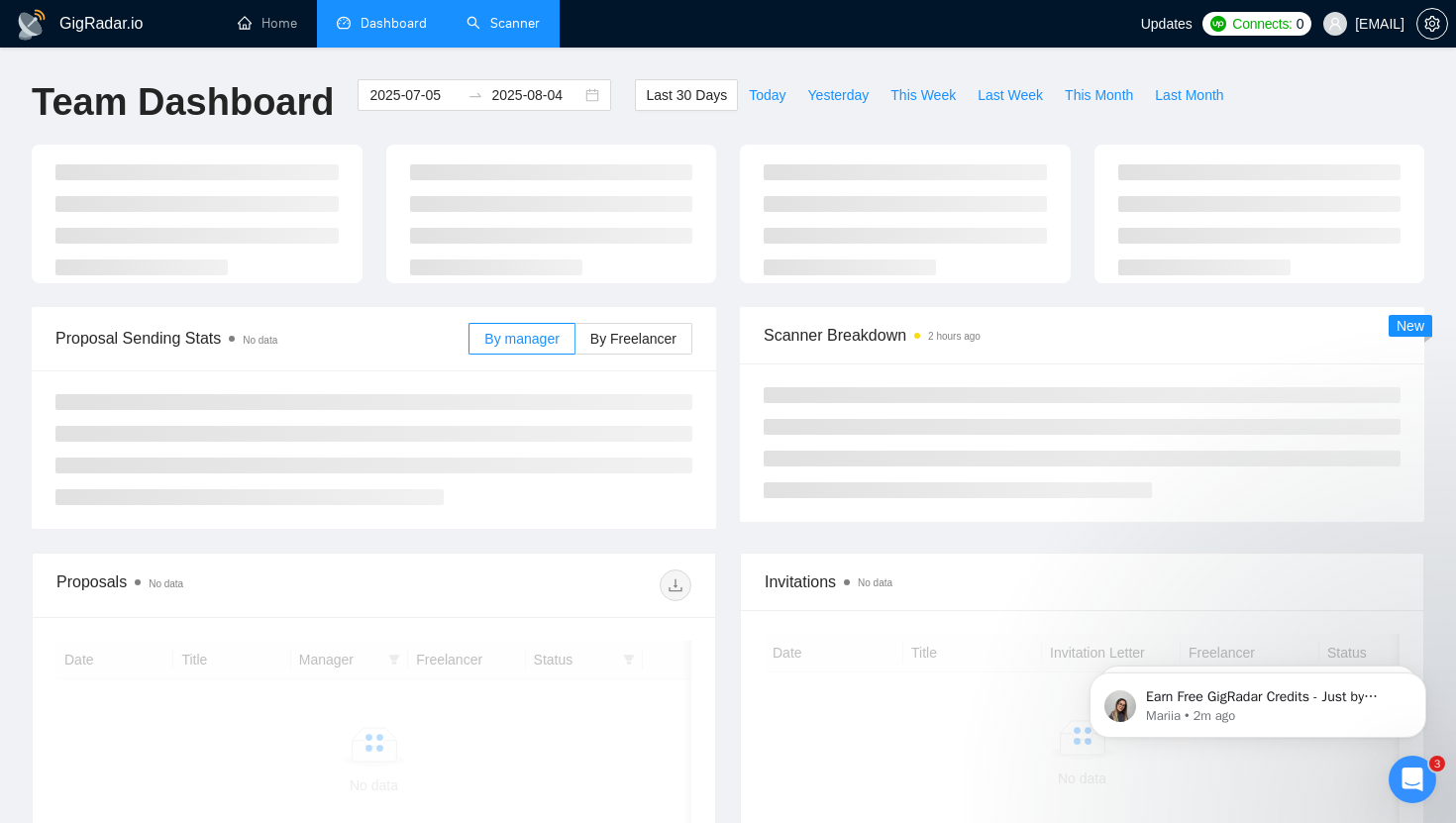 click on "Scanner" at bounding box center [503, 23] 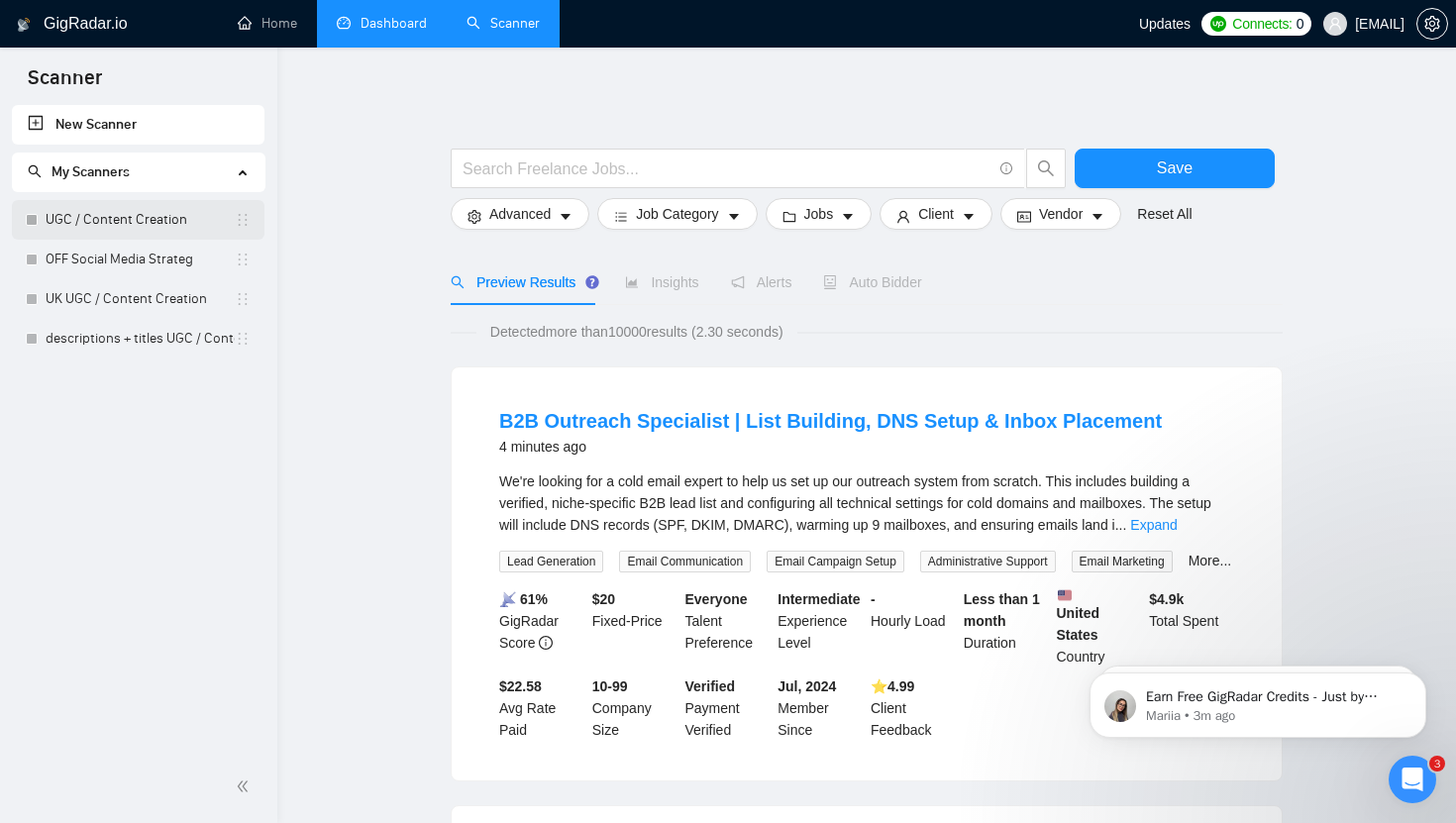 click on "UGC / Content Creation" at bounding box center [140, 220] 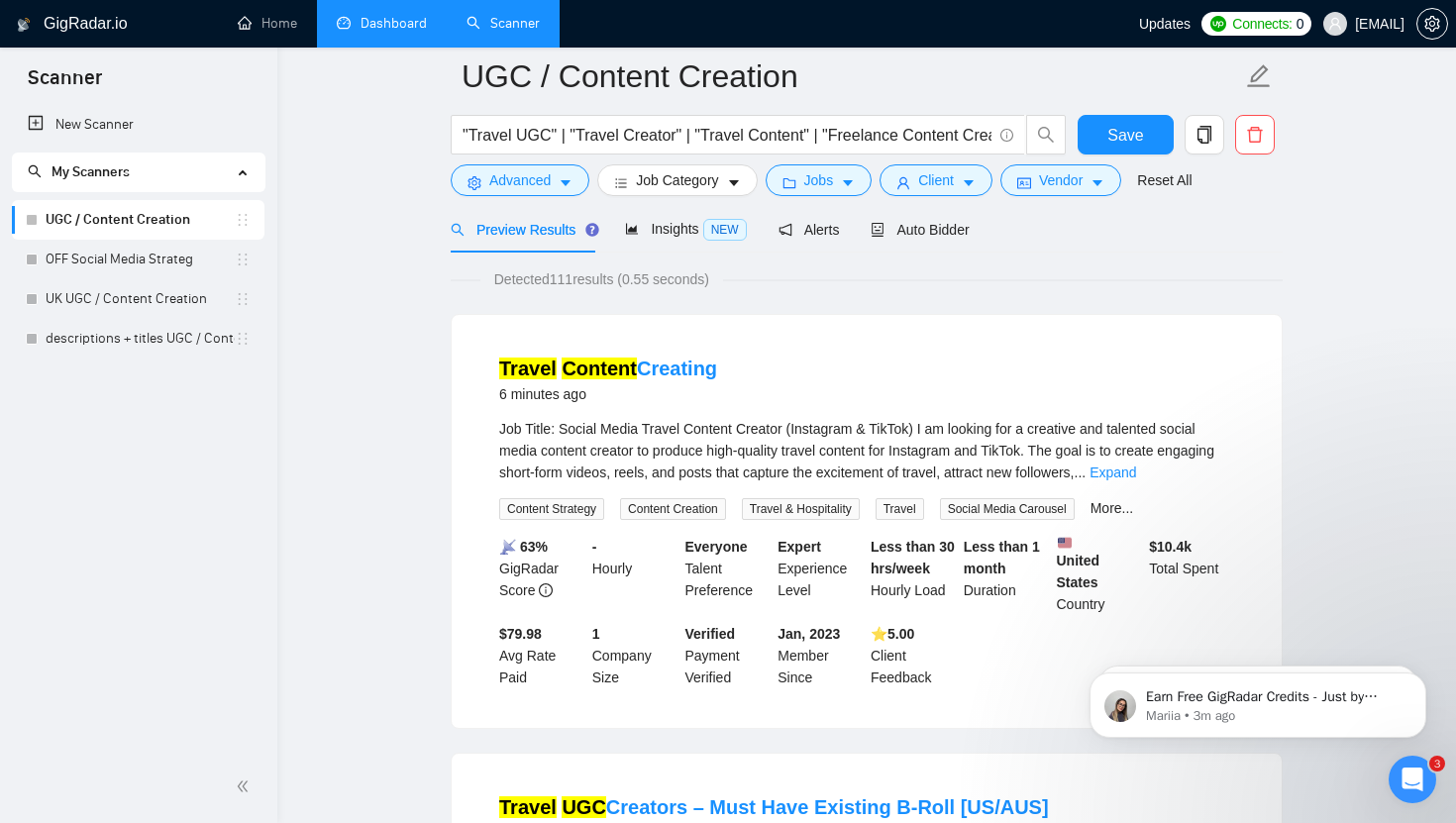 scroll, scrollTop: 91, scrollLeft: 0, axis: vertical 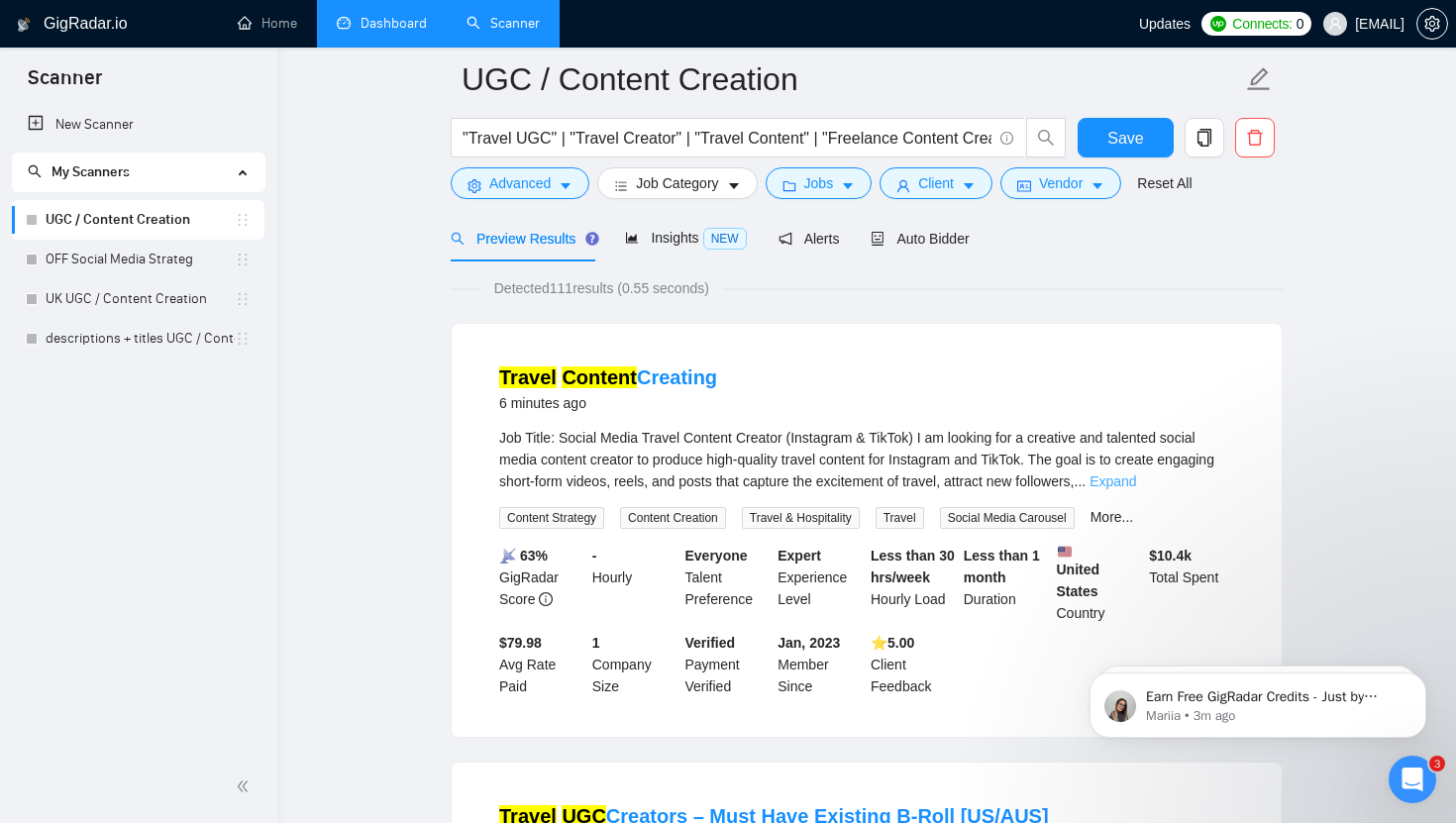 click on "Expand" at bounding box center (1112, 481) 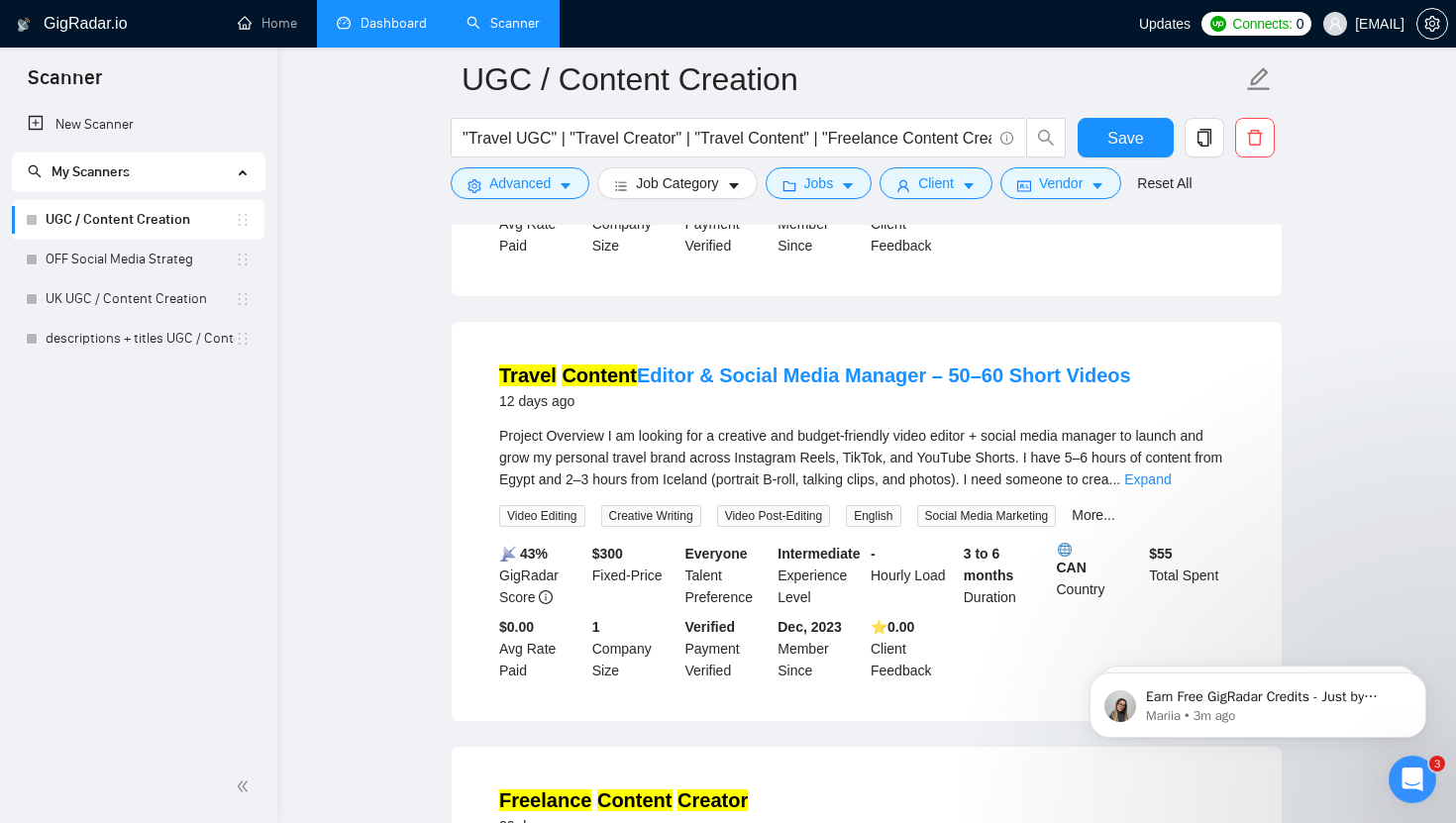 scroll, scrollTop: 1198, scrollLeft: 0, axis: vertical 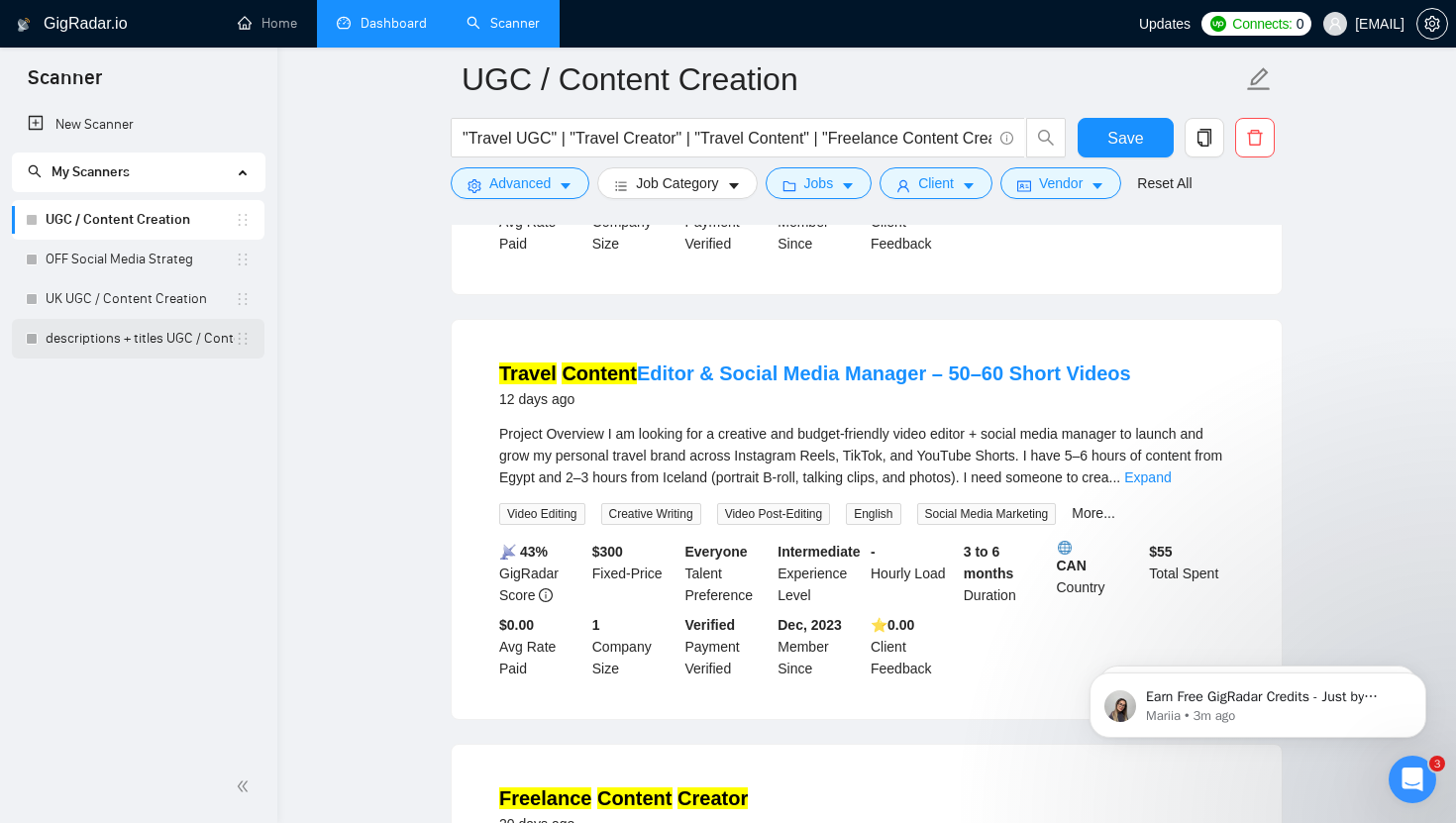 click on "descriptions + titles UGC / Content Creation" at bounding box center [140, 339] 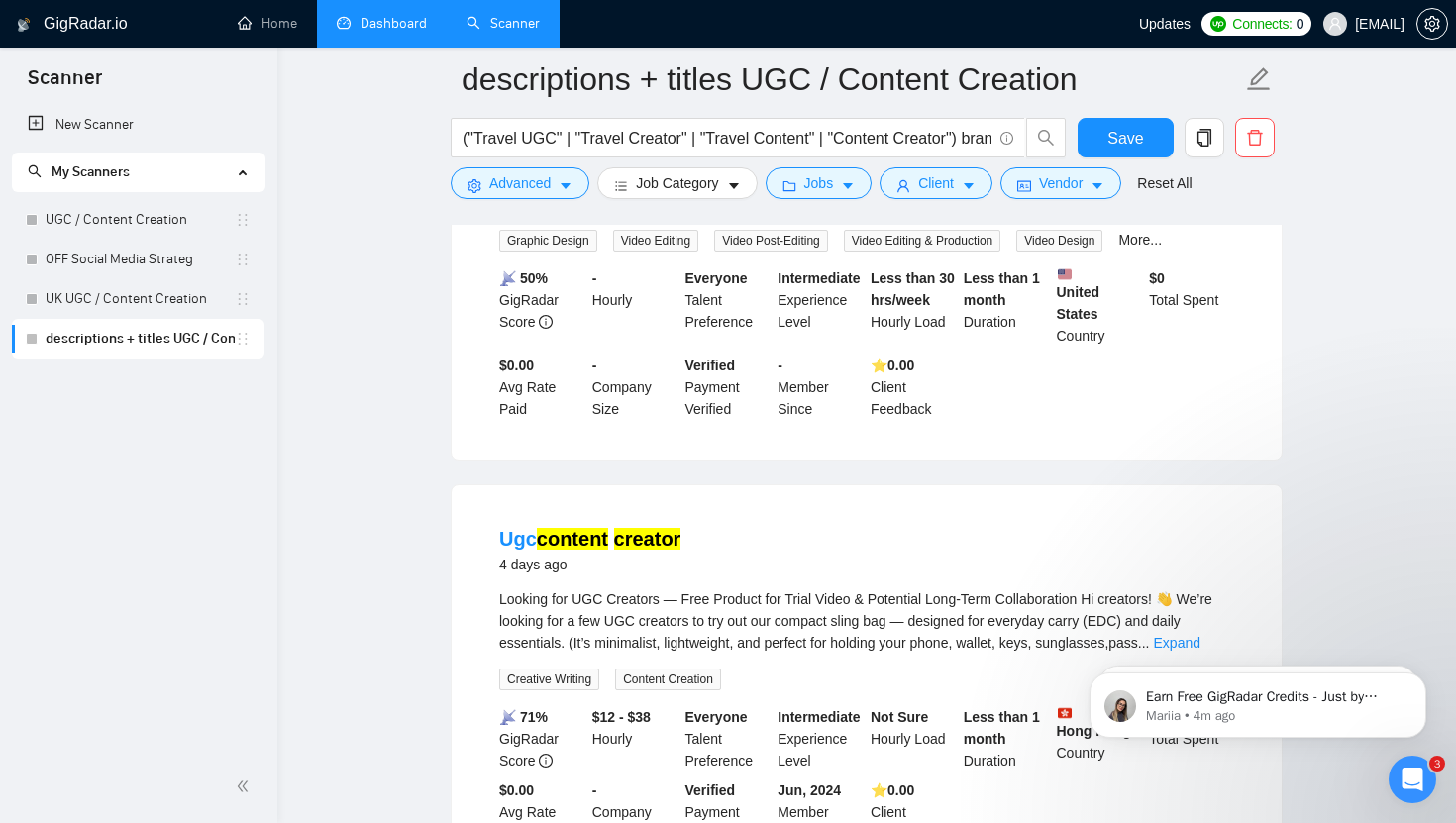 scroll, scrollTop: 3064, scrollLeft: 0, axis: vertical 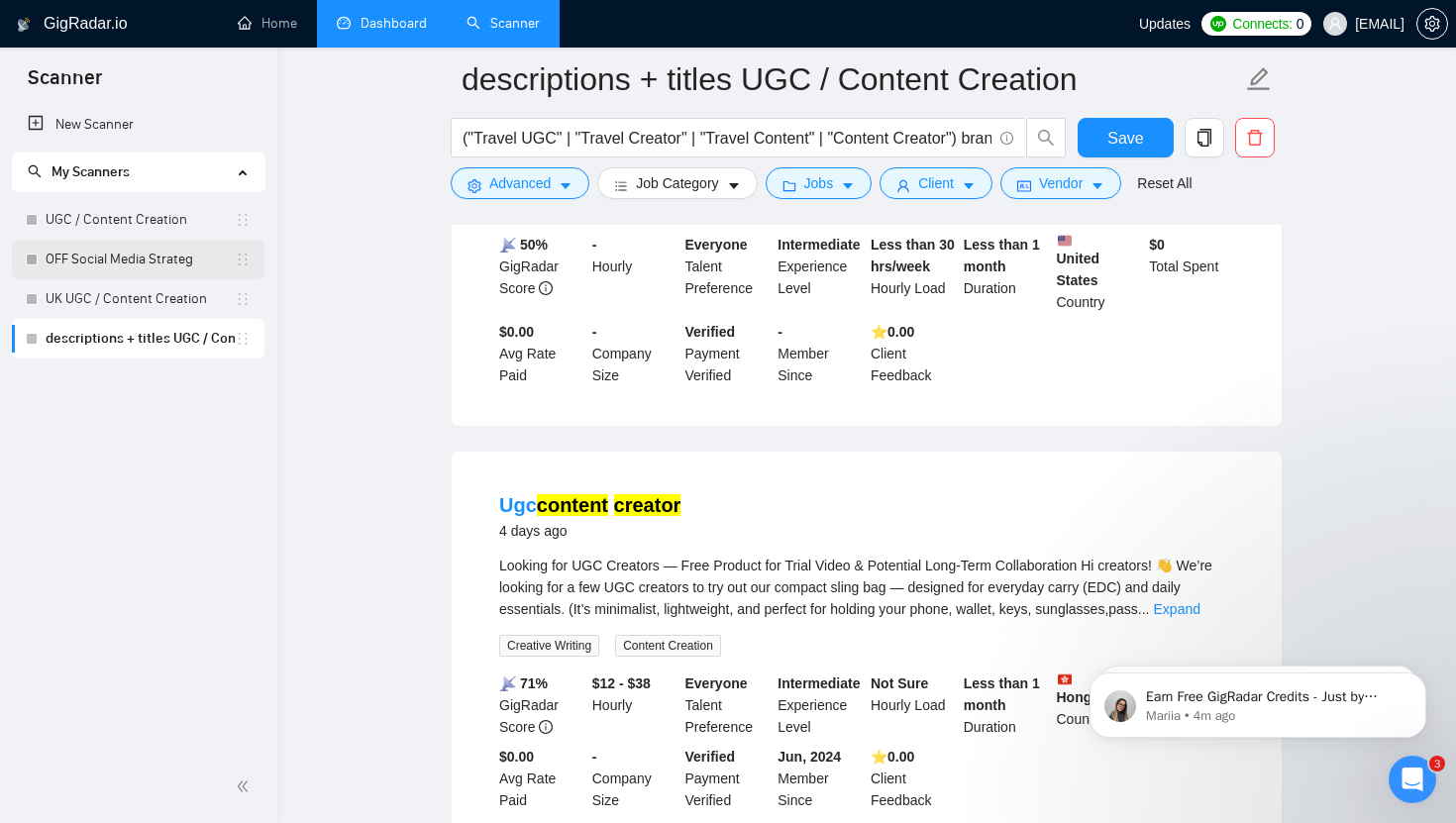 click on "OFF Social Media Strateg" at bounding box center (140, 259) 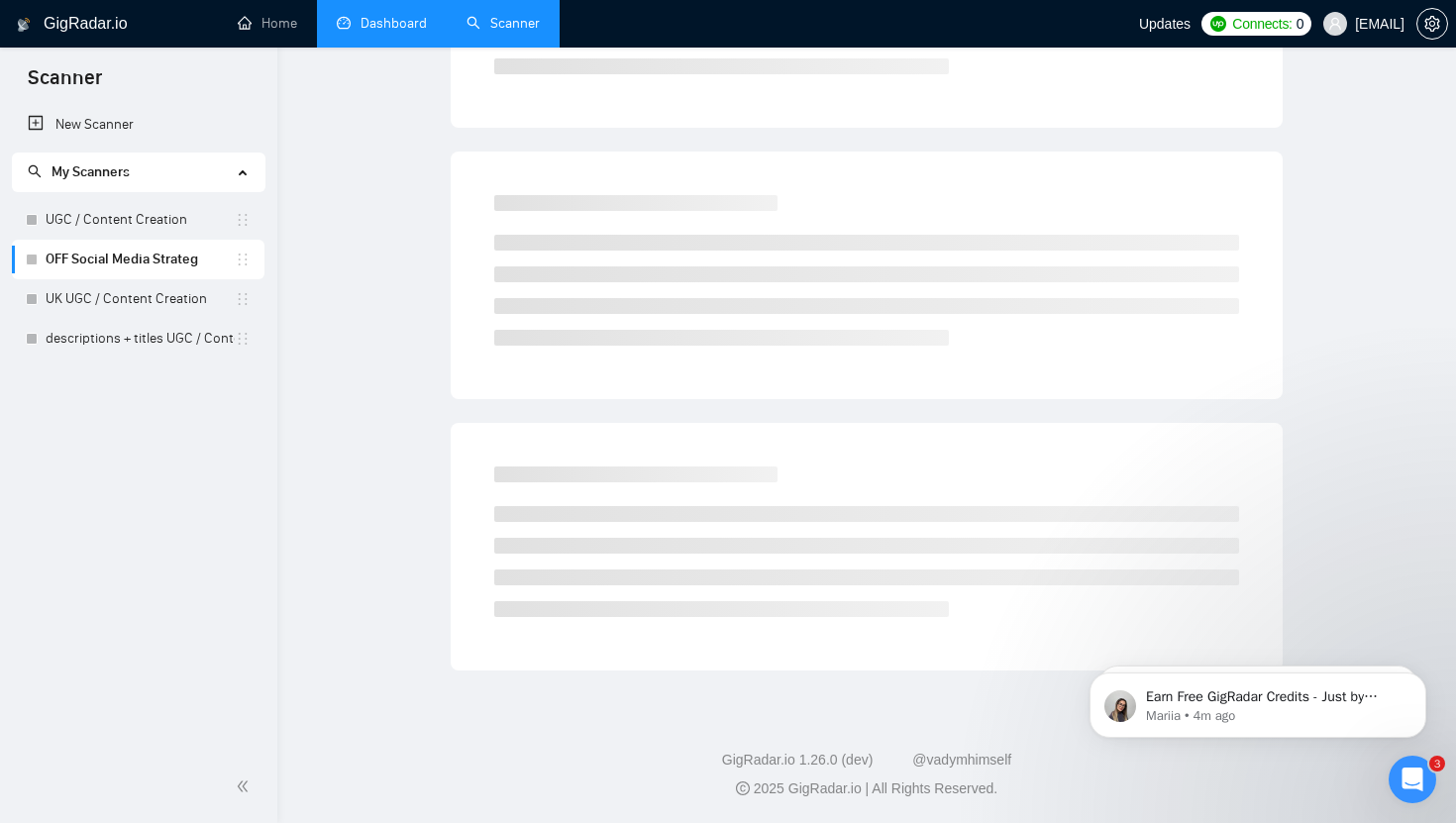 scroll, scrollTop: 0, scrollLeft: 0, axis: both 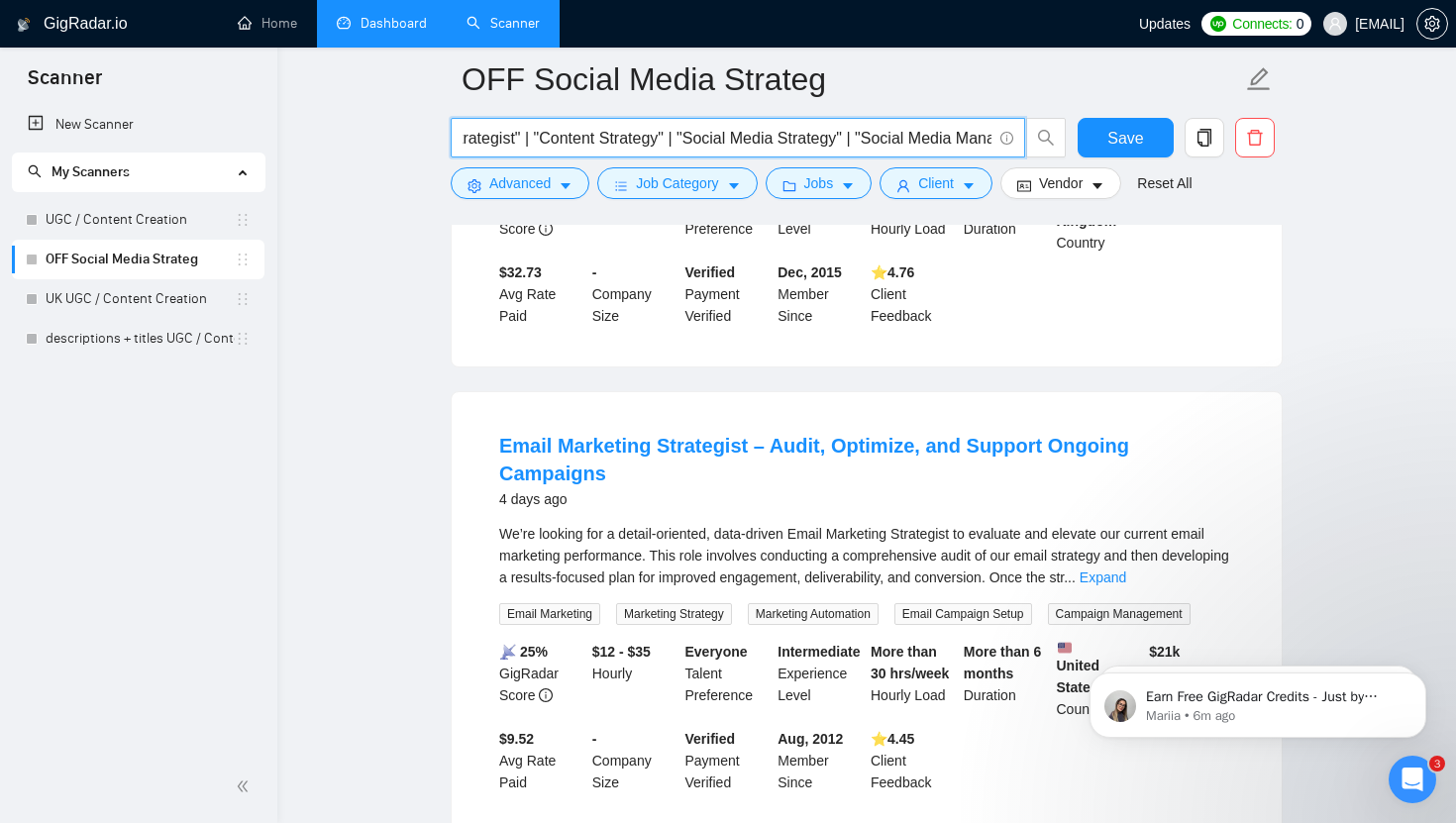 click on "("Social Media Marketing Strategy" | "Social Media Manager-Strategist" | "Content Strategy" | "Social Media Strategy" | "Social Media Manager" | "Marketing Strategy" | "Social Media Marketing" | "Organic Social Strategy" | "Social Growth")  (Hotel* | Restaurant* | Restaurant* | Coffee* | cafe* | F&B | "real estate" | wellness*)" at bounding box center [727, 138] 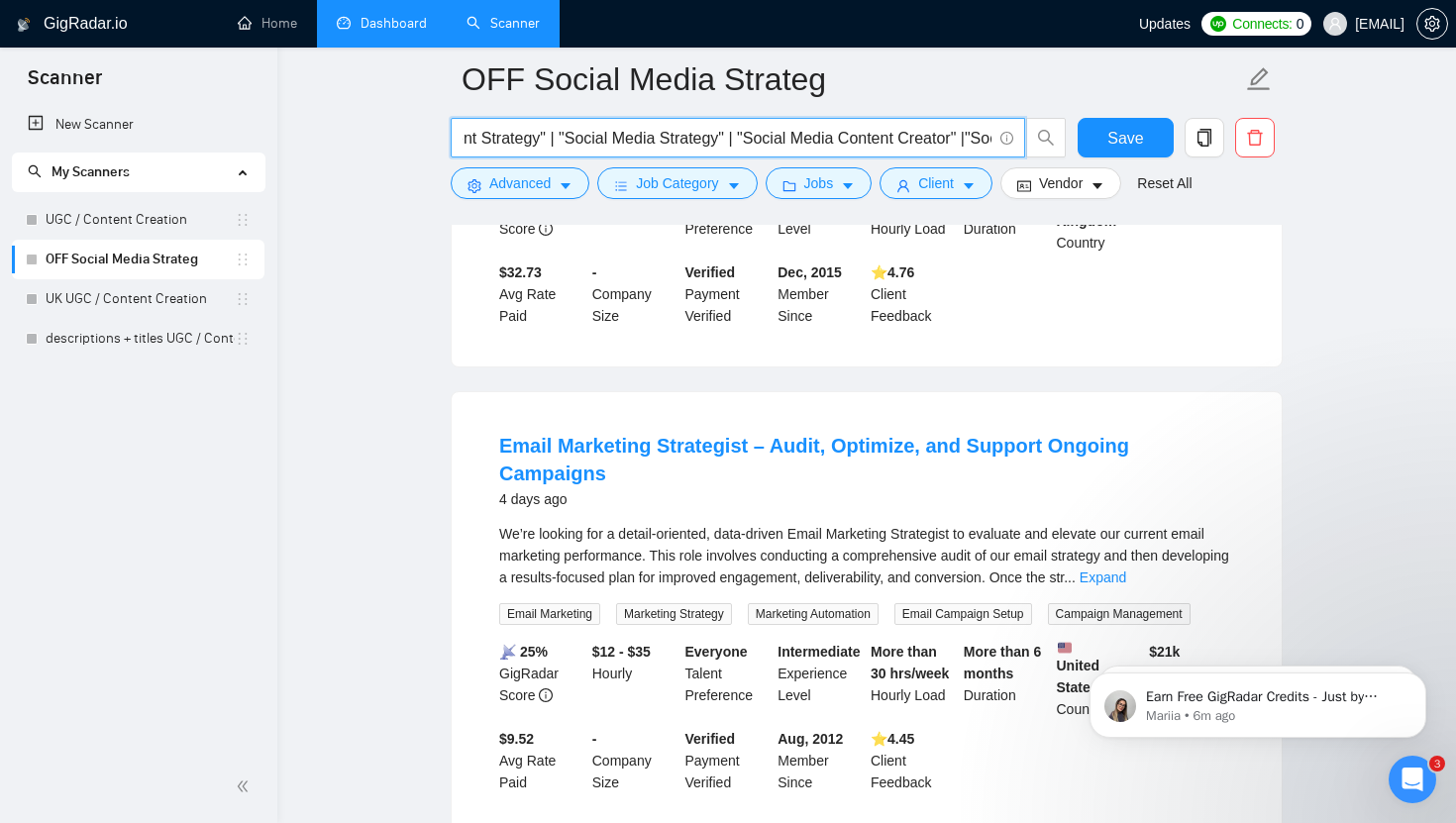 scroll, scrollTop: 0, scrollLeft: 563, axis: horizontal 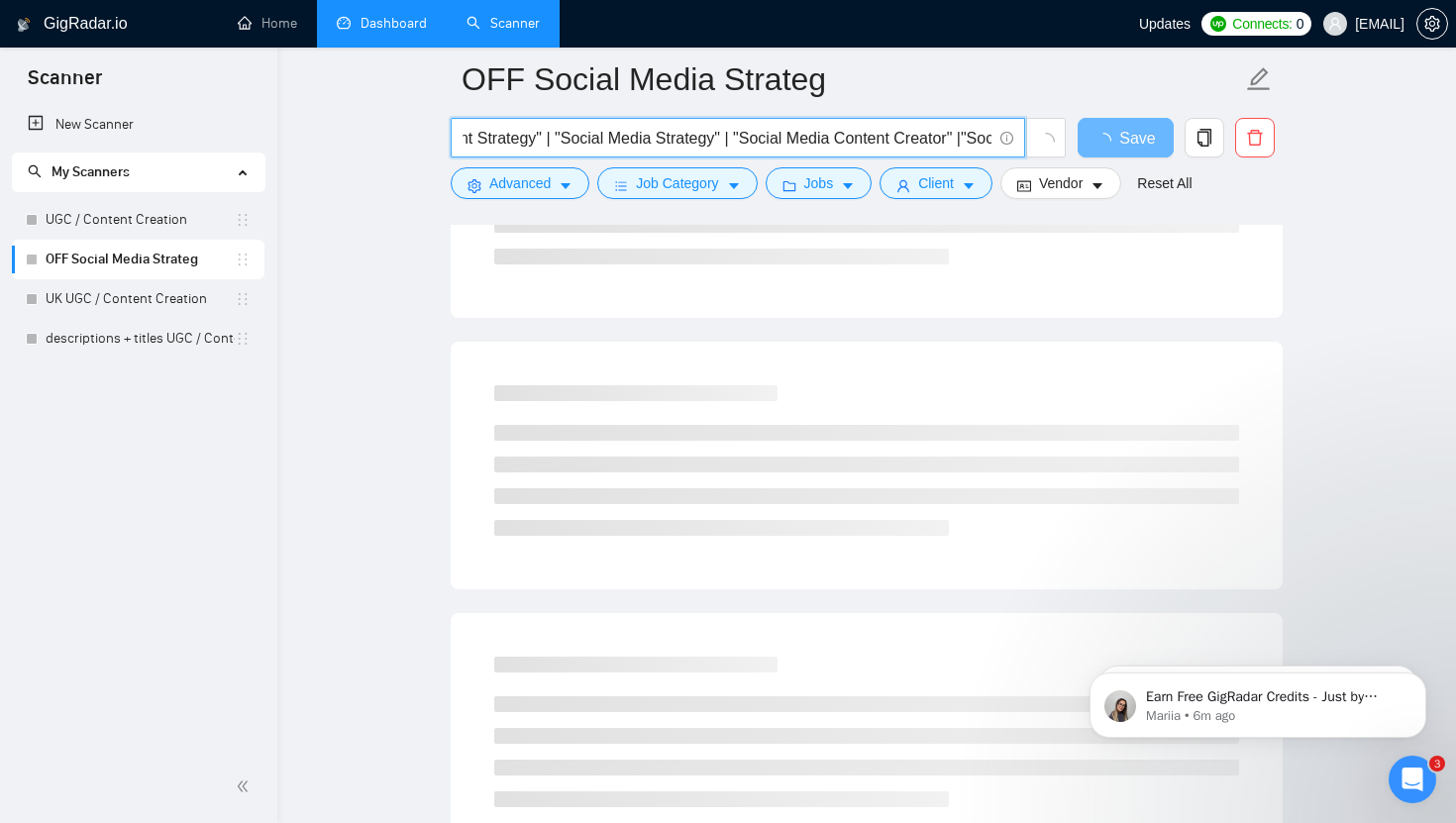 drag, startPoint x: 983, startPoint y: 136, endPoint x: 760, endPoint y: 138, distance: 223.009 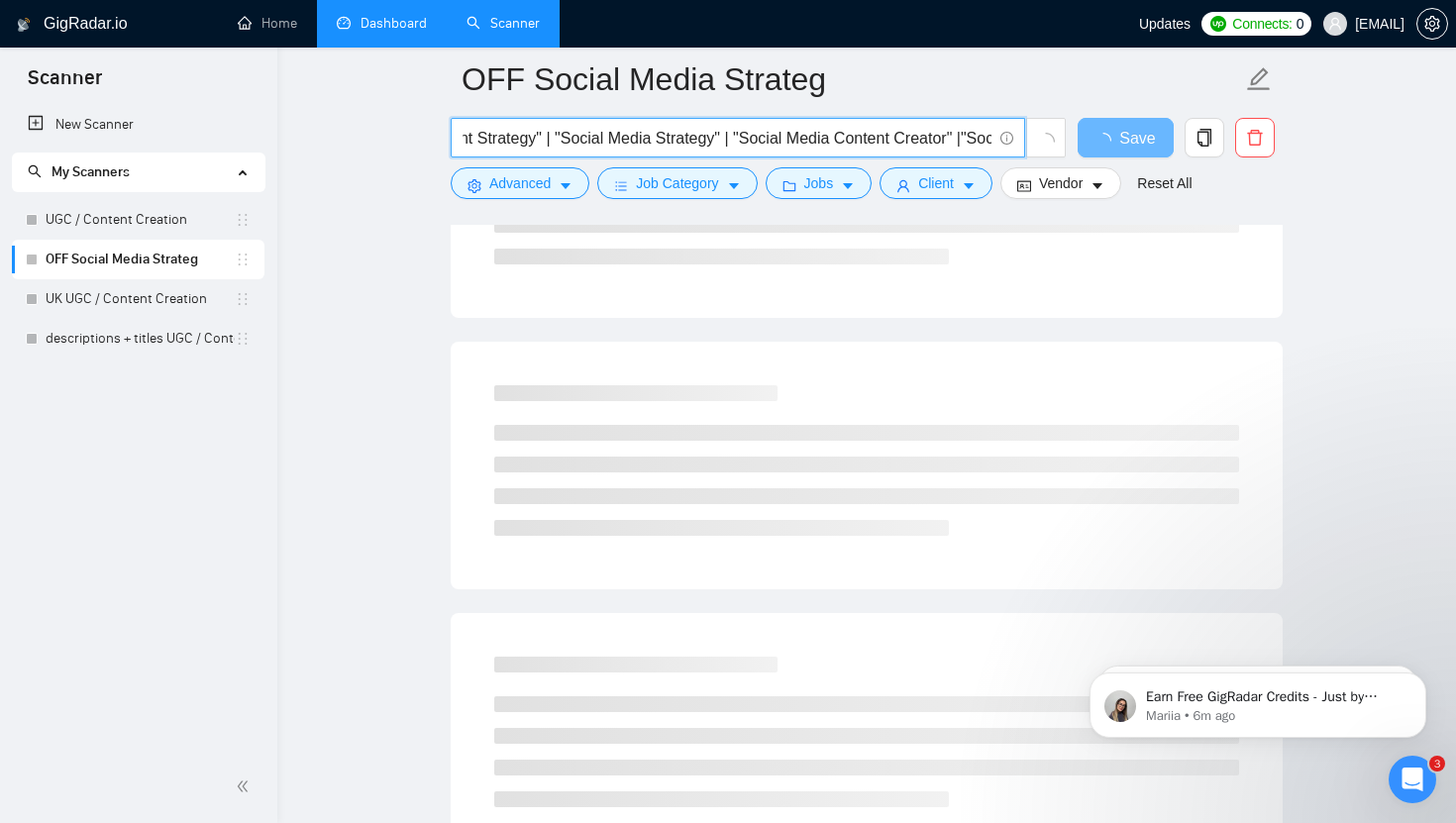click on "("Social Media Marketing Strategy" | "Social Media Manager-Strategist" | "Content Strategy" | "Social Media Strategy" | "Social Media Content Creator" |"Social Media Manager" | "Marketing Strategy" | "Social Media Marketing" | "Organic Social Strategy" | "Social Growth")  (Hotel* | Restaurant* | Restaurant* | Coffee* | cafe* | F&B | "real estate" | wellness*)" at bounding box center (727, 138) 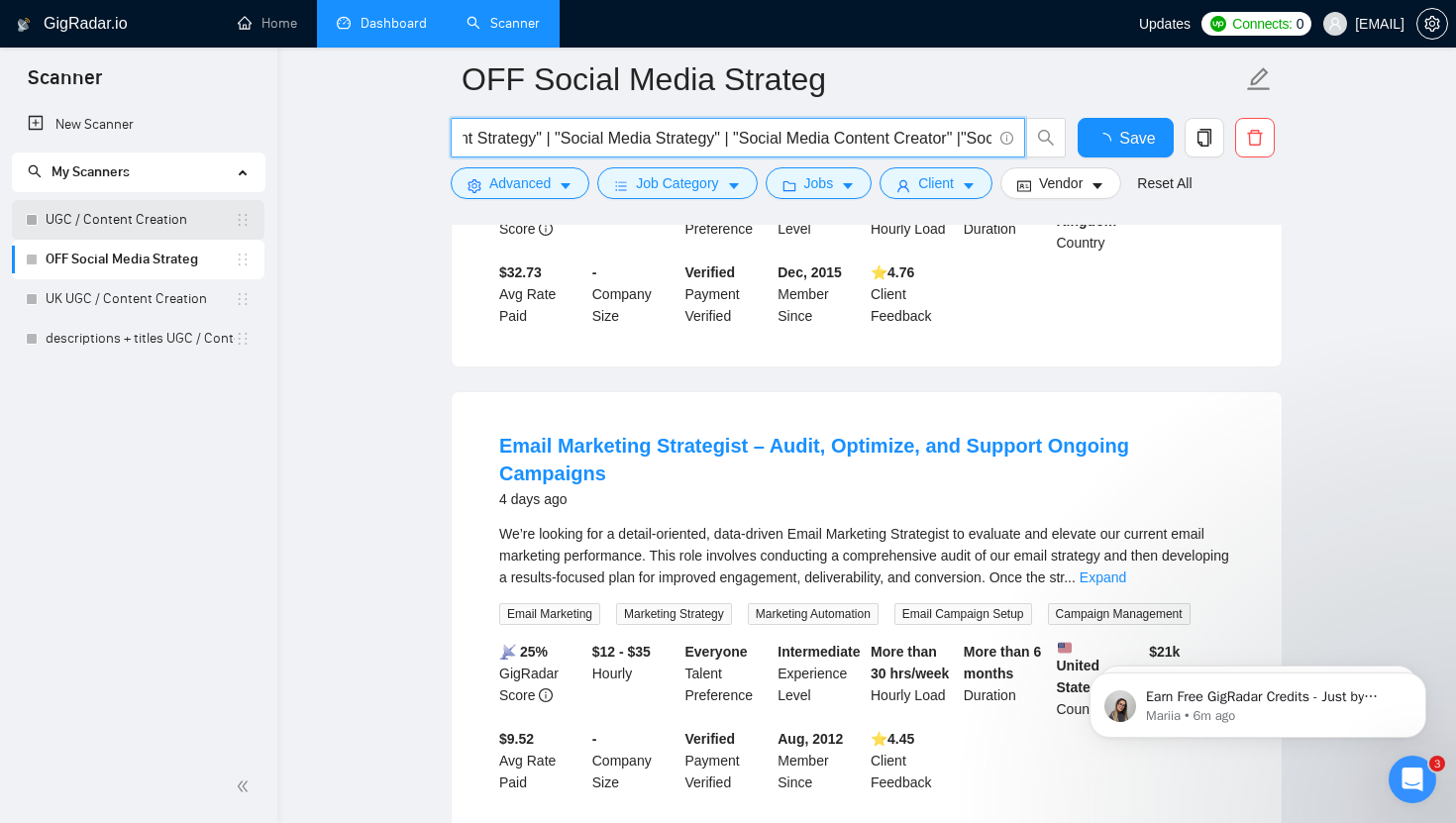type on "("Social Media Marketing Strategy" | "Social Media Manager-Strategist" | "Content Strategy" | "Social Media Strategy" | "Social Media Content Creator" |"Social Media Manager" | "Marketing Strategy" | "Social Media Marketing" | "Organic Social Strategy" | "Social Growth")  (Hotel* | Restaurant* | Restaurant* | Coffee* | cafe* | F&B | "real estate" | wellness*)" 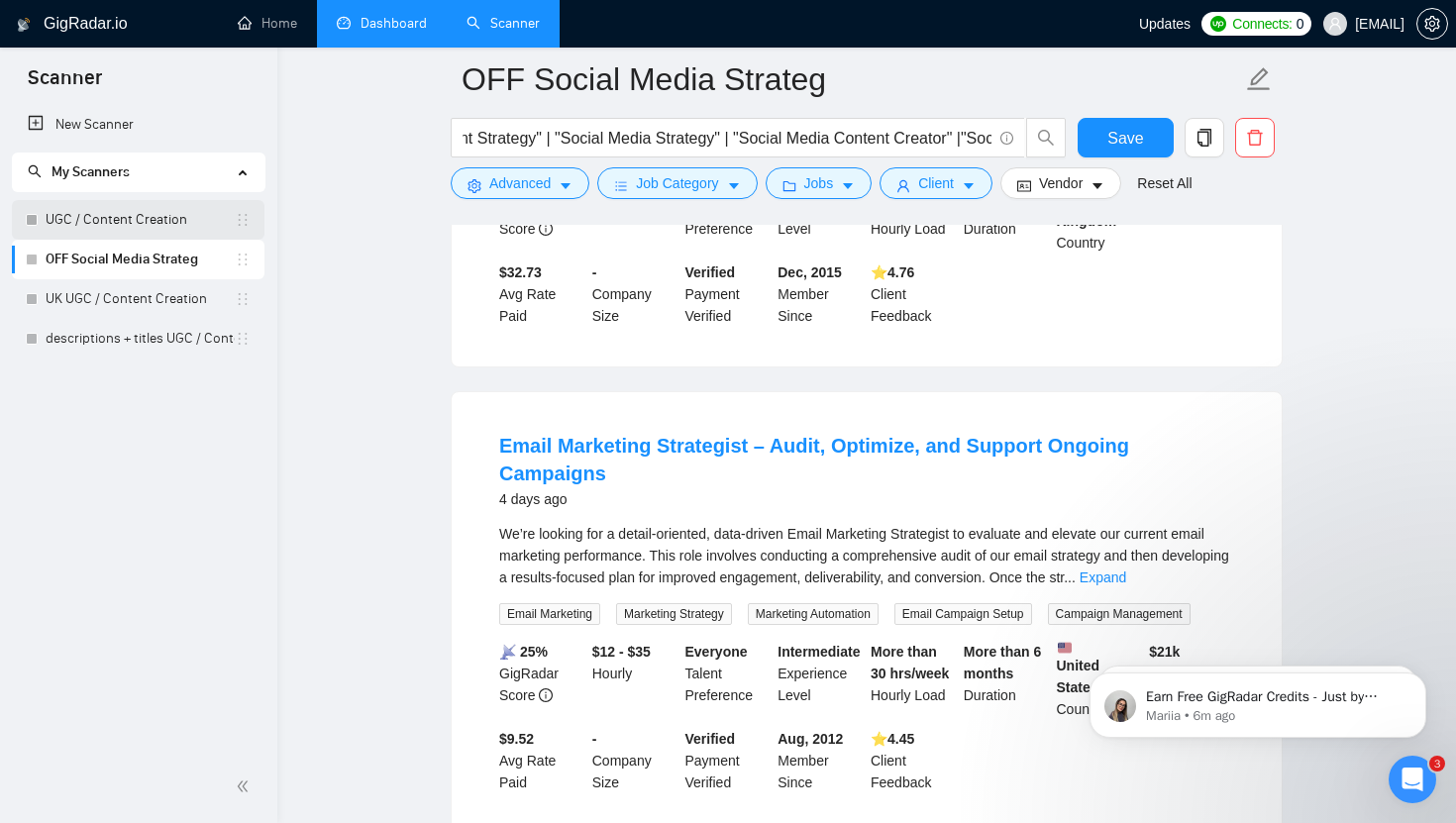 scroll, scrollTop: 0, scrollLeft: 0, axis: both 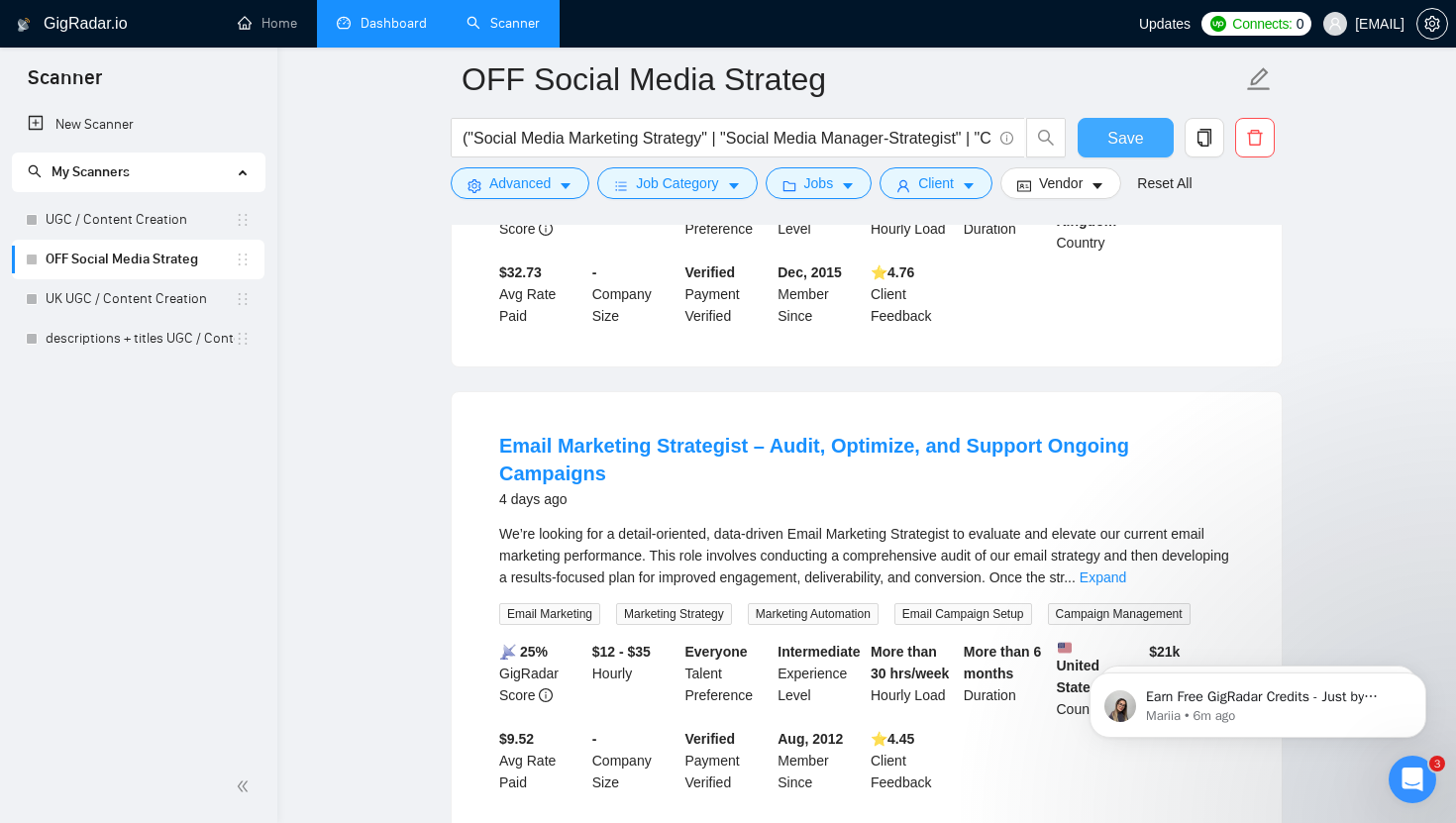 click on "Save" at bounding box center (1125, 138) 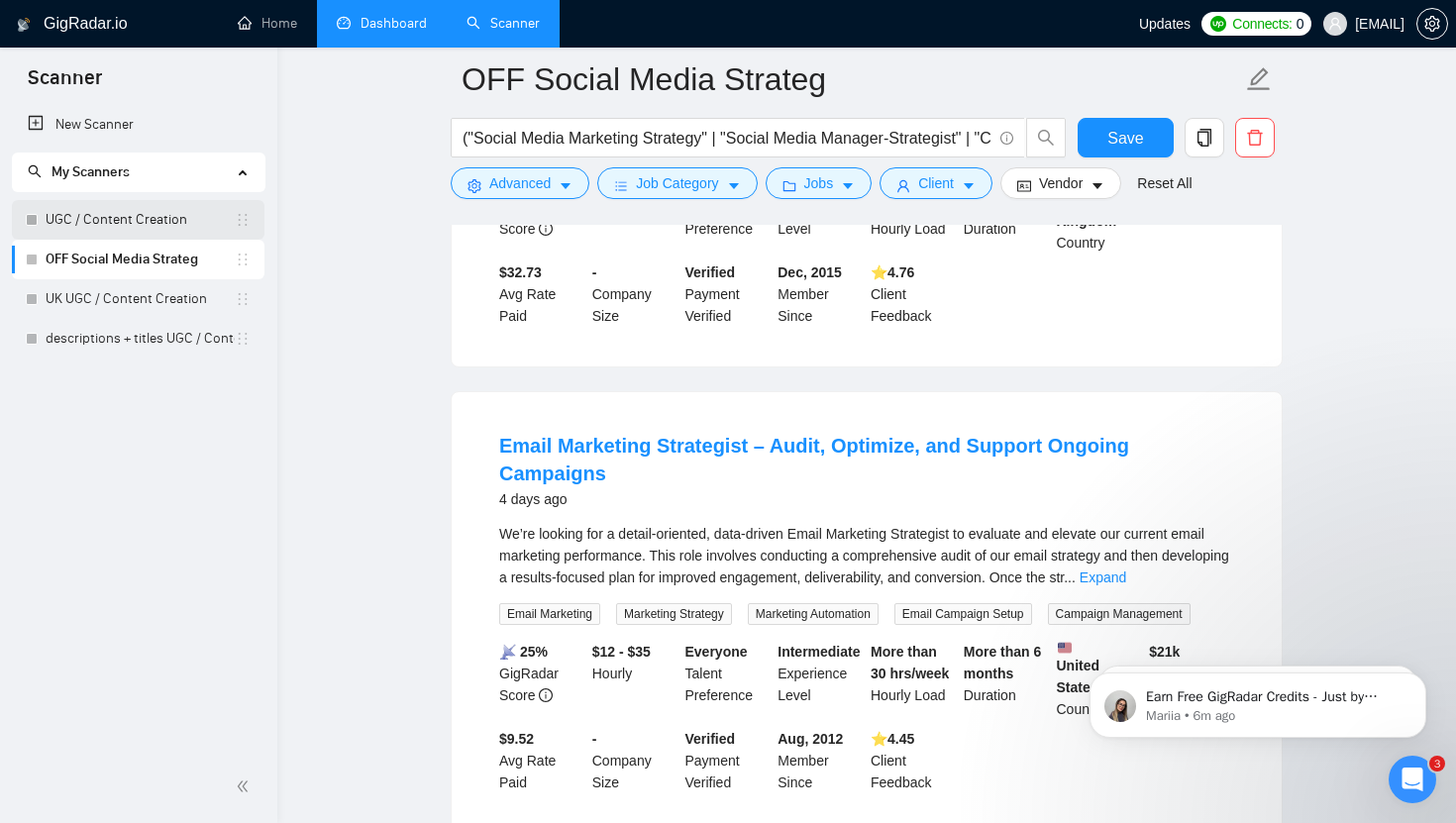 click on "UGC / Content Creation" at bounding box center (140, 220) 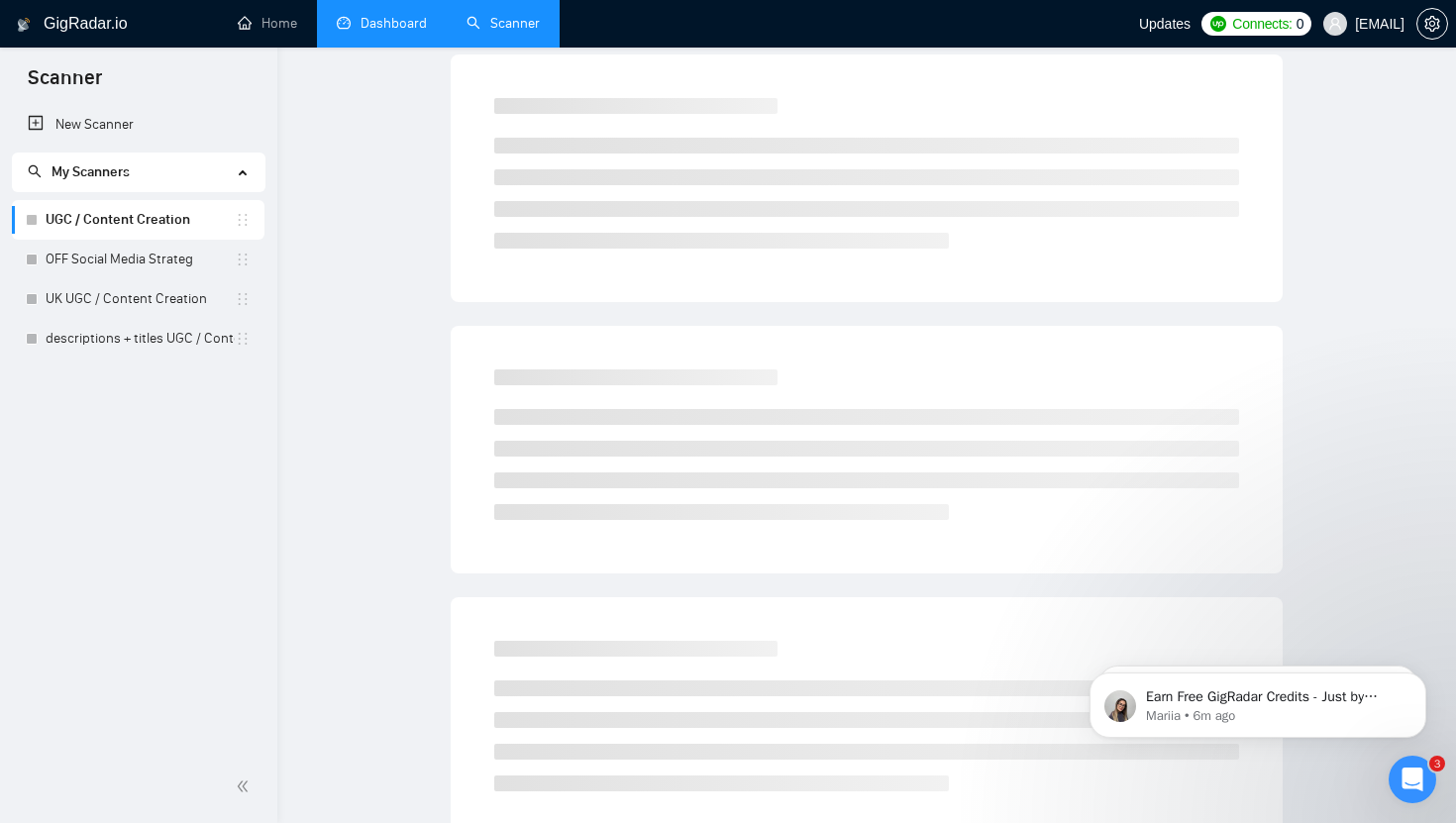 scroll, scrollTop: 0, scrollLeft: 0, axis: both 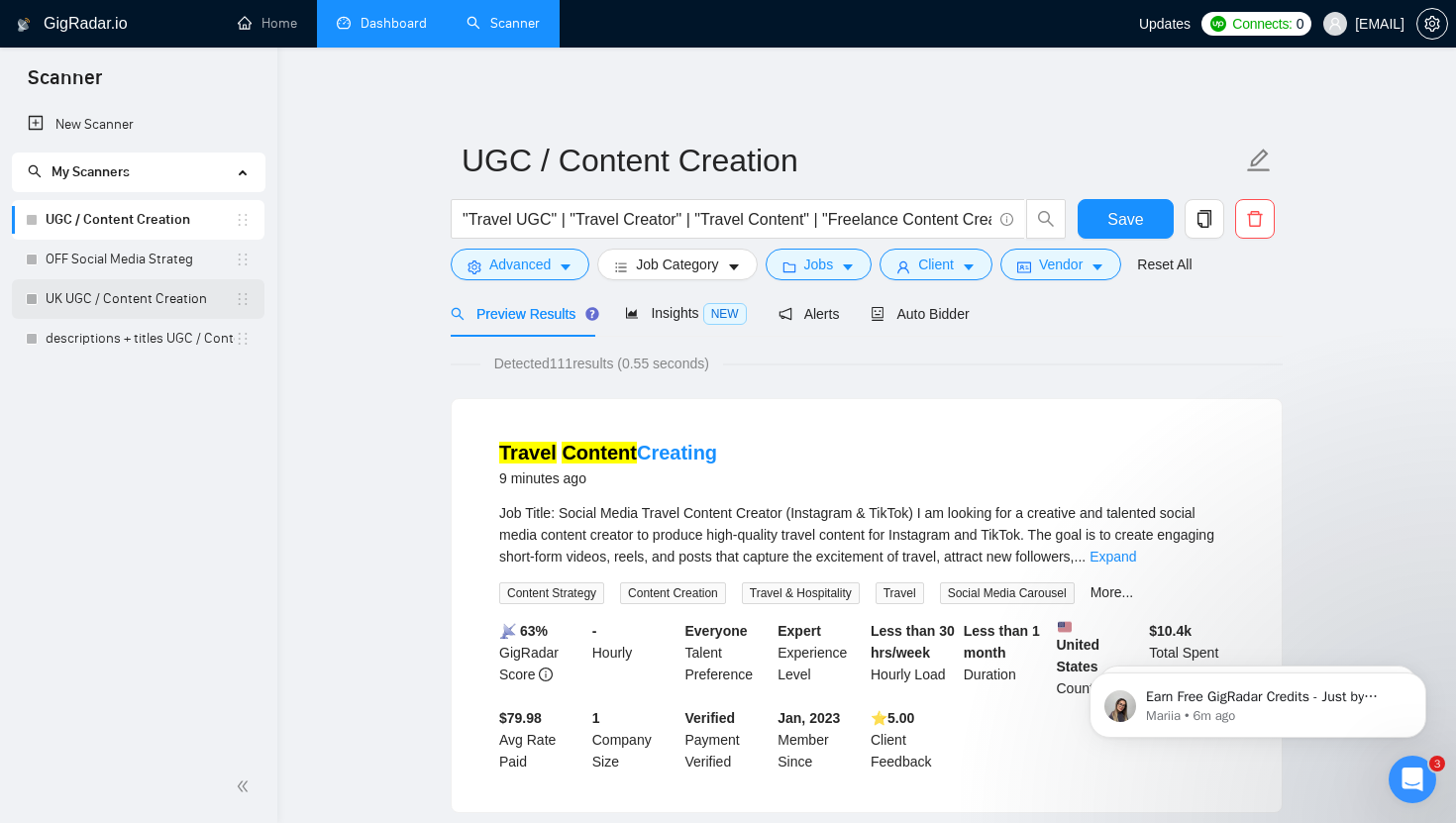 click on "UK UGC / Content Creation" at bounding box center [140, 299] 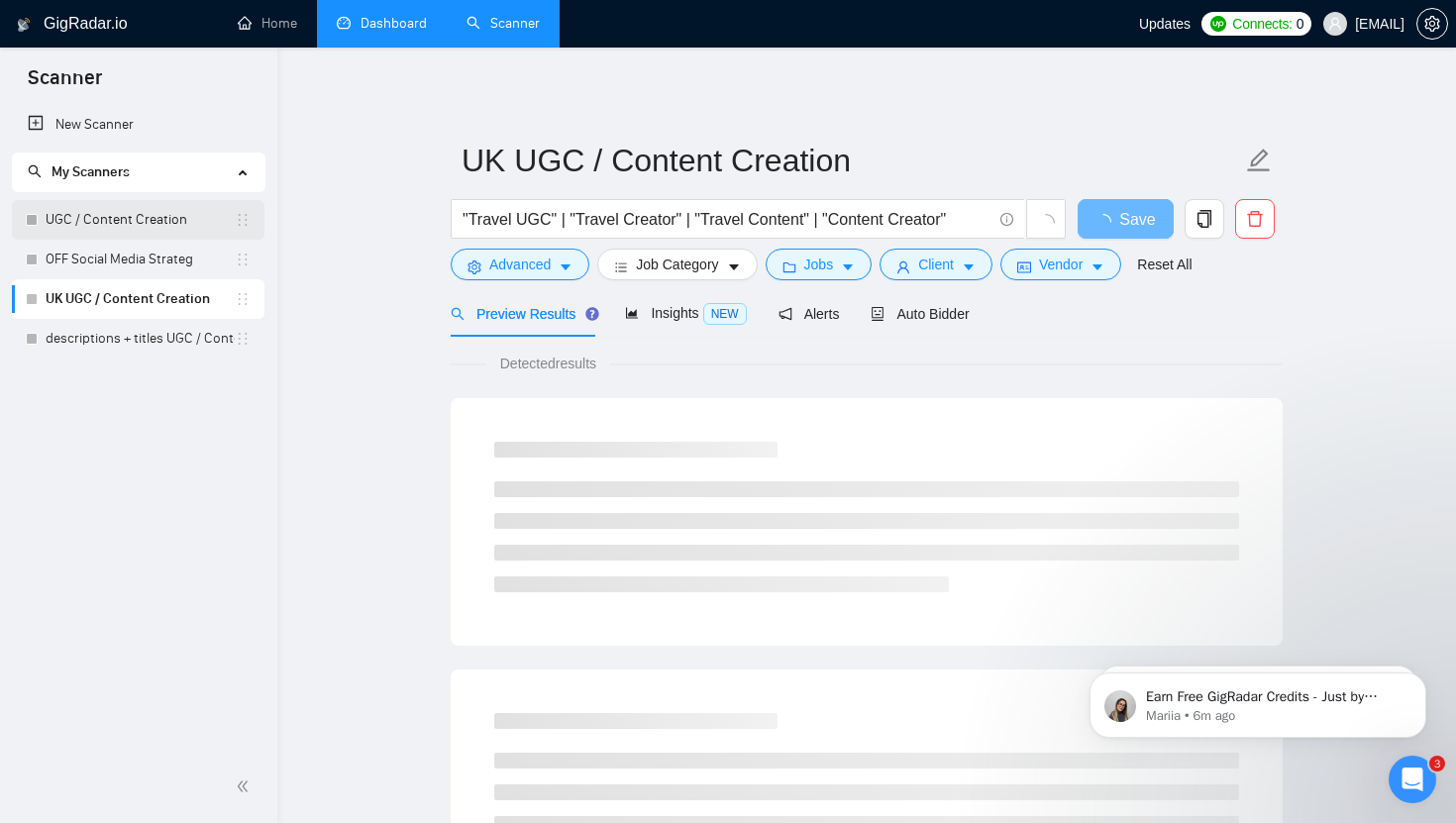click on "UGC / Content Creation" at bounding box center [140, 220] 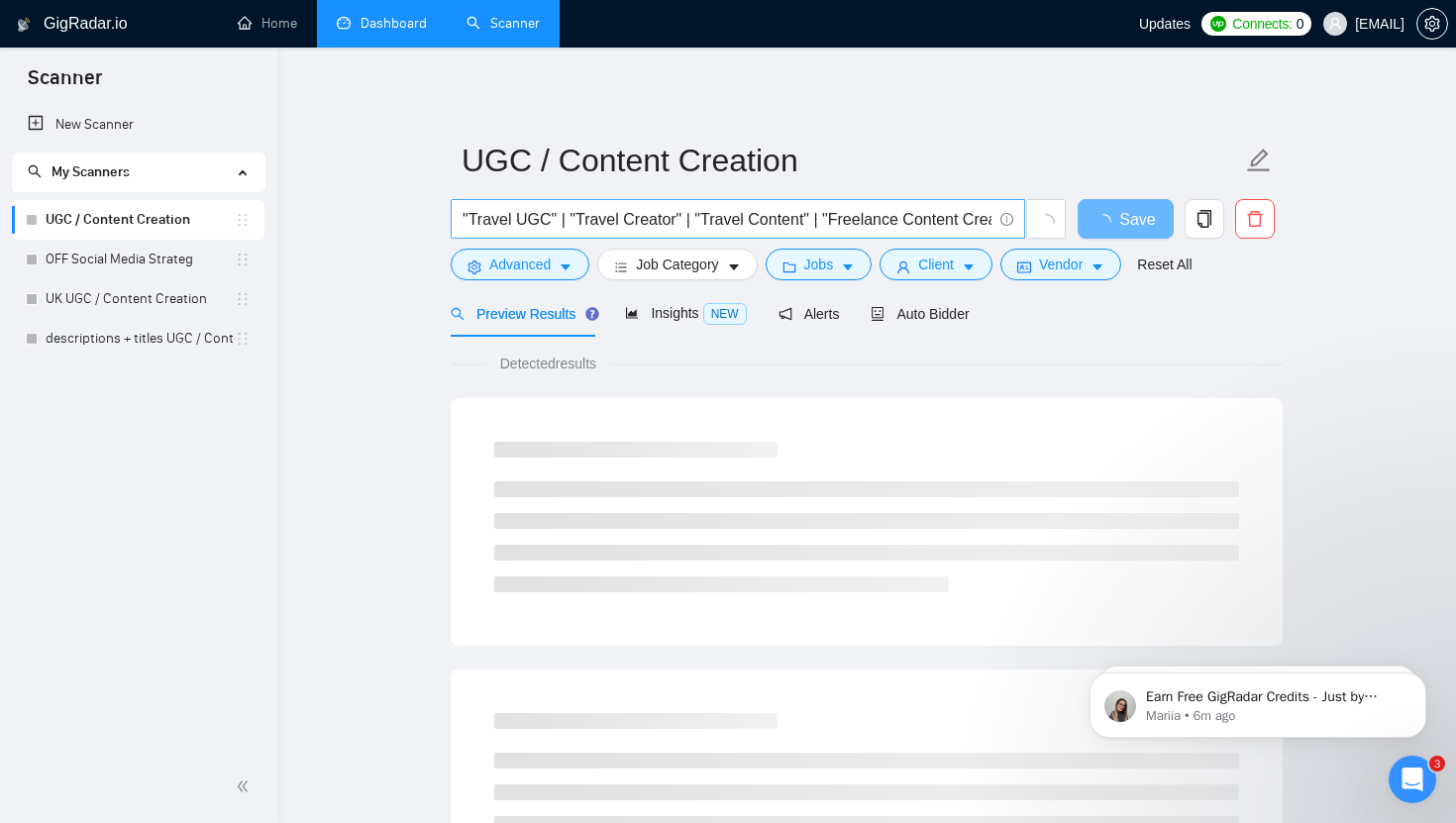 click on ""Travel UGC" | "Travel Creator" | "Travel Content" | "Freelance Content Creator"" at bounding box center (727, 219) 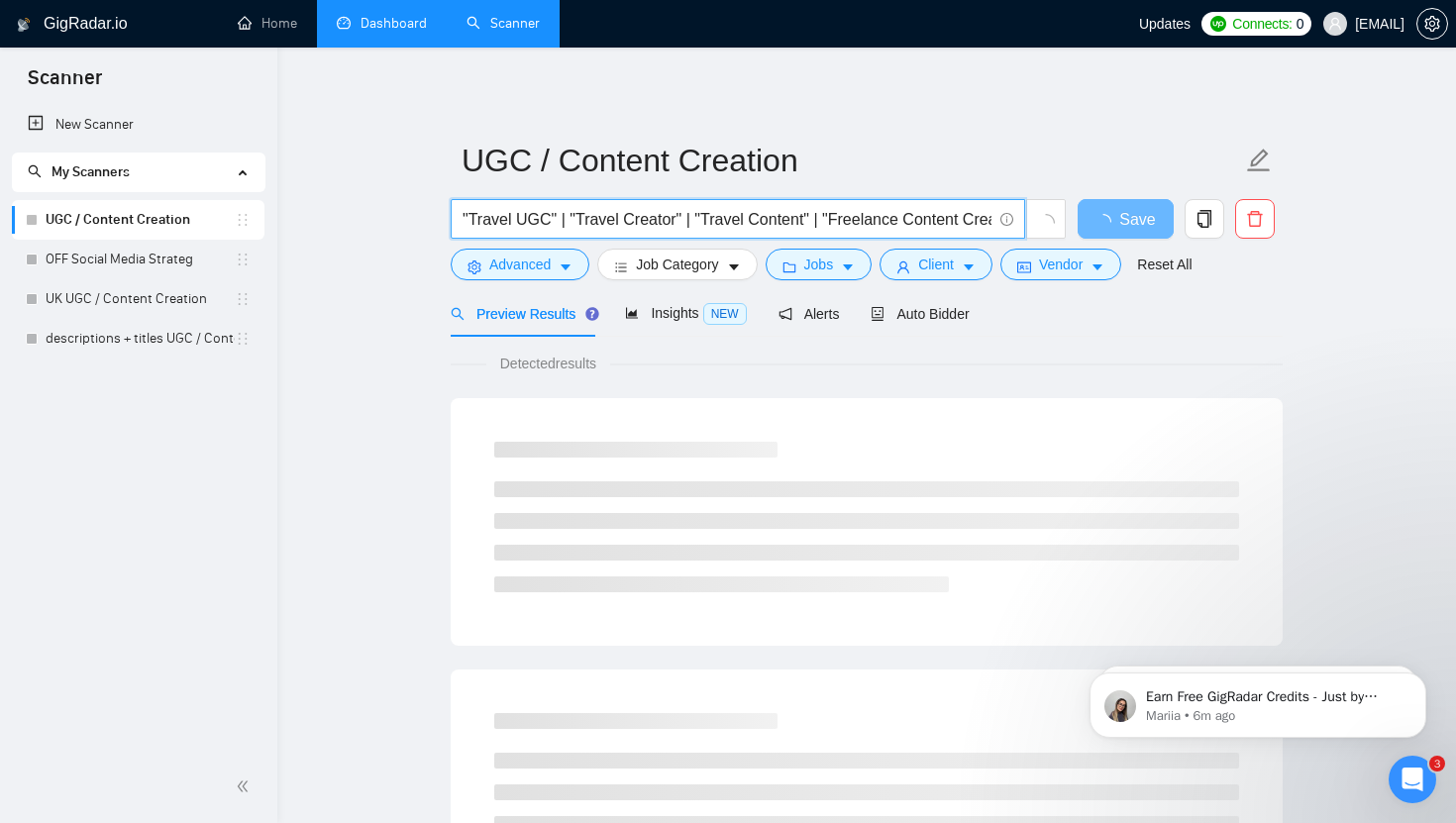 paste on "Social Media Content Creator""" 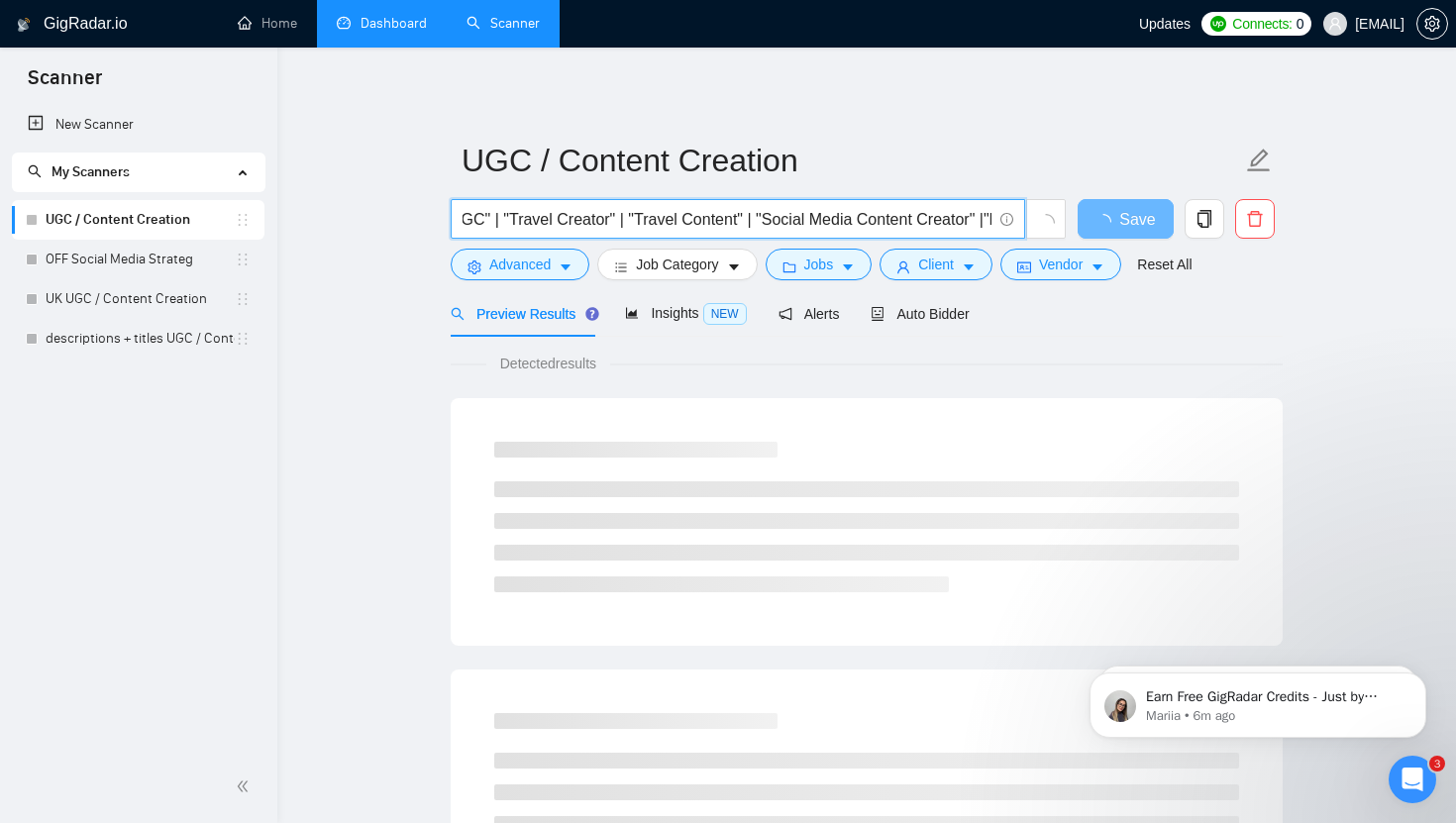 scroll, scrollTop: 0, scrollLeft: 70, axis: horizontal 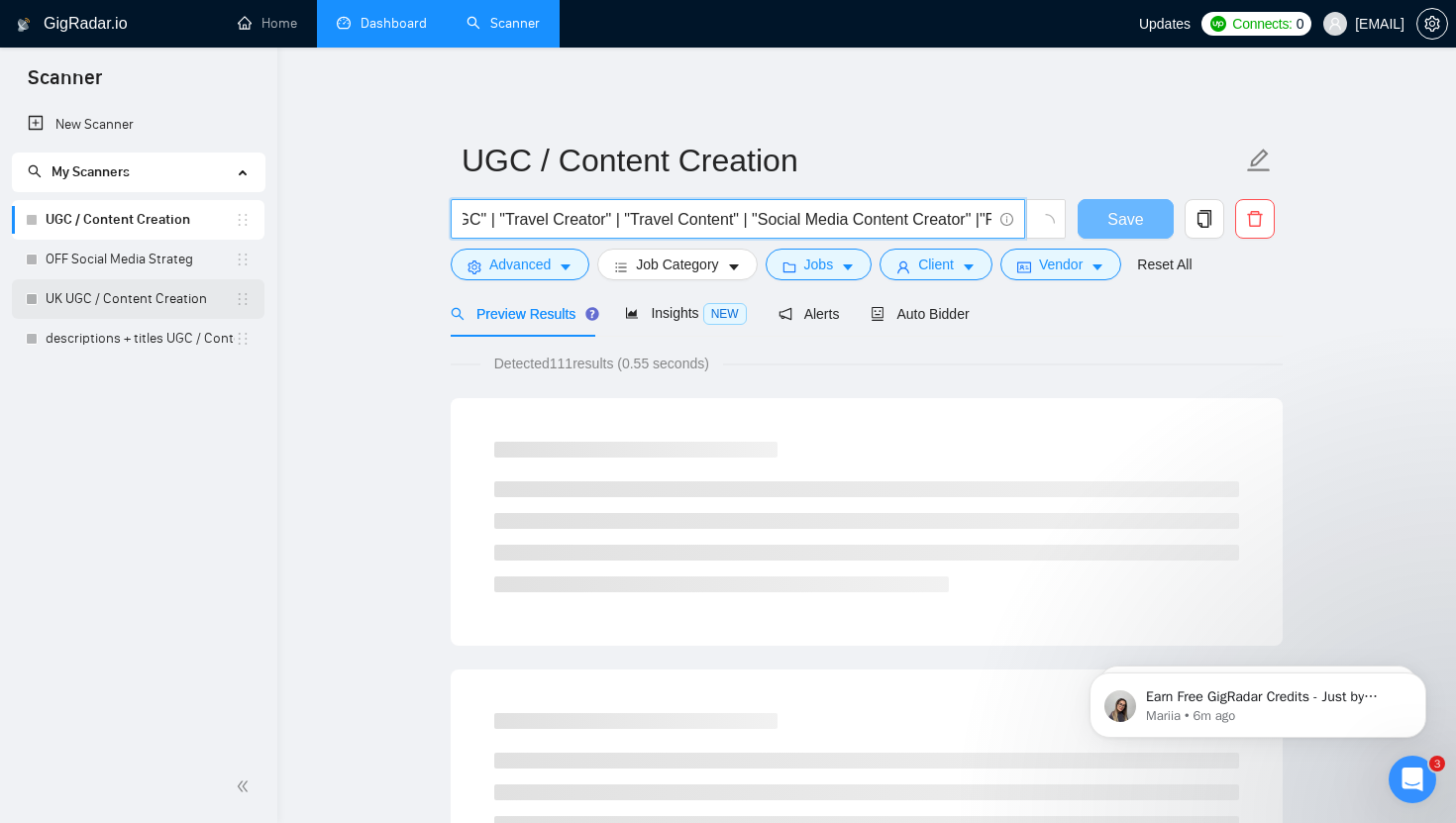type on ""Travel UGC" | "Travel Creator" | "Travel Content" | "Social Media Content Creator" |"Freelance Content Creator"" 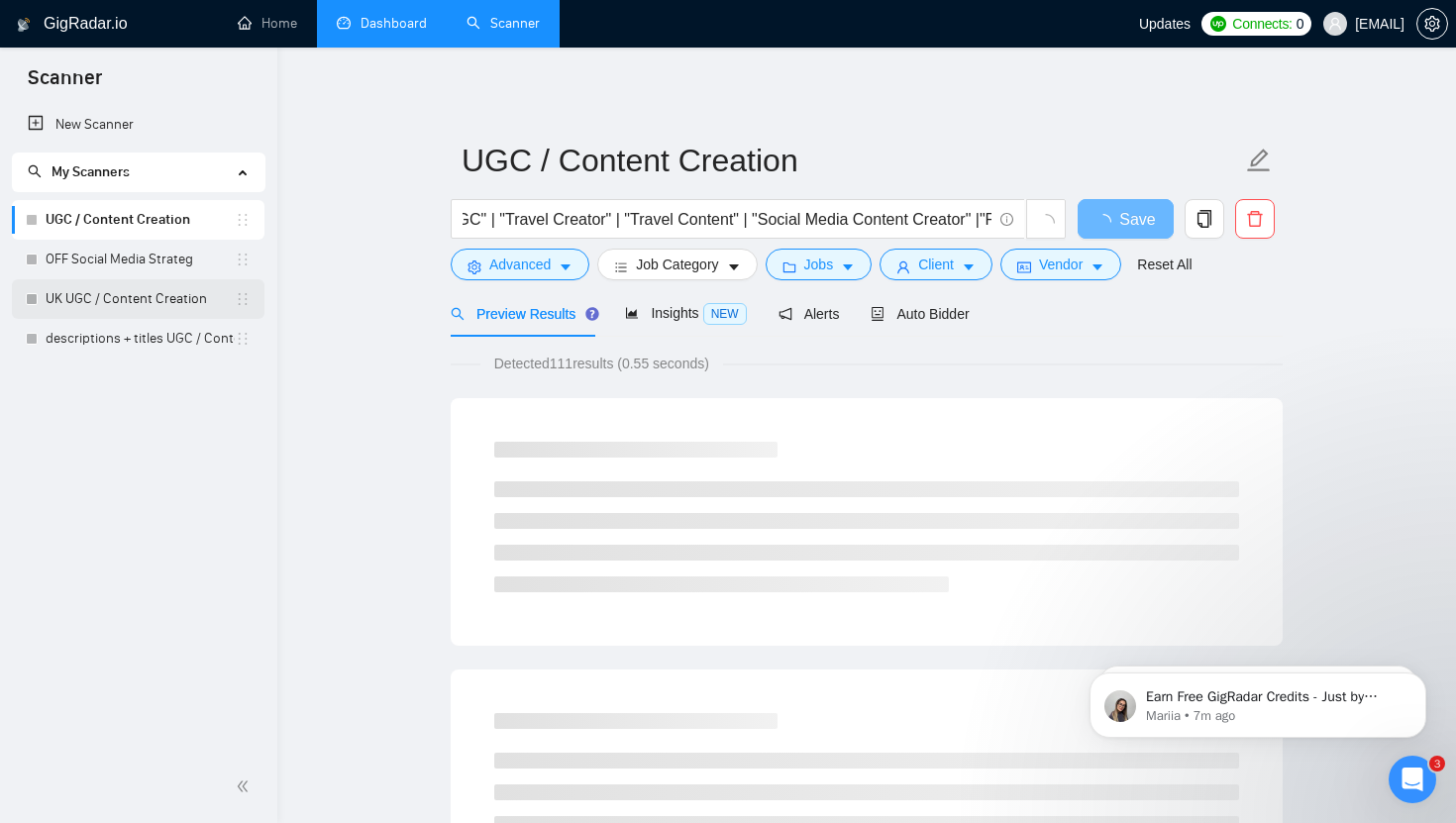 scroll, scrollTop: 0, scrollLeft: 0, axis: both 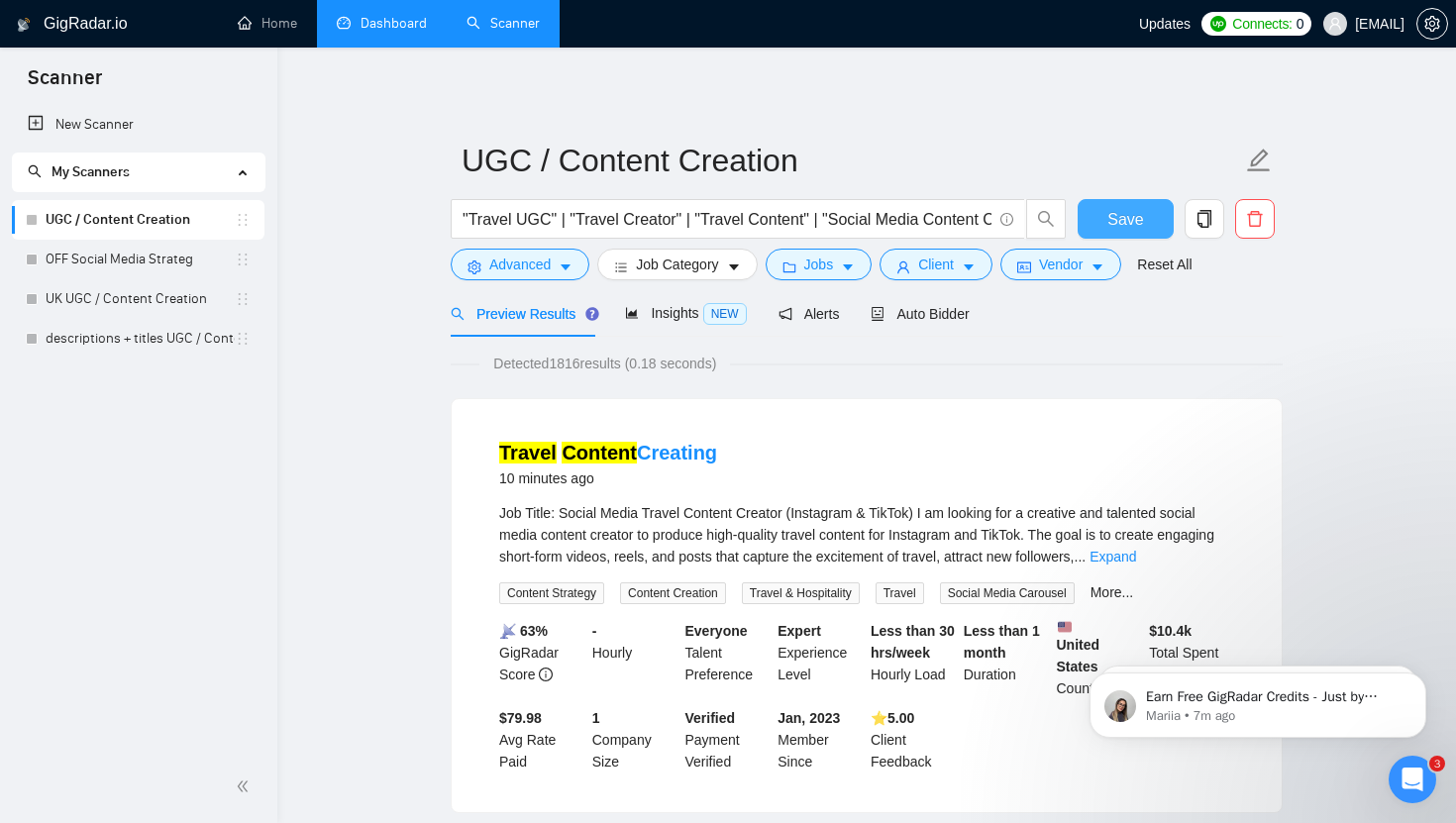 click on "Save" at bounding box center [1125, 219] 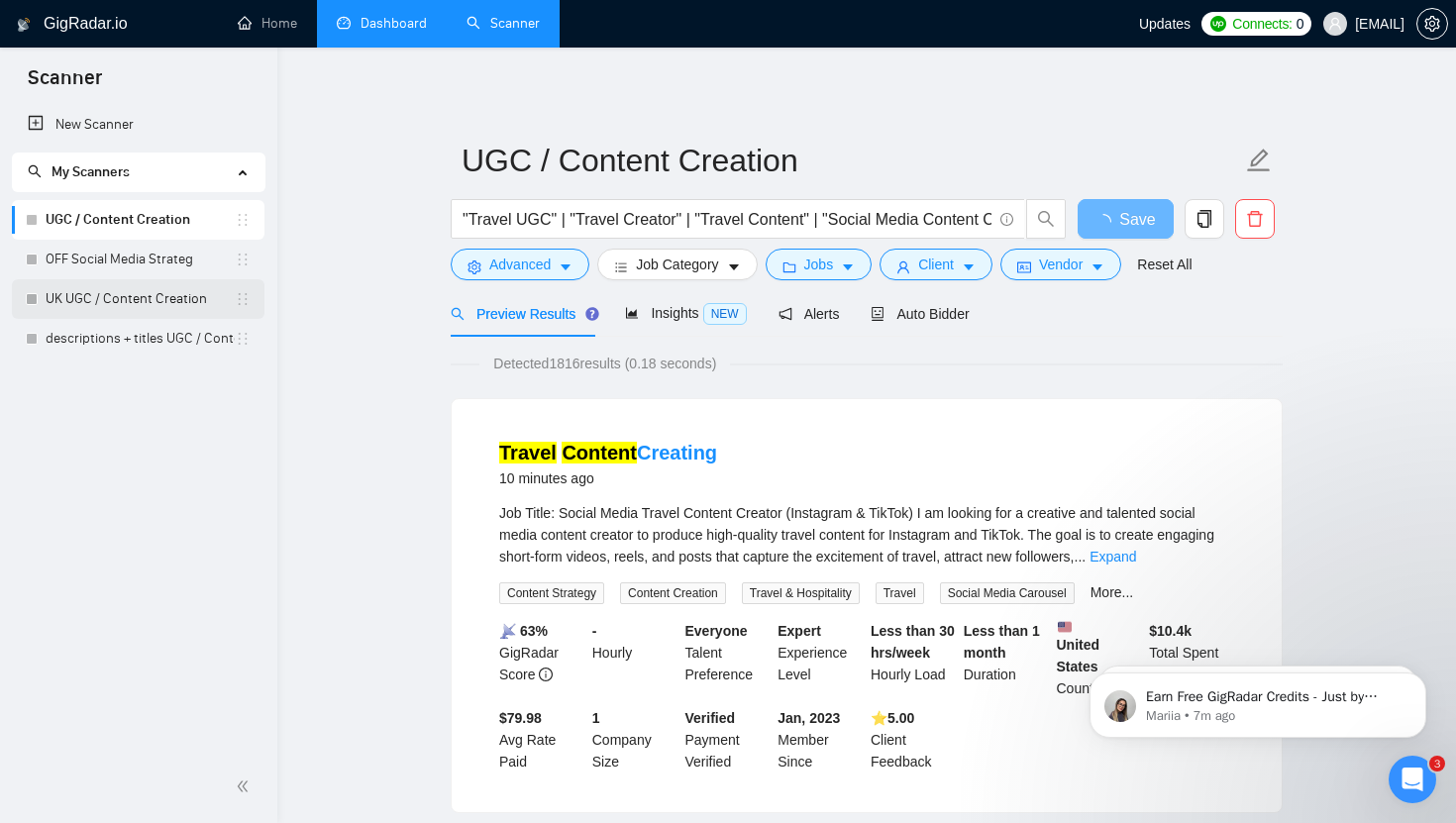 click on "UK UGC / Content Creation" at bounding box center [140, 299] 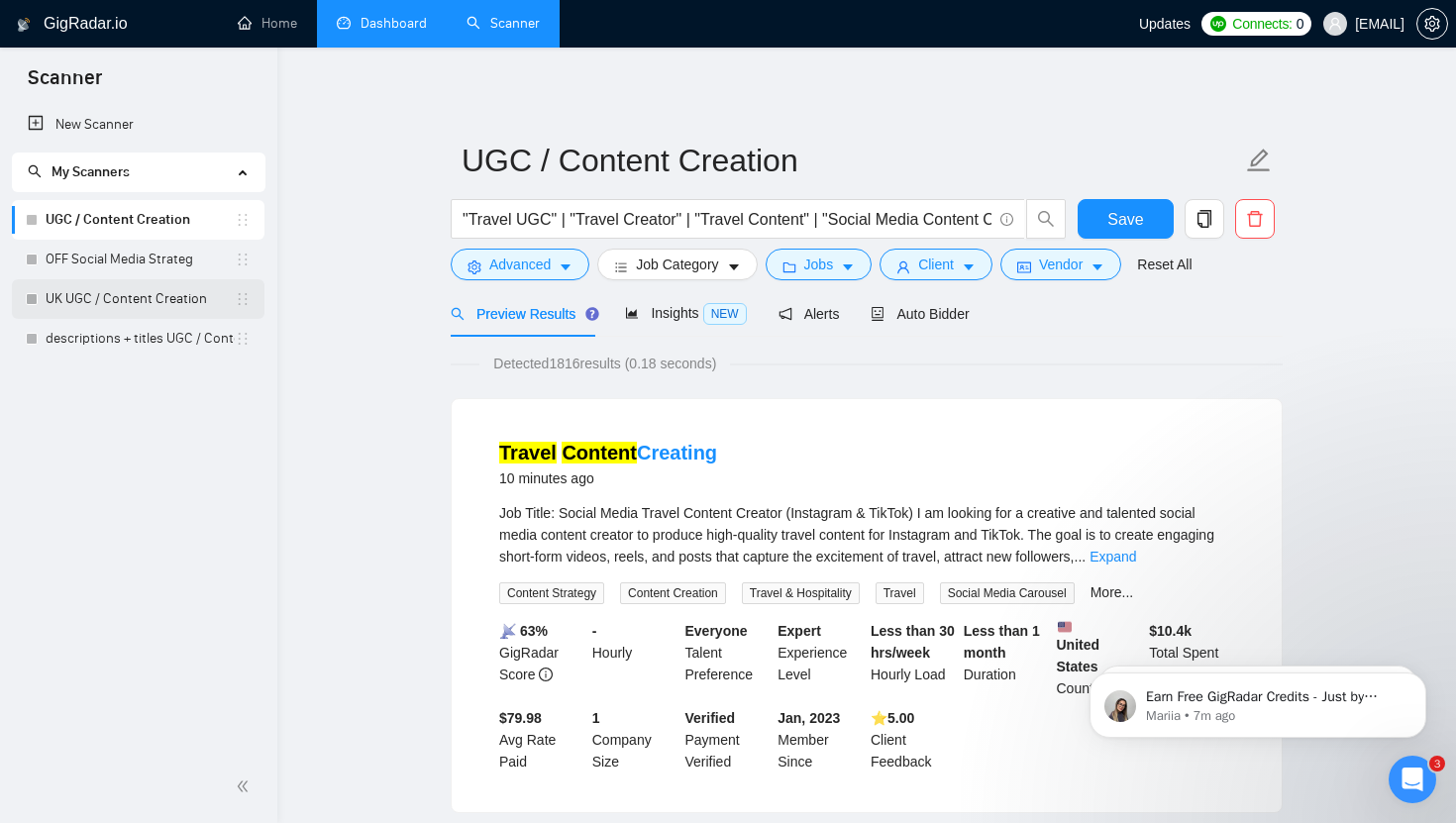 click on "UK UGC / Content Creation" at bounding box center [140, 299] 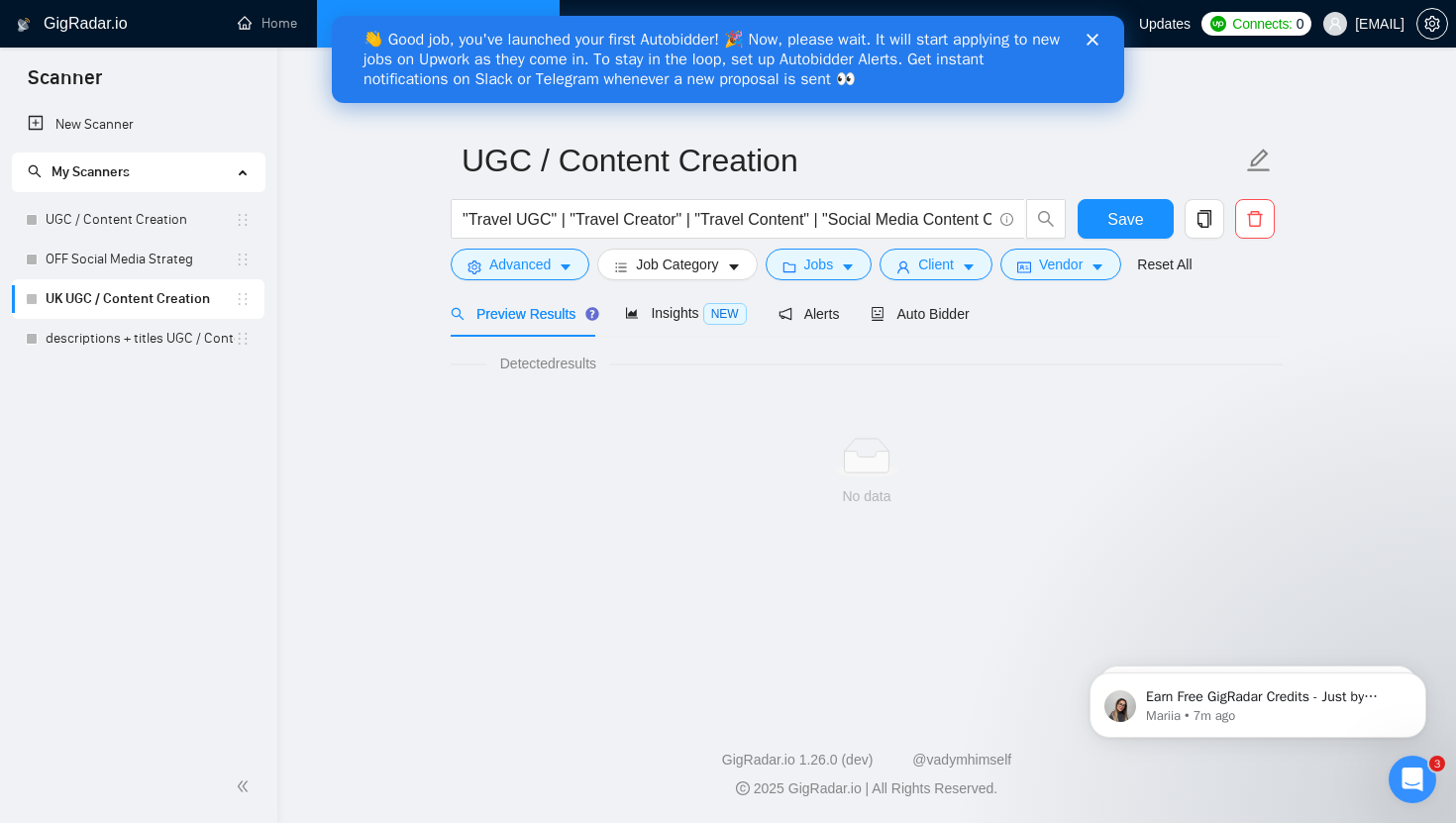 scroll, scrollTop: 0, scrollLeft: 0, axis: both 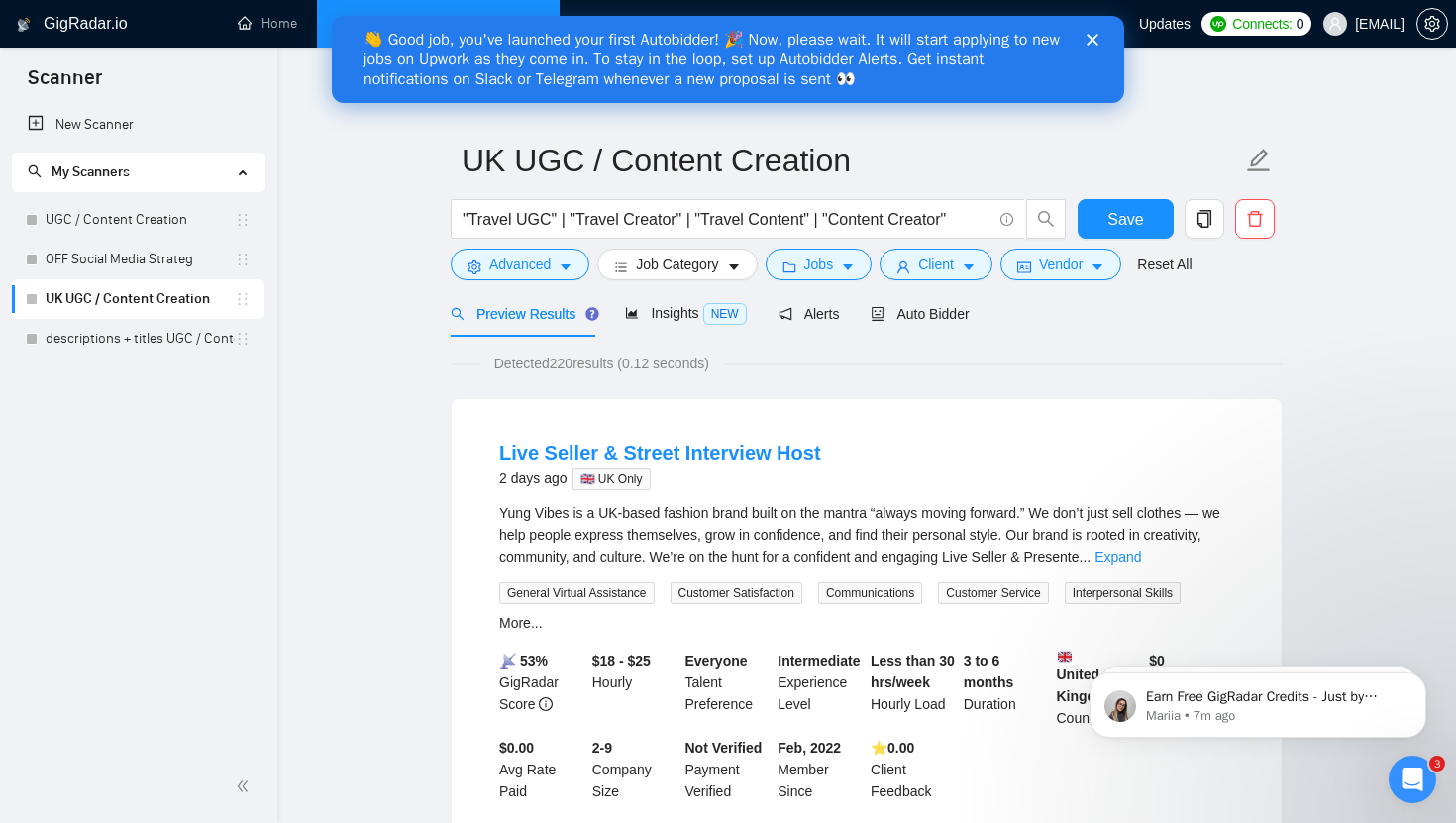 click 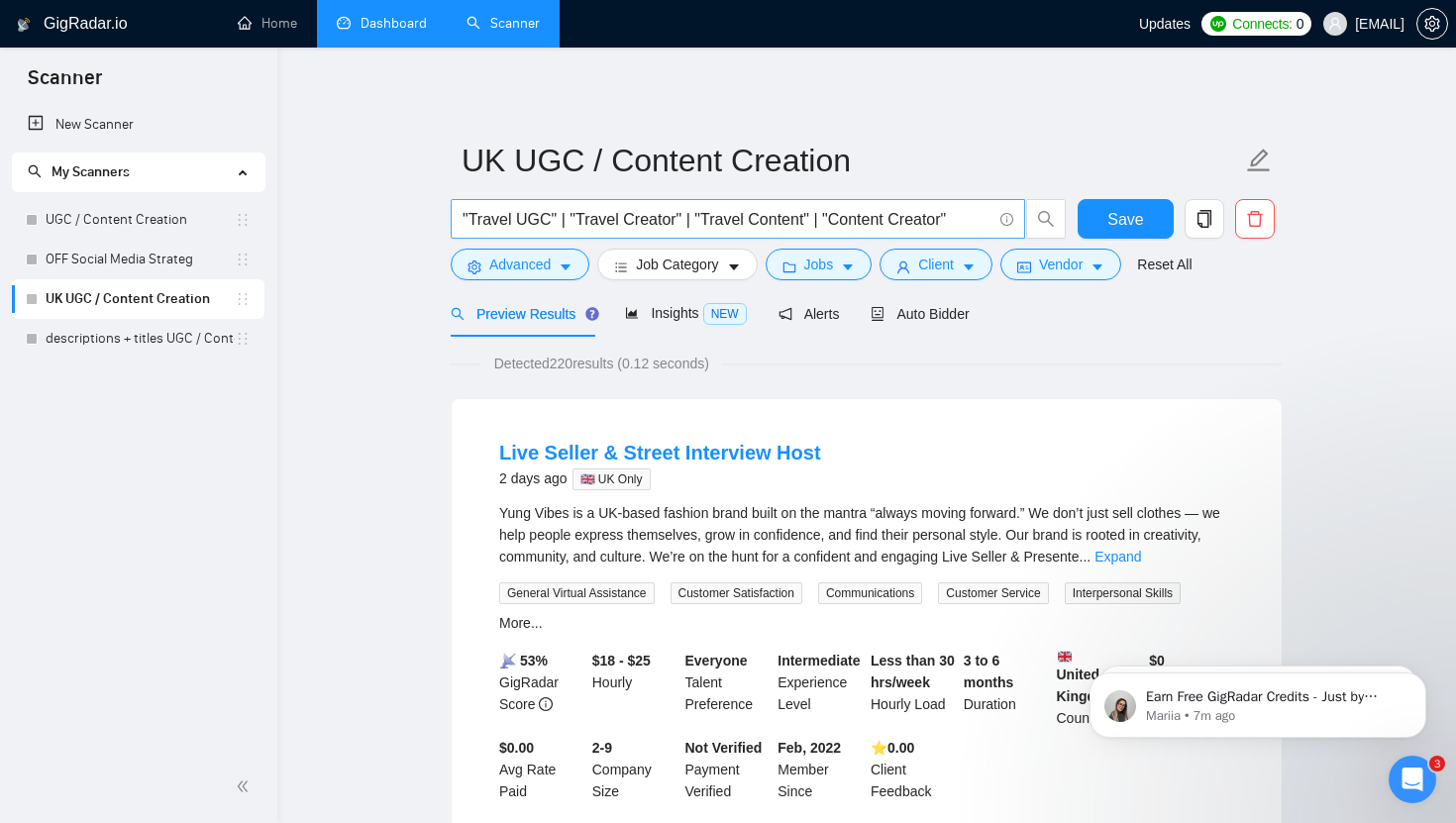 click on ""Travel UGC" | "Travel Creator" | "Travel Content" | "Content Creator"" at bounding box center (727, 219) 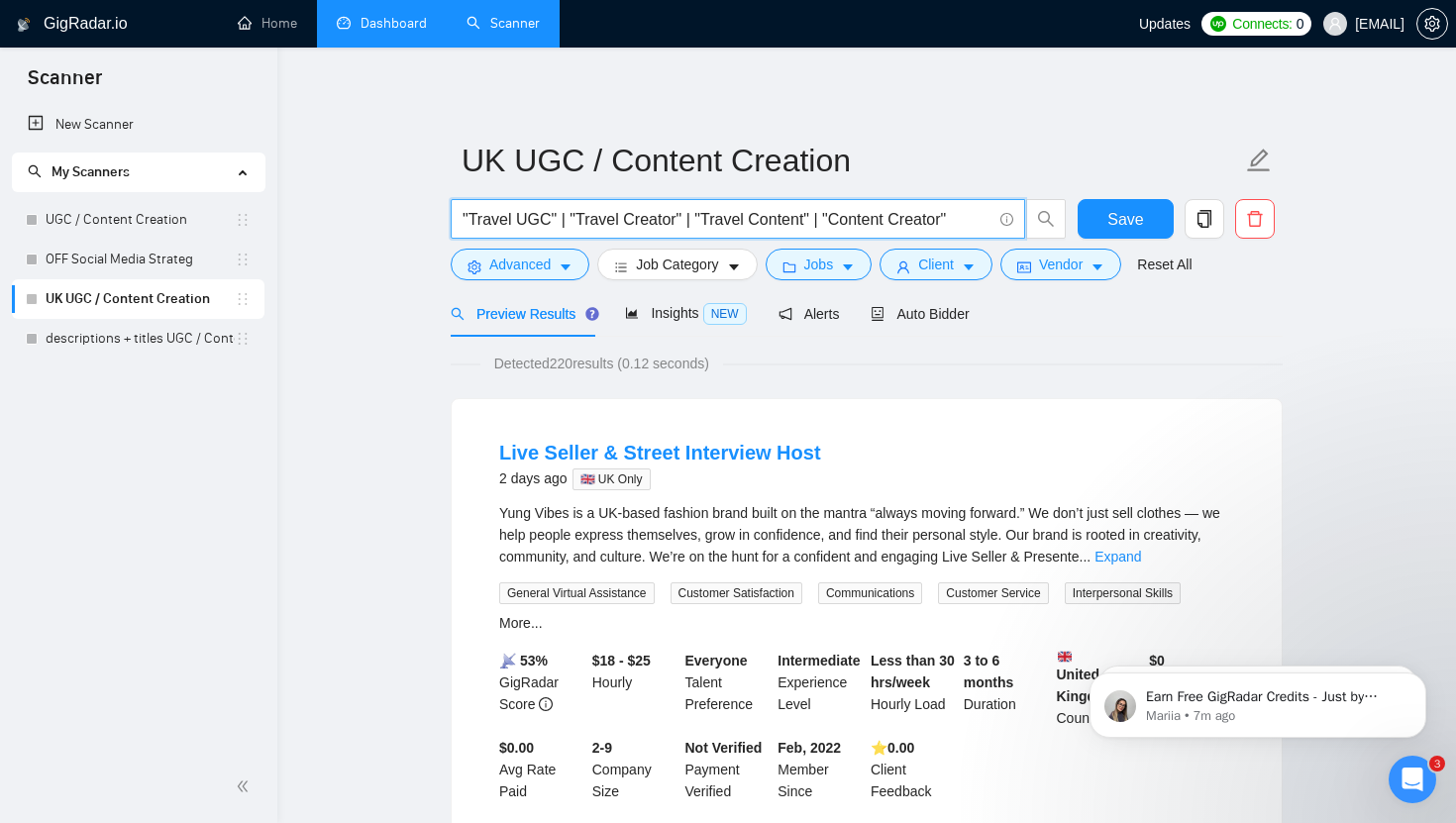 paste on ""Social Media Content Creator"" 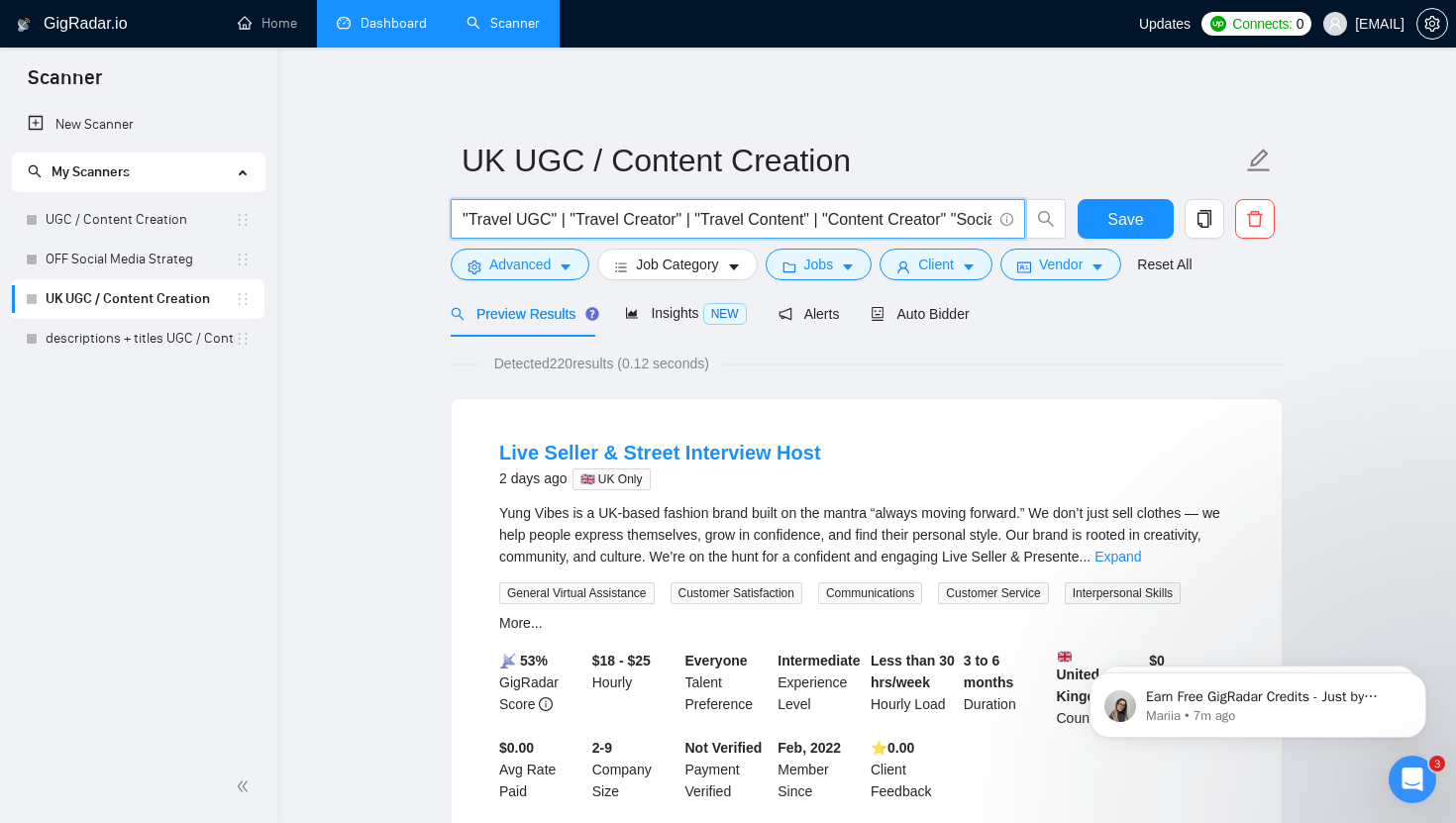 scroll, scrollTop: 0, scrollLeft: 196, axis: horizontal 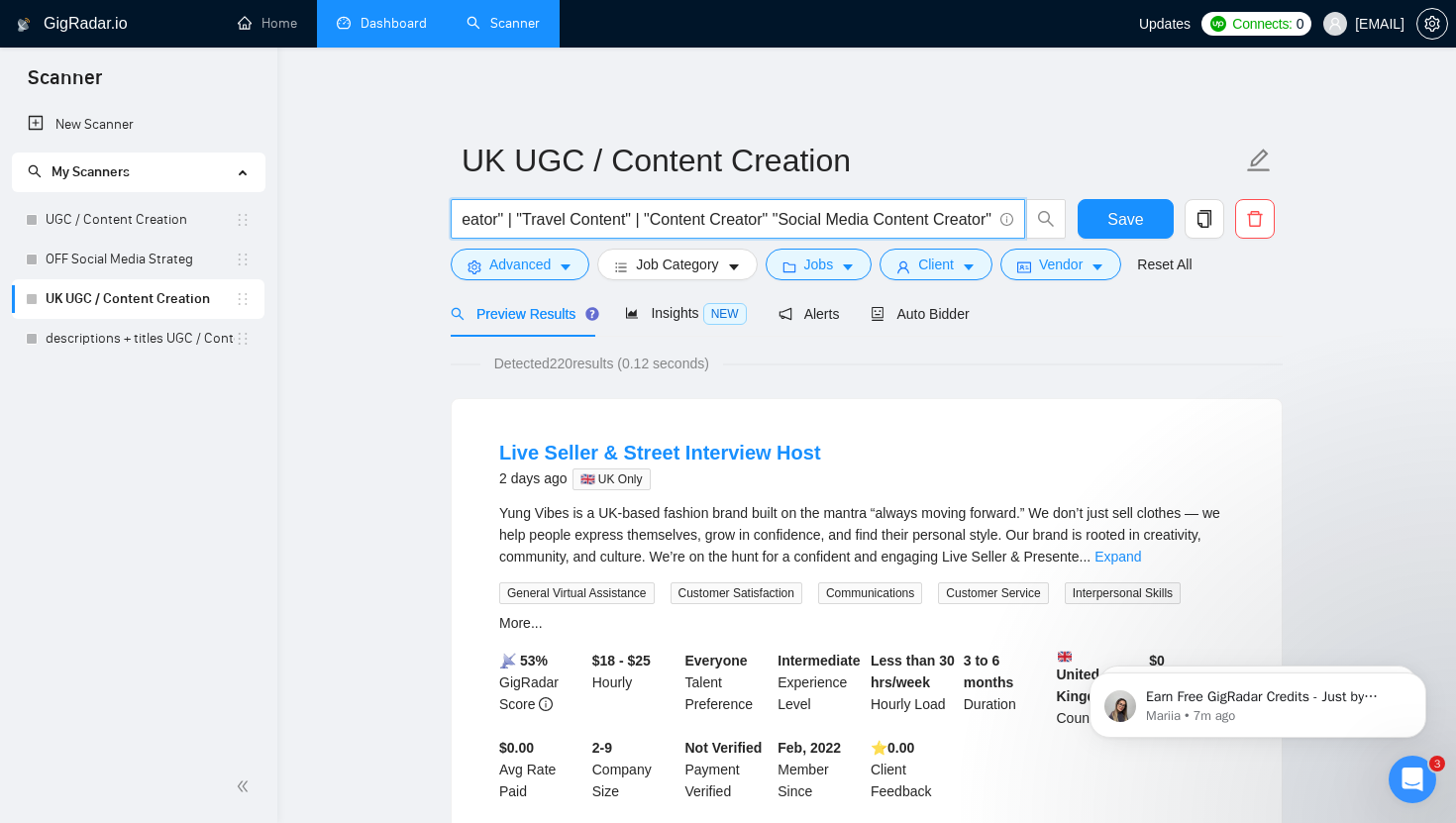 click on ""Travel UGC" | "Travel Creator" | "Travel Content" | "Content Creator" "Social Media Content Creator"" at bounding box center (727, 219) 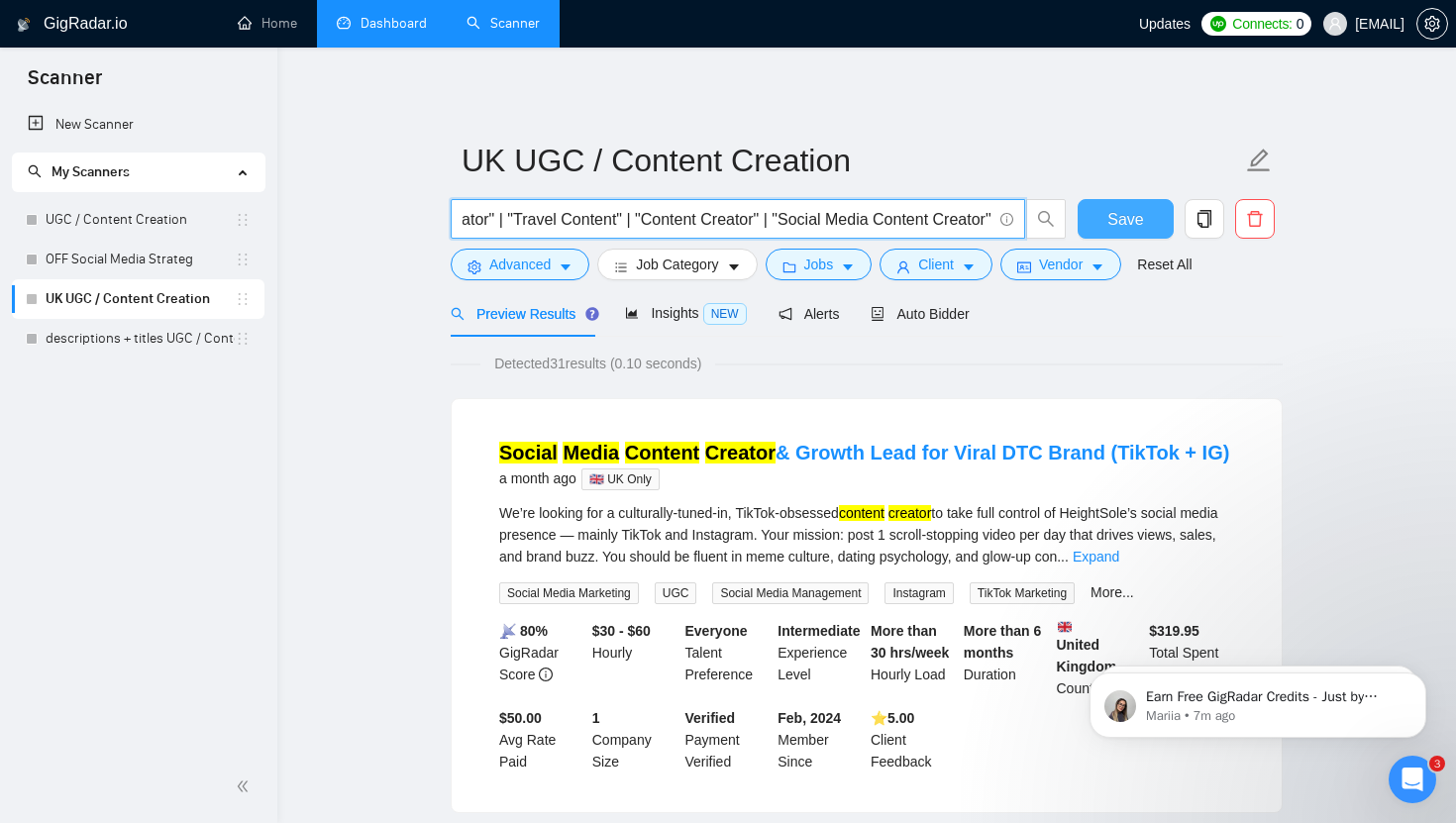 type on ""Travel UGC" | "Travel Creator" | "Travel Content" | "Content Creator" | "Social Media Content Creator"" 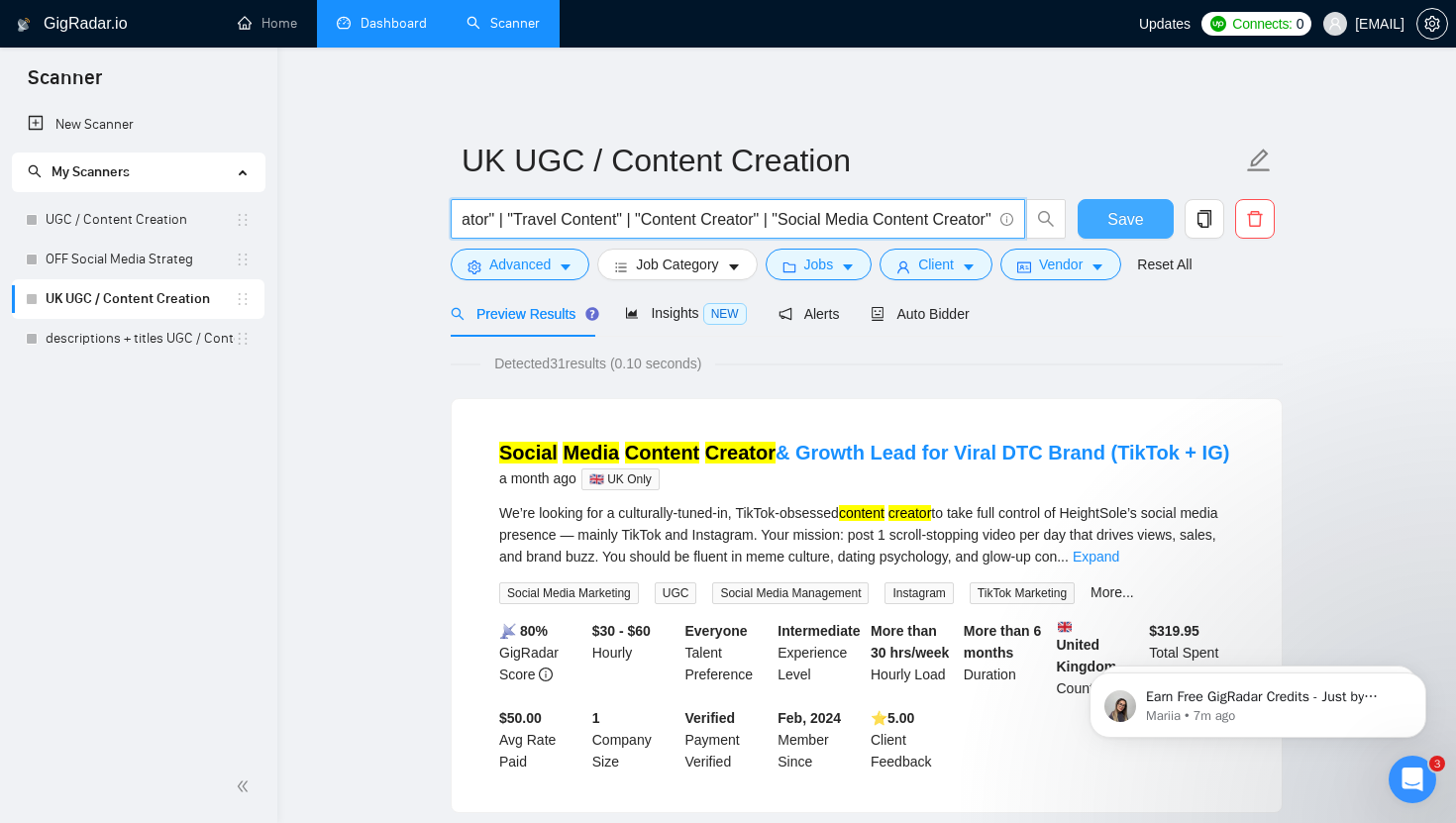 click on "Save" at bounding box center [1125, 219] 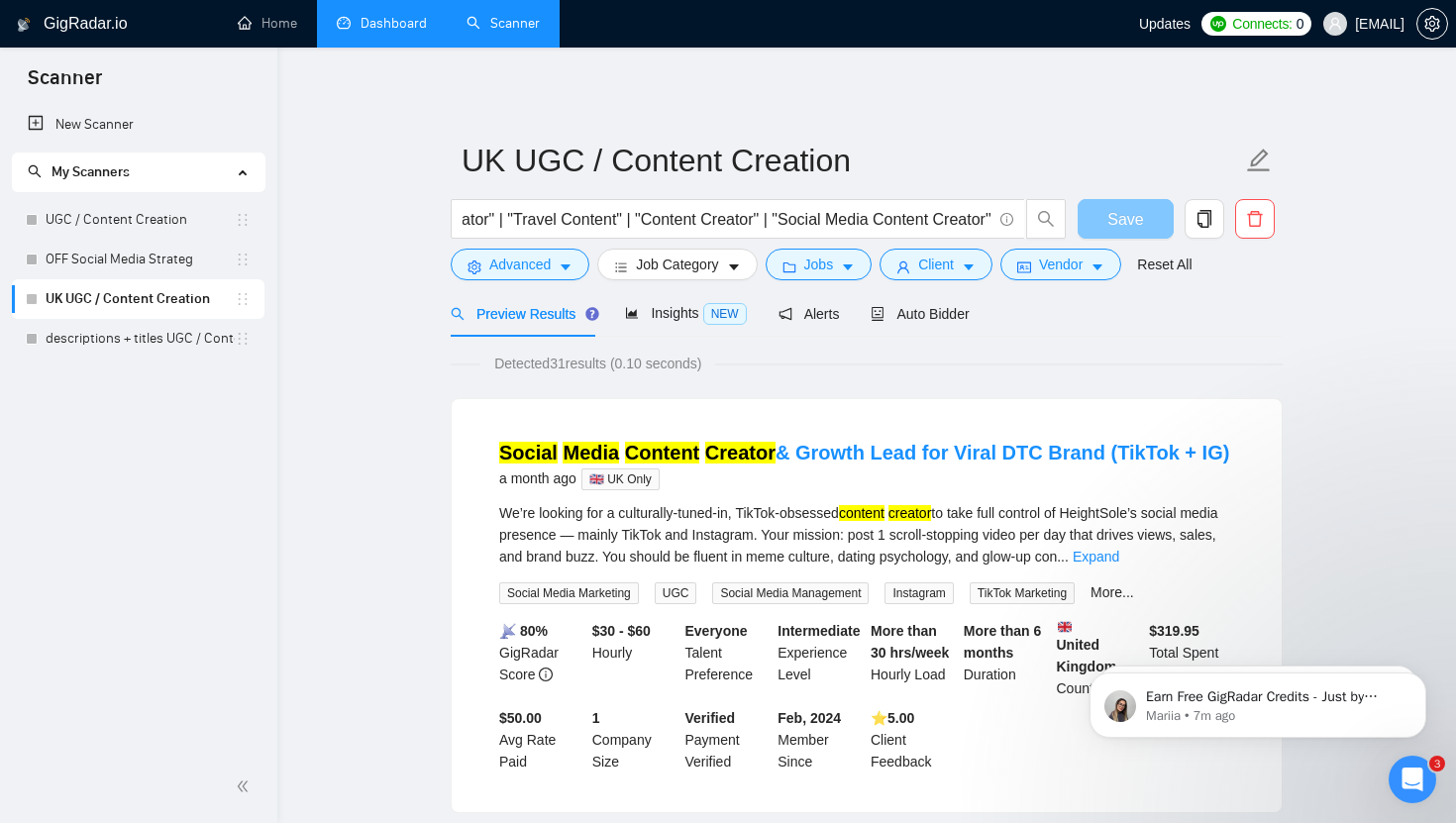 scroll, scrollTop: 0, scrollLeft: 0, axis: both 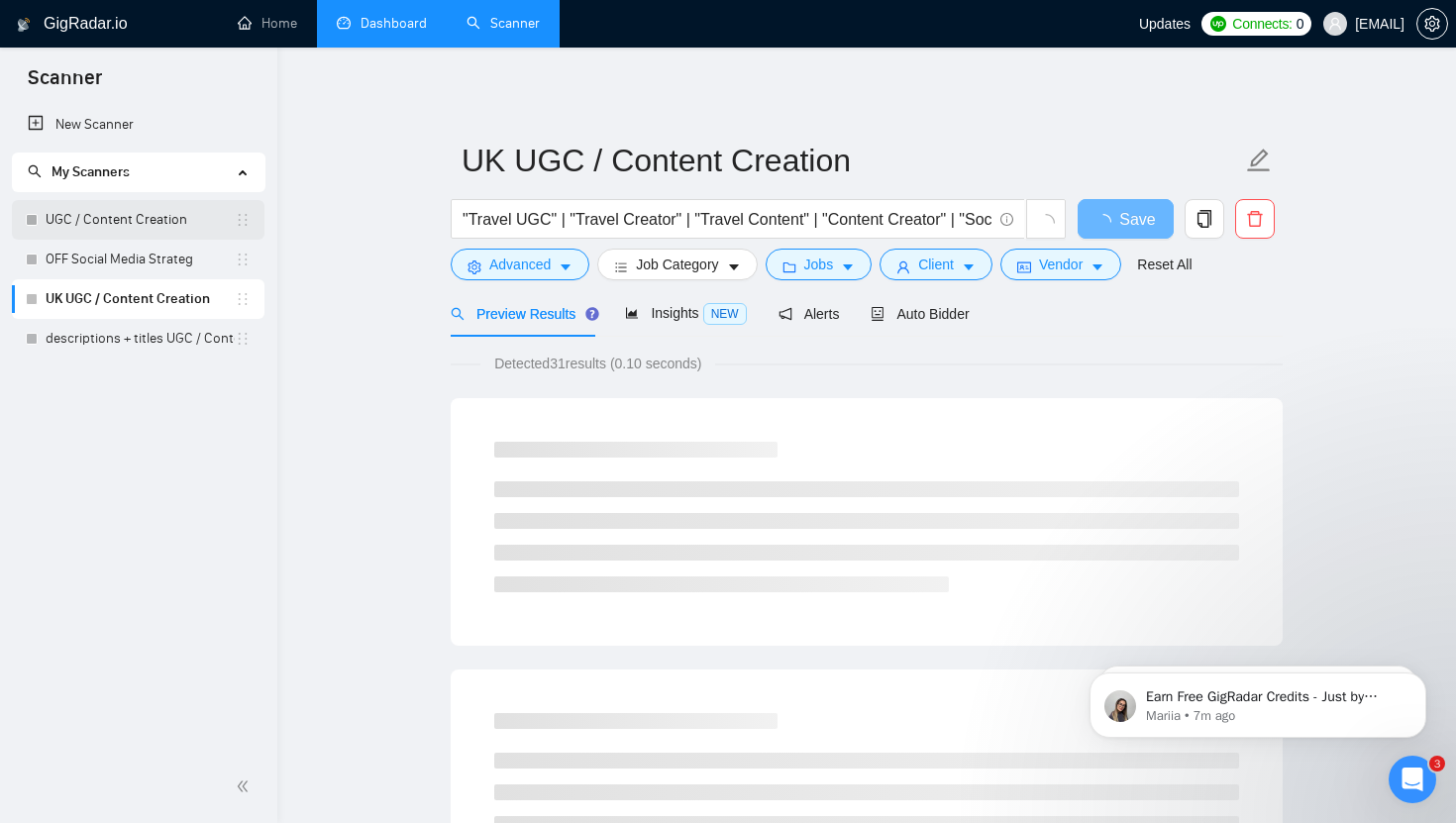 click on "UGC / Content Creation" at bounding box center [140, 220] 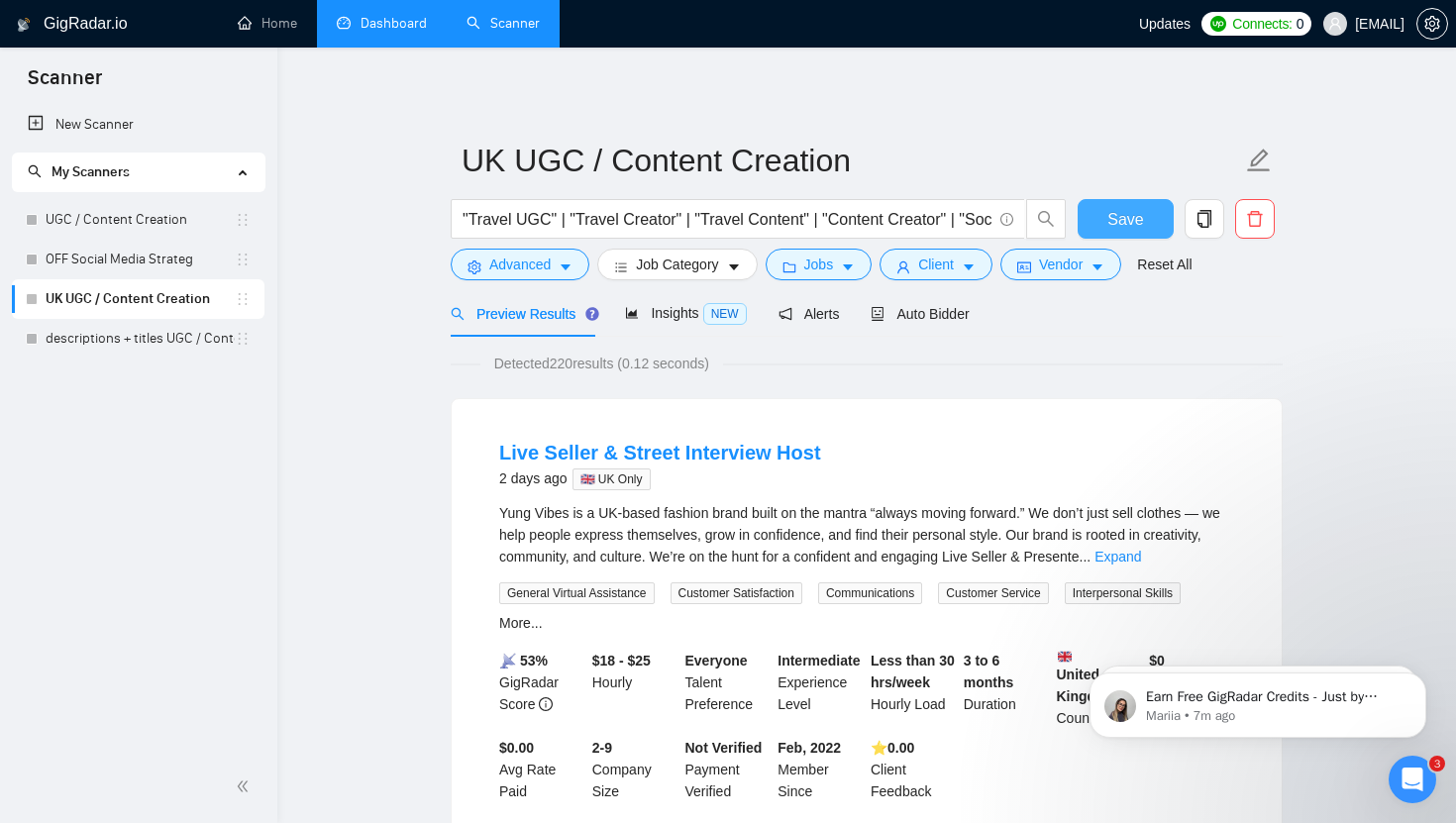 click on "Save" at bounding box center (1125, 219) 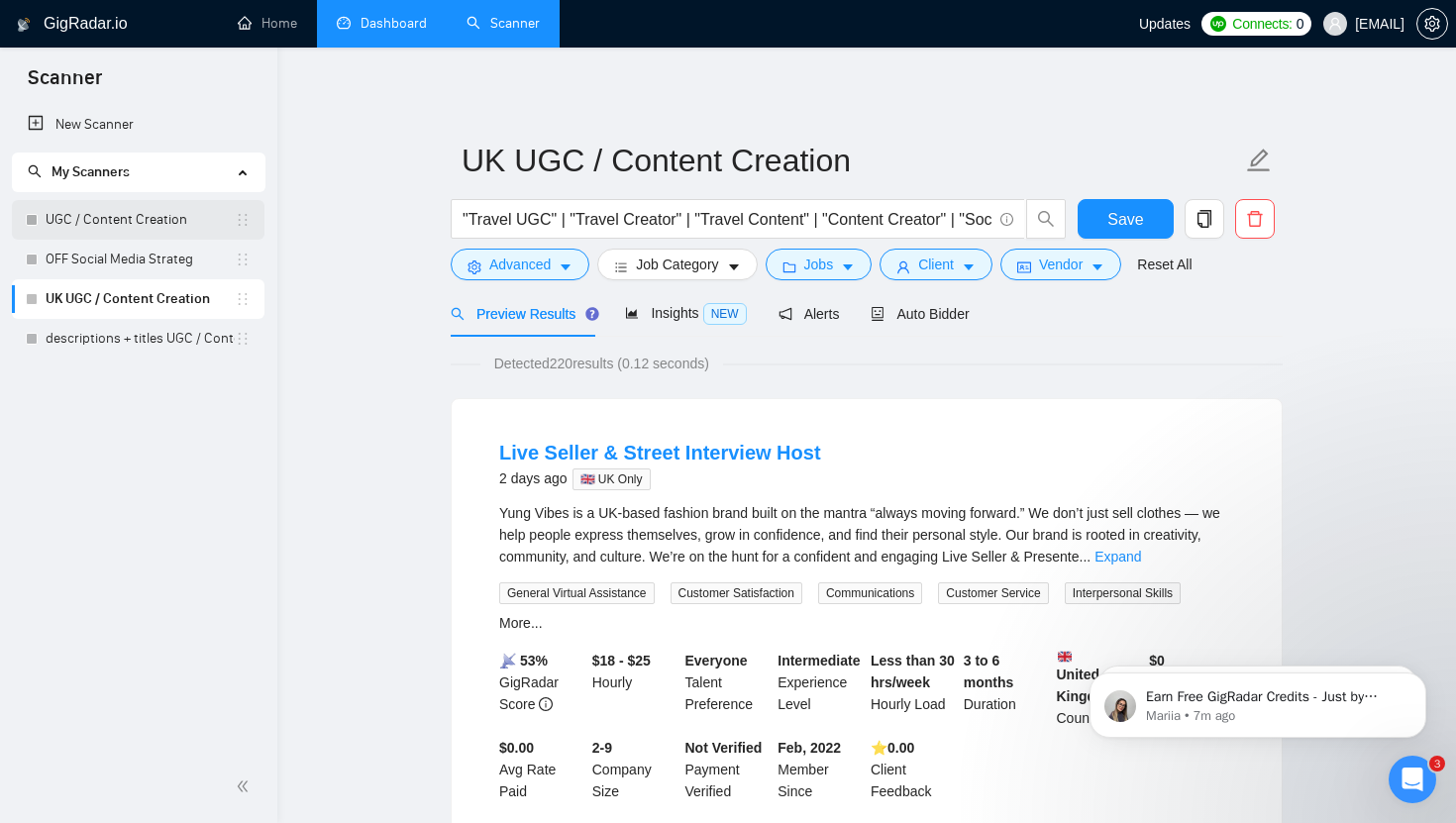 click on "UGC / Content Creation" at bounding box center [140, 220] 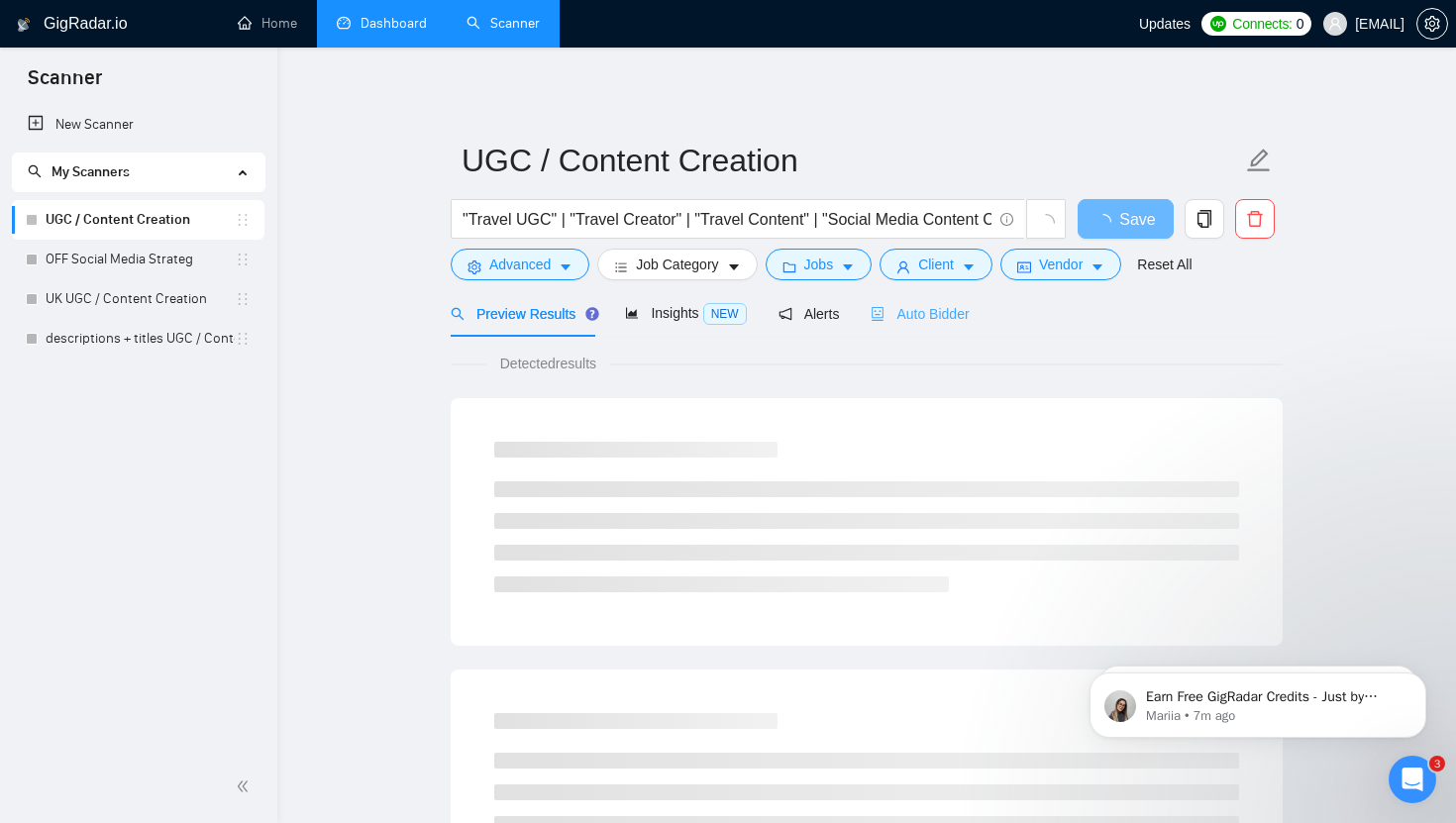 click on "Auto Bidder" at bounding box center (919, 313) 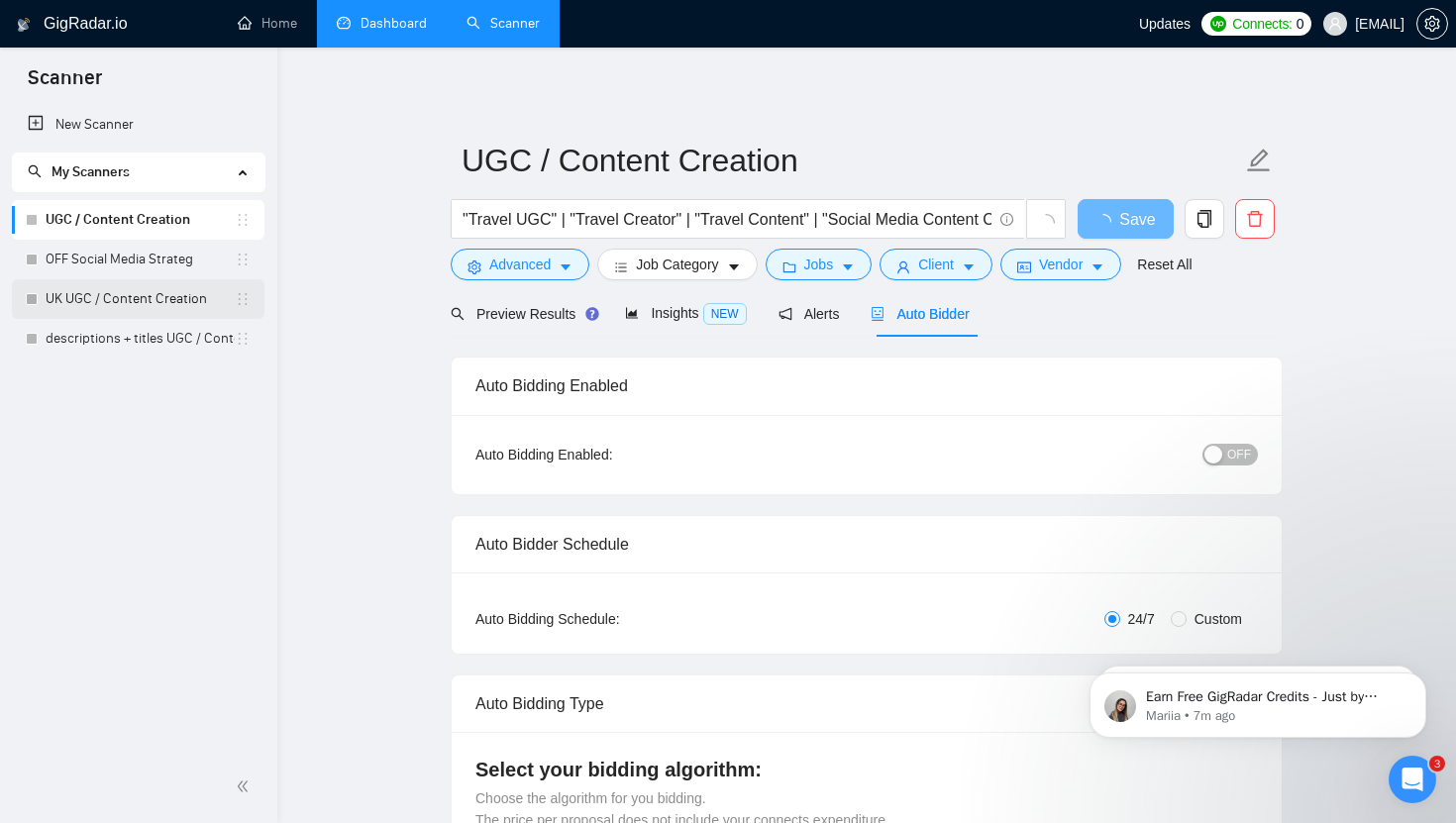 click on "UK UGC / Content Creation" at bounding box center (140, 299) 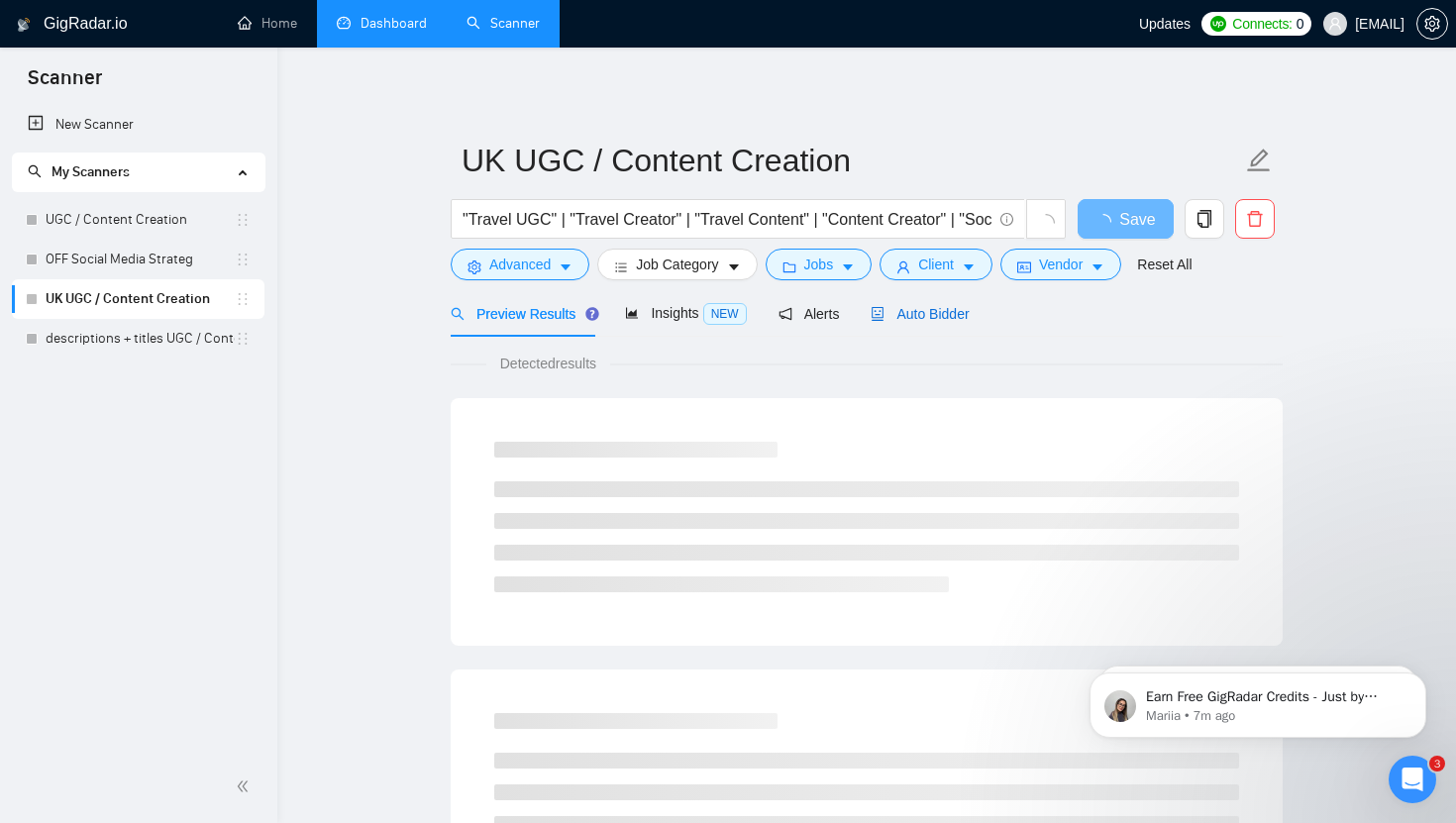click on "Auto Bidder" at bounding box center (919, 314) 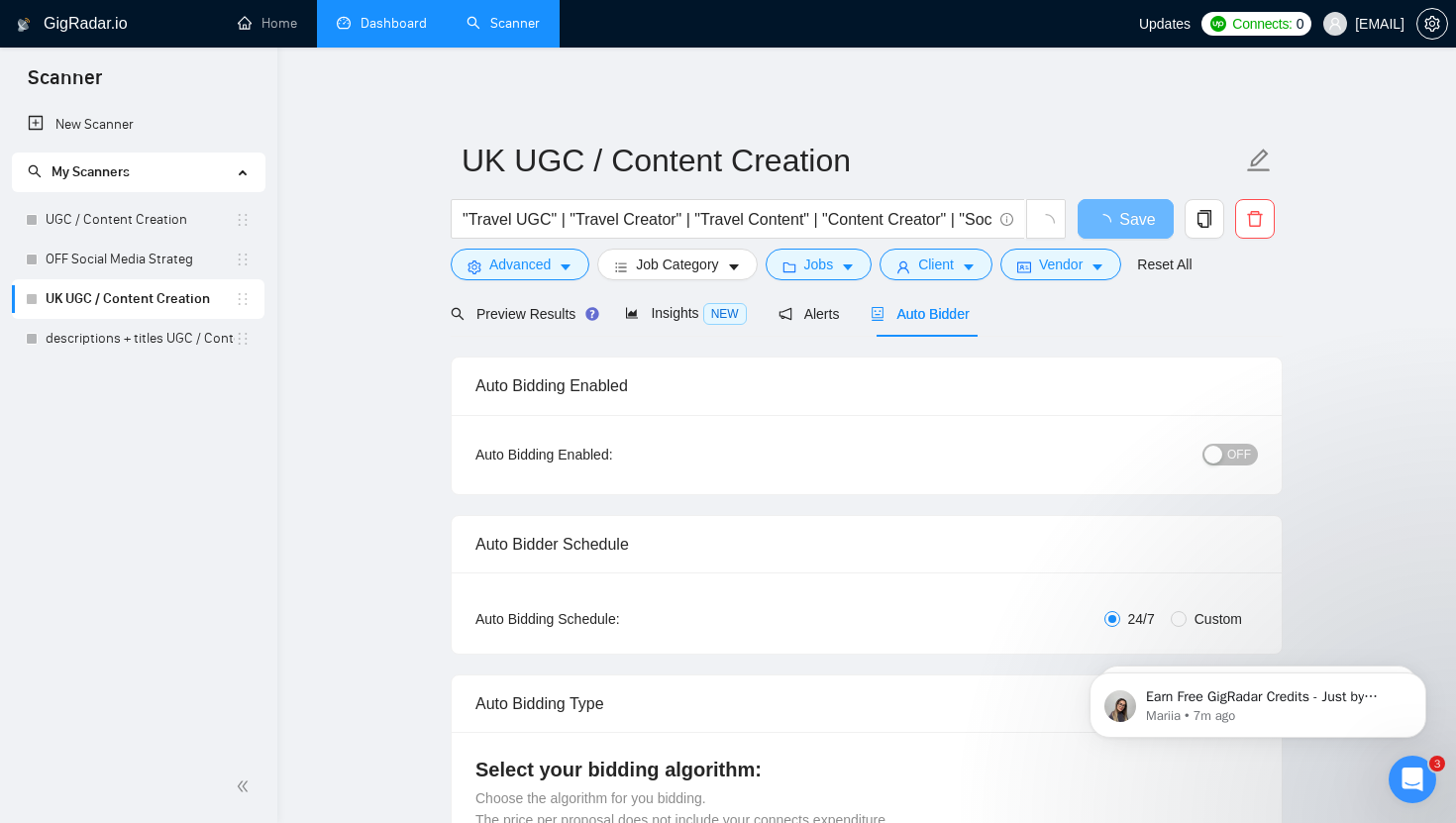 type 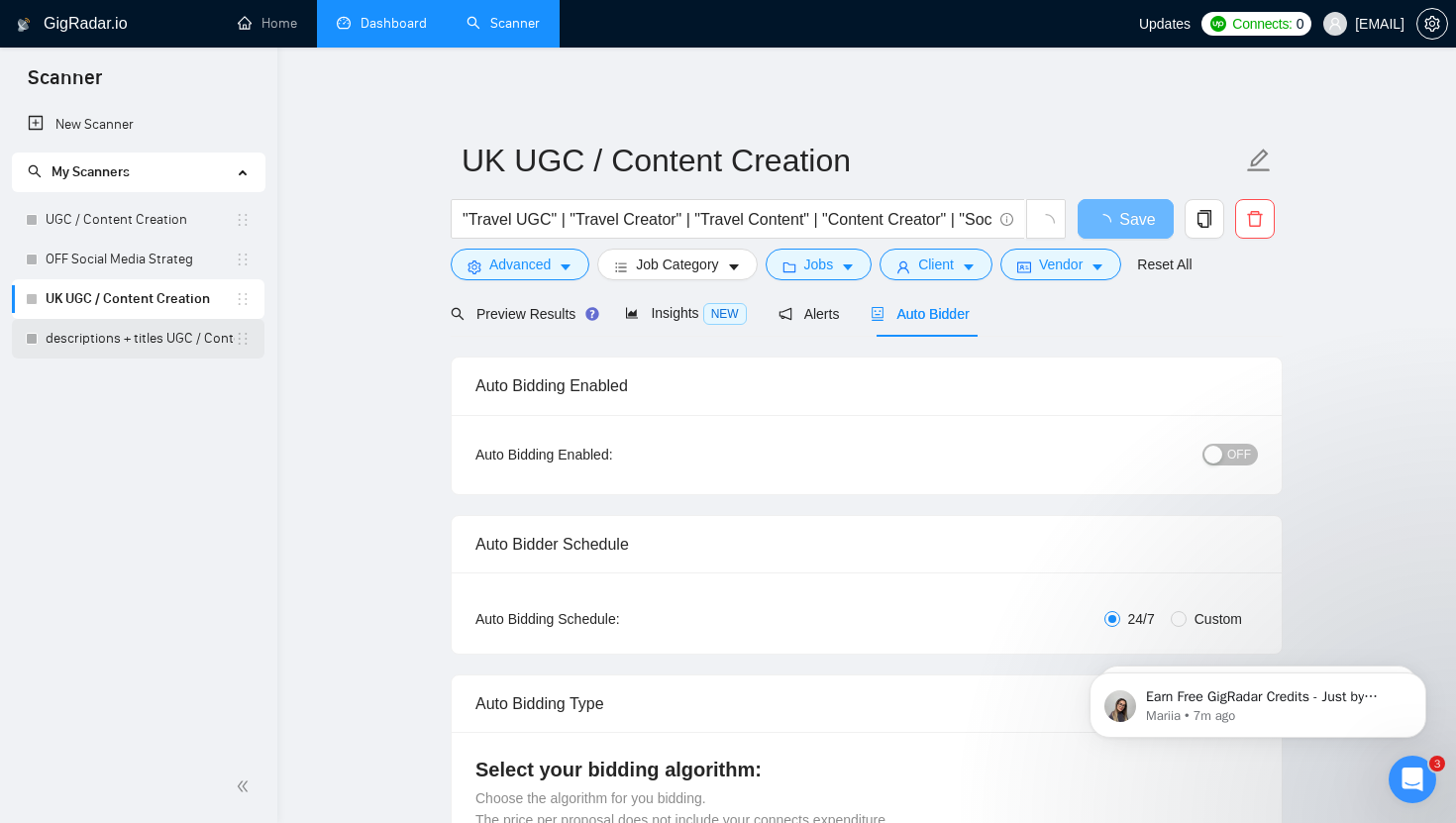 click on "descriptions + titles UGC / Content Creation" at bounding box center (140, 339) 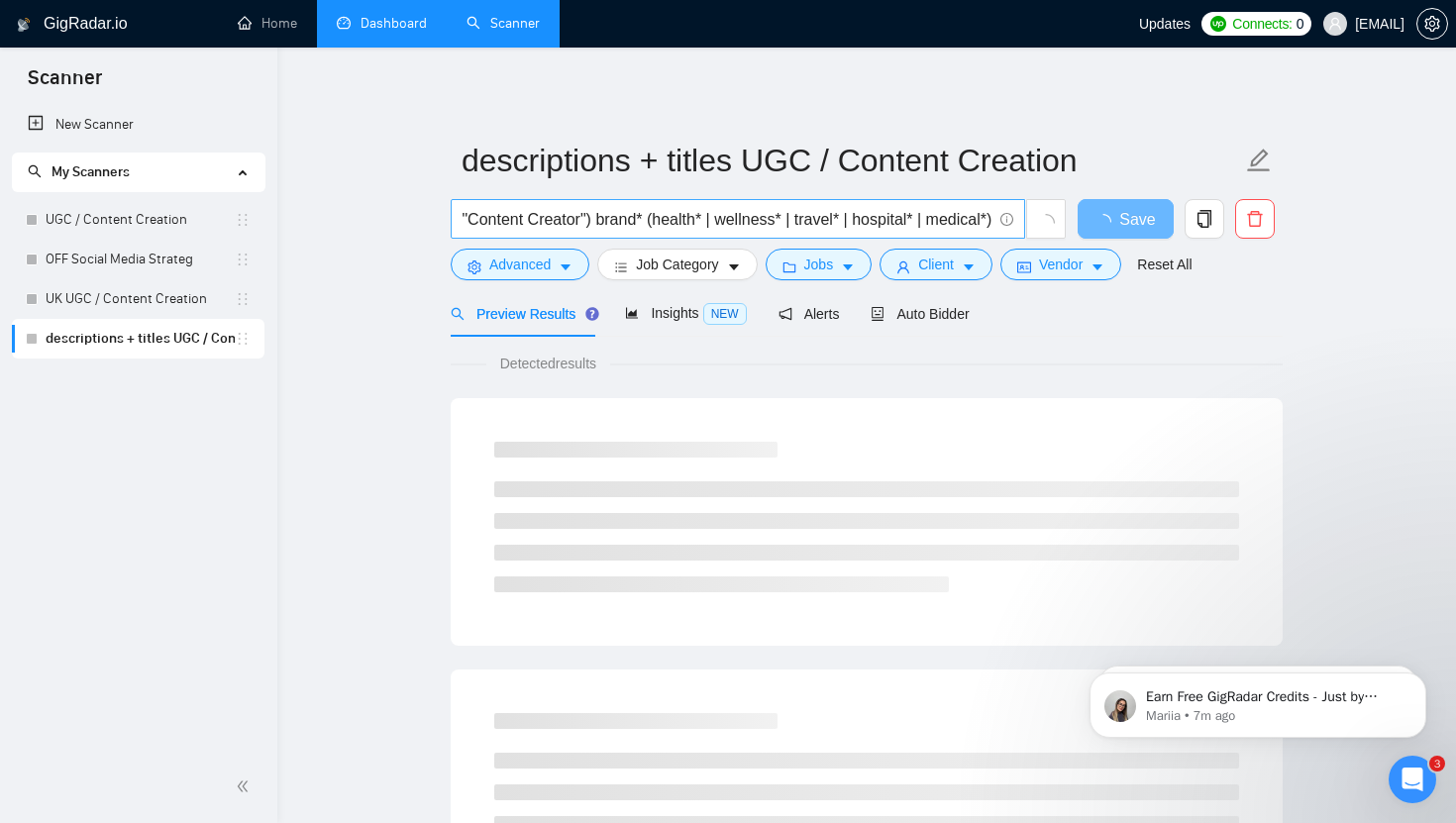 scroll, scrollTop: 0, scrollLeft: 0, axis: both 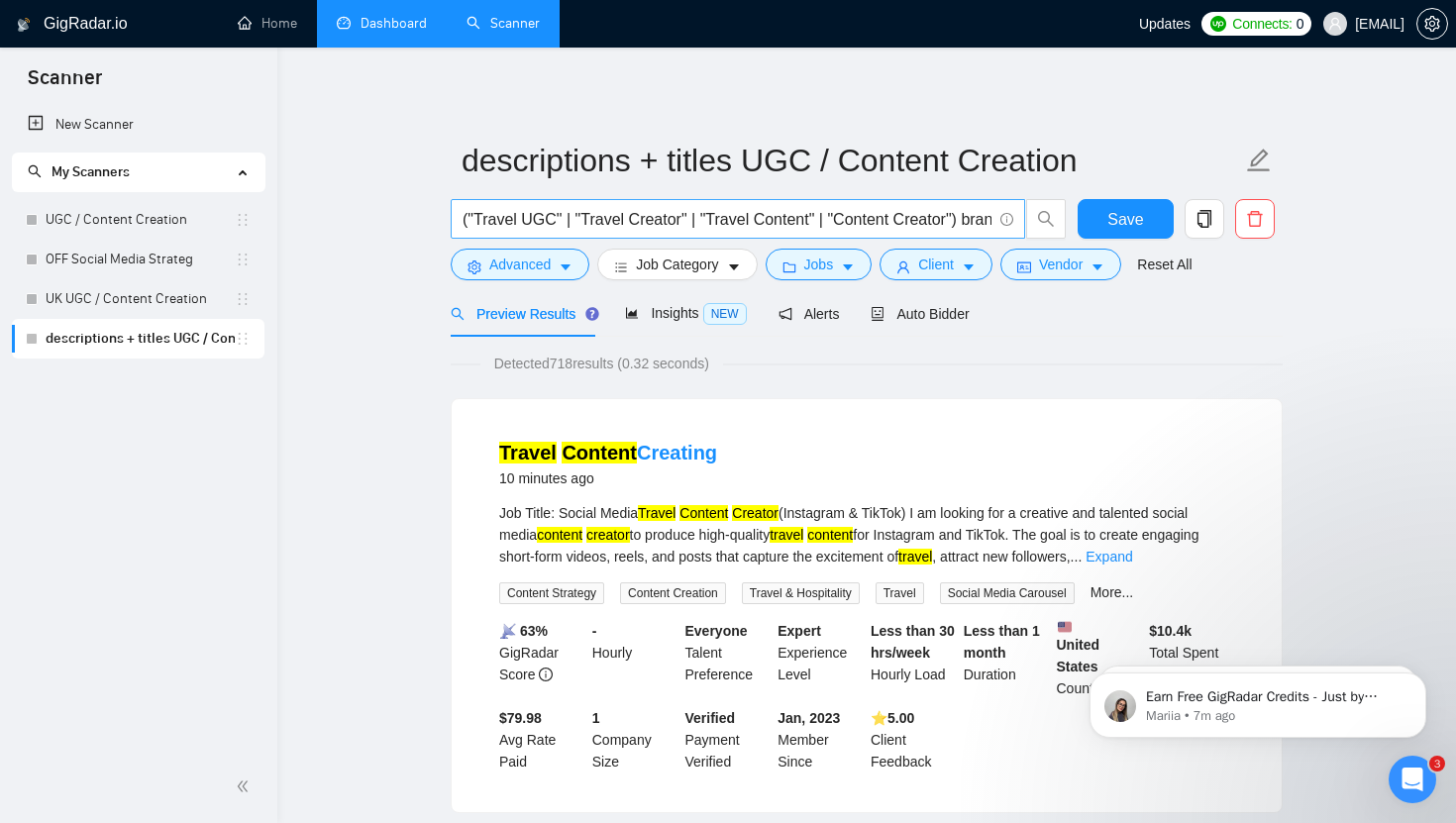 click on "("Travel UGC" | "Travel Creator" | "Travel Content" | "Content Creator") brand* (health* | wellness* | travel* | hospital* | medical*)" at bounding box center (727, 219) 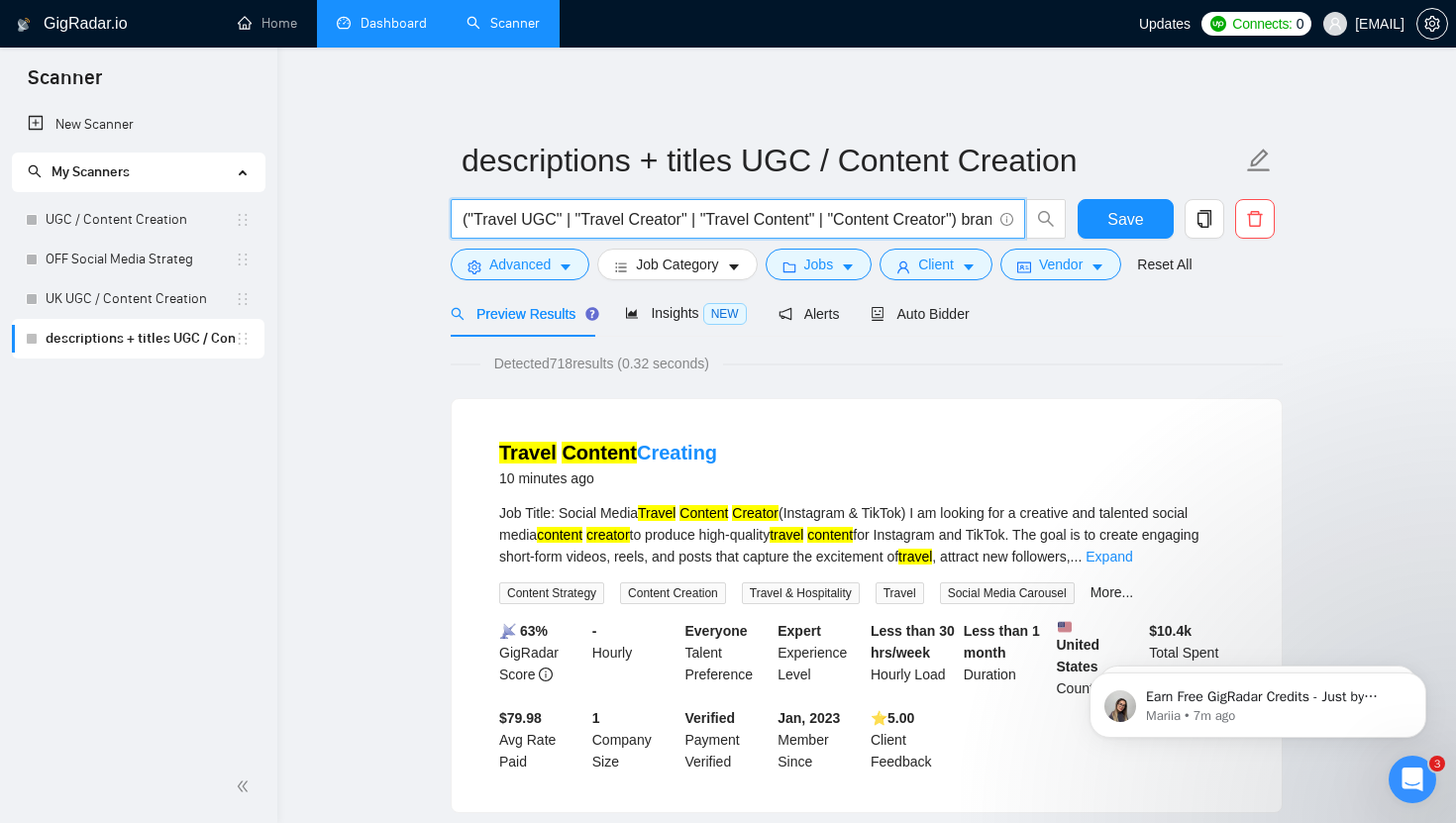 paste on "Social Media Content Creator""" 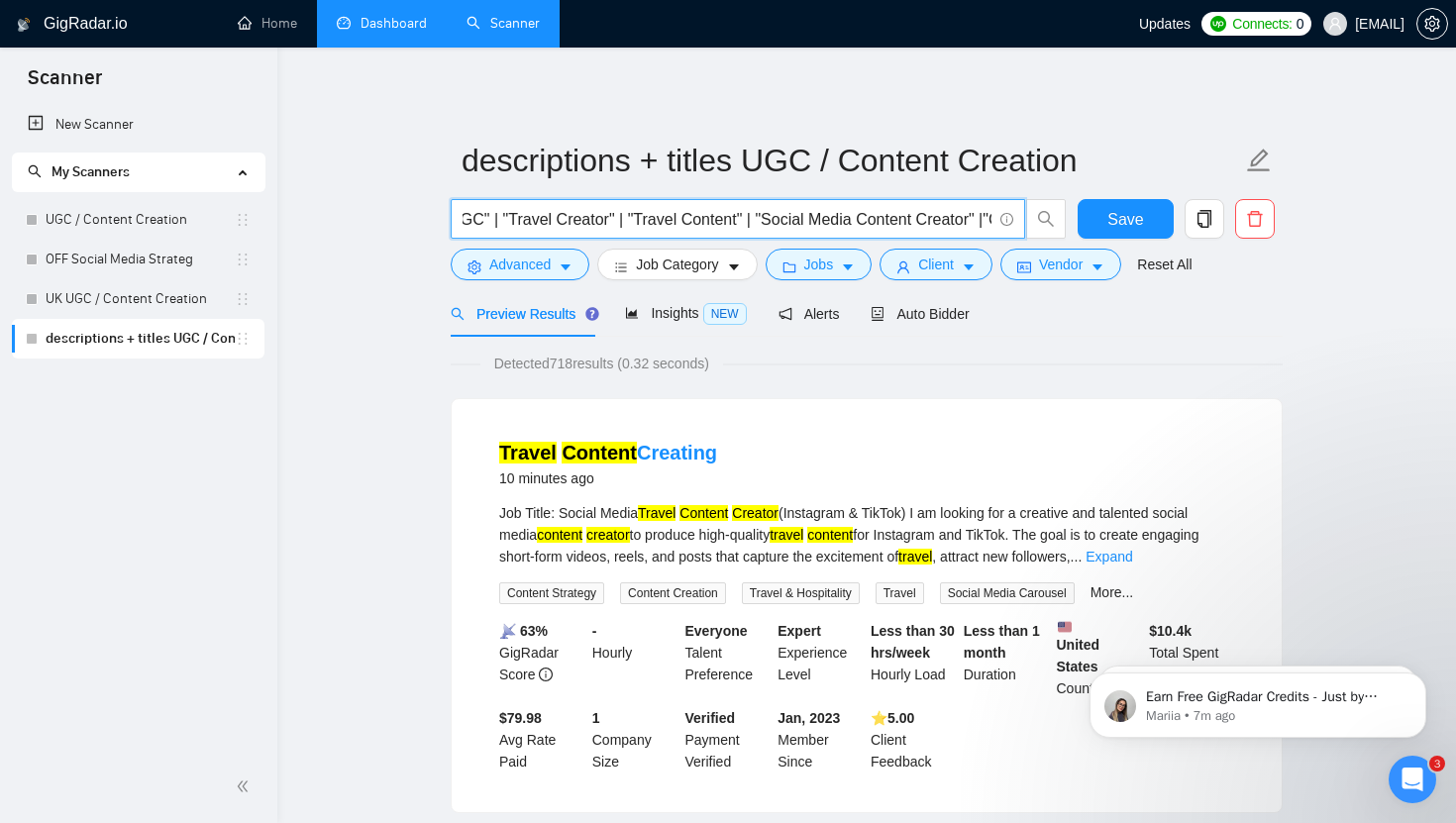 scroll, scrollTop: 0, scrollLeft: 76, axis: horizontal 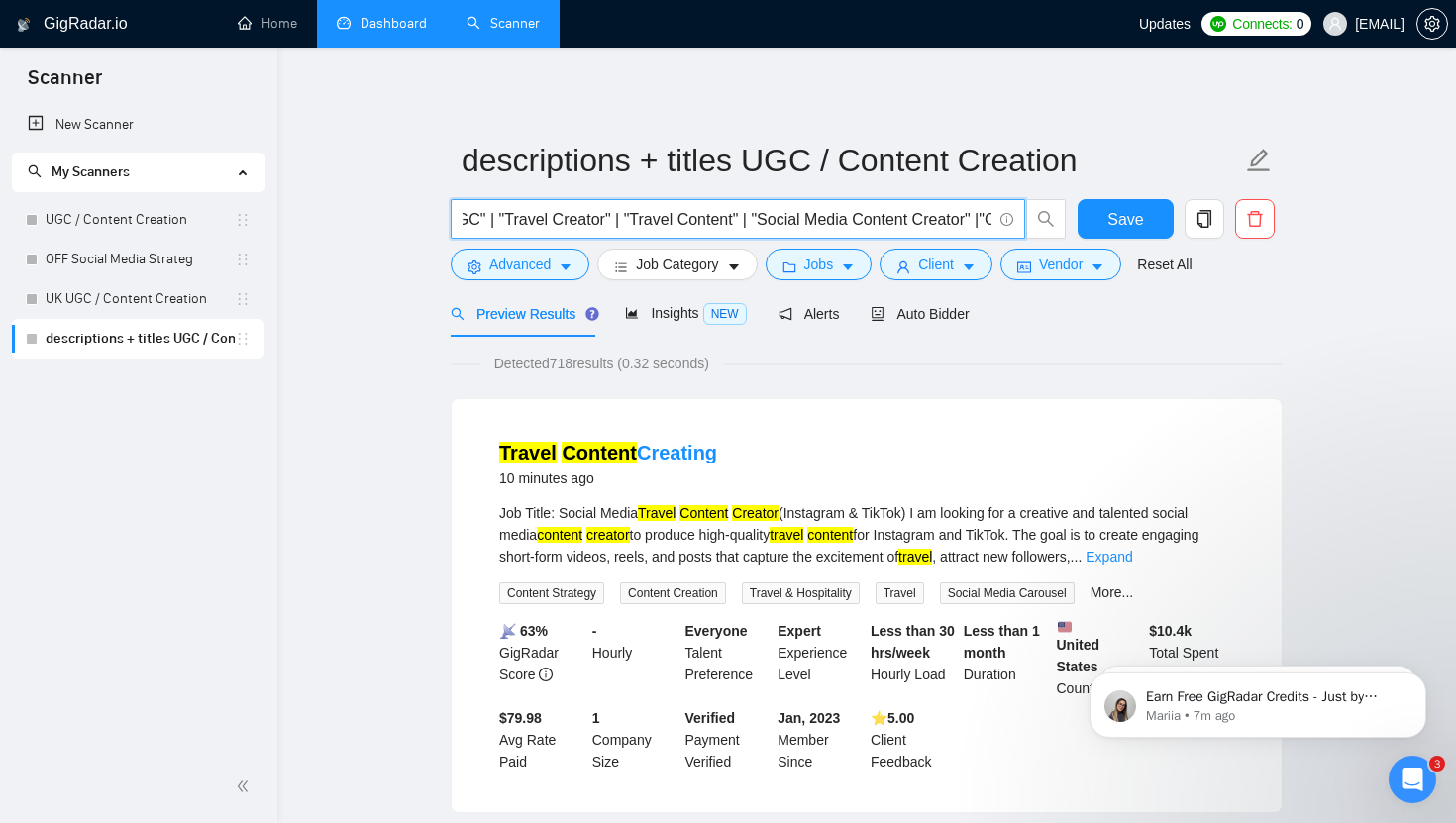 type on "("Travel UGC" | "Travel Creator" | "Travel Content" | "Social Media Content Creator" |"Content Creator") brand* (health* | wellness* | travel* | hospital* | medical*)" 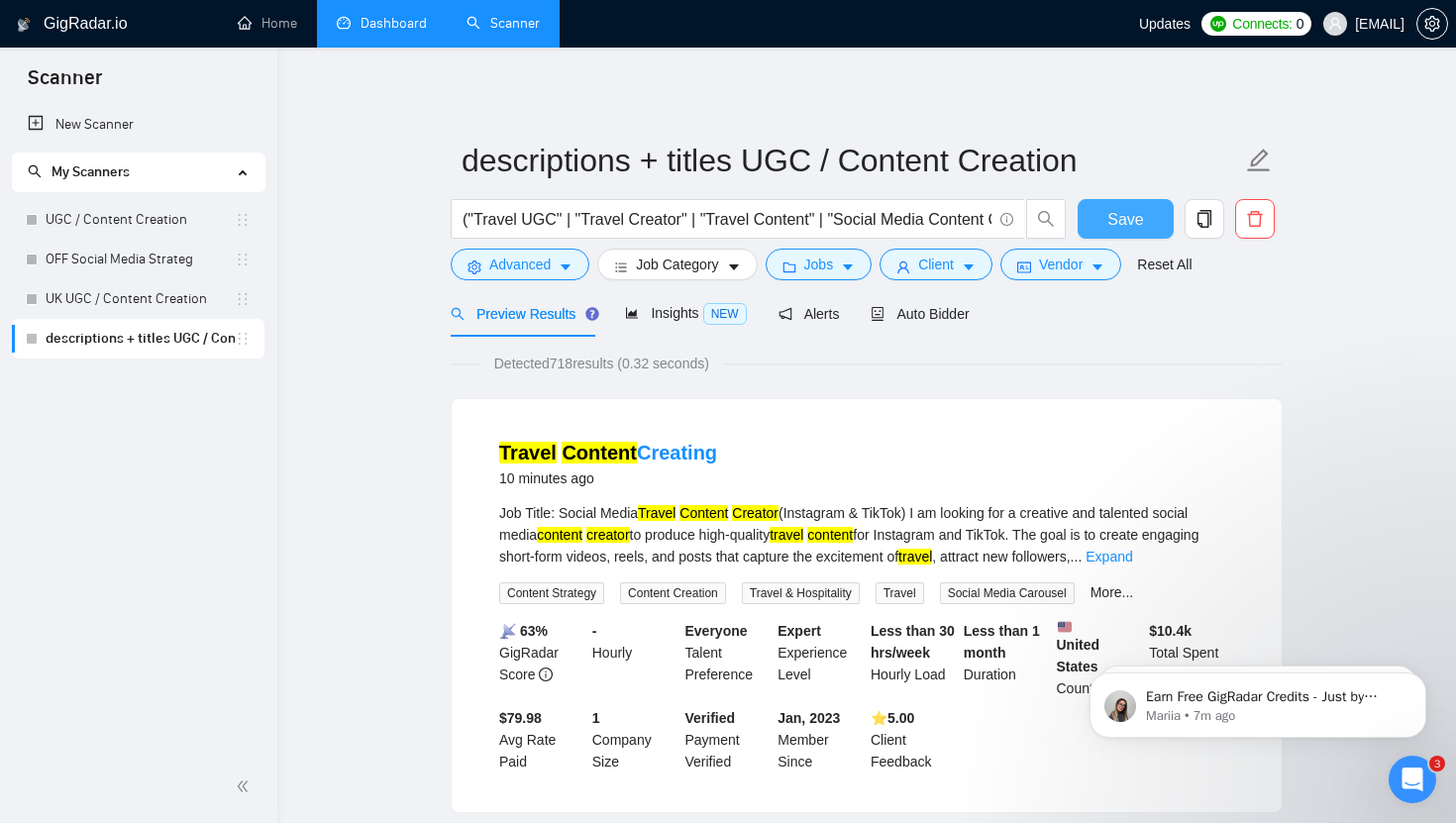 click on "Save" at bounding box center [1125, 219] 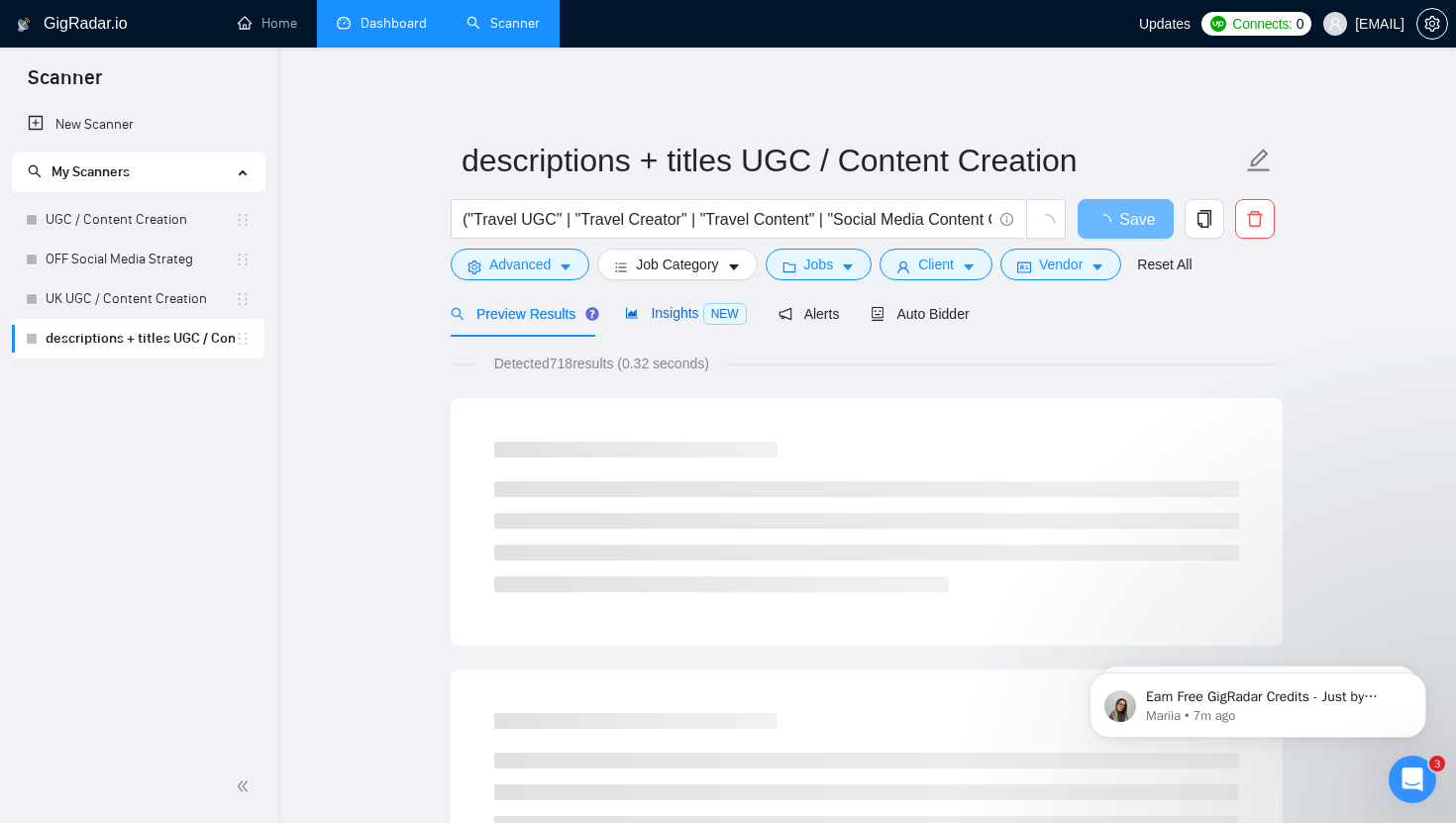 click on "Insights NEW" at bounding box center (685, 313) 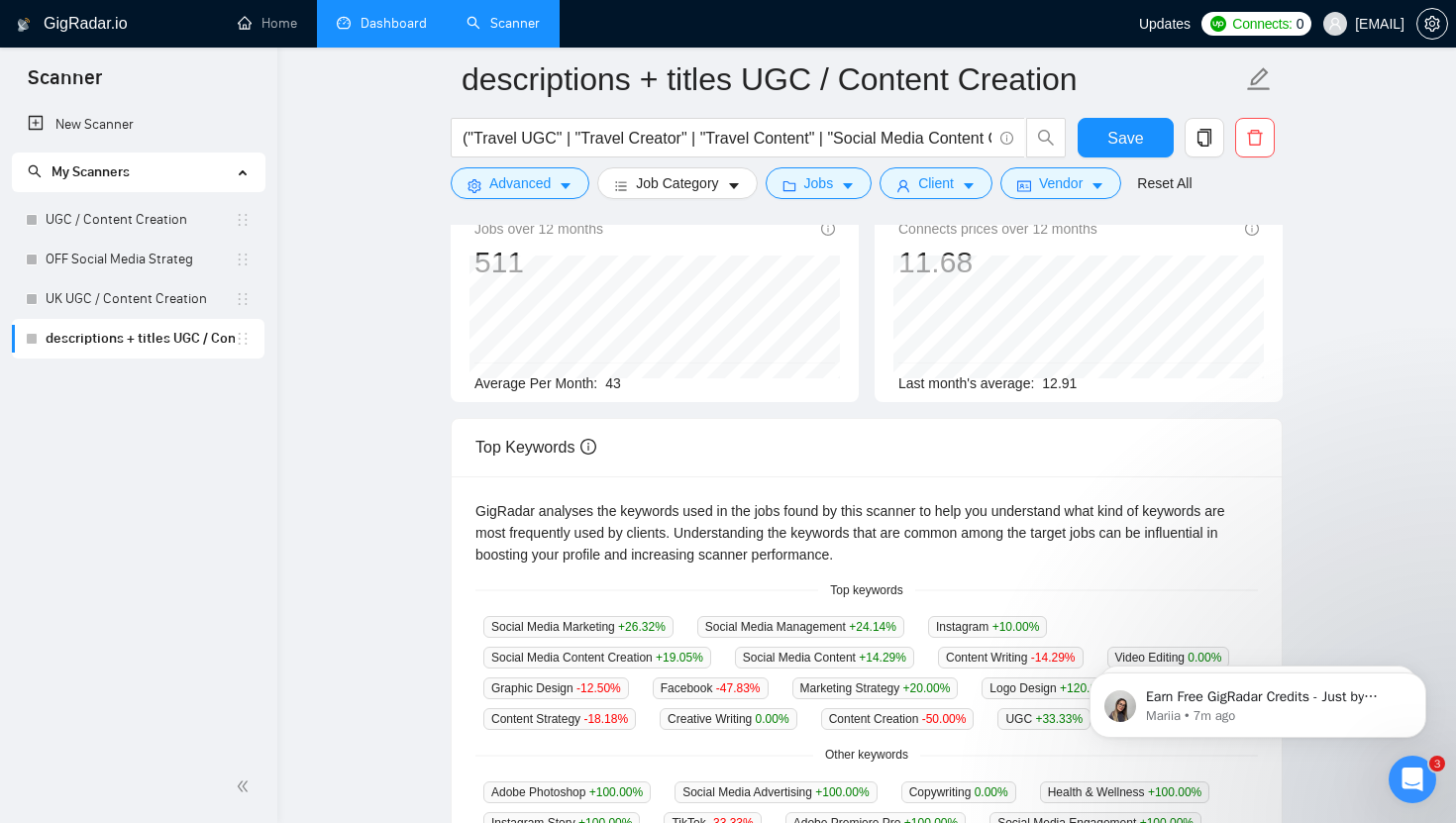scroll, scrollTop: 177, scrollLeft: 0, axis: vertical 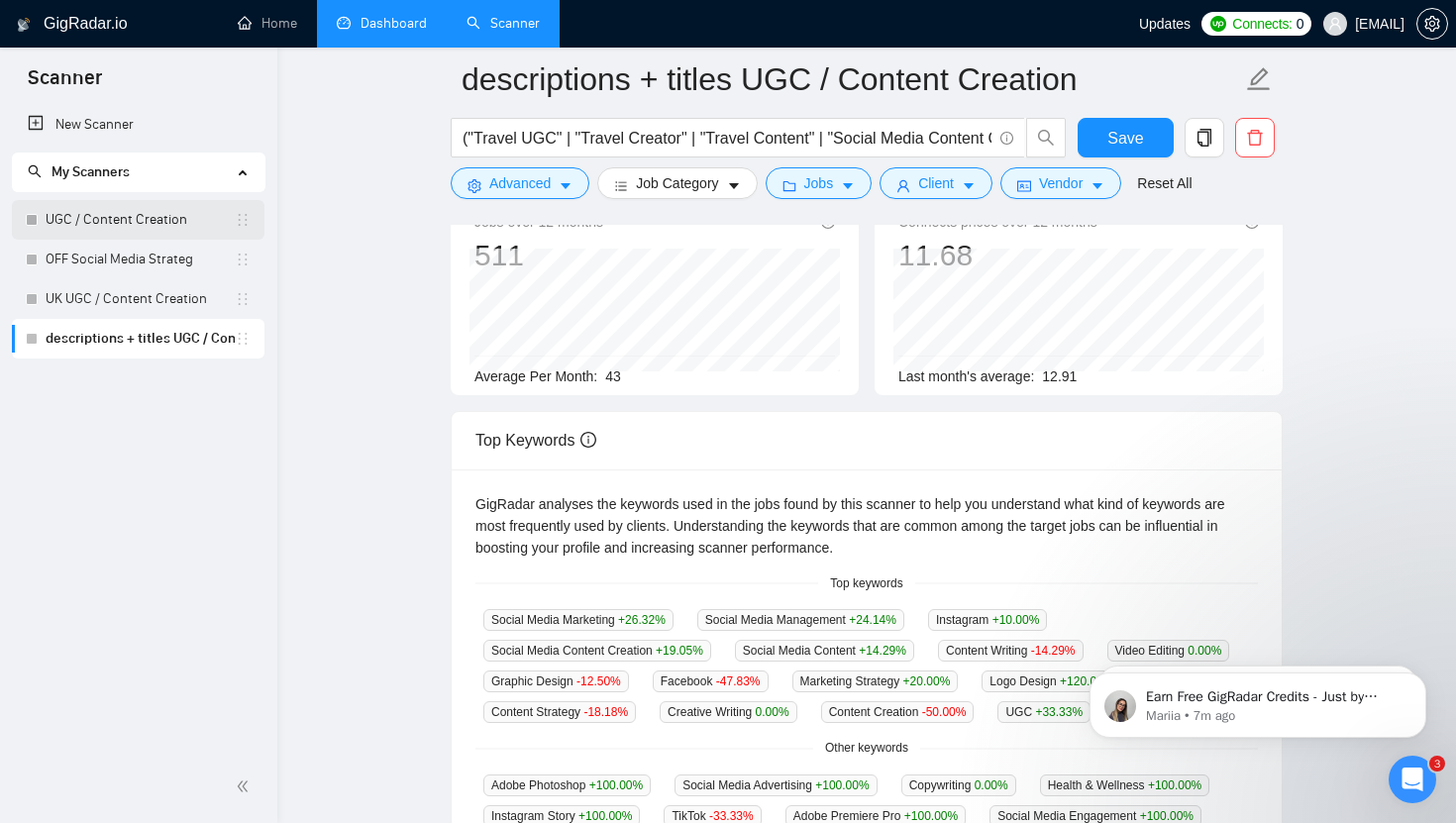 click on "UGC / Content Creation" at bounding box center [140, 220] 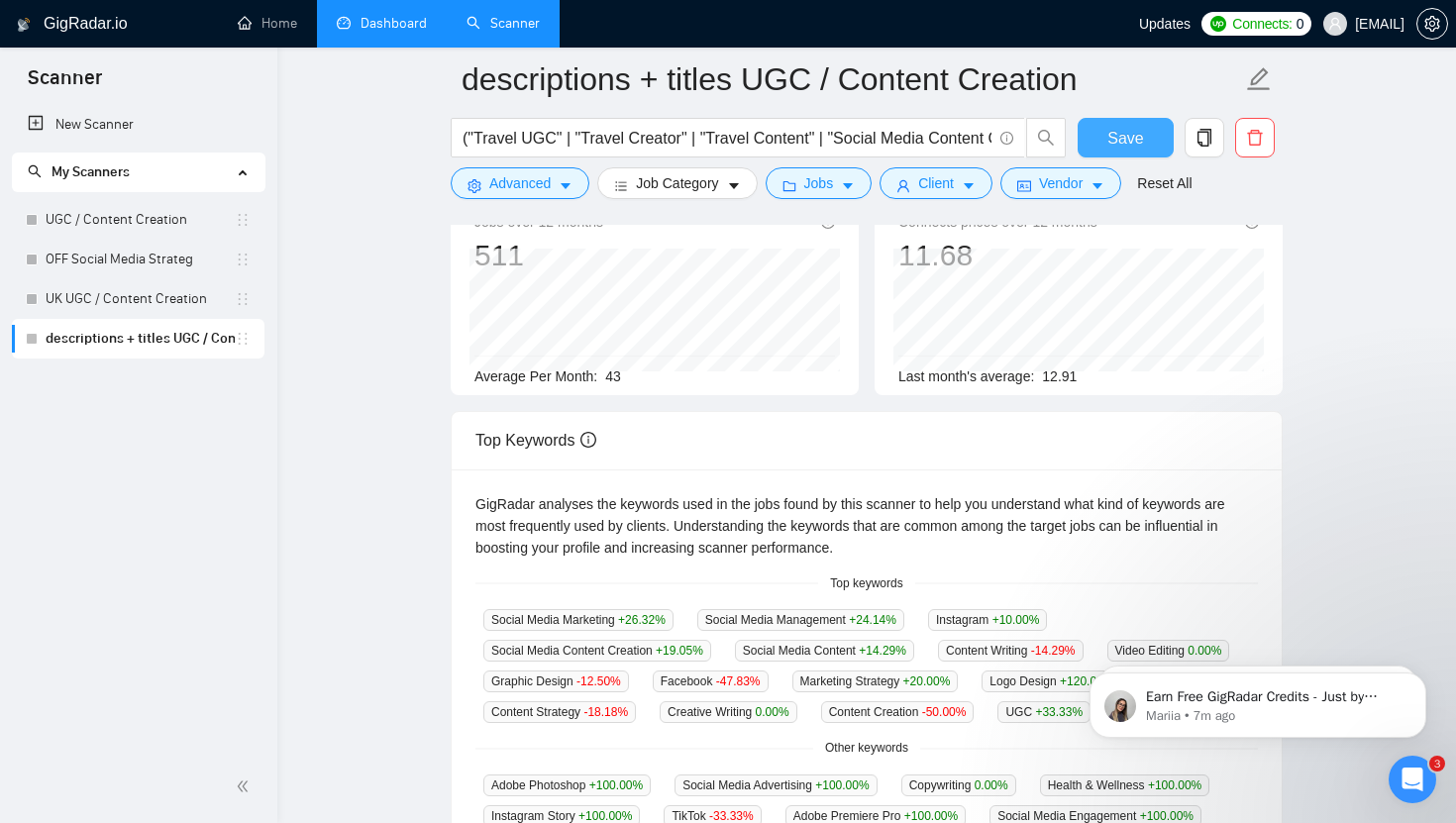 click on "Save" at bounding box center [1125, 138] 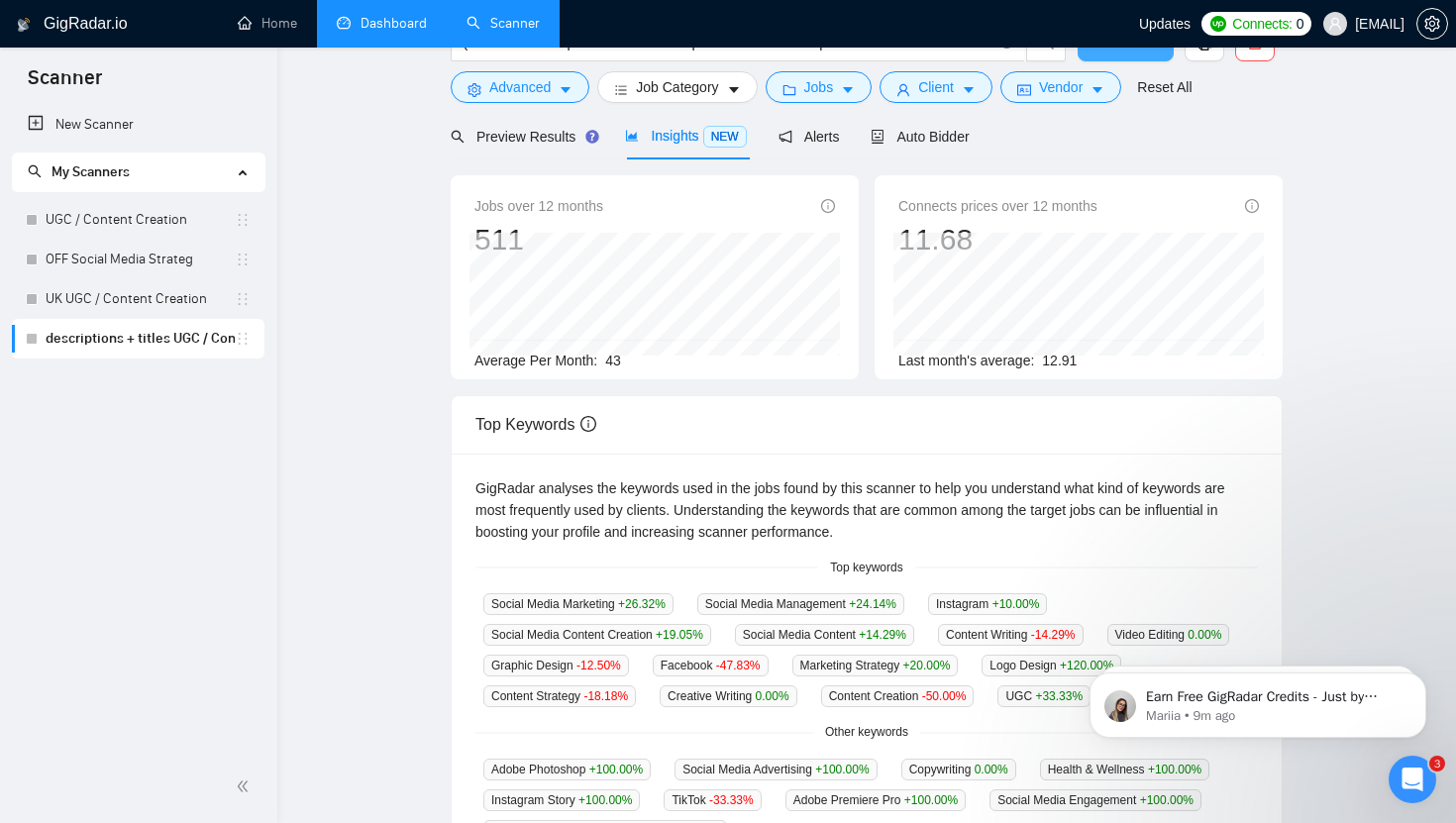 scroll, scrollTop: 0, scrollLeft: 0, axis: both 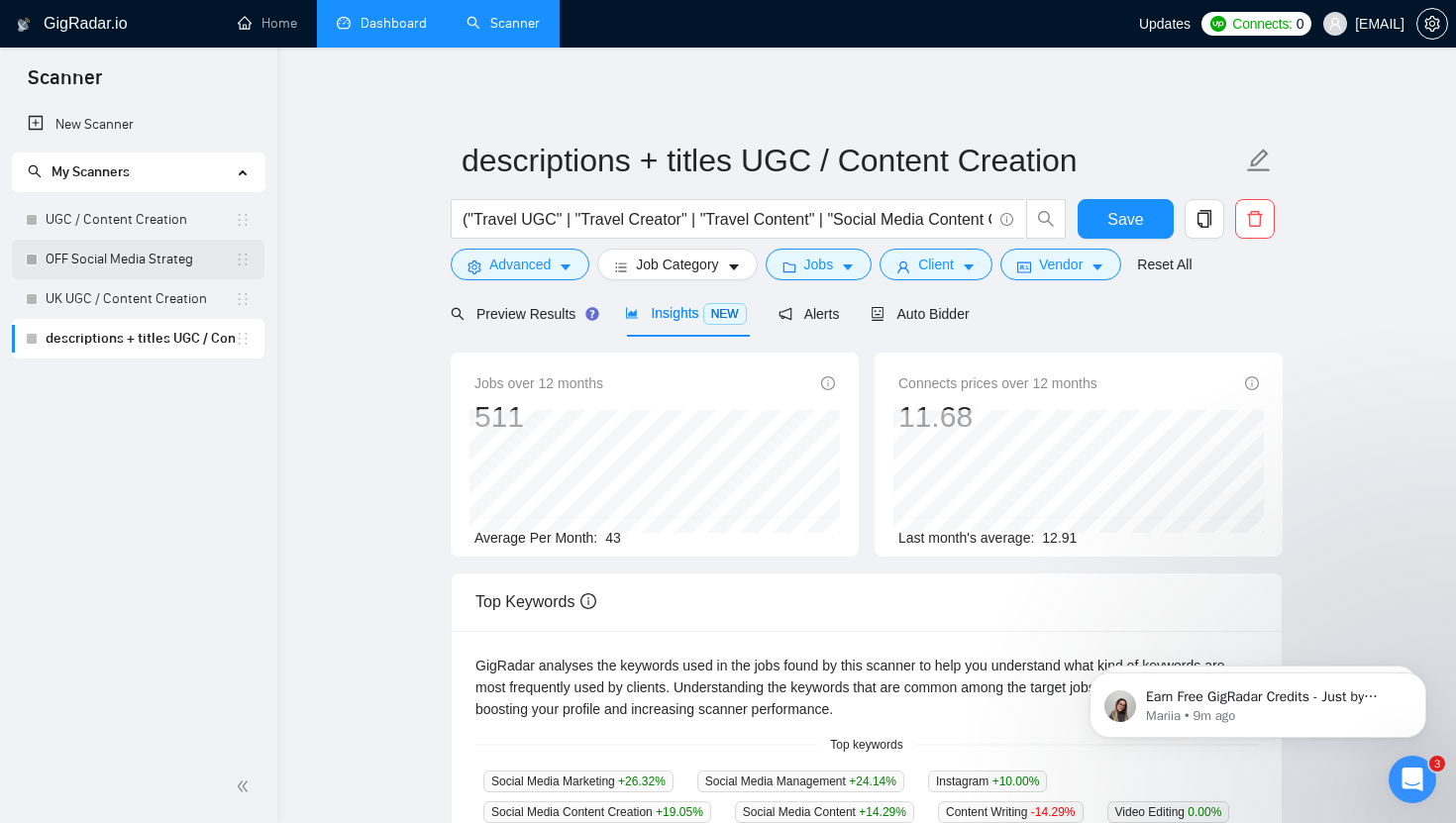 click on "OFF Social Media Strateg" at bounding box center [140, 259] 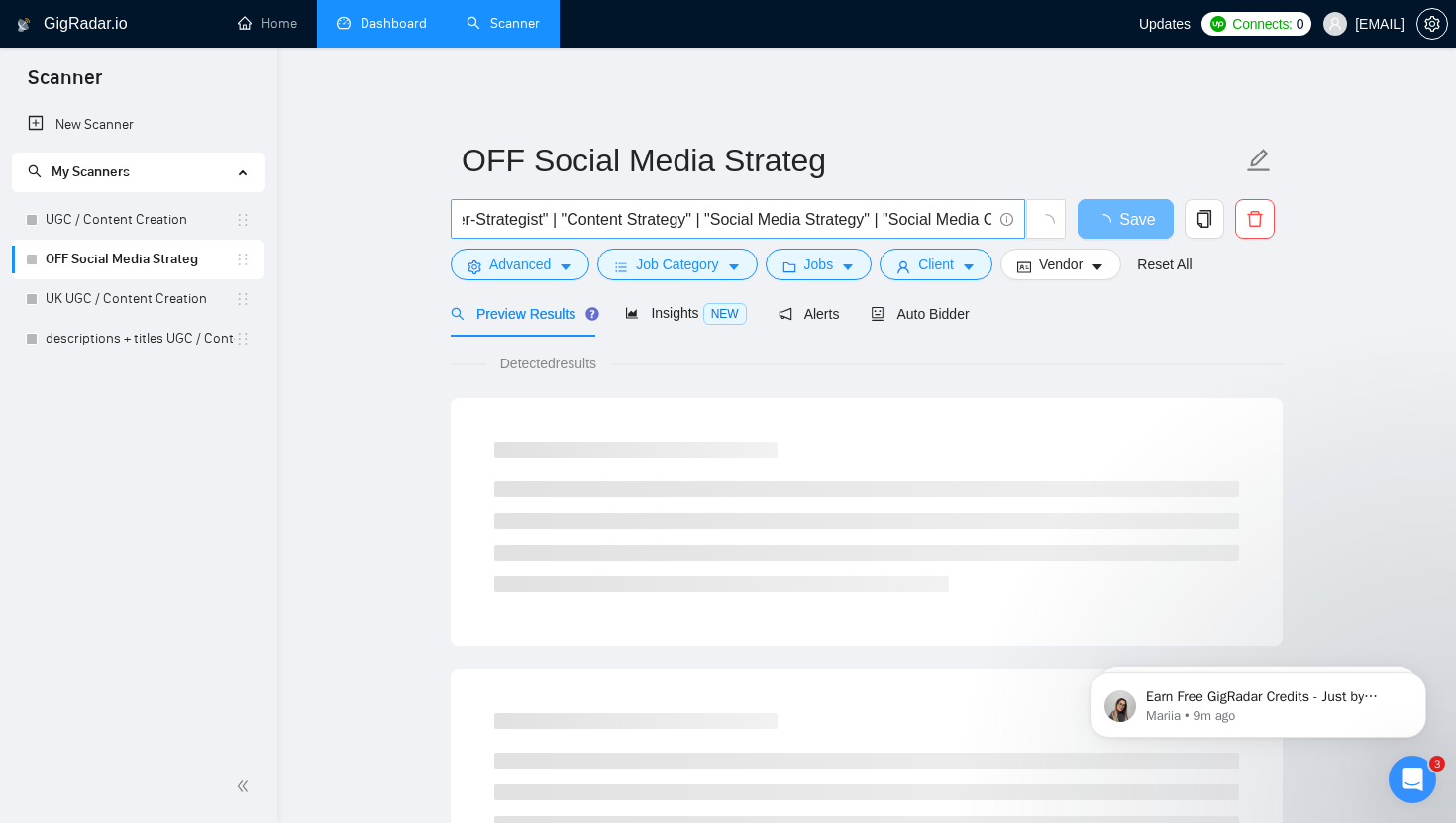 scroll, scrollTop: 0, scrollLeft: 438, axis: horizontal 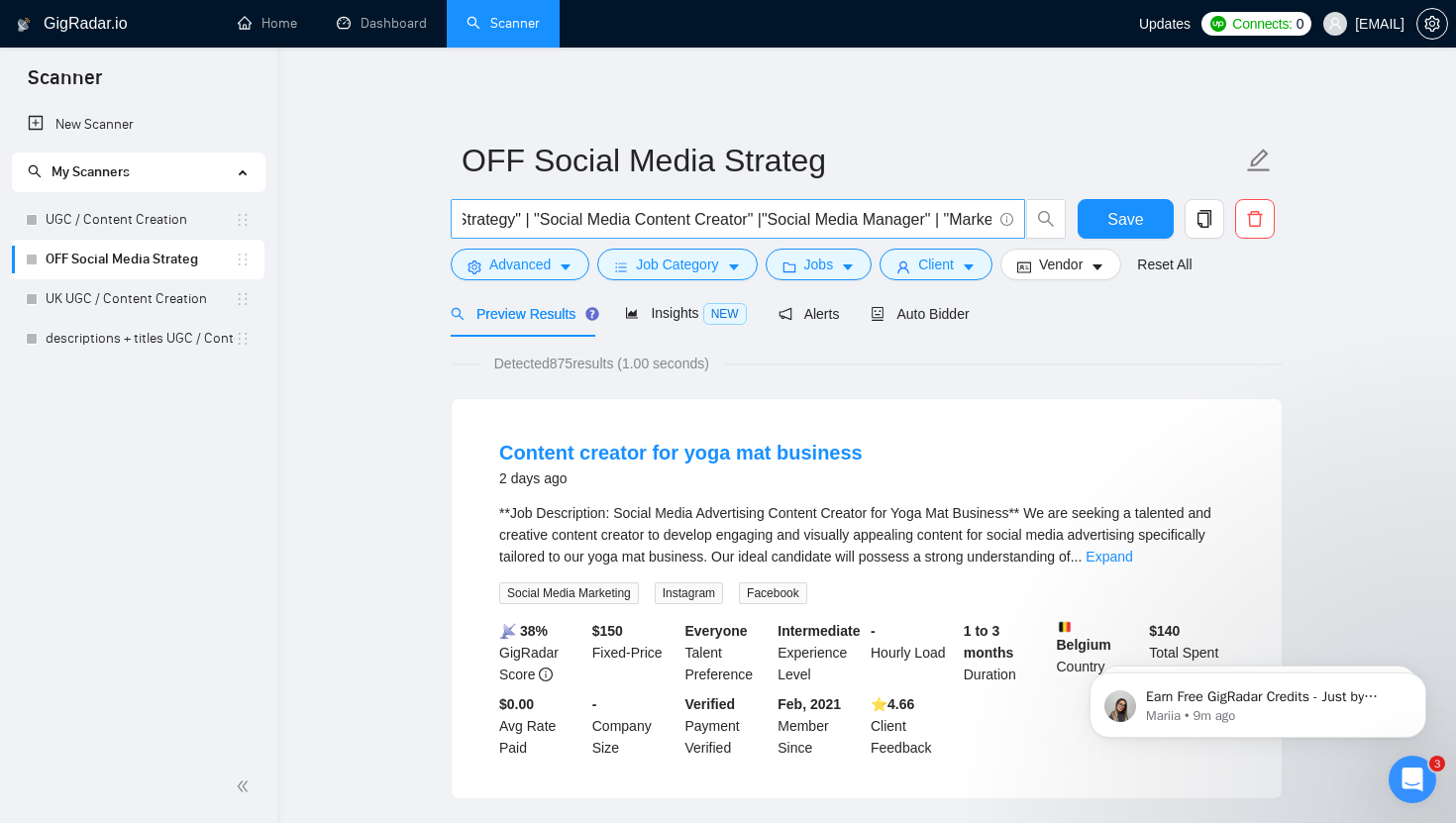 click on "("Social Media Marketing Strategy" | "Social Media Manager-Strategist" | "Content Strategy" | "Social Media Strategy" | "Social Media Content Creator" |"Social Media Manager" | "Marketing Strategy" | "Social Media Marketing" | "Organic Social Strategy" | "Social Growth")  (Hotel* | Restaurant* | Restaurant* | Coffee* | cafe* | F&B | "real estate" | wellness*)" at bounding box center [727, 219] 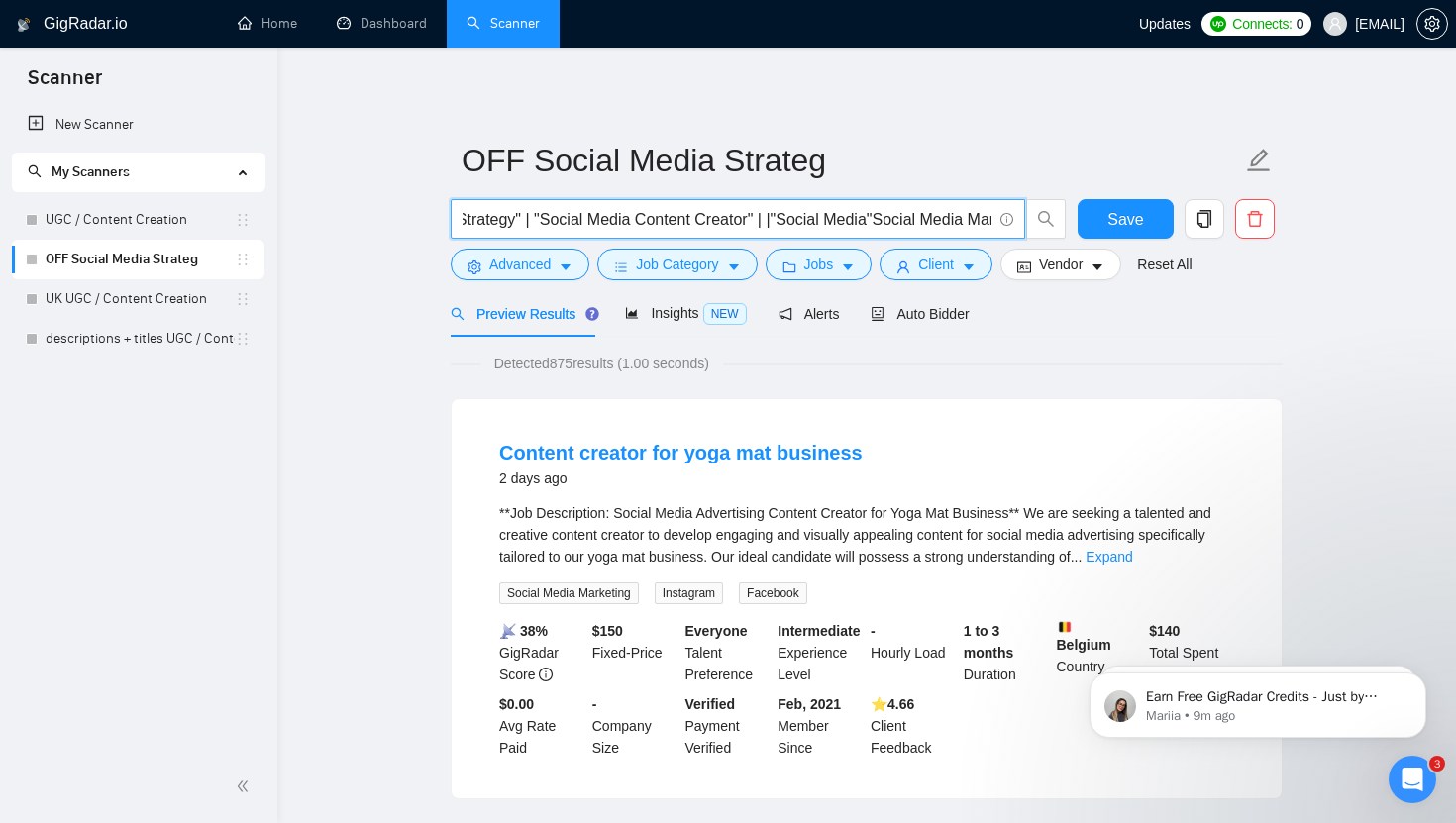 click on "("Social Media Marketing Strategy" | "Social Media Manager-Strategist" | "Content Strategy" | "Social Media Strategy" | "Social Media Content Creator" | |"Social Media"Social Media Manager" | "Marketing Strategy" | "Social Media Marketing" | "Organic Social Strategy" | "Social Growth")  (Hotel* | Restaurant* | Restaurant* | Coffee* | cafe* | F&B | "real estate" | wellness*)" at bounding box center [727, 219] 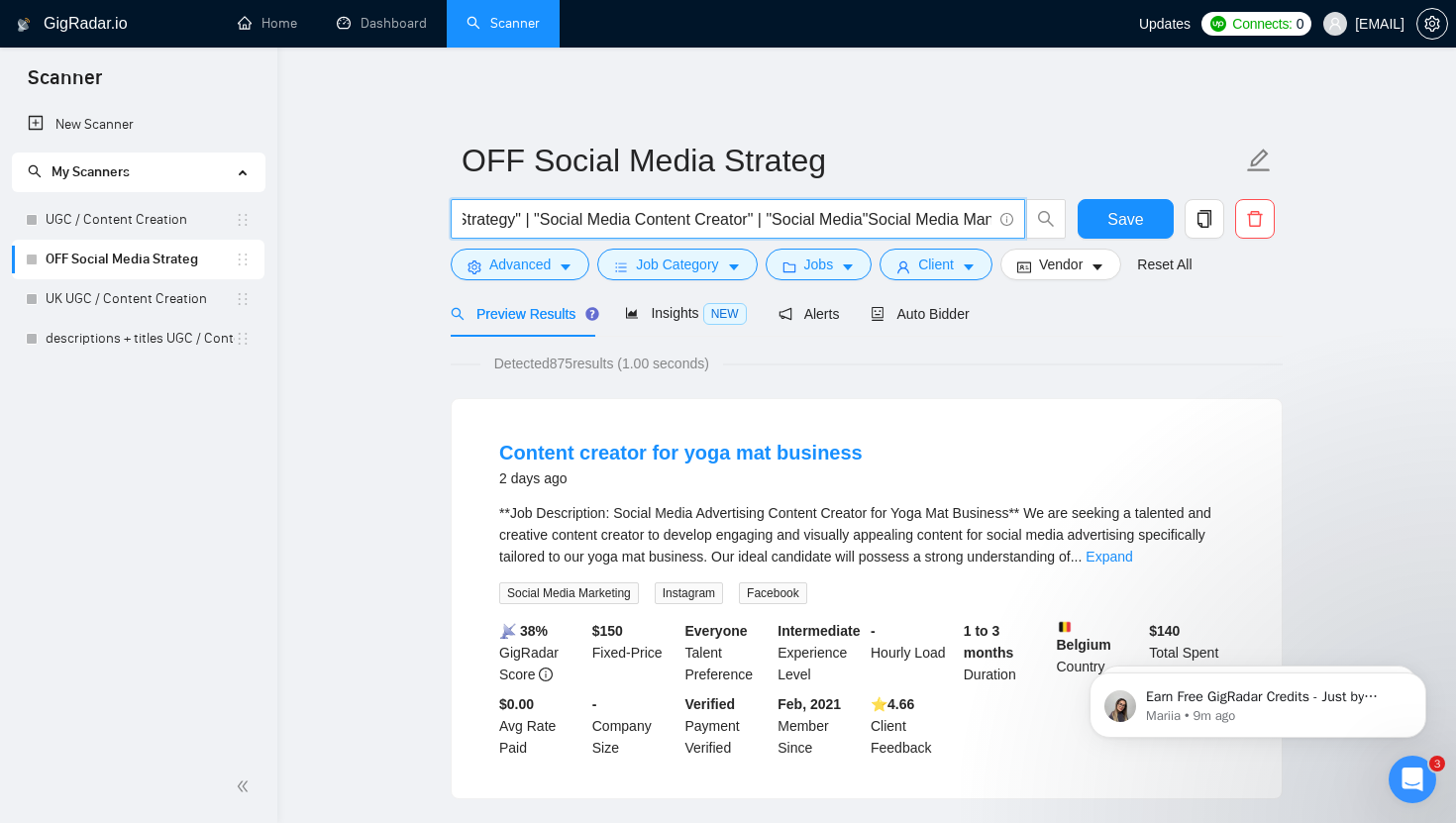 click on "("Social Media Marketing Strategy" | "Social Media Manager-Strategist" | "Content Strategy" | "Social Media Strategy" | "Social Media Content Creator" | "Social Media"Social Media Manager" | "Marketing Strategy" | "Social Media Marketing" | "Organic Social Strategy" | "Social Growth")  (Hotel* | Restaurant* | Restaurant* | Coffee* | cafe* | F&B | "real estate" | wellness*)" at bounding box center (727, 219) 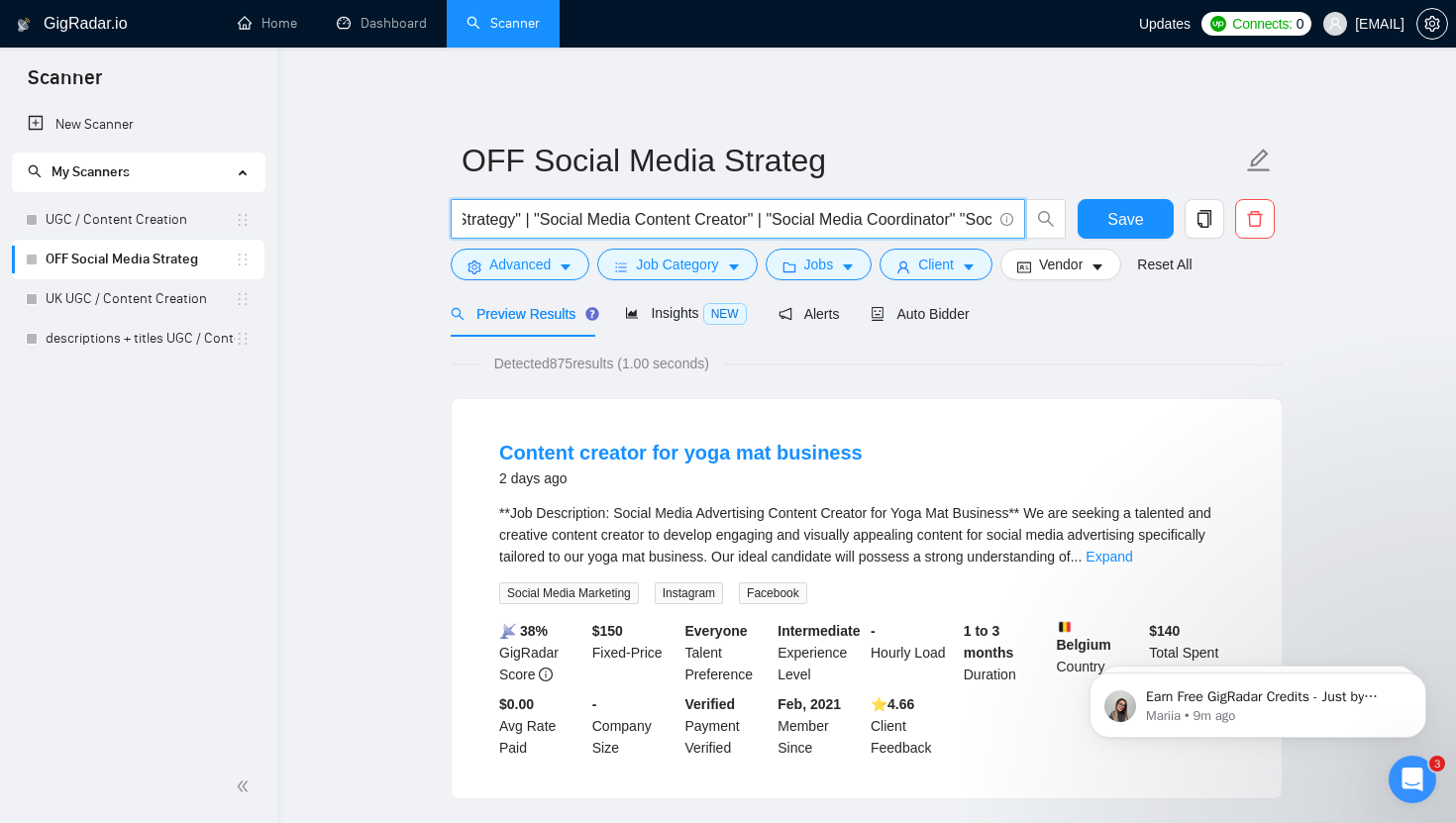 scroll, scrollTop: 0, scrollLeft: 766, axis: horizontal 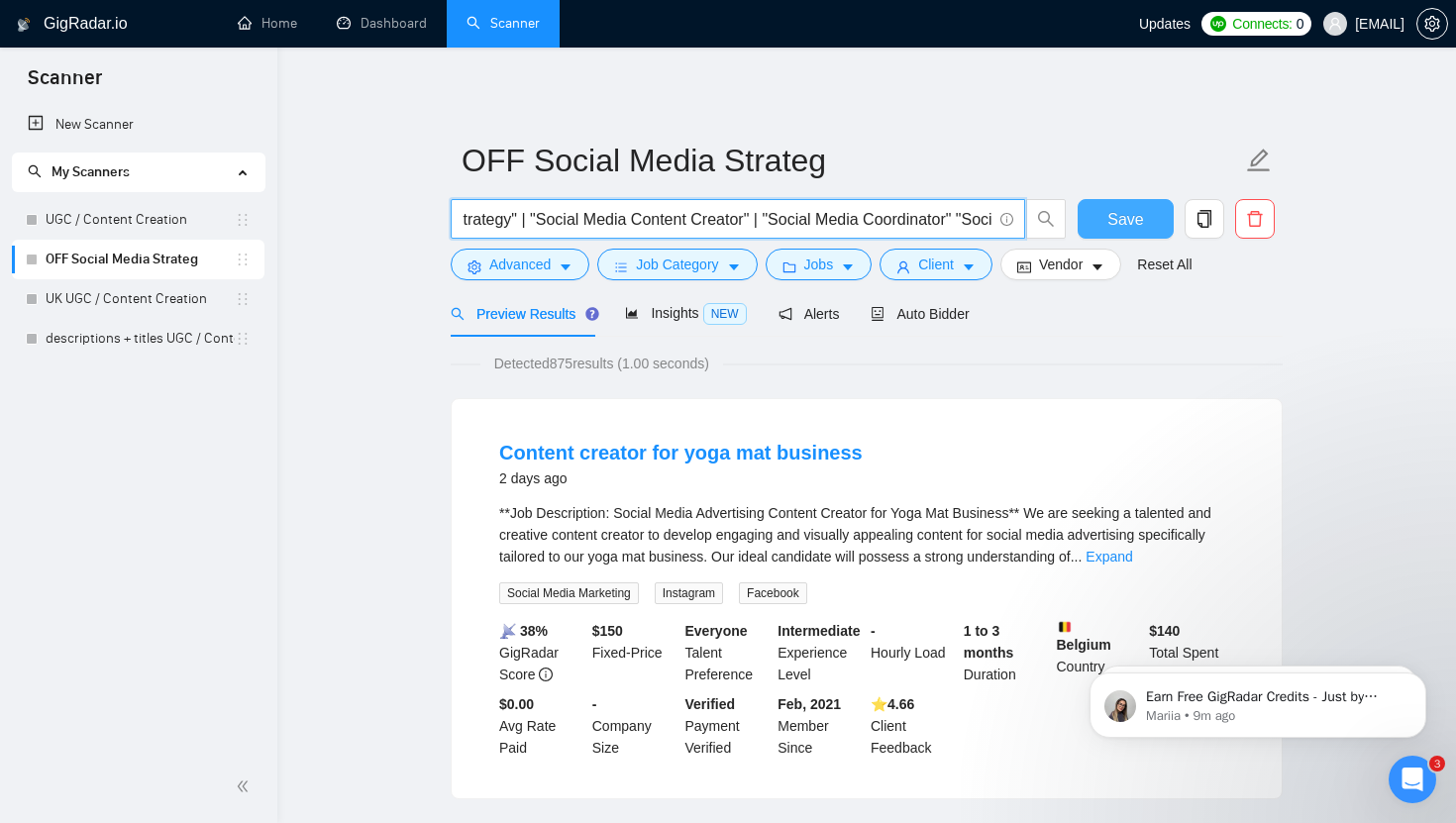 click on "Save" at bounding box center (1125, 219) 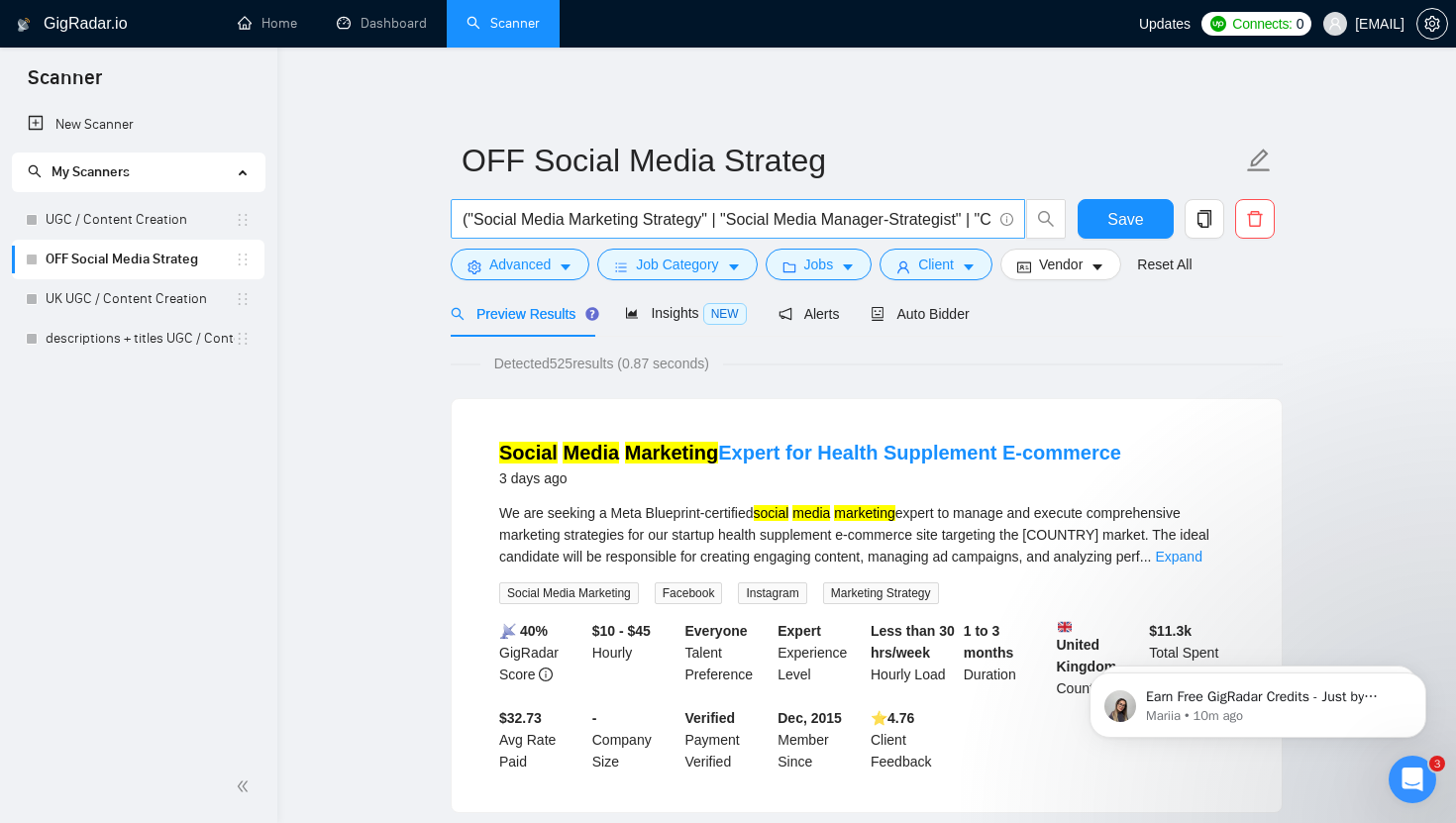 click on "("Social Media Marketing Strategy" | "Social Media Manager-Strategist" | "Content Strategy" | "Social Media Strategy" | "Social Media Content Creator" | "Social Media Coordinator" "Social Media Manager" | "Marketing Strategy" | "Social Media Marketing" | "Organic Social Strategy" | "Social Growth")  (Hotel* | Restaurant* | Restaurant* | Coffee* | cafe* | F&B | "real estate" | wellness*)" at bounding box center [727, 219] 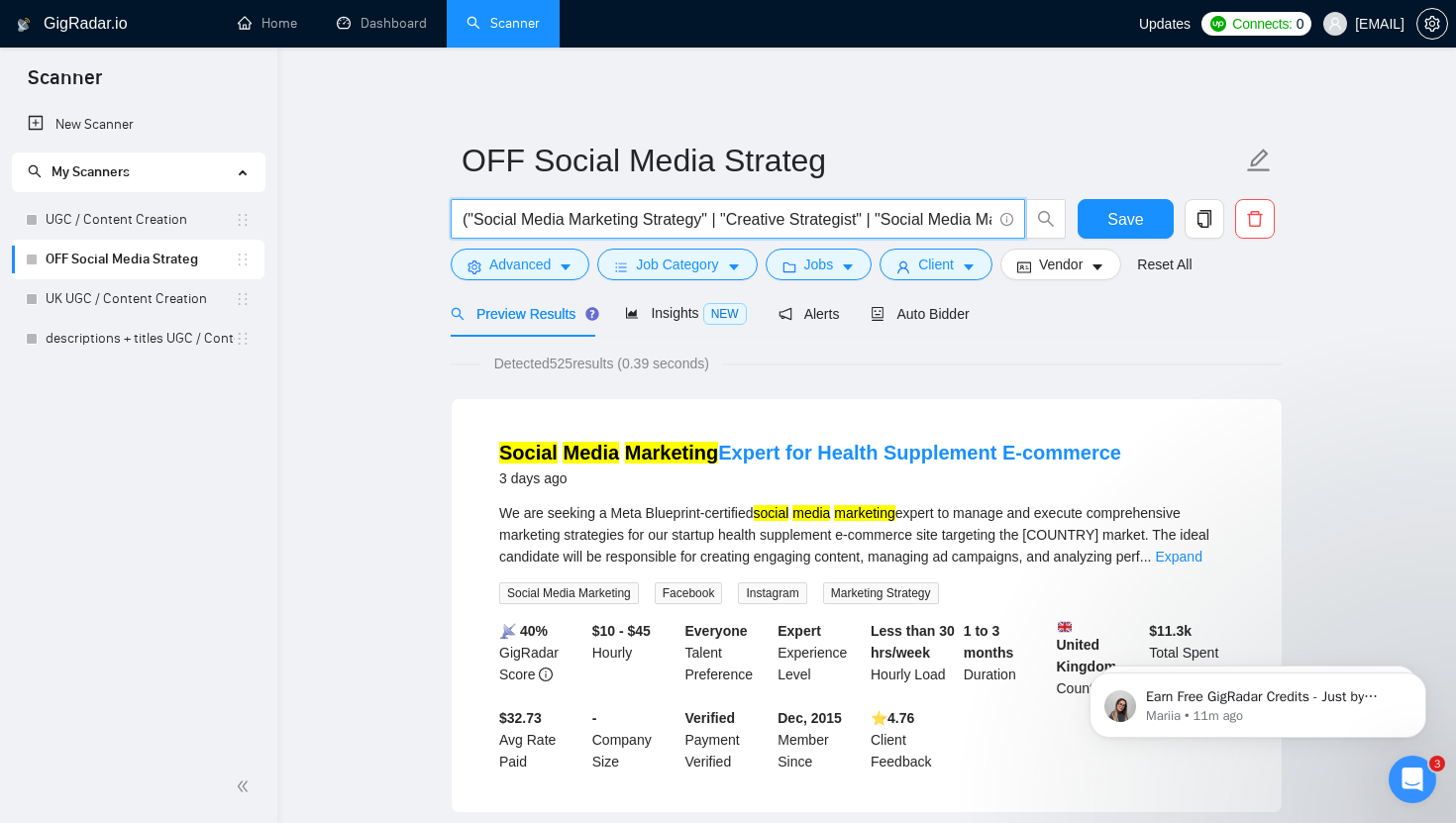 click on "("Social Media Marketing Strategy" | "Creative Strategist" | "Social Media Manager-Strategist" | "Content Strategy" | "Social Media Strategy" | "Social Media Content Creator" | "Social Media Coordinator" "Social Media Manager" | "Marketing Strategy" | "Social Media Marketing" | "Organic Social Strategy" | "Social Growth")  (Hotel* | Restaurant* | Restaurant* | Coffee* | cafe* | F&B | "real estate" | wellness*)" at bounding box center (727, 219) 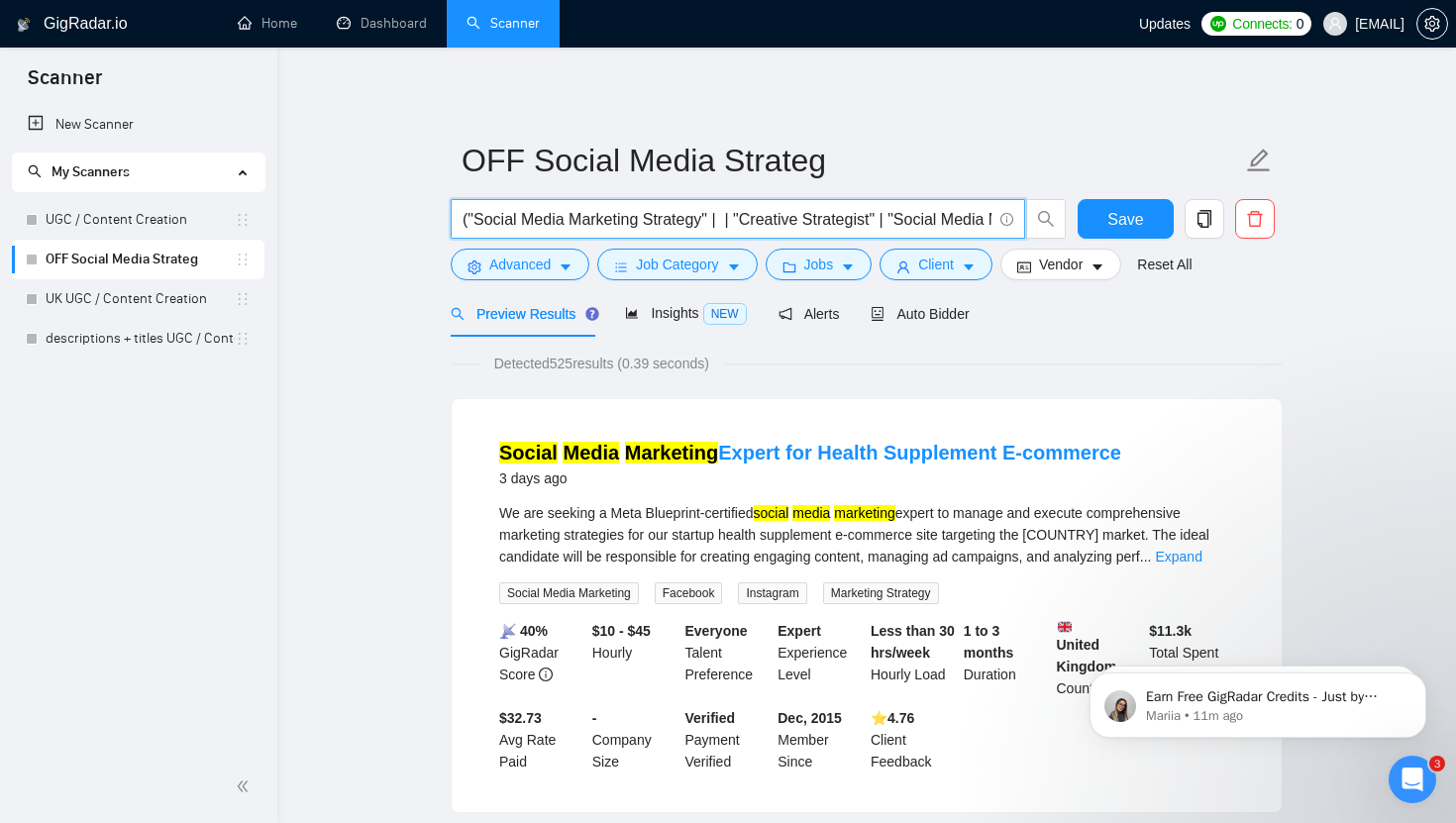 paste on "content strategist" 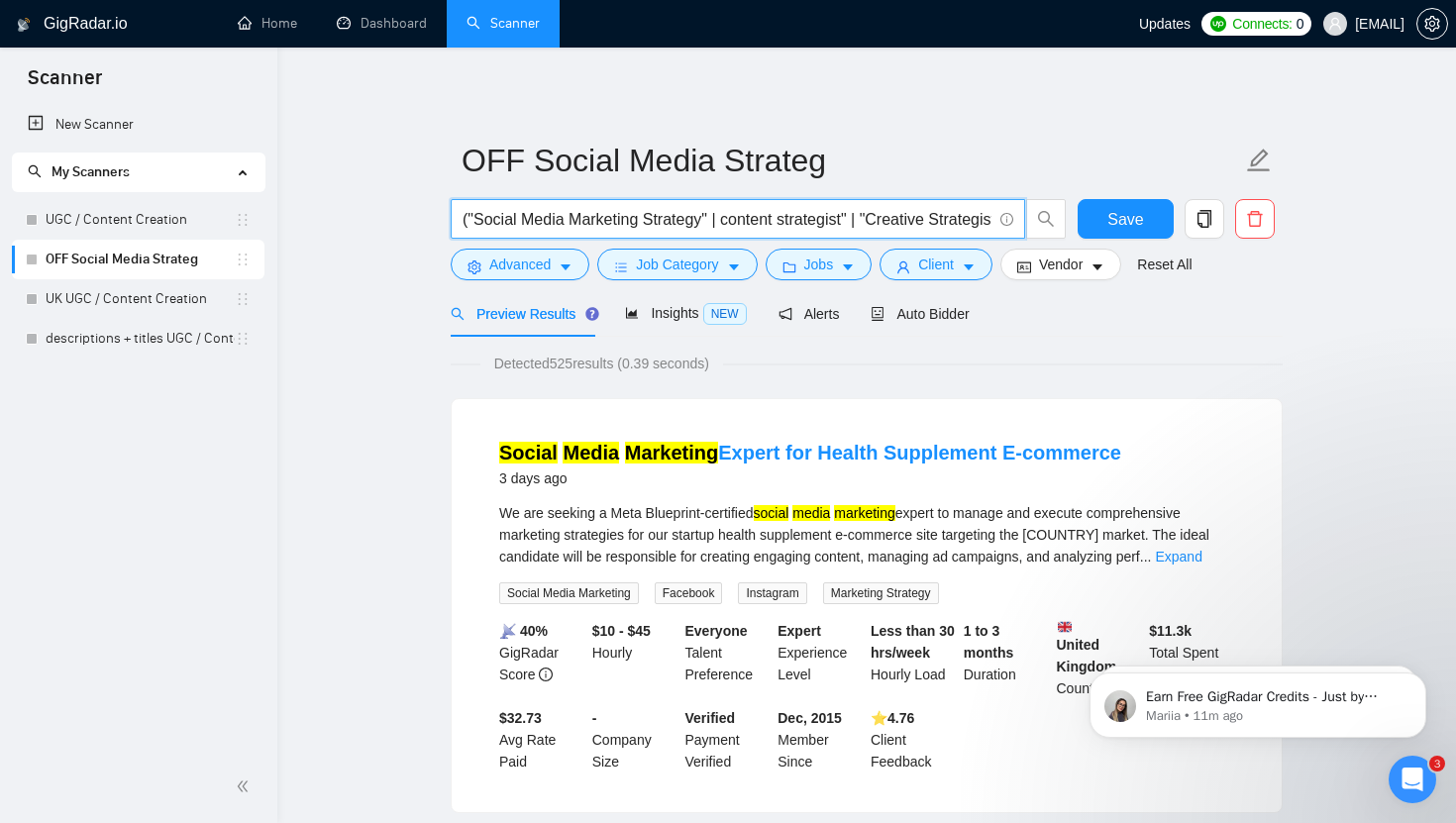 click on "("Social Media Marketing Strategy" | content strategist" | "Creative Strategist" | "Social Media Manager-Strategist" | "Content Strategy" | "Social Media Strategy" | "Social Media Content Creator" | "Social Media Coordinator" "Social Media Manager" | "Marketing Strategy" | "Social Media Marketing" | "Organic Social Strategy" | "Social Growth")  (Hotel* | Restaurant* | Restaurant* | Coffee* | cafe* | F&B | "real estate" | wellness*)" at bounding box center [727, 219] 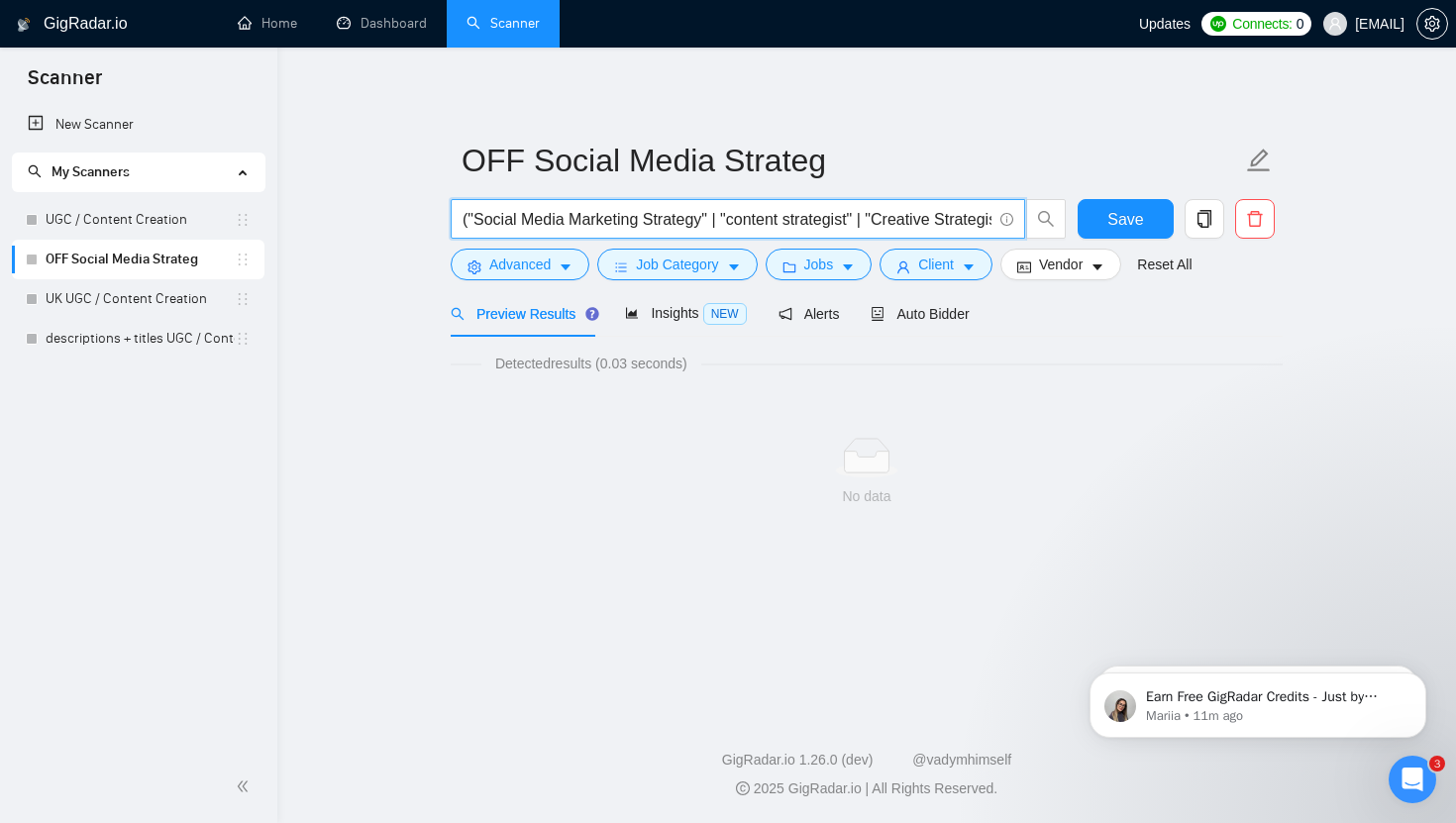 type on "("Social Media Marketing Strategy" | "content strategist" | "Creative Strategist" | "Social Media Manager-Strategist" | "Content Strategy" | "Social Media Strategy" | "Social Media Content Creator" | "Social Media Coordinator" "Social Media Manager" | "Marketing Strategy" | "Social Media Marketing" | "Organic Social Strategy" | "Social Growth")  (Hotel* | Restaurant* | Restaurant* | Coffee* | cafe* | F&B | "real estate" | wellness*)" 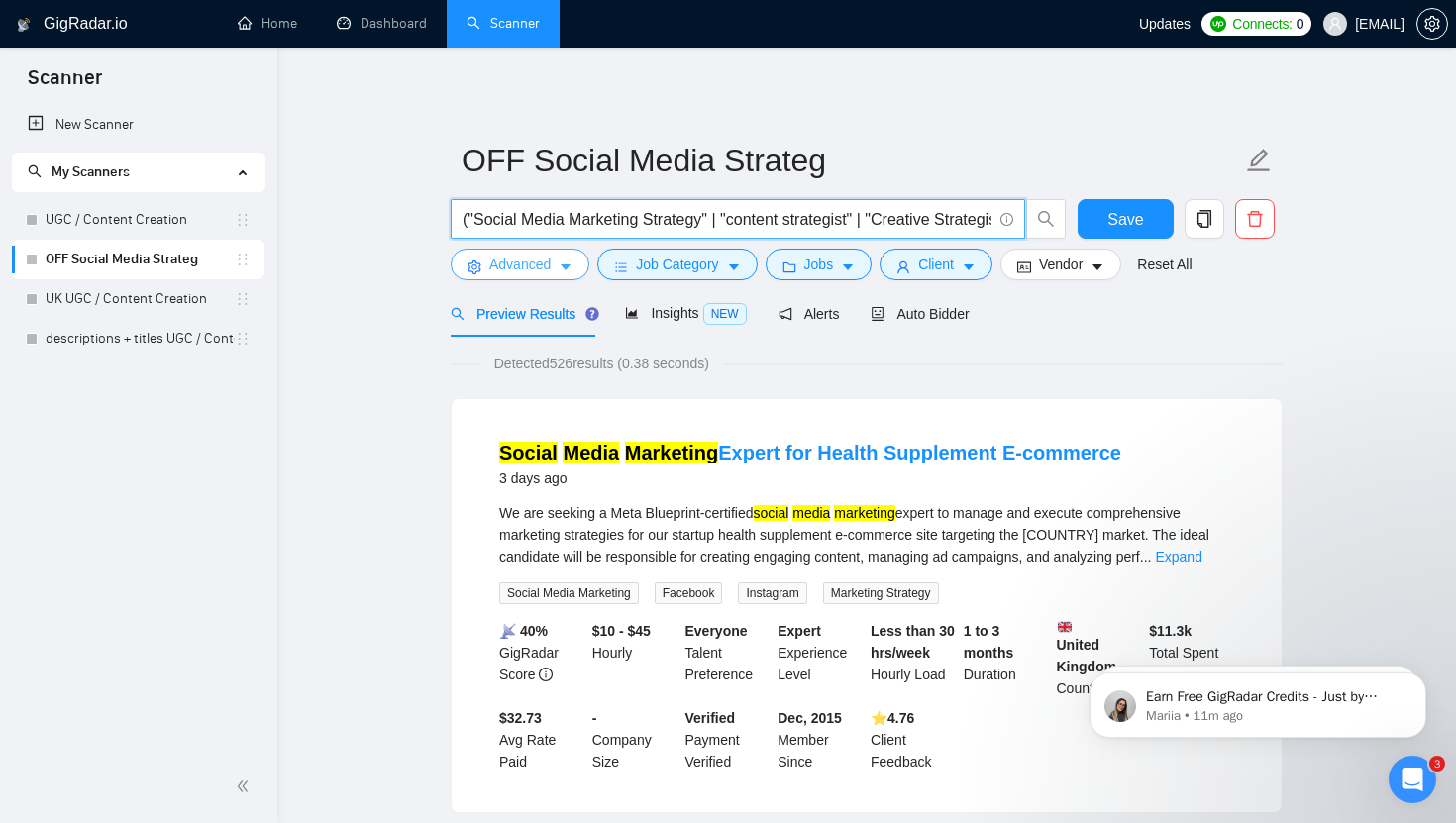 click on "Advanced" at bounding box center (520, 264) 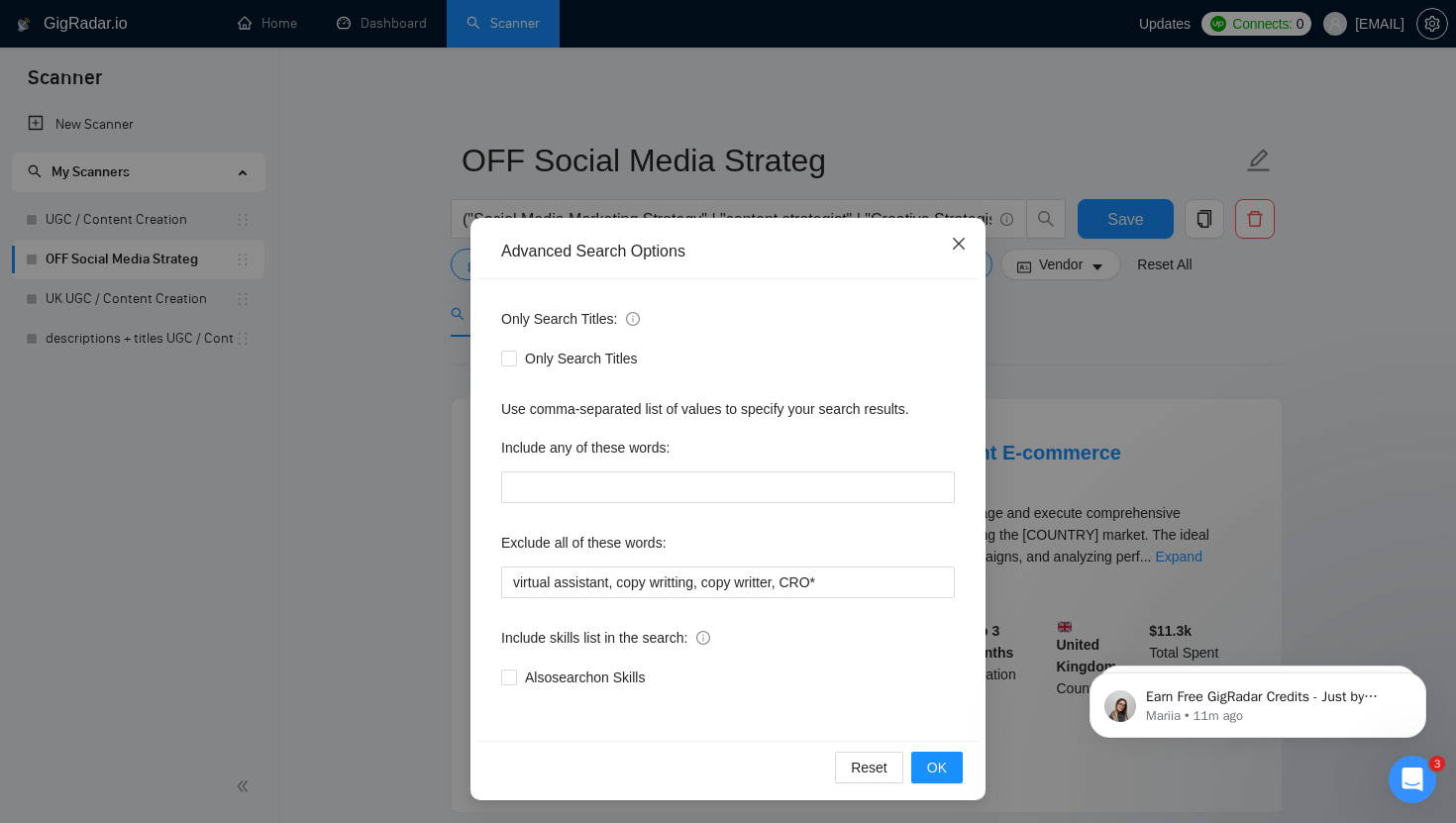 click at bounding box center (959, 245) 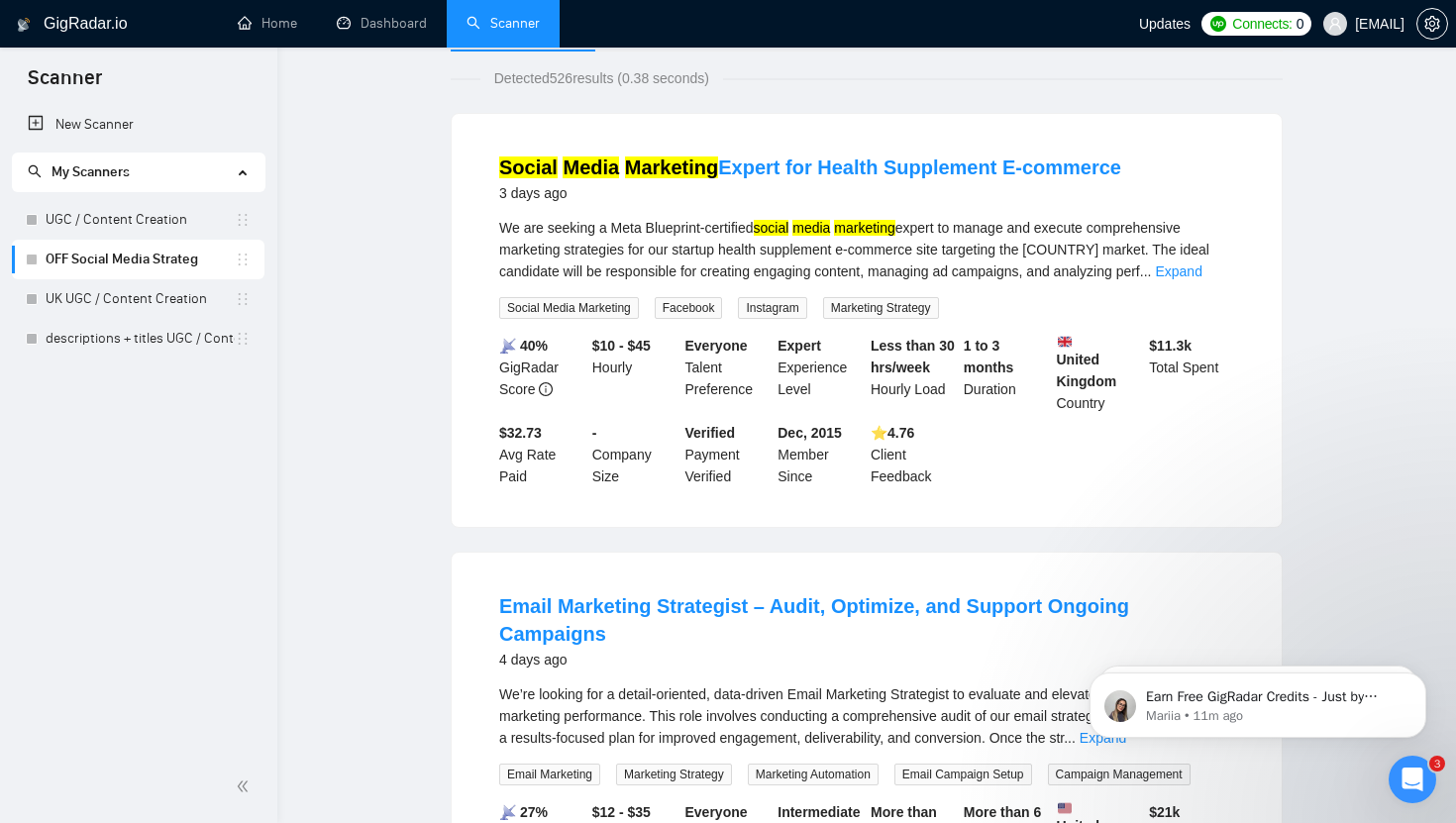 scroll, scrollTop: 0, scrollLeft: 0, axis: both 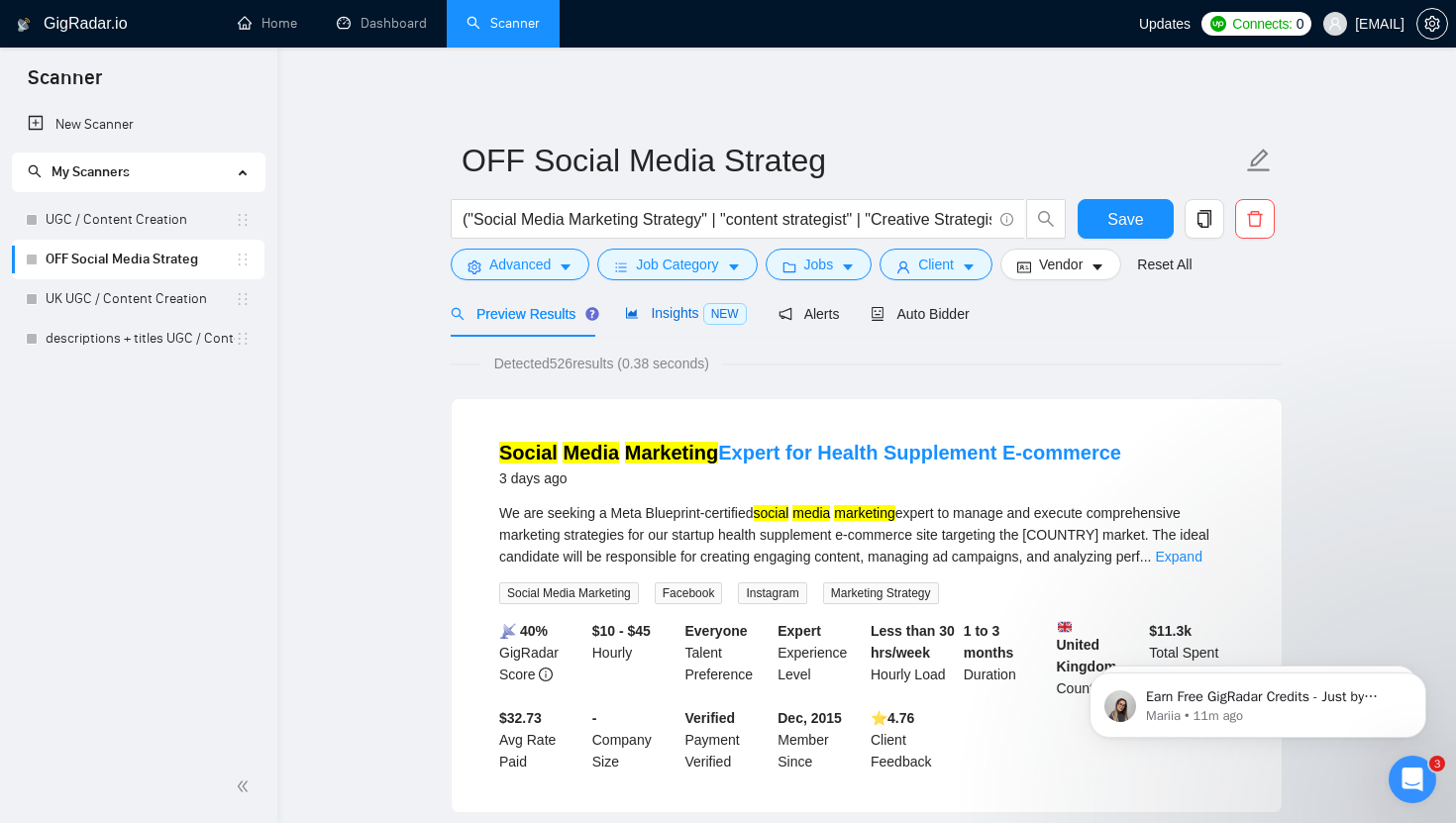 click on "Insights NEW" at bounding box center [685, 313] 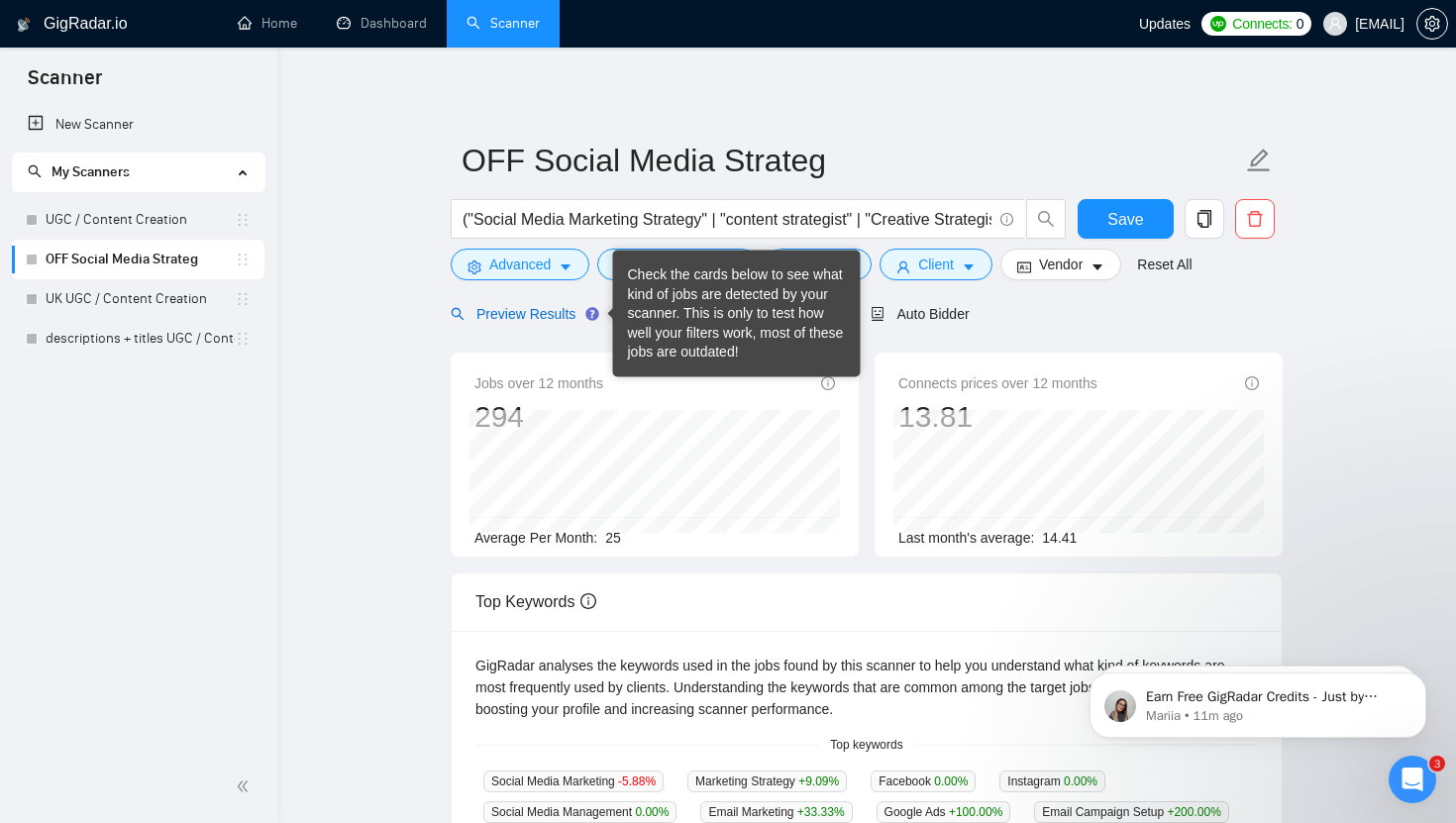 click on "Preview Results" at bounding box center [522, 314] 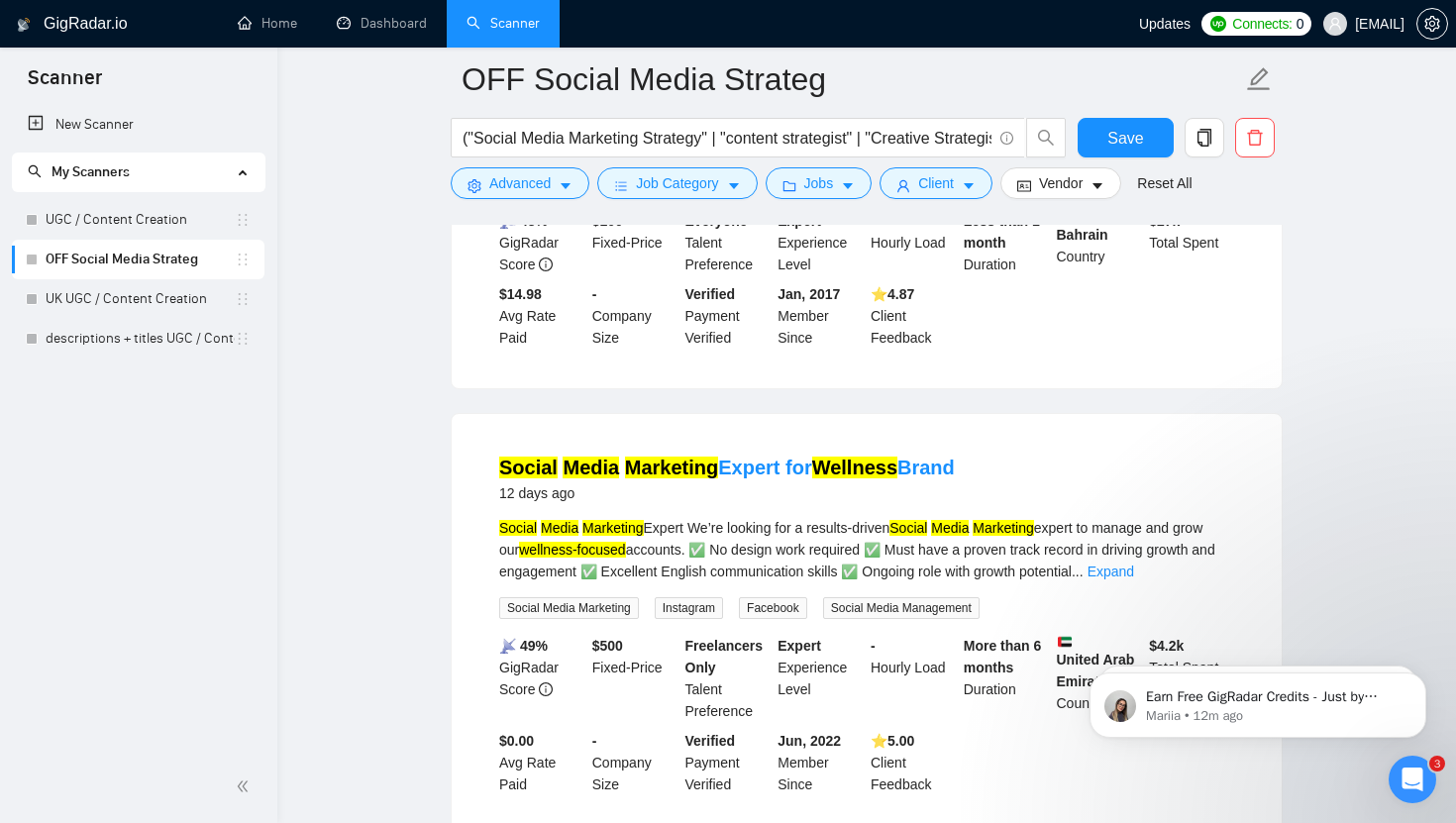 scroll, scrollTop: 3652, scrollLeft: 0, axis: vertical 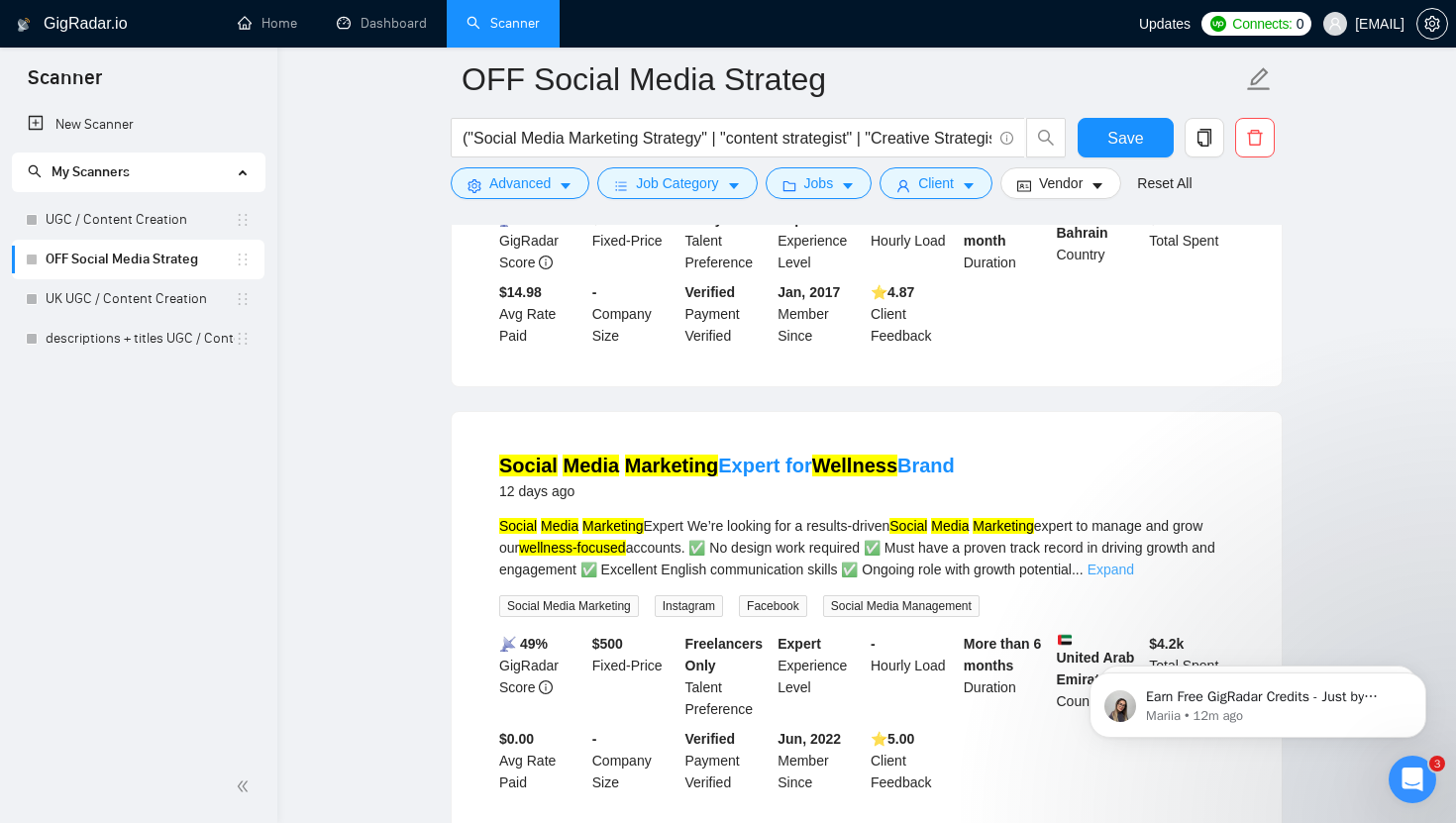 click on "Expand" at bounding box center [1110, 569] 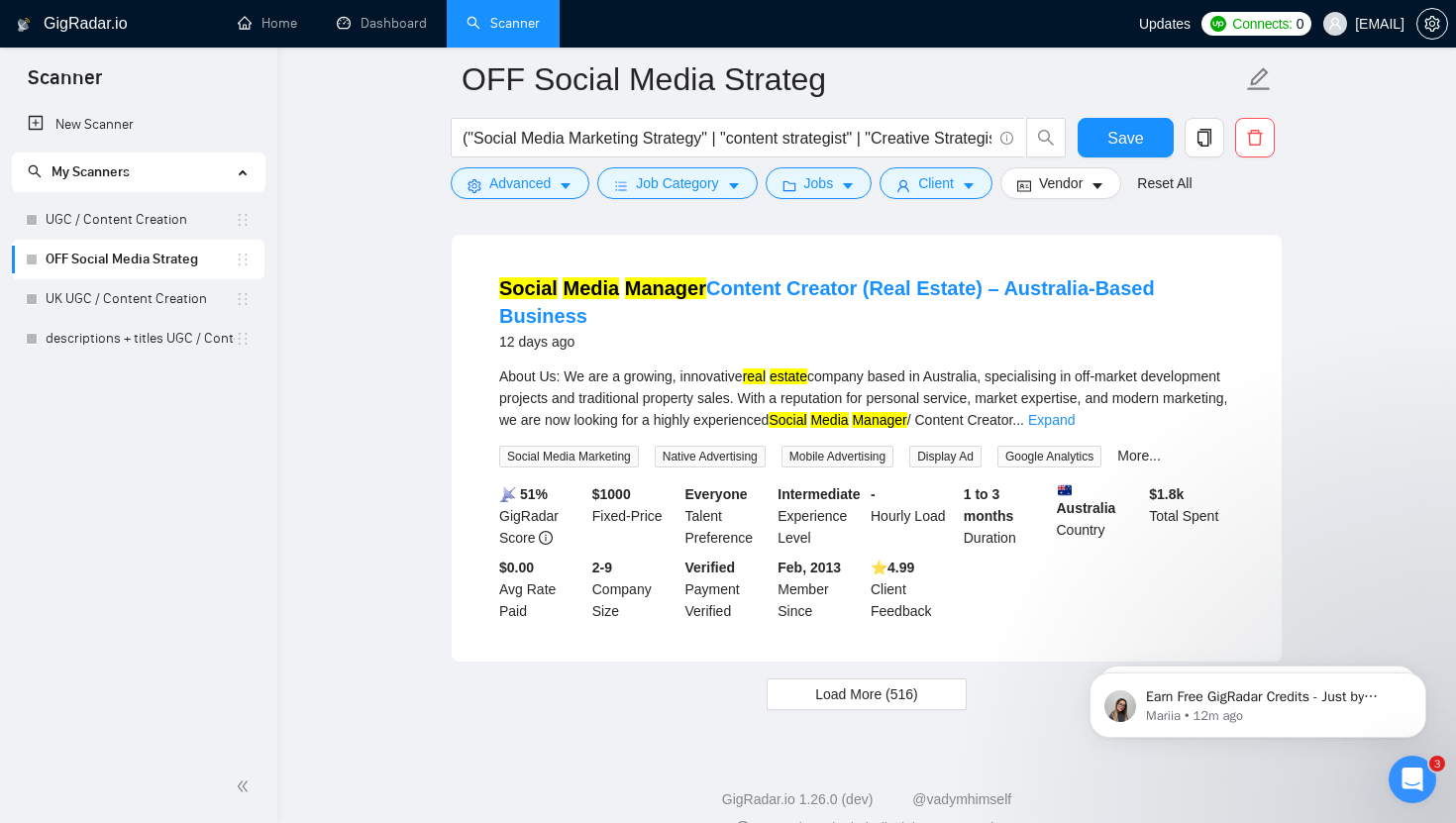 scroll, scrollTop: 4335, scrollLeft: 0, axis: vertical 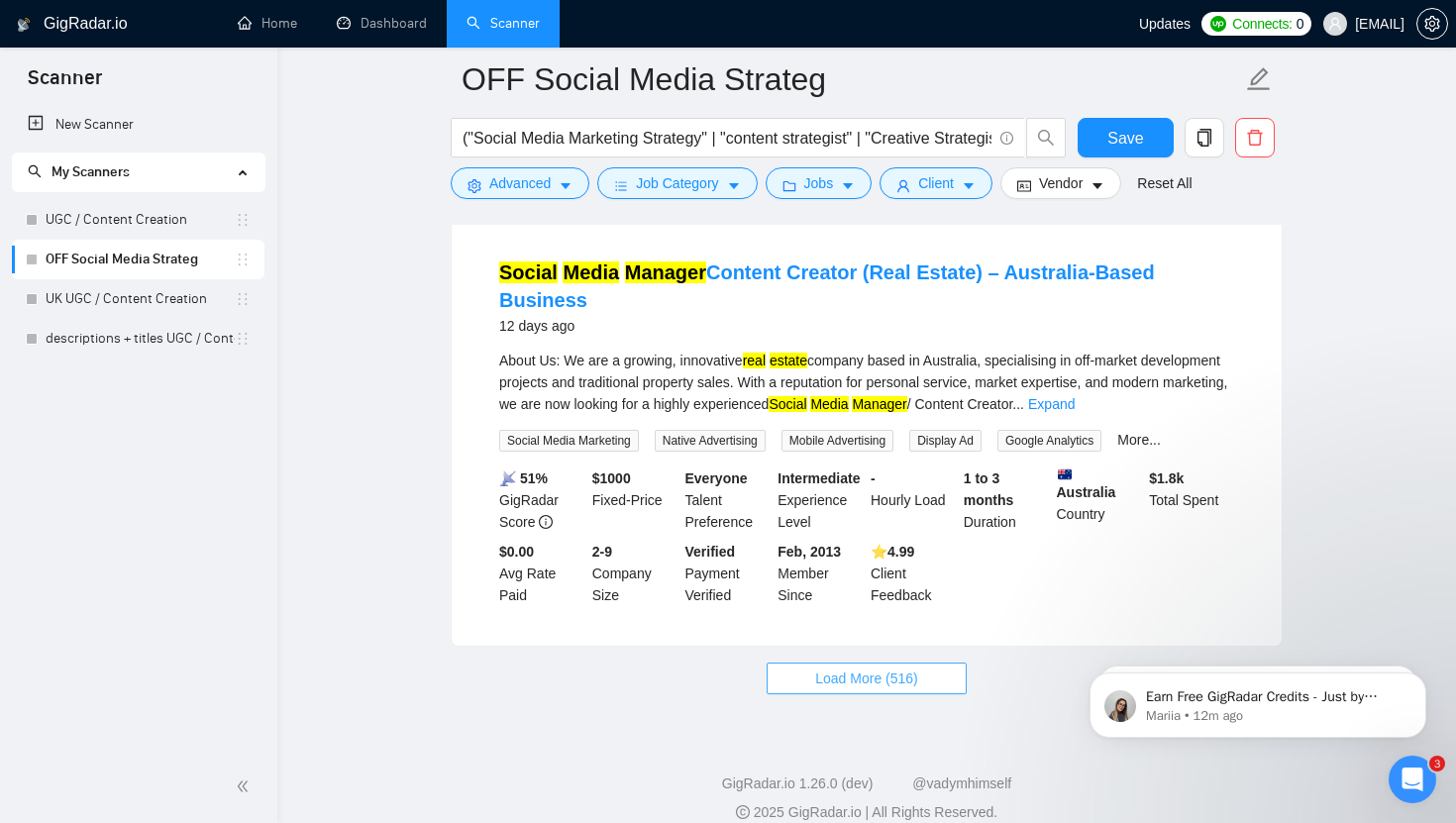 click on "Load More (516)" at bounding box center [867, 678] 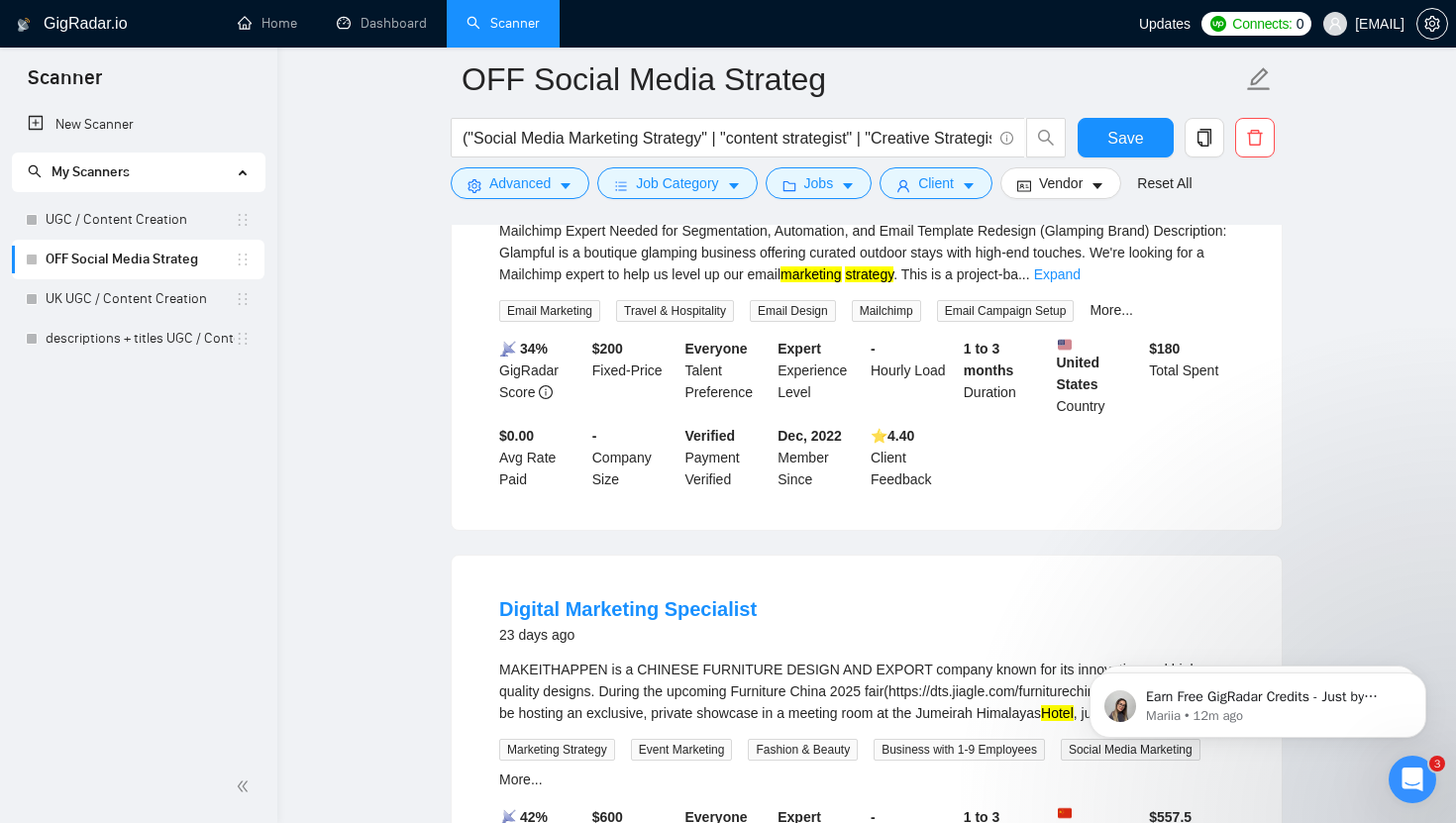 scroll, scrollTop: 6759, scrollLeft: 0, axis: vertical 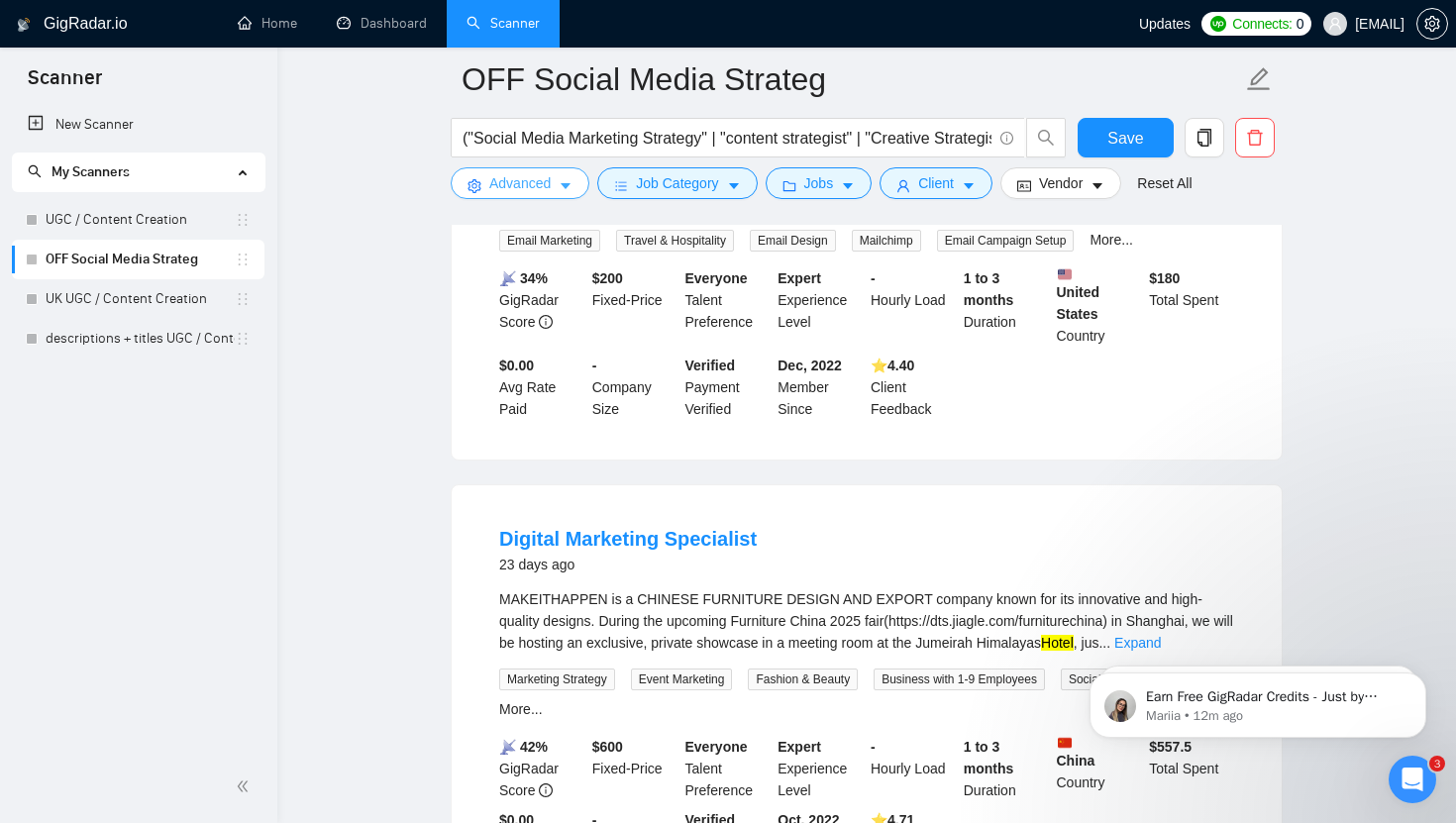 click on "Advanced" at bounding box center (520, 183) 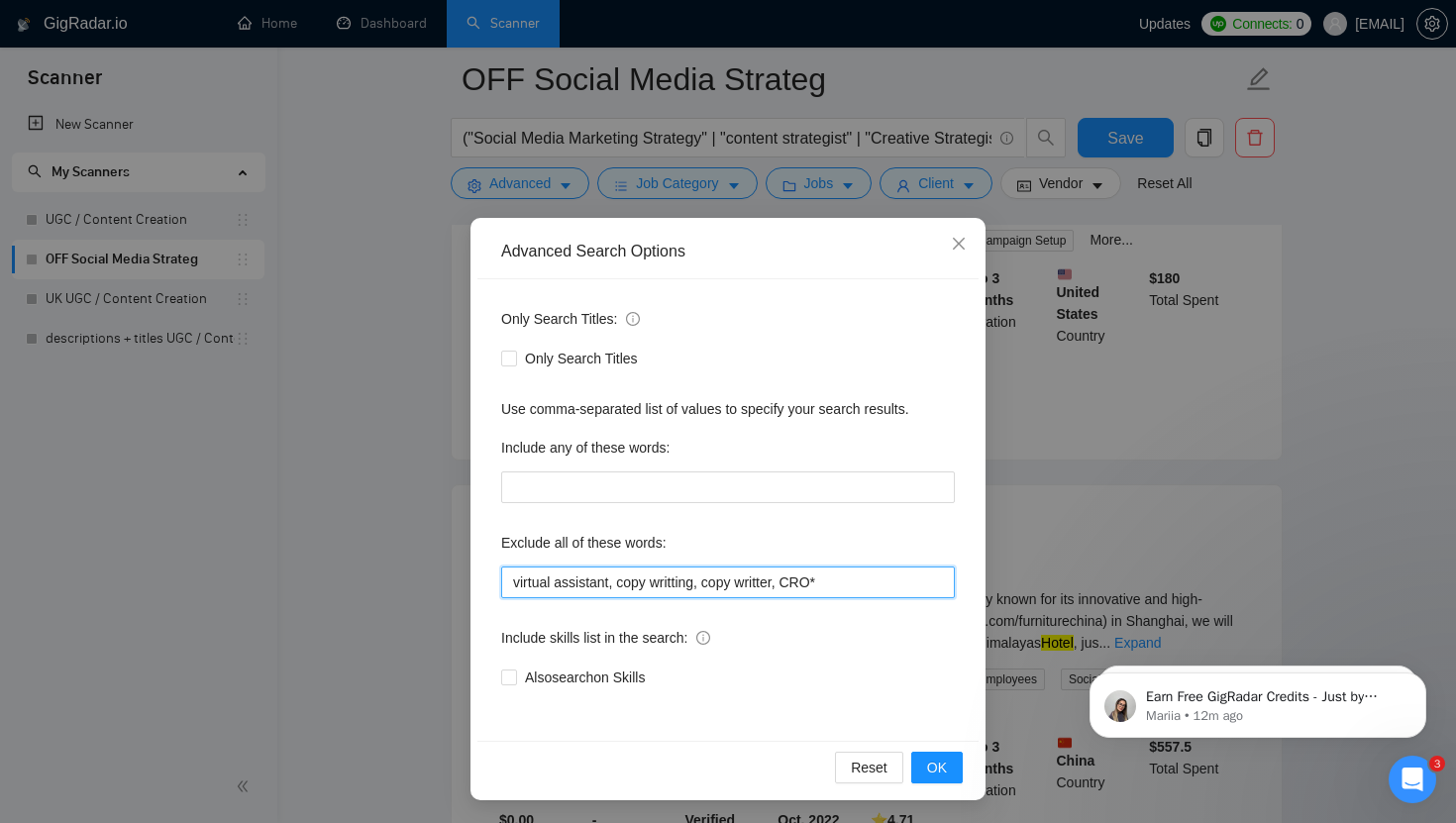 click on "virtual assistant, copy writting, copy writter, CRO*" at bounding box center (728, 582) 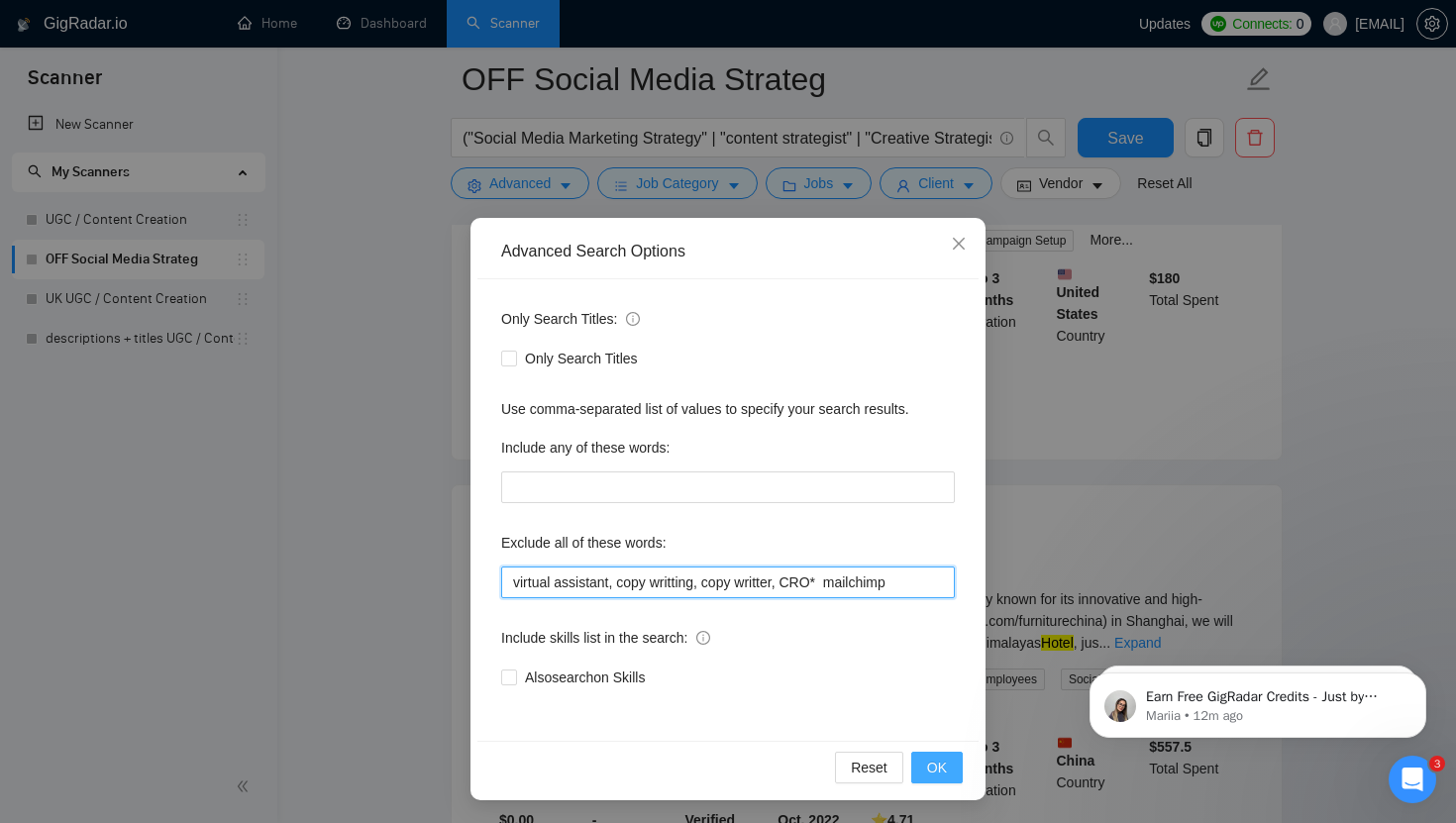 type on "virtual assistant, copy writting, copy writter, CRO*  mailchimp" 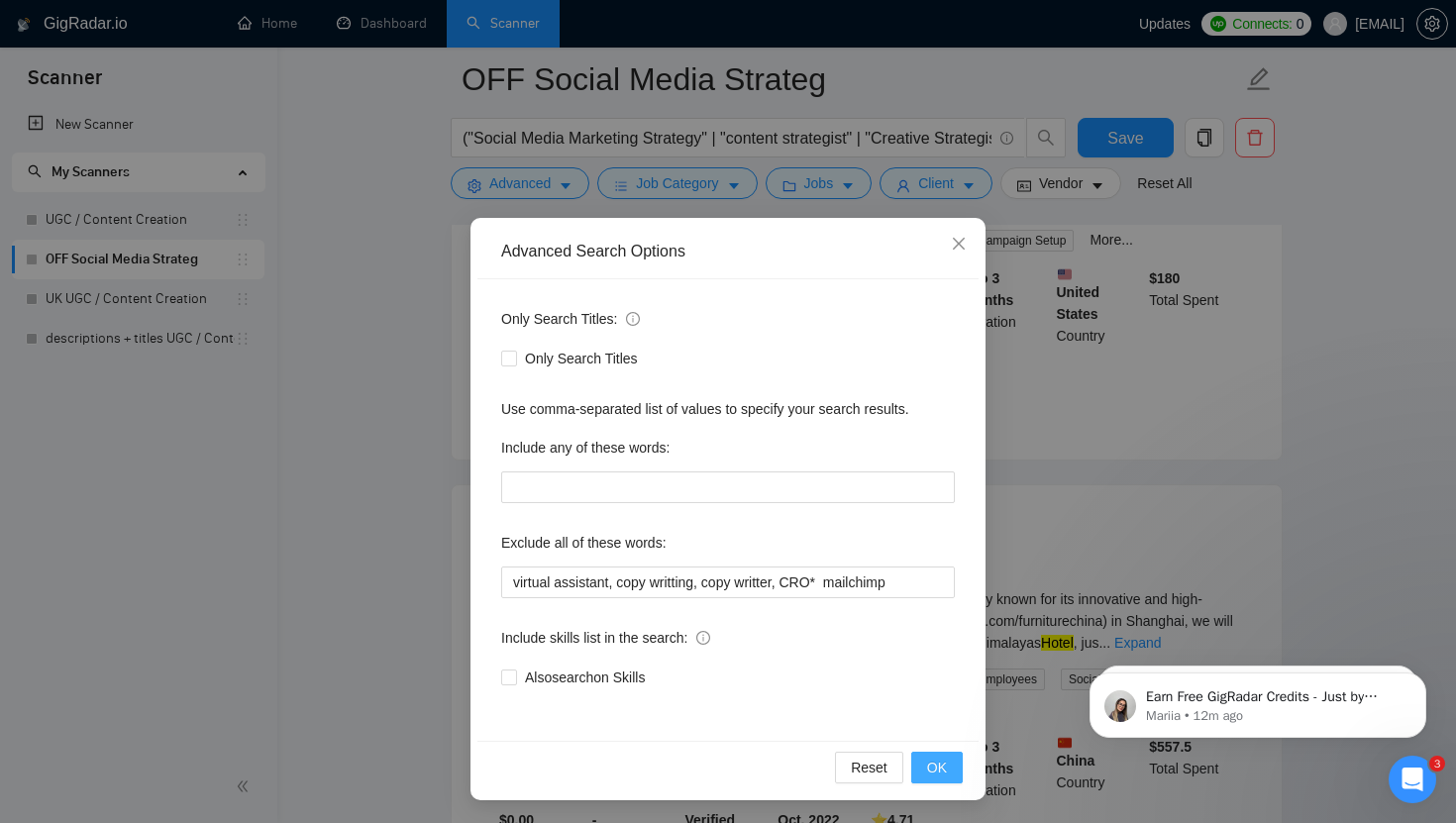 click on "OK" at bounding box center (937, 768) 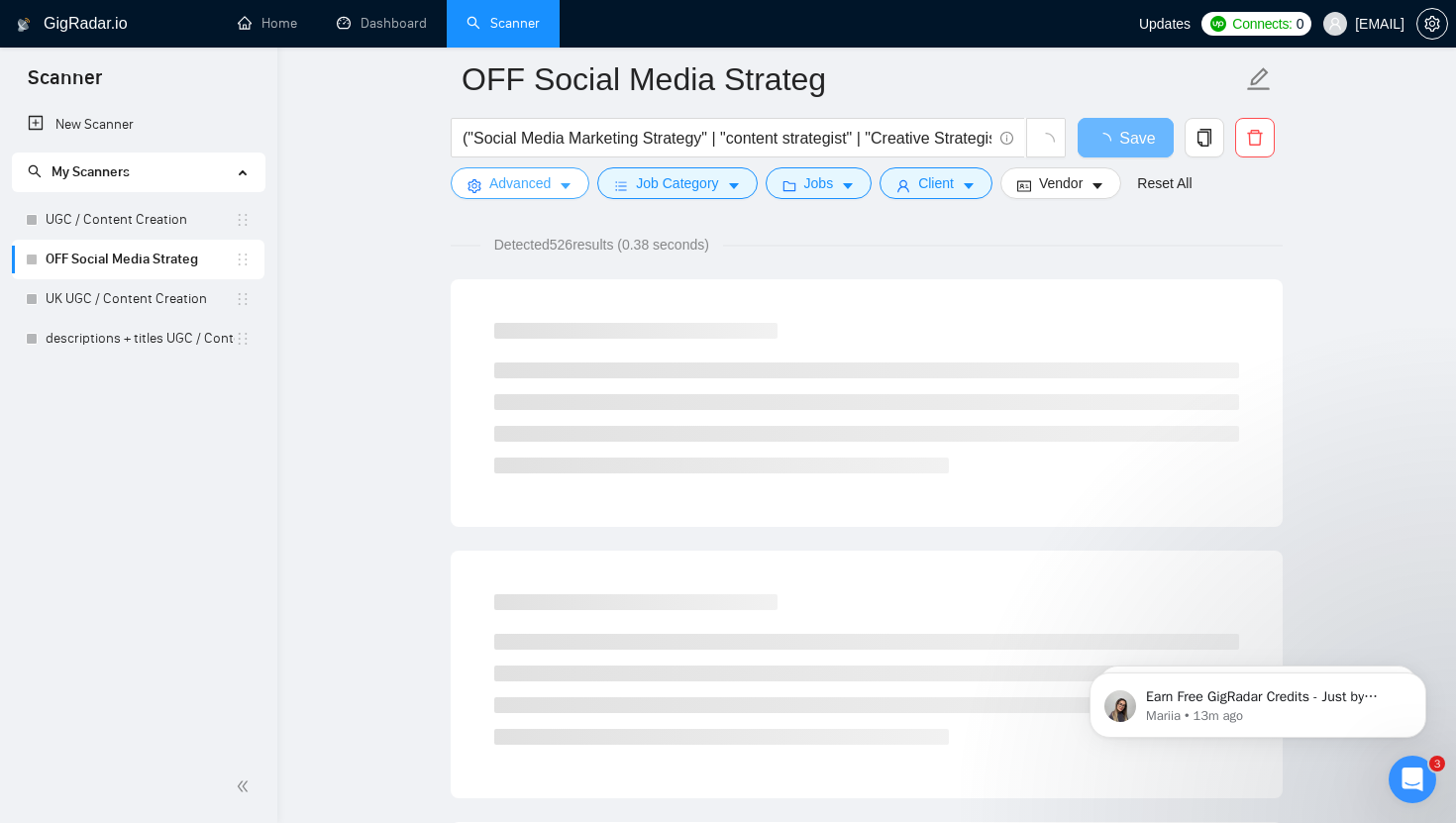 scroll, scrollTop: 0, scrollLeft: 0, axis: both 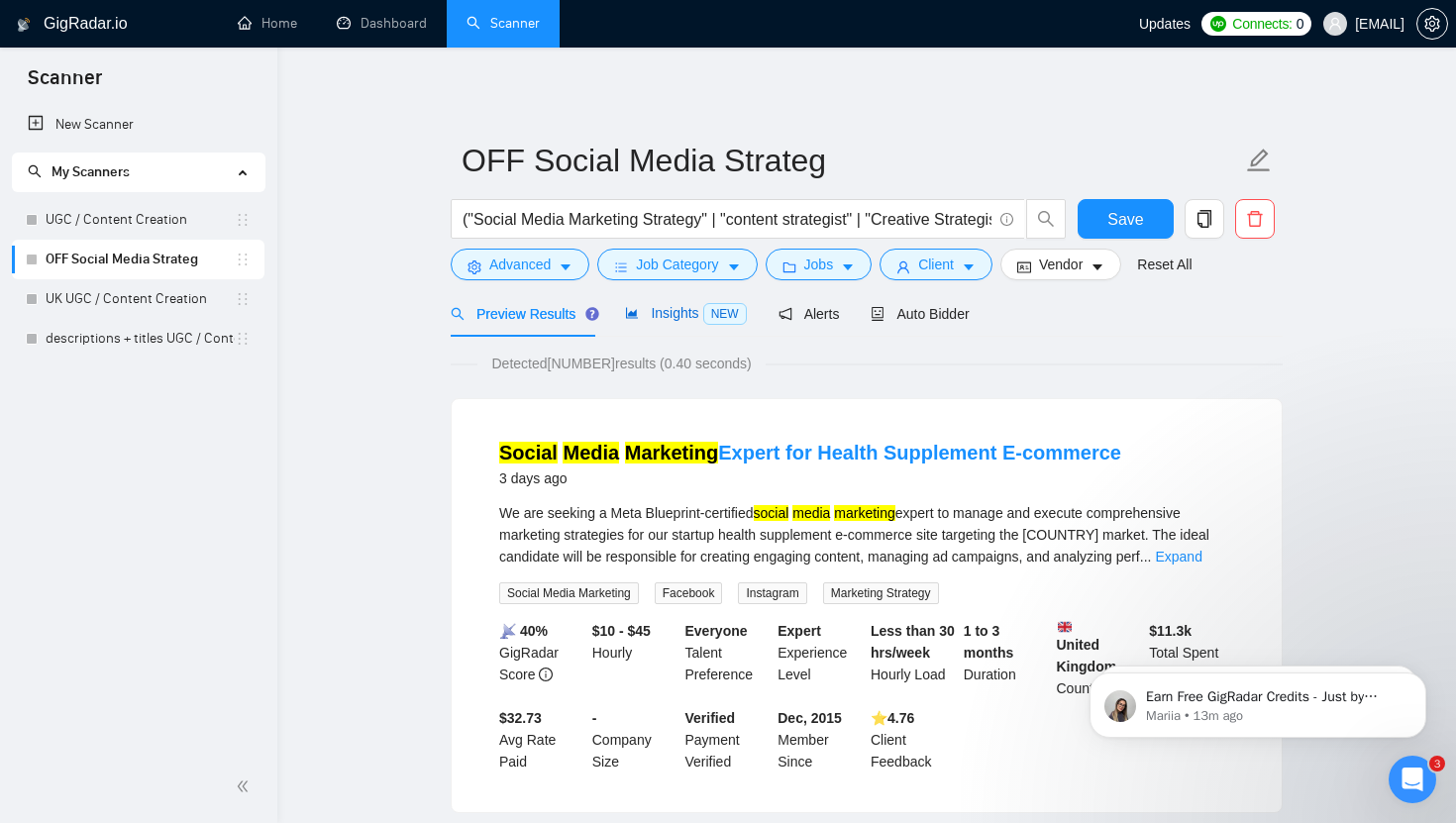 click on "Insights NEW" at bounding box center (685, 313) 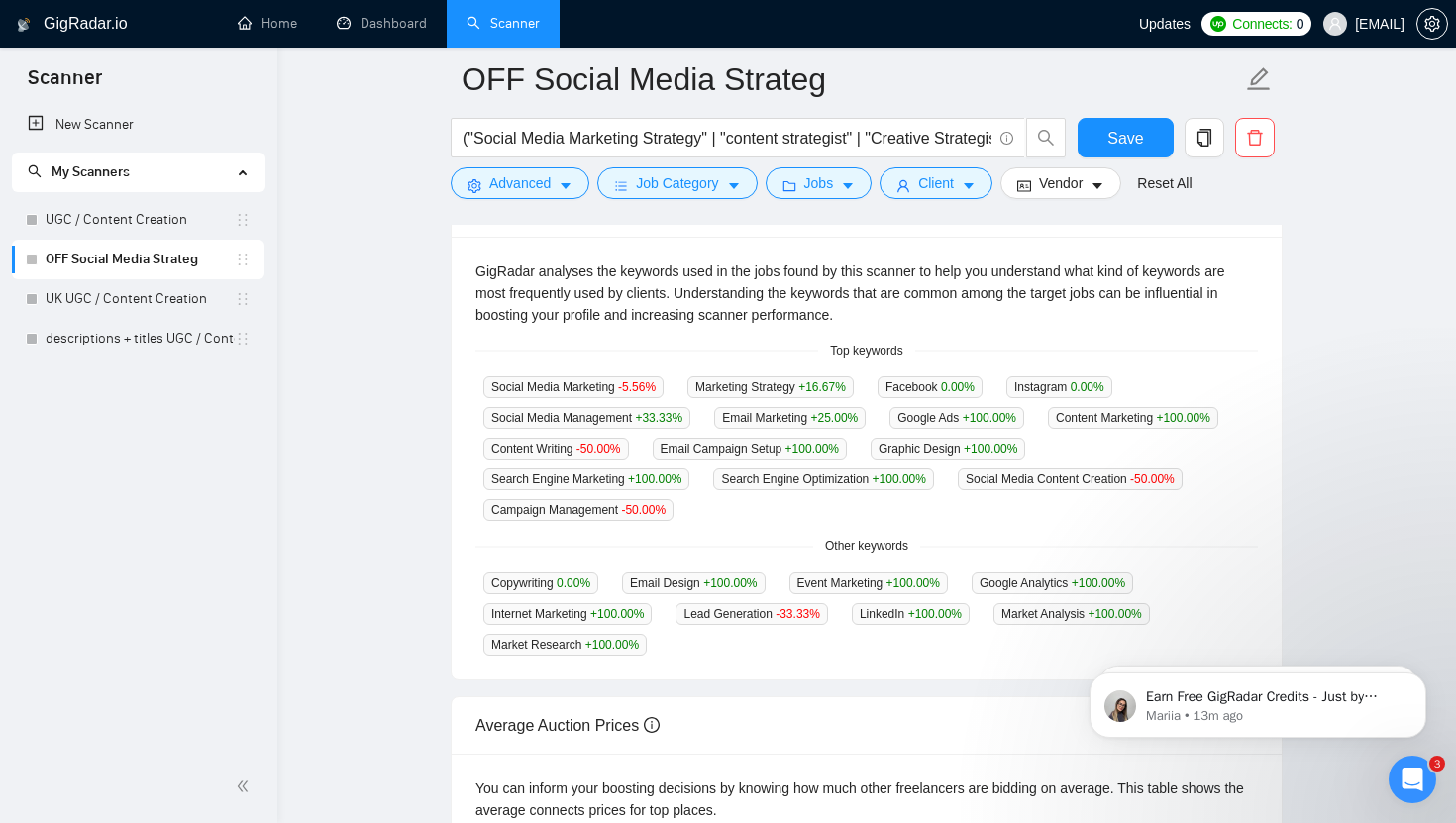 scroll, scrollTop: 415, scrollLeft: 0, axis: vertical 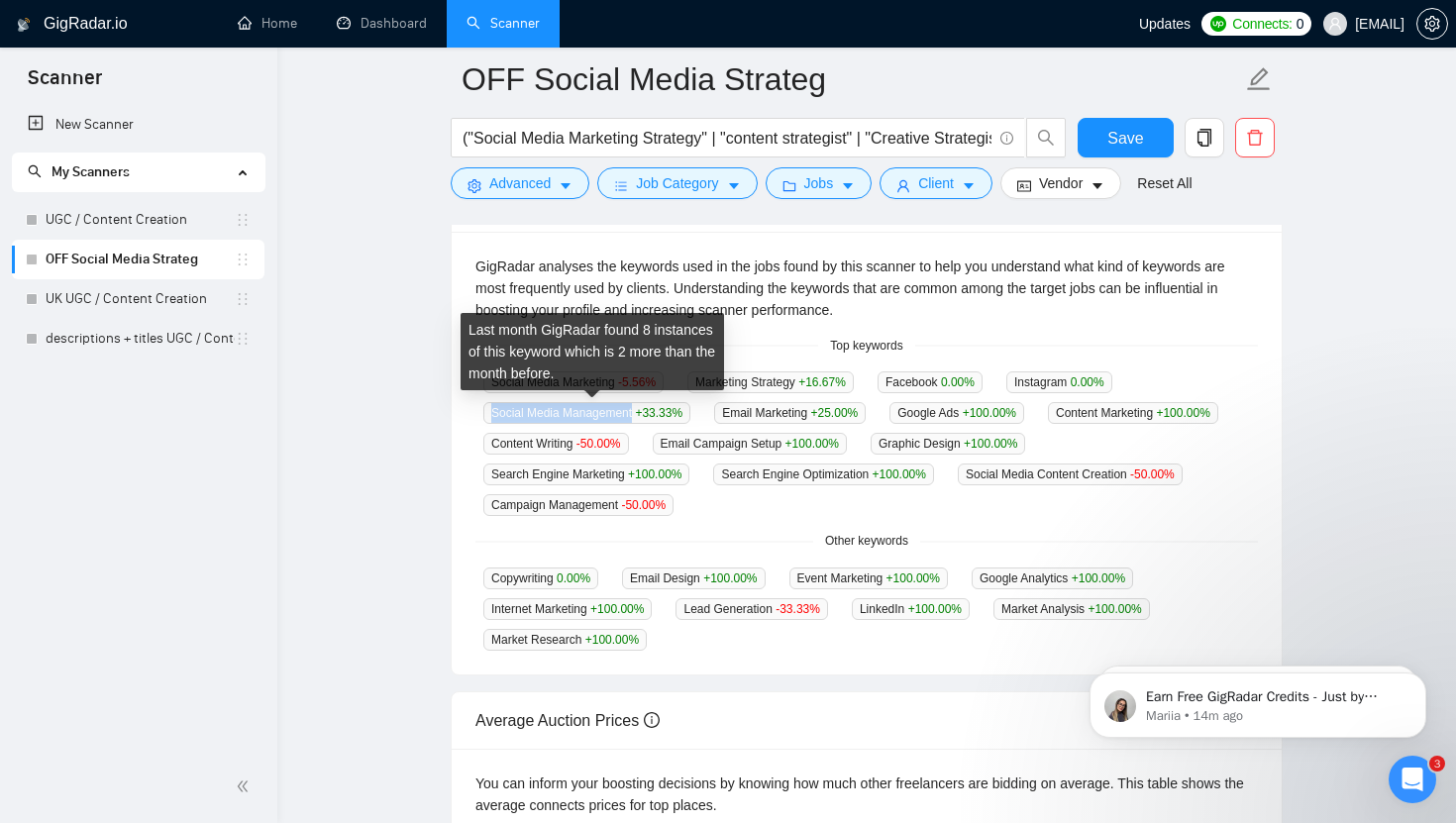 drag, startPoint x: 489, startPoint y: 411, endPoint x: 639, endPoint y: 407, distance: 150.05332 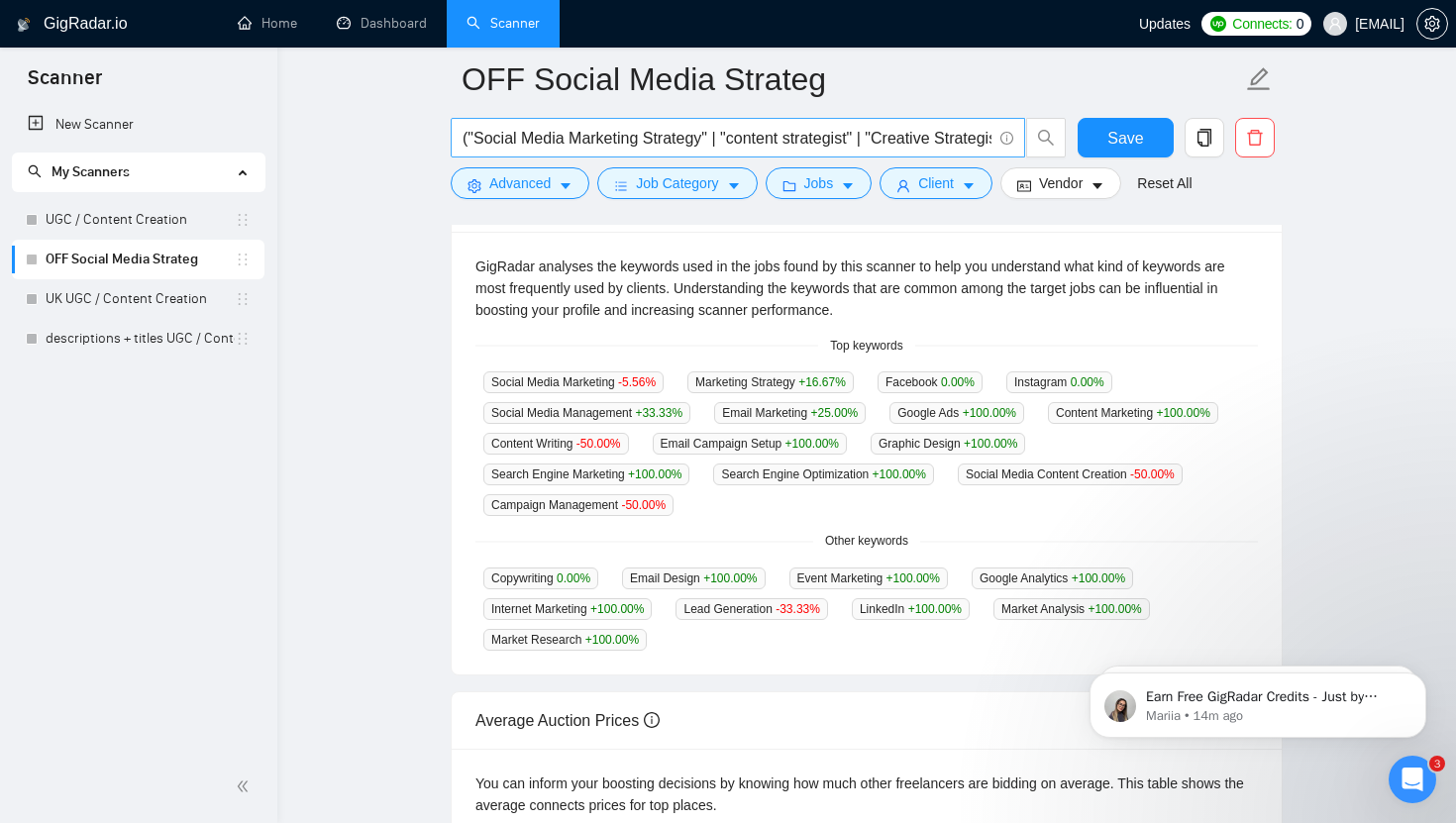 click on "("Social Media Marketing Strategy" | "content strategist" | "Creative Strategist" | "Social Media Manager-Strategist" | "Content Strategy" | "Social Media Strategy" | "Social Media Content Creator" | "Social Media Coordinator" "Social Media Manager" | "Marketing Strategy" | "Social Media Marketing" | "Organic Social Strategy" | "Social Growth")  (Hotel* | Restaurant* | Restaurant* | Coffee* | cafe* | F&B | "real estate" | wellness*)" at bounding box center [727, 138] 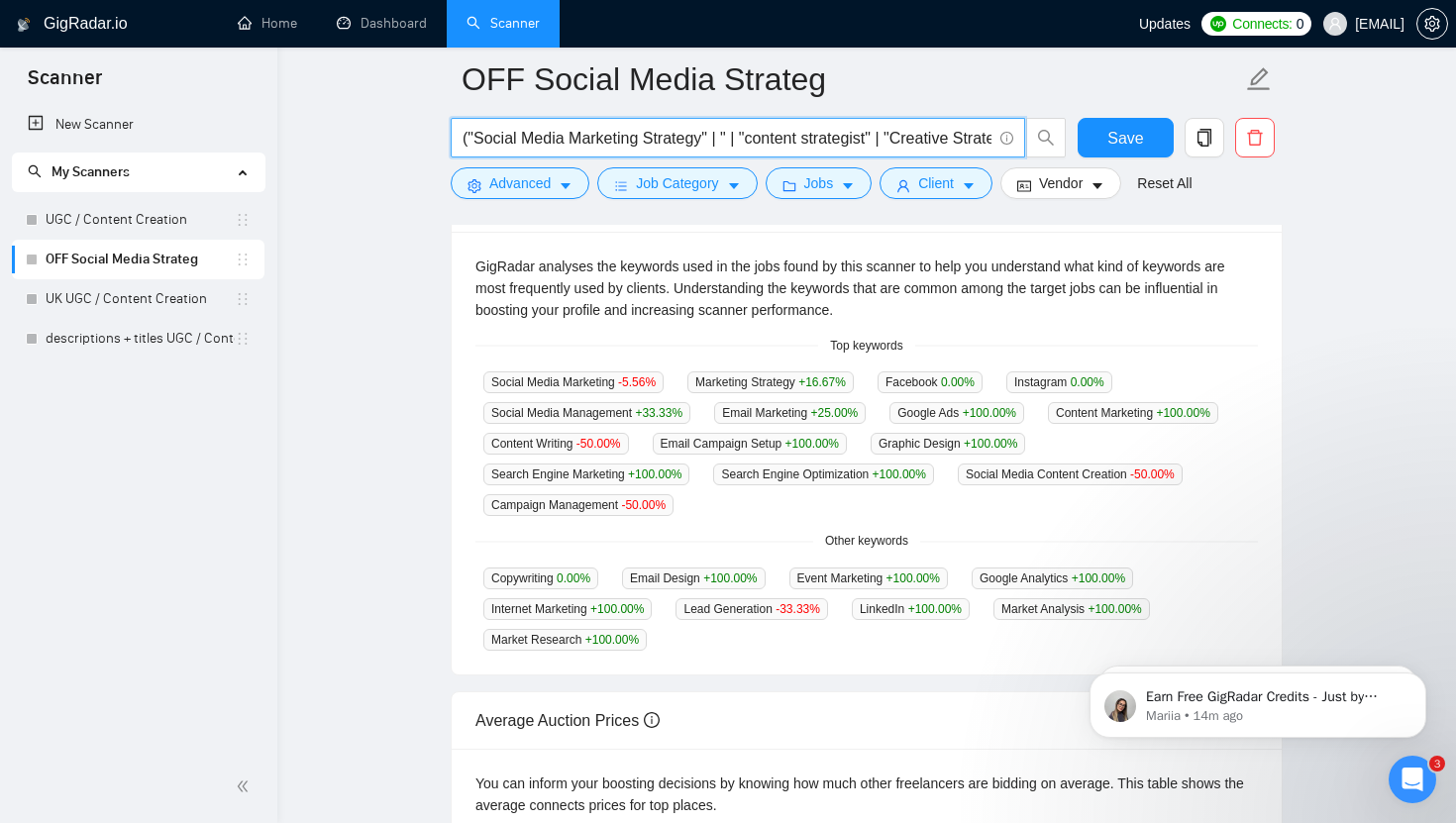 paste on "Social Media Management" 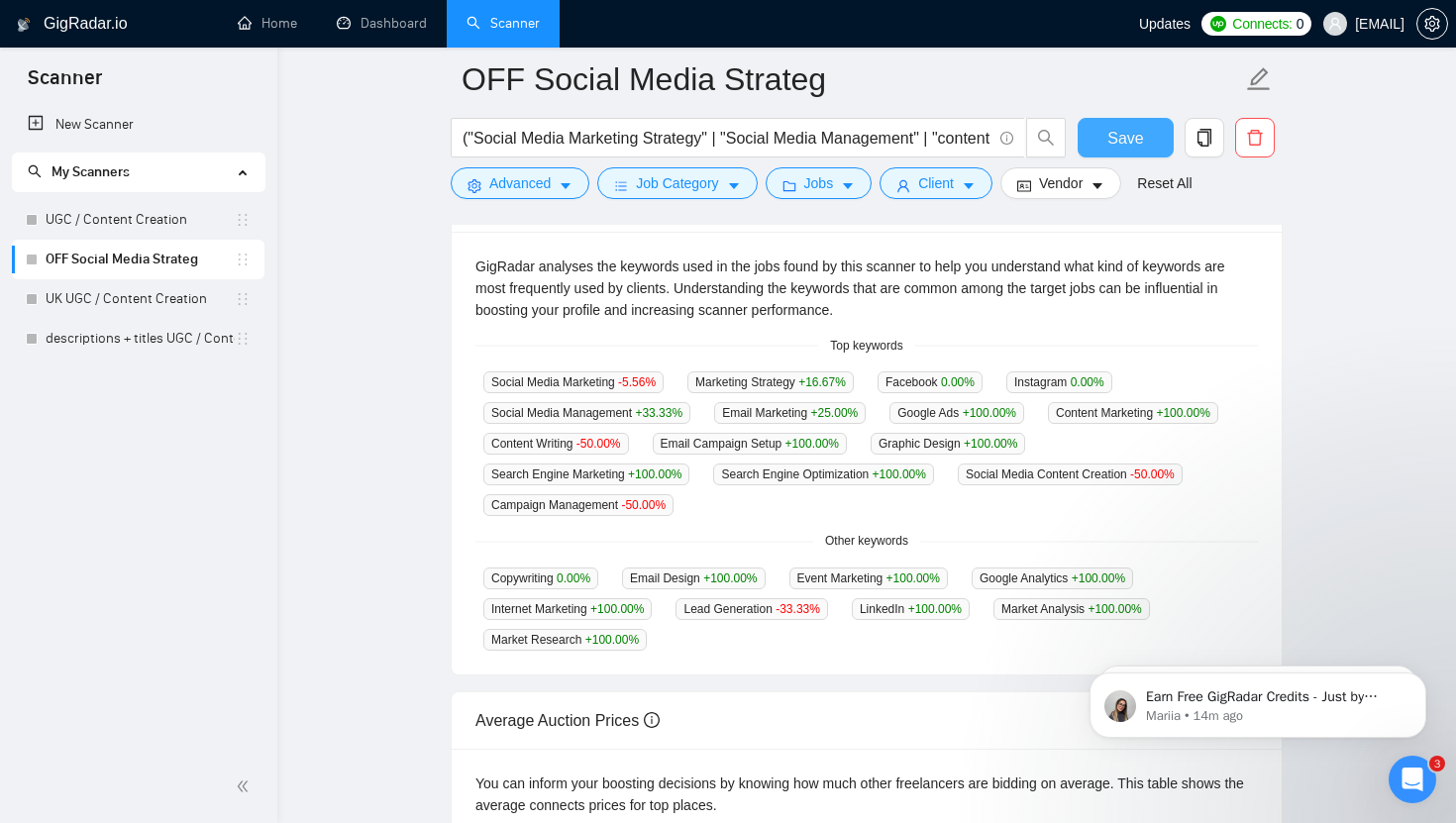 click on "Save" at bounding box center [1125, 138] 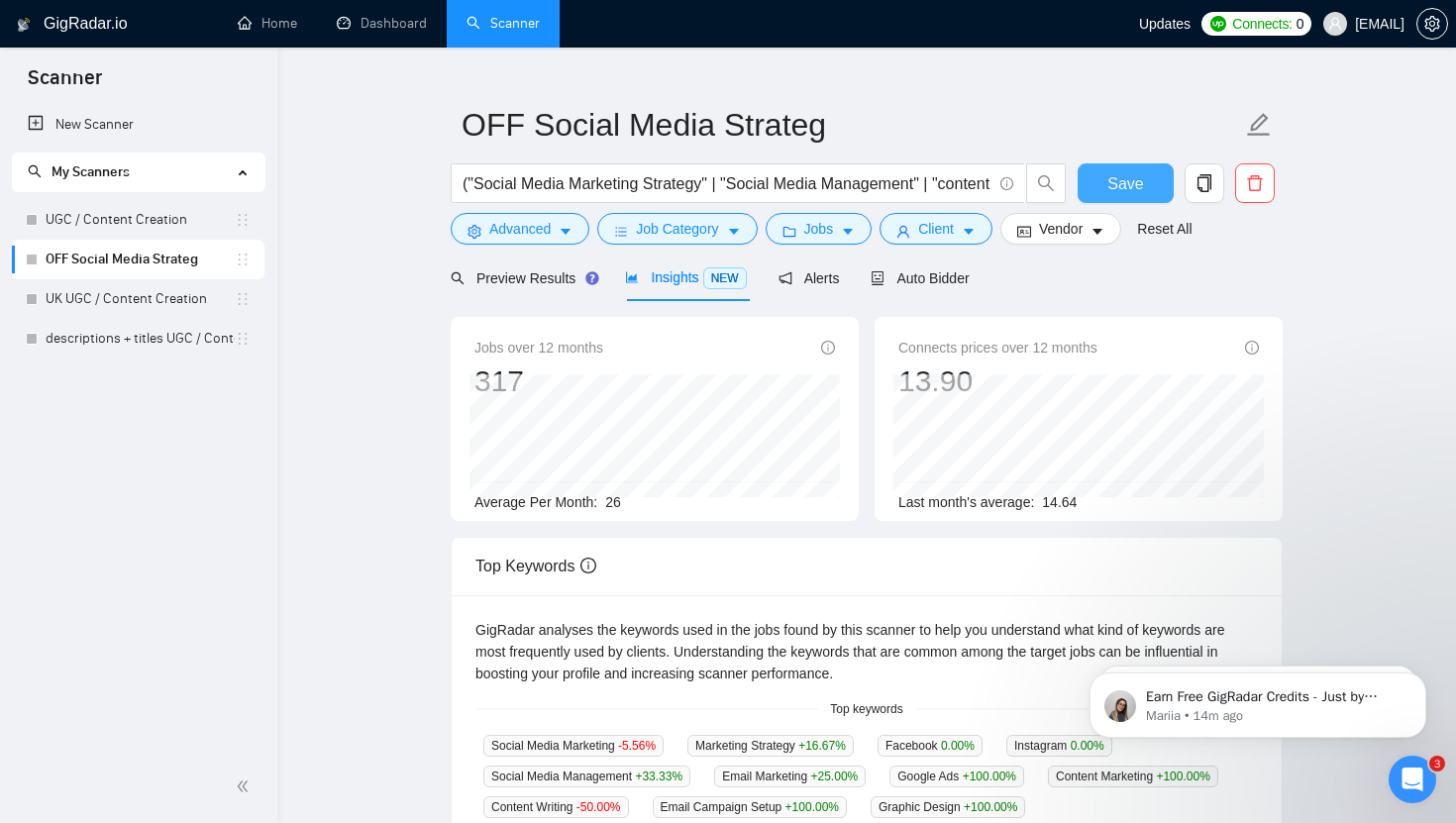 scroll, scrollTop: 0, scrollLeft: 0, axis: both 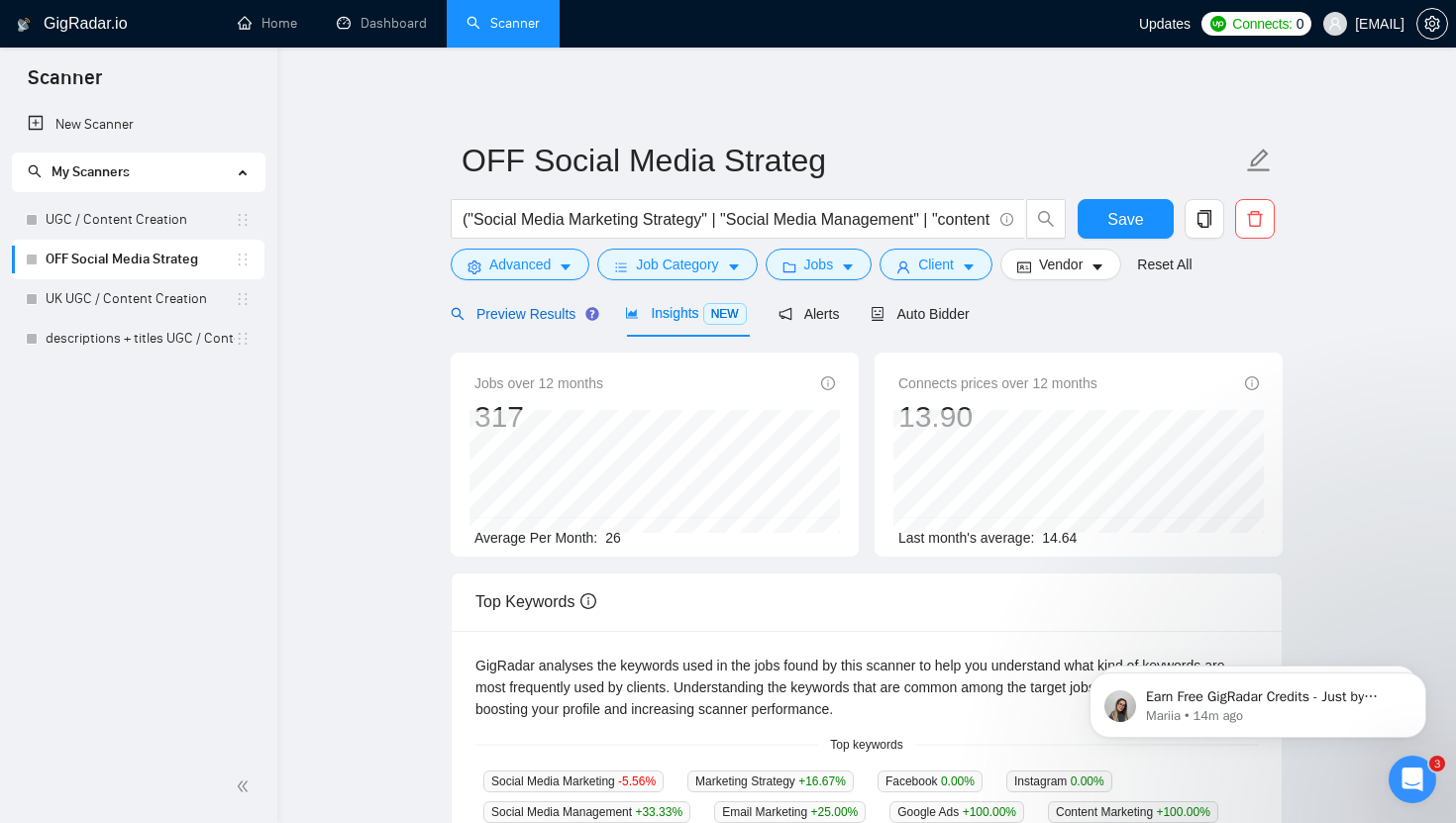 click on "Preview Results" at bounding box center [522, 314] 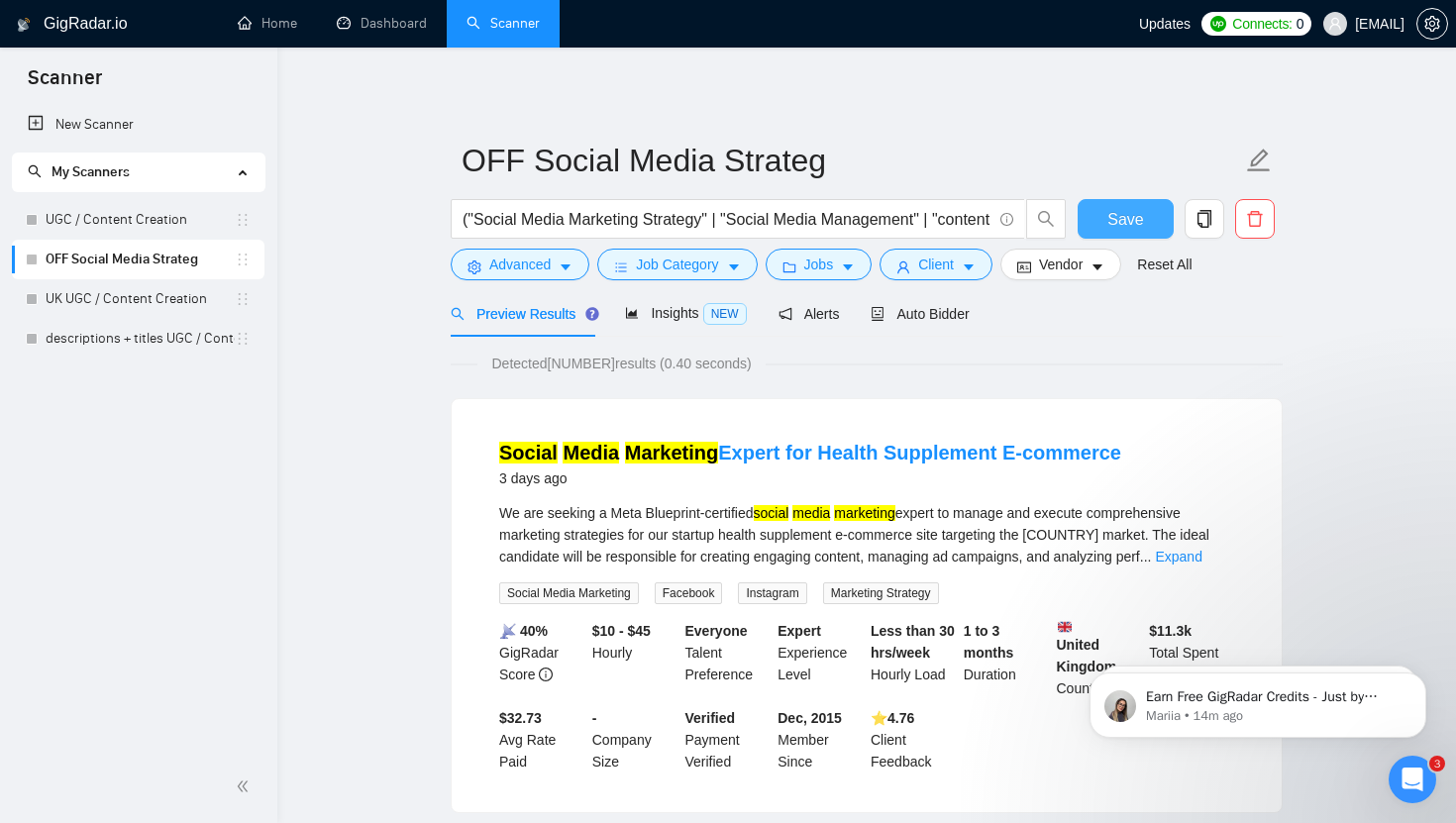 click on "Save" at bounding box center [1125, 219] 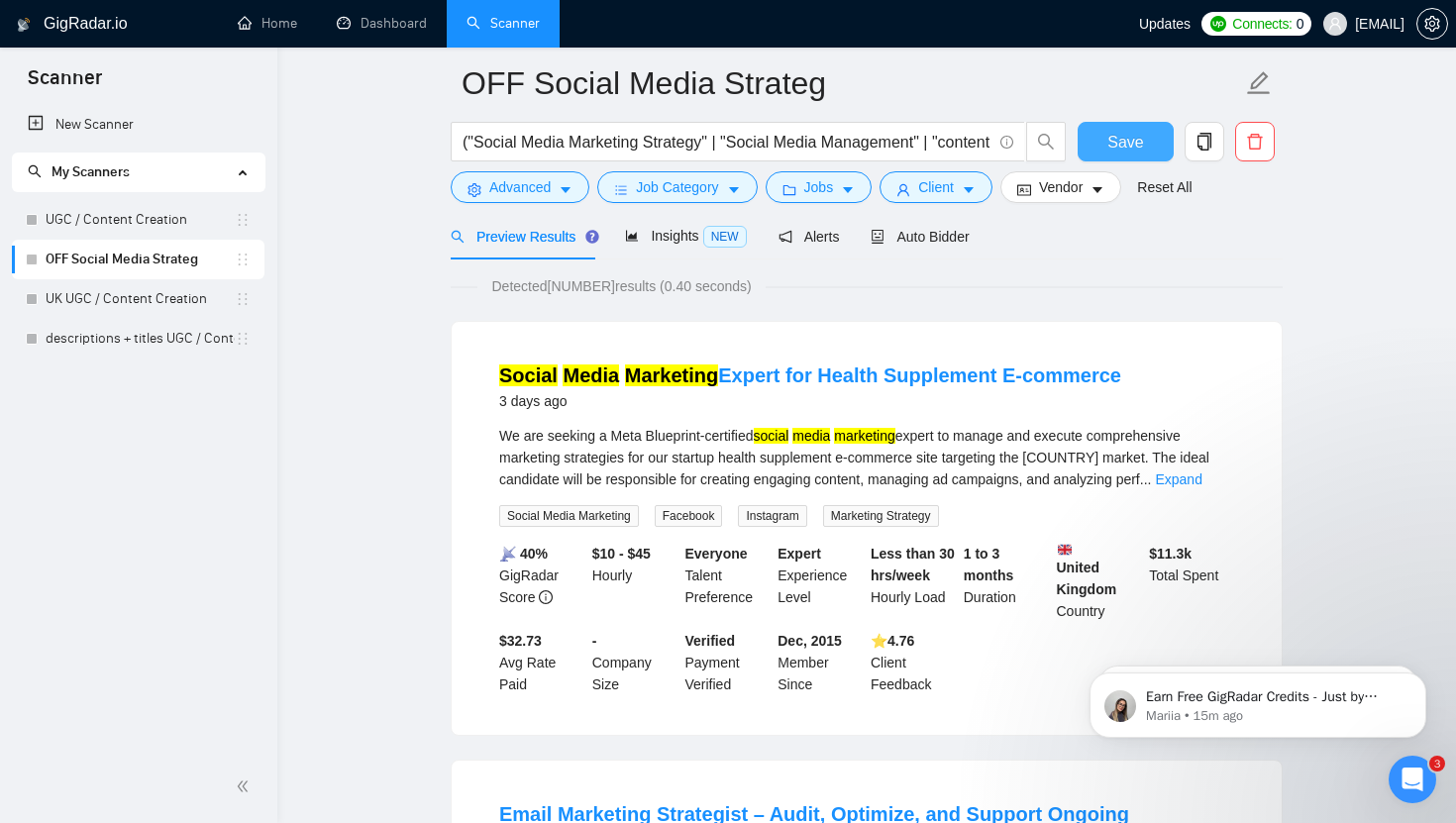 scroll, scrollTop: 81, scrollLeft: 0, axis: vertical 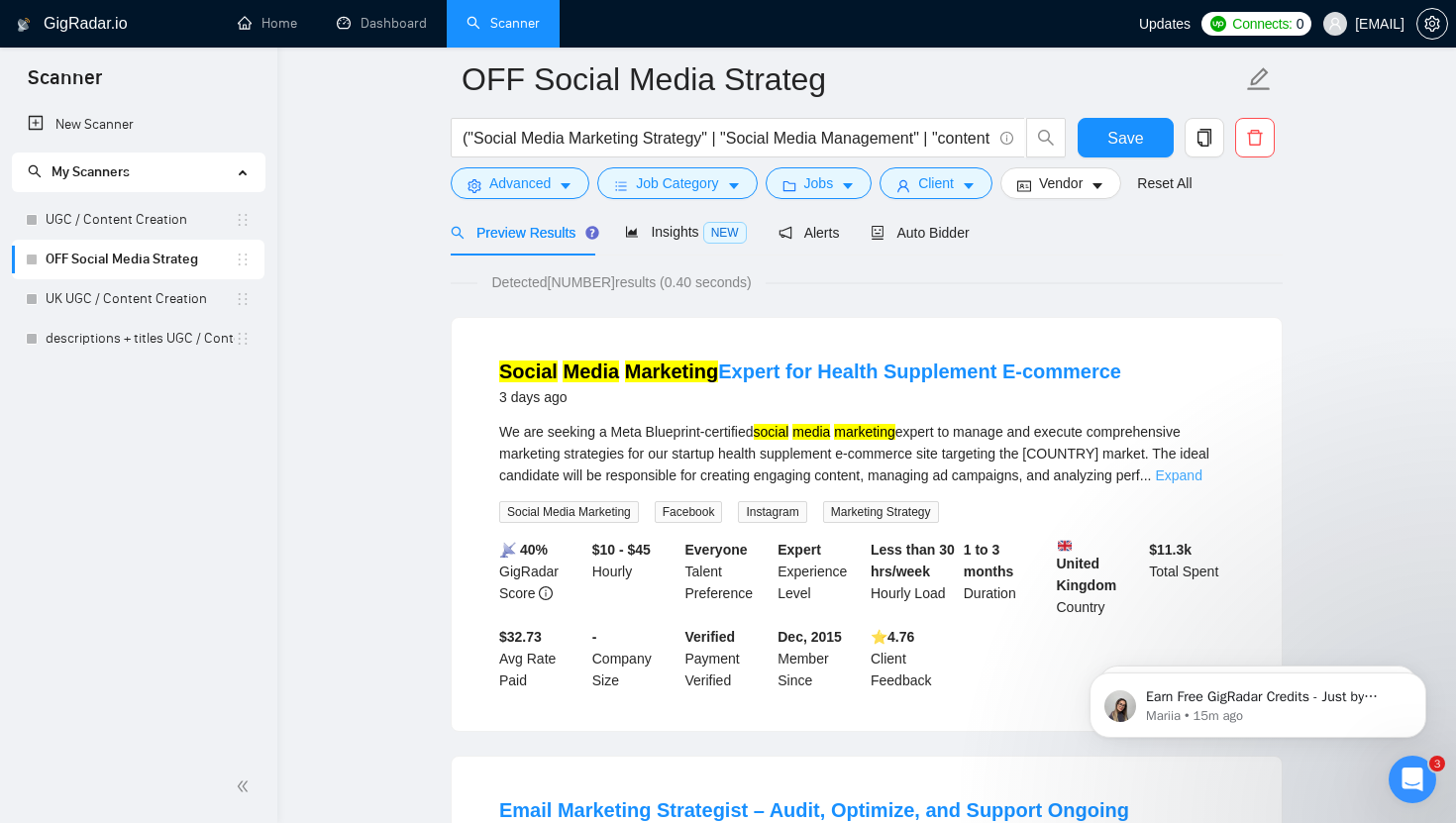 click on "Expand" at bounding box center [1178, 475] 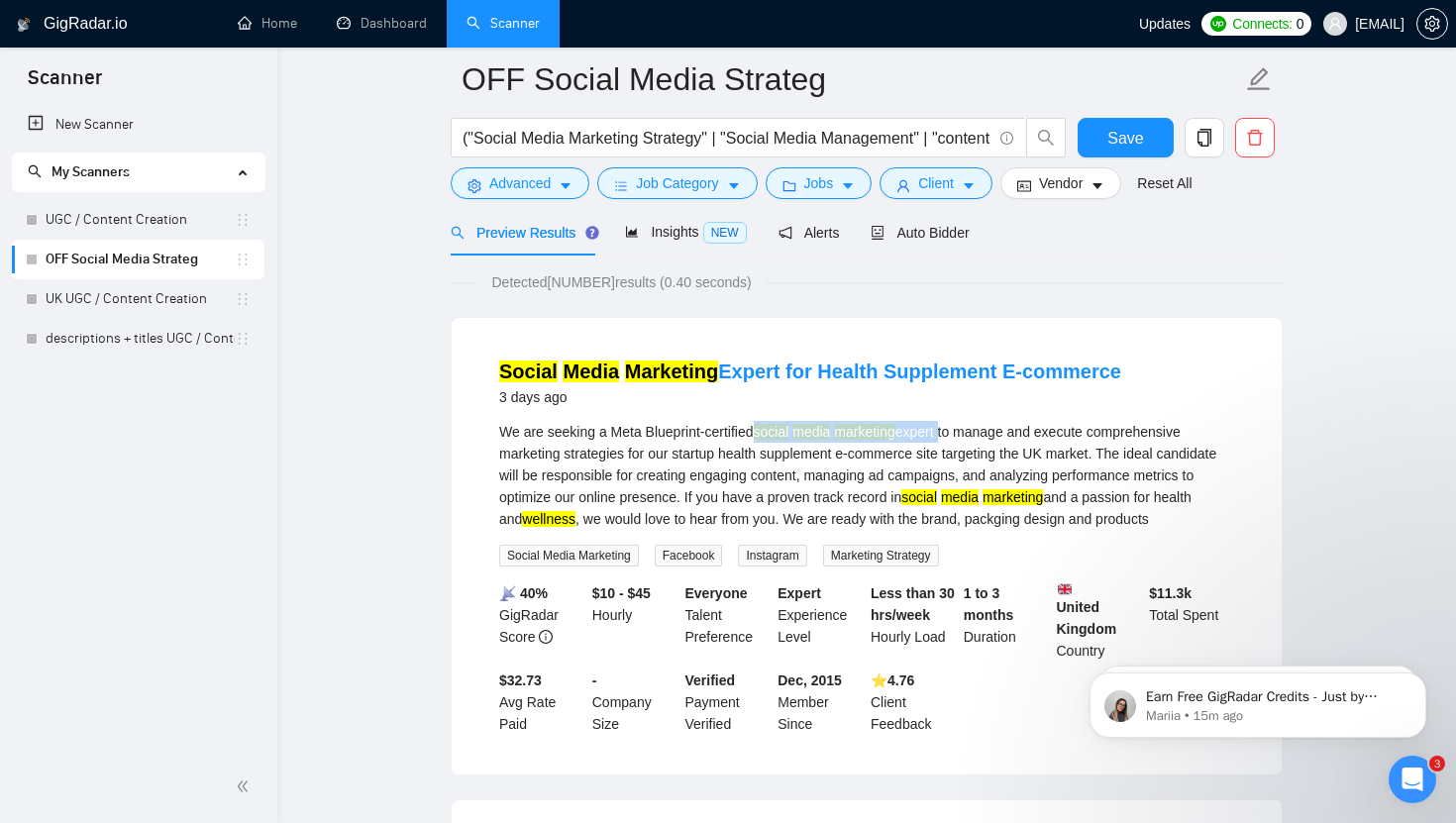 drag, startPoint x: 961, startPoint y: 431, endPoint x: 770, endPoint y: 429, distance: 191.01047 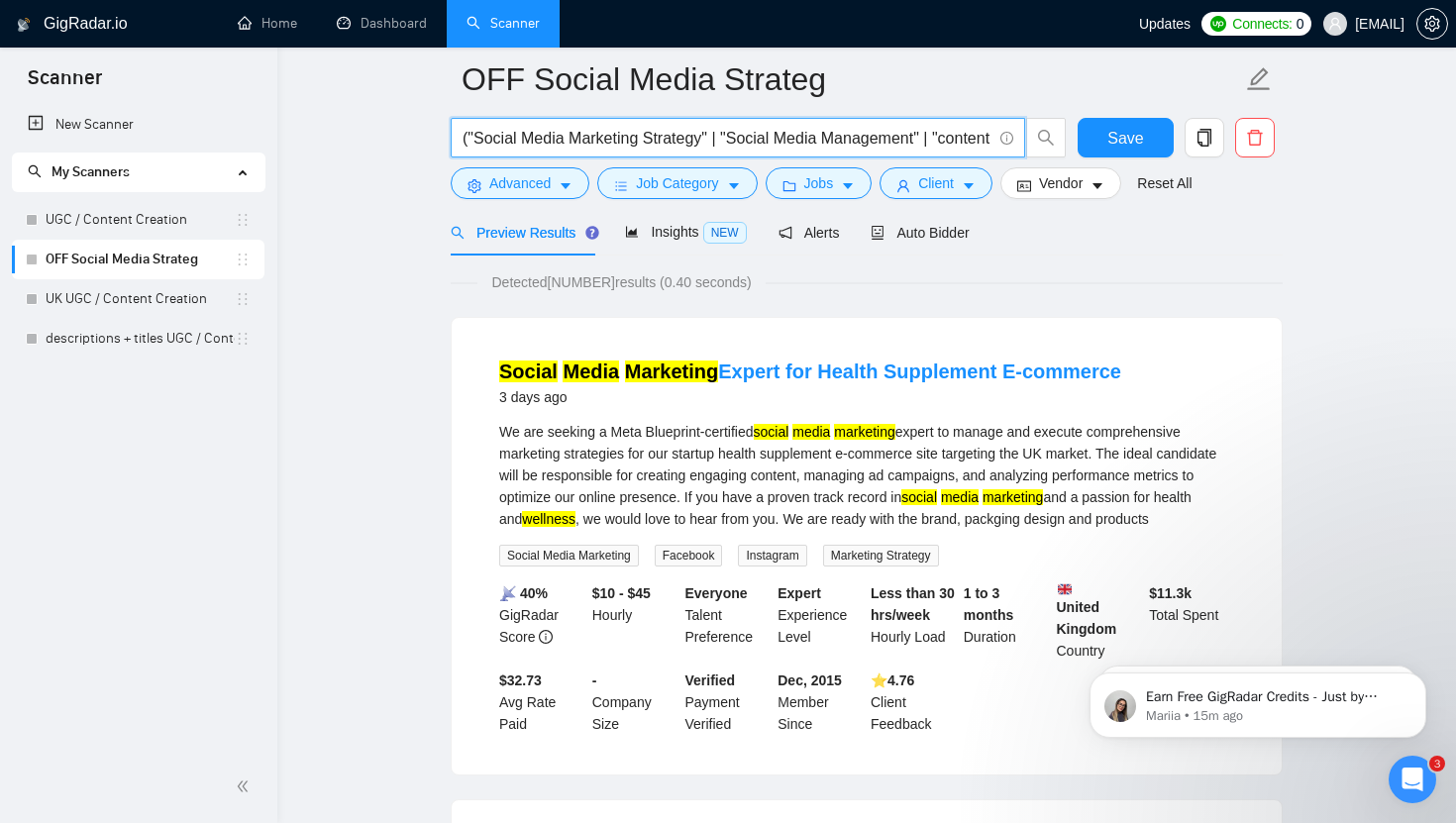click on "("Social Media Marketing Strategy" | "Social Media Management" | "content strategist" | "Creative Strategist" | "Social Media Manager-Strategist" | "Content Strategy" | "Social Media Strategy" | "Social Media Content Creator" | "Social Media Coordinator" "Social Media Manager" | "Marketing Strategy" | "Social Media Marketing" | "Organic Social Strategy" | "Social Growth")  (Hotel* | Restaurant* | Restaurant* | Coffee* | cafe* | F&B | "real estate" | wellness*)" at bounding box center [727, 138] 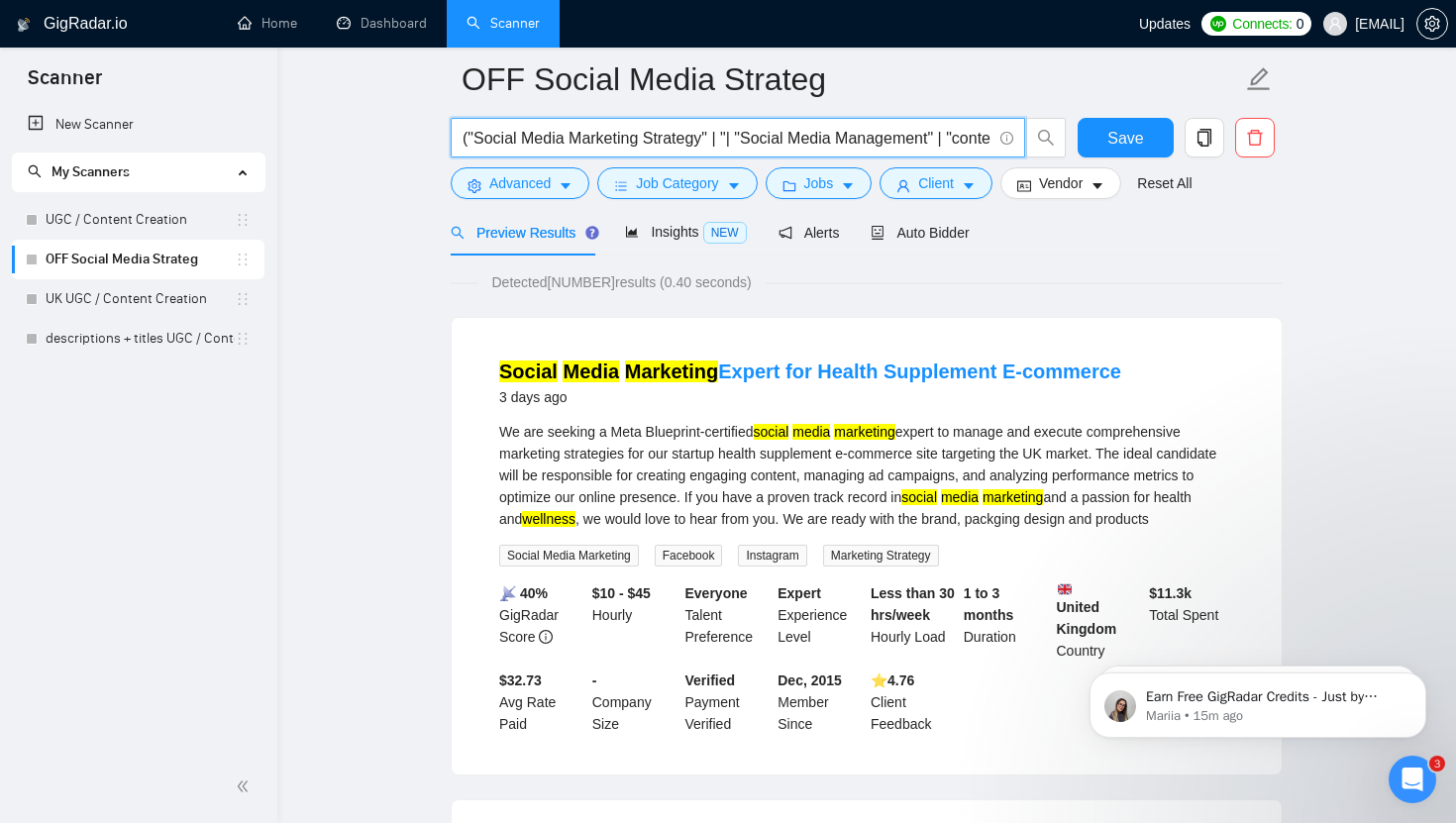 paste on "social media marketing expert" 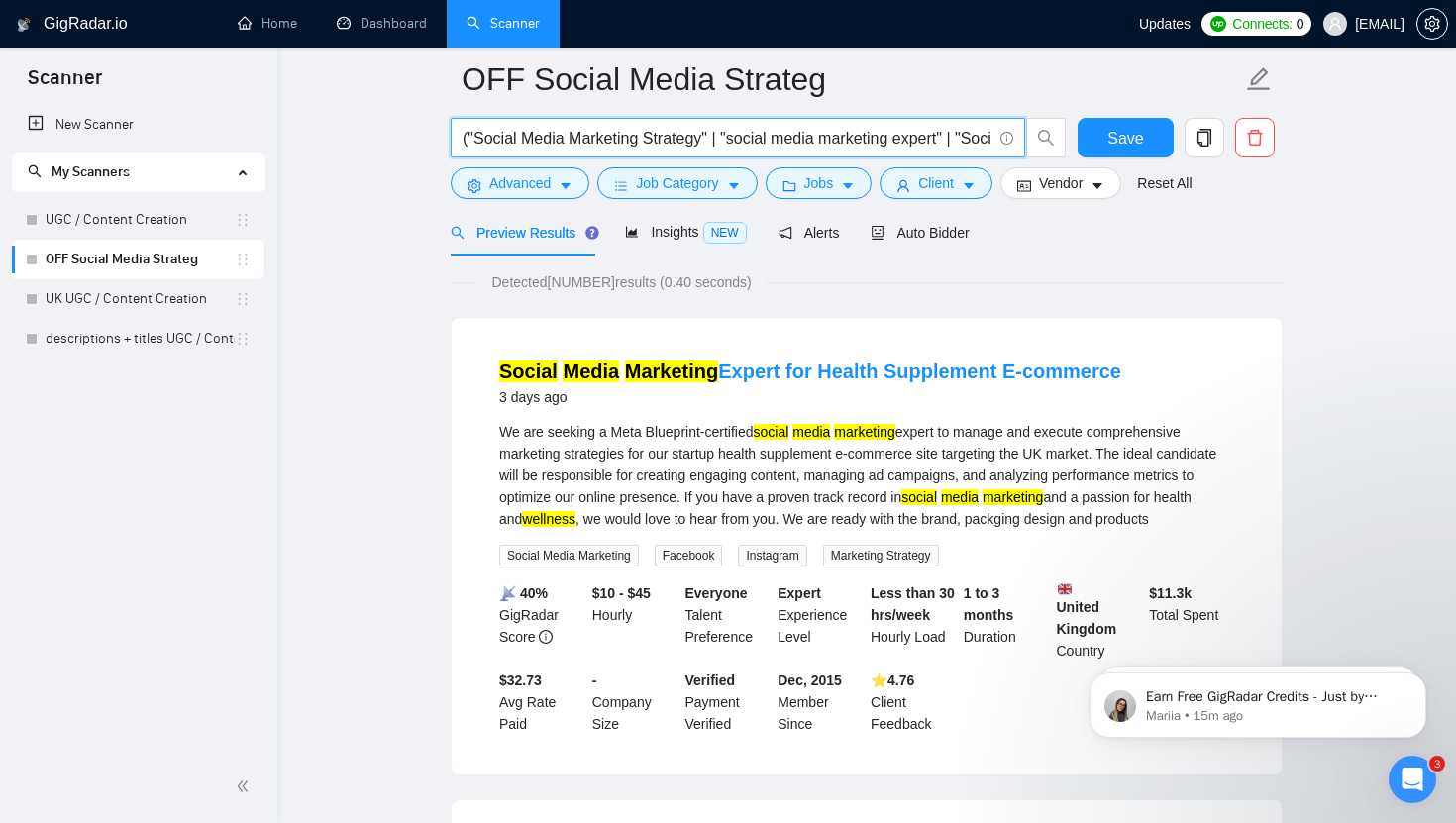 type on "("Social Media Marketing Strategy" | "social media marketing expert" | "Social Media Management" | "content strategist" | "Creative Strategist" | "Social Media Manager-Strategist" | "Content Strategy" | "Social Media Strategy" | "Social Media Content Creator" | "Social Media Coordinator" "Social Media Manager" | "Marketing Strategy" | "Social Media Marketing" | "Organic Social Strategy" | "Social Growth")  (Hotel* | Restaurant* | Restaurant* | Coffee* | cafe* | F&B | "real estate" | wellness*)" 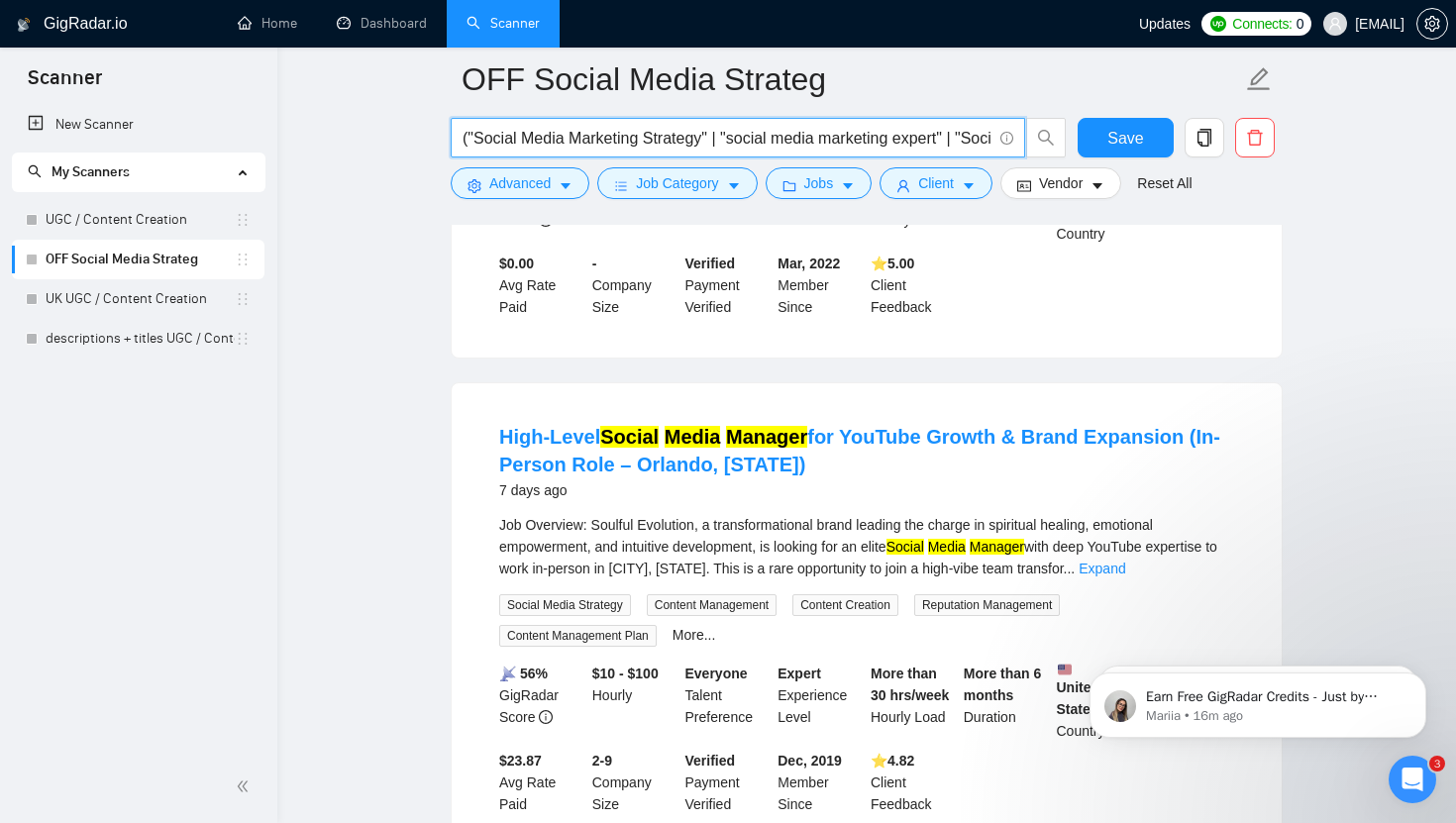 scroll, scrollTop: 3238, scrollLeft: 0, axis: vertical 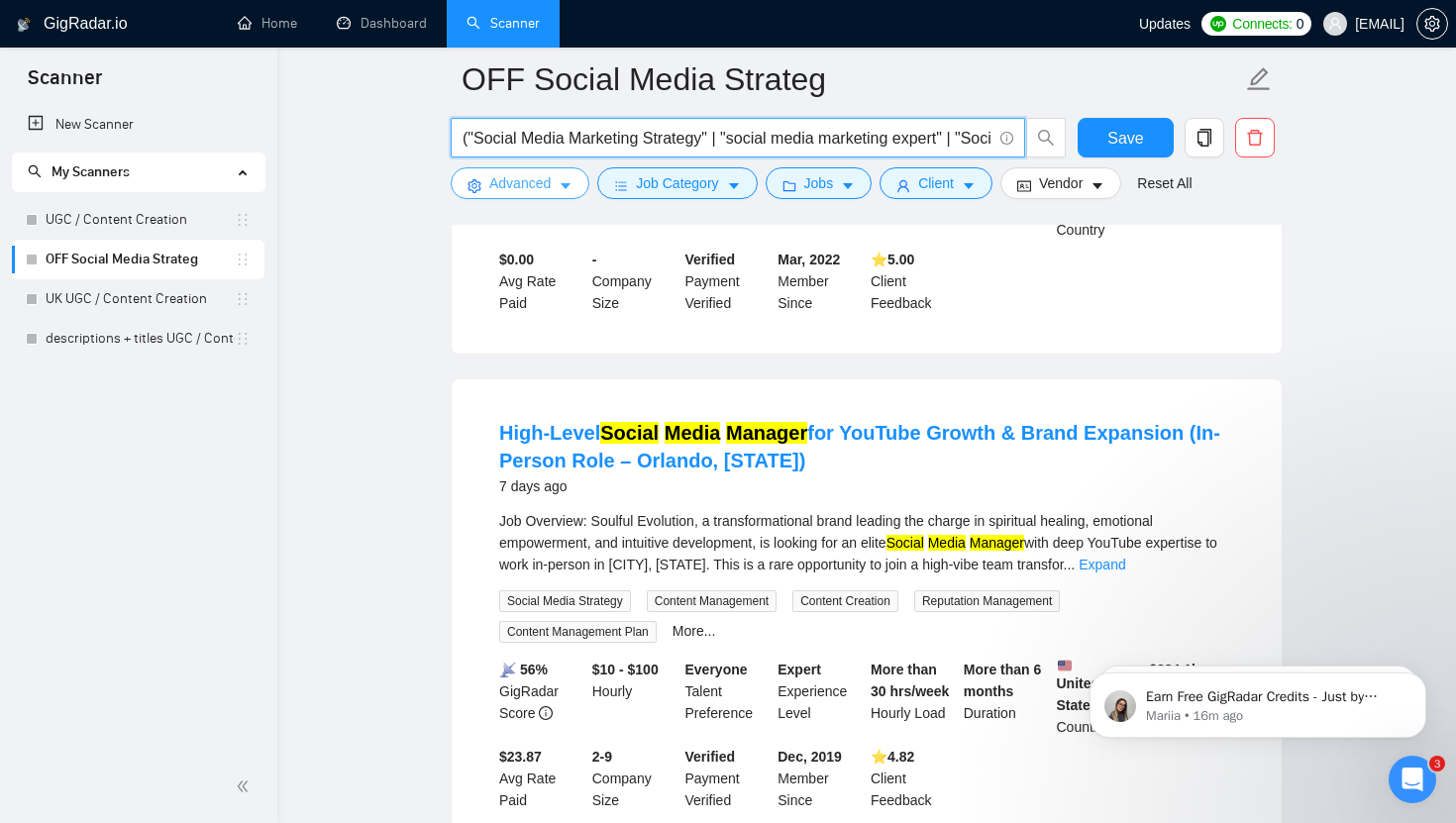 click on "Advanced" at bounding box center (520, 183) 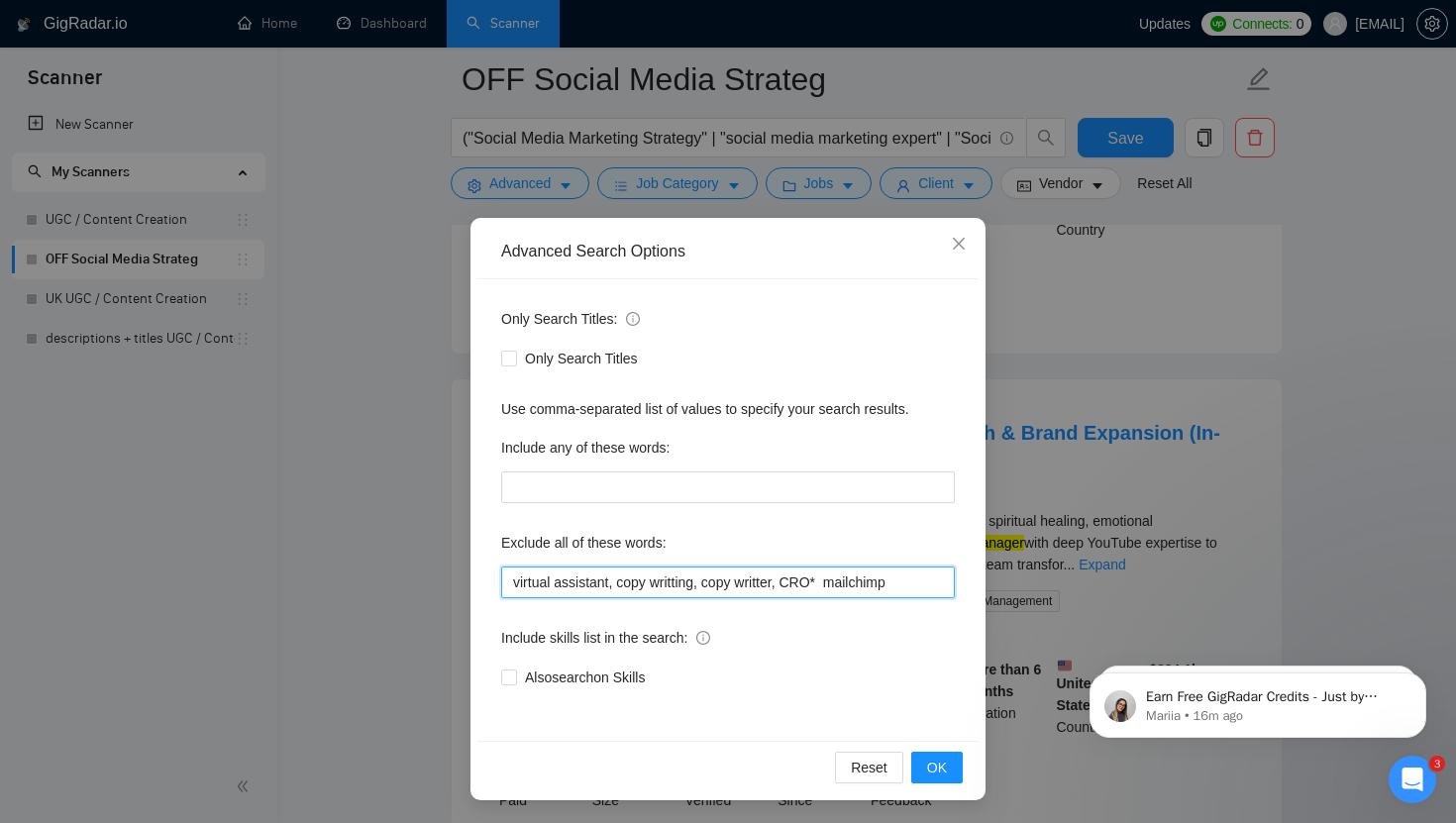 click on "virtual assistant, copy writting, copy writter, CRO*  mailchimp" at bounding box center [728, 582] 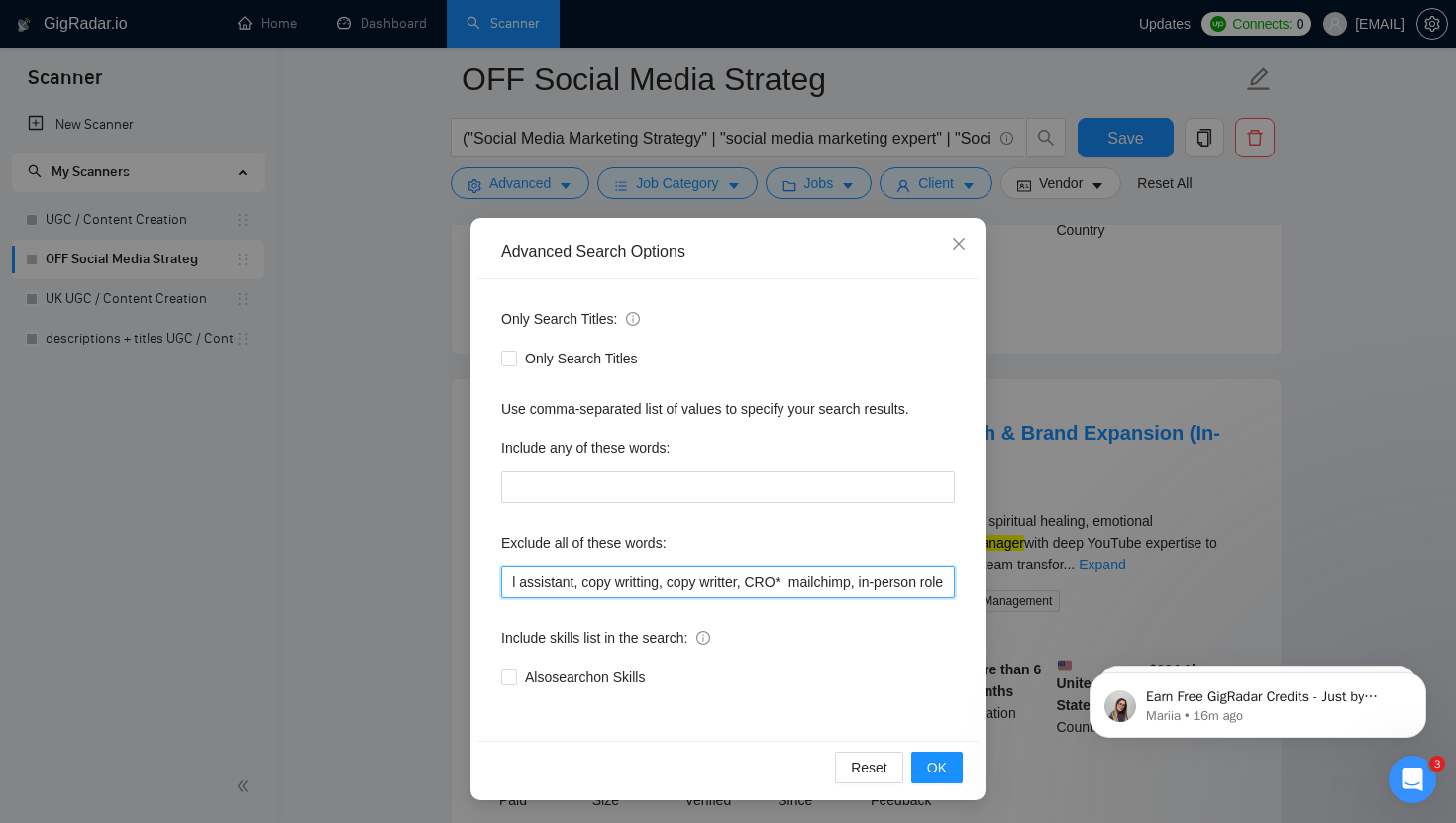 scroll, scrollTop: 0, scrollLeft: 57, axis: horizontal 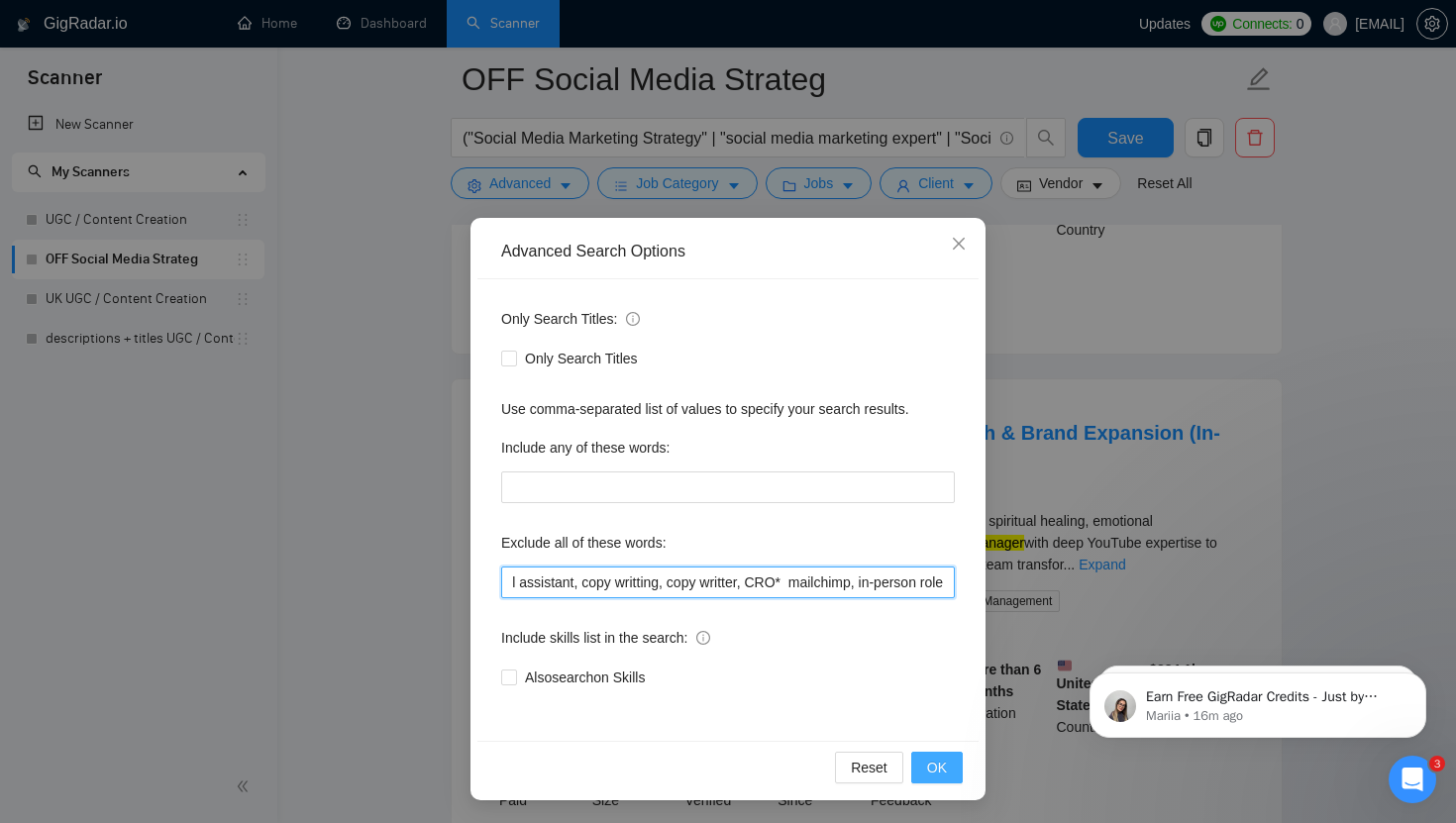 type on "virtual assistant, copy writting, copy writter, CRO*  mailchimp, in-person role" 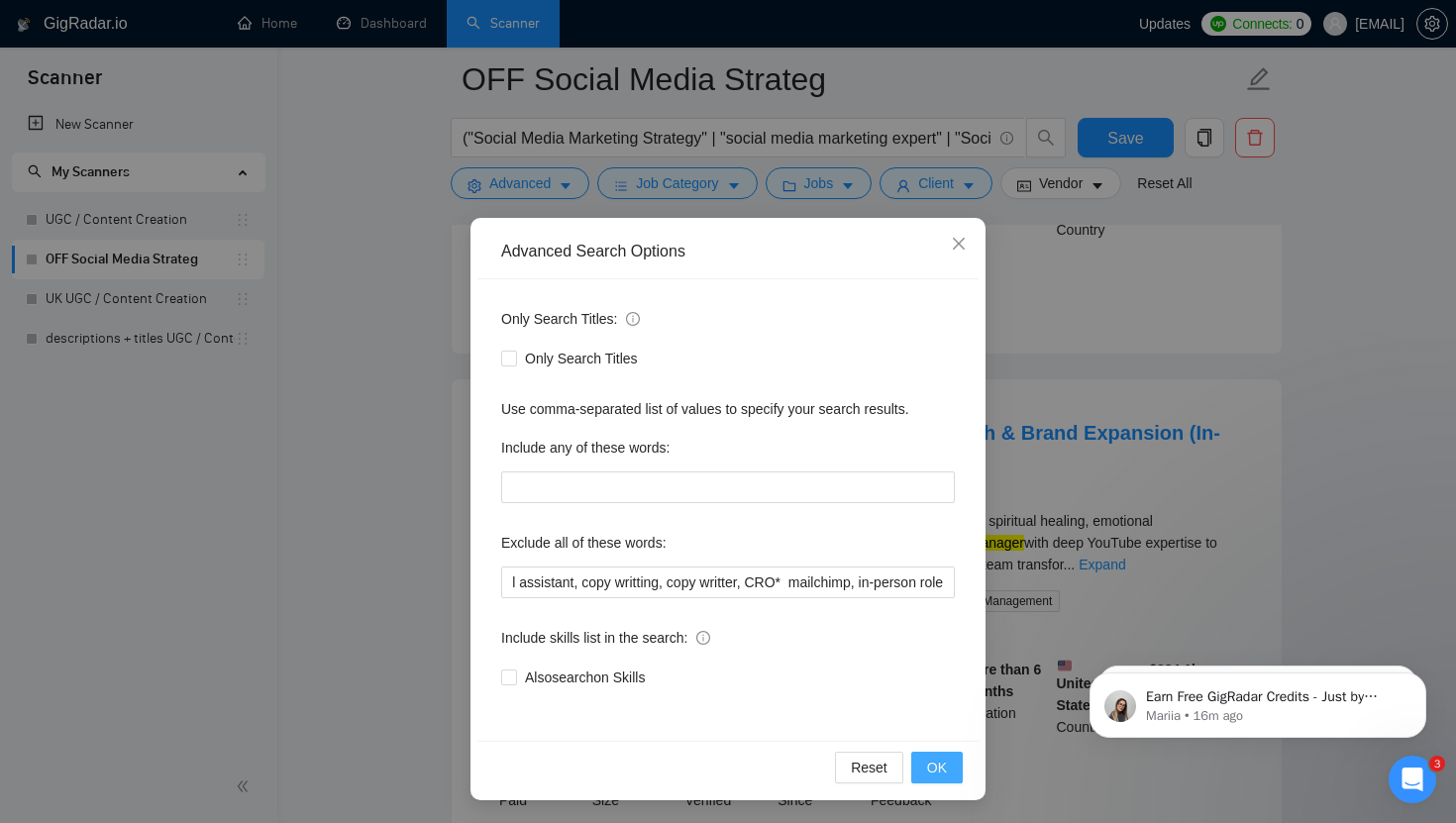 click on "OK" at bounding box center [937, 768] 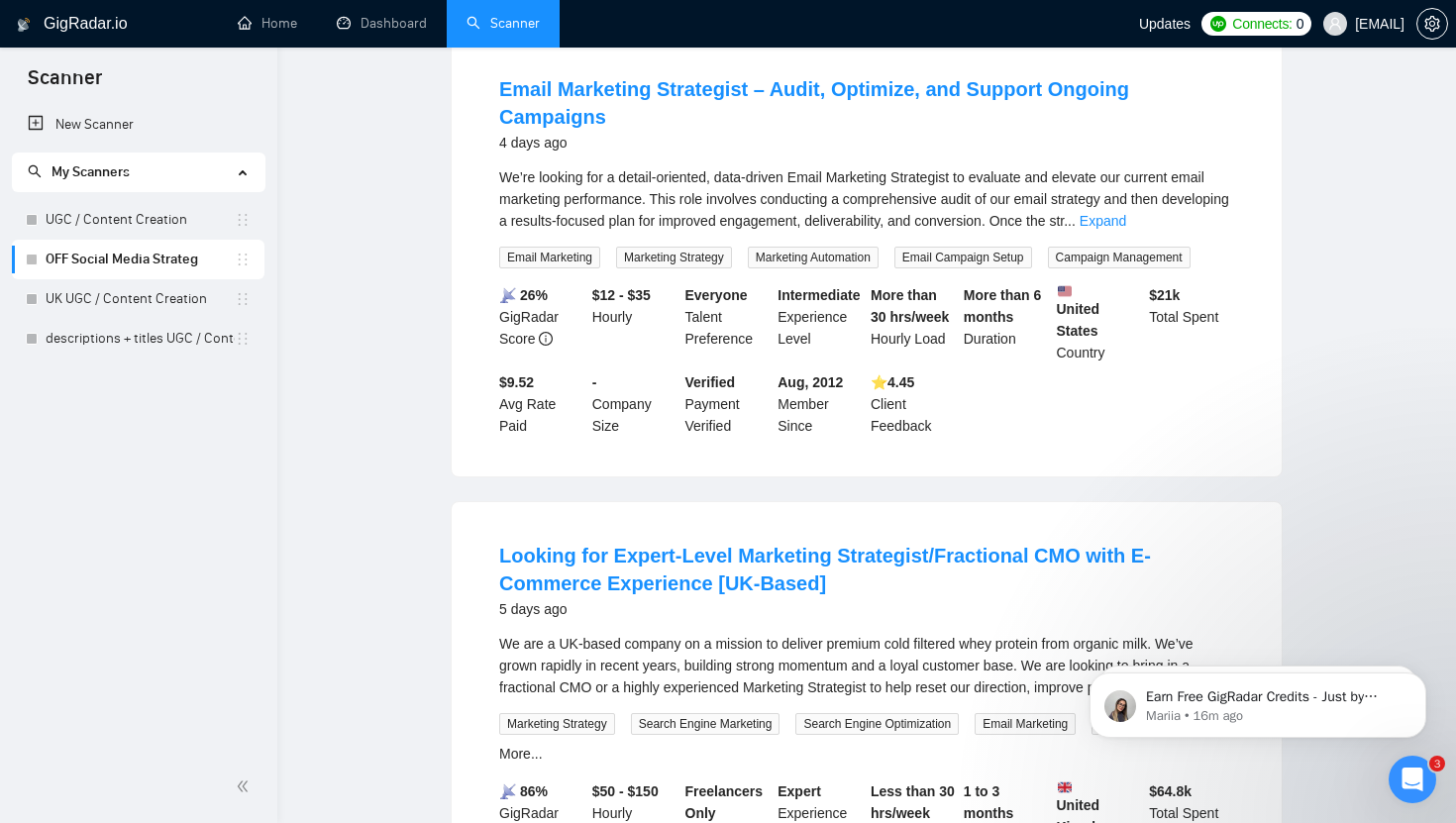 scroll, scrollTop: 0, scrollLeft: 0, axis: both 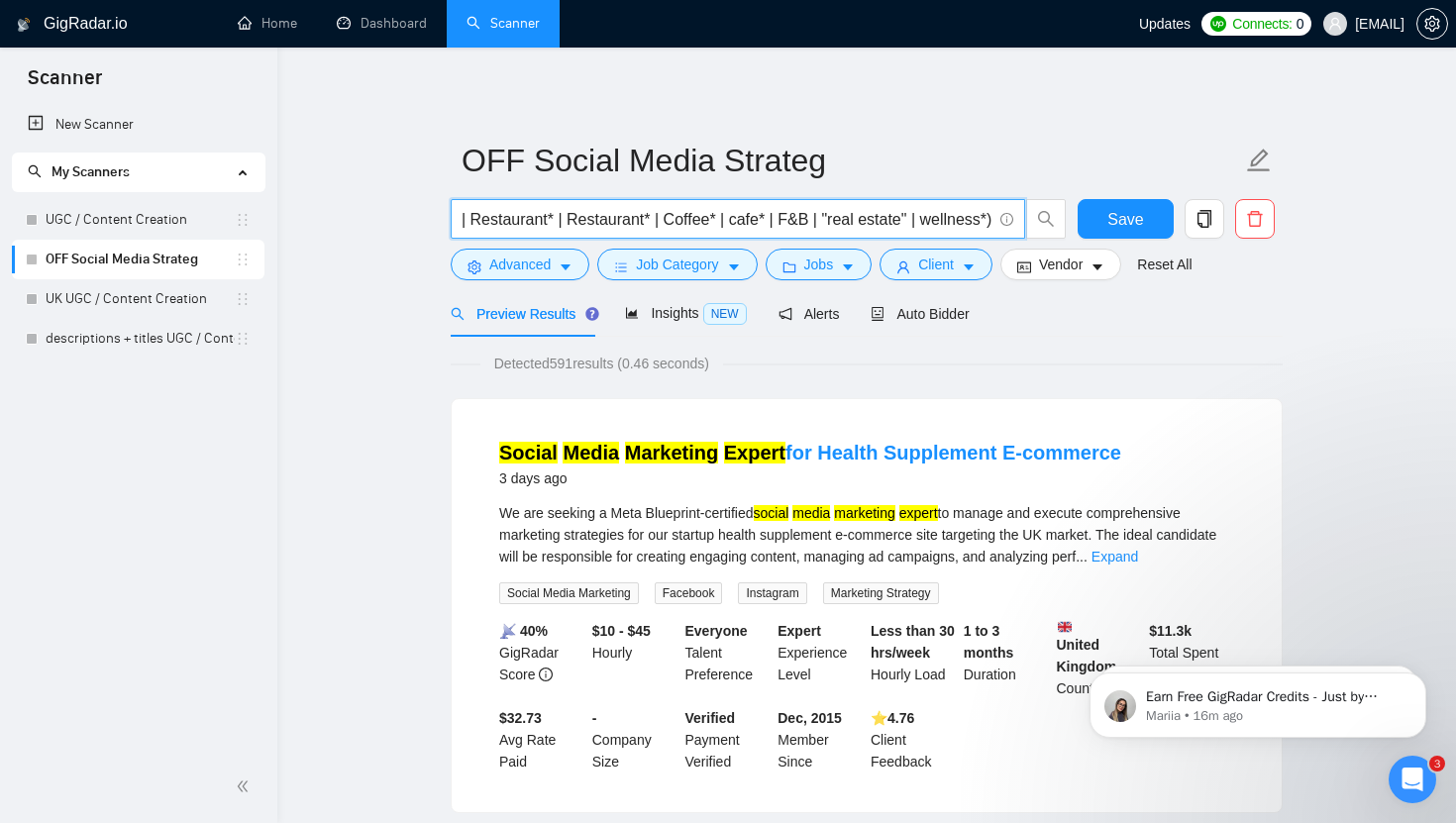 click on "("Social Media Marketing Strategy" | "social media marketing expert" | "Social Media Management" | "content strategist" | "Creative Strategist" | "Social Media Manager-Strategist" | "Content Strategy" | "Social Media Strategy" | "Social Media Content Creator" | "Social Media Coordinator" "Social Media Manager" | "Marketing Strategy" | "Social Media Marketing" | "Organic Social Strategy" | "Social Growth")  (Hotel* | Restaurant* | Restaurant* | Coffee* | cafe* | F&B | "real estate" | wellness*)" at bounding box center (727, 219) 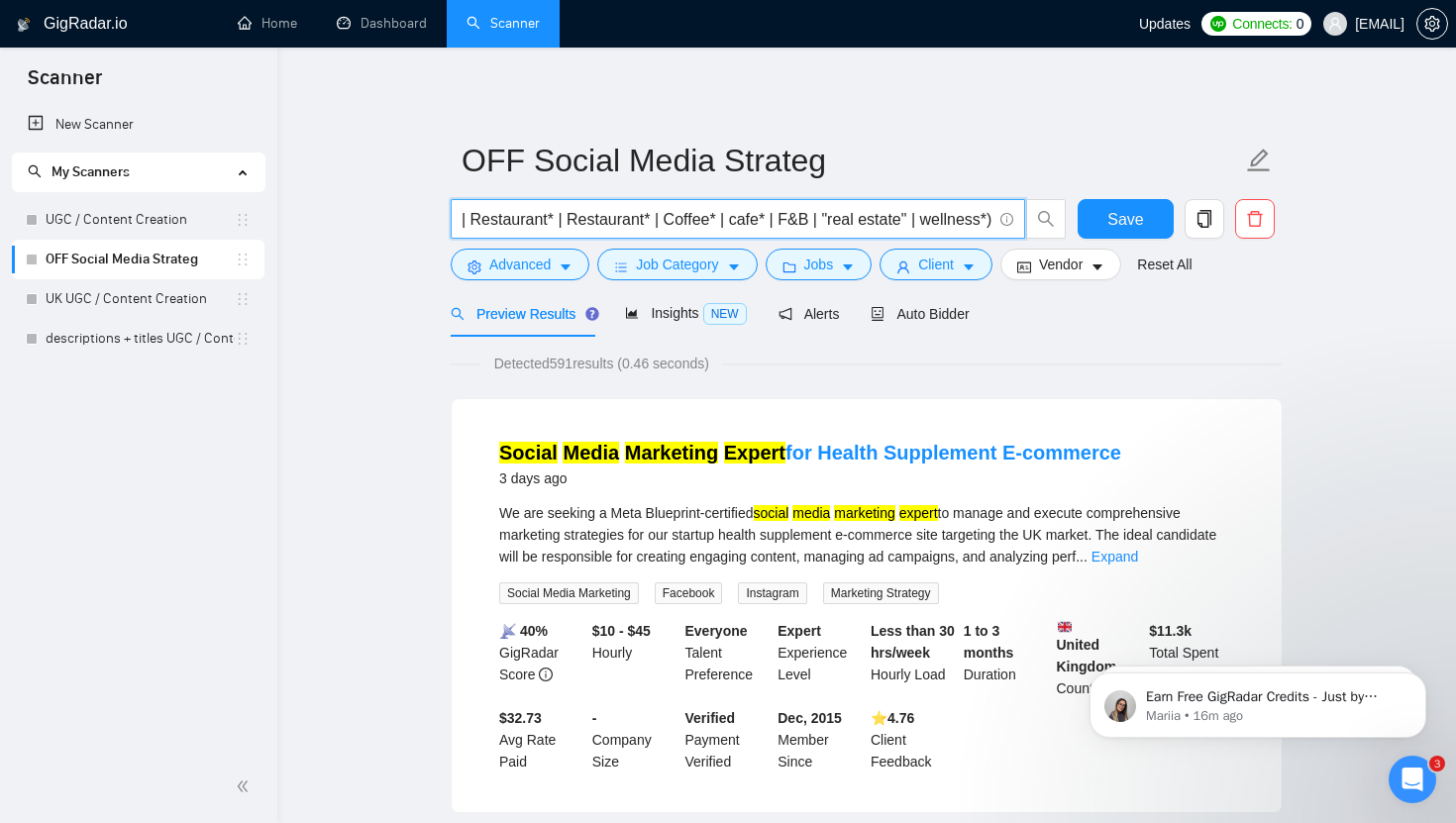 click on "("Social Media Marketing Strategy" | "social media marketing expert" | "Social Media Management" | "content strategist" | "Creative Strategist" | "Social Media Manager-Strategist" | "Content Strategy" | "Social Media Strategy" | "Social Media Content Creator" | "Social Media Coordinator" "Social Media Manager" | "Marketing Strategy" | "Social Media Marketing" | "Organic Social Strategy" | "Social Growth")  (Hotel* | Restaurant* | Restaurant* | Coffee* | cafe* | F&B | "real estate" | wellness*)" at bounding box center (727, 219) 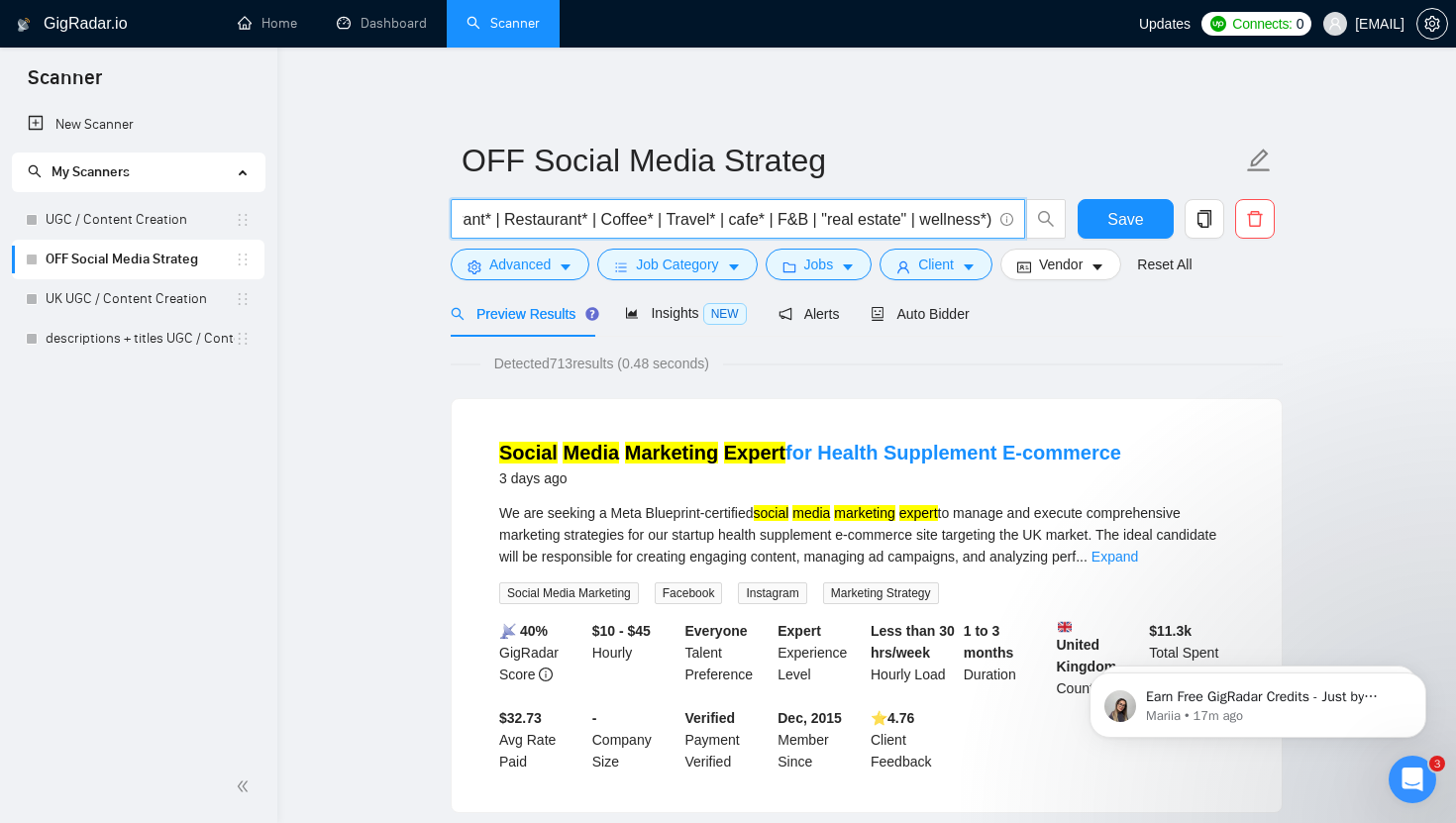scroll, scrollTop: 6, scrollLeft: 0, axis: vertical 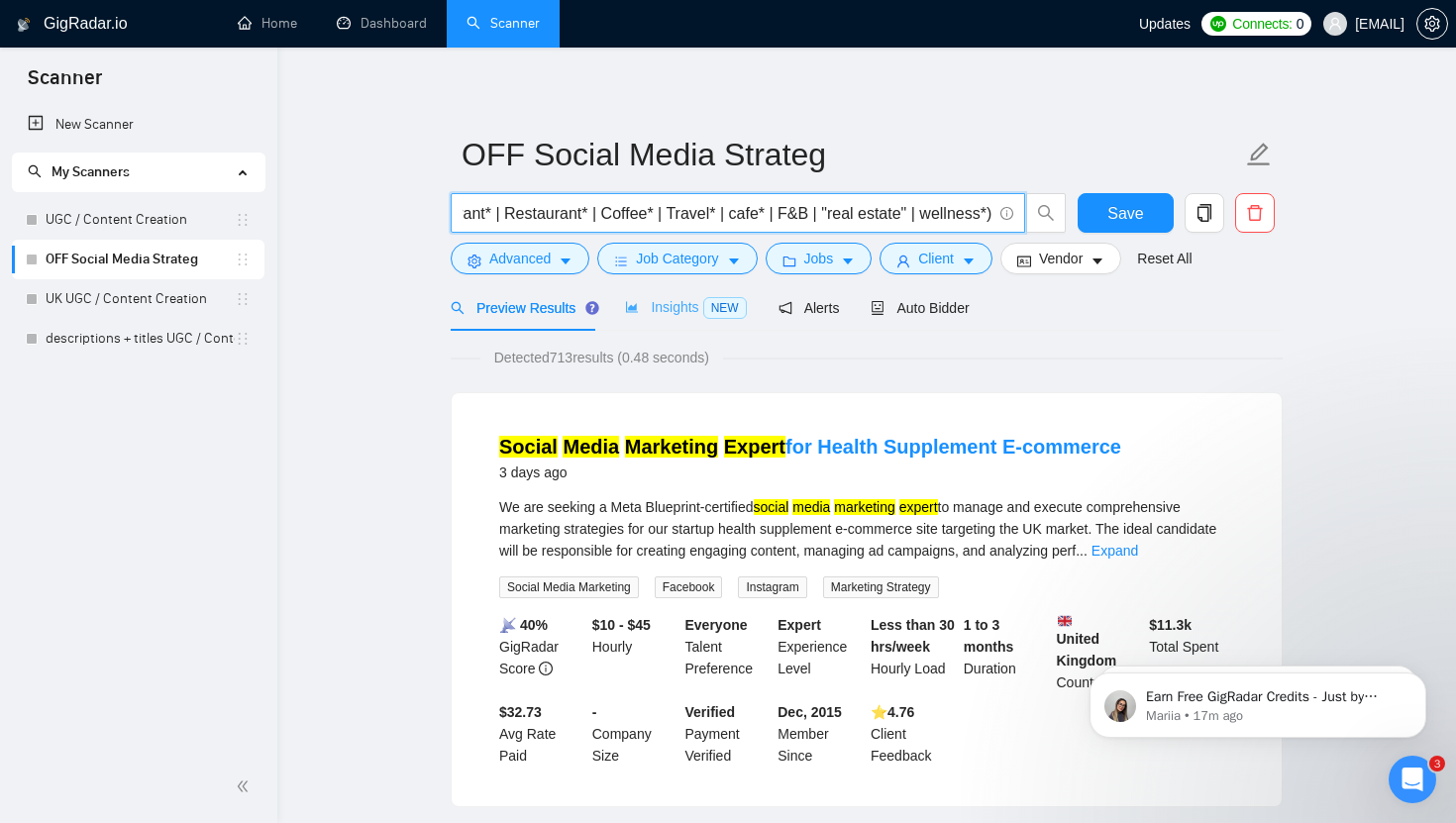 type on "("Social Media Marketing Strategy" | "social media marketing expert" | "Social Media Management" | "content strategist" | "Creative Strategist" | "Social Media Manager-Strategist" | "Content Strategy" | "Social Media Strategy" | "Social Media Content Creator" | "Social Media Coordinator" "Social Media Manager" | "Marketing Strategy" | "Social Media Marketing" | "Organic Social Strategy" | "Social Growth")  (Hotel* | Restaurant* | Restaurant* | Coffee* | Travel* | cafe* | F&B | "real estate" | wellness*)" 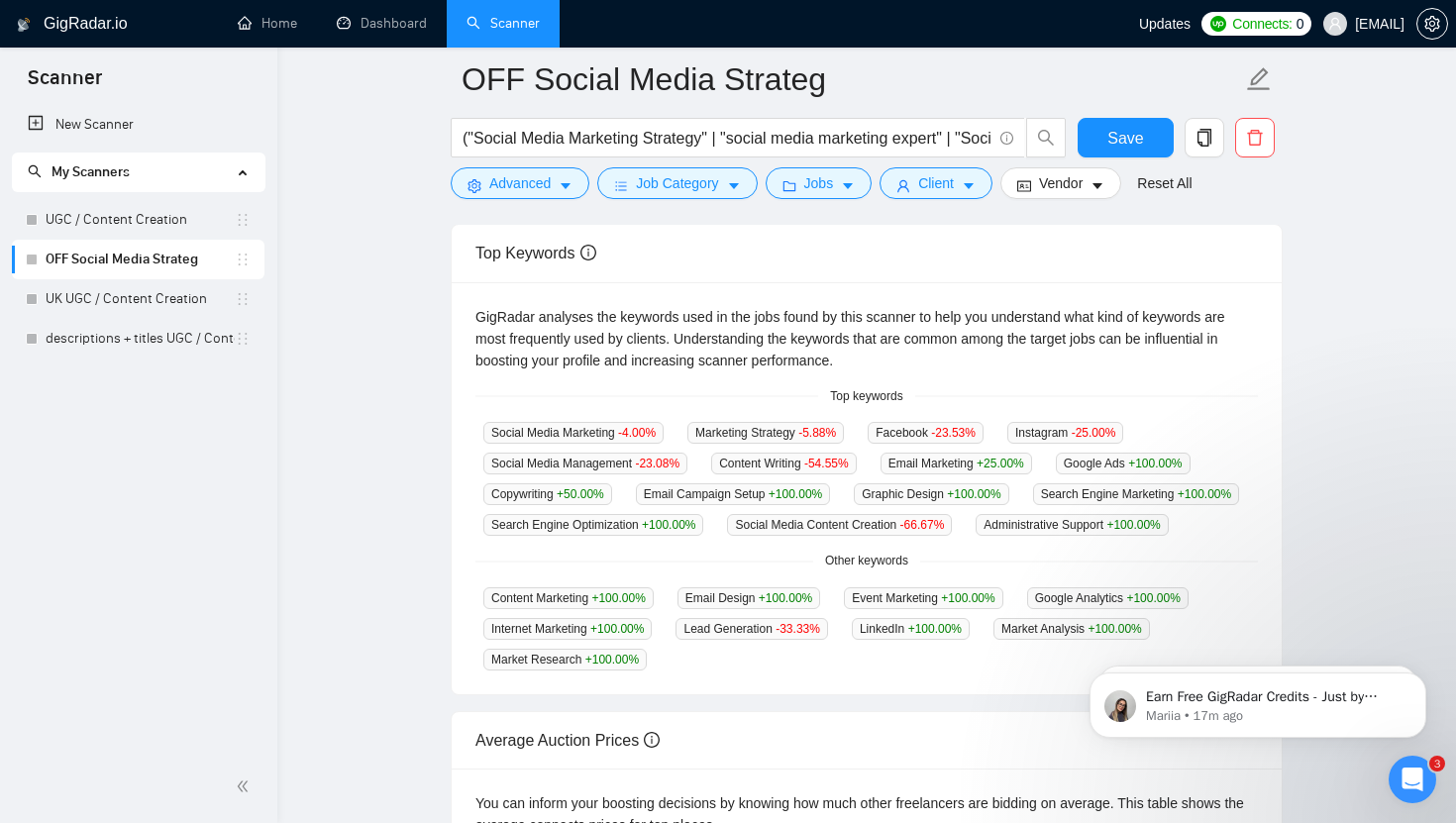 scroll, scrollTop: 0, scrollLeft: 0, axis: both 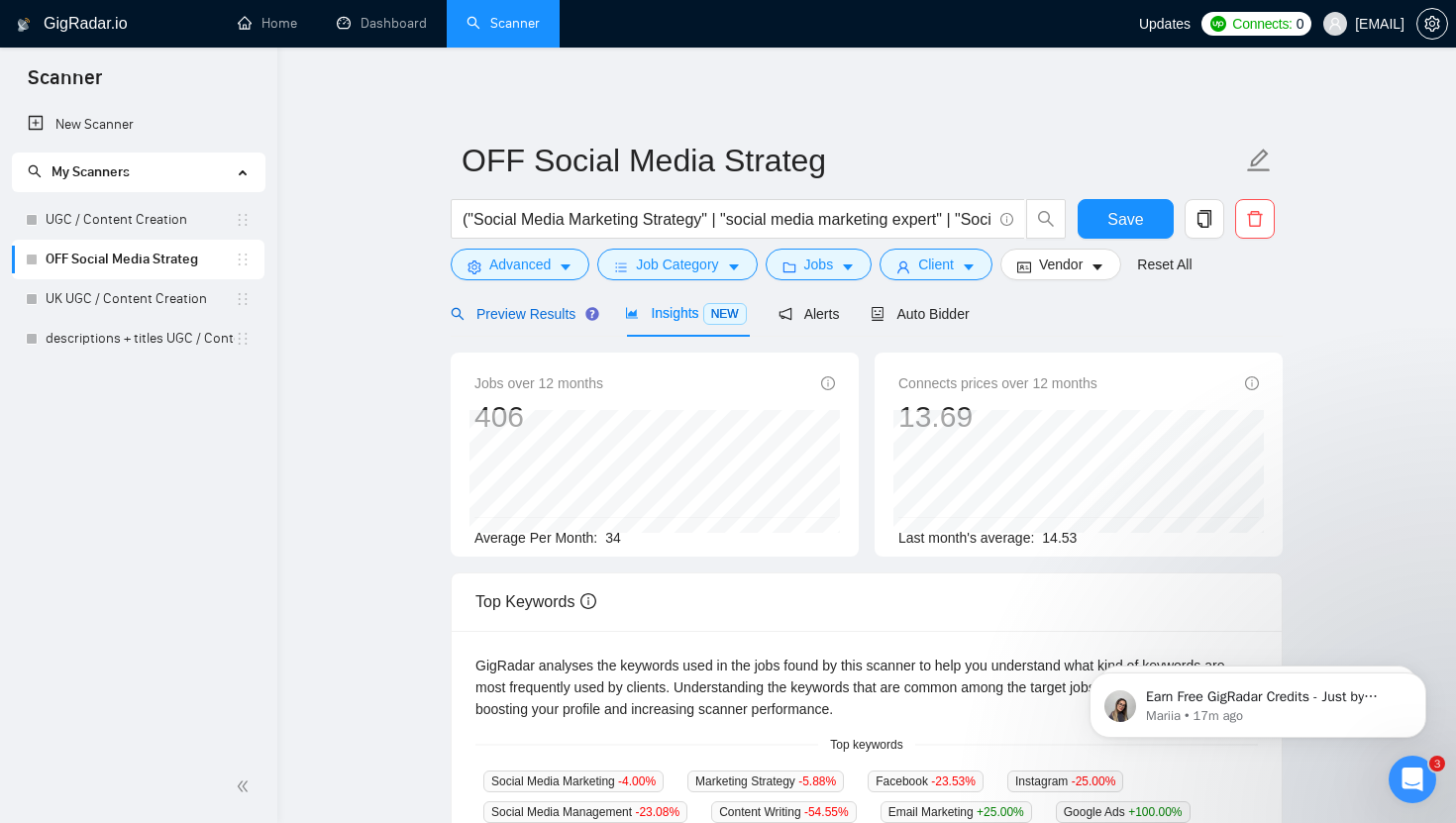 click on "Preview Results" at bounding box center (522, 314) 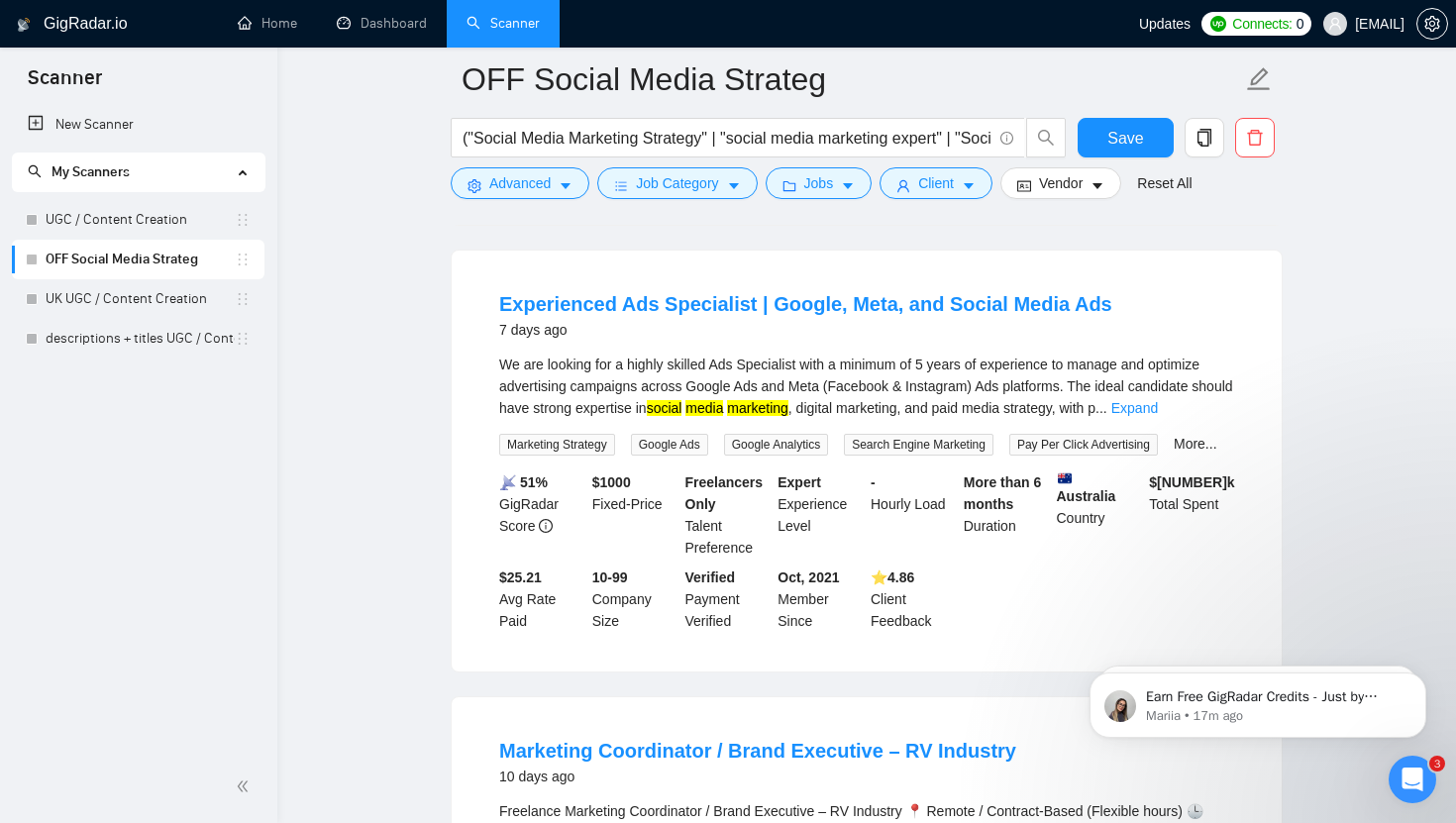 scroll, scrollTop: 2909, scrollLeft: 0, axis: vertical 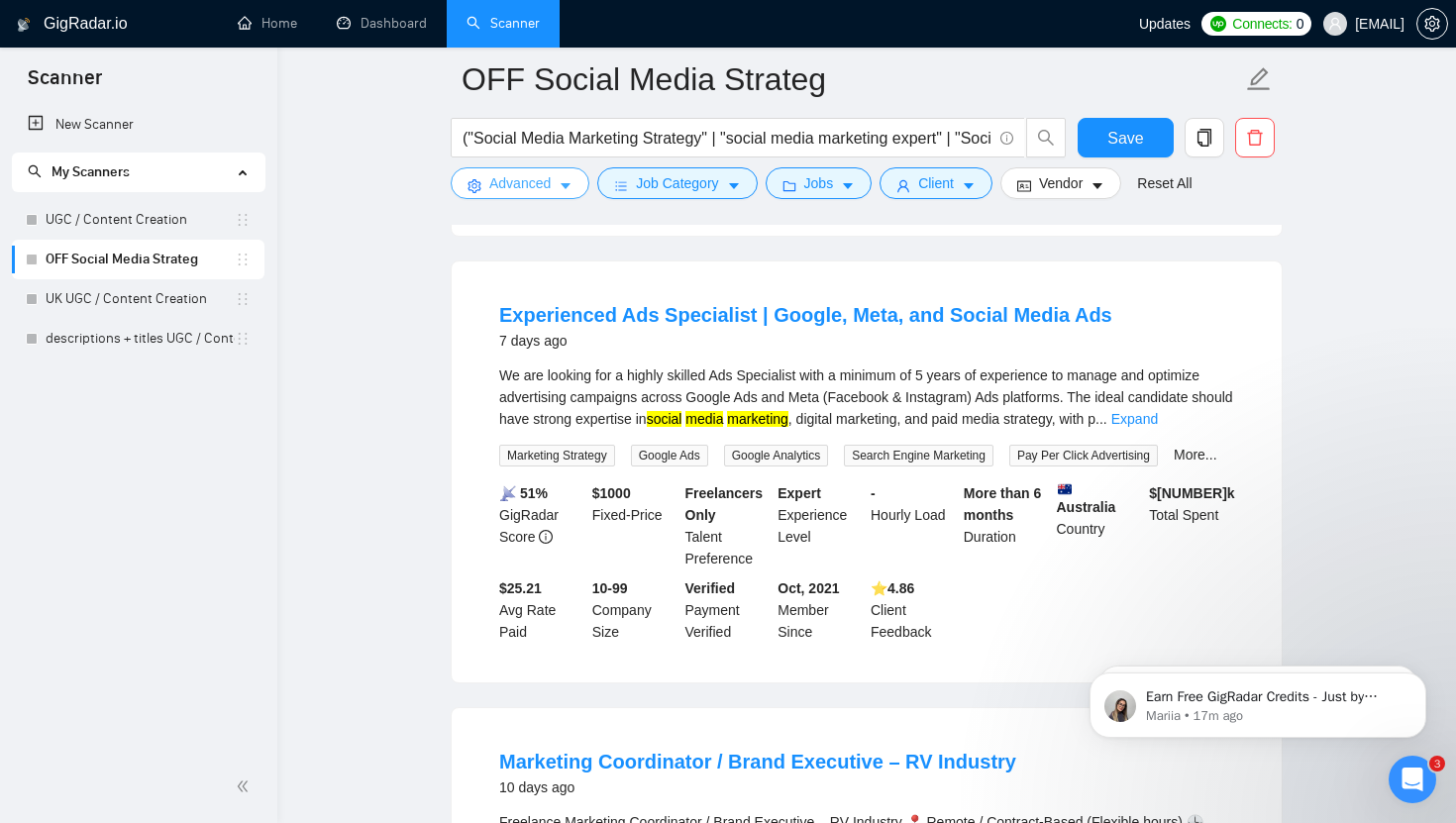 click on "Advanced" at bounding box center [520, 183] 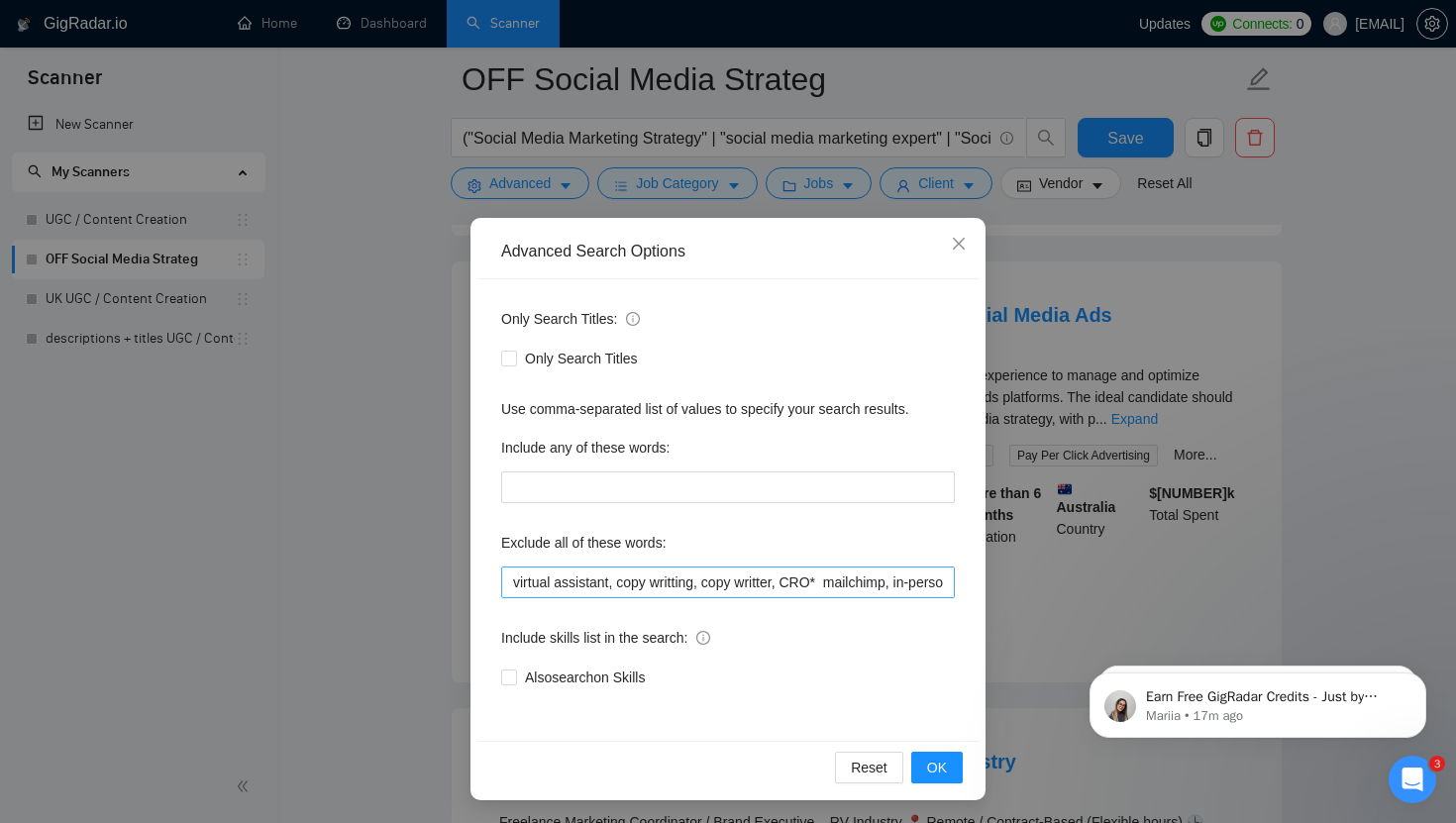 scroll, scrollTop: 1, scrollLeft: 0, axis: vertical 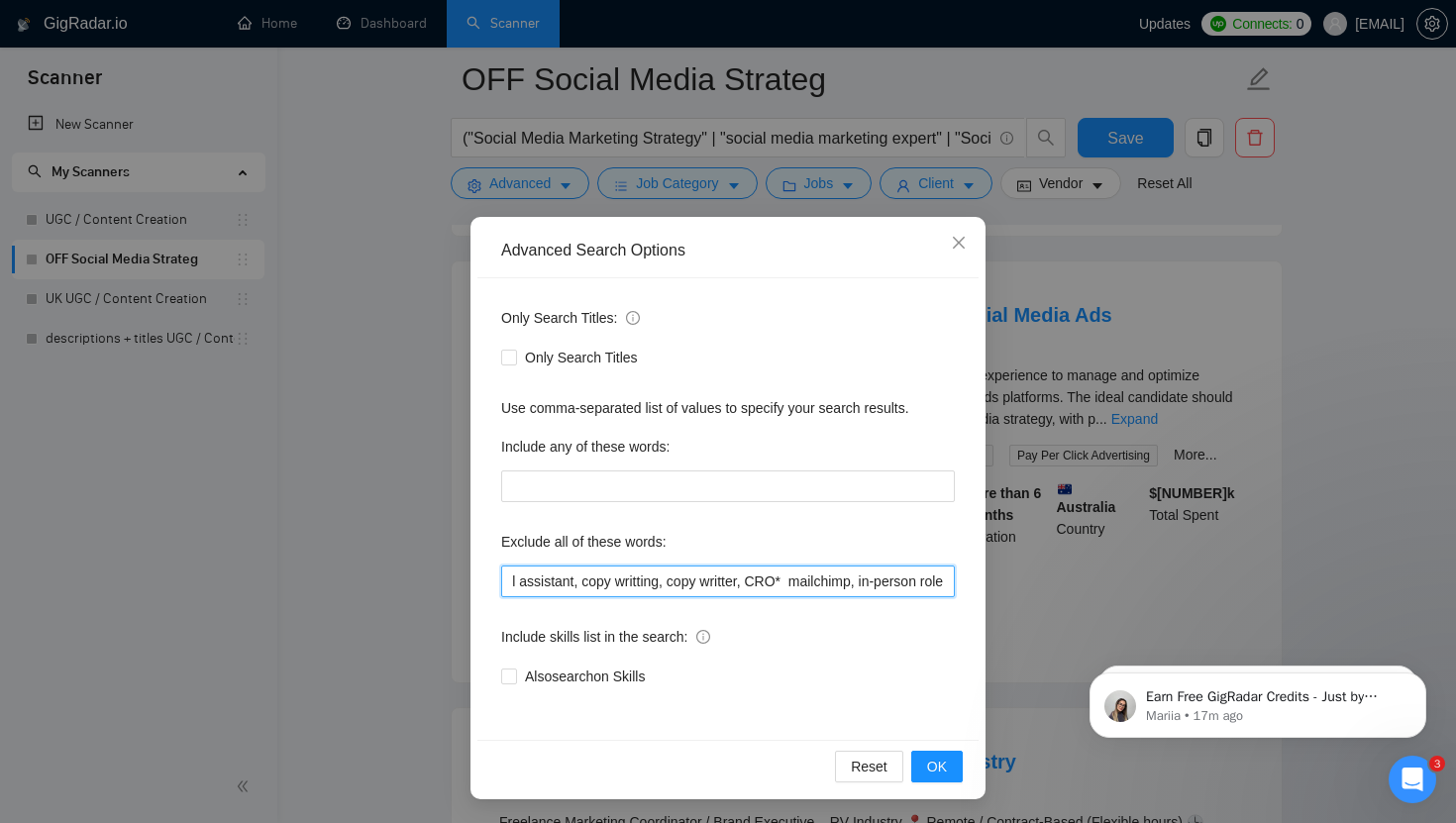click on "virtual assistant, copy writting, copy writter, CRO*  mailchimp, in-person role" at bounding box center [728, 581] 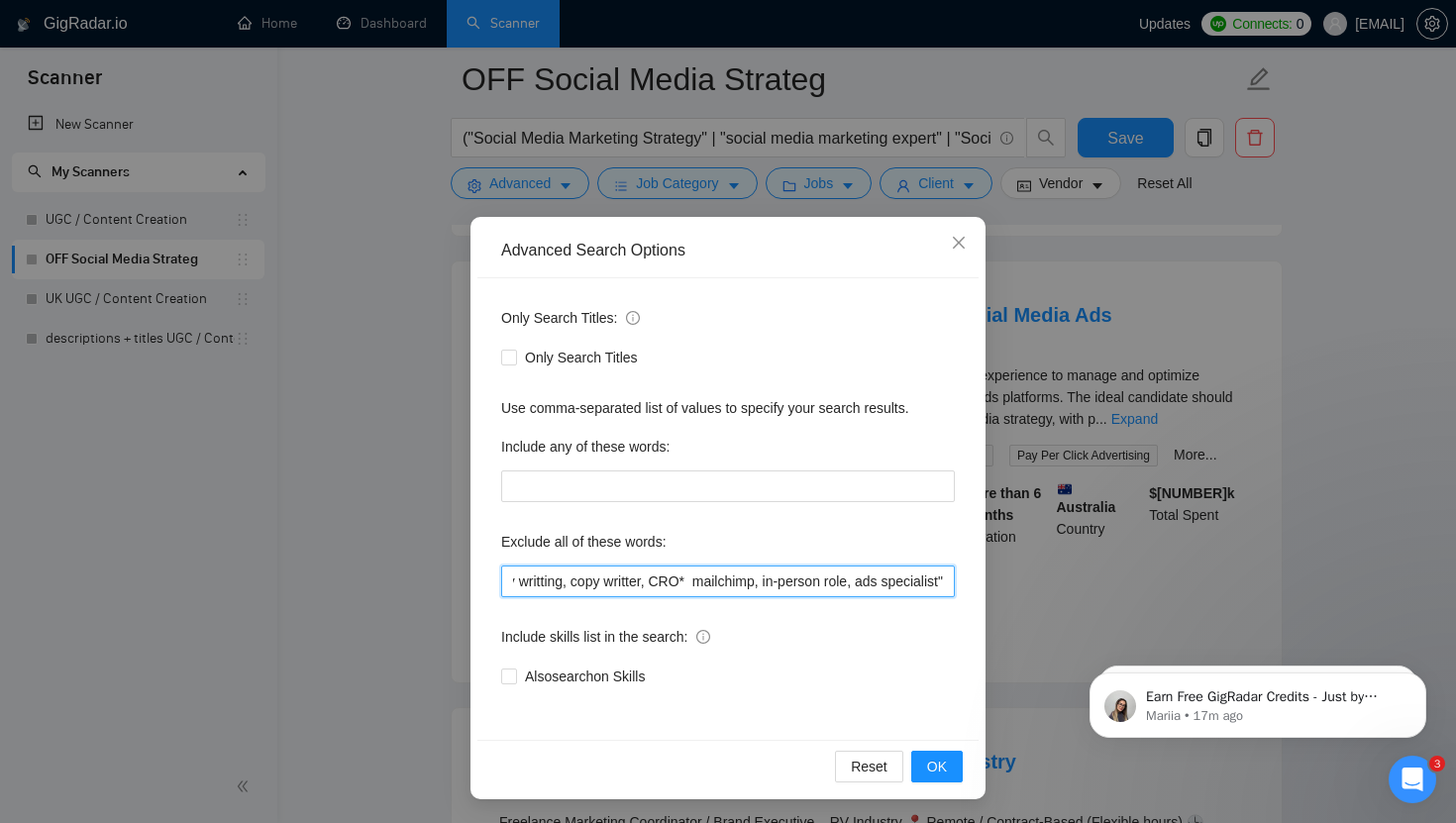 scroll, scrollTop: 0, scrollLeft: 158, axis: horizontal 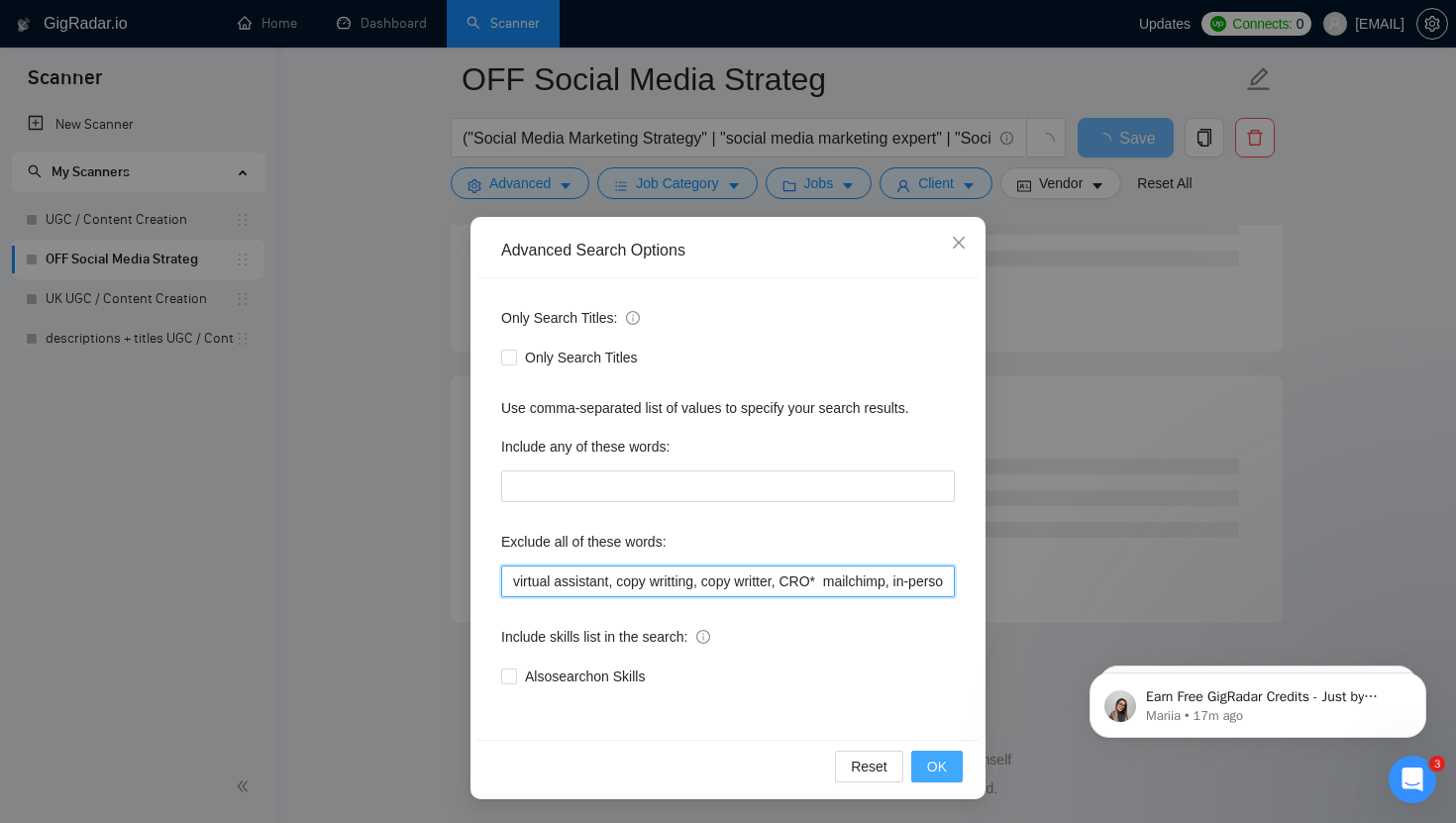 type on "virtual assistant, copy writting, copy writter, CRO*  mailchimp, in-person role, "ads specialist"" 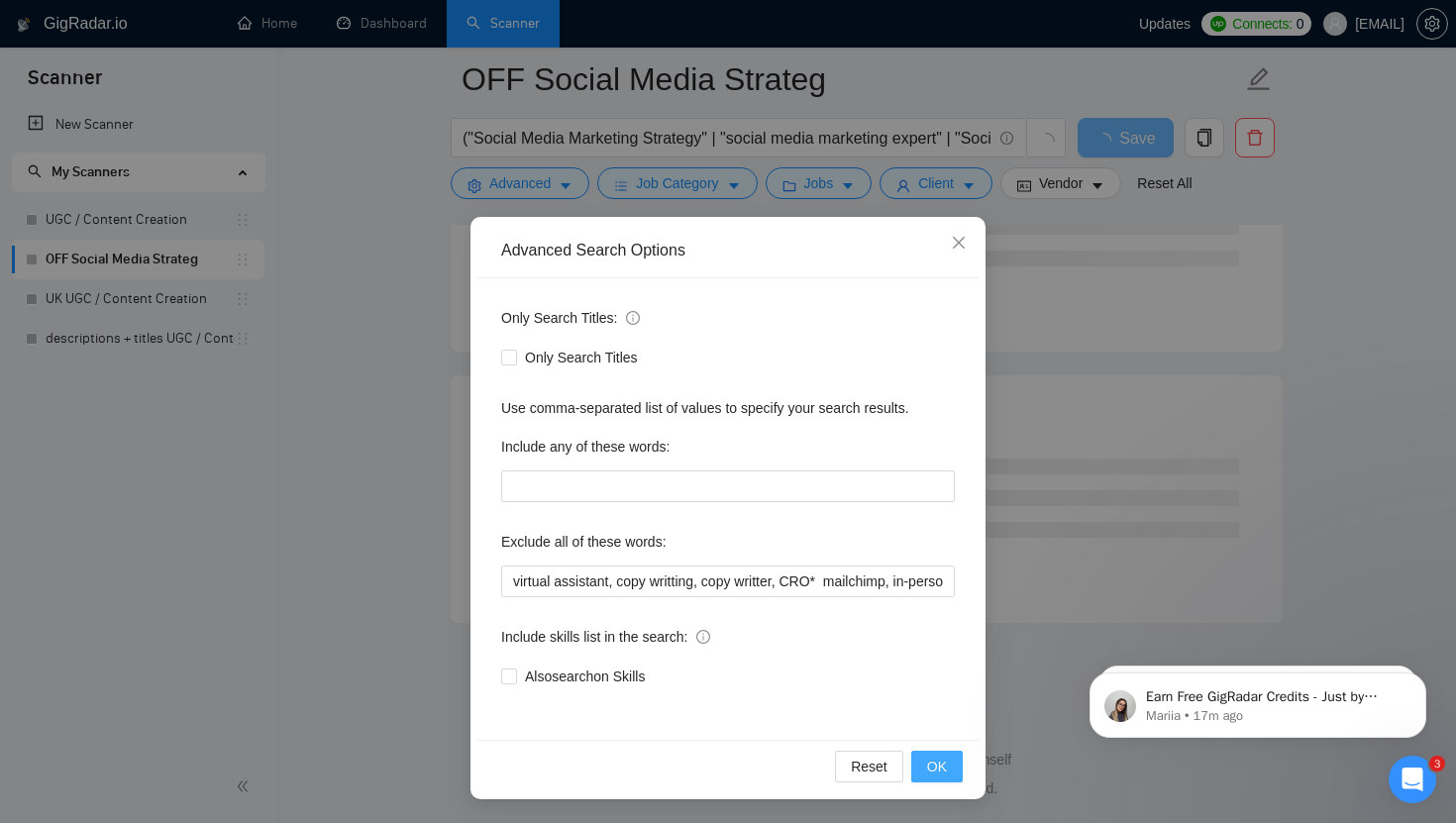 click on "OK" at bounding box center (937, 767) 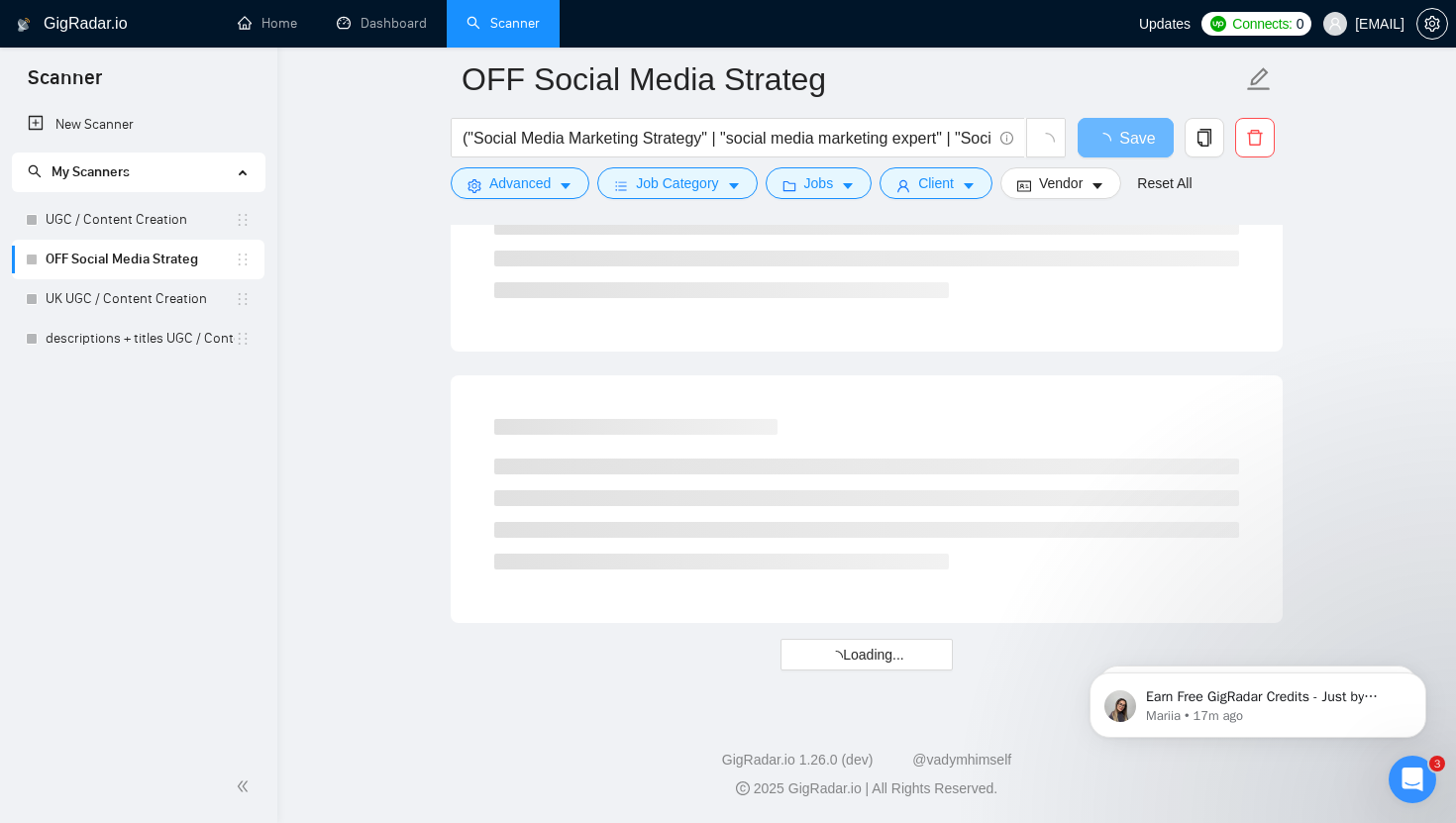 scroll, scrollTop: 0, scrollLeft: 0, axis: both 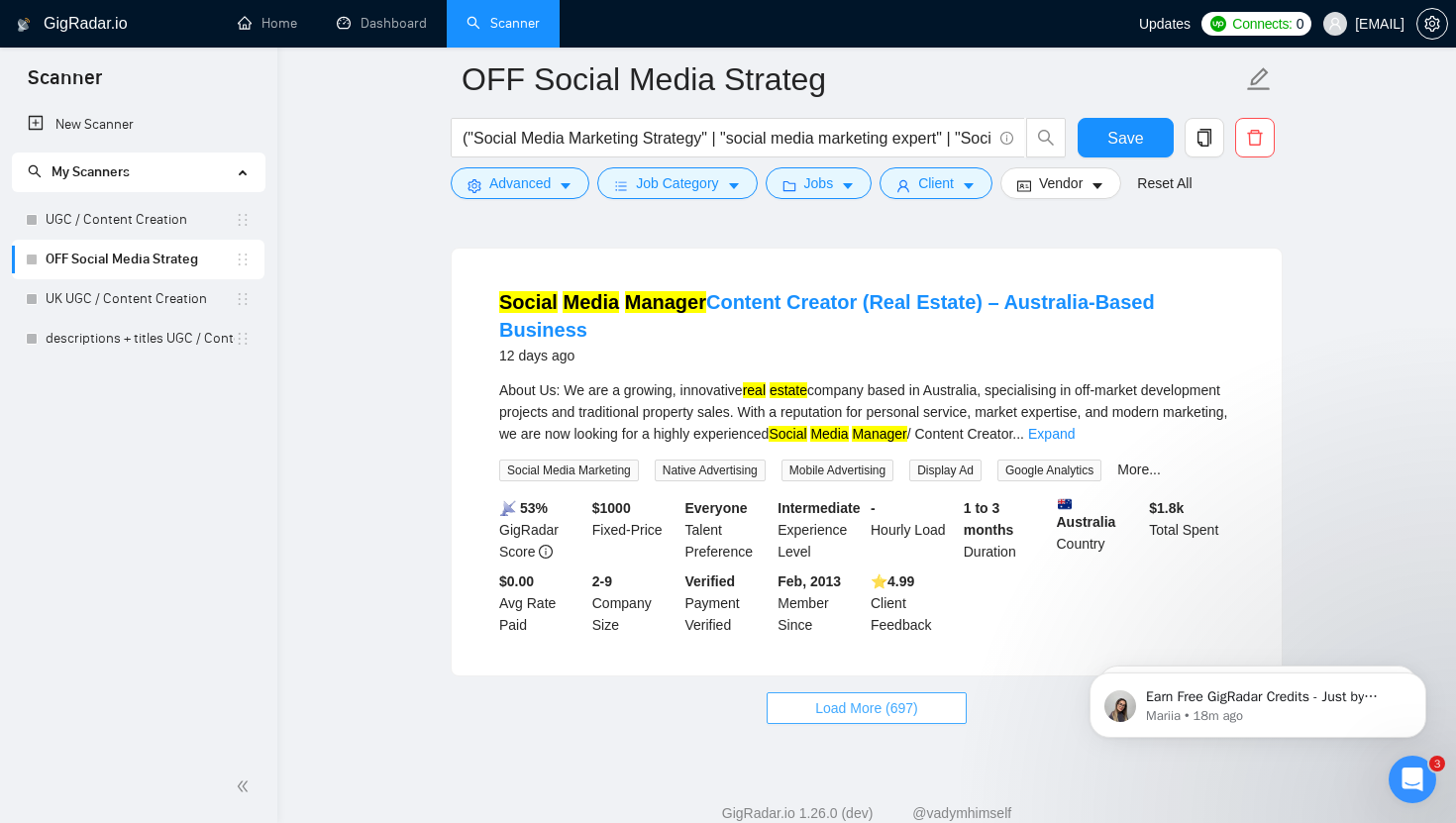 click on "Load More (697)" at bounding box center [867, 708] 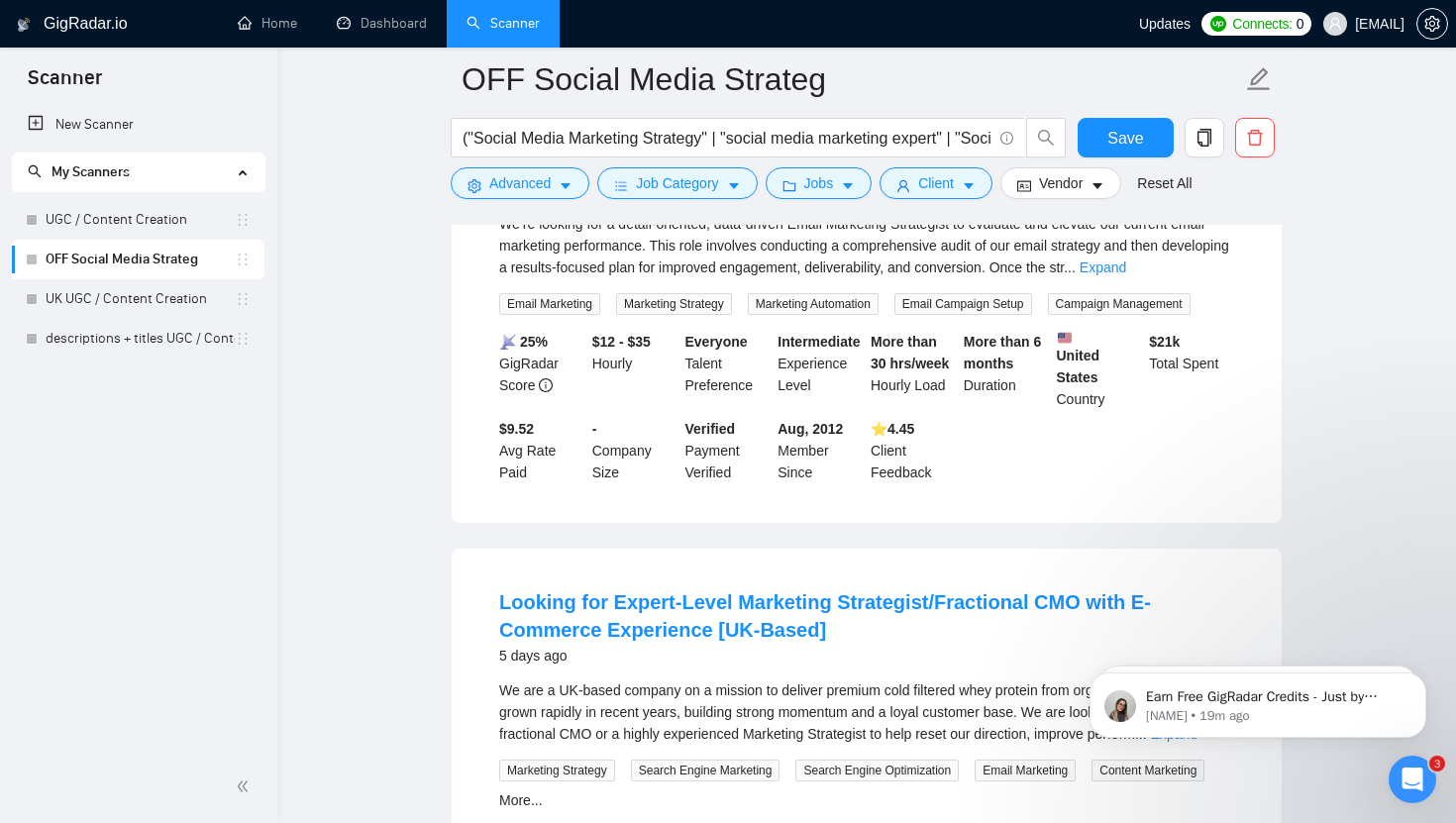 scroll, scrollTop: 0, scrollLeft: 0, axis: both 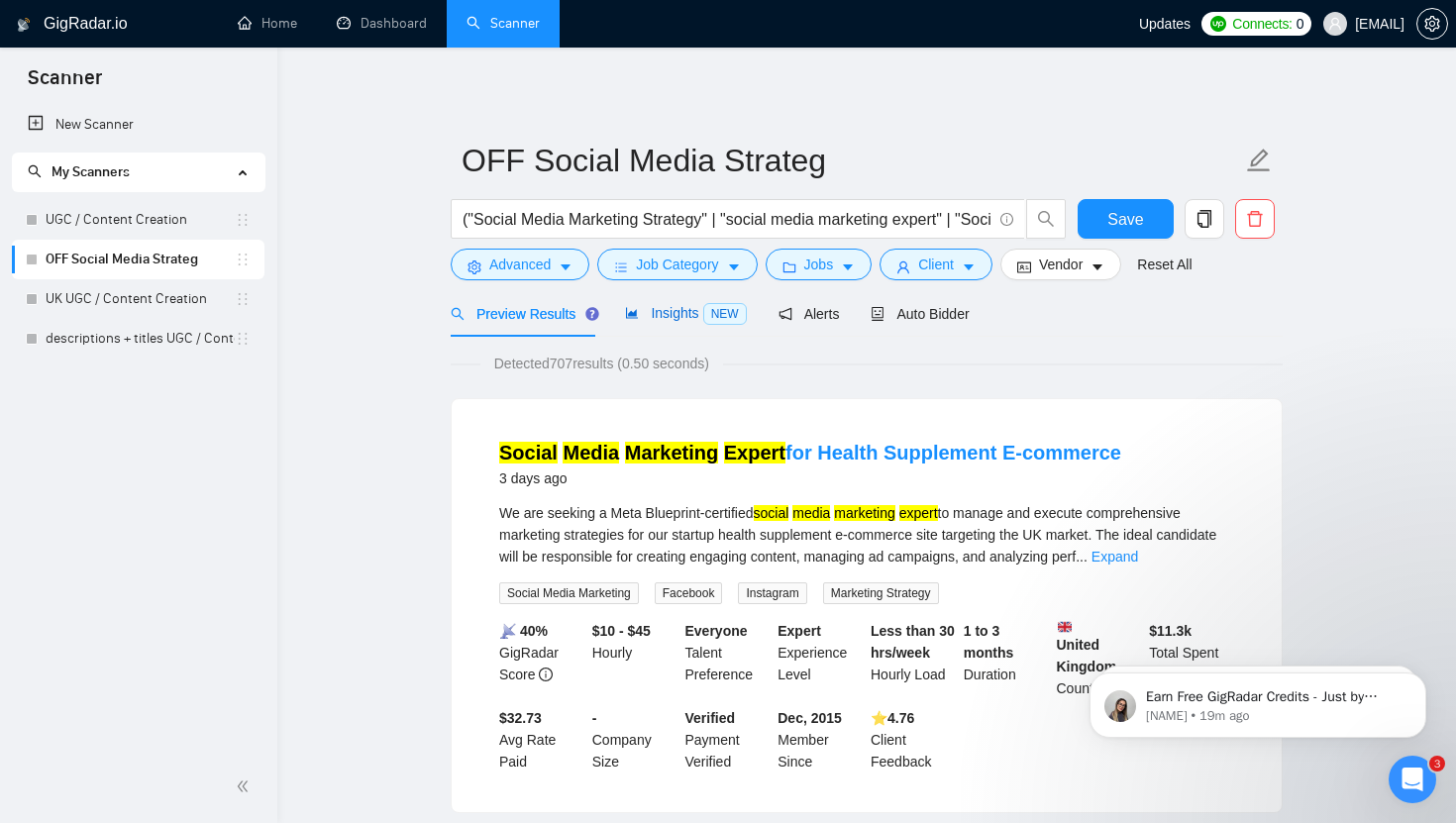 click on "Insights NEW" at bounding box center [685, 313] 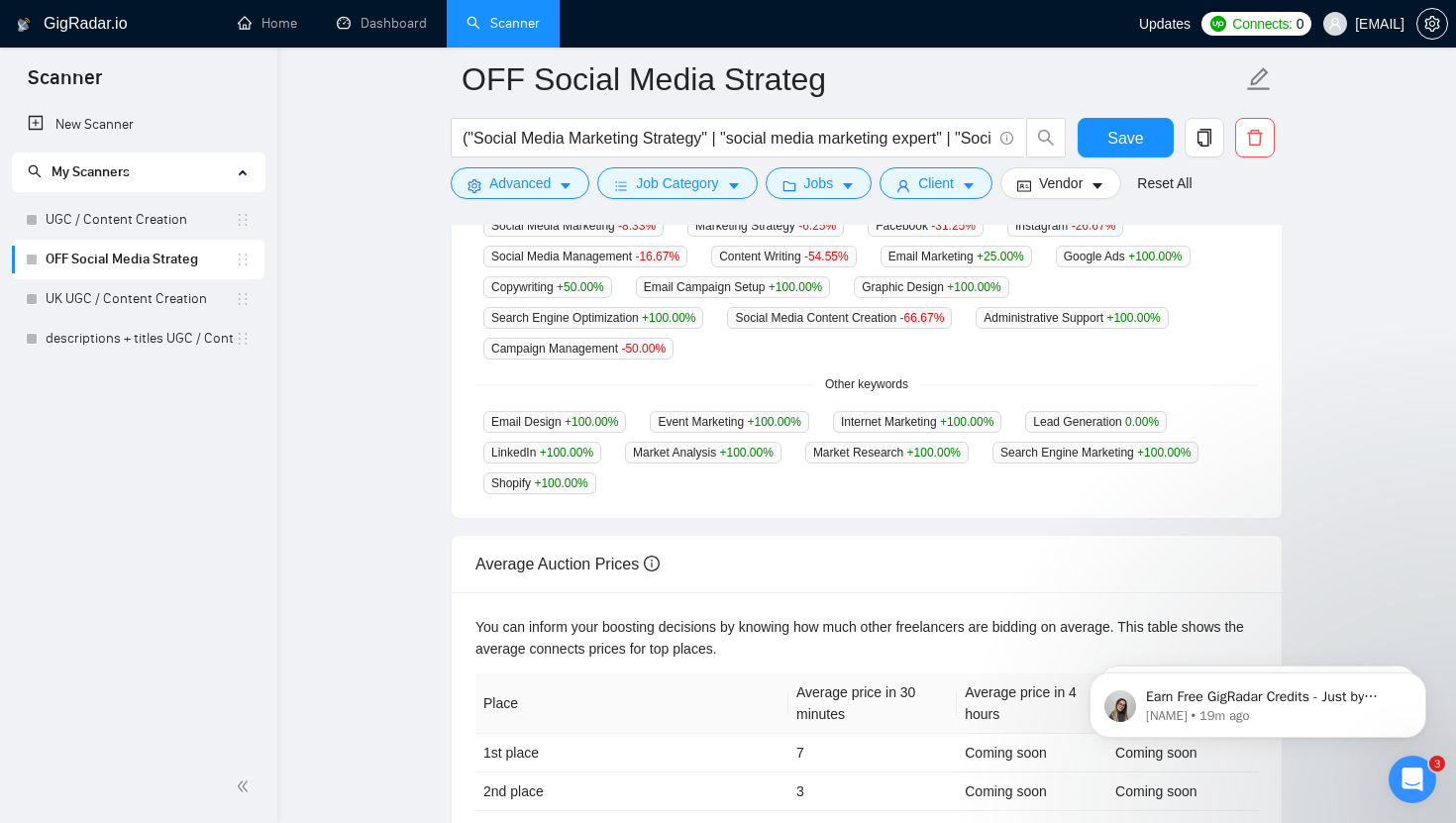 scroll, scrollTop: 478, scrollLeft: 0, axis: vertical 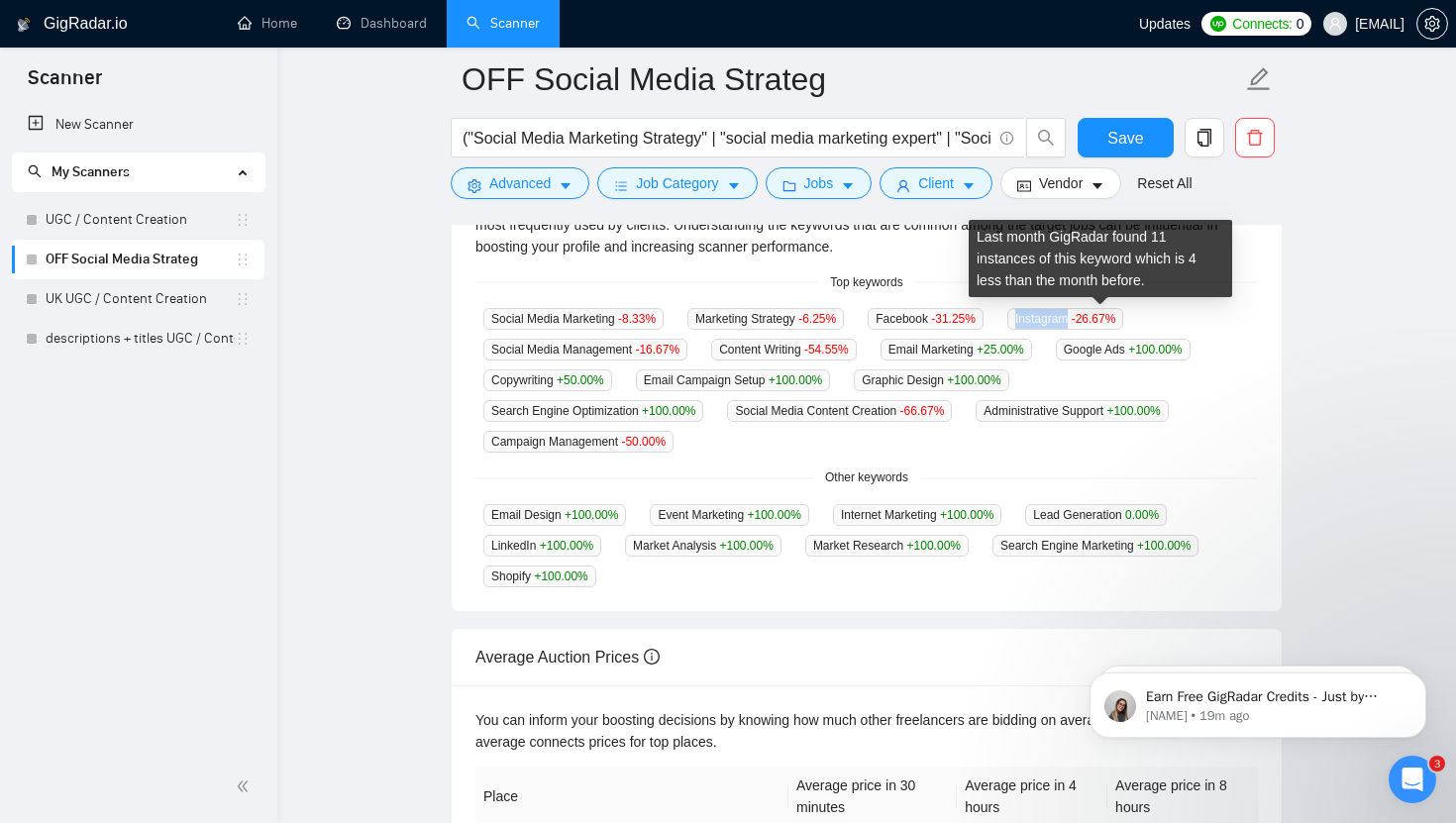 drag, startPoint x: 1100, startPoint y: 320, endPoint x: 1044, endPoint y: 316, distance: 56.14268 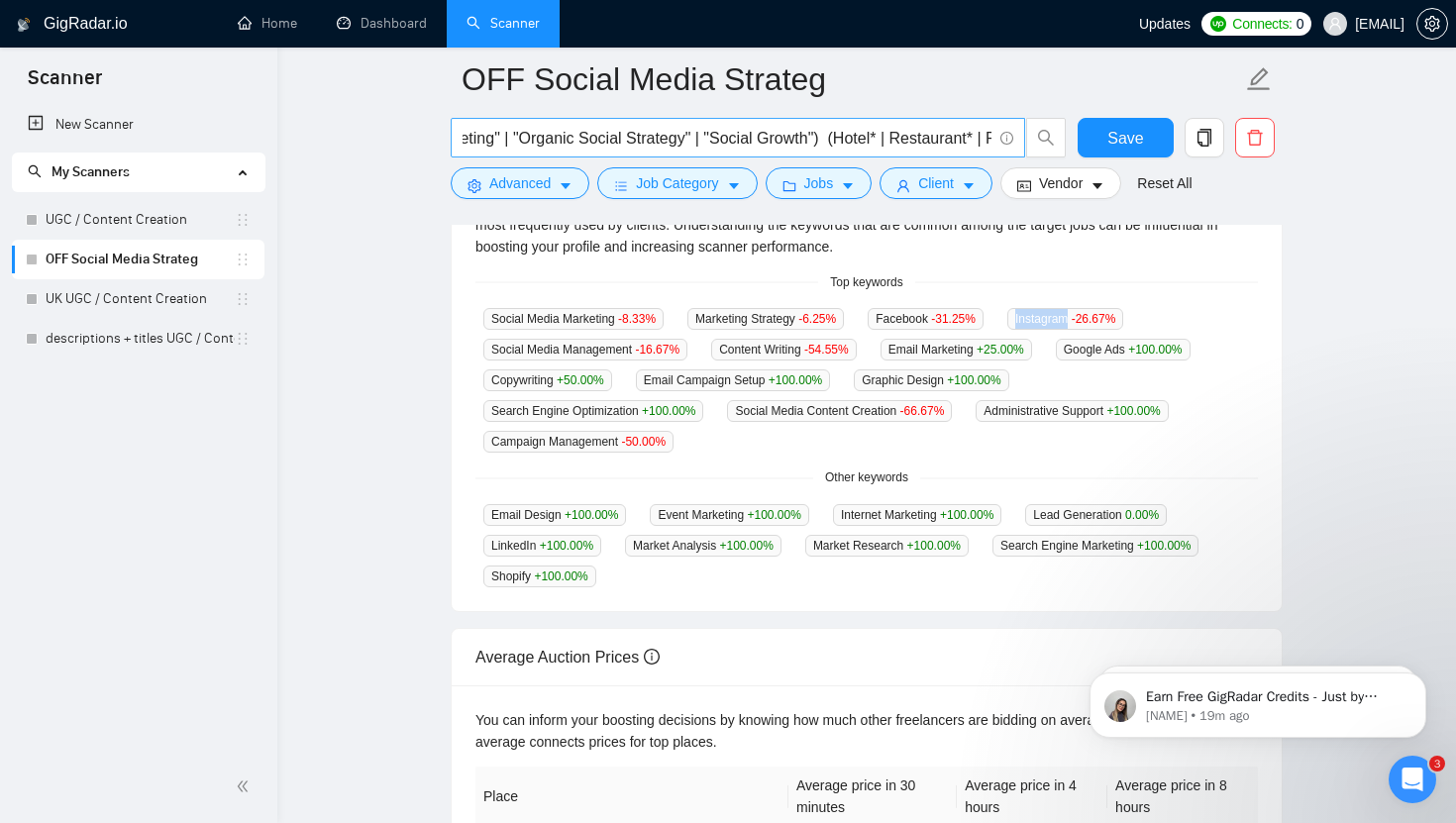 scroll, scrollTop: 0, scrollLeft: 2487, axis: horizontal 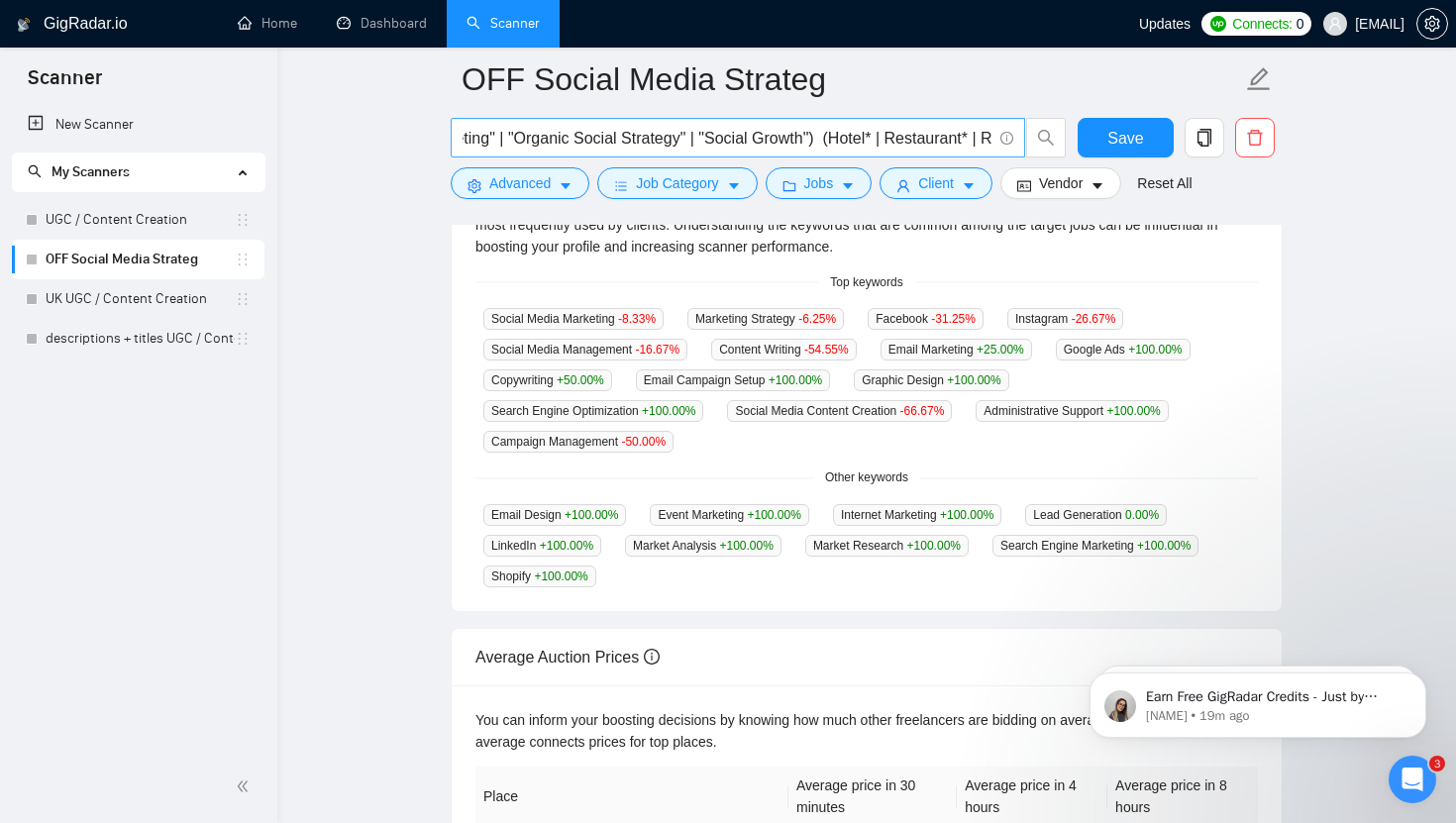 click on "("Social Media Marketing Strategy" | "social media marketing expert" | "Social Media Management" | "content strategist" | "Creative Strategist" | "Social Media Manager-Strategist" | "Content Strategy" | "Social Media Strategy" | "Social Media Content Creator" | "Social Media Coordinator" "Social Media Manager" | "Marketing Strategy" | "Social Media Marketing" | "Organic Social Strategy" | "Social Growth")  (Hotel* | Restaurant* | Restaurant* | Coffee* | Travel* | cafe* | F&B | "real estate" | wellness*)" at bounding box center [727, 138] 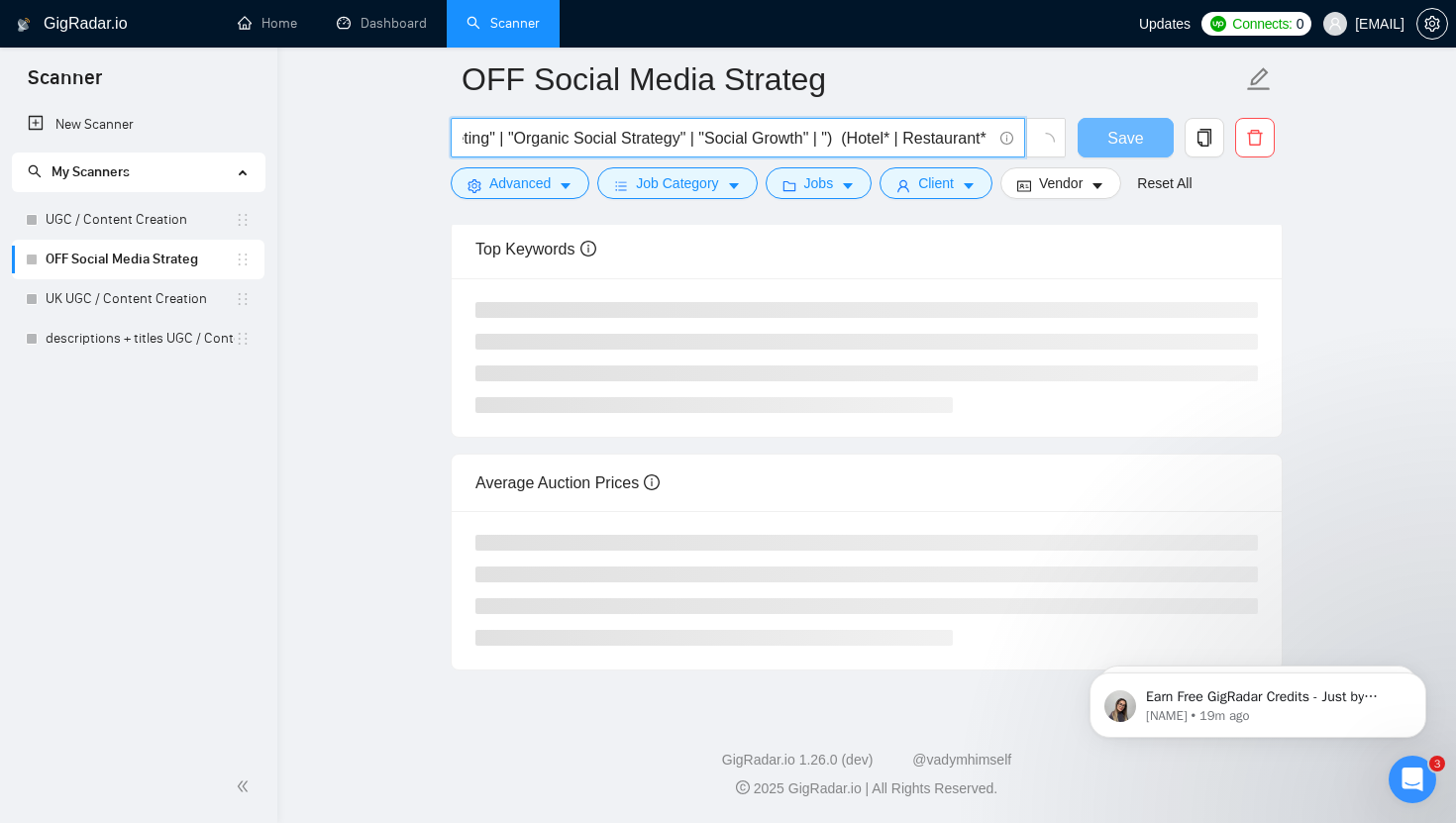 scroll, scrollTop: 302, scrollLeft: 0, axis: vertical 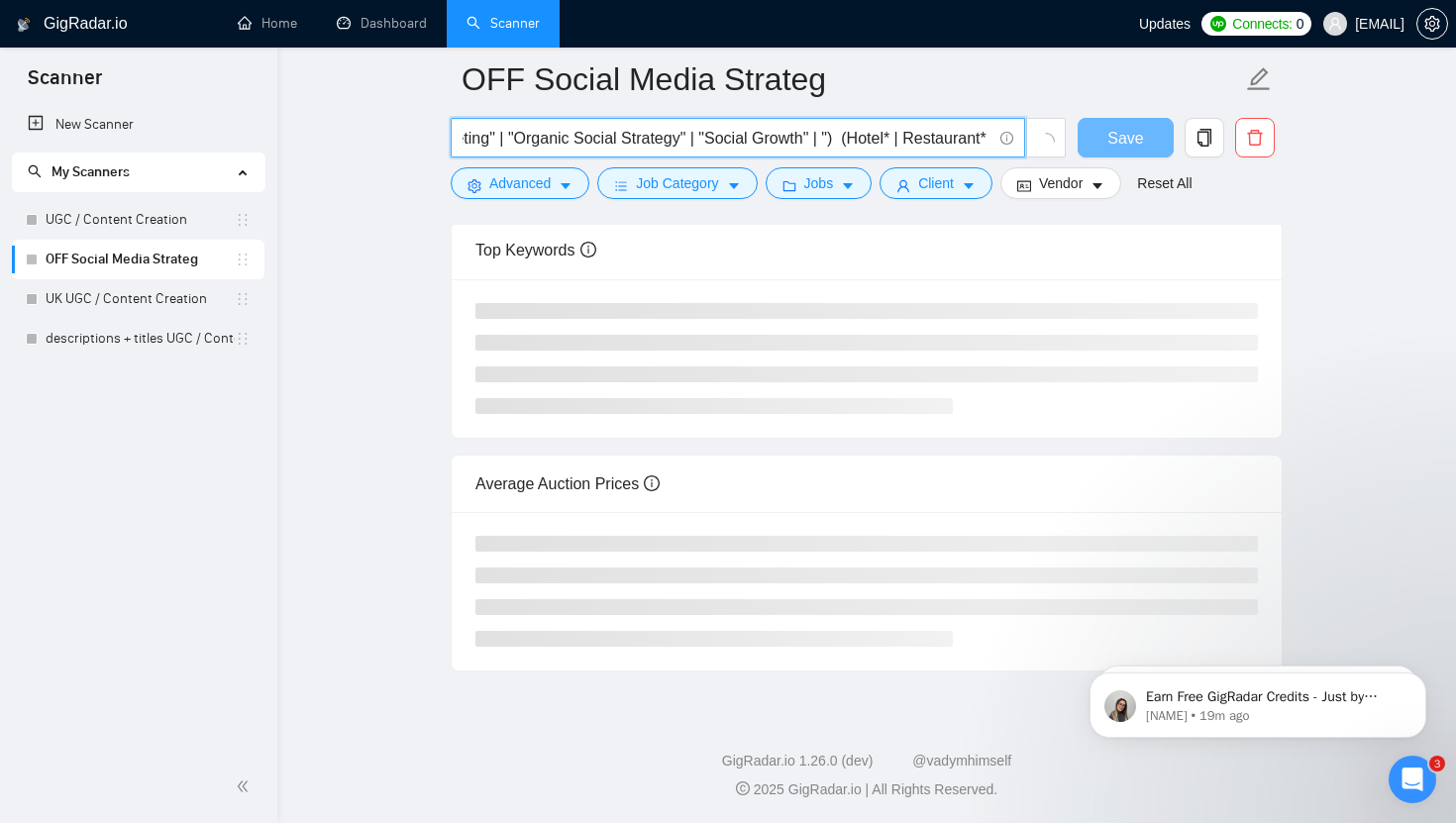 paste on "Instagram" 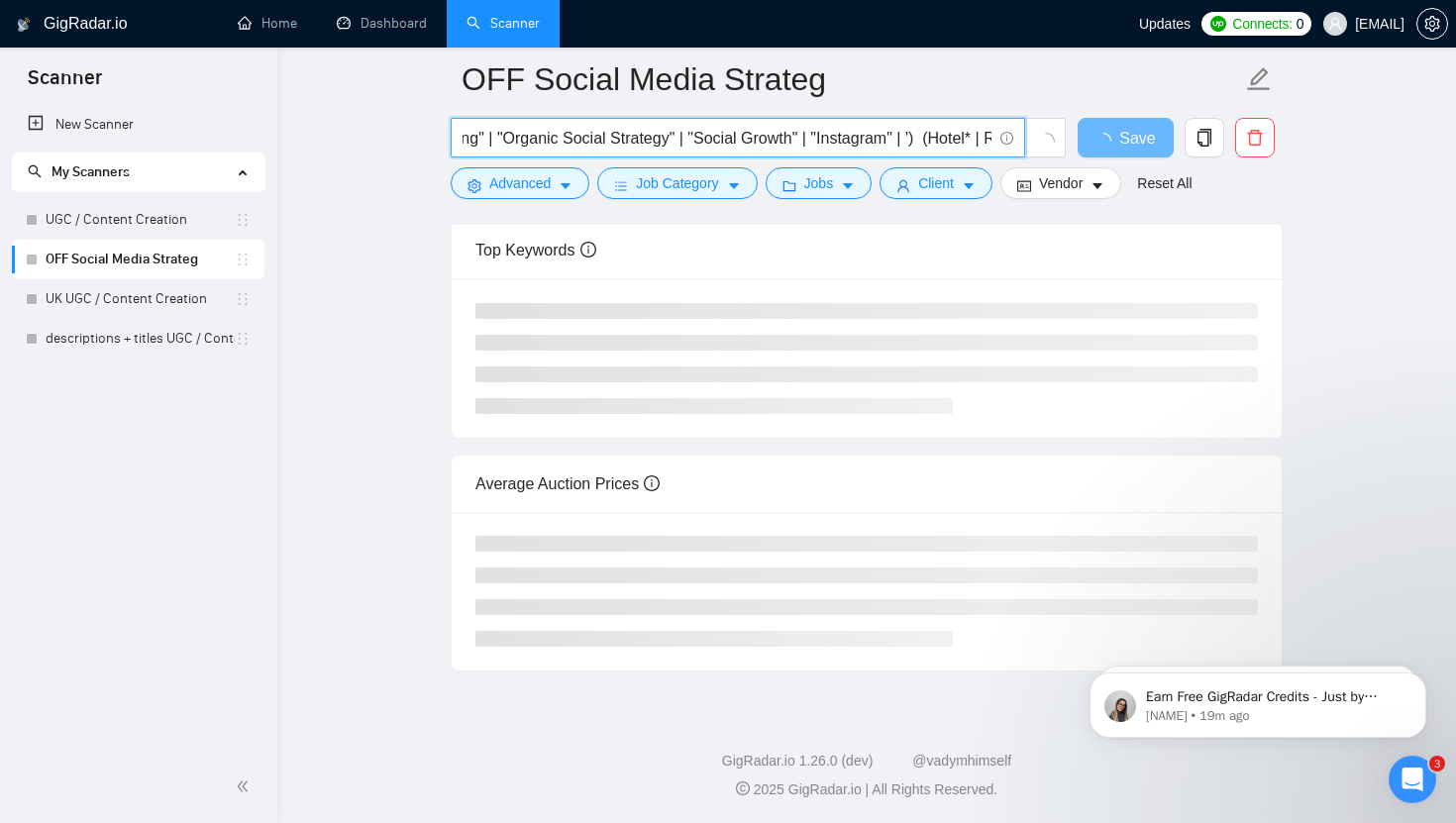 scroll, scrollTop: 0, scrollLeft: 2503, axis: horizontal 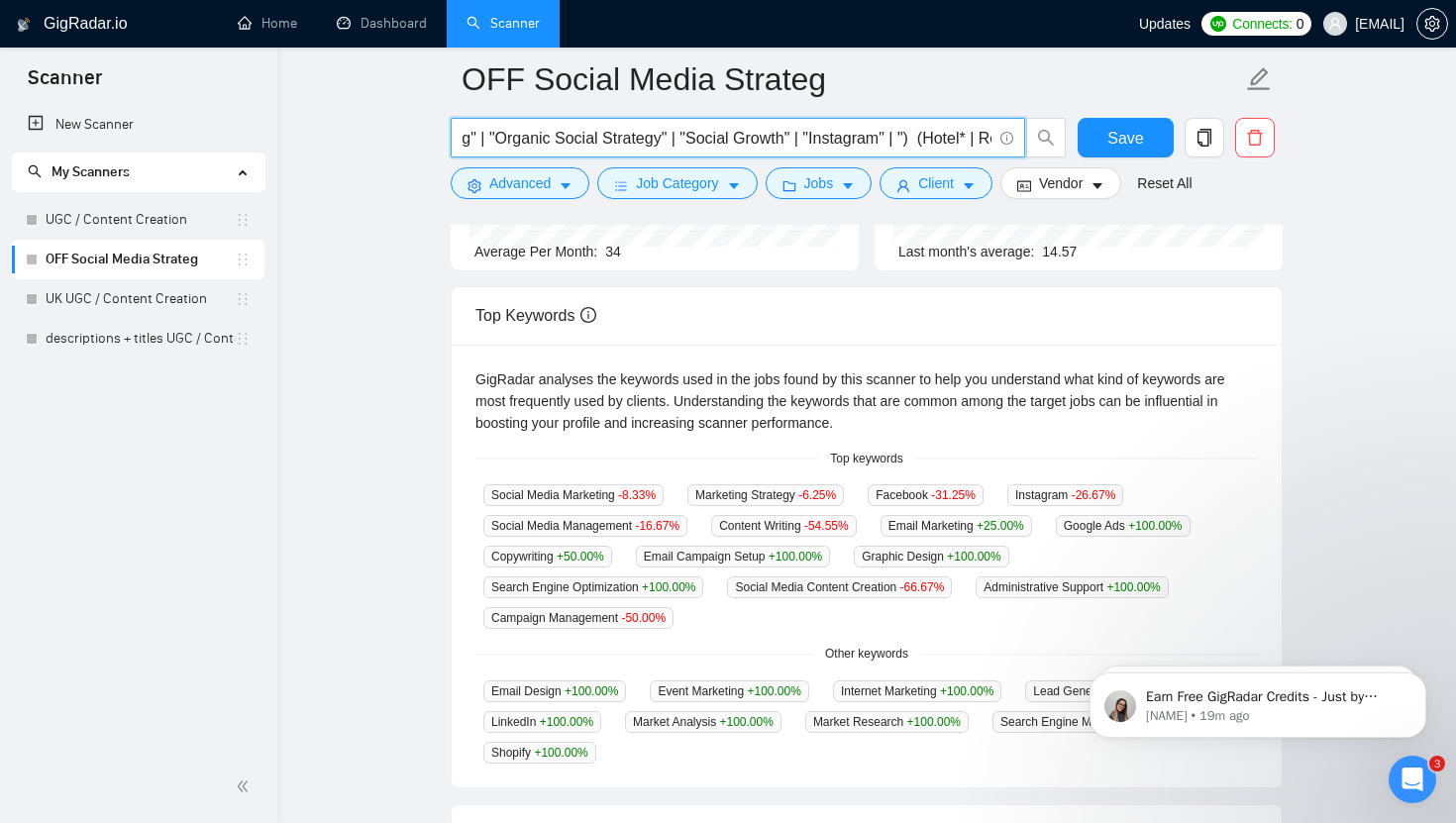paste on "Instagram" 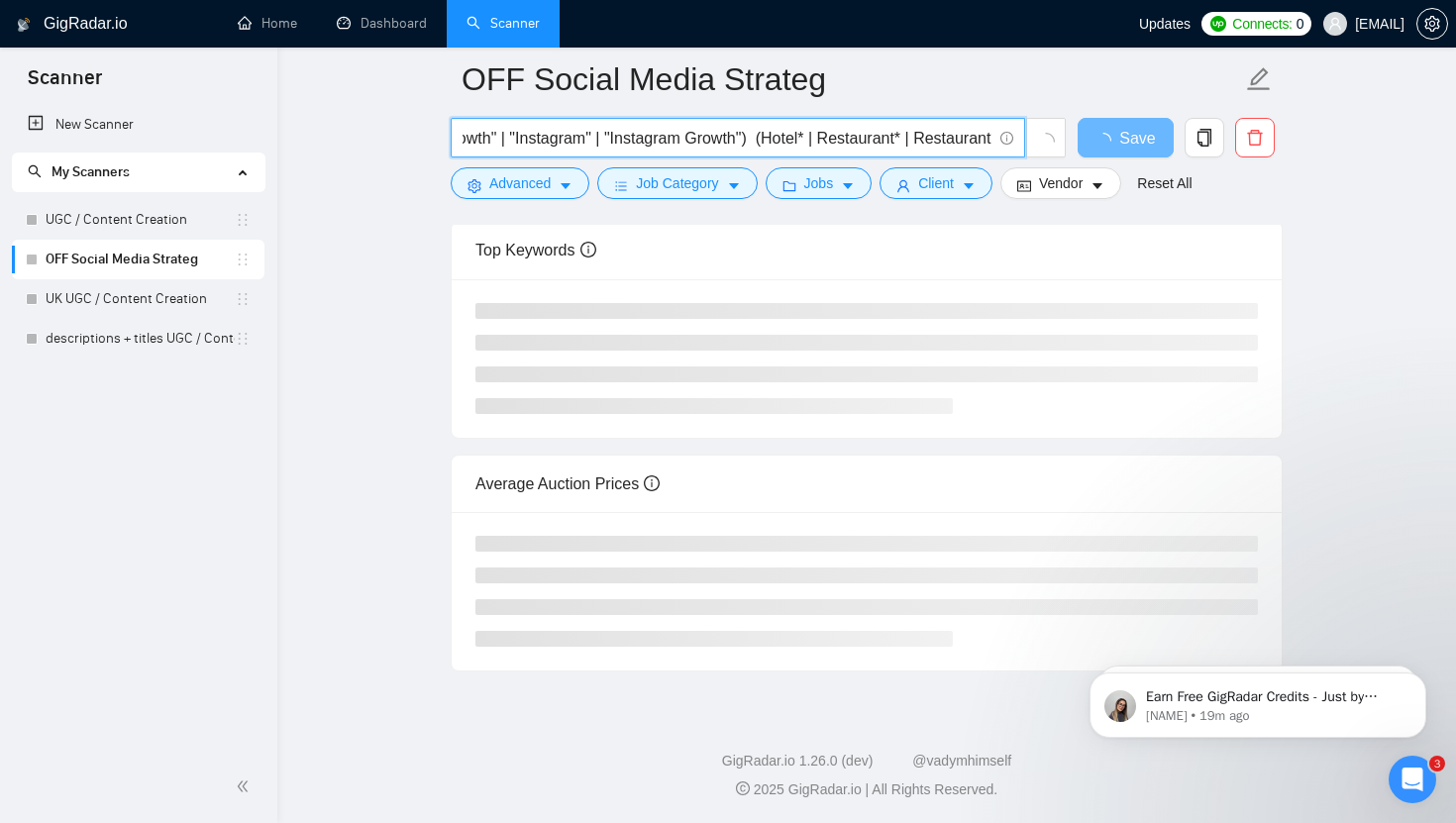 scroll, scrollTop: 0, scrollLeft: 2804, axis: horizontal 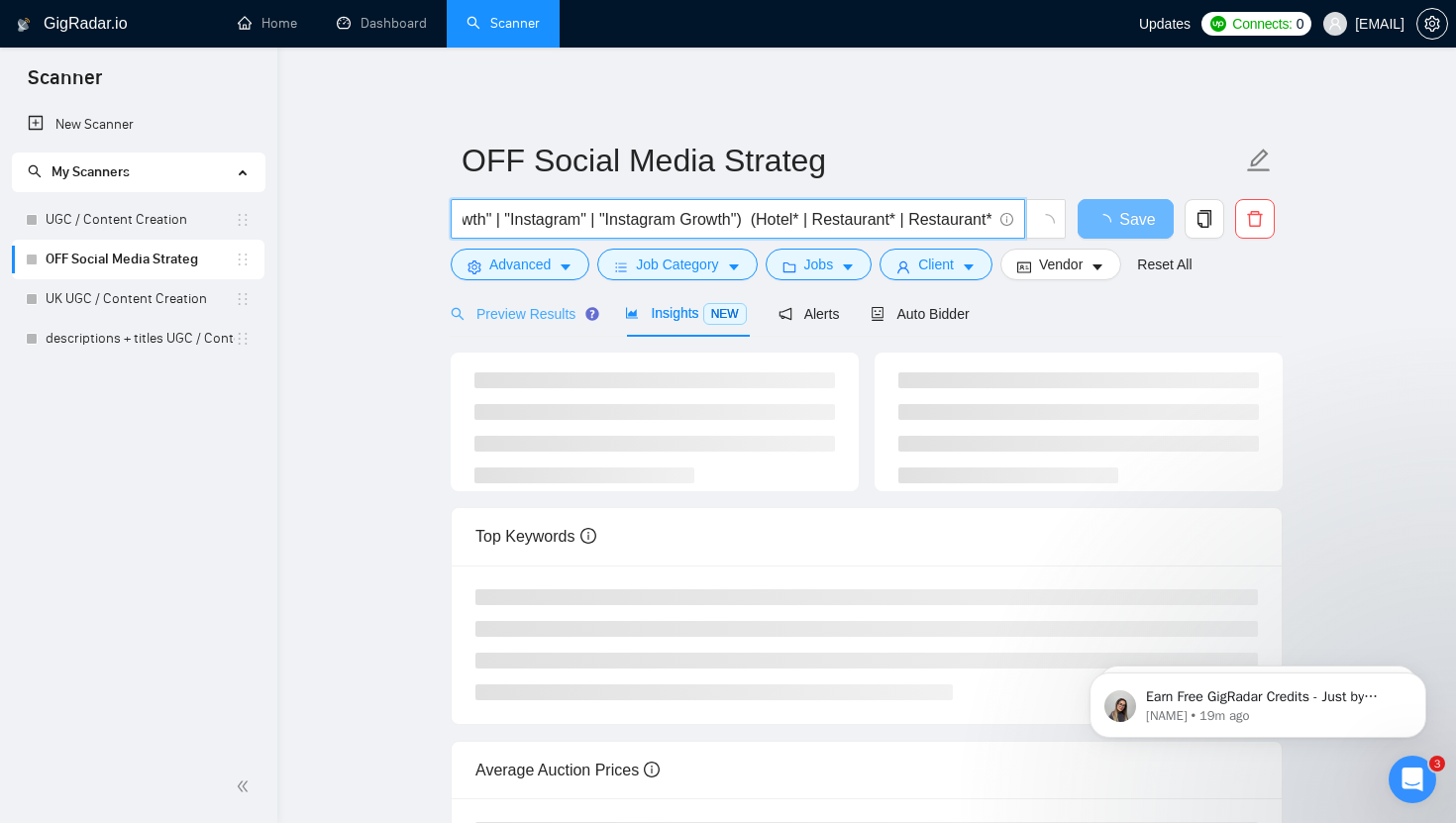 click on "Preview Results" at bounding box center [522, 313] 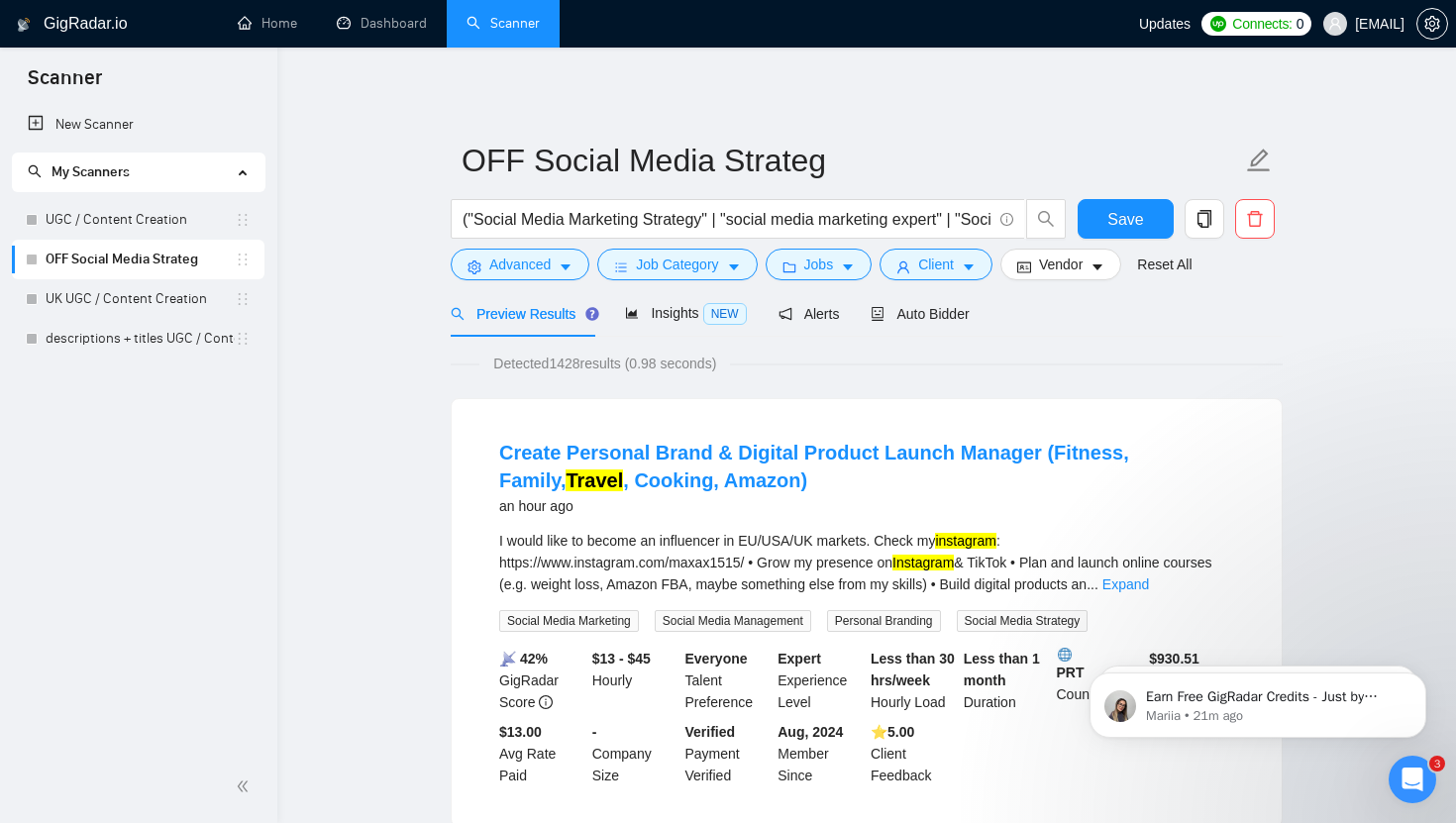 click on "OFF Social Media Strateg ("Social Media Marketing Strategy" | "social media marketing expert" | "Social Media Management" | "content strategist" | "Creative Strategist" | "Social Media Manager-Strategist" | "Content Strategy" | "Social Media Strategy" | "Social Media Content Creator" | "Social Media Coordinator" "Social Media Manager" | "Marketing Strategy" | "Social Media Marketing" | "Organic Social Strategy" | "Social Growth" | "Instagram" | "Instagram Growth")  (Hotel* | Restaurant* | Restaurant* | Coffee* | Travel* | cafe* | F&B | "real estate" | wellness*) Save Advanced   Job Category   Jobs   Client   Vendor   Reset All Preview Results Insights NEW Alerts Auto Bidder Detected   [NUMBER]  results   (0.98 seconds) Create Personal Brand & Digital Product Launch Manager (Fitness, Family,  Travel , Cooking, Amazon) an hour ago I would like to become an influencer in EU/USA/UK markets.
Check my  instagram : https://www.instagram.com/maxax1515/
•	Grow my presence on  Instagram ... Expand Social Media Marketing" at bounding box center (867, 2539) 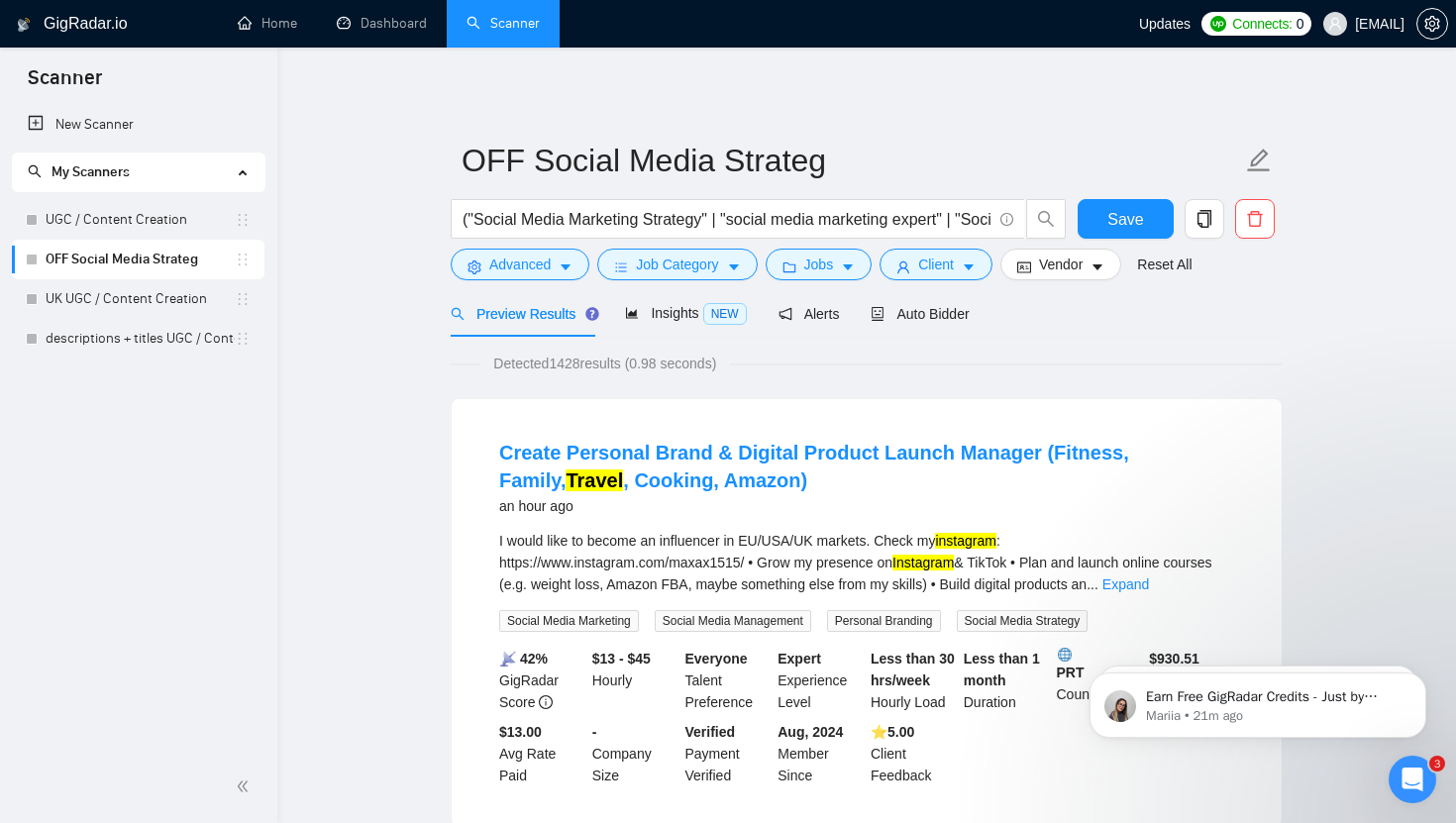 click on "OFF Social Media Strateg ("Social Media Marketing Strategy" | "social media marketing expert" | "Social Media Management" | "content strategist" | "Creative Strategist" | "Social Media Manager-Strategist" | "Content Strategy" | "Social Media Strategy" | "Social Media Content Creator" | "Social Media Coordinator" "Social Media Manager" | "Marketing Strategy" | "Social Media Marketing" | "Organic Social Strategy" | "Social Growth" | "Instagram" | "Instagram Growth")  (Hotel* | Restaurant* | Restaurant* | Coffee* | Travel* | cafe* | F&B | "real estate" | wellness*) Save Advanced   Job Category   Jobs   Client   Vendor   Reset All Preview Results Insights NEW Alerts Auto Bidder Detected   [NUMBER]  results   (0.98 seconds) Create Personal Brand & Digital Product Launch Manager (Fitness, Family,  Travel , Cooking, Amazon) an hour ago I would like to become an influencer in EU/USA/UK markets.
Check my  instagram : https://www.instagram.com/maxax1515/
•	Grow my presence on  Instagram ... Expand Social Media Marketing" at bounding box center (867, 2539) 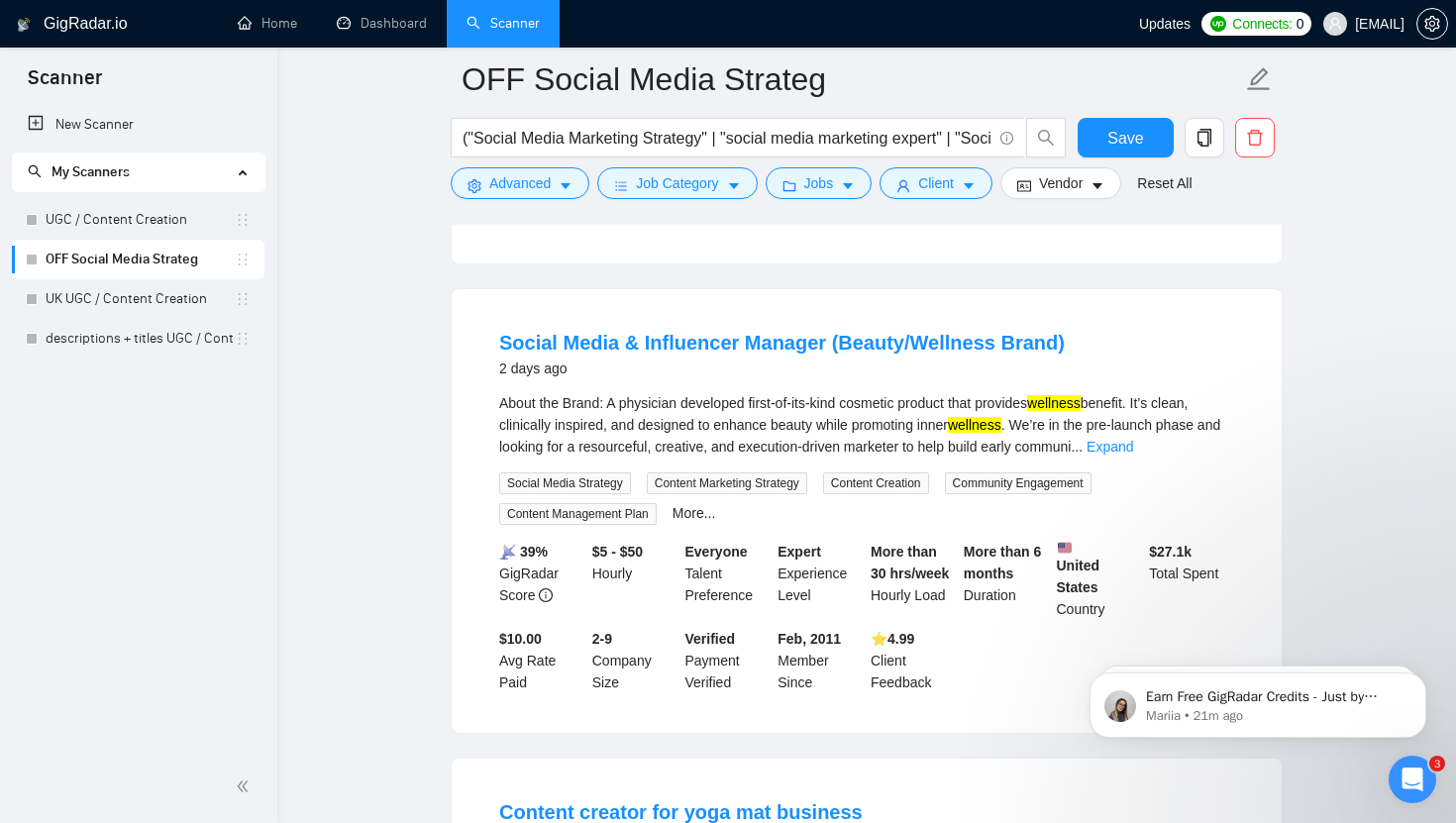 scroll, scrollTop: 586, scrollLeft: 0, axis: vertical 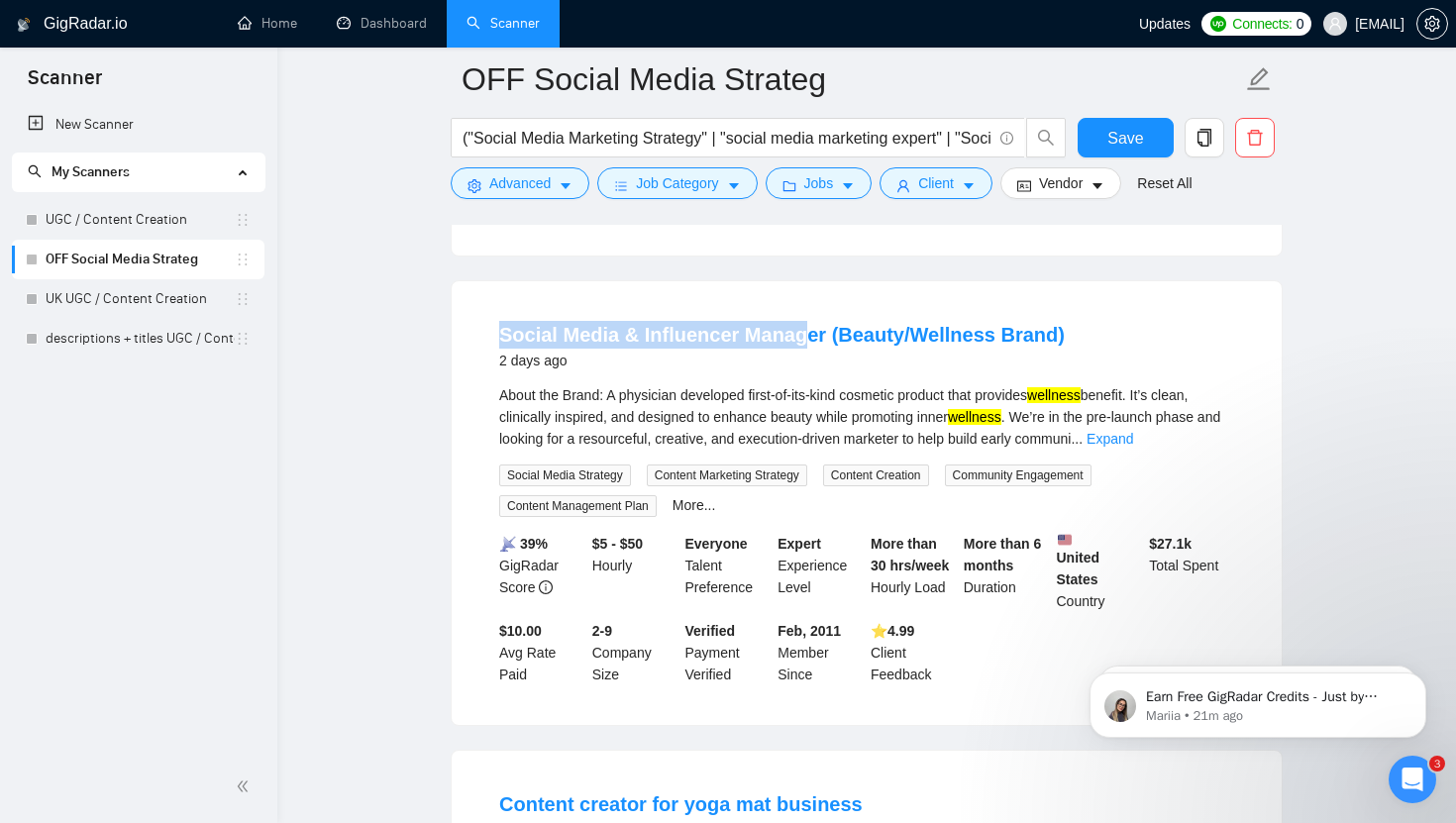drag, startPoint x: 644, startPoint y: 302, endPoint x: 791, endPoint y: 346, distance: 153.4438 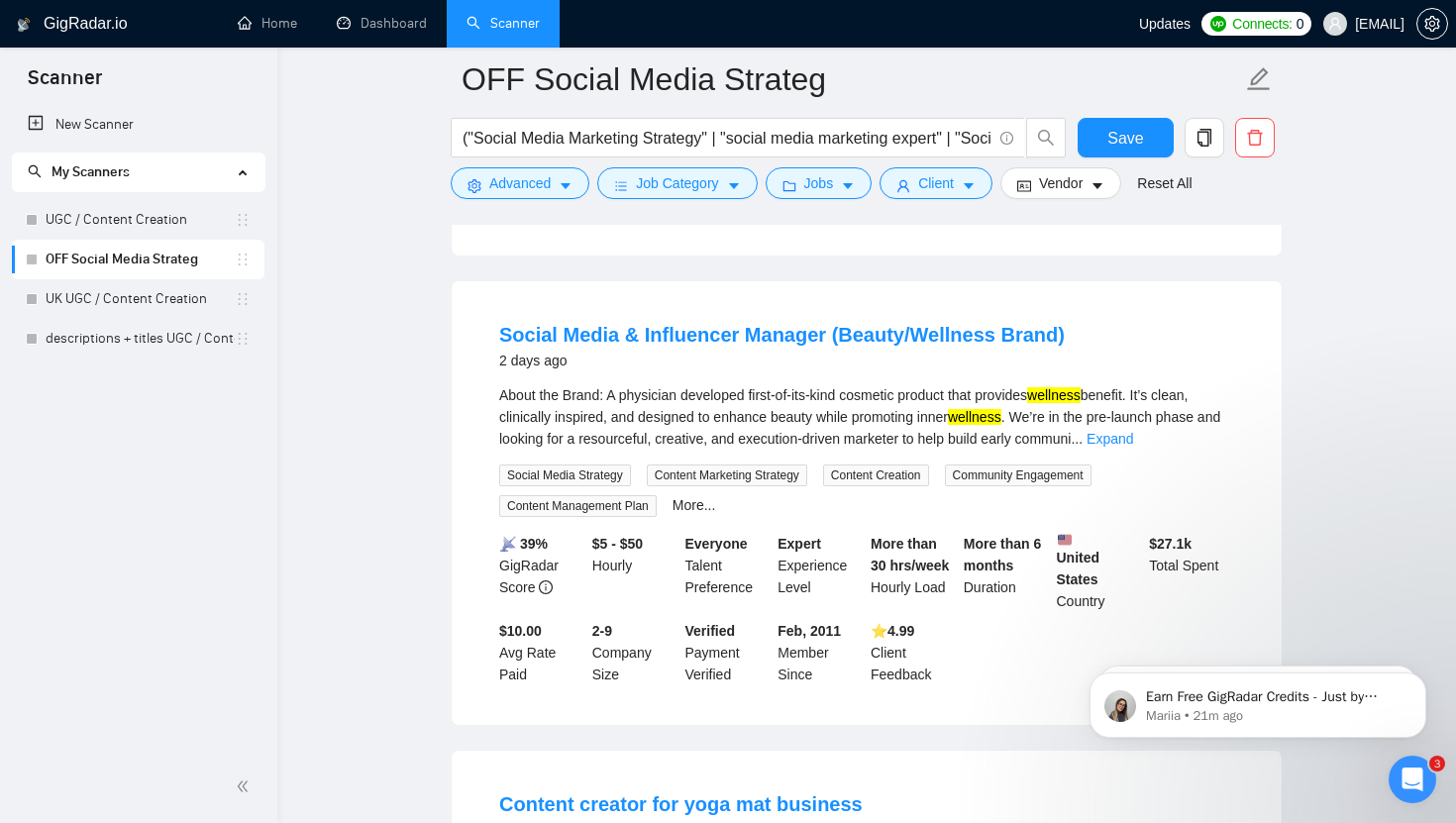 click on "2 days ago" at bounding box center [781, 360] 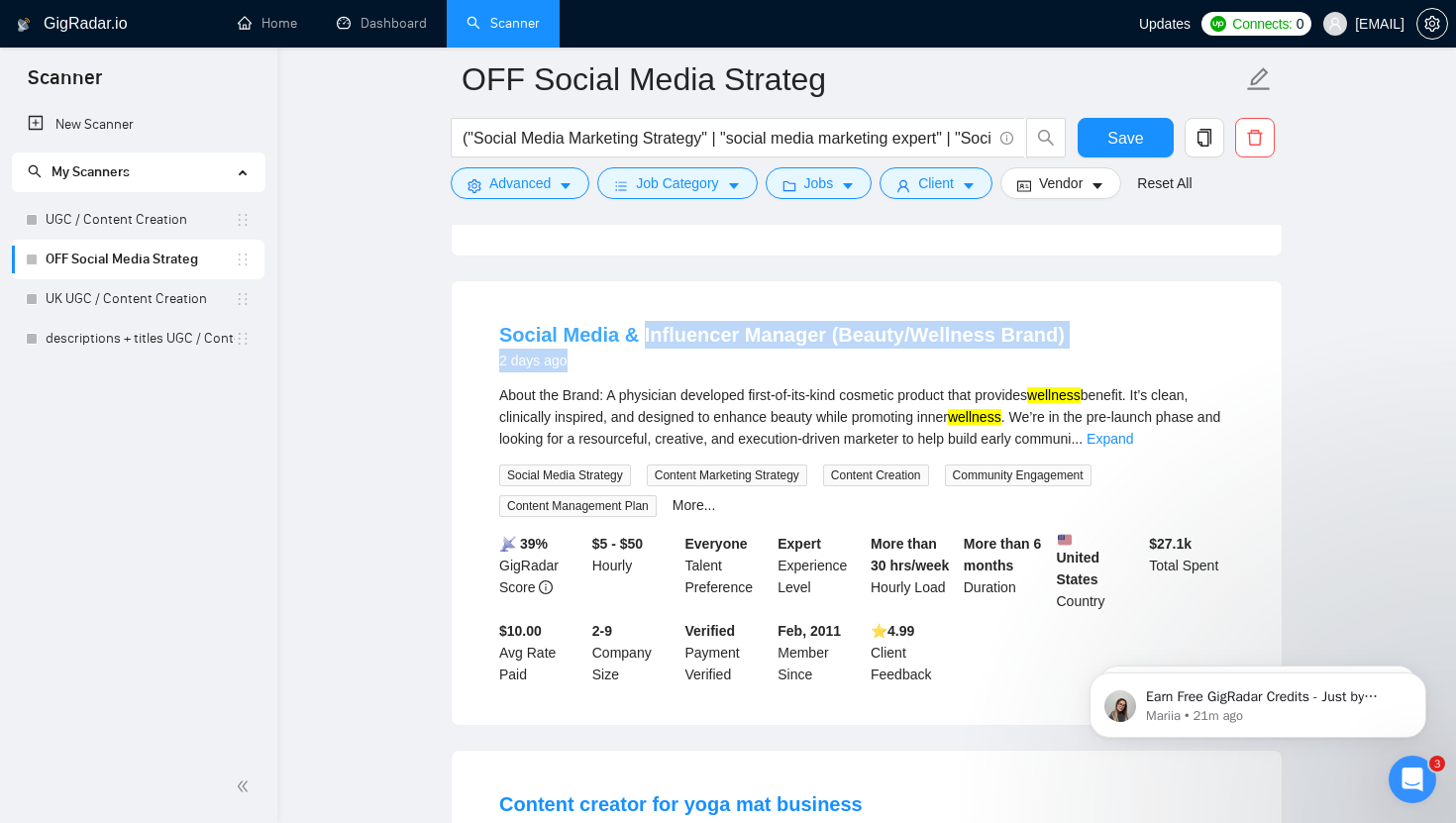 drag, startPoint x: 815, startPoint y: 349, endPoint x: 637, endPoint y: 339, distance: 178.28068 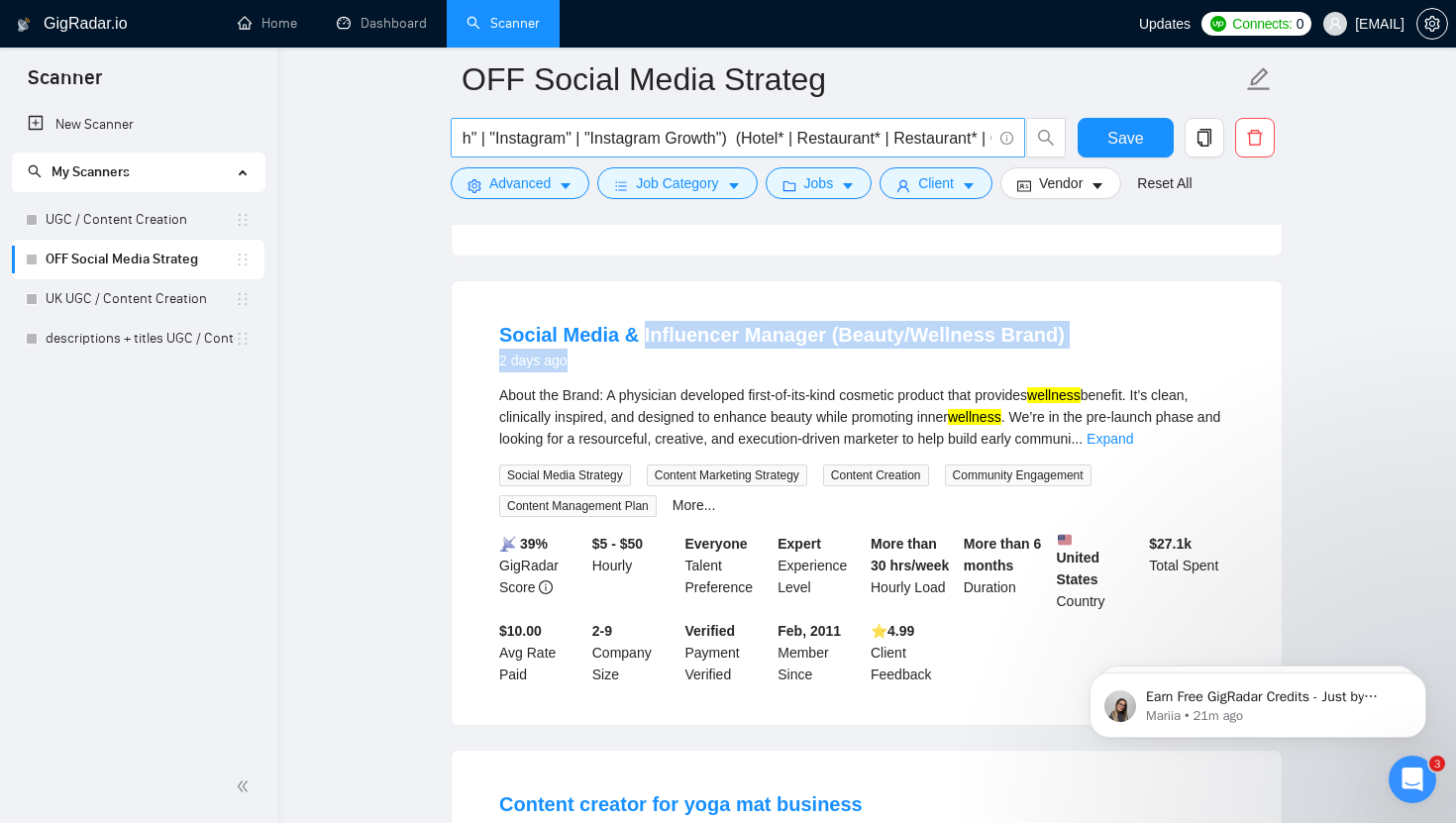 scroll, scrollTop: 0, scrollLeft: 2795, axis: horizontal 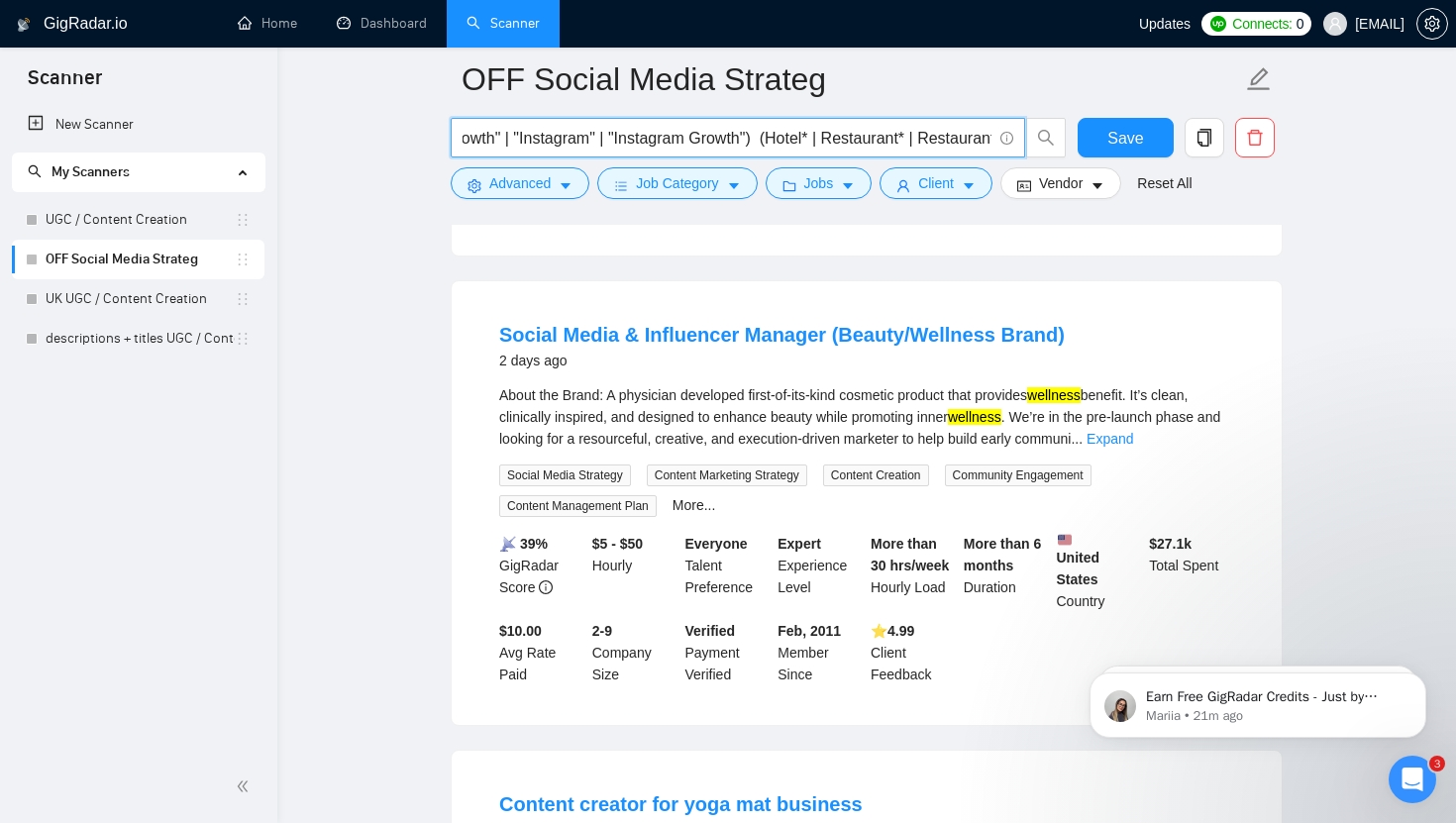 drag, startPoint x: 693, startPoint y: 138, endPoint x: 593, endPoint y: 131, distance: 100.2447 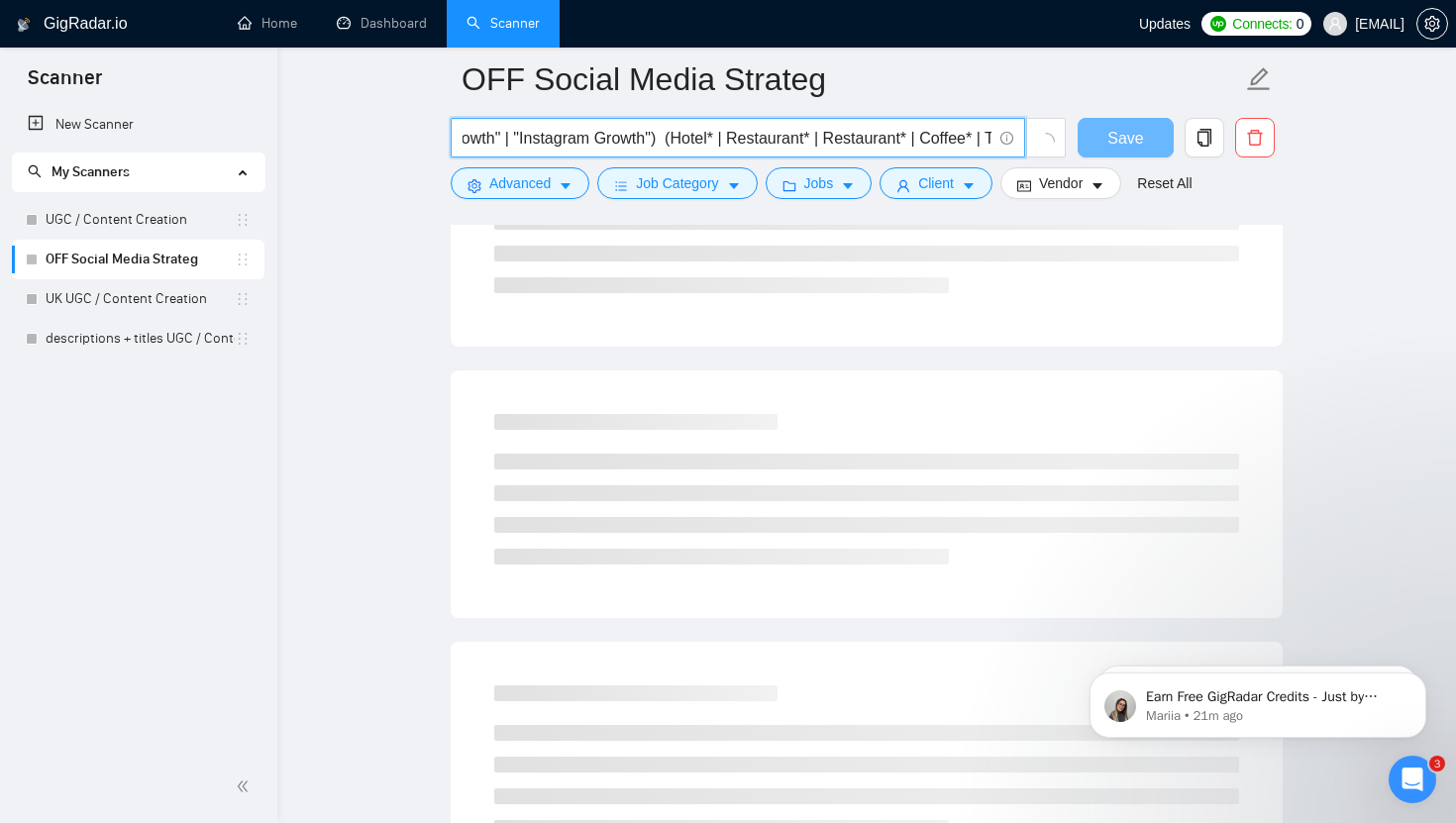 type on "("Social Media Marketing Strategy" | "social media marketing expert" | "Social Media Management" | "content strategist" | "Creative Strategist" | "Social Media Manager-Strategist" | "Content Strategy" | "Social Media Strategy" | "Social Media Content Creator" | "Social Media Coordinator" "Social Media Manager" | "Marketing Strategy" | "Social Media Marketing" | "Organic Social Strategy" | "Social Growth" | "Instagram Growth")  (Hotel* | Restaurant* | Restaurant* | Coffee* | Travel* | cafe* | F&B | "real estate" | wellness*)" 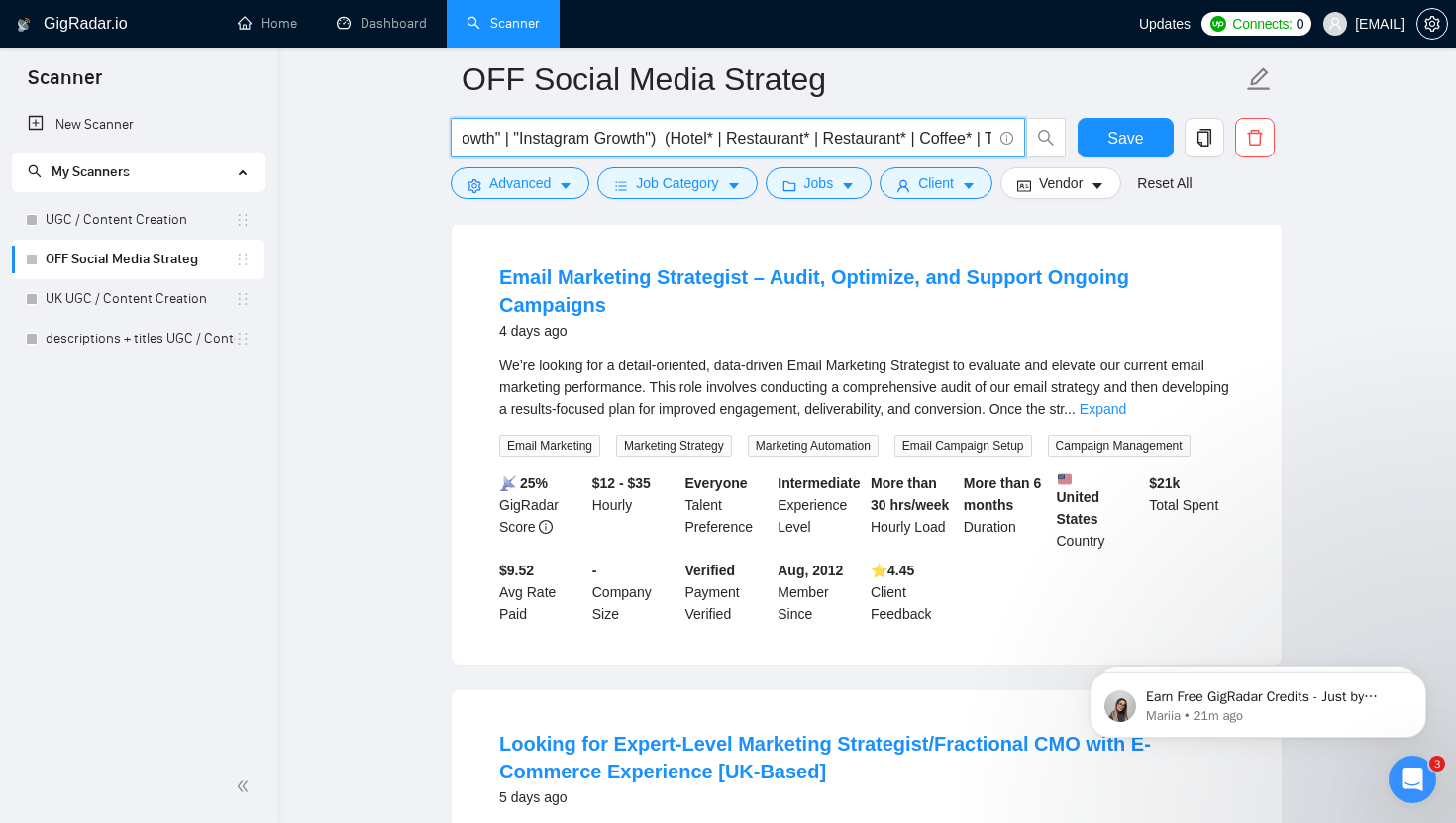 scroll, scrollTop: 631, scrollLeft: 0, axis: vertical 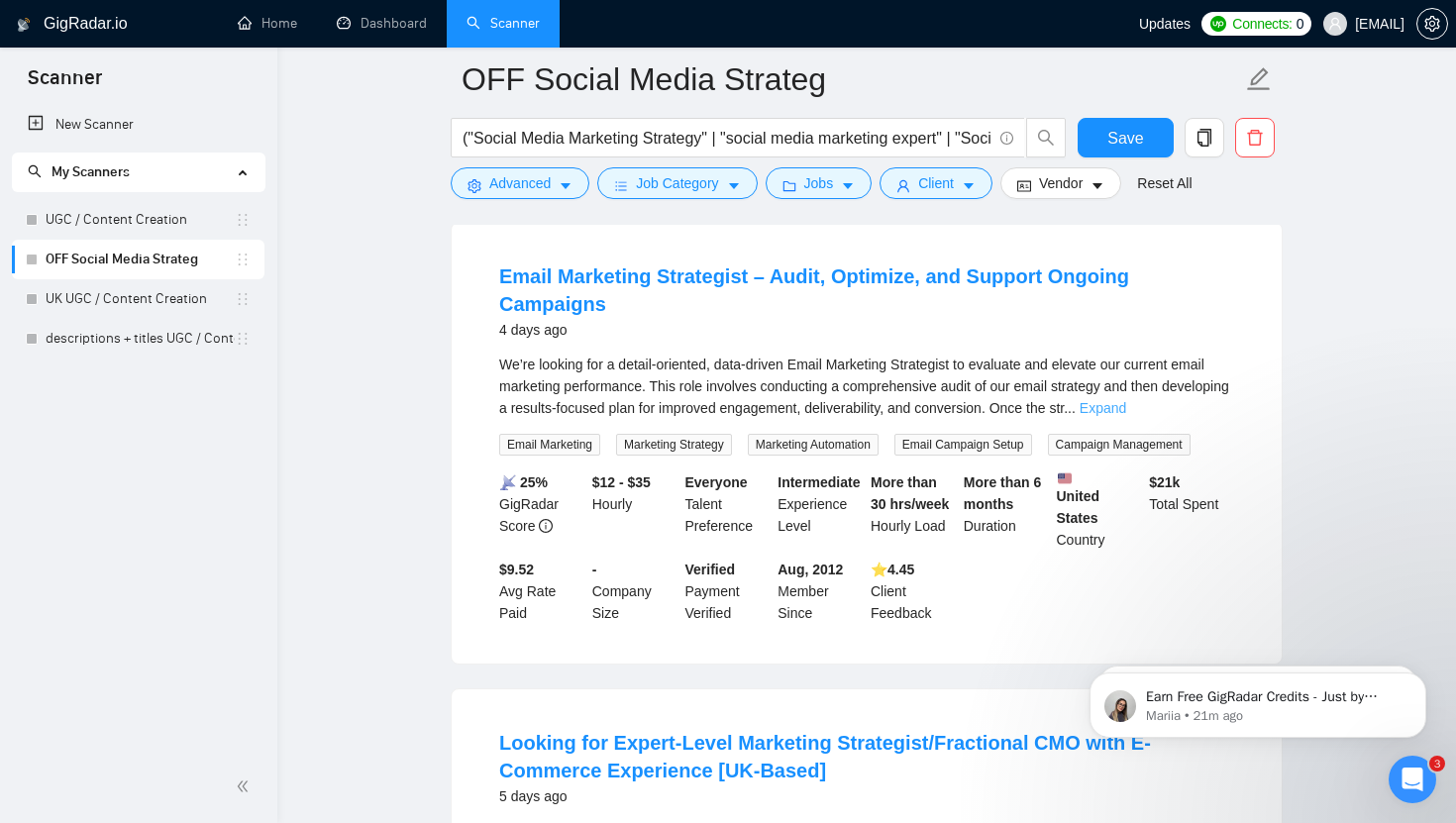 click on "Expand" at bounding box center [1102, 408] 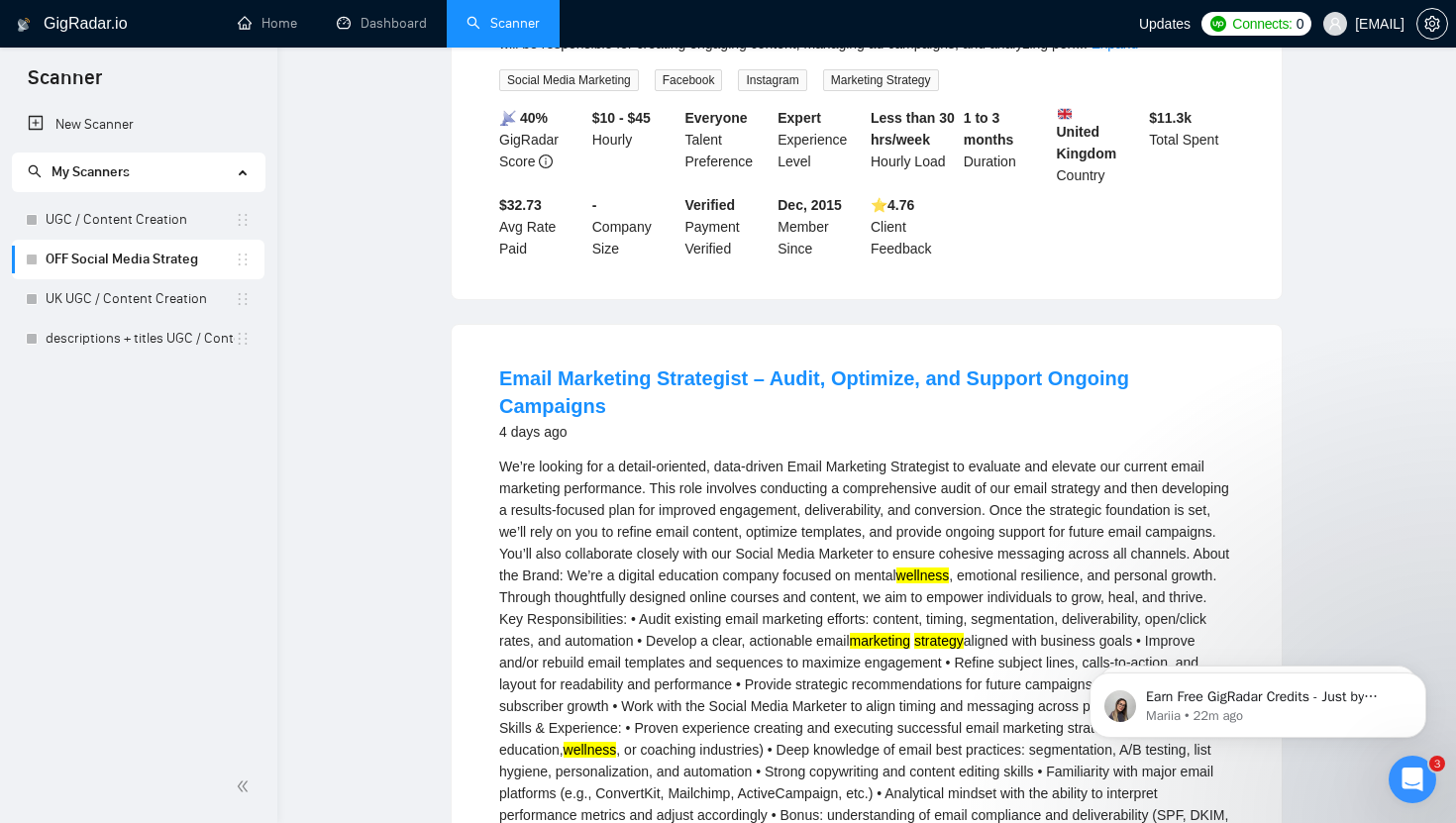 scroll, scrollTop: 0, scrollLeft: 0, axis: both 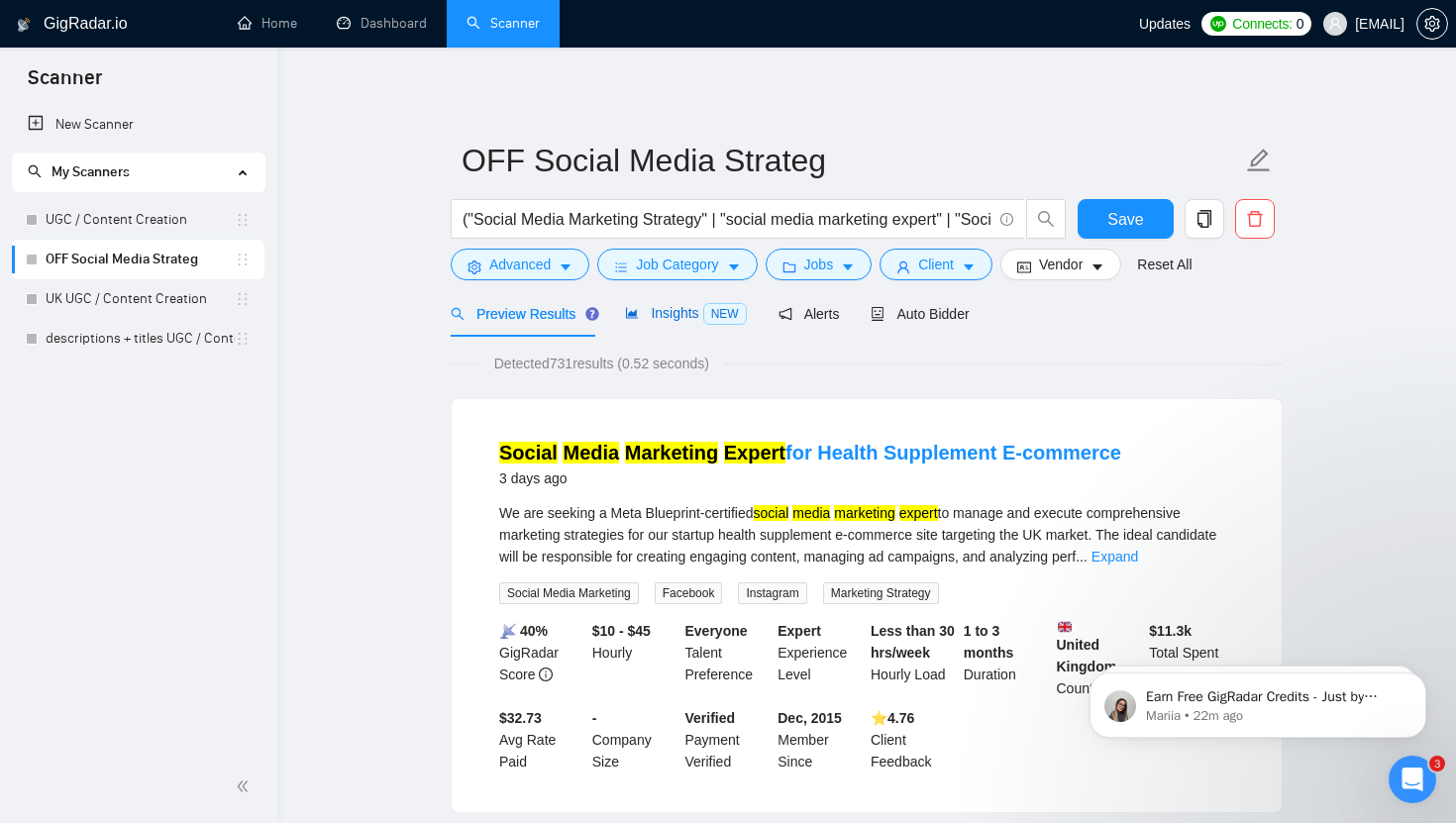 click on "Insights NEW" at bounding box center (685, 313) 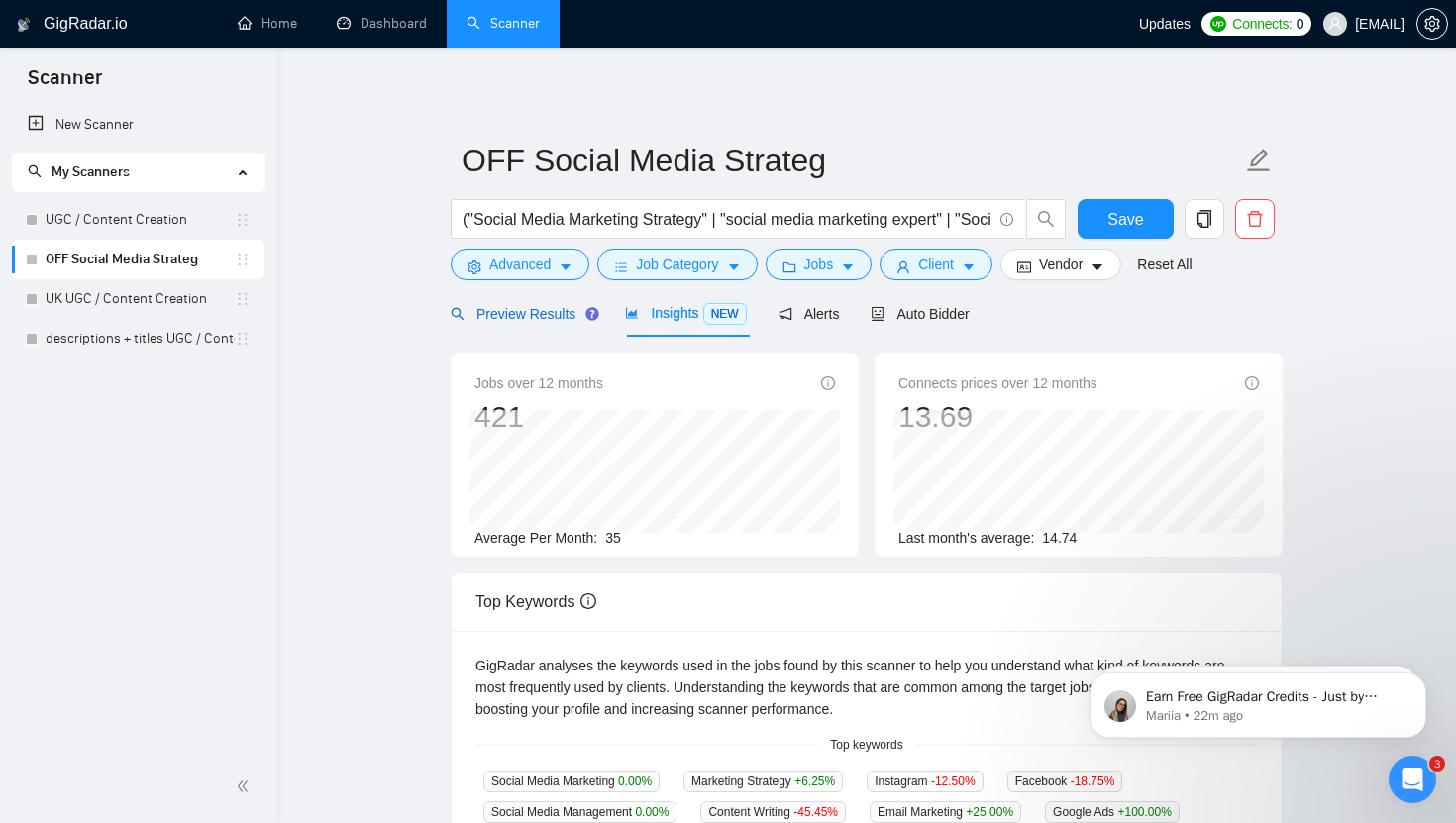 click on "Preview Results" at bounding box center (522, 314) 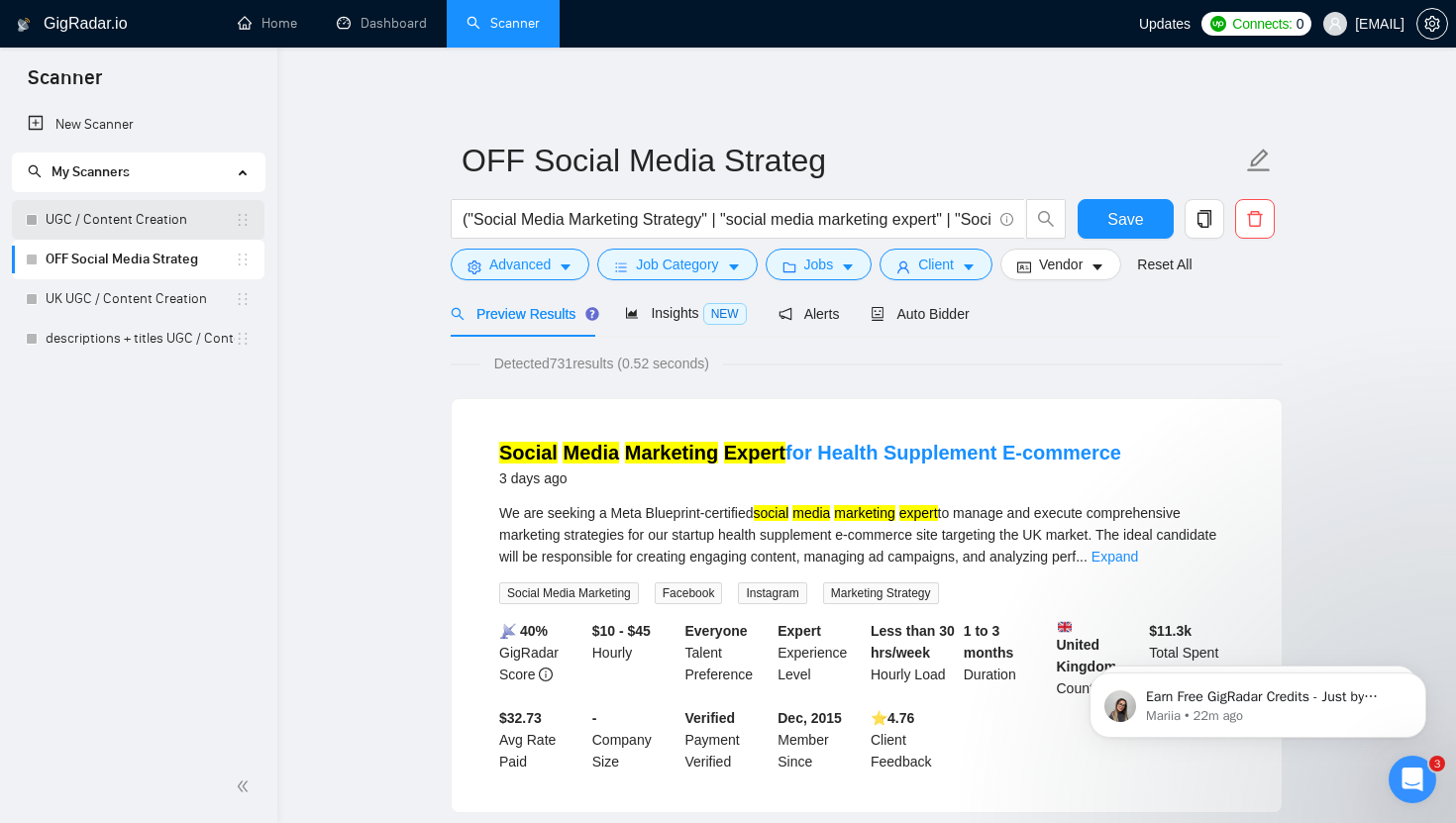 click on "UGC / Content Creation" at bounding box center [140, 220] 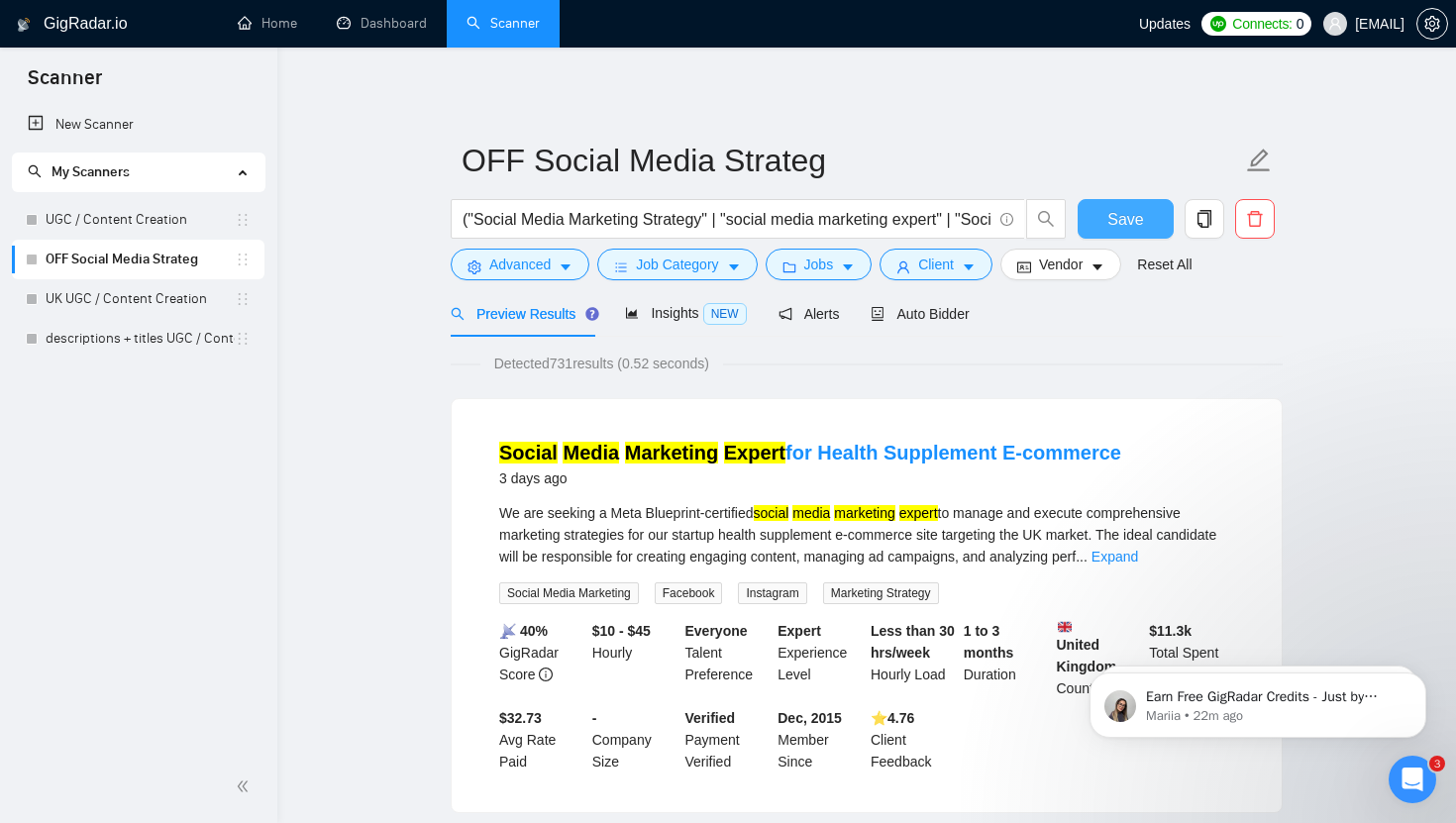 click on "Save" at bounding box center (1125, 219) 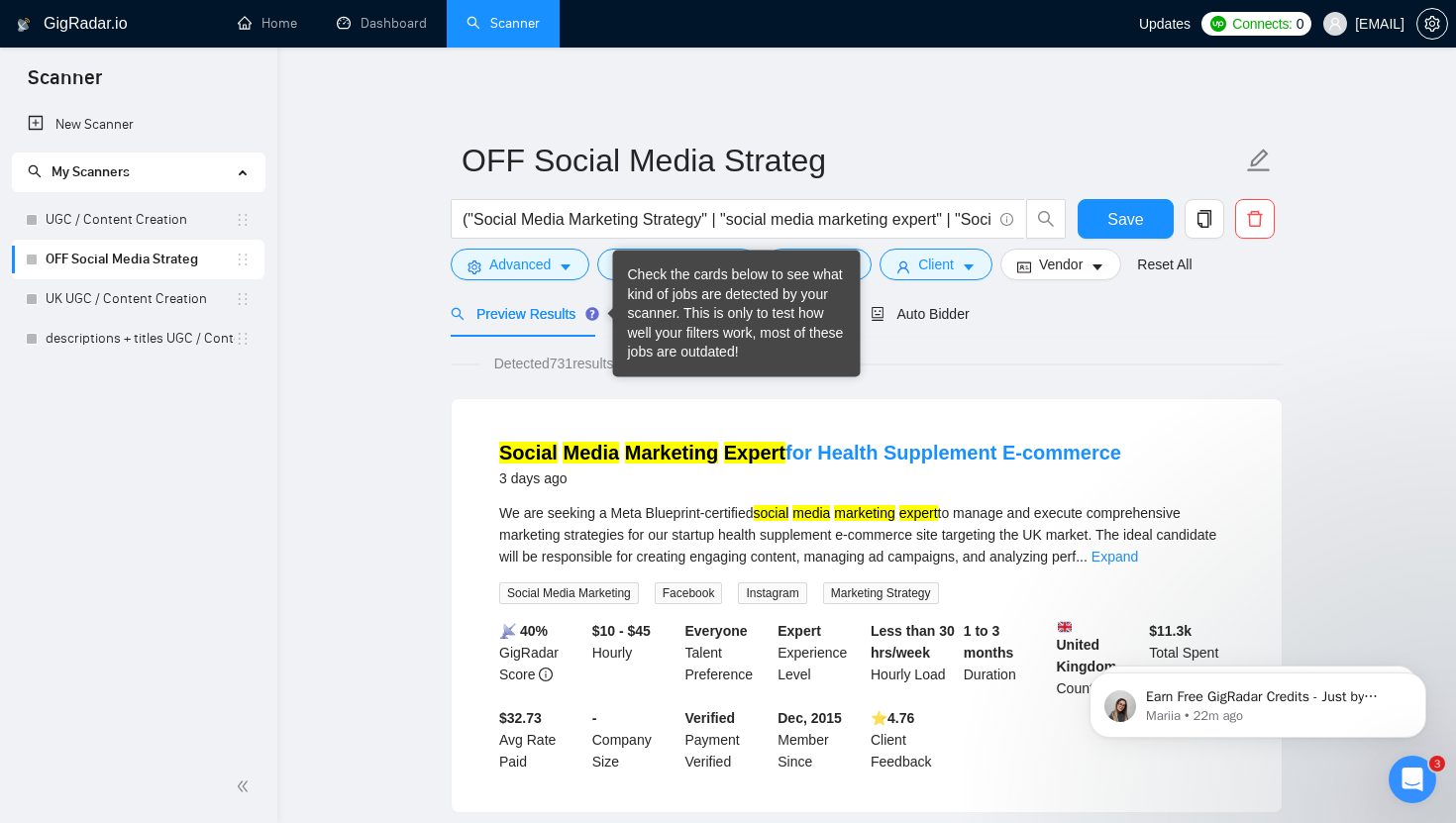 click on "Check the cards below to see what kind of jobs are detected by your scanner. This is only to test how well your filters work, most of these jobs are outdated!" at bounding box center [737, 314] 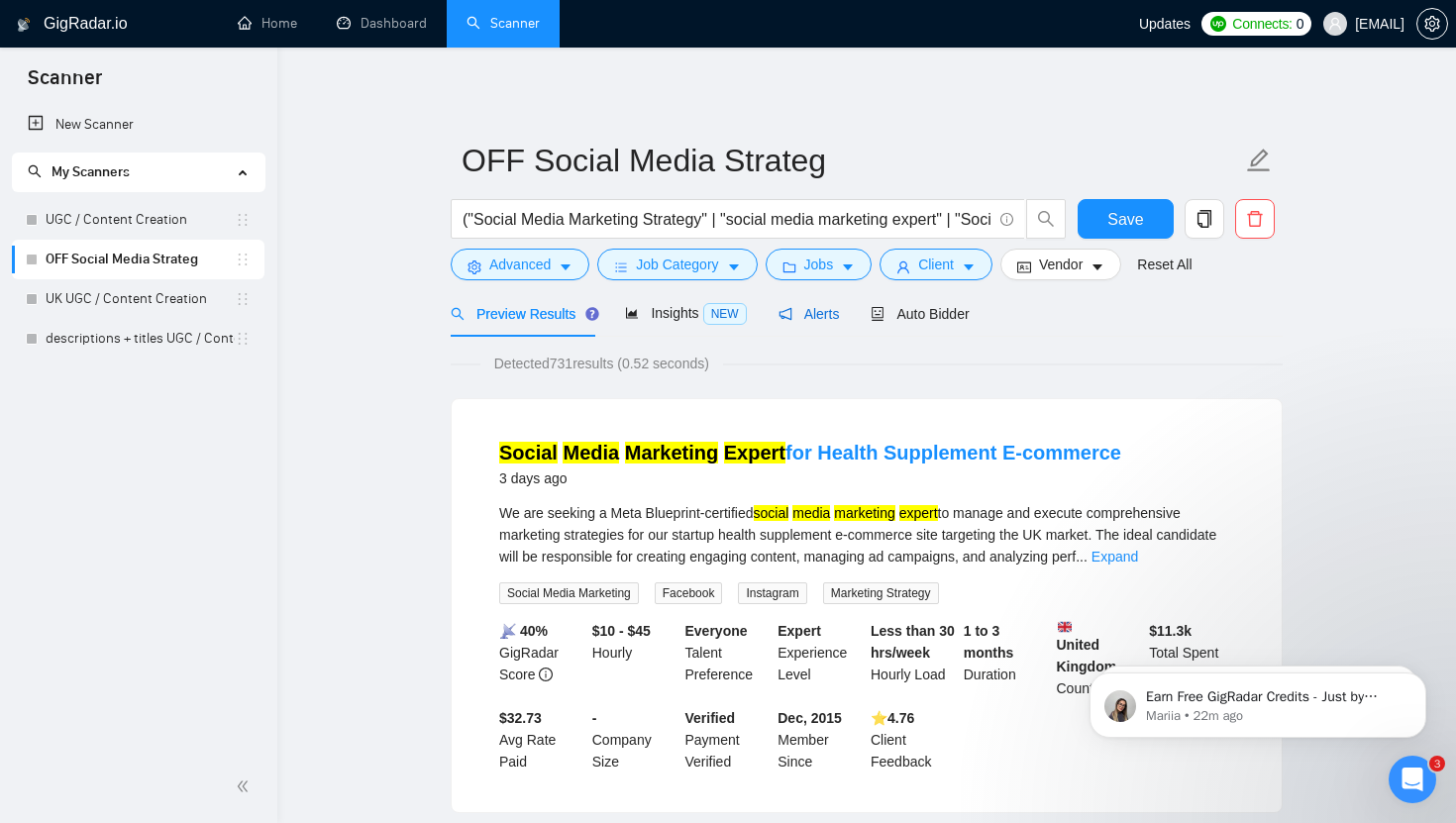 click on "Alerts" at bounding box center (809, 314) 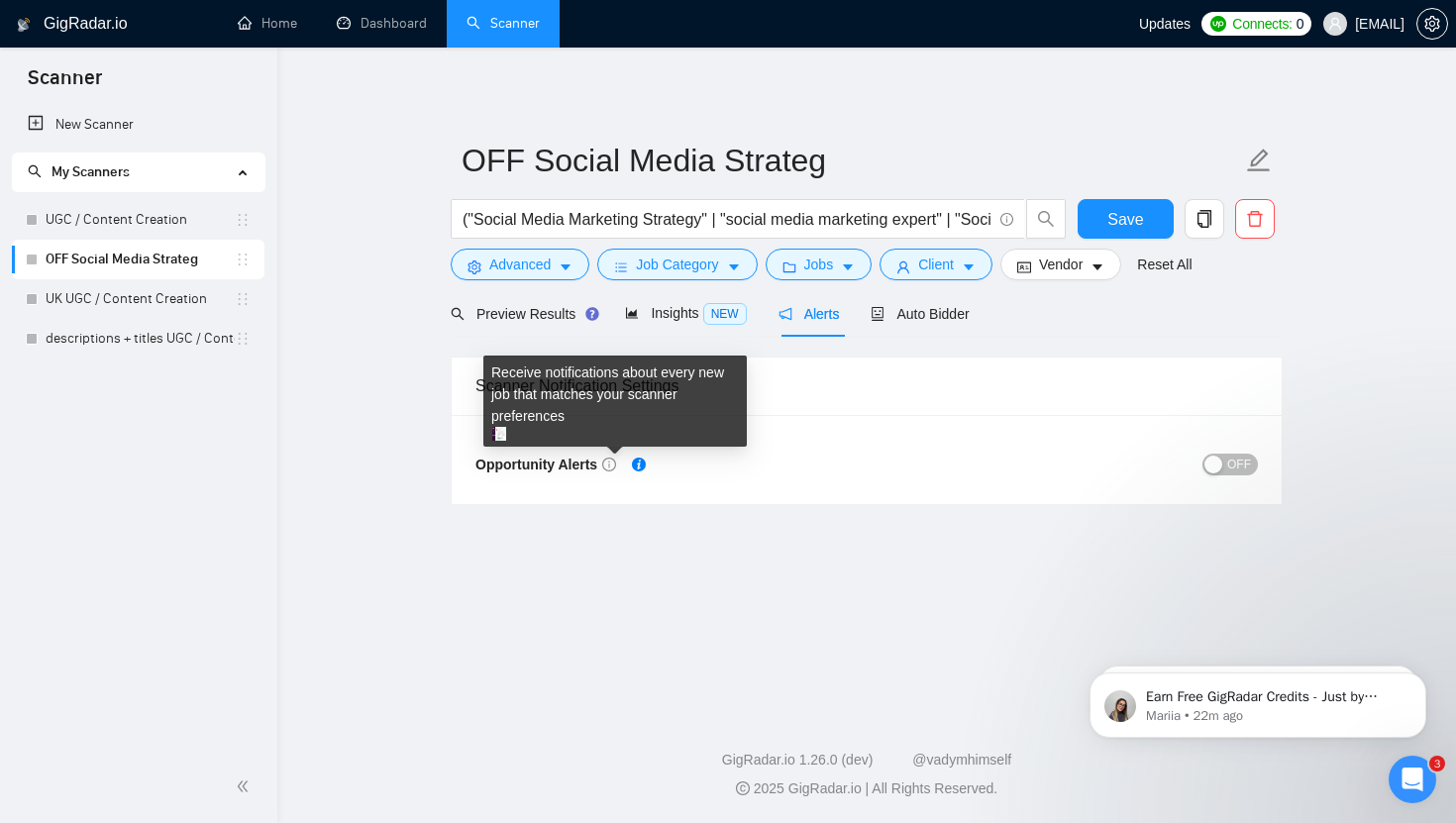 click 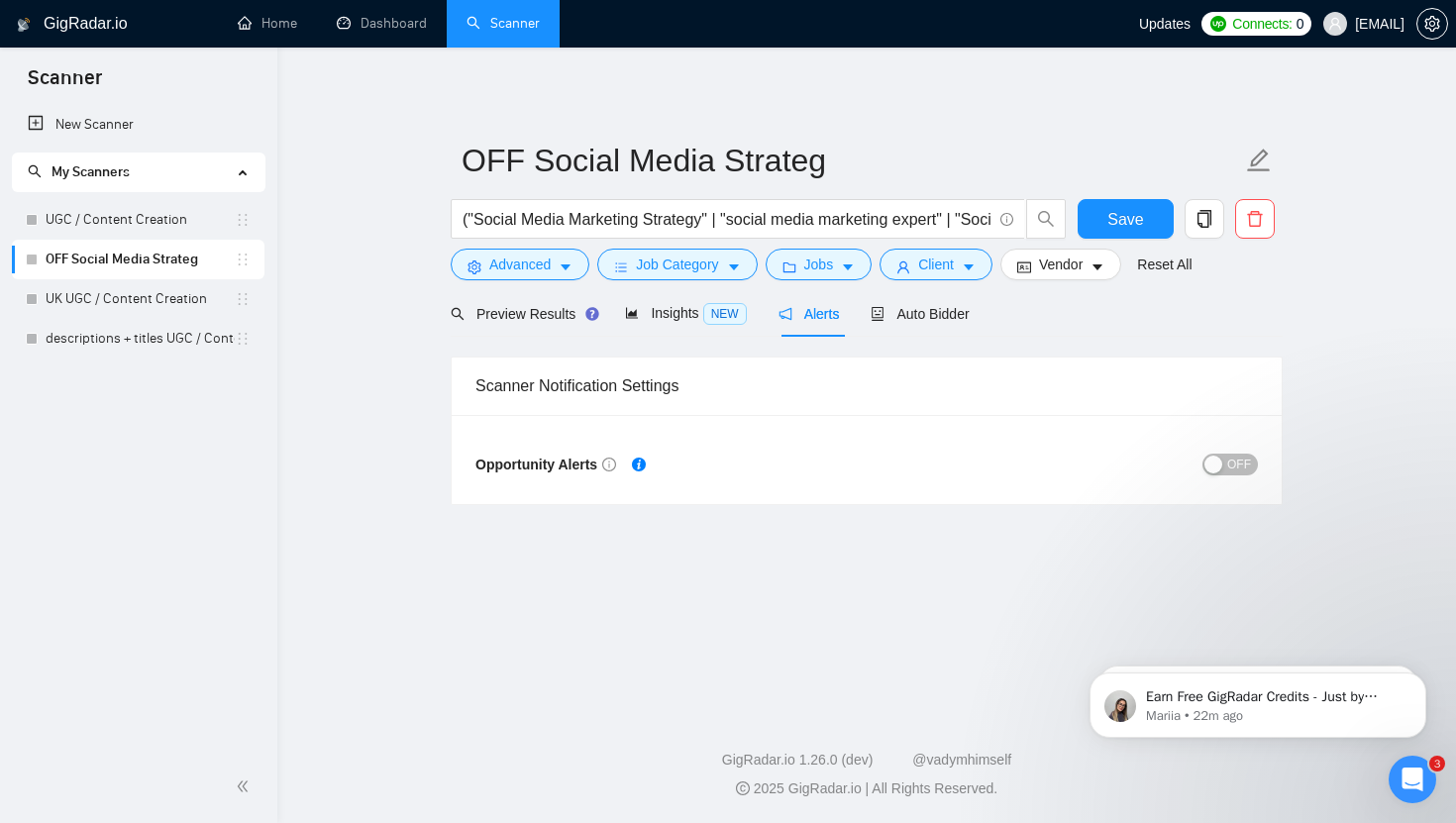 click on "OFF" at bounding box center [1239, 464] 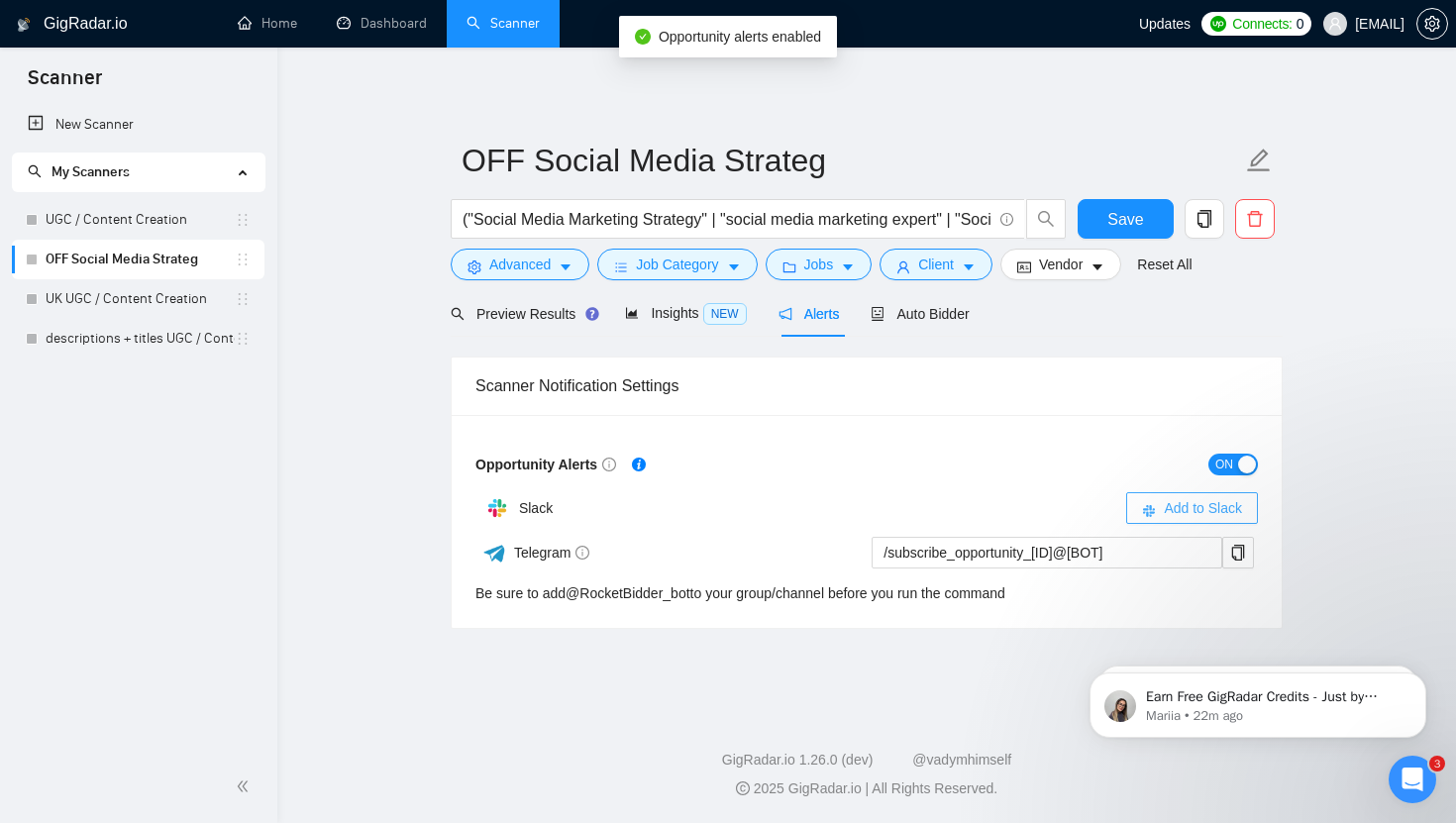 click on "Add to Slack" at bounding box center (1202, 508) 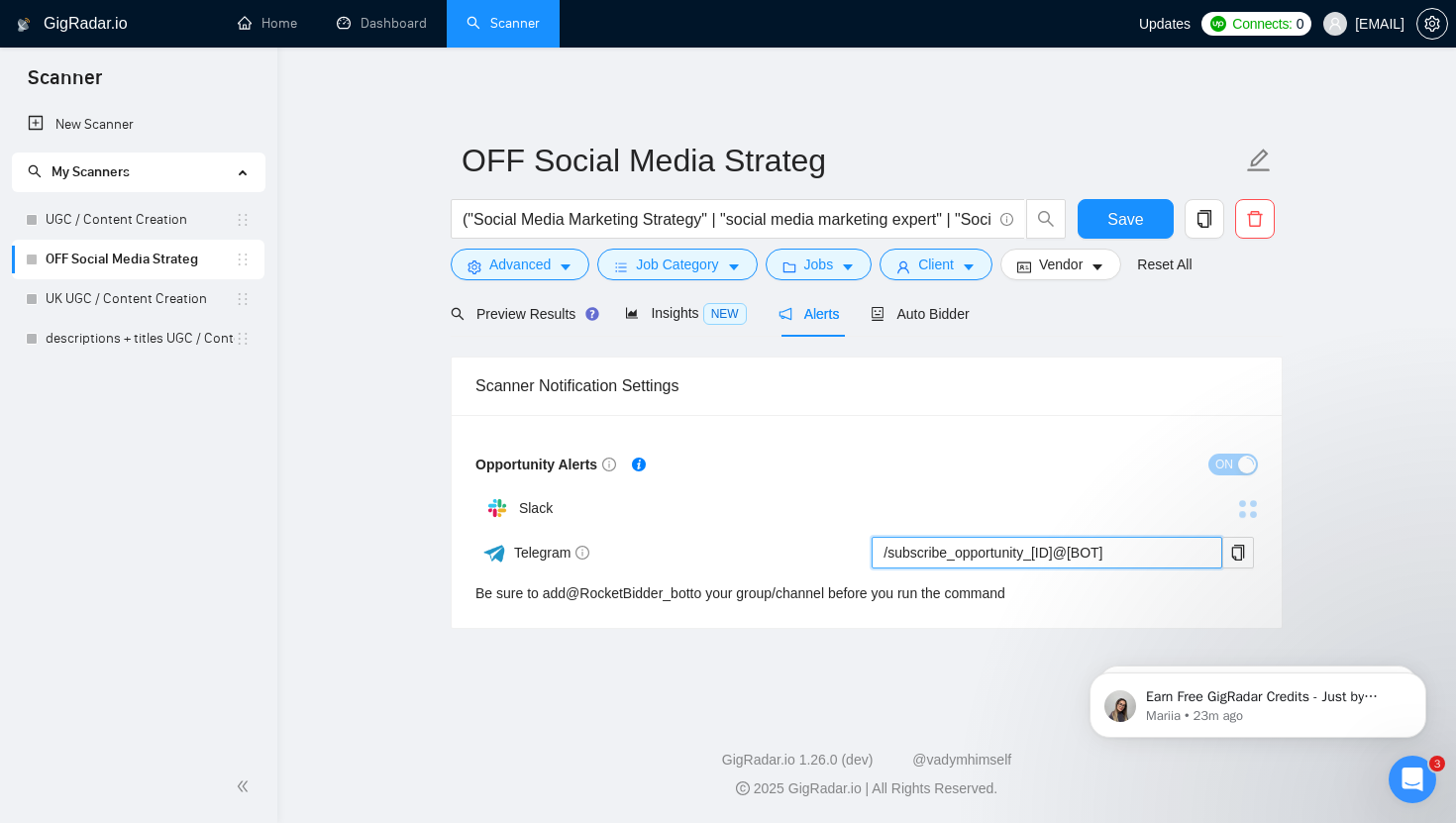 click on "/subscribe_opportunity_[ID]@[BOT]" at bounding box center (1047, 553) 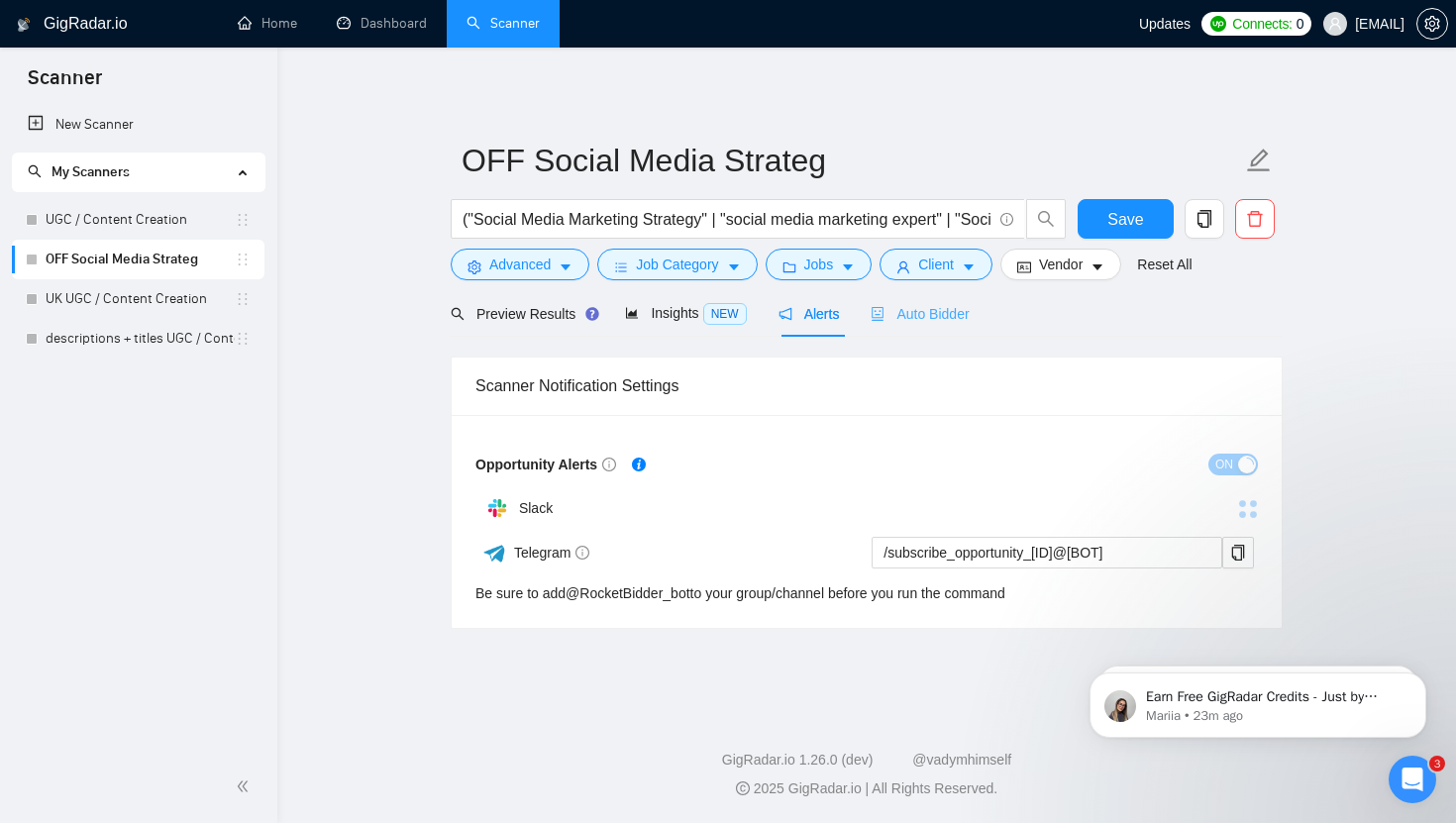 click on "Auto Bidder" at bounding box center [919, 313] 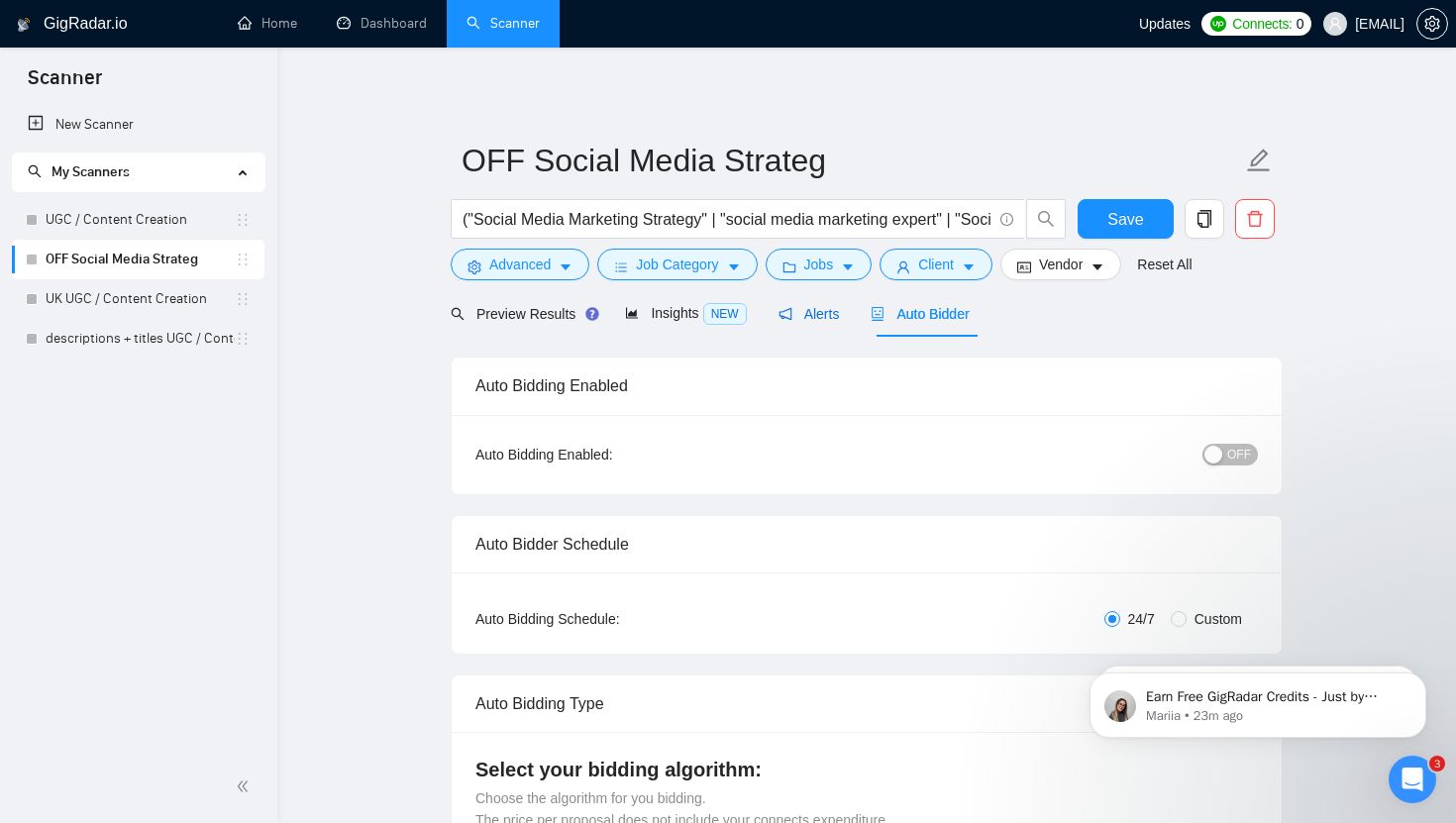 click 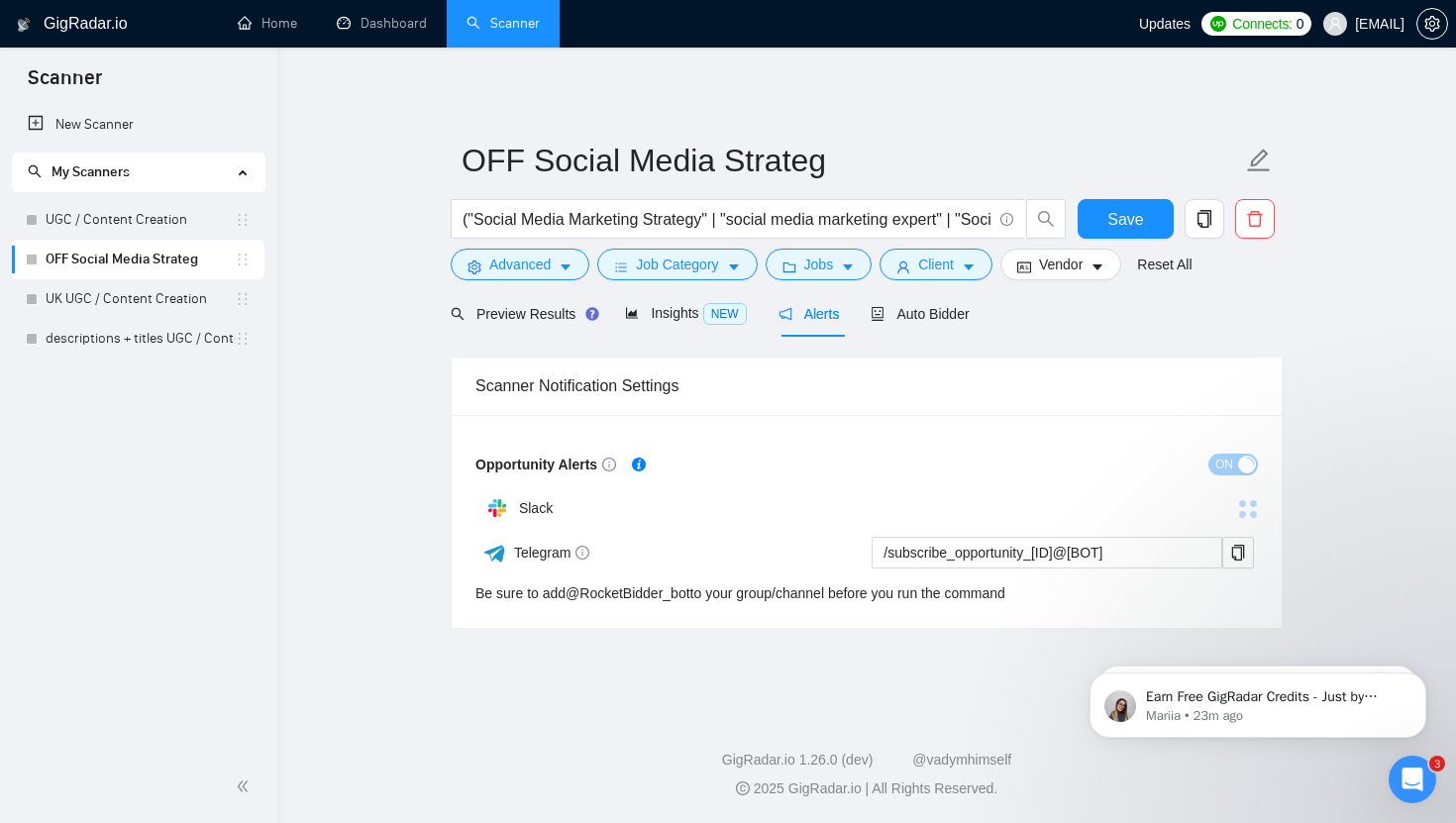 click on "OFF Social Media Strateg ("Social Media Marketing Strategy" | "social media marketing expert" | "Social Media Management" | "content strategist" | "Creative Strategist" | "Social Media Manager-Strategist" | "Content Strategy" | "Social Media Strategy" | "Social Media Content Creator" | "Social Media Coordinator" "Social Media Manager" | "Marketing Strategy" | "Social Media Marketing" | "Organic Social Strategy" | "Social Growth" | "Instagram Growth")  (Hotel* | Restaurant* | Restaurant* | Coffee* | Travel* | cafe* | F&B | "real estate" | wellness*) Save Advanced   Job Category   Jobs   Client   Vendor   Reset All" at bounding box center [867, 209] 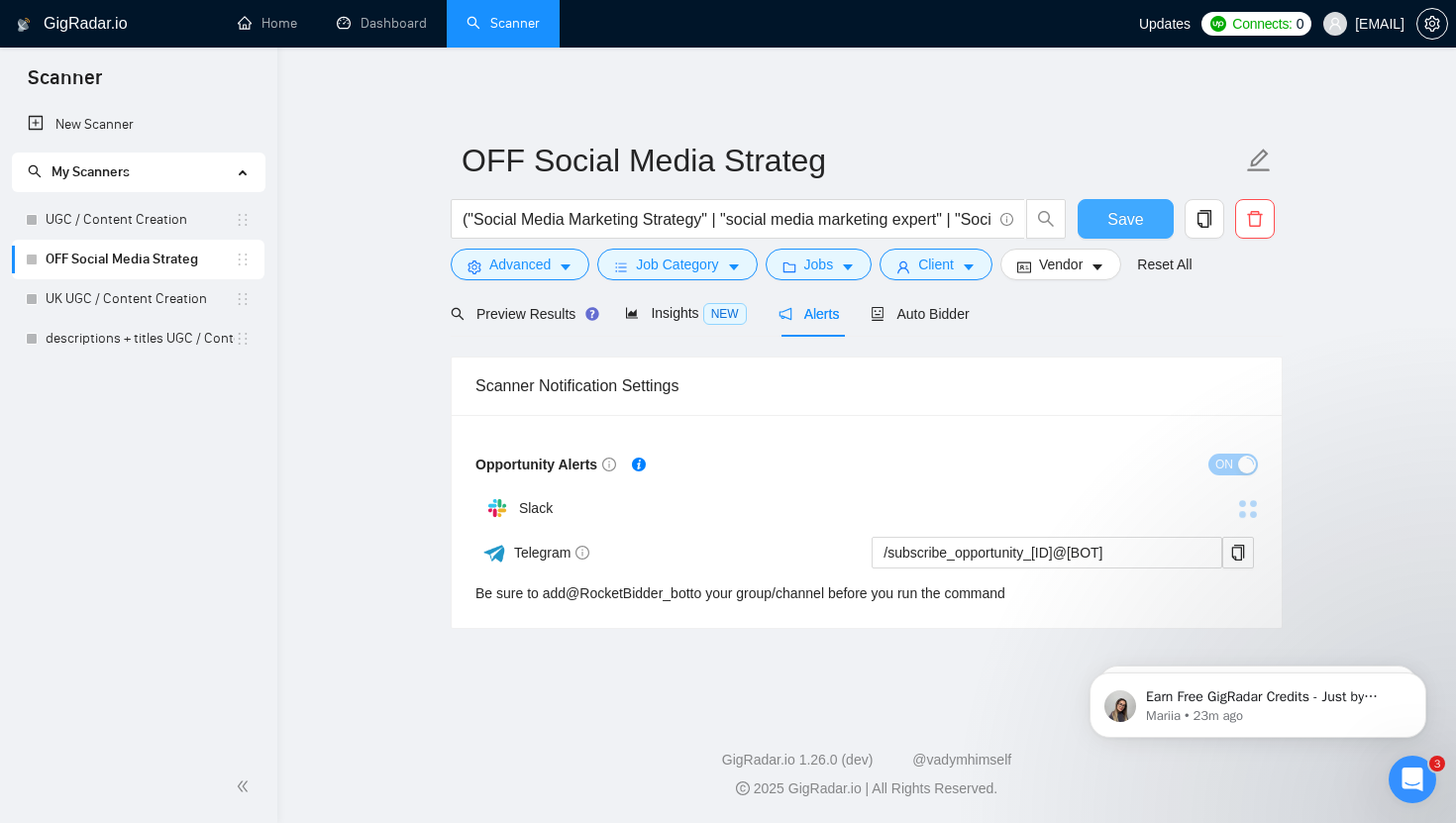 click on "Save" at bounding box center [1125, 219] 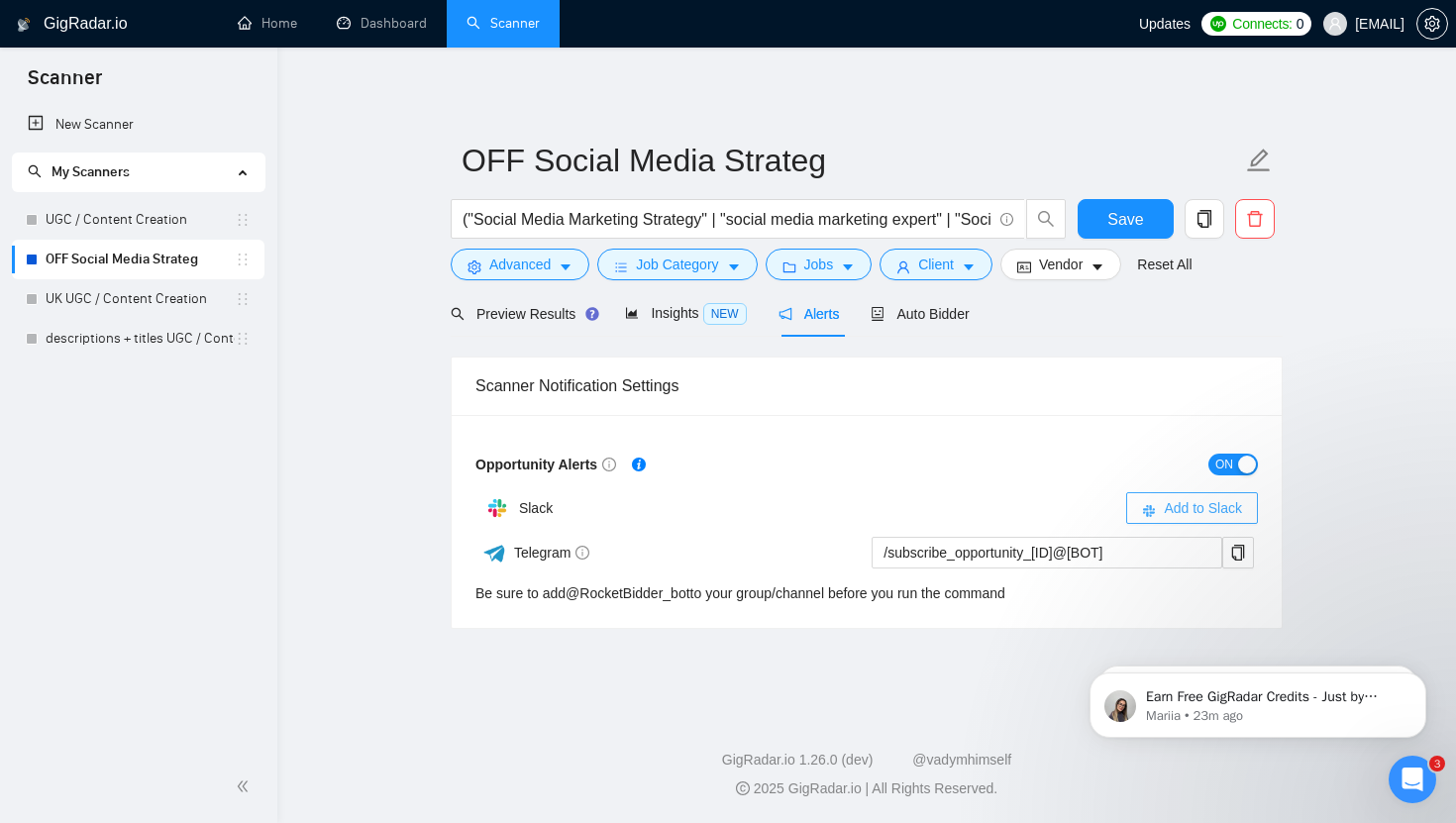 click on "Add to Slack" at bounding box center [1202, 508] 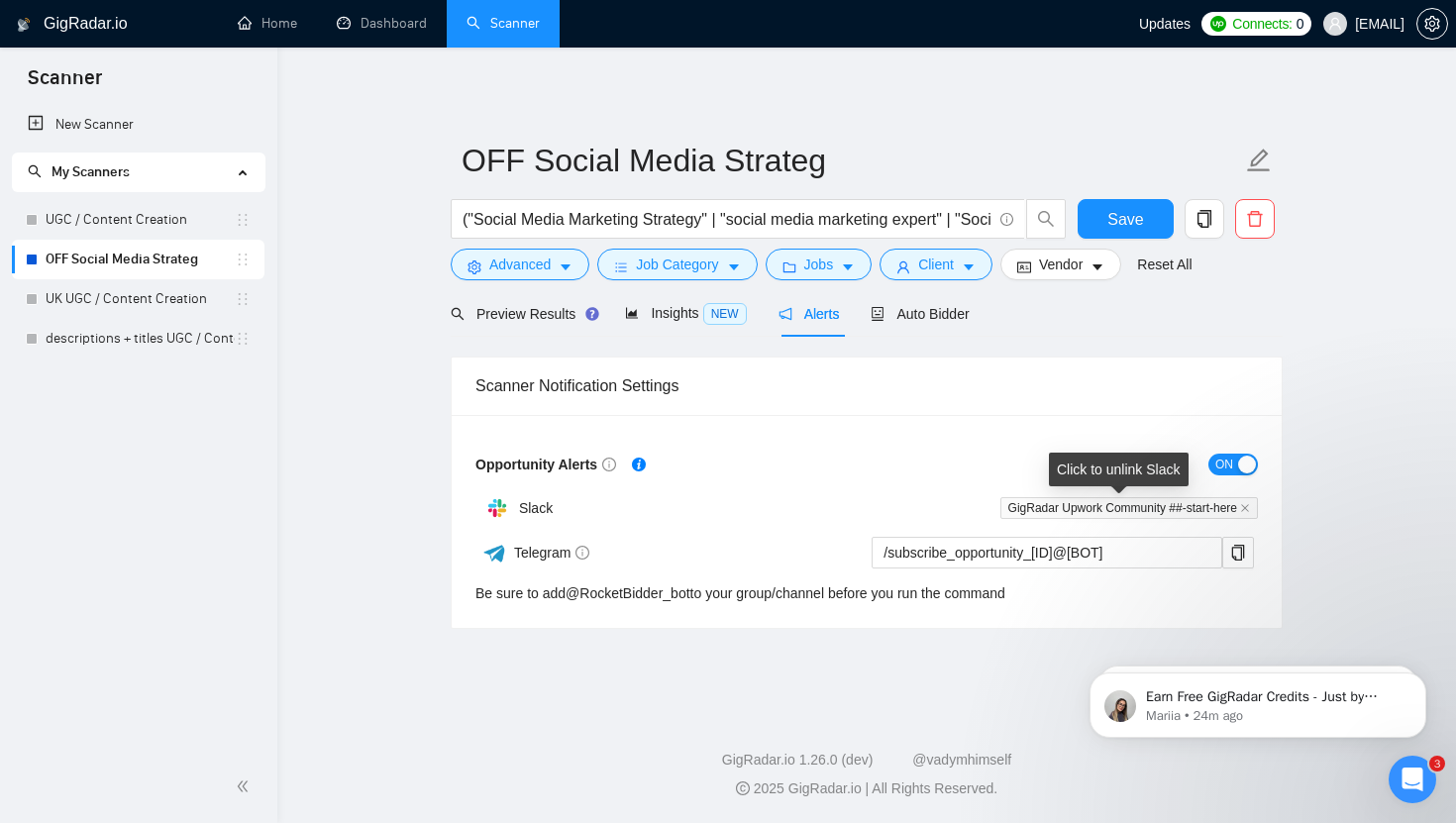click on "GigRadar Upwork Community ##-start-here" at bounding box center (1129, 508) 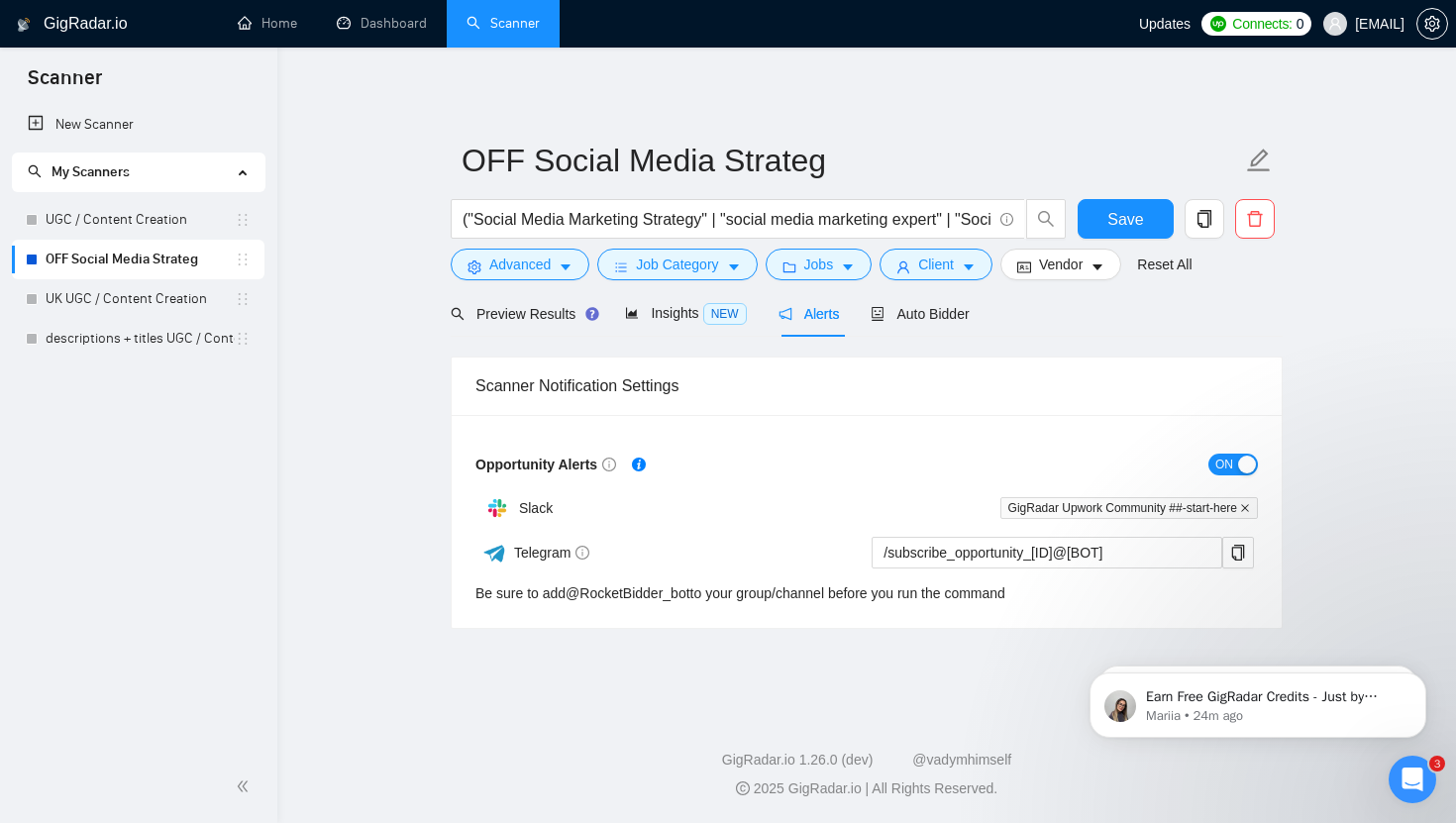 click 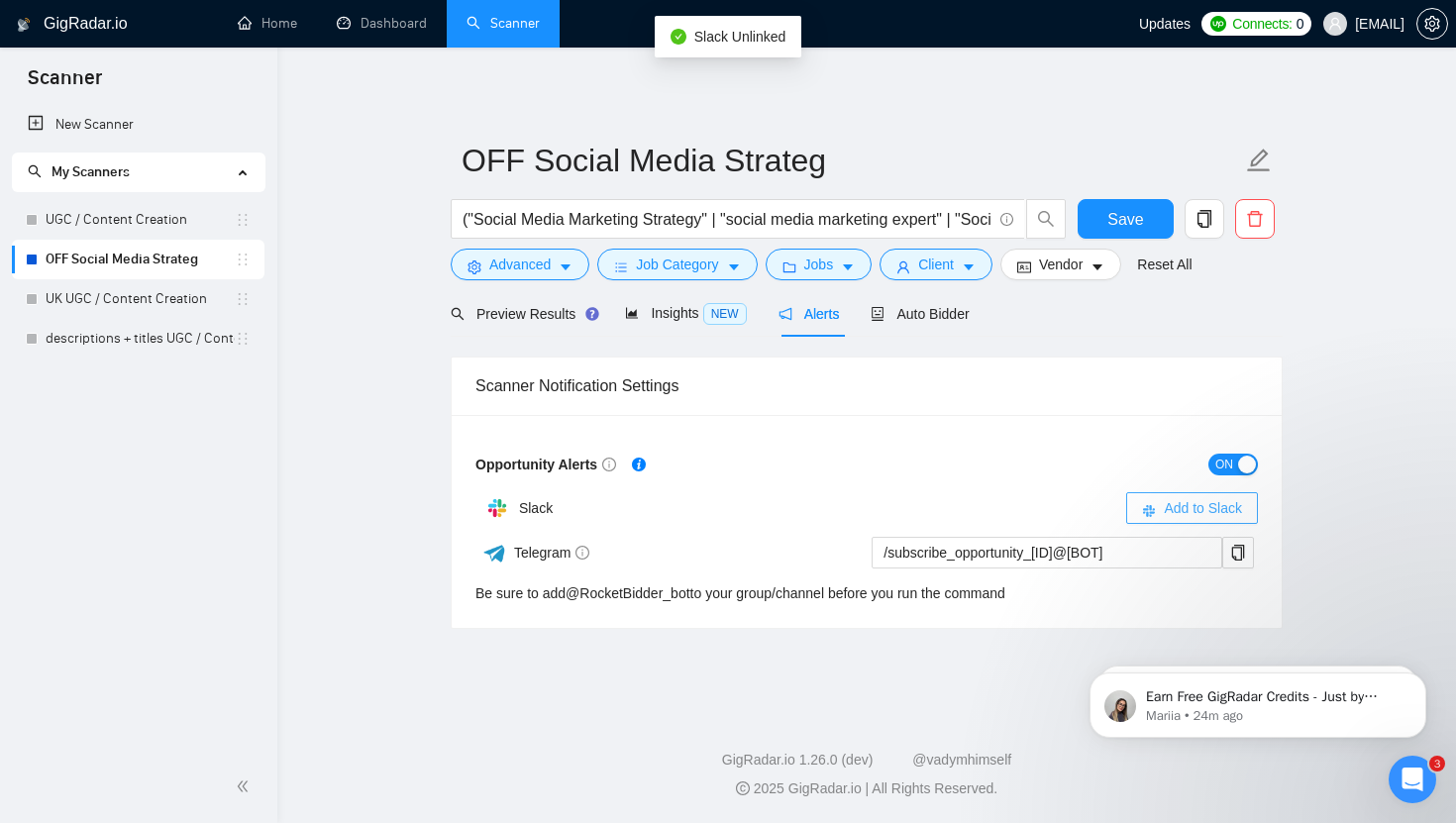 click on "Add to Slack" at bounding box center (1202, 508) 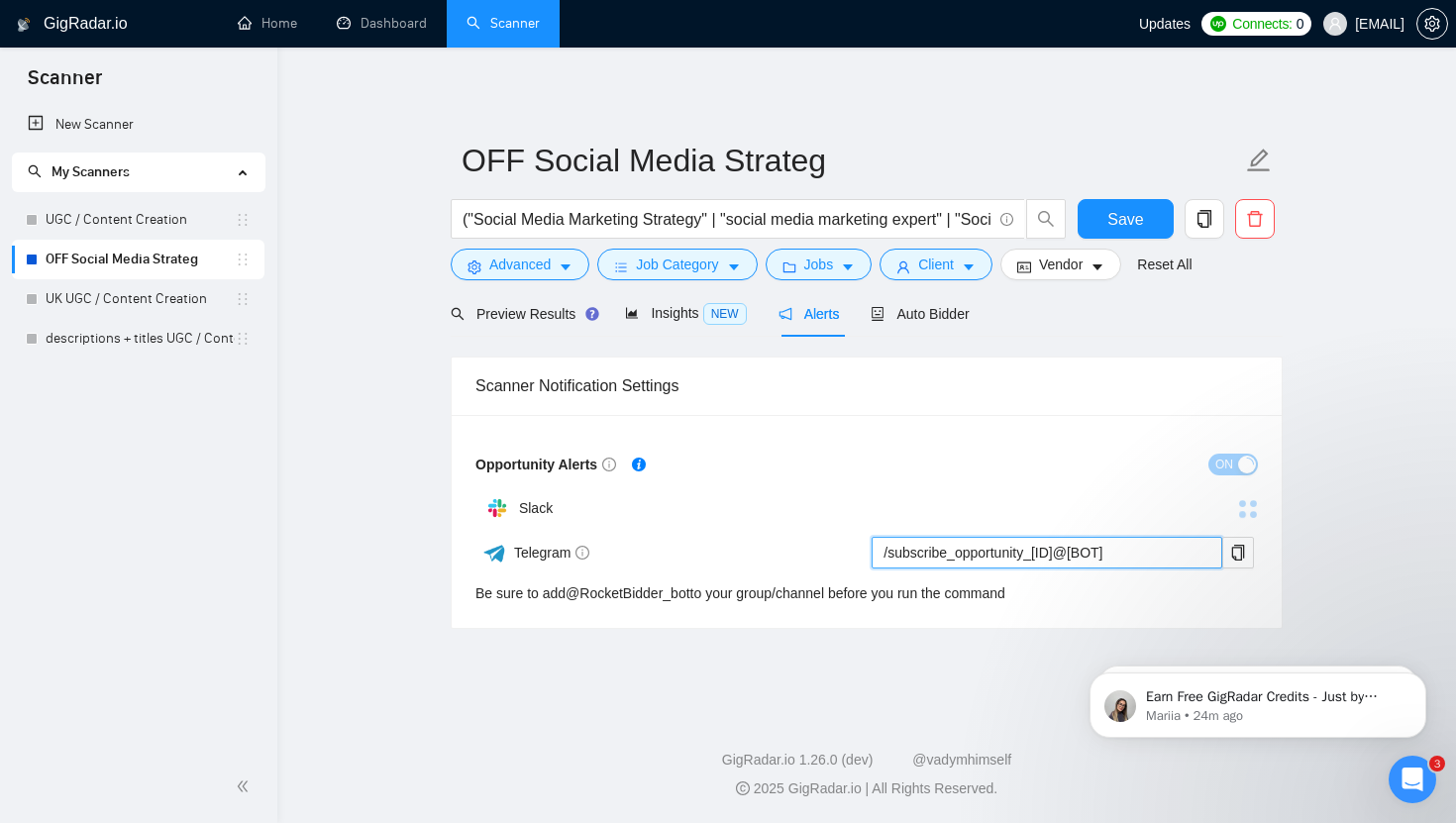 click on "/subscribe_opportunity_[ID]@[BOT]" at bounding box center [1047, 553] 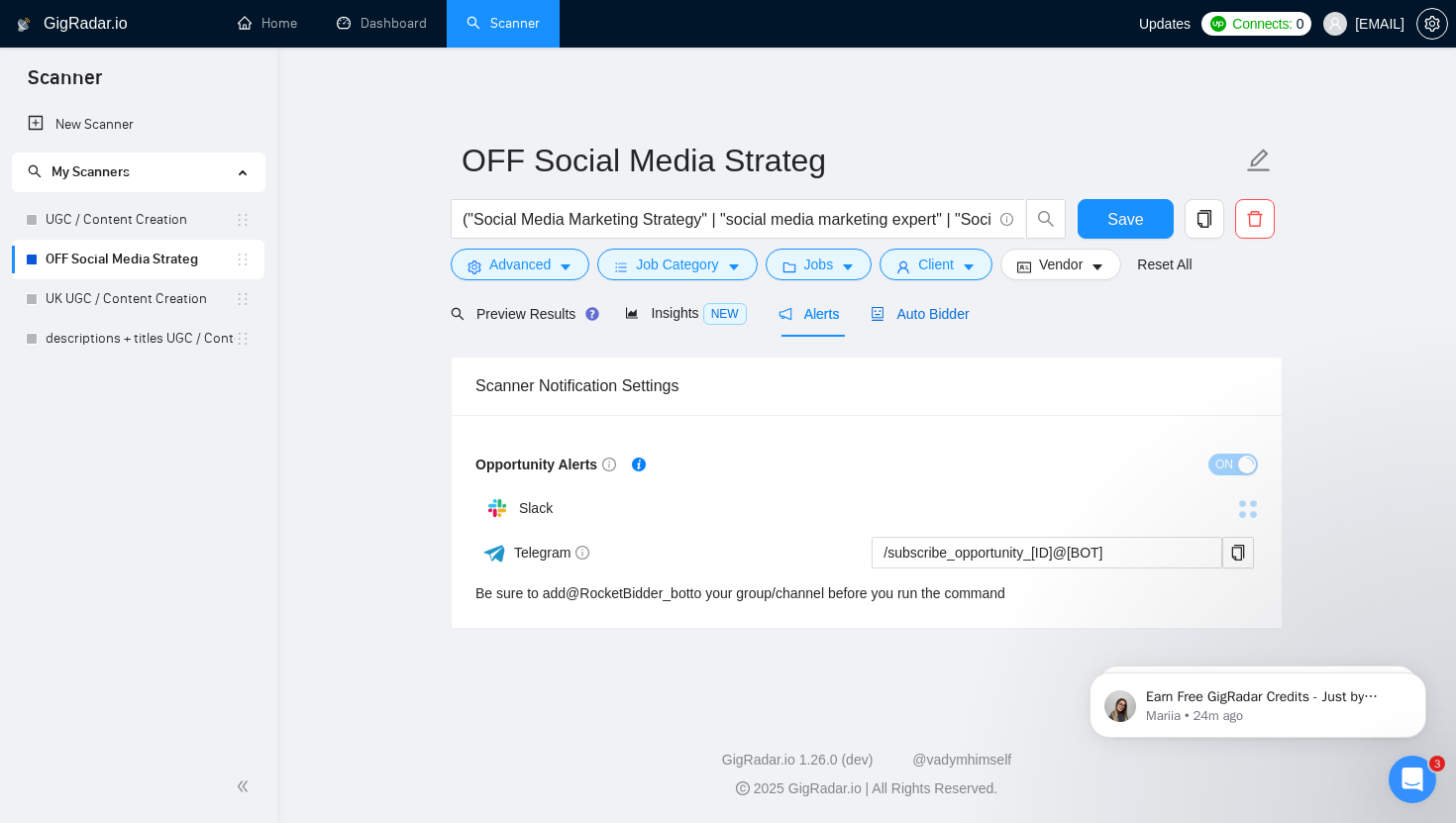click on "Auto Bidder" at bounding box center (919, 314) 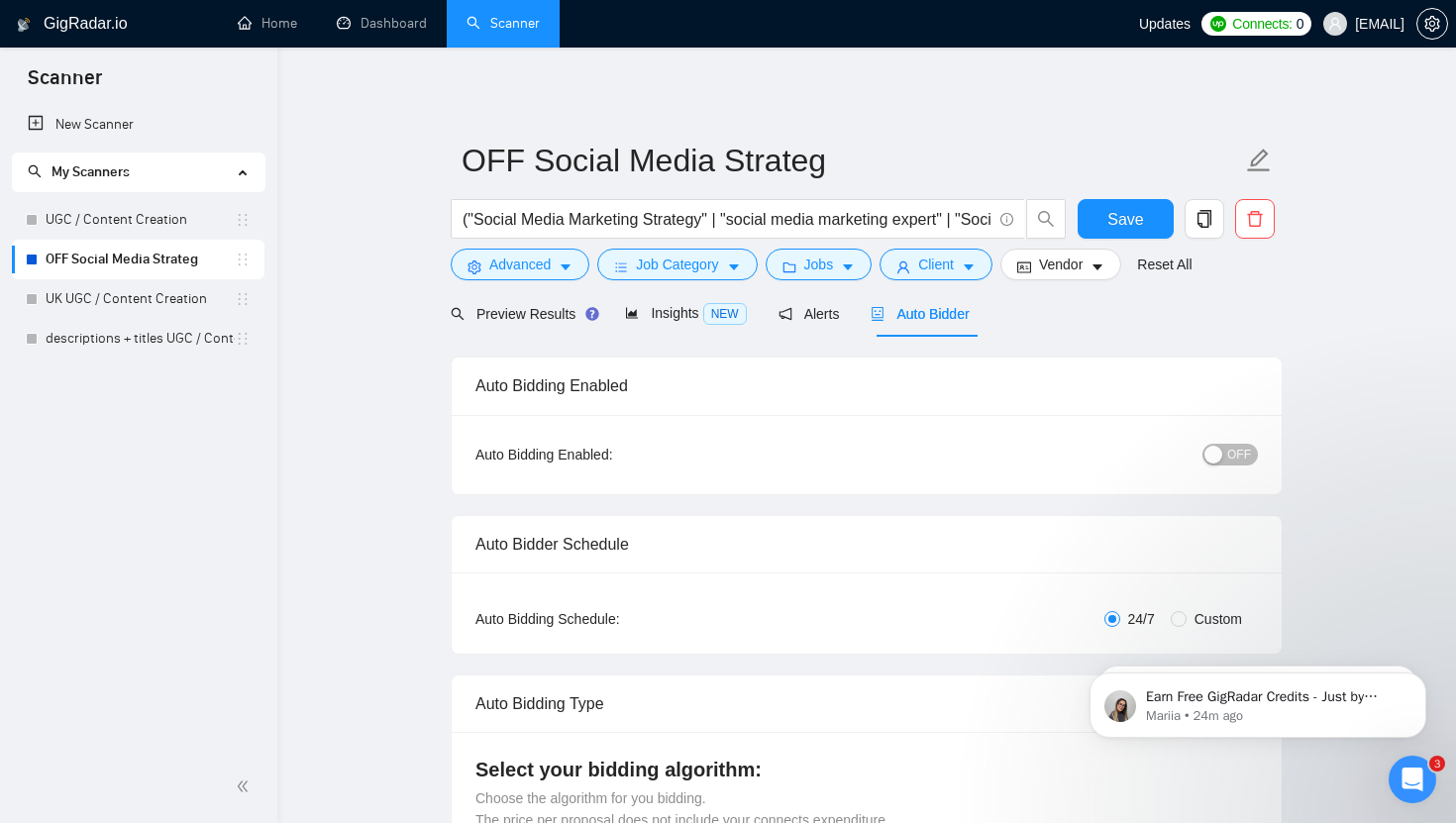 type 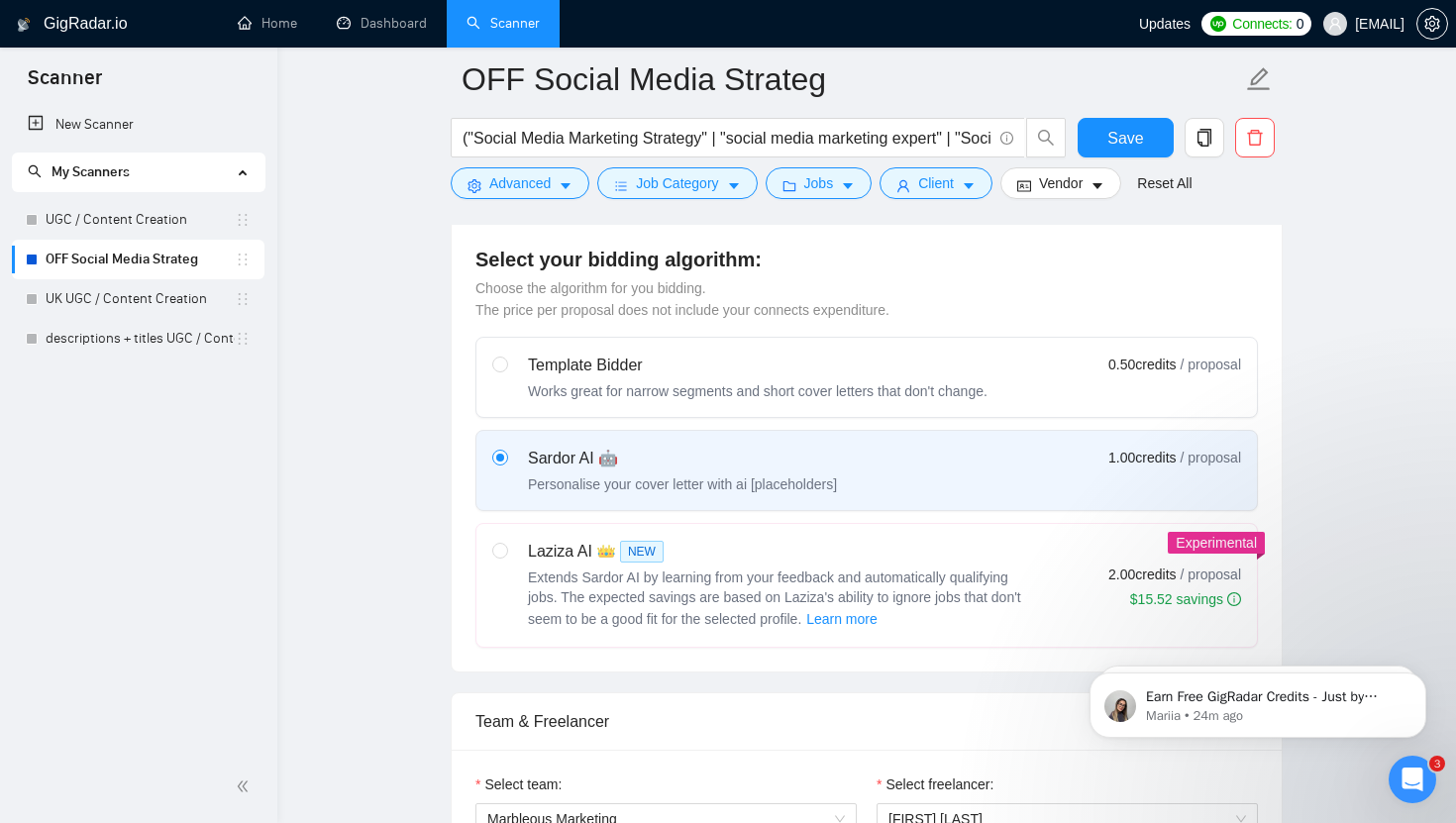 scroll, scrollTop: 542, scrollLeft: 0, axis: vertical 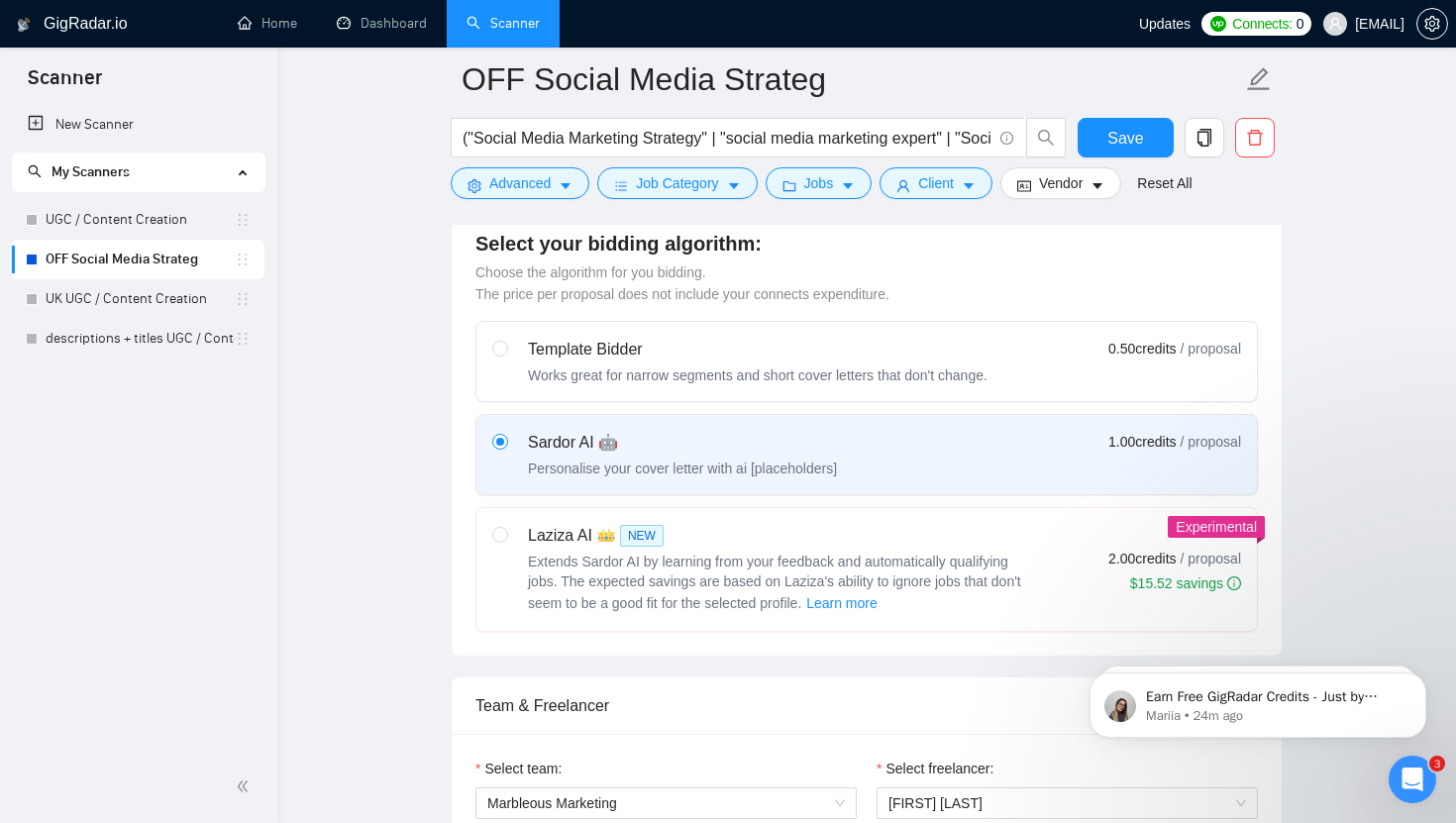 click on "Extends Sardor AI by learning from your feedback and automatically qualifying jobs. The expected savings are based on Laziza's ability to ignore jobs that don't seem to be a good fit for the selected profile.   Learn more" at bounding box center (776, 583) 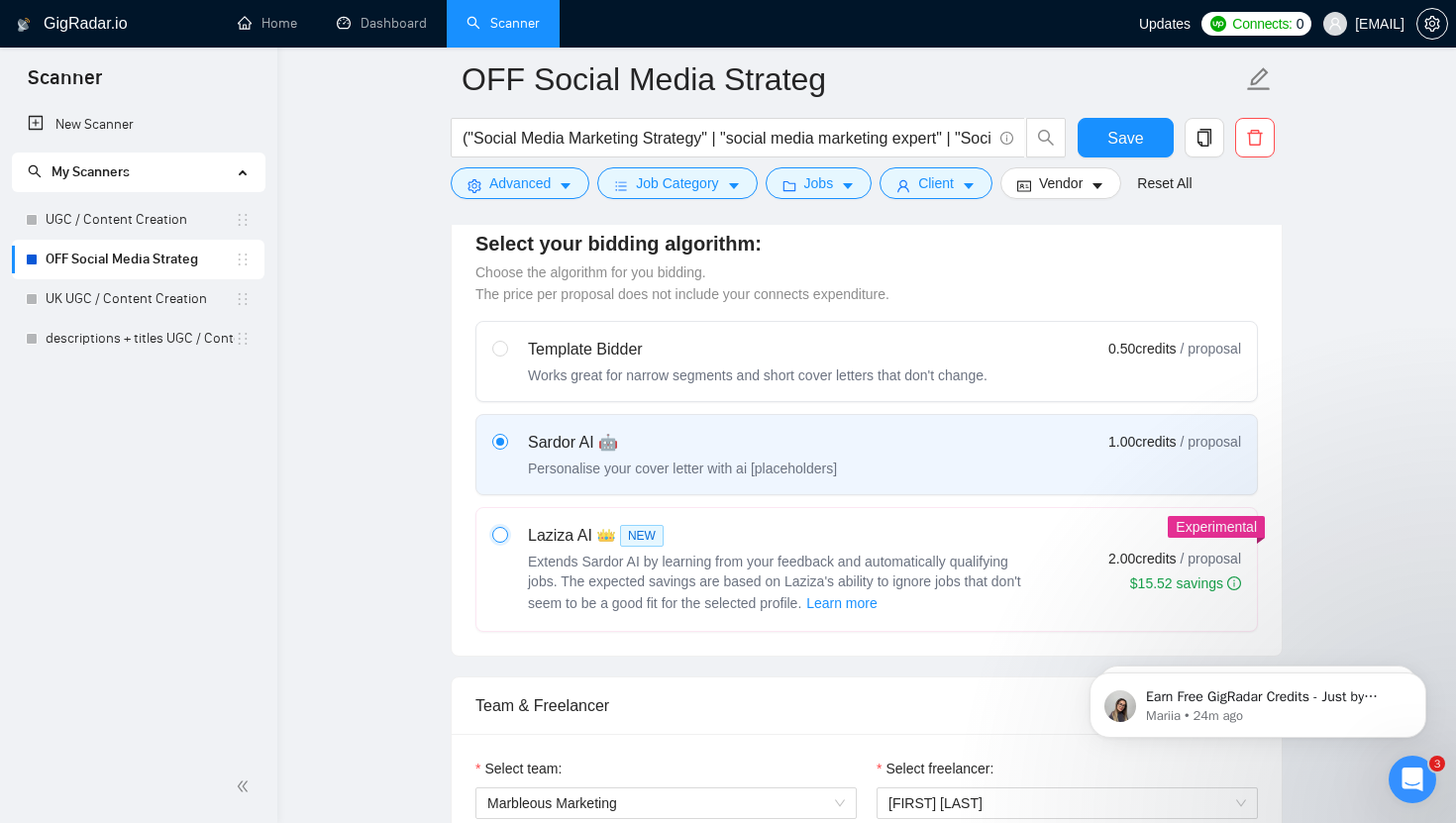 click at bounding box center [499, 534] 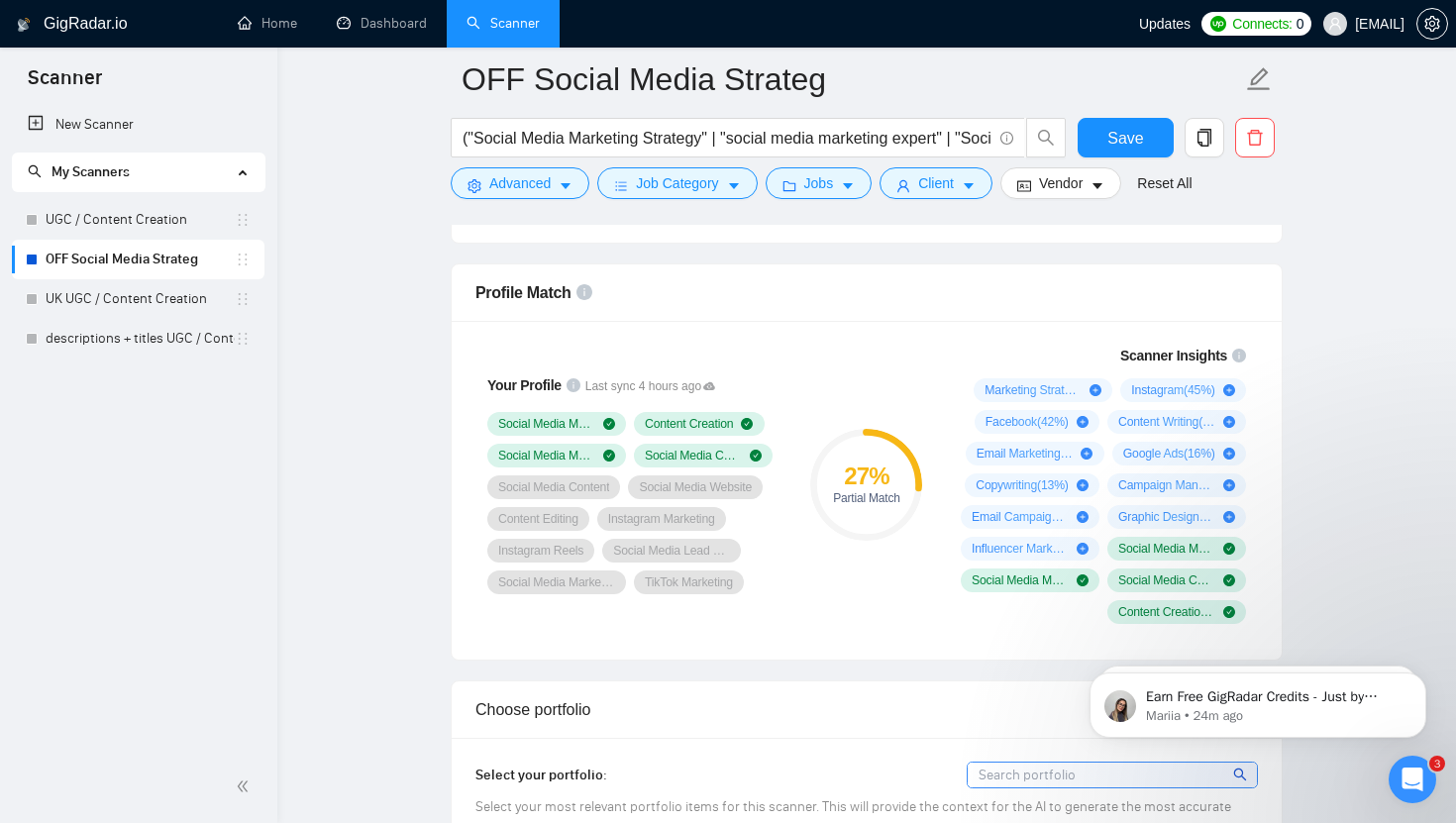 scroll, scrollTop: 1252, scrollLeft: 0, axis: vertical 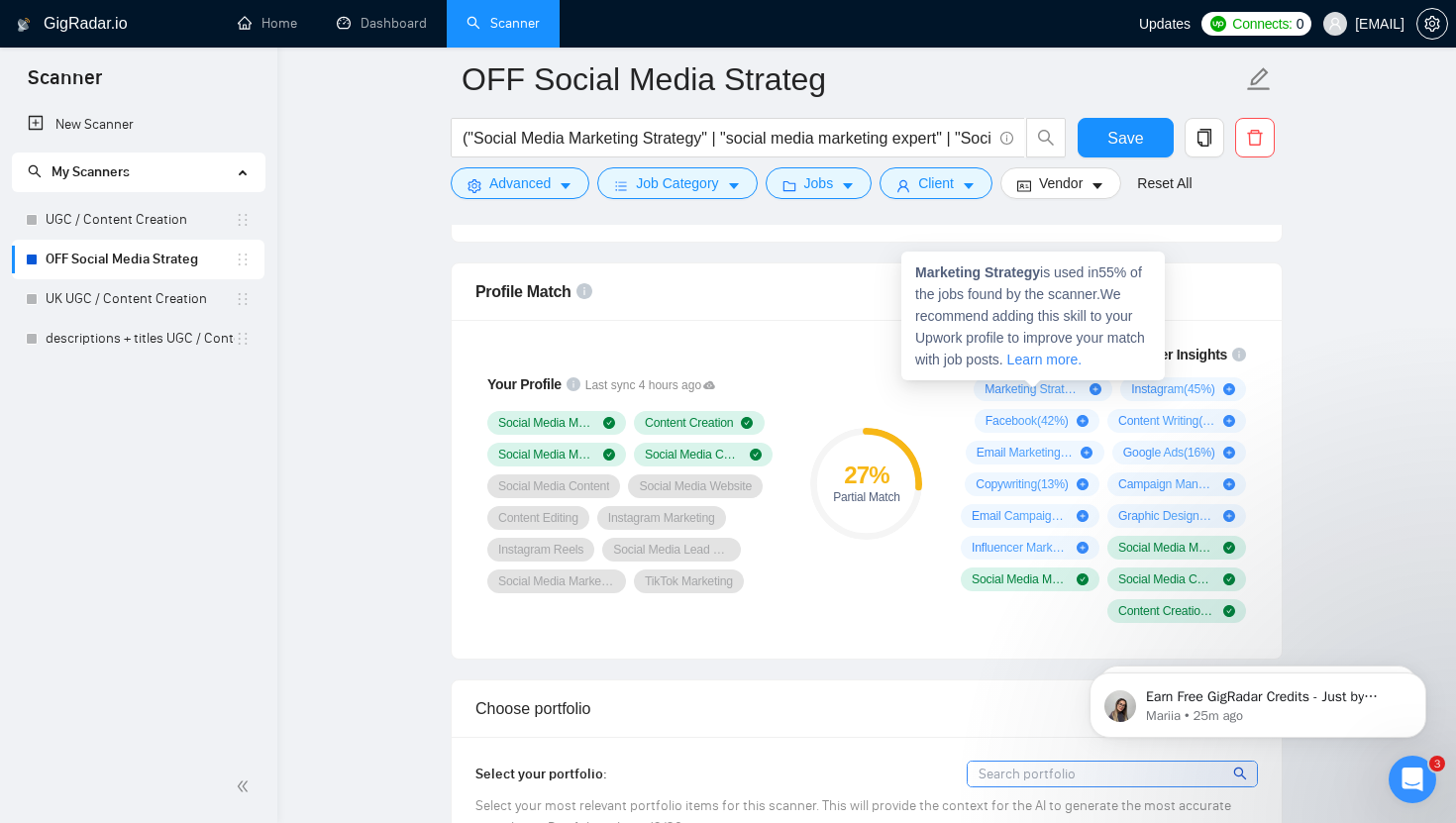 click 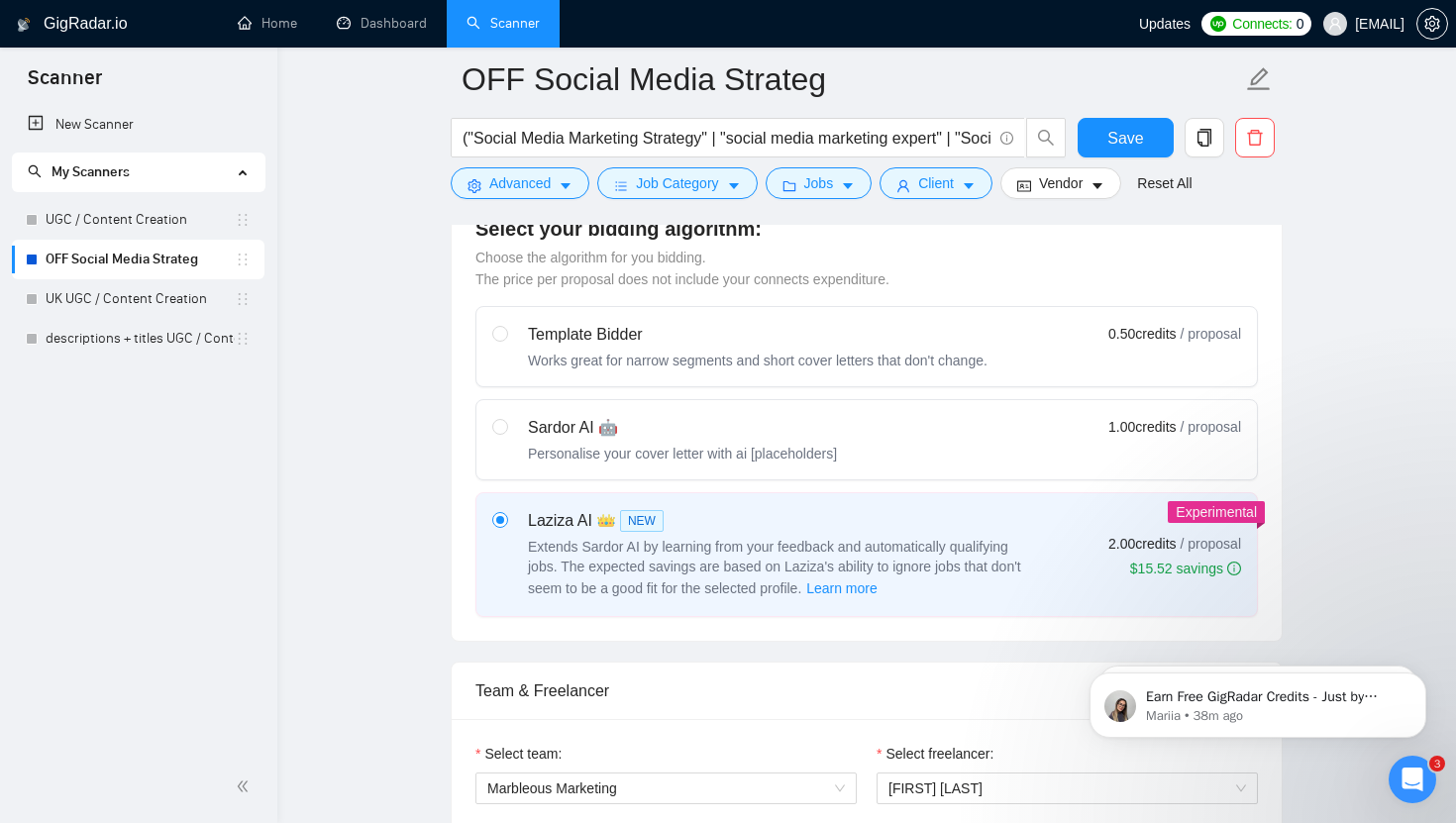 scroll, scrollTop: 0, scrollLeft: 0, axis: both 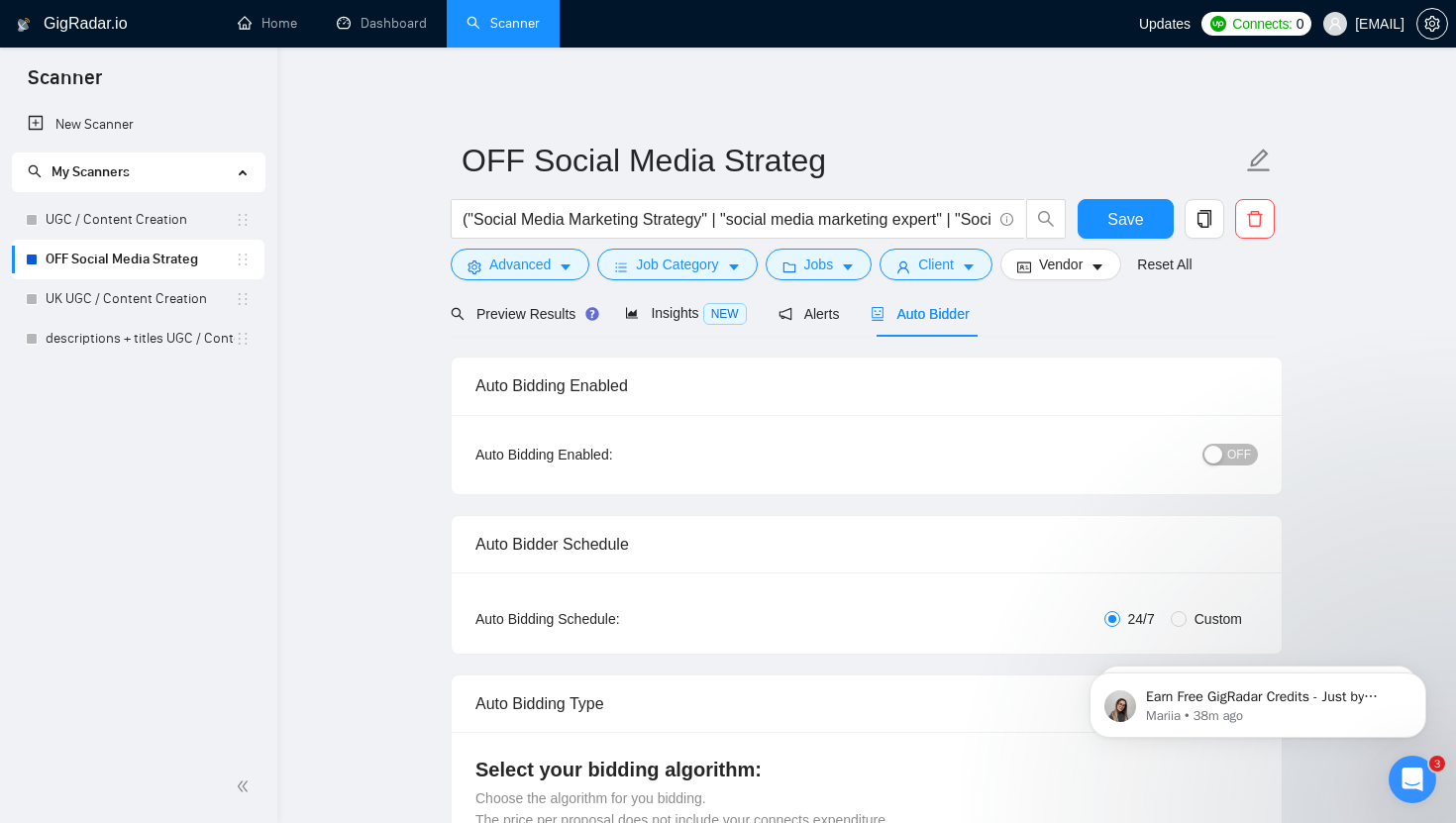 click on "Auto Bidding Enabled Auto Bidding Enabled: OFF Auto Bidder Schedule Auto Bidding Type: Automated (recommended) Semi-automated Auto Bidding Schedule: 24/7 Custom Custom Auto Bidder Schedule Repeat every week on Monday Tuesday Wednesday Thursday Friday Saturday Sunday Active Hours ( Europe/London ): From: To: ( 24  hours) Europe/London Auto Bidding Type Select your bidding algorithm: Choose the algorithm for you bidding. The price per proposal does not include your connects expenditure. Template Bidder Works great for narrow segments and short cover letters that don't change. 0.50  credits / proposal [PERSON] AI 🤖 Personalise your cover letter with ai [placeholders] 1.00  credits / proposal Experimental [PERSON] AI  👑   NEW Extends [PERSON] AI by learning from your feedback and automatically qualifying jobs. The expected savings are based on [PERSON]'s ability to ignore jobs that don't seem to be a good fit for the selected profile.   Learn more 2.00  credits / proposal $15.52 savings Team & Freelancer 27 %  ( 55" at bounding box center [867, 2872] 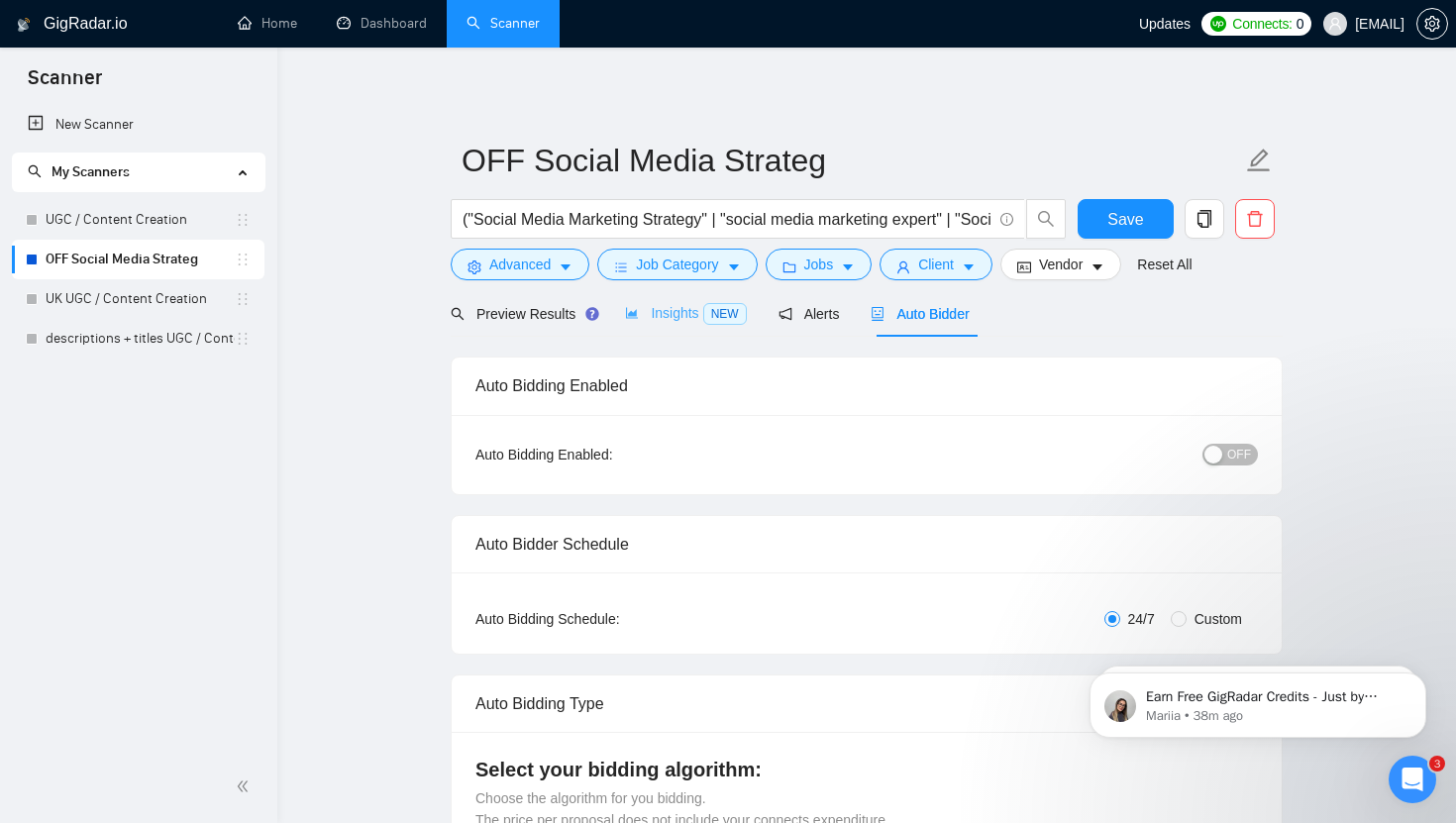 click on "Insights NEW" at bounding box center [685, 313] 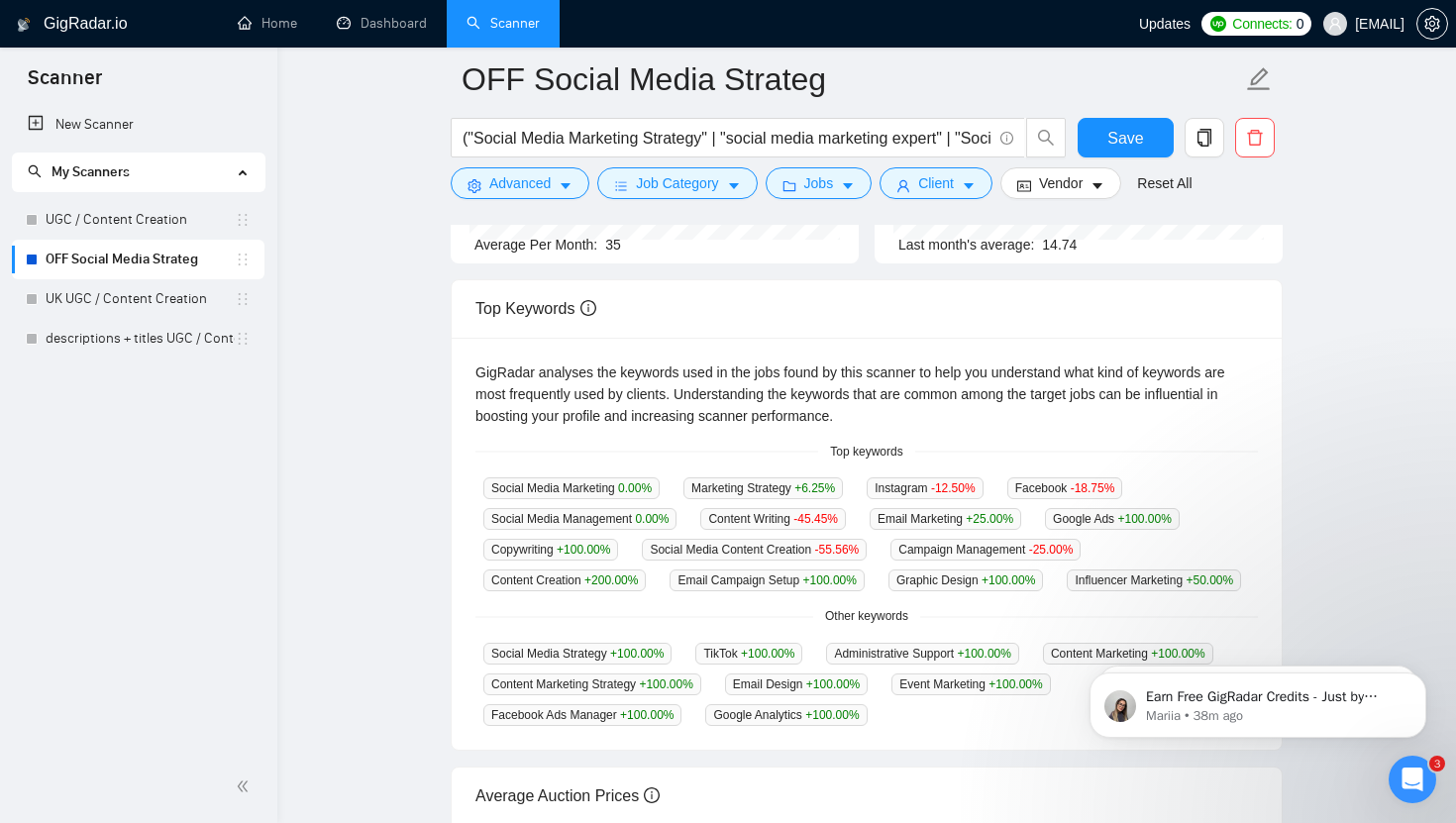 scroll, scrollTop: 318, scrollLeft: 0, axis: vertical 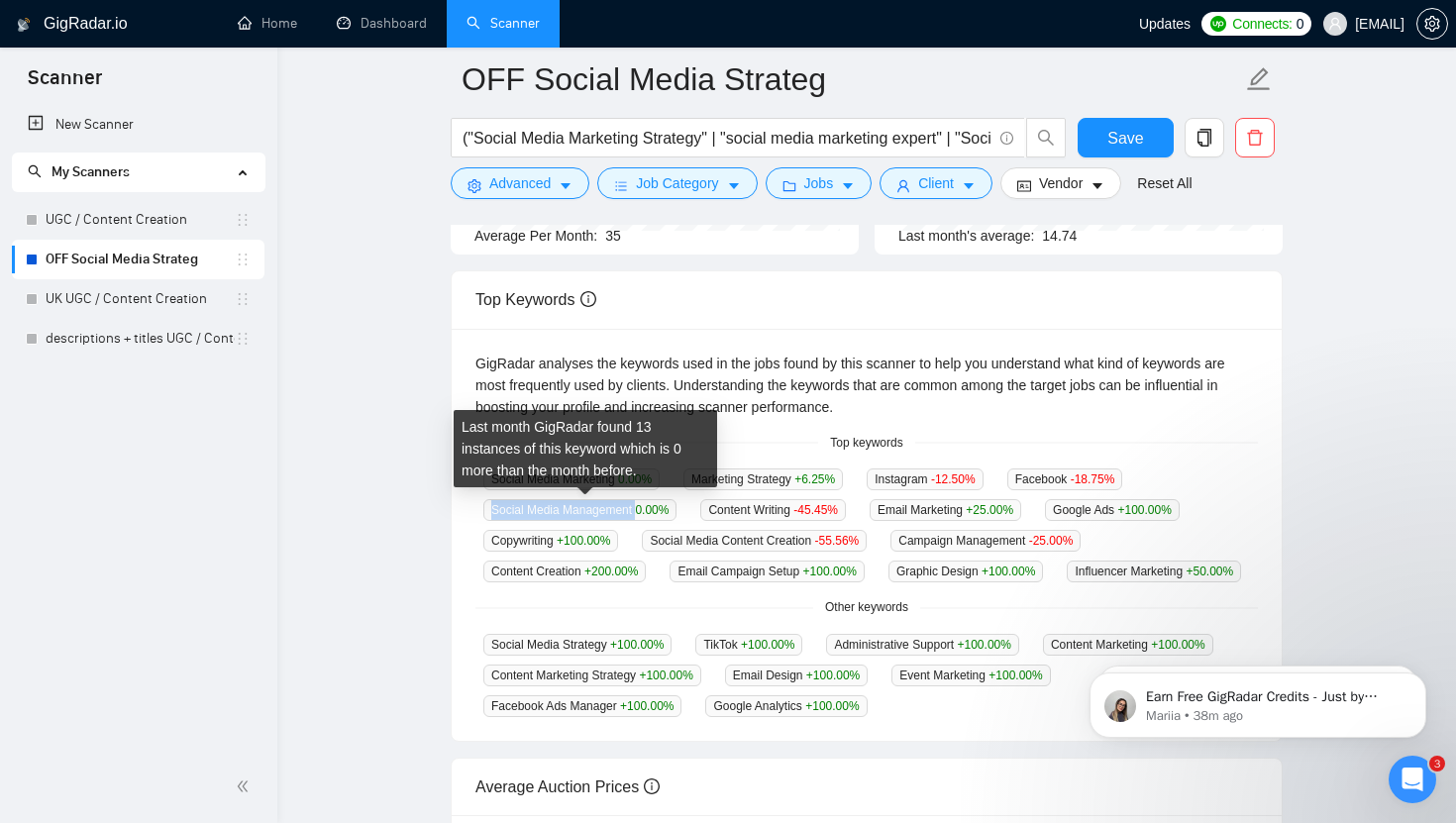 drag, startPoint x: 641, startPoint y: 506, endPoint x: 489, endPoint y: 502, distance: 152.05262 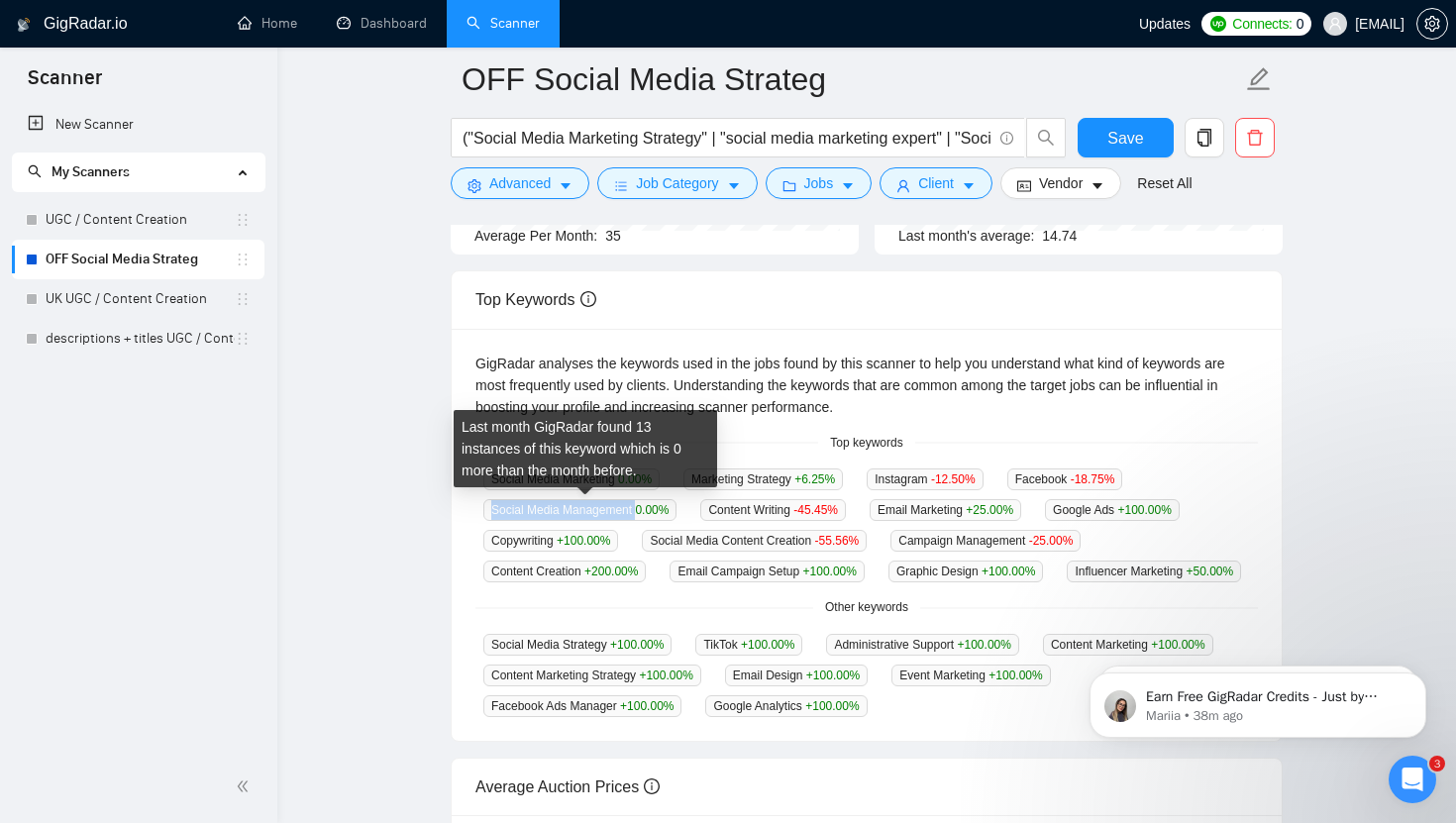 copy on "Social Media Management" 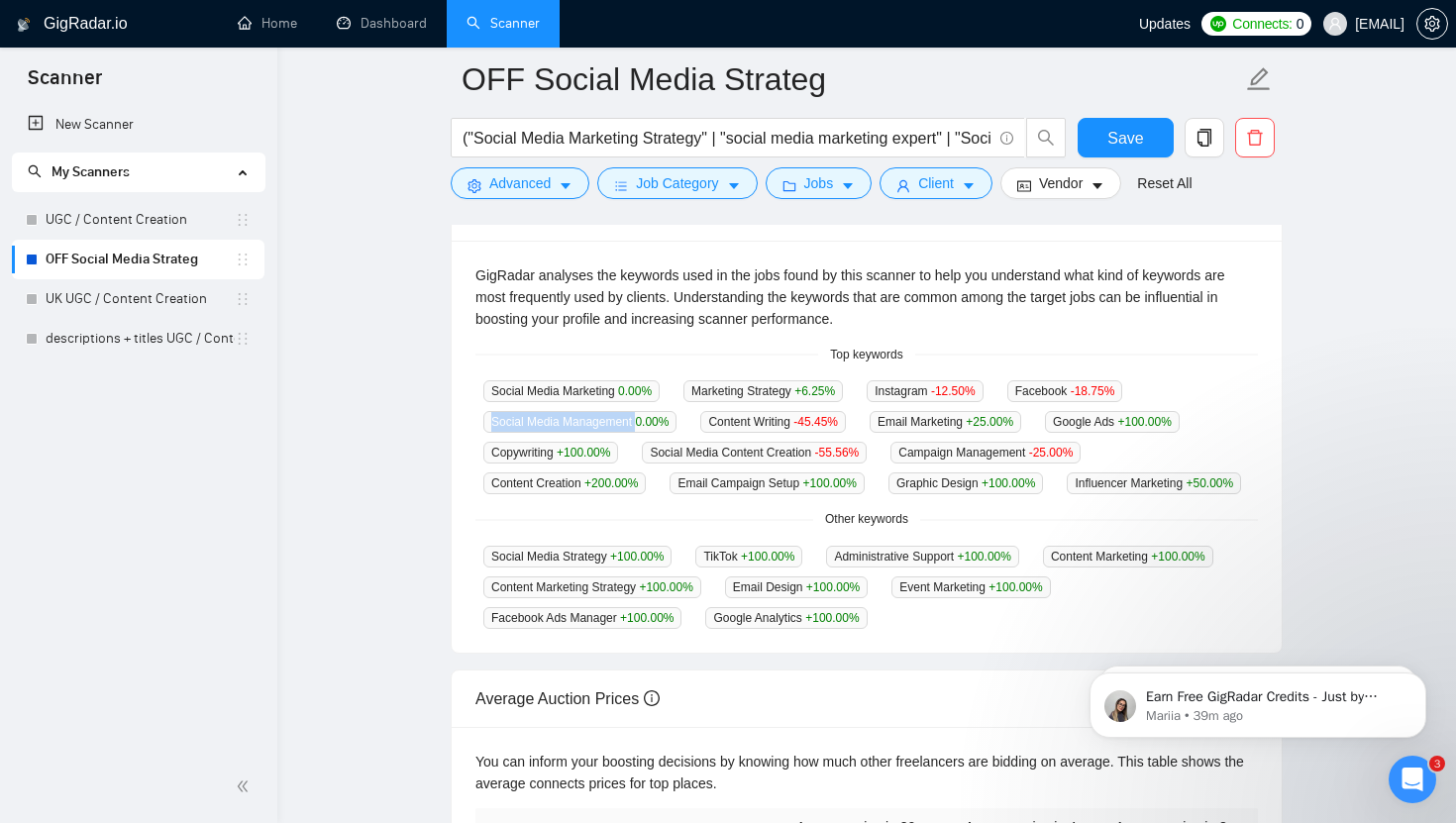 scroll, scrollTop: 408, scrollLeft: 0, axis: vertical 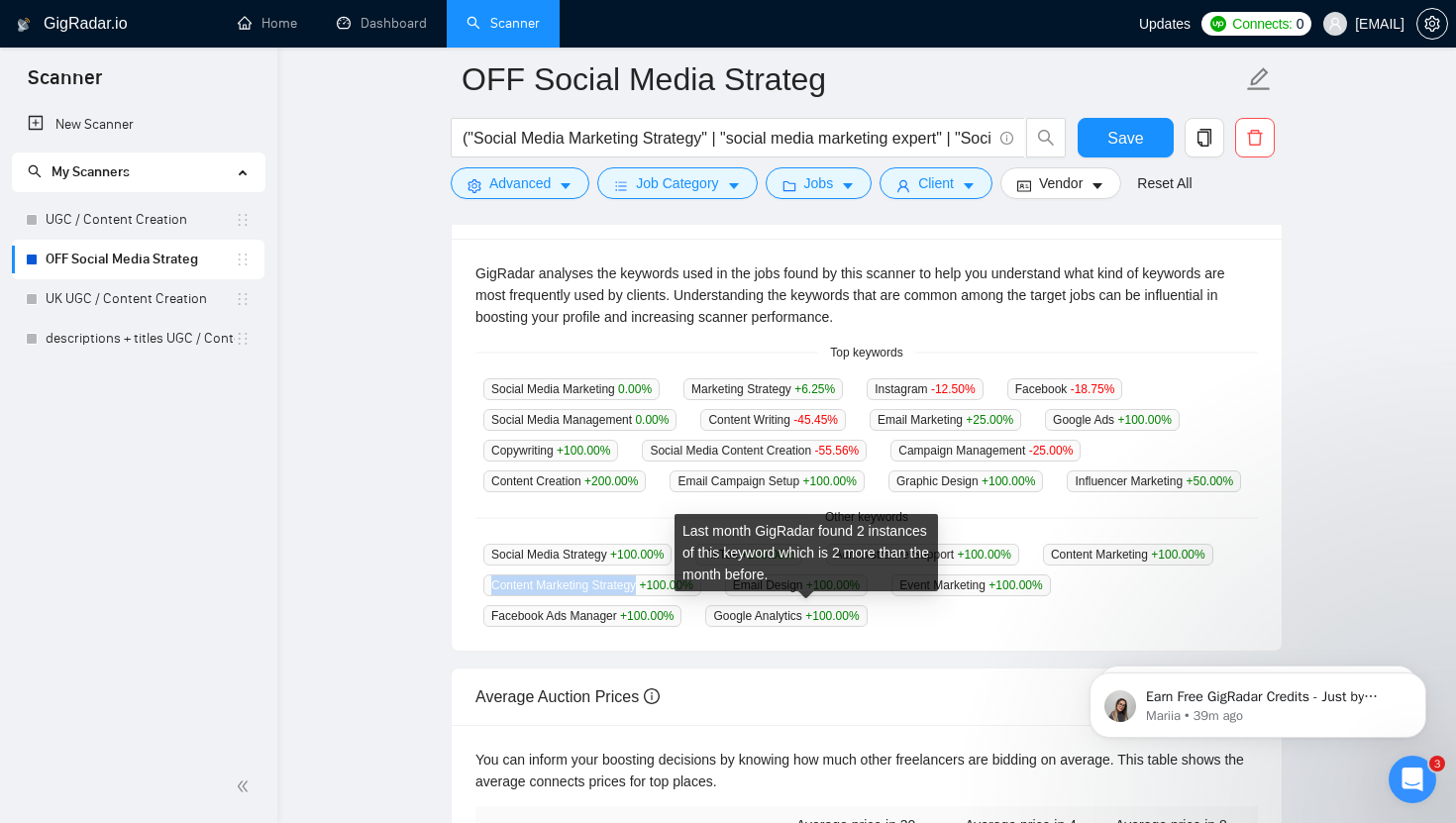 drag, startPoint x: 850, startPoint y: 609, endPoint x: 693, endPoint y: 611, distance: 157.01274 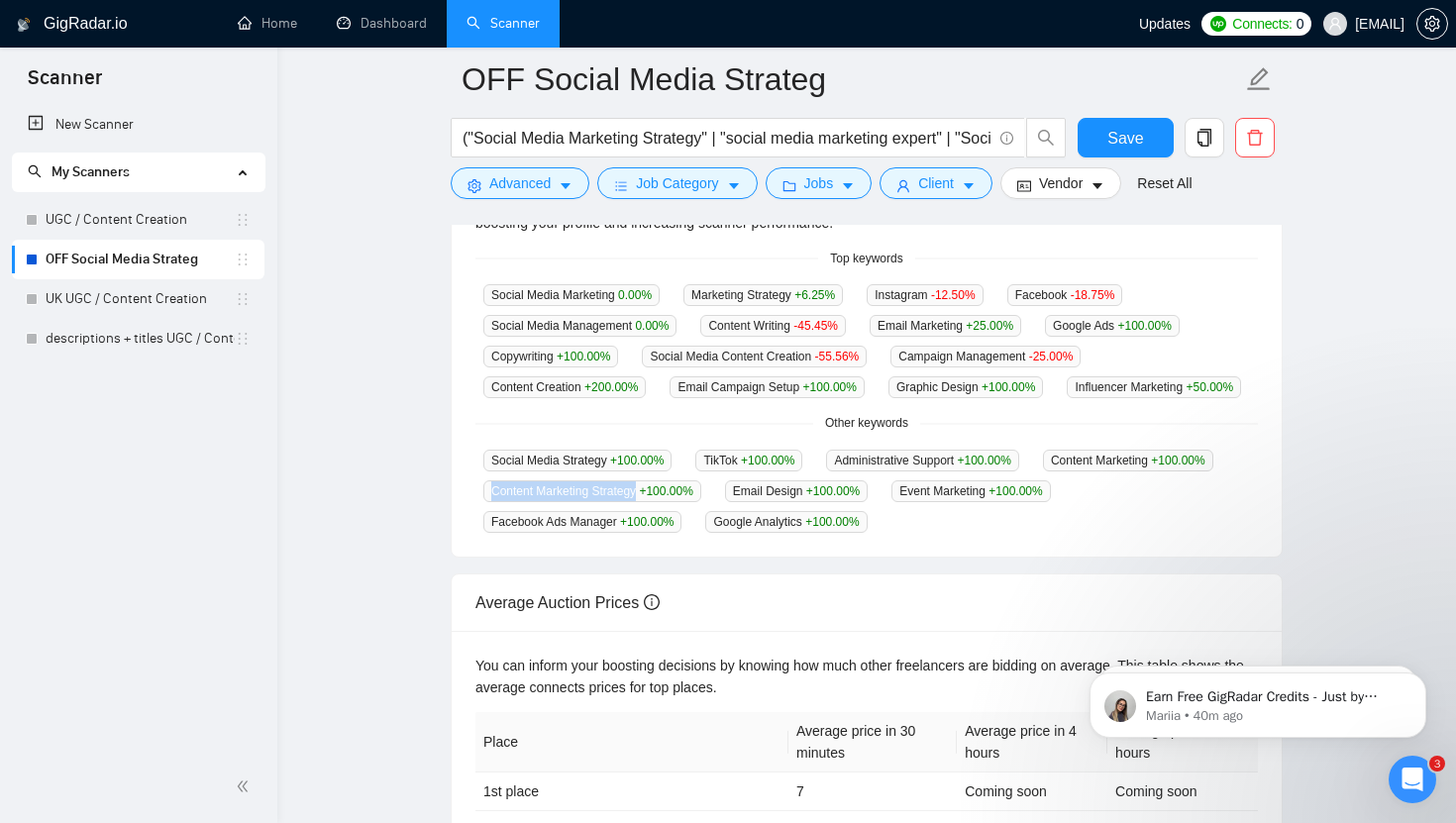 scroll, scrollTop: 0, scrollLeft: 0, axis: both 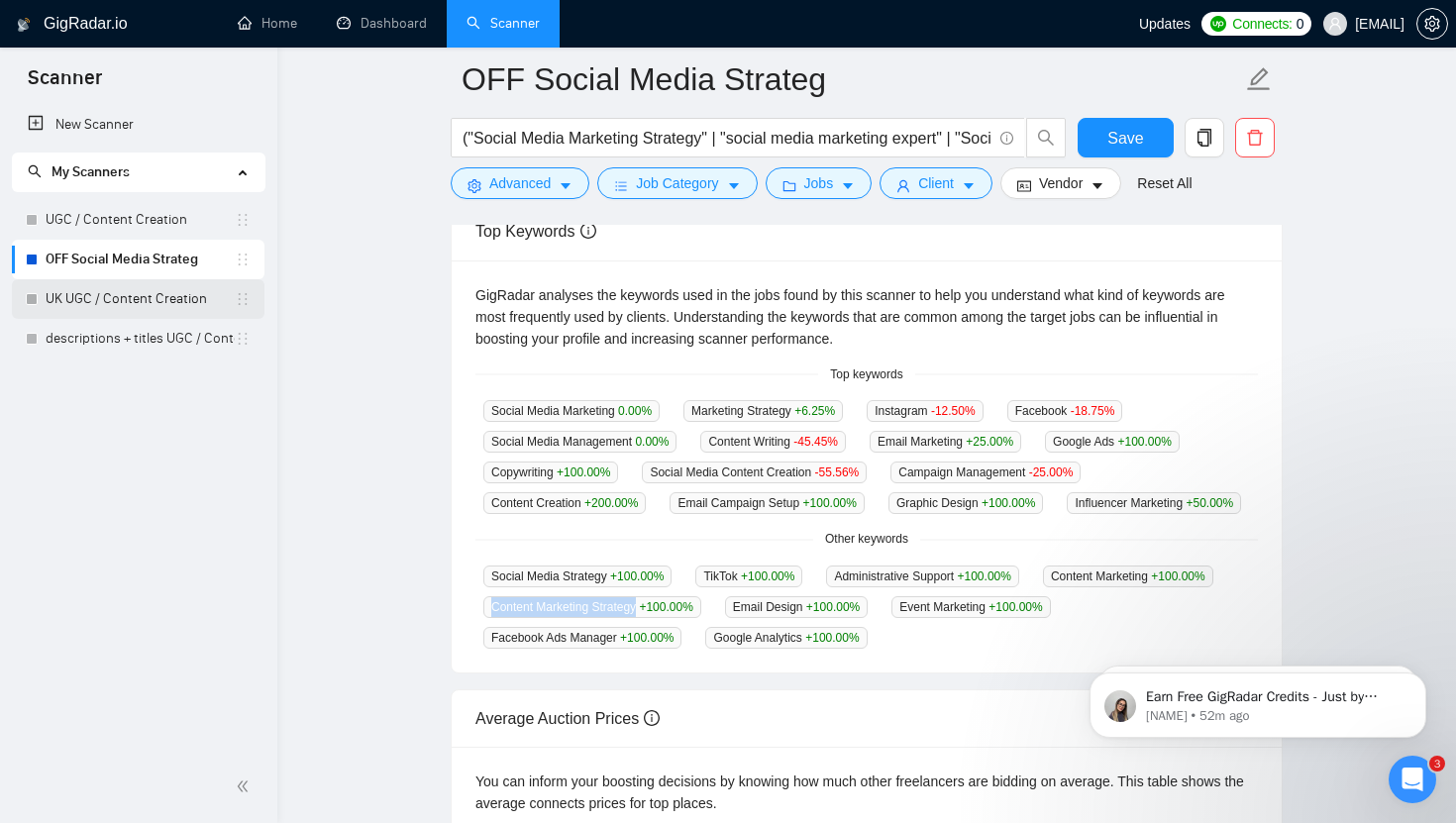 click on "UK UGC / Content Creation" at bounding box center (140, 299) 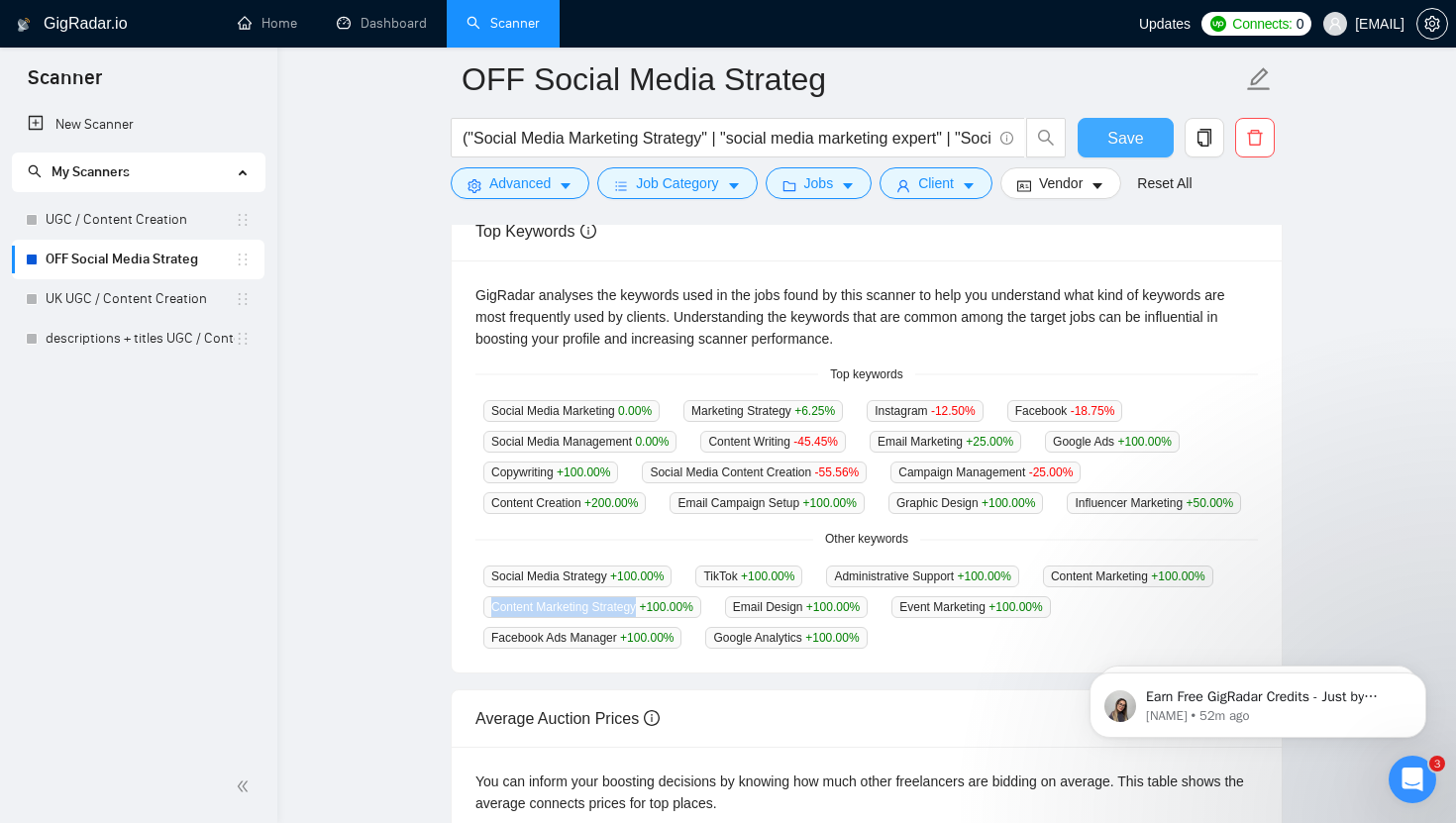 click on "Save" at bounding box center [1125, 138] 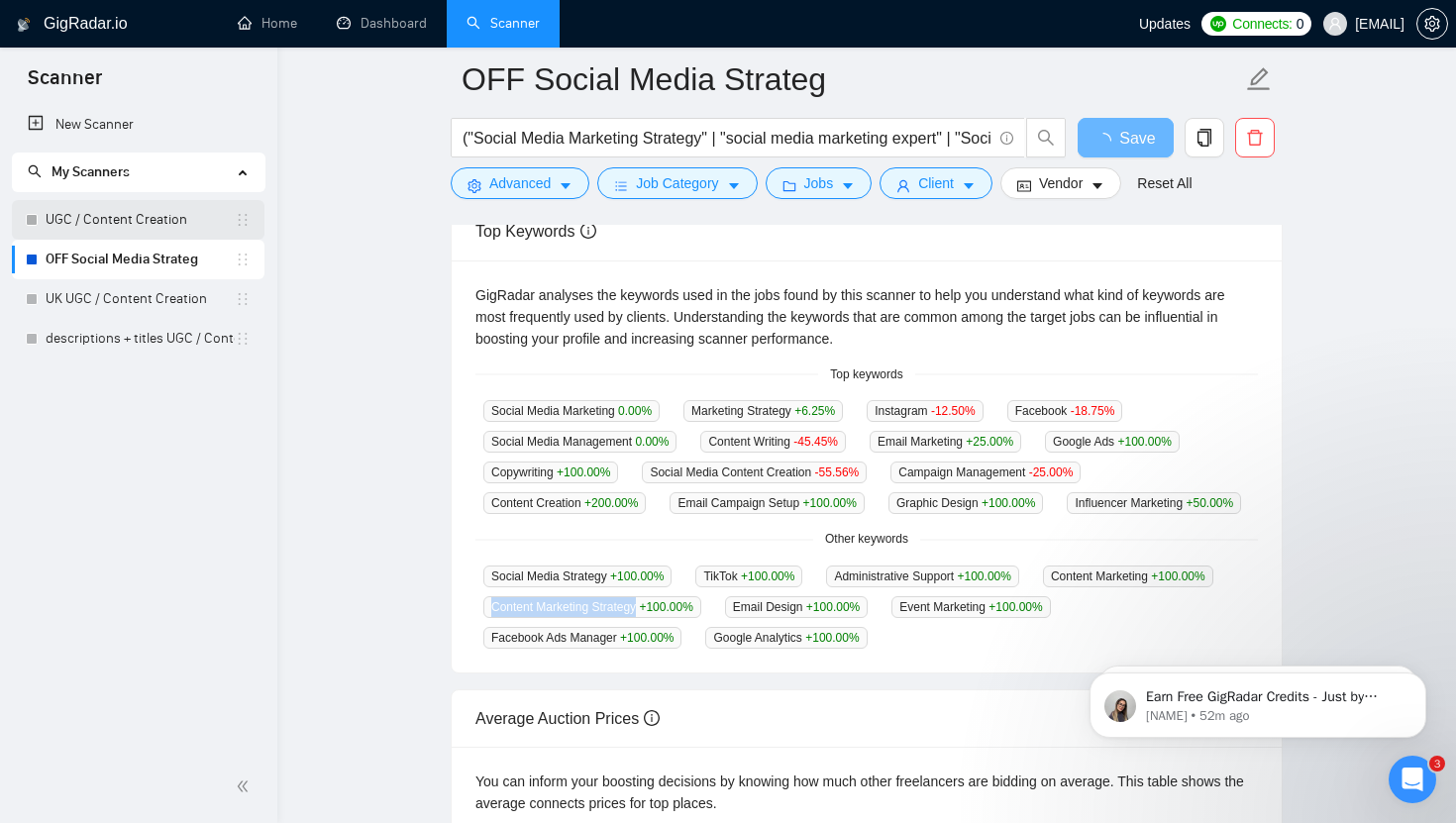 click on "UGC / Content Creation" at bounding box center [140, 220] 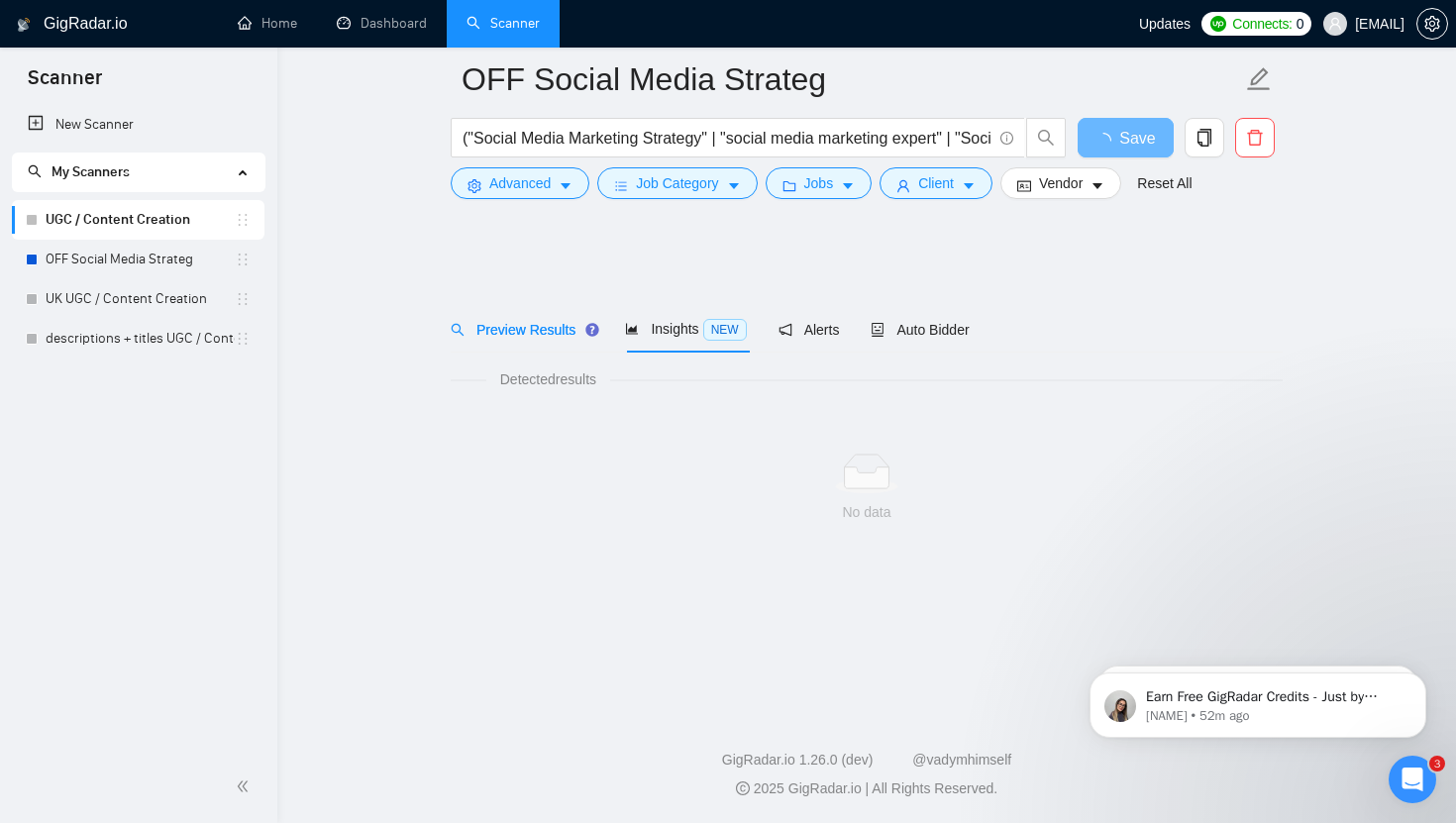 scroll, scrollTop: 0, scrollLeft: 0, axis: both 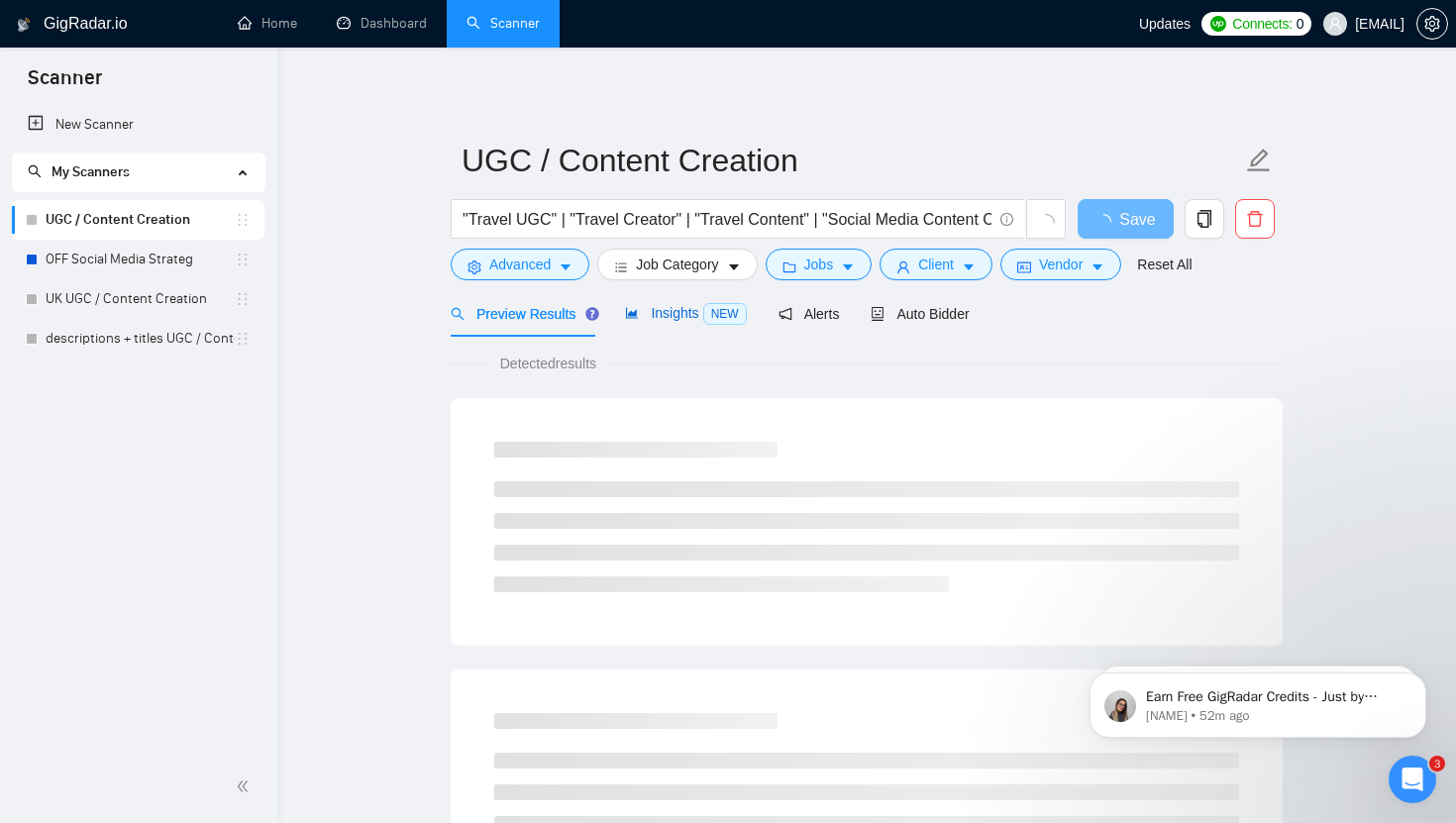click on "Insights NEW" at bounding box center (685, 313) 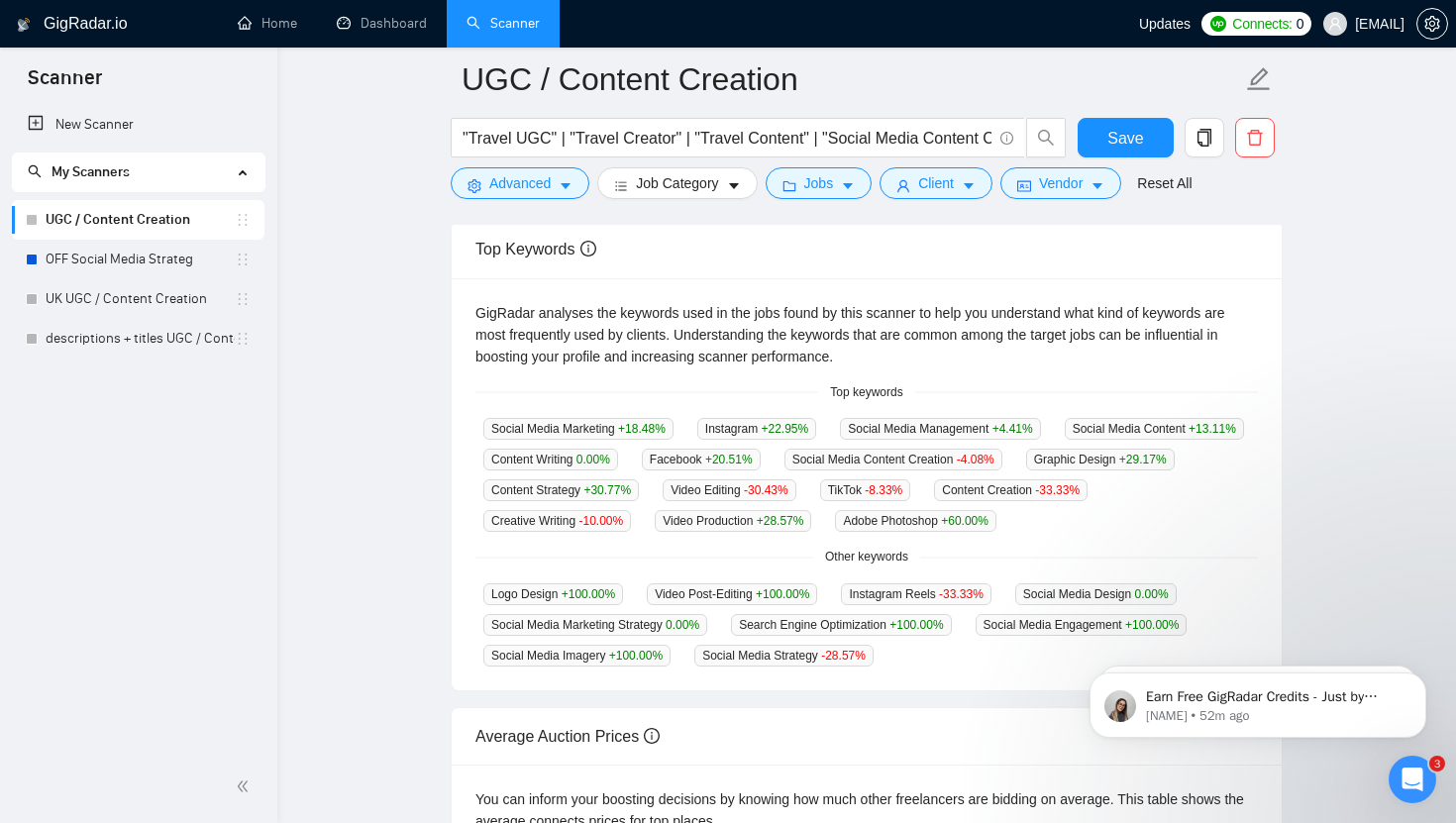 scroll, scrollTop: 379, scrollLeft: 0, axis: vertical 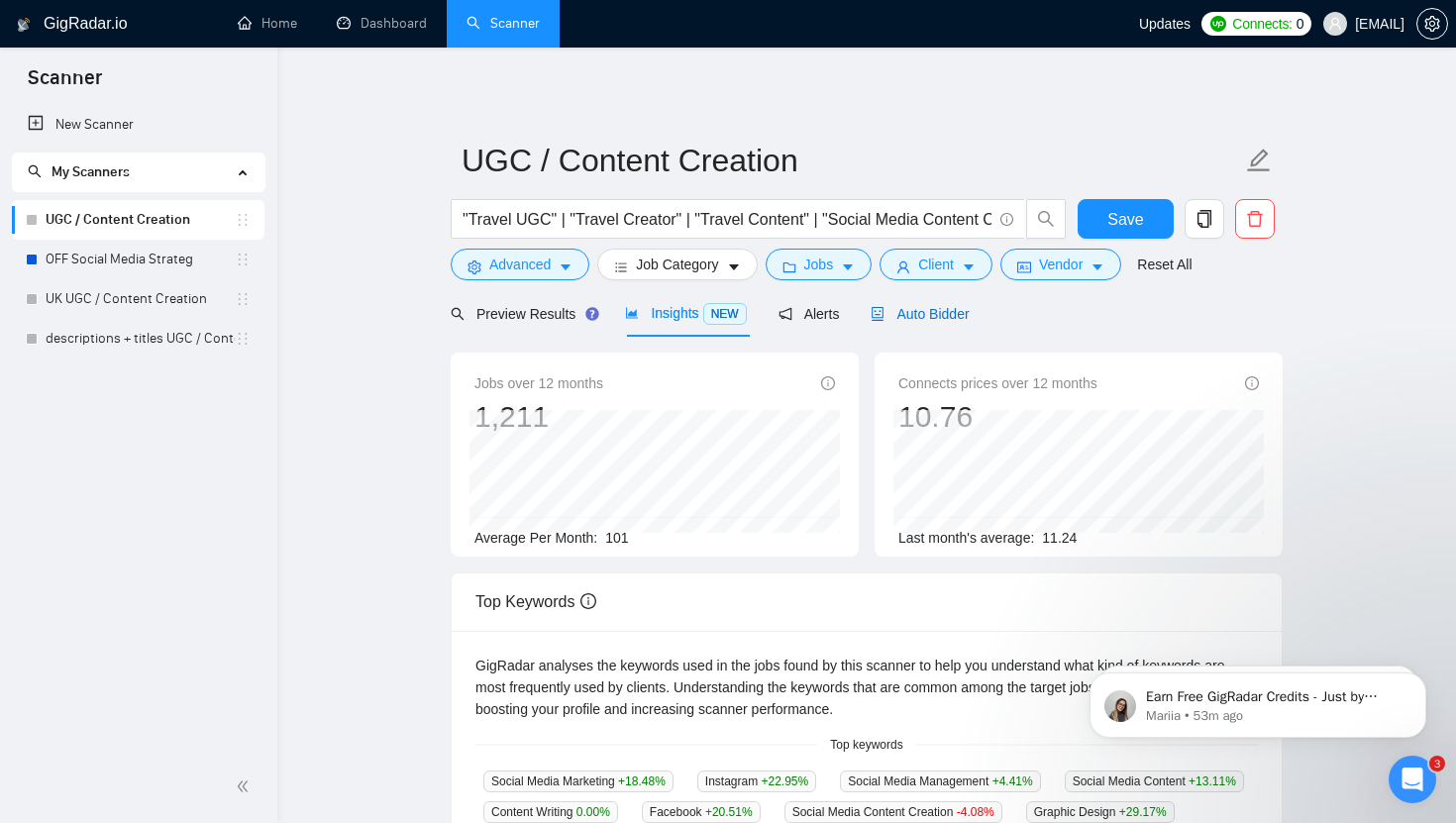 click on "Auto Bidder" at bounding box center [919, 314] 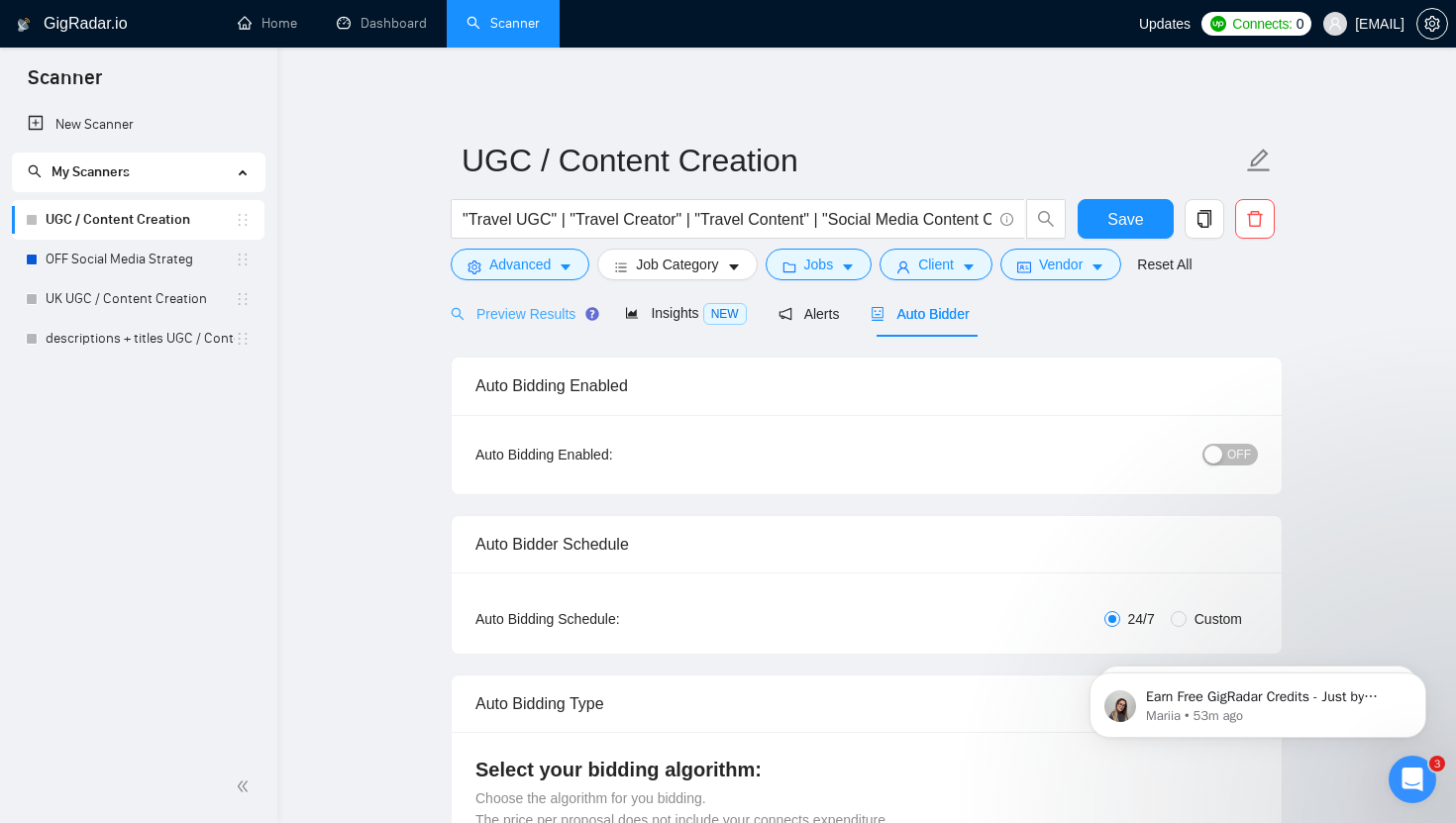 click on "Preview Results" at bounding box center (522, 313) 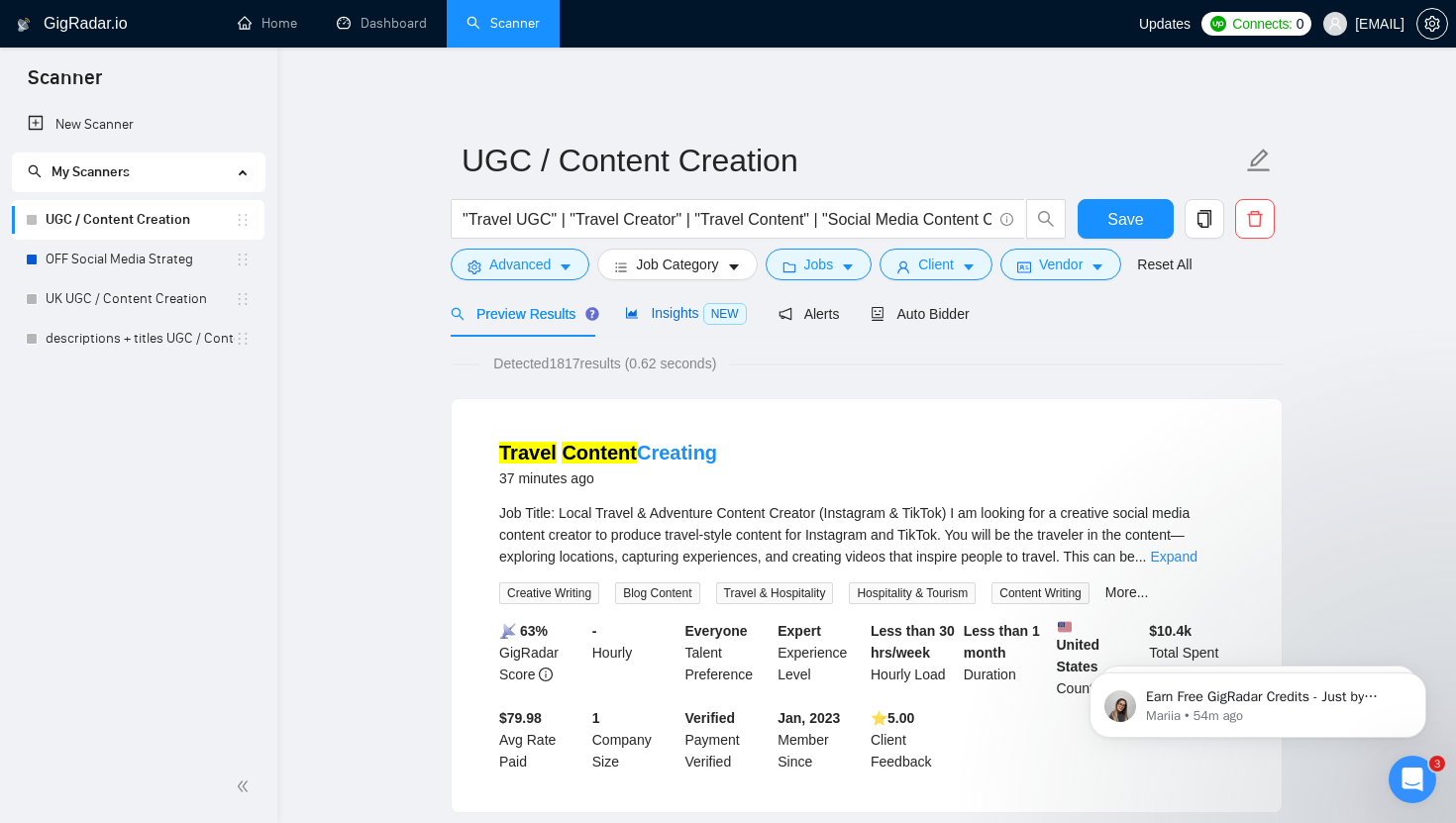 click on "Insights NEW" at bounding box center (685, 313) 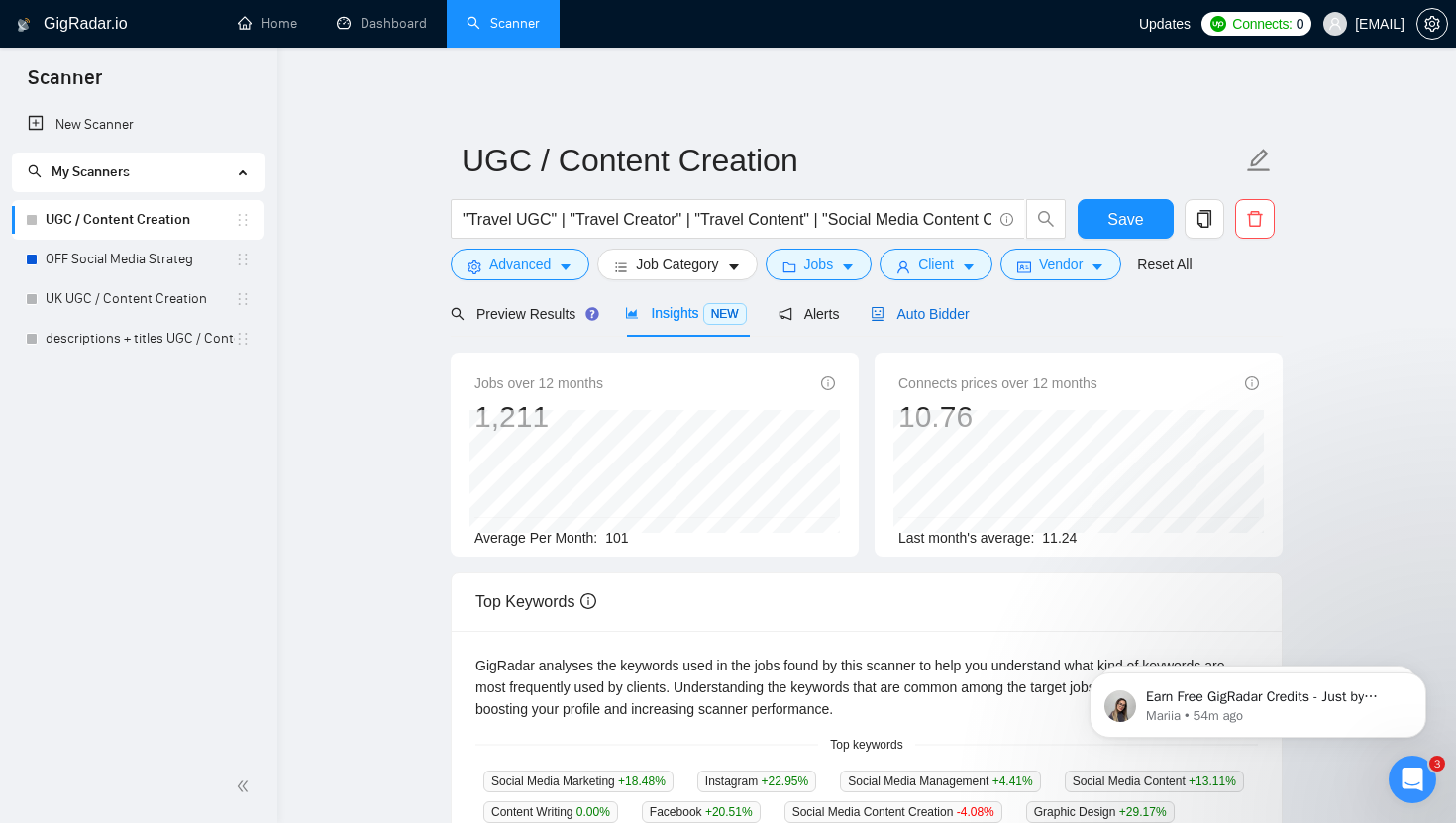 click on "Auto Bidder" at bounding box center [919, 314] 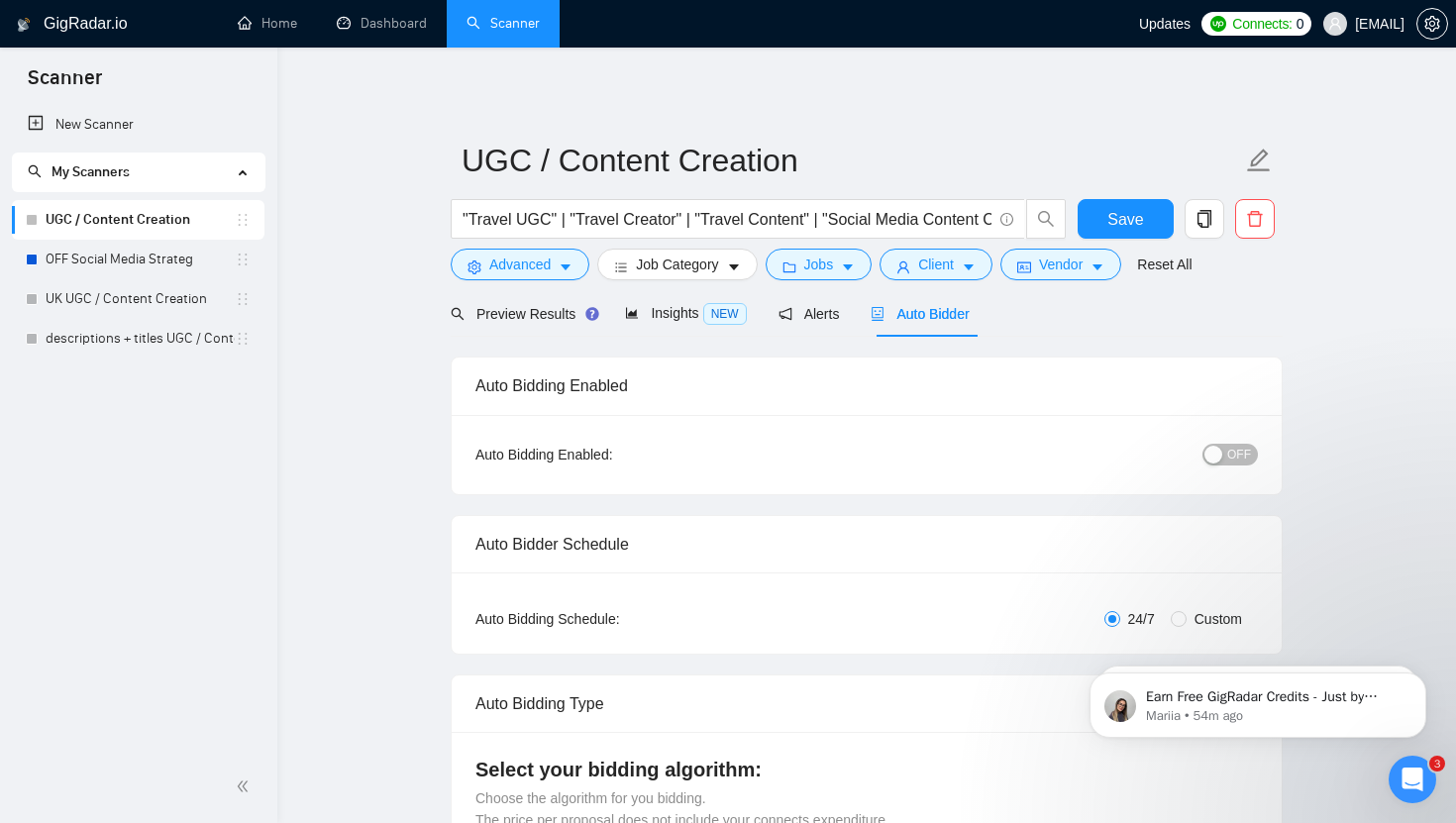 type 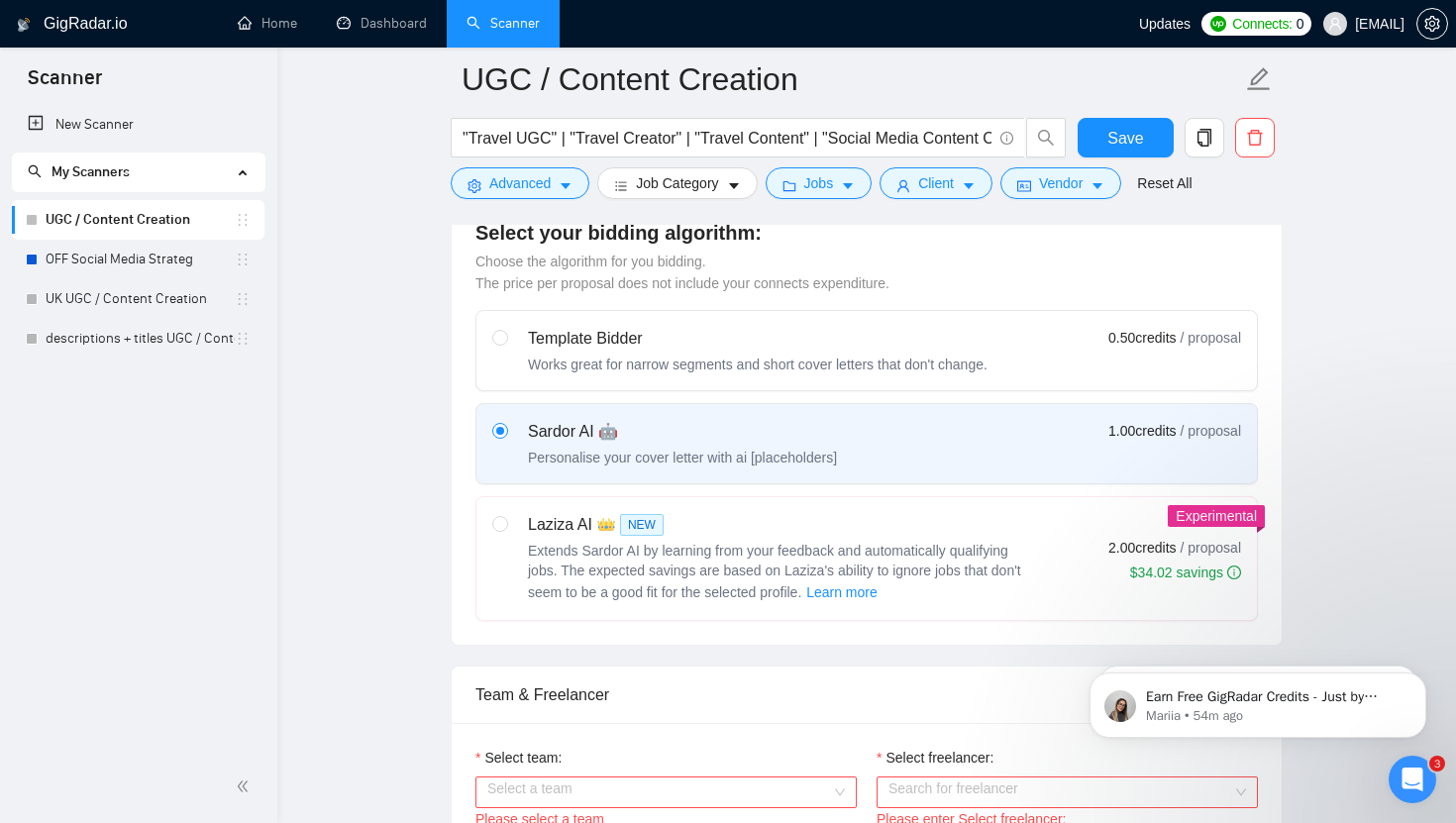 scroll, scrollTop: 562, scrollLeft: 0, axis: vertical 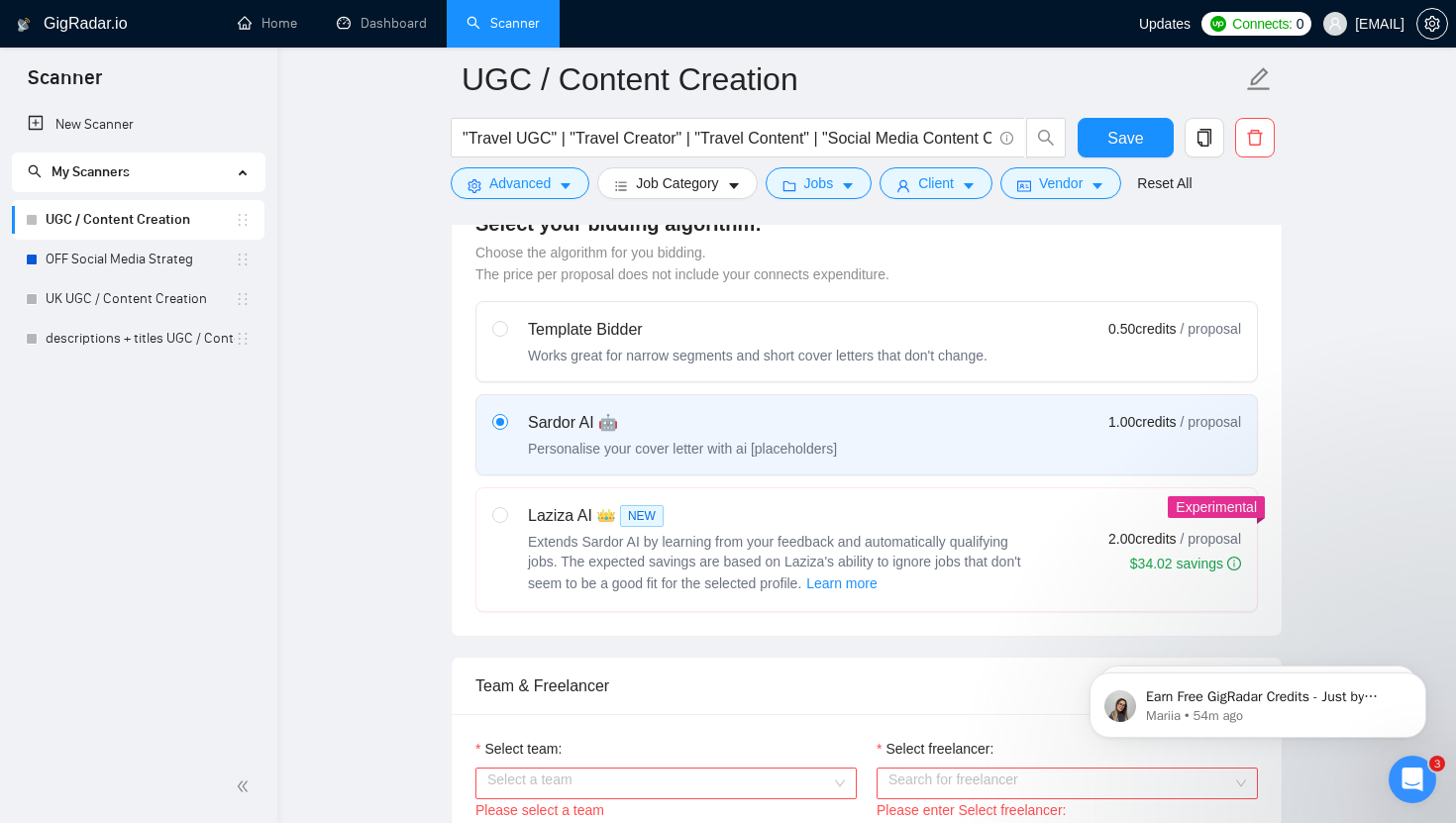 click on "Extends Sardor AI by learning from your feedback and automatically qualifying jobs. The expected savings are based on Laziza's ability to ignore jobs that don't seem to be a good fit for the selected profile.   Learn more" at bounding box center [775, 563] 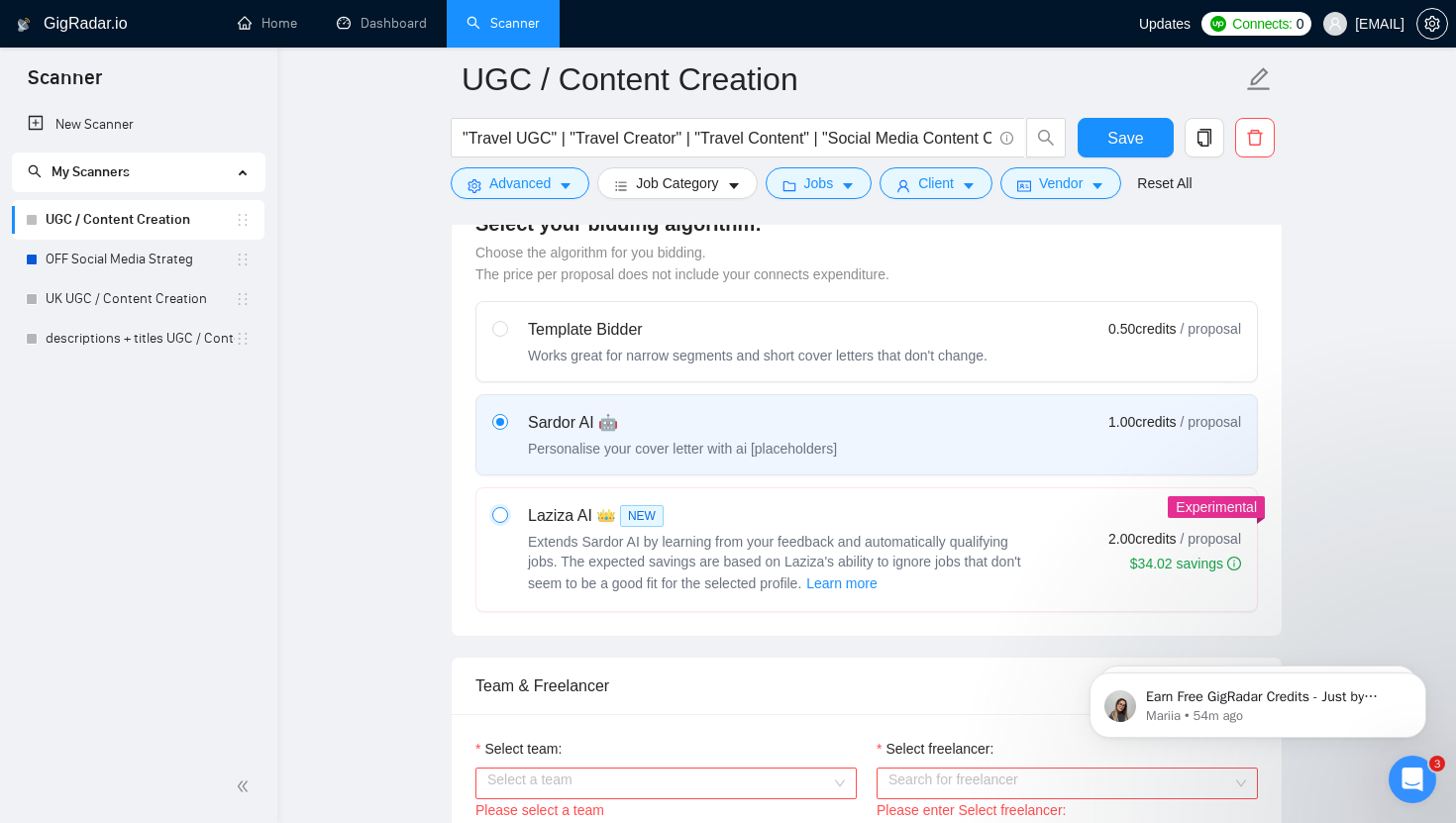 click at bounding box center (499, 514) 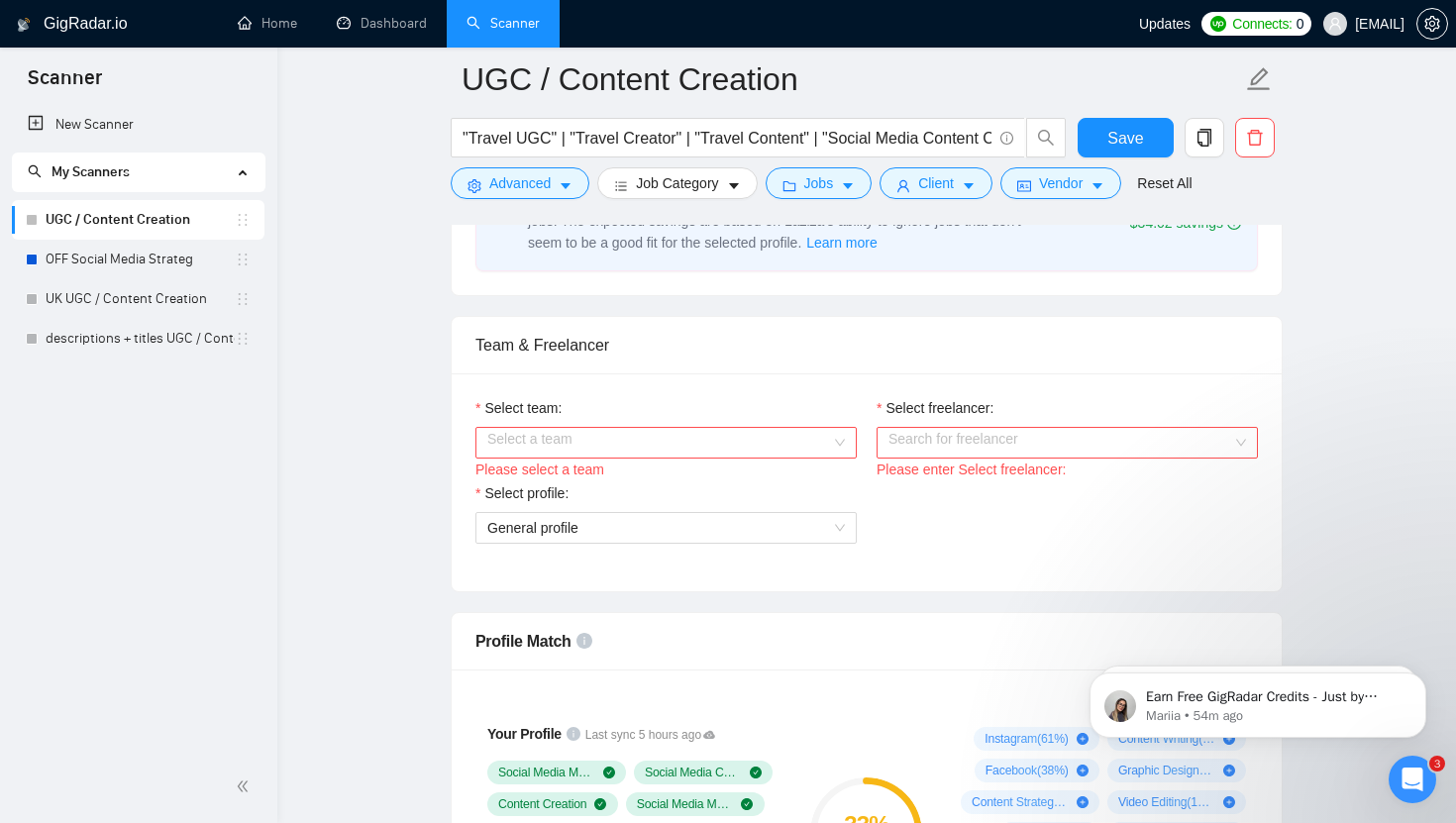 scroll, scrollTop: 916, scrollLeft: 0, axis: vertical 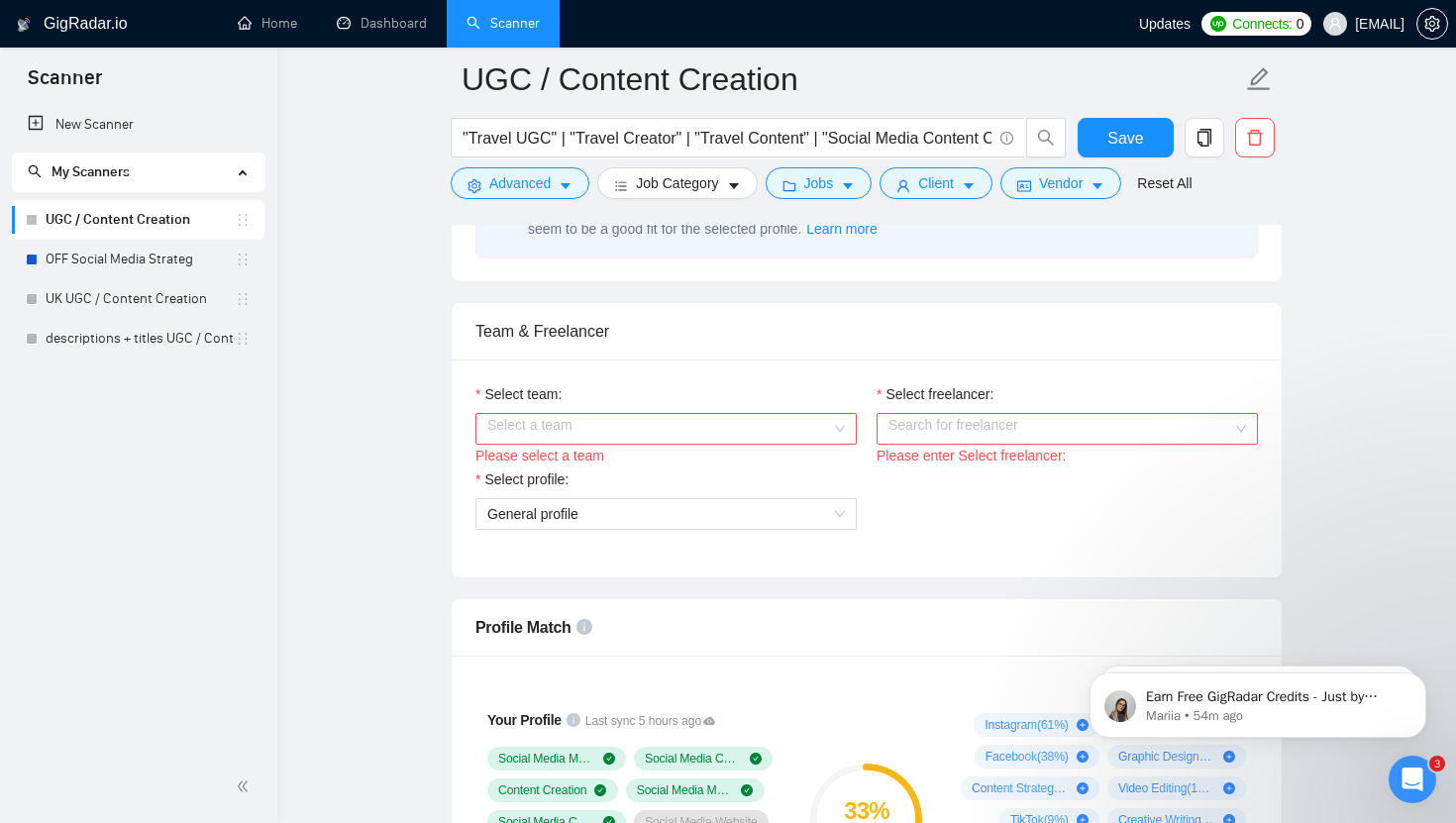 click on "Select team:" at bounding box center [659, 429] 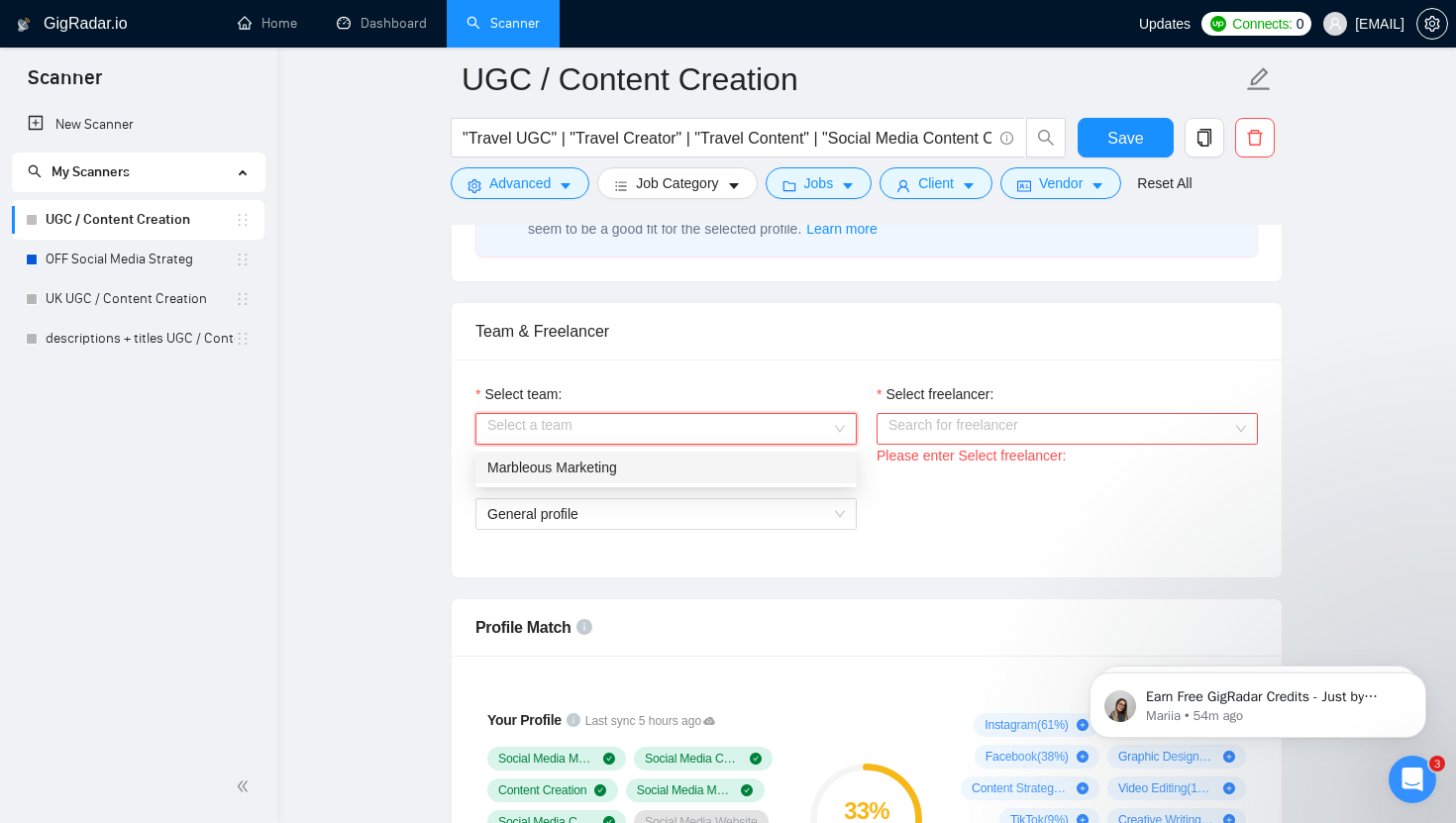 click on "Marbleous Marketing" at bounding box center [666, 467] 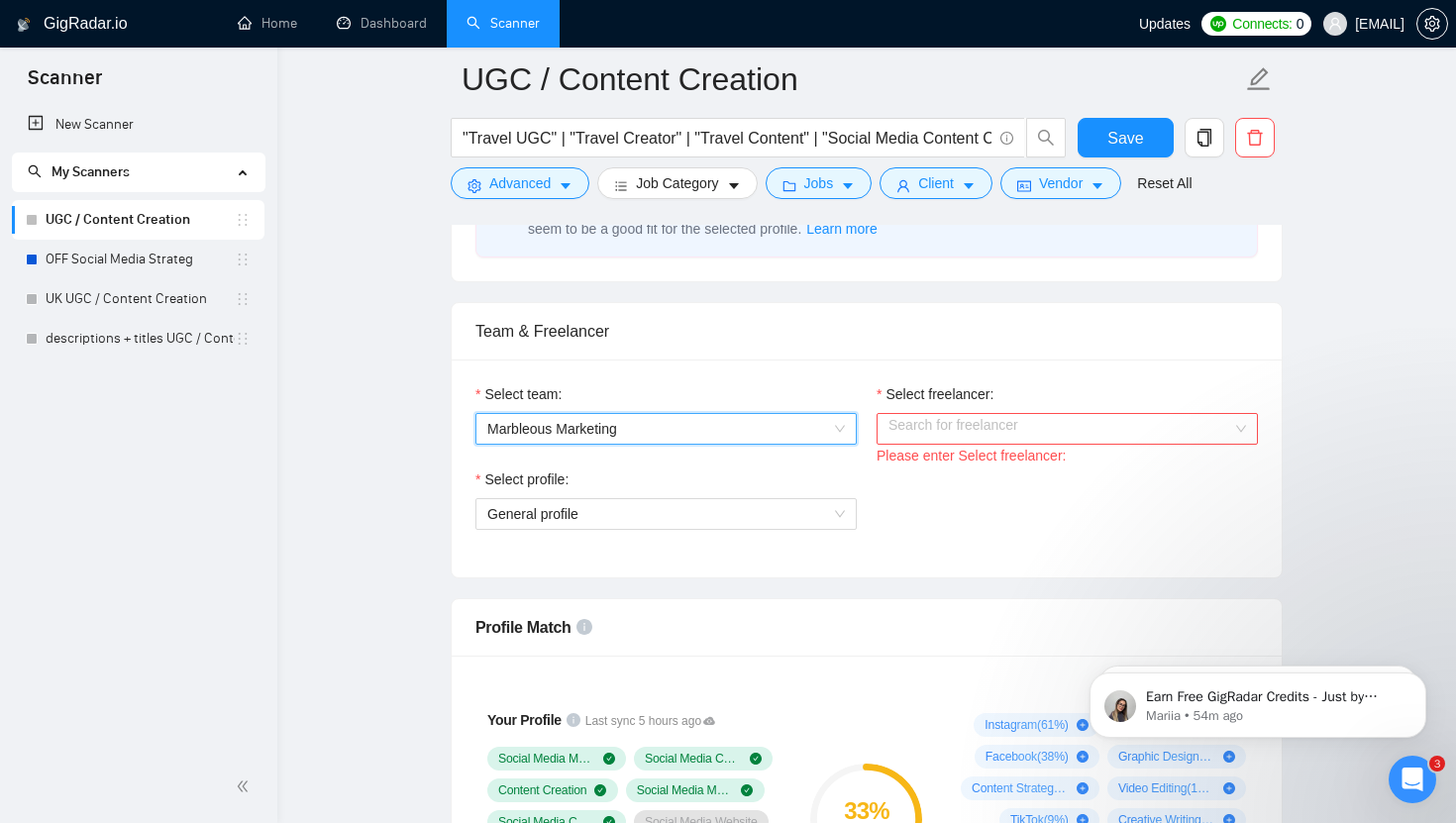 click on "Select freelancer:" at bounding box center [1060, 429] 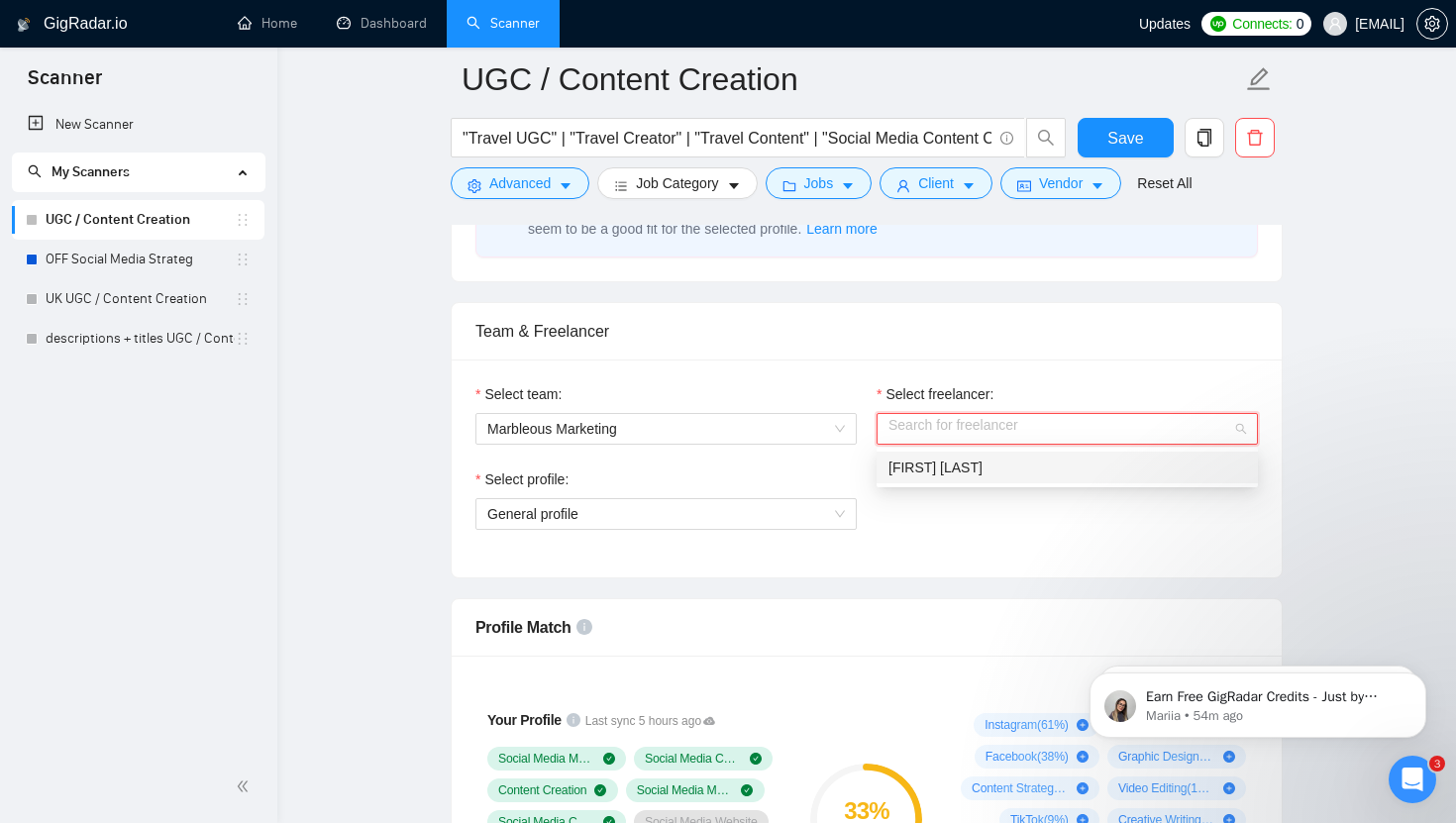 click on "[FIRST] [LAST]" at bounding box center [935, 467] 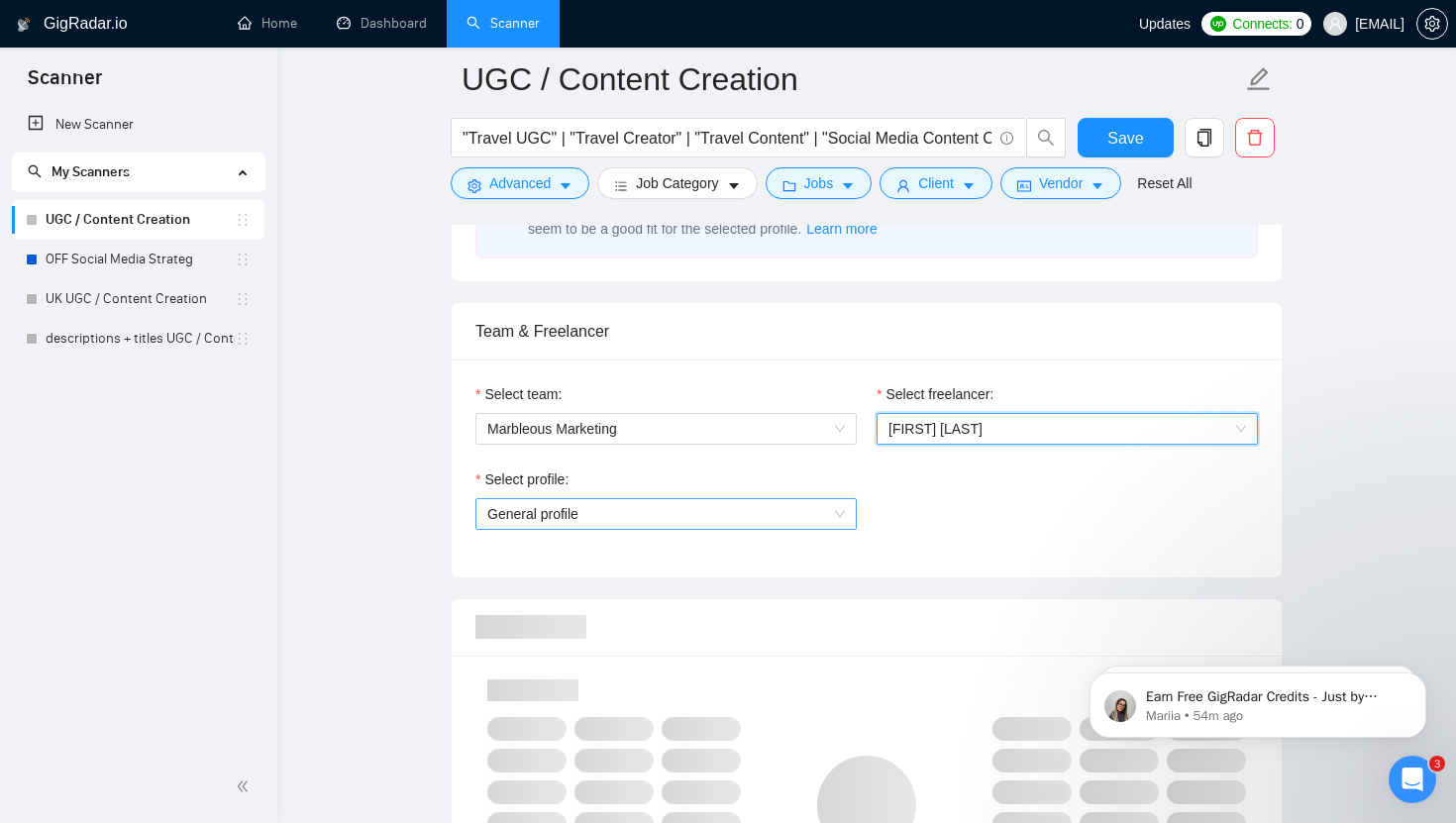 click on "General profile" at bounding box center [666, 514] 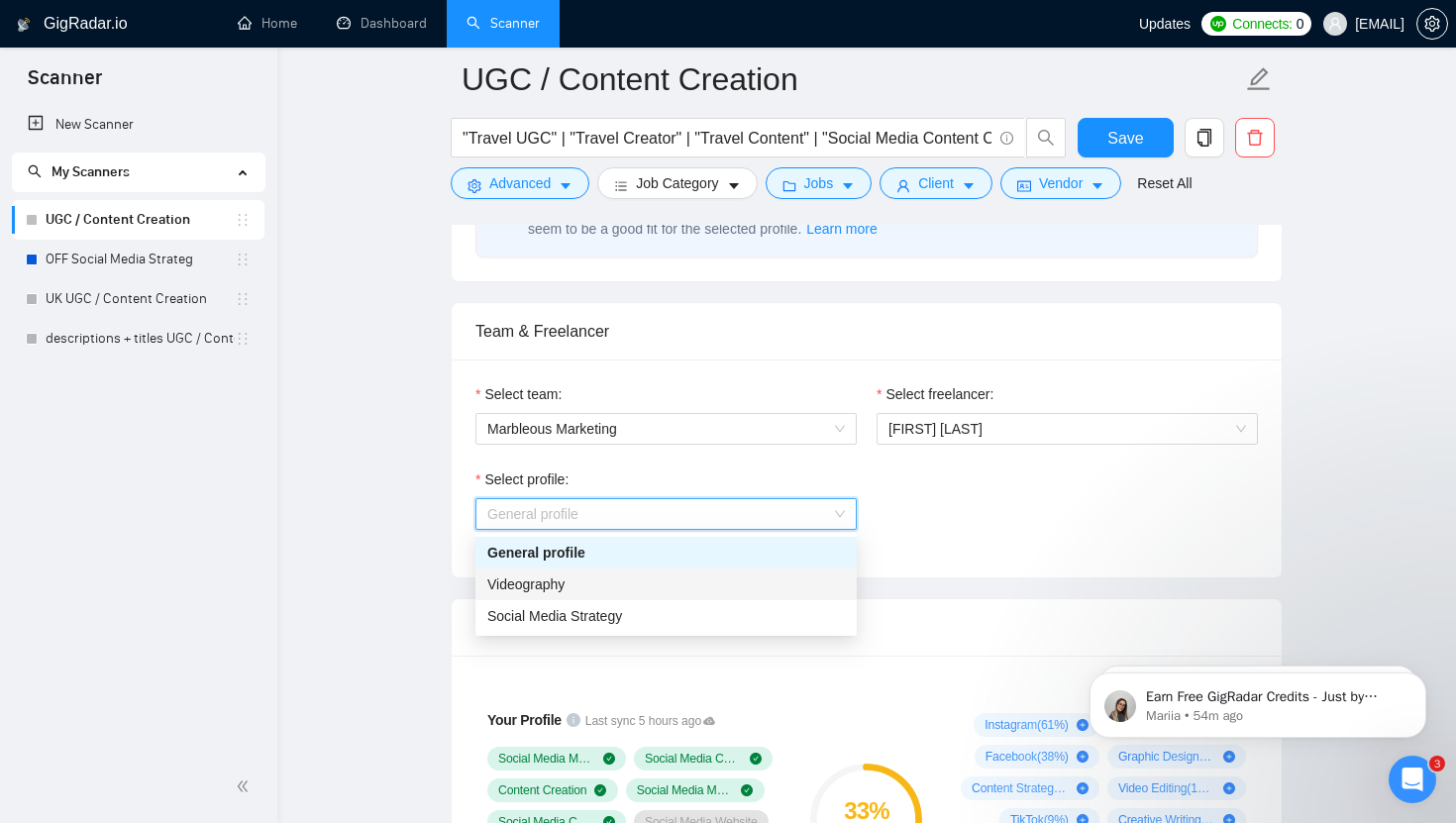 click on "Videography" at bounding box center [666, 584] 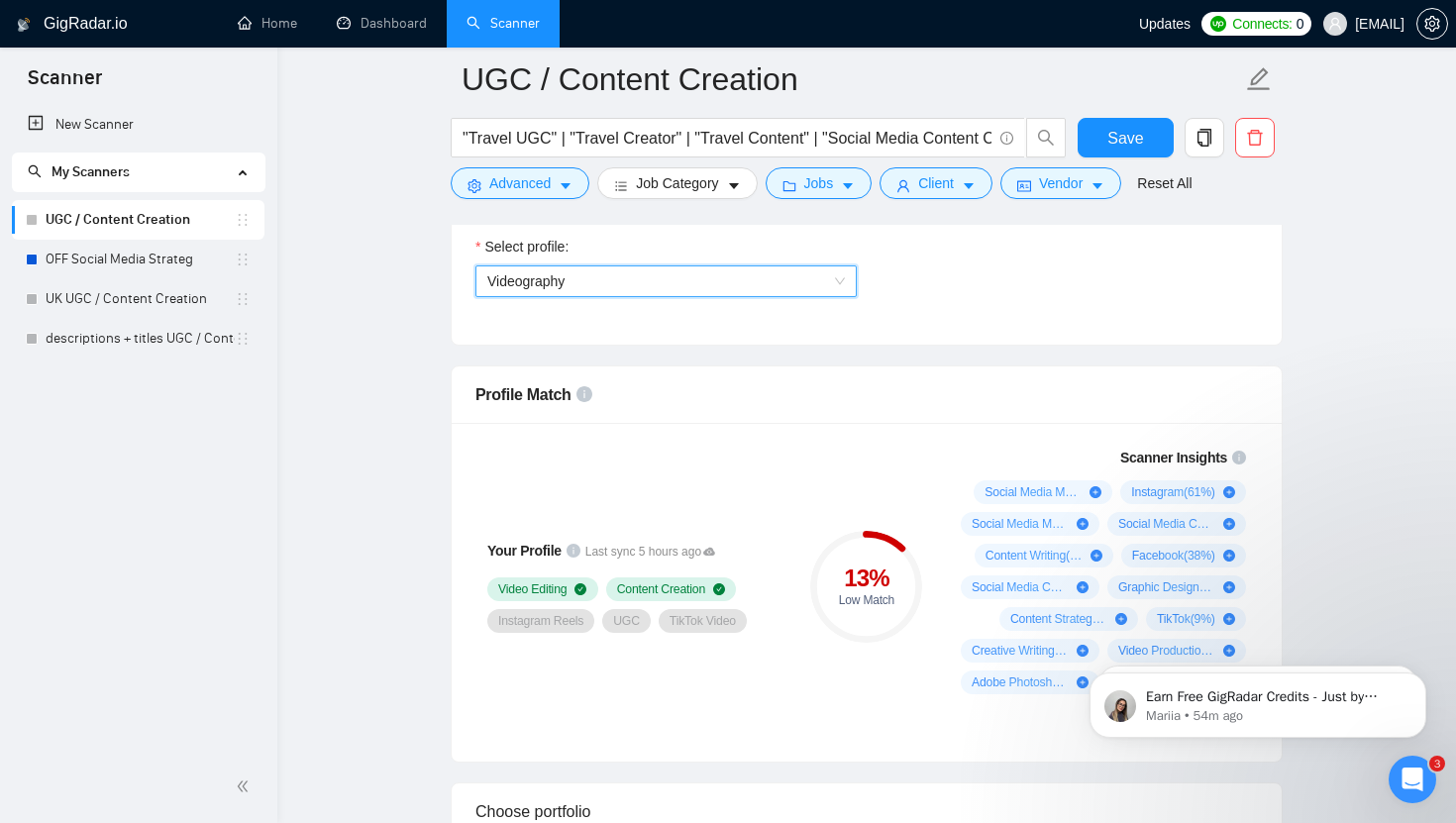 scroll, scrollTop: 1168, scrollLeft: 0, axis: vertical 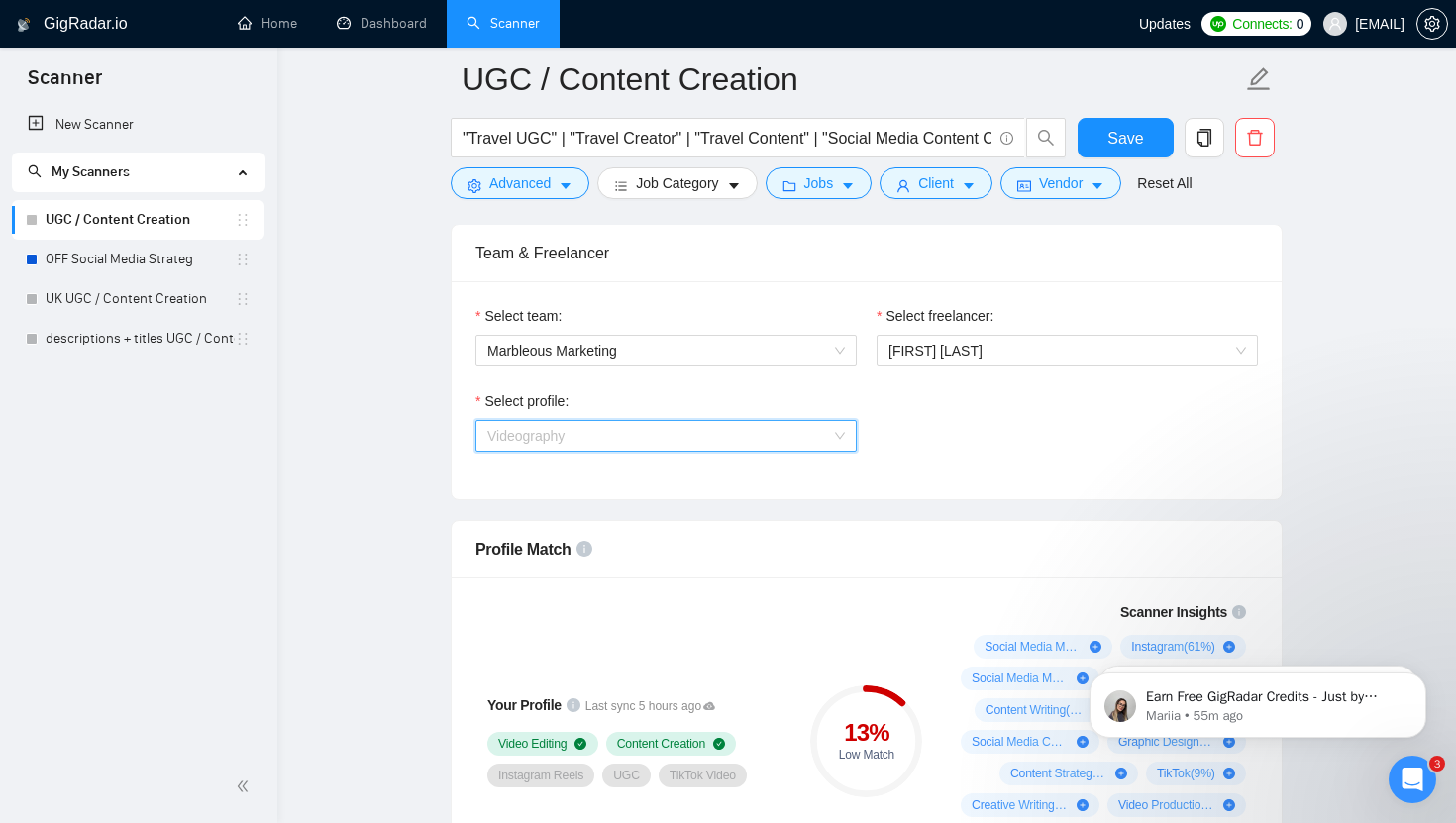 click on "Videography" at bounding box center (526, 436) 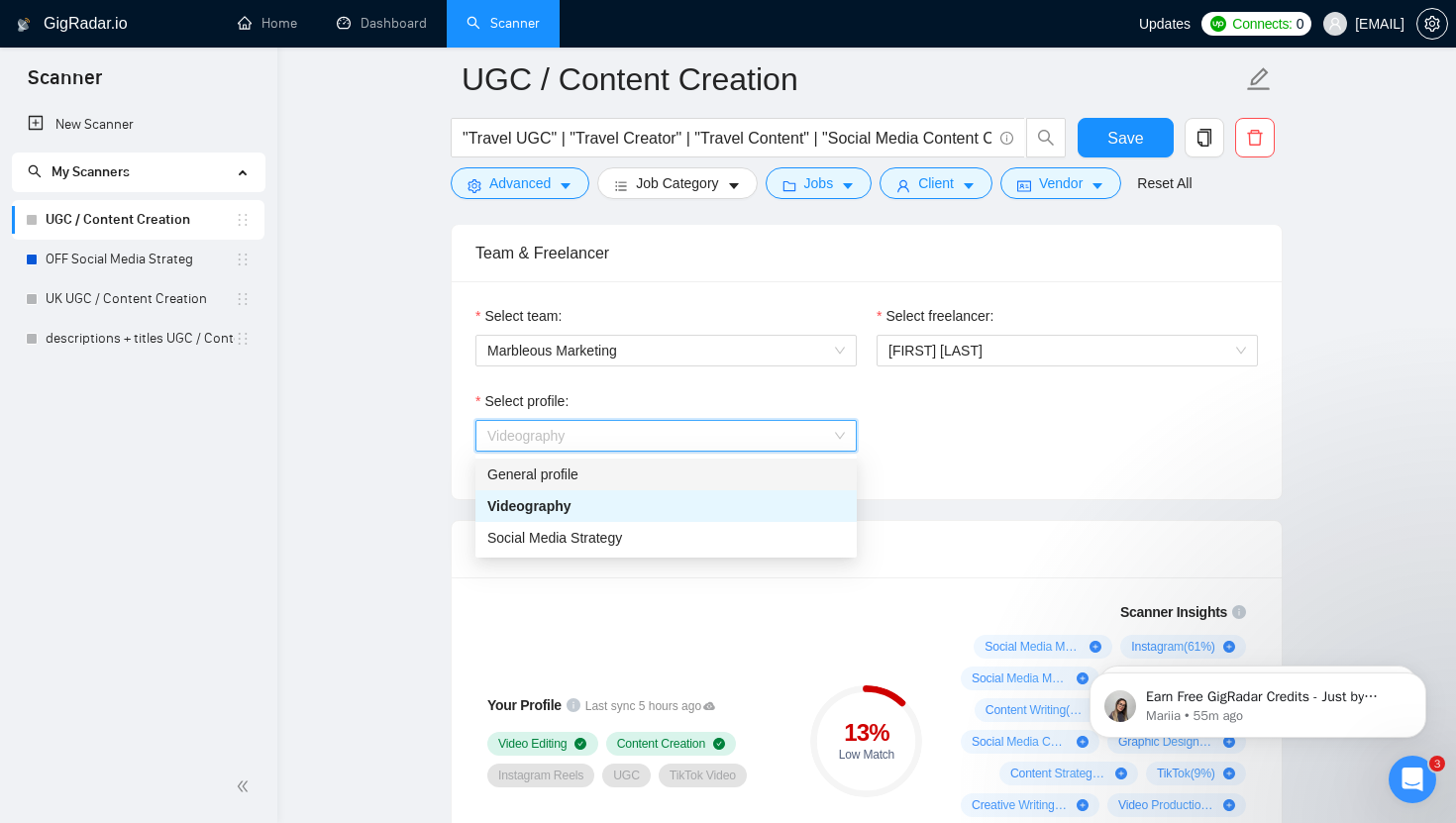 click on "General profile" at bounding box center [666, 474] 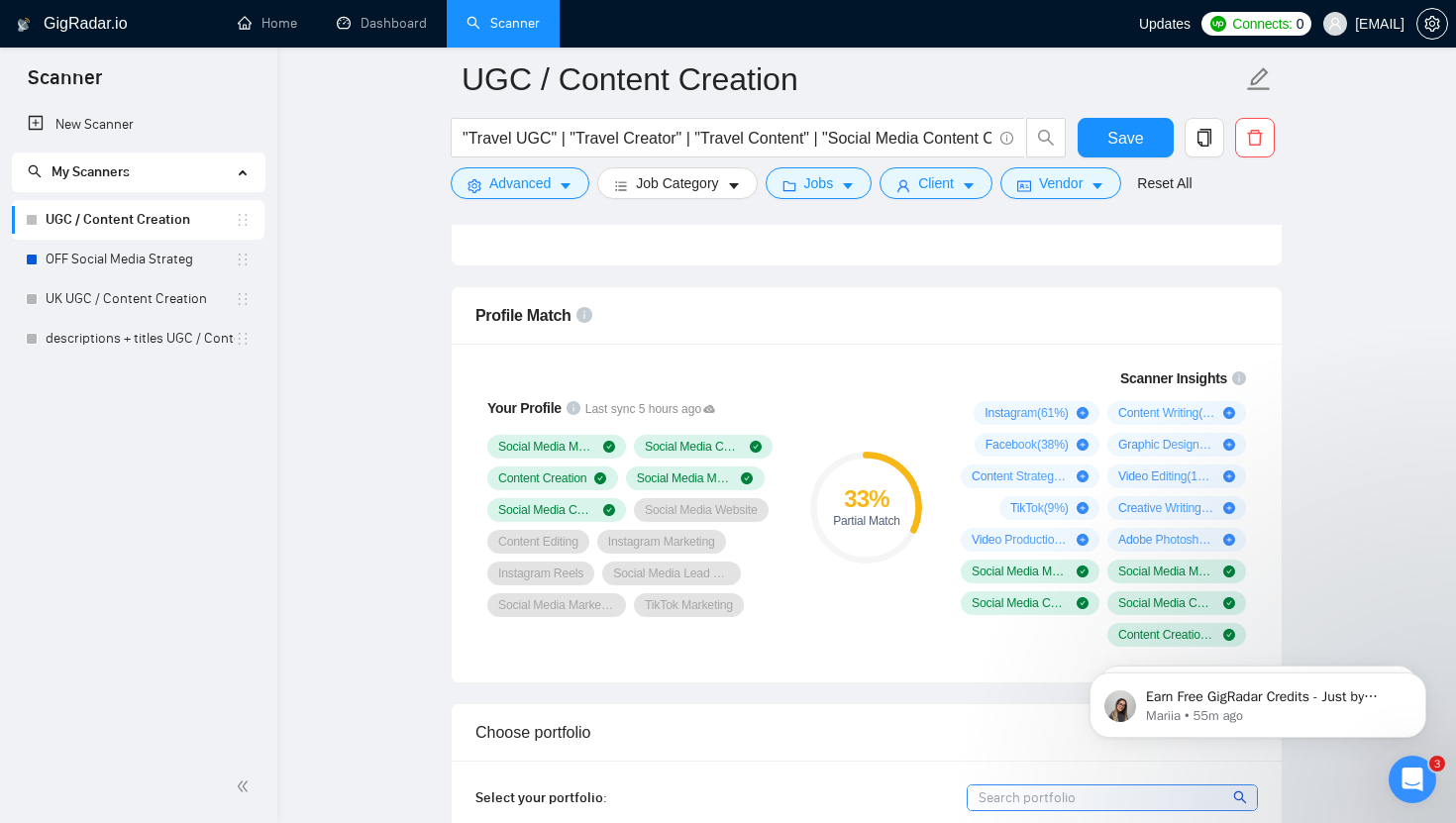 scroll, scrollTop: 1230, scrollLeft: 0, axis: vertical 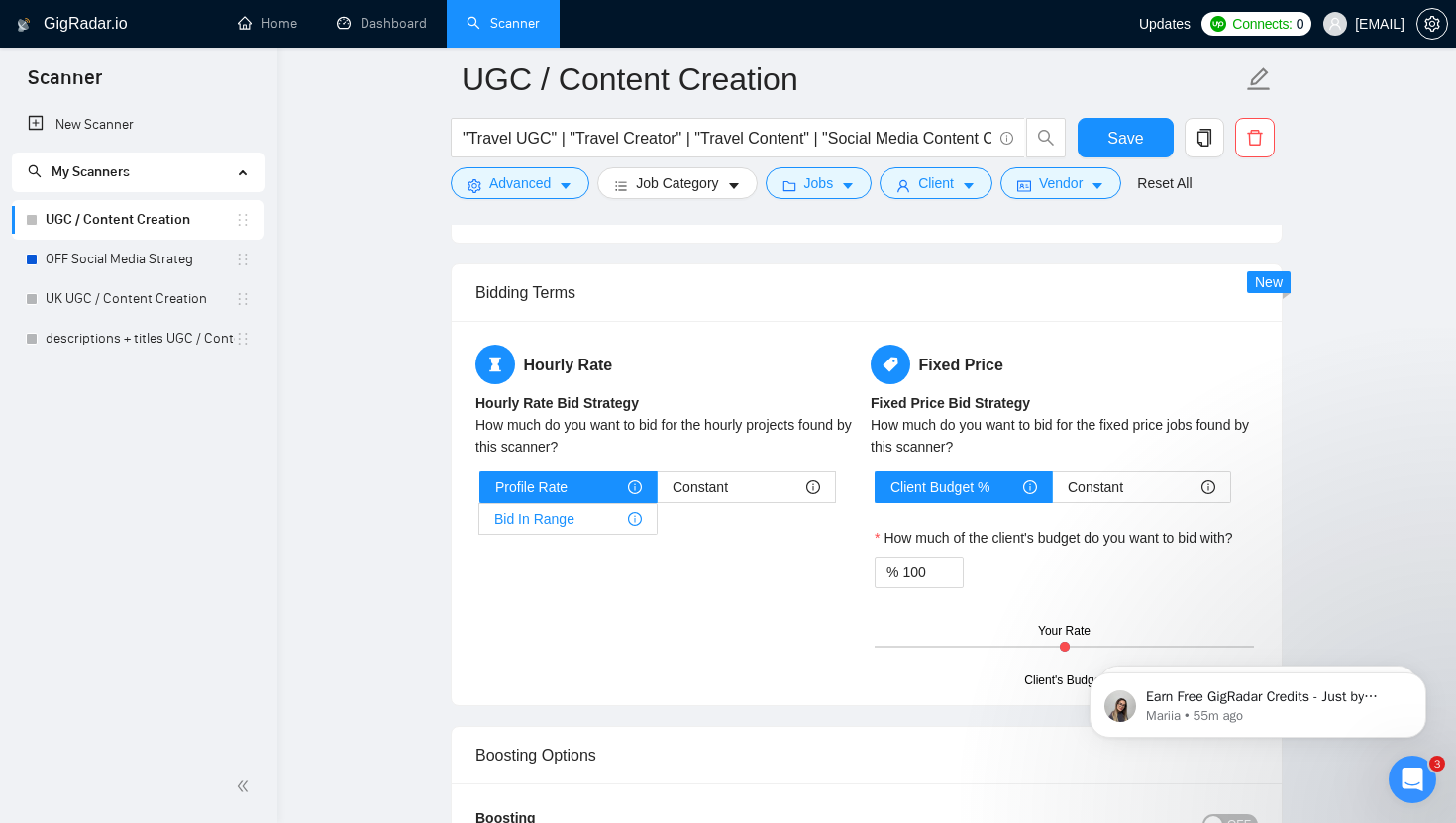 click on "Bid In Range" at bounding box center (534, 519) 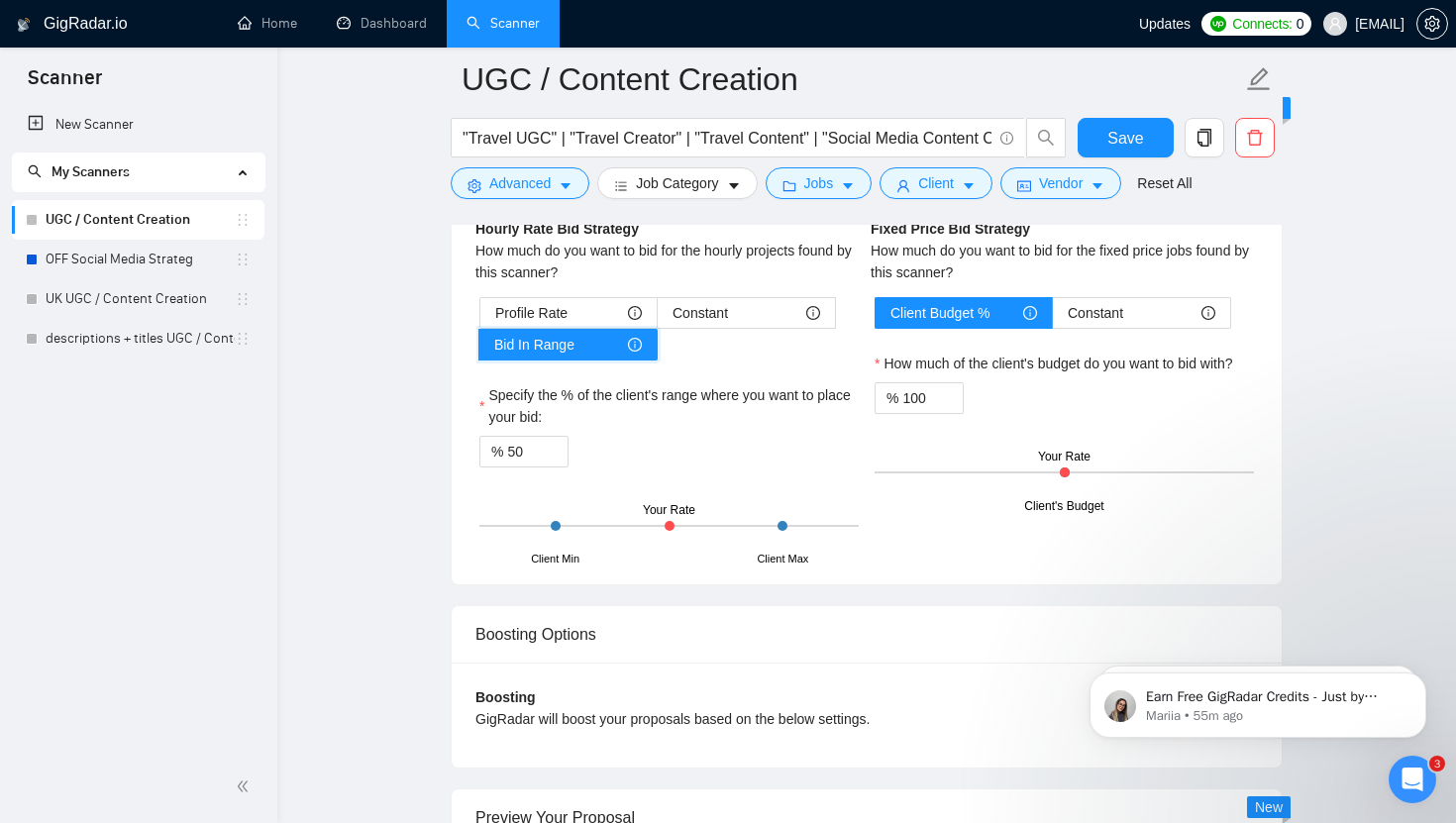 scroll, scrollTop: 3161, scrollLeft: 0, axis: vertical 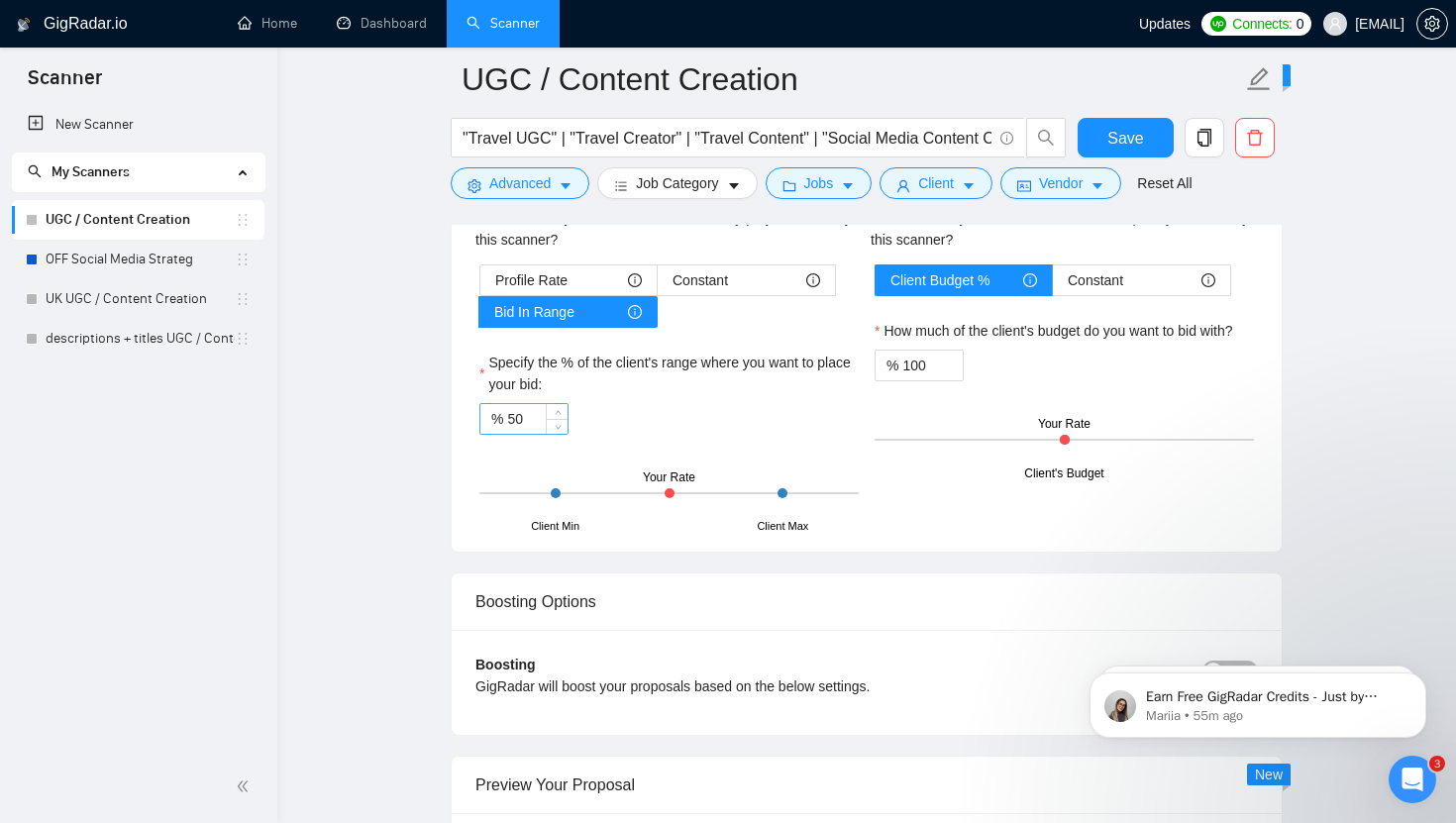click on "50" at bounding box center (537, 419) 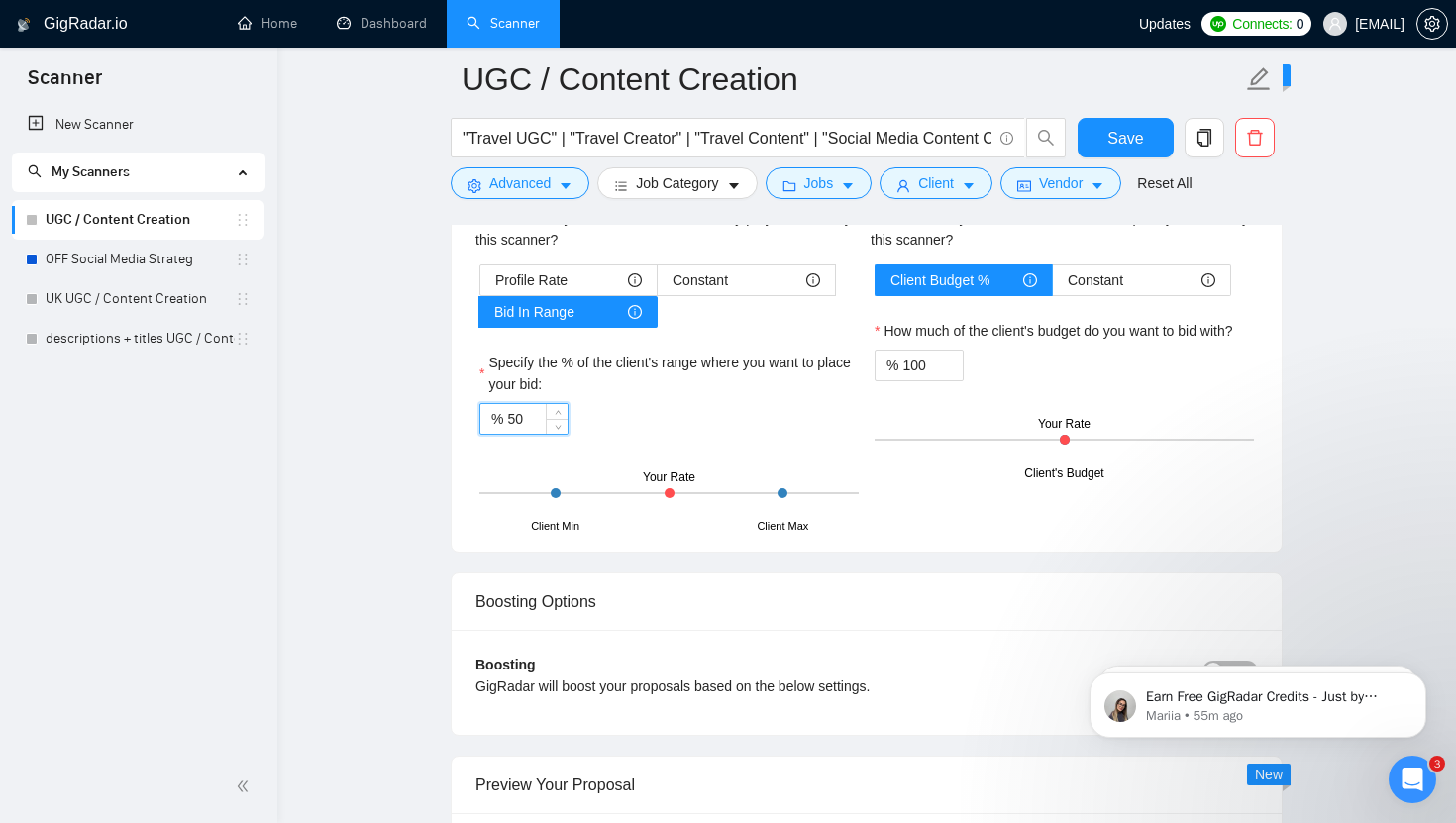 type on "5" 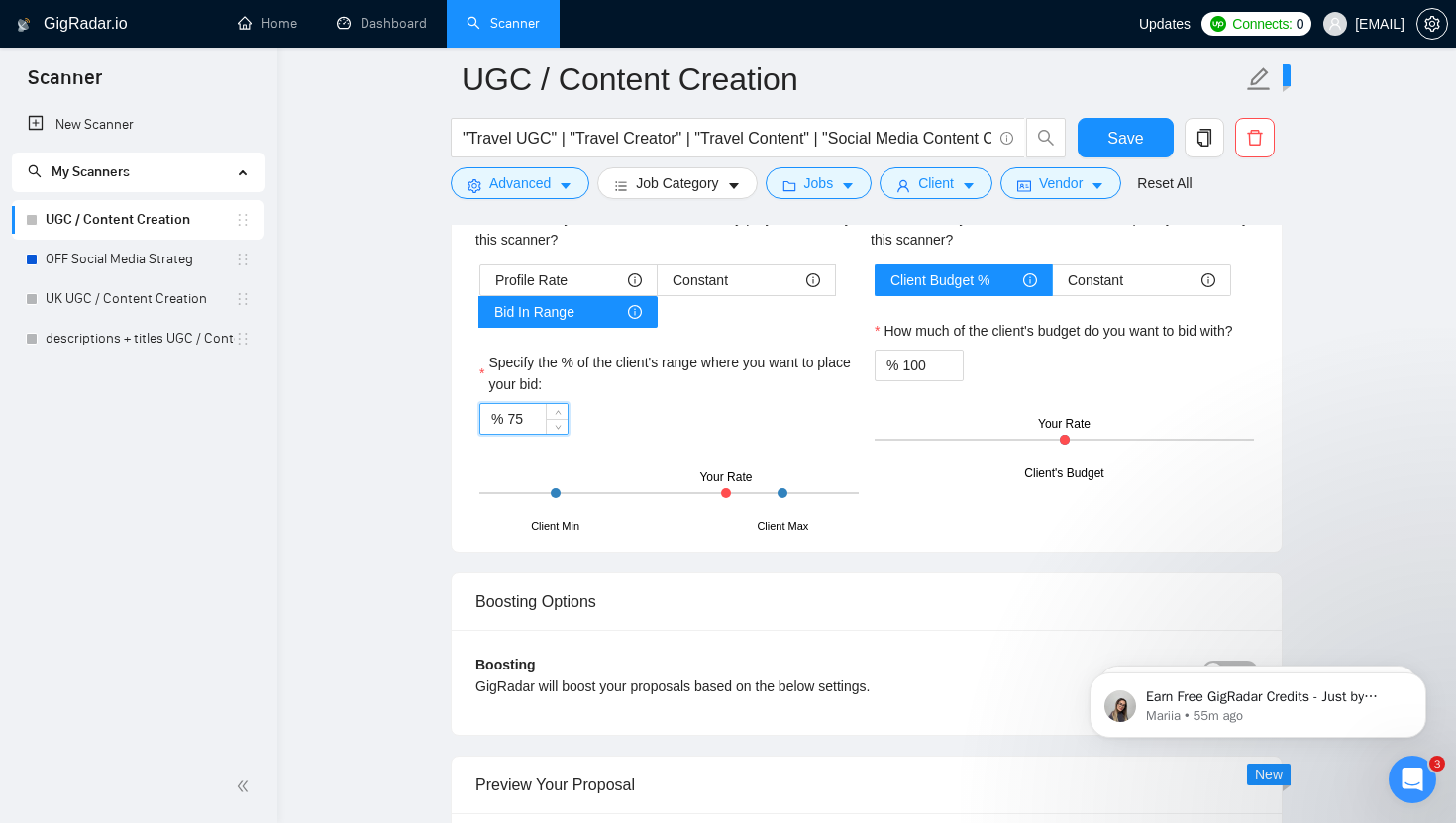 type on "75" 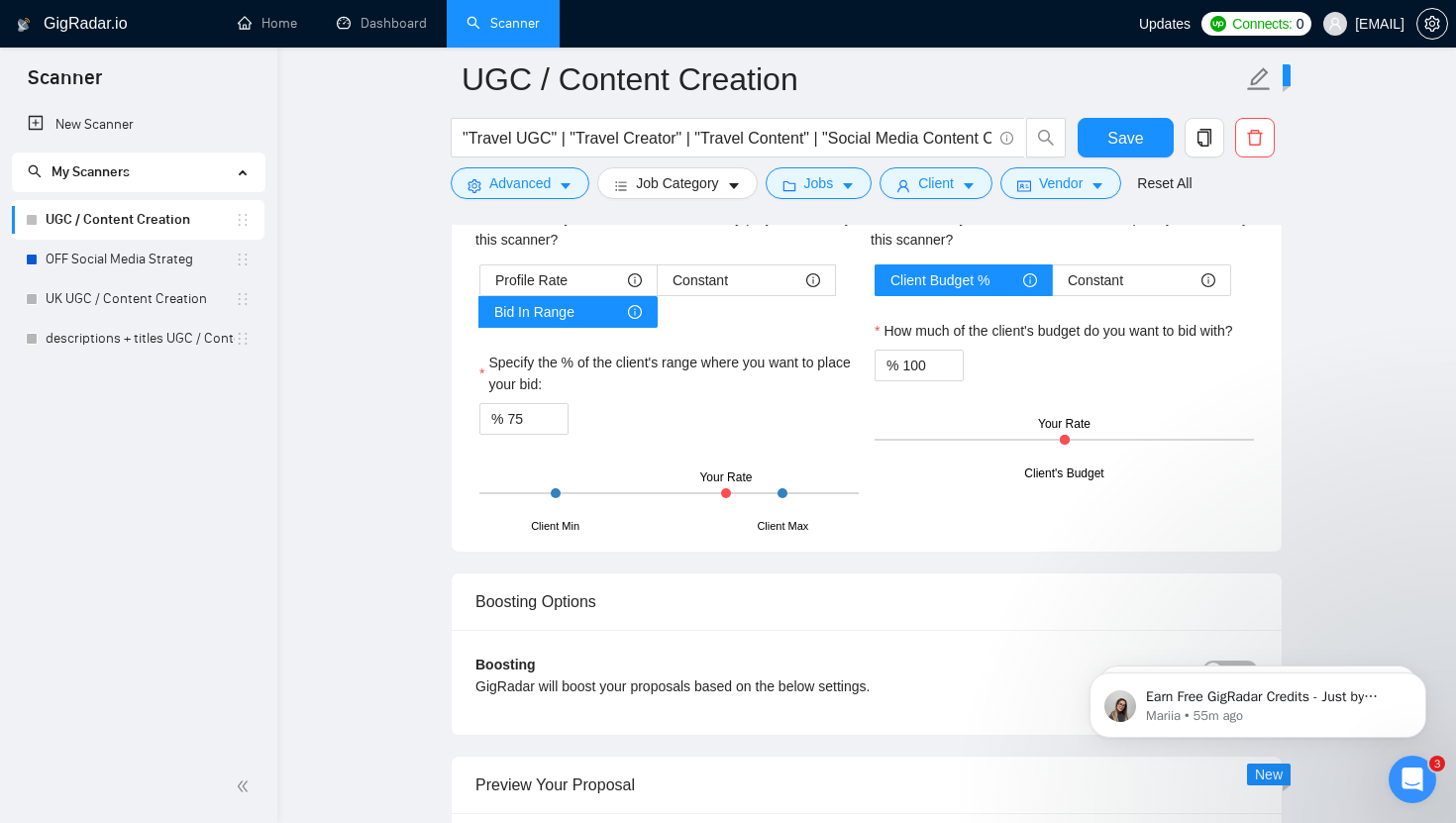 click on "Hourly Rate Hourly Rate Bid Strategy How much do you want to bid for the hourly projects found by this scanner? Profile Rate Constant  Bid In Range Specify the % of the client's range where you want to place your bid: % 75 Client Min Client Max Your Rate   Fixed Price Fixed Price Bid Strategy How much do you want to bid for the fixed price jobs found by this scanner? Client Budget % Constant  How much of the client's budget do you want to bid with? % 100 Client's Budget Your Rate" at bounding box center (867, 333) 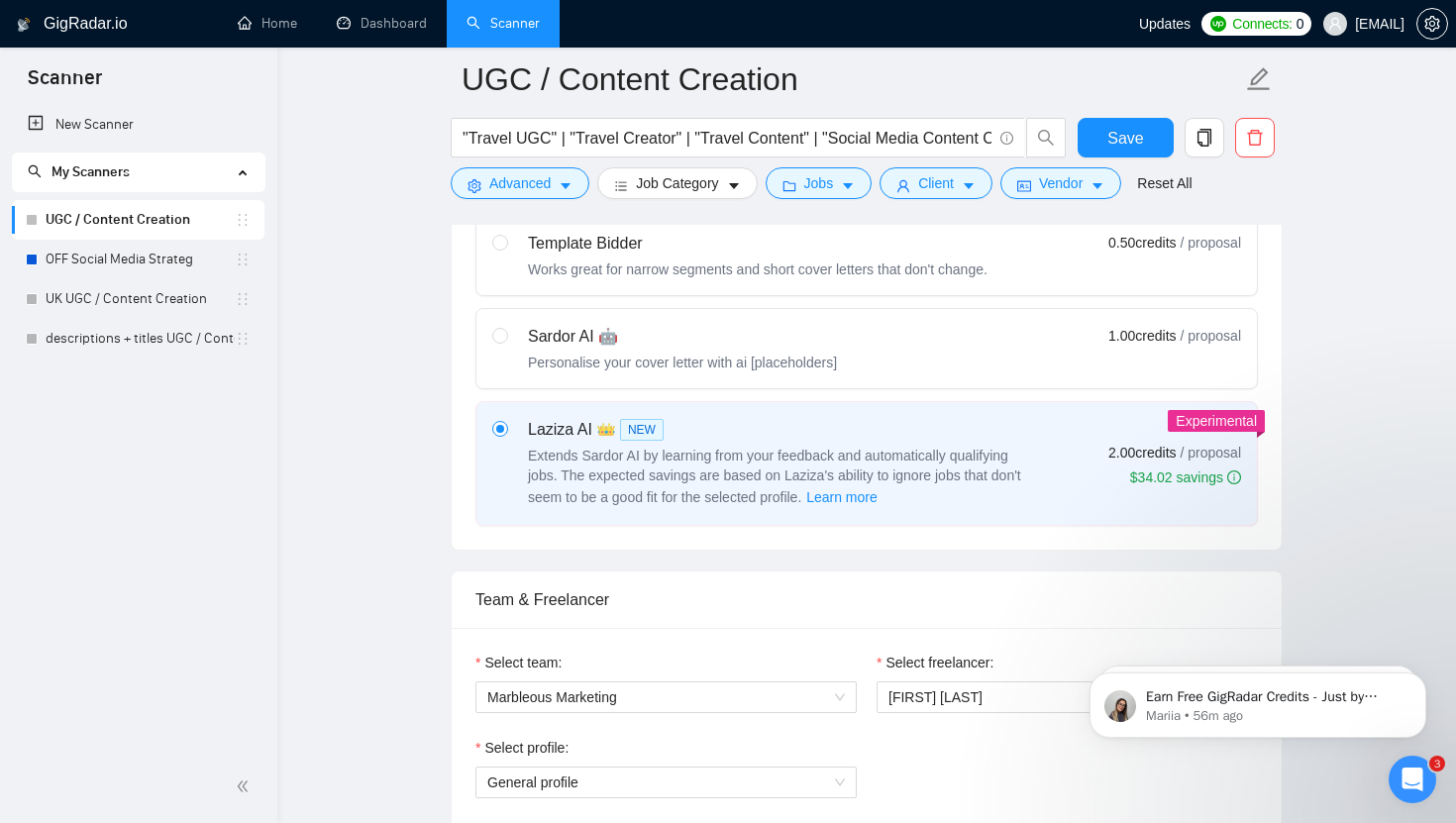 scroll, scrollTop: 0, scrollLeft: 0, axis: both 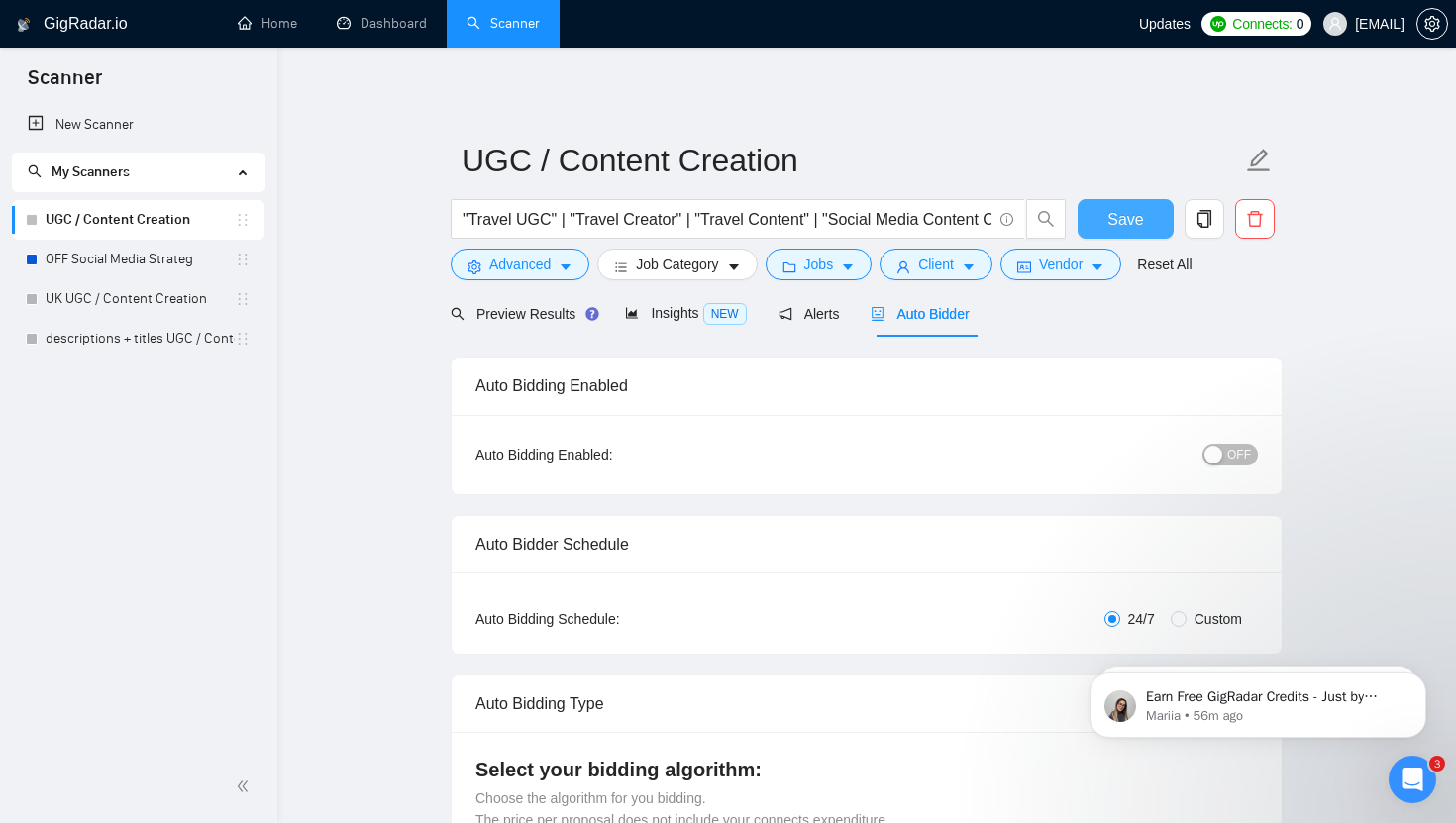 click on "Save" at bounding box center (1125, 219) 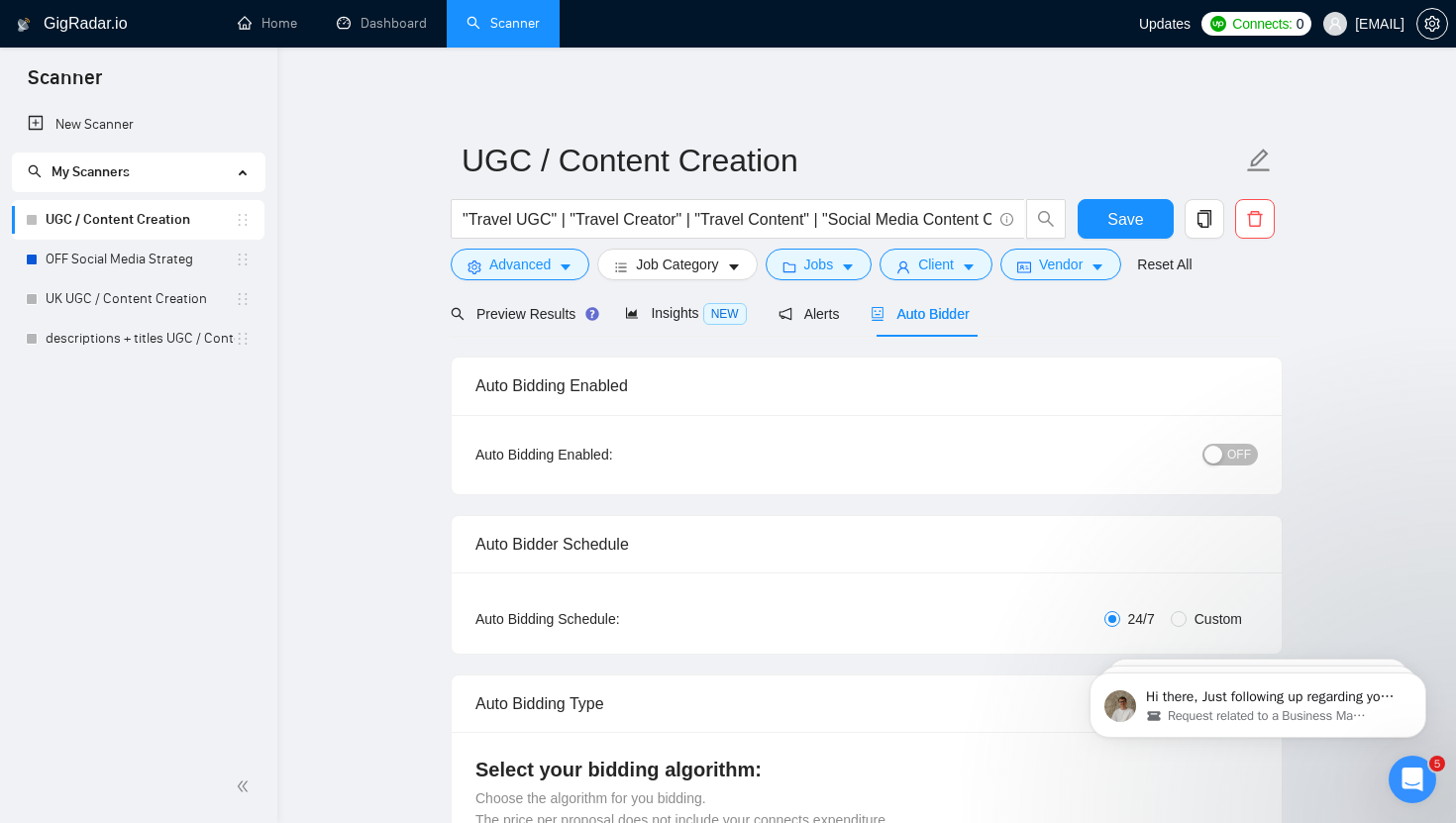 click 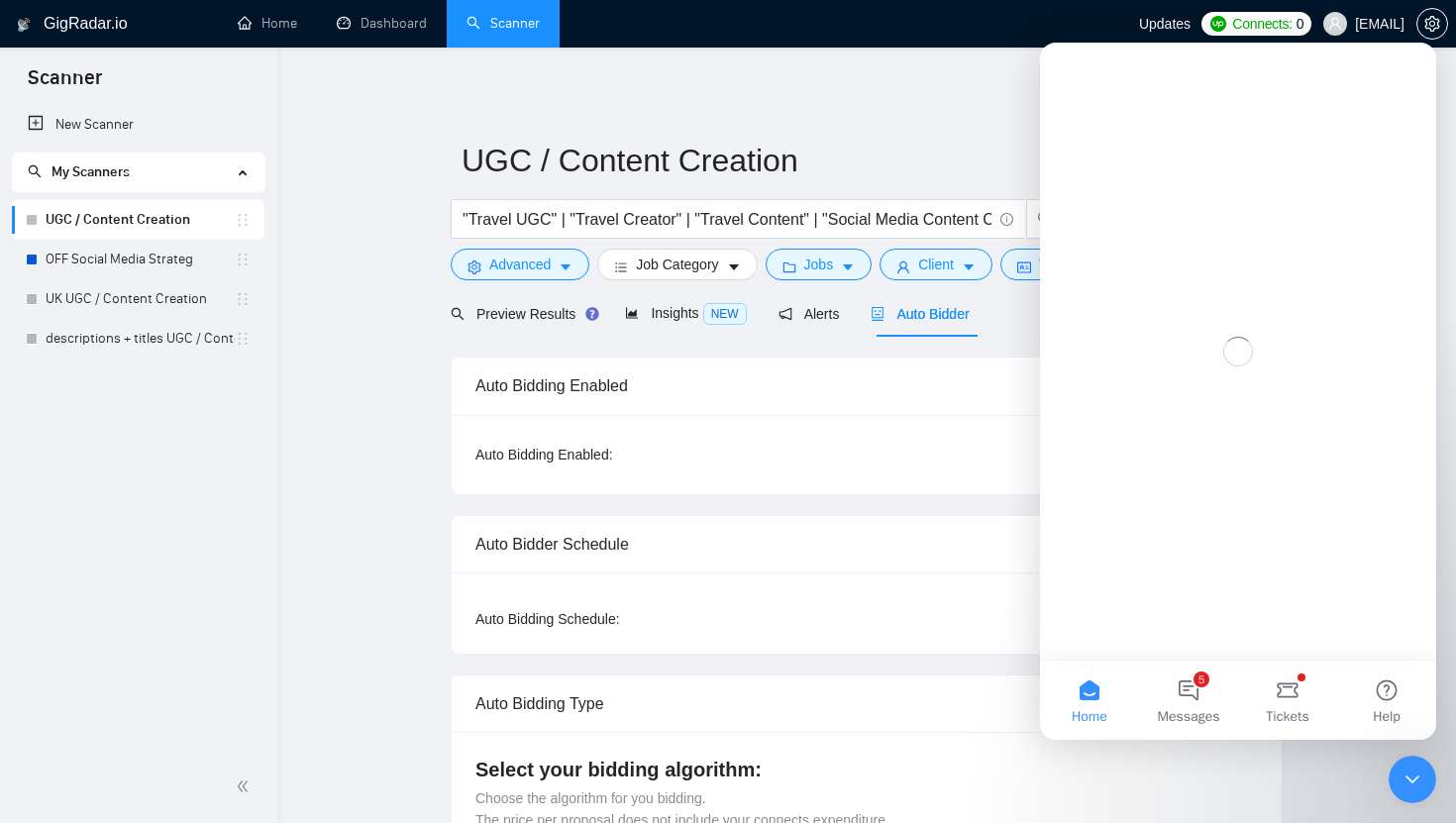 scroll, scrollTop: 0, scrollLeft: 0, axis: both 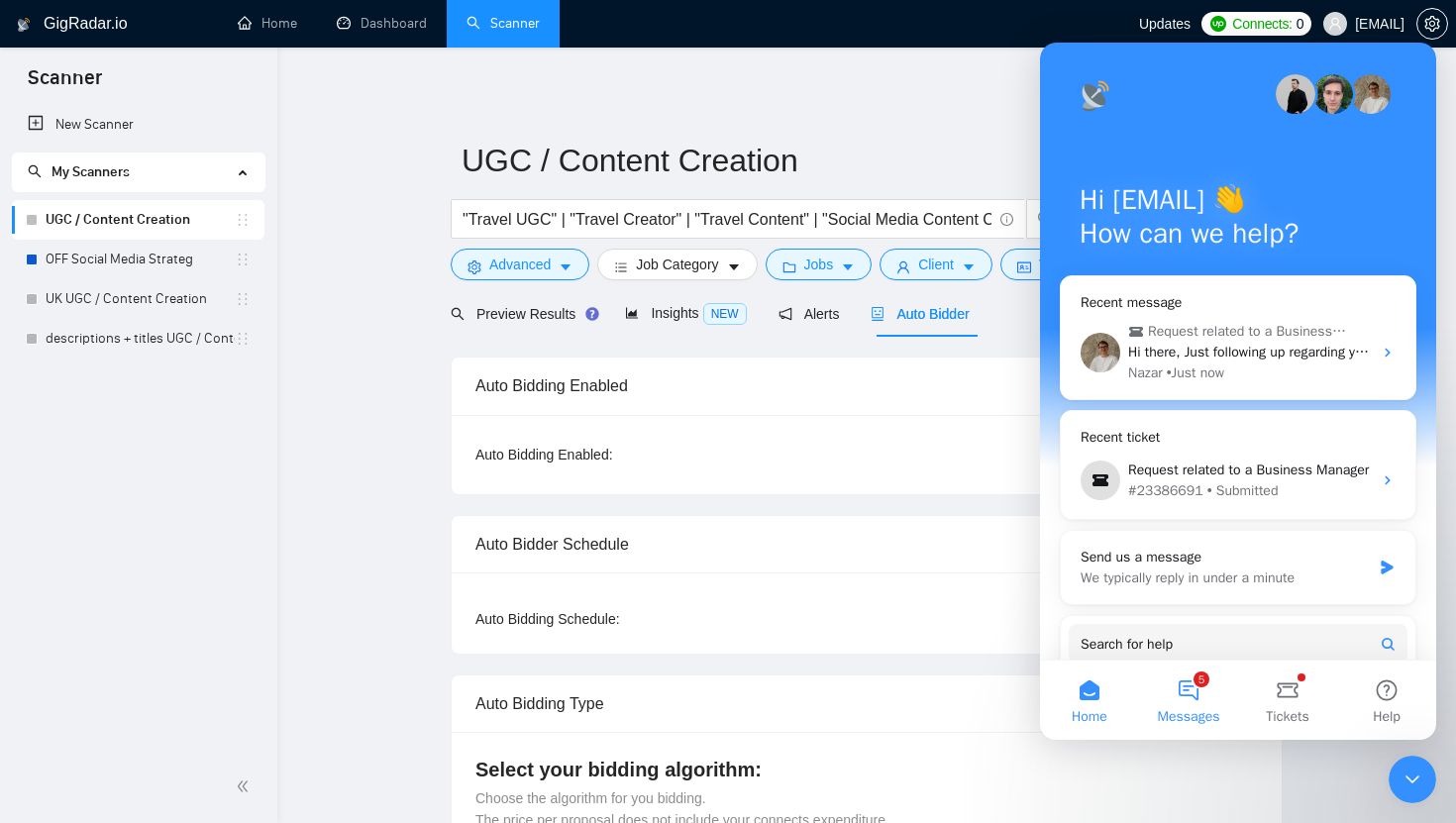 click on "5 Messages" at bounding box center (1189, 700) 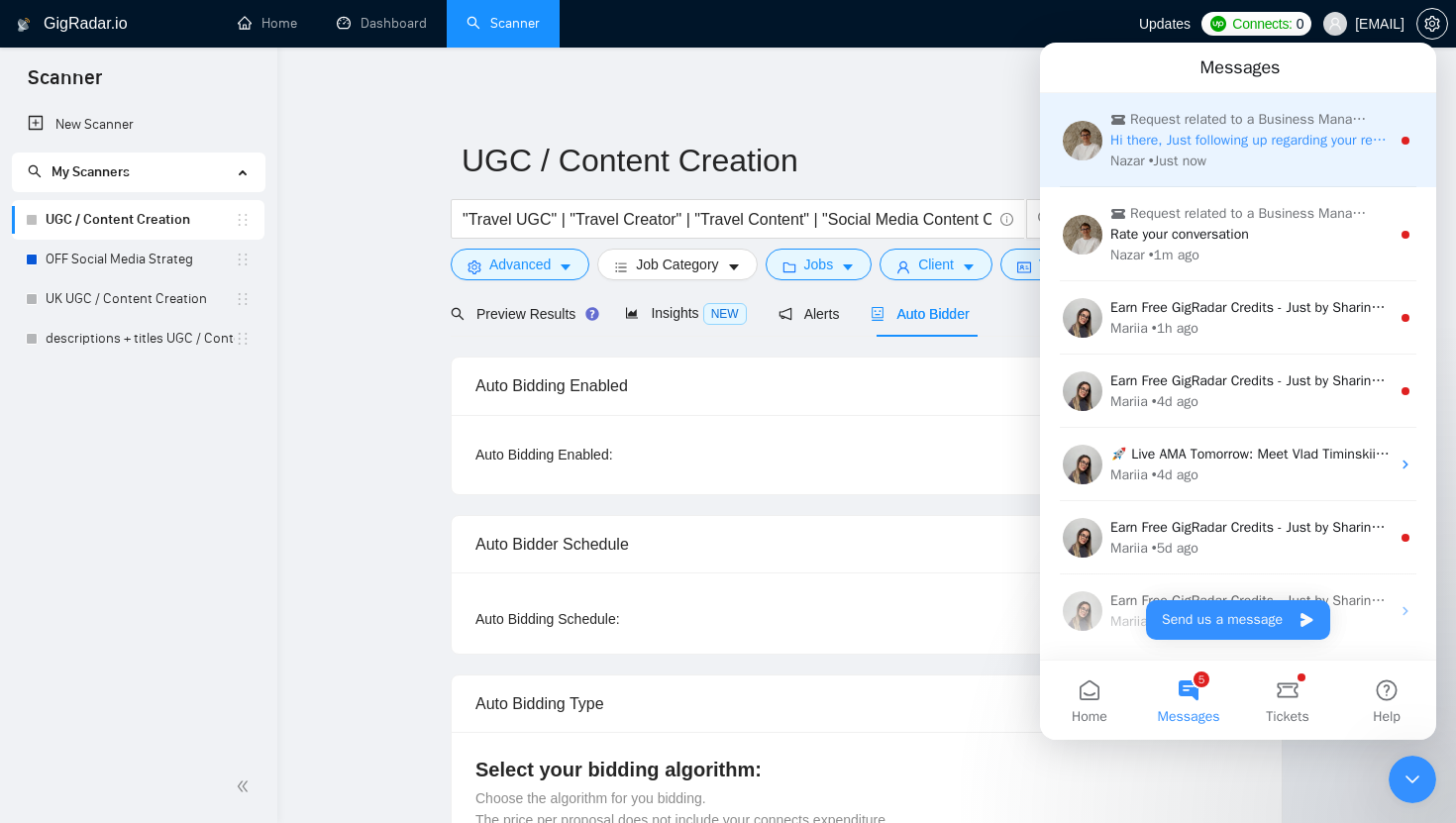 click on "Hi there, Just following up regarding your recent request. Is there anything else we can assist you with or any updates needed on your side? Feel free to let us know - we’re happy to help with anything you need!" at bounding box center (1744, 140) 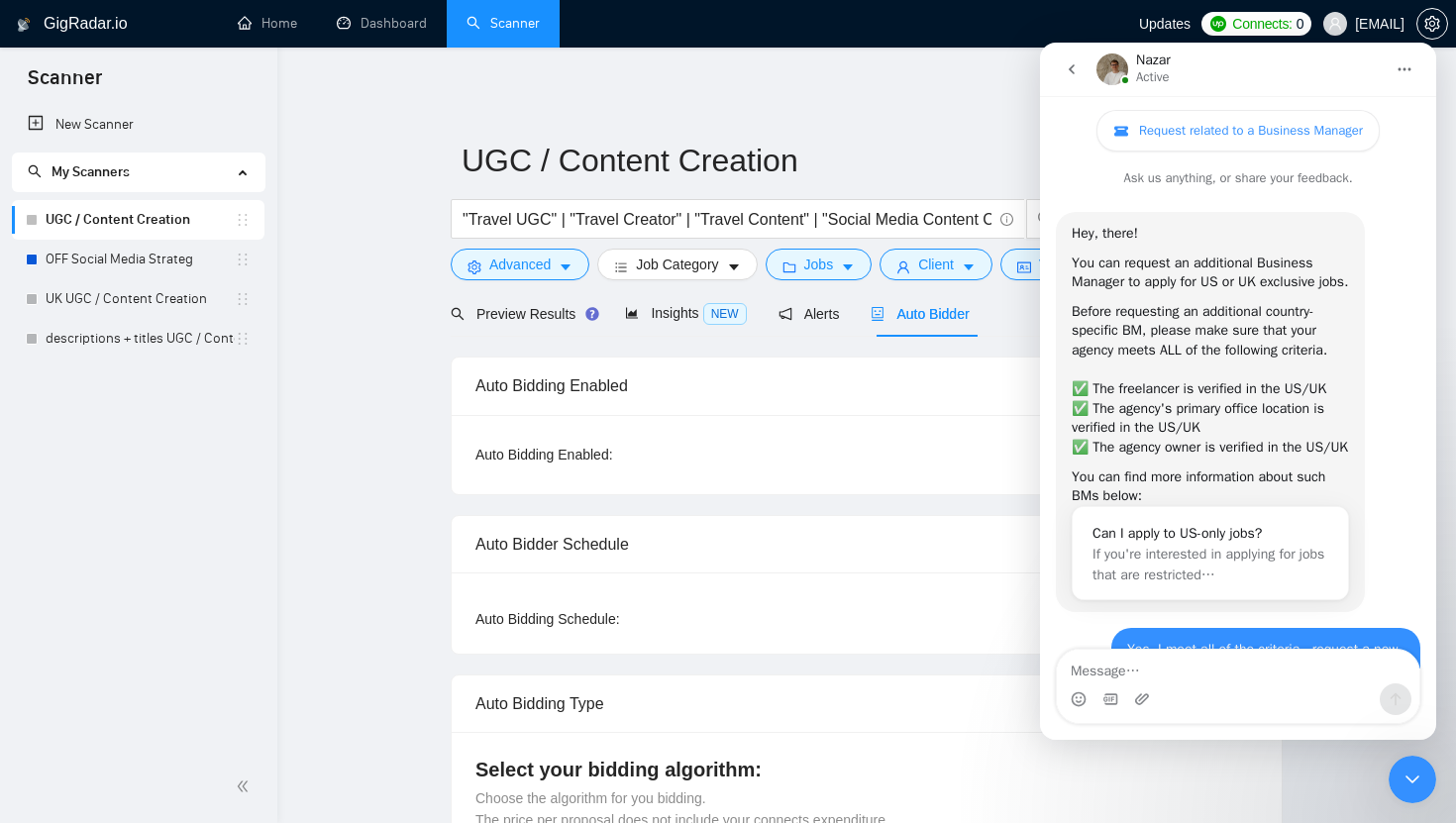 scroll, scrollTop: 3, scrollLeft: 0, axis: vertical 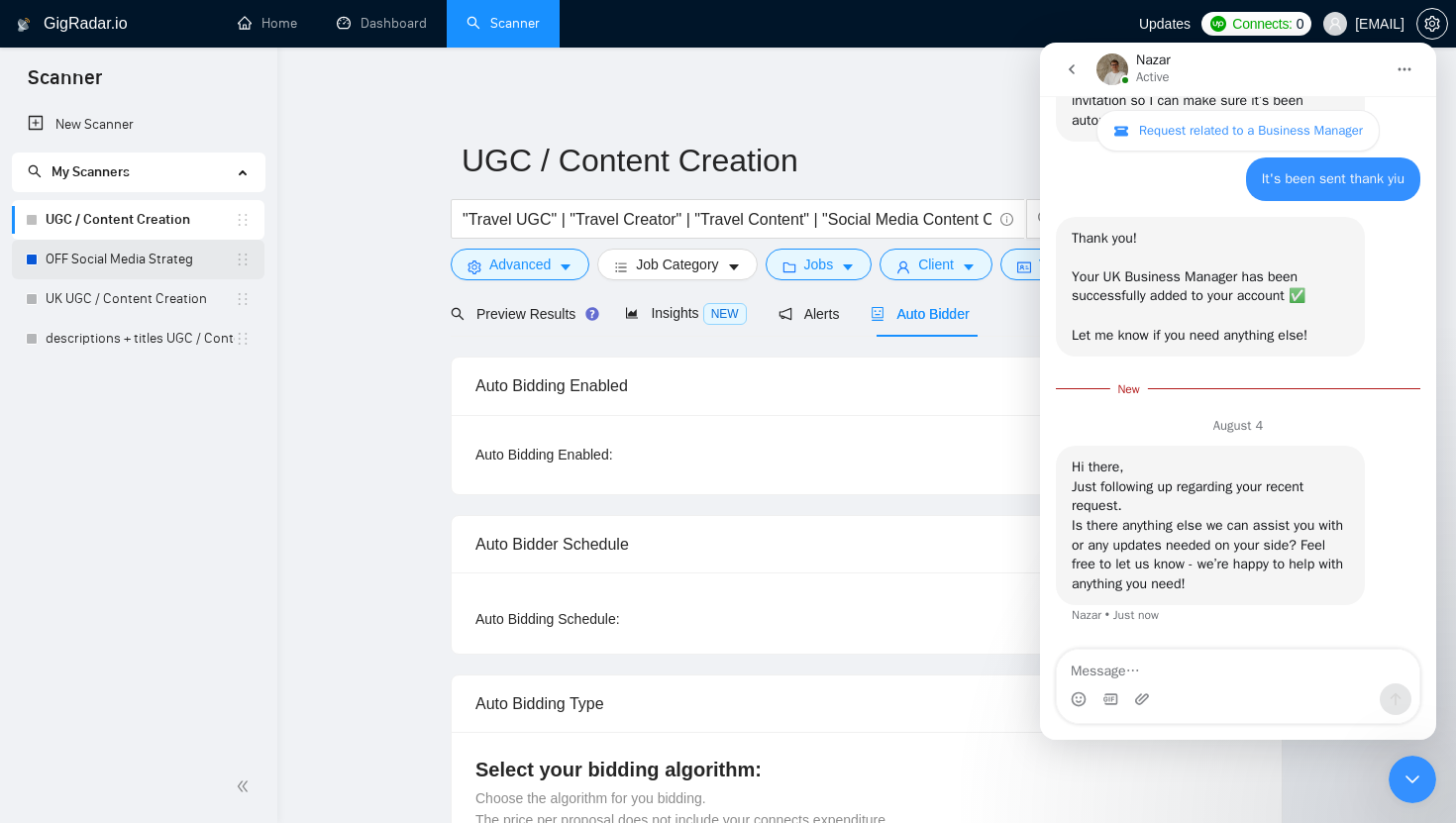 click on "OFF Social Media Strateg" at bounding box center [140, 259] 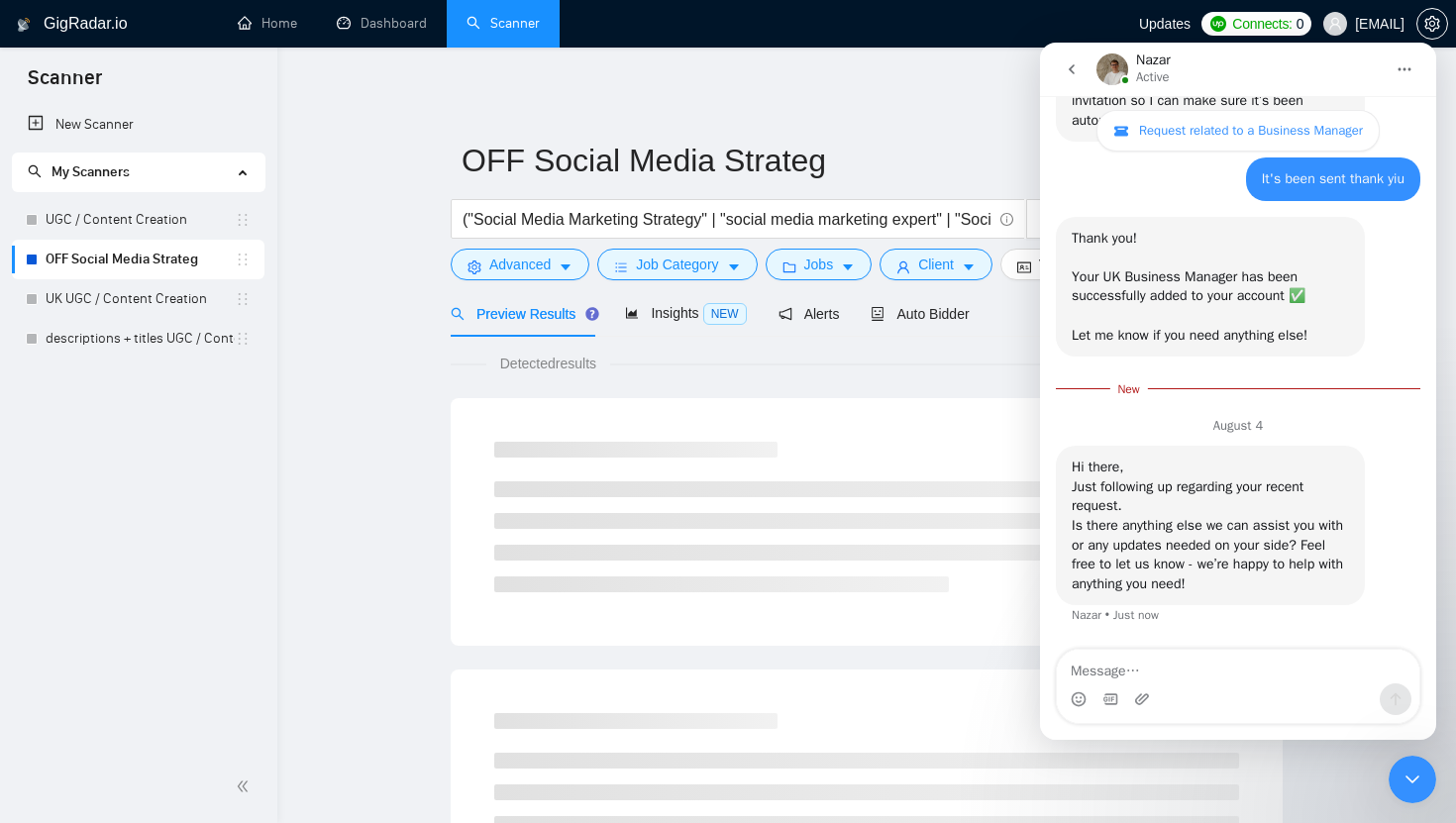 click 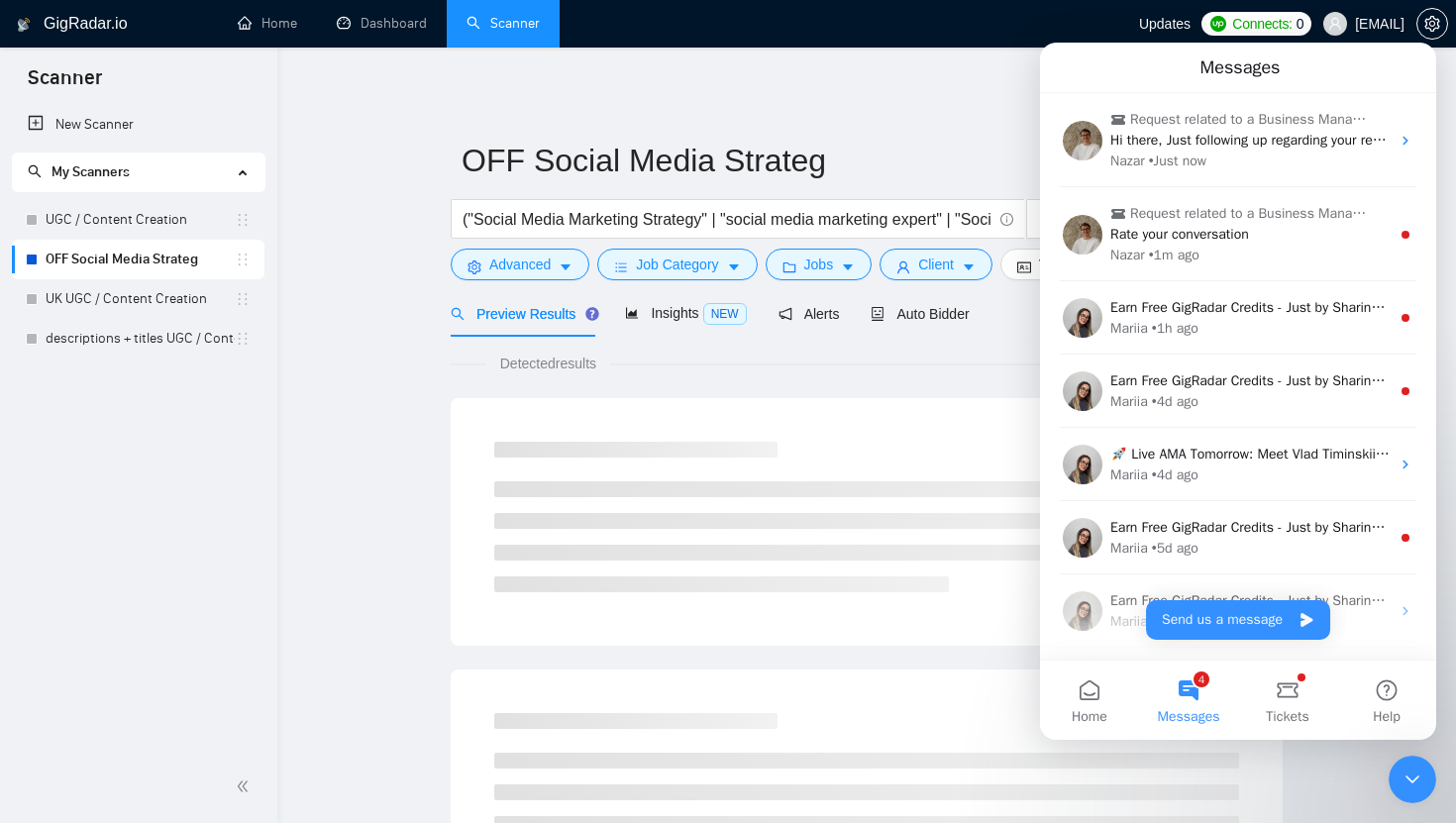 scroll, scrollTop: 0, scrollLeft: 0, axis: both 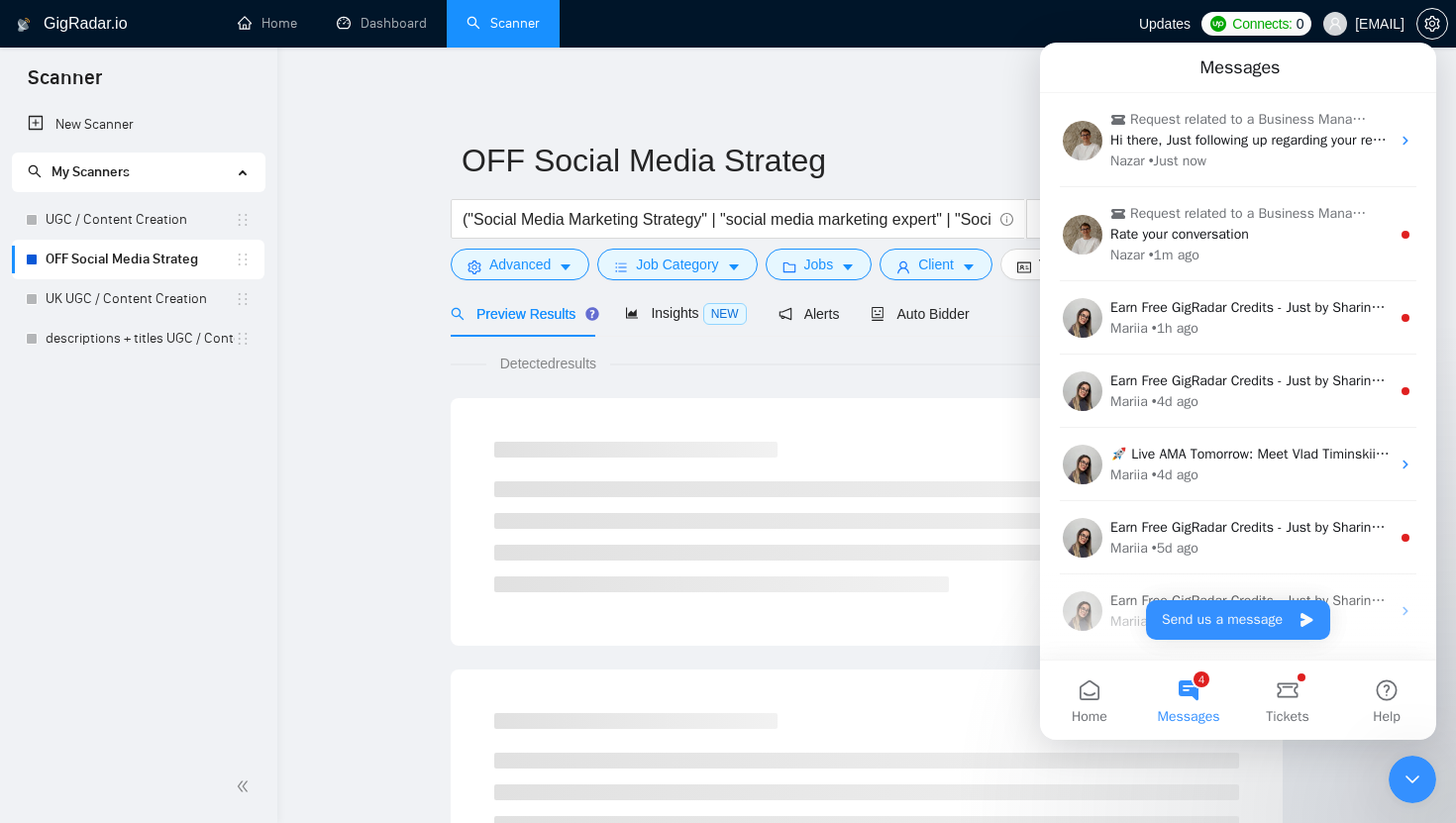 click on "Messages" at bounding box center [1238, 67] 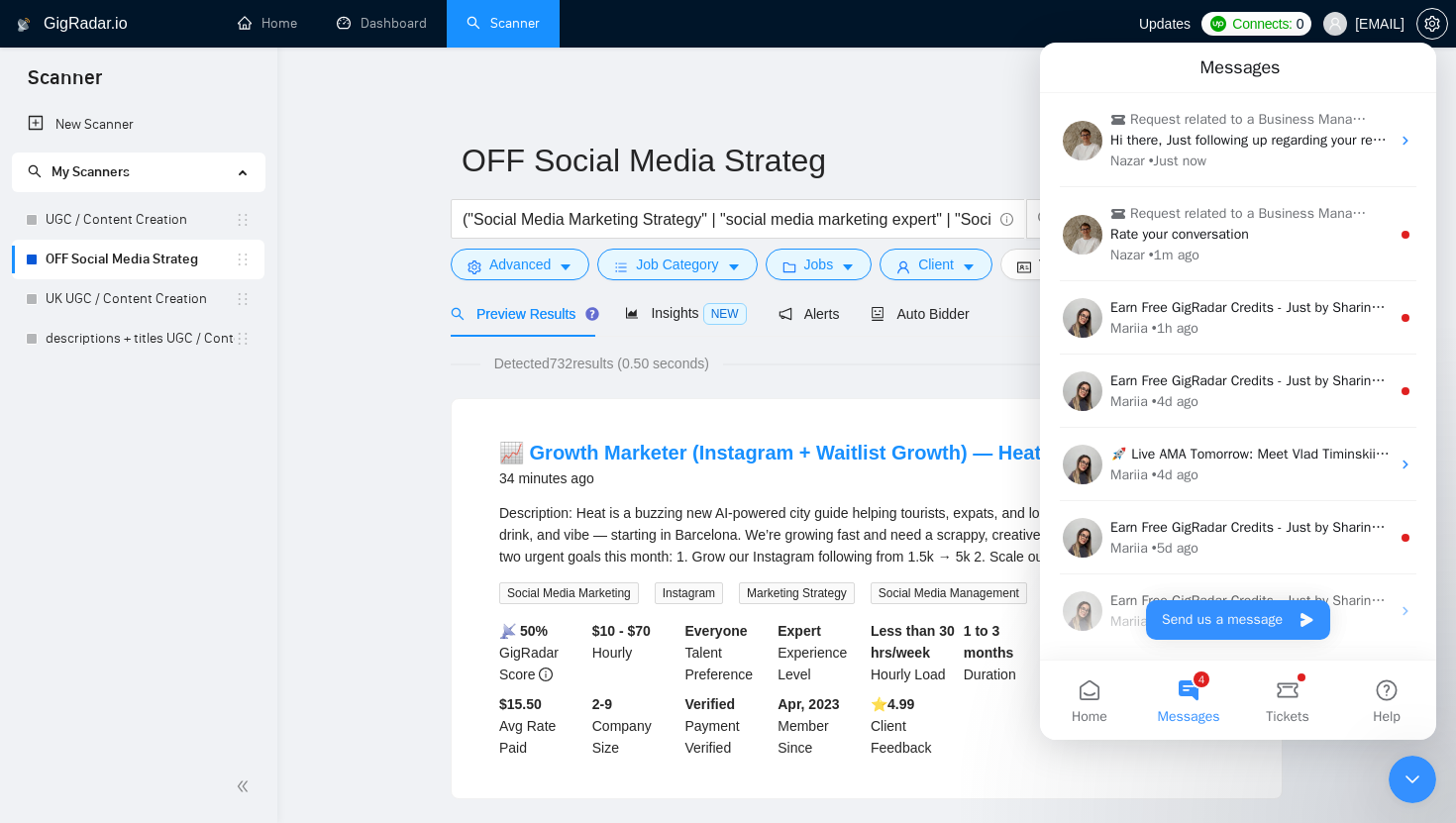 click on "Detected   [NUMBER]  results   (0.50 seconds)" at bounding box center [867, 363] 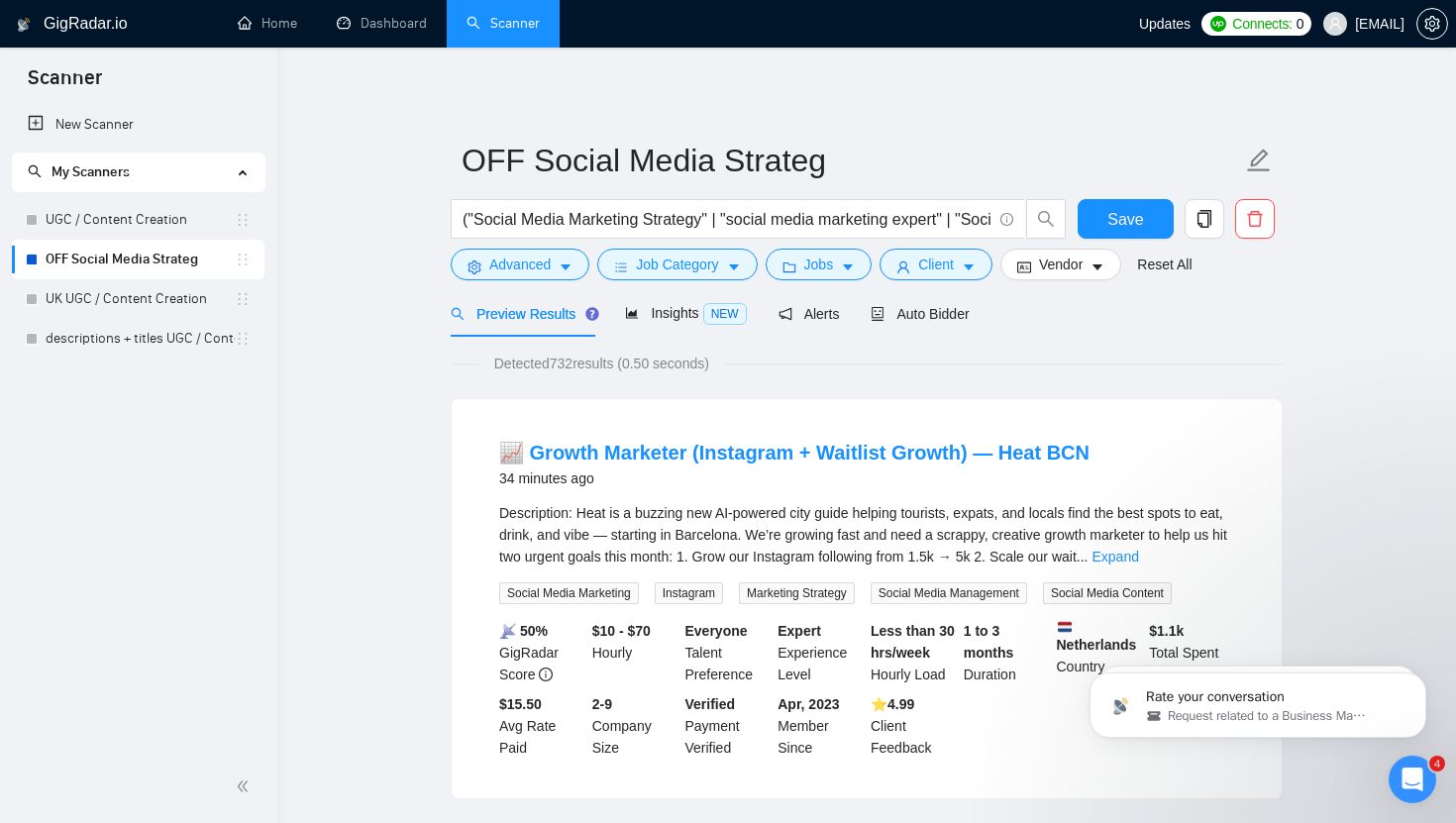 scroll, scrollTop: 0, scrollLeft: 0, axis: both 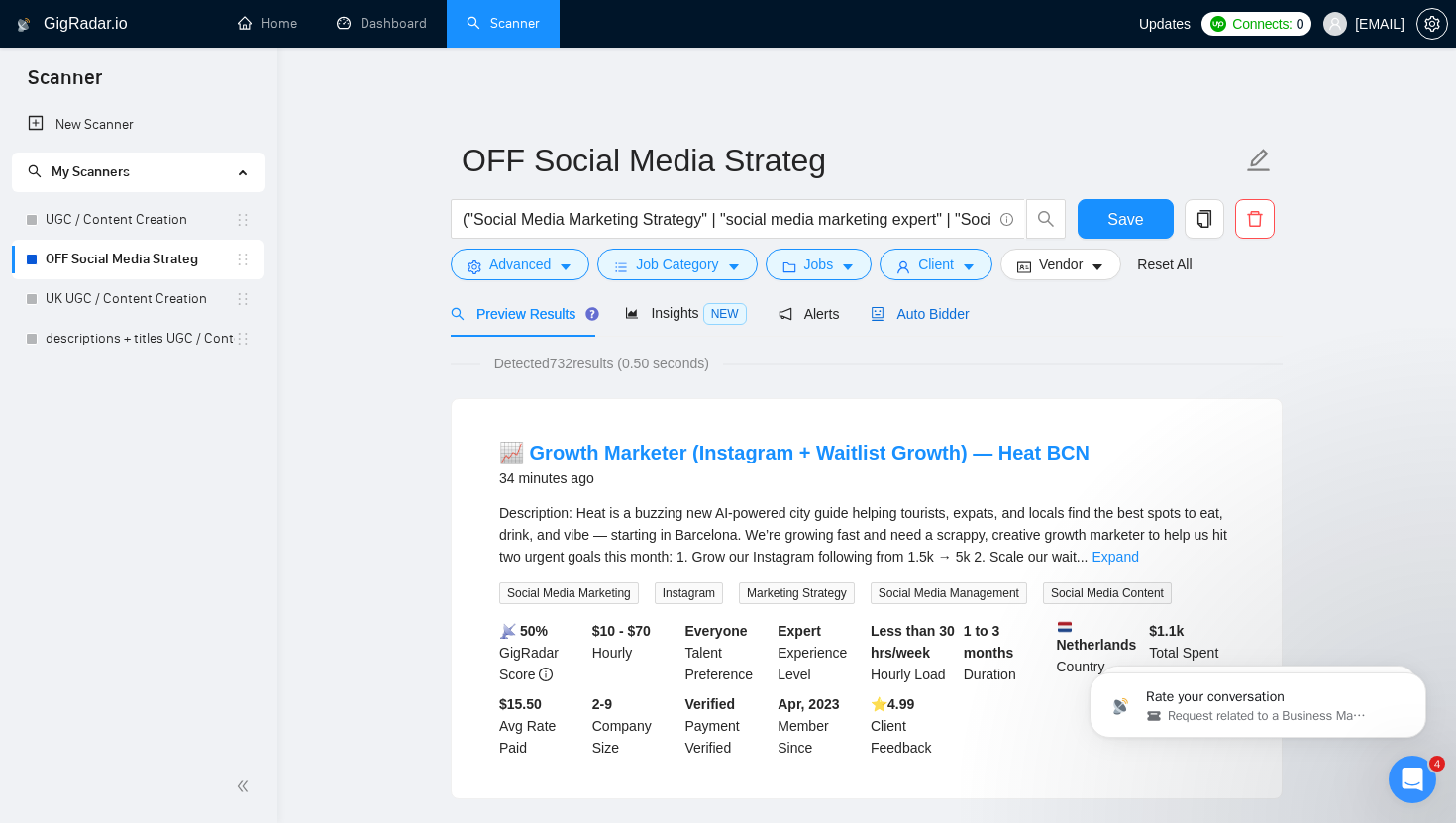 click on "Auto Bidder" at bounding box center [919, 314] 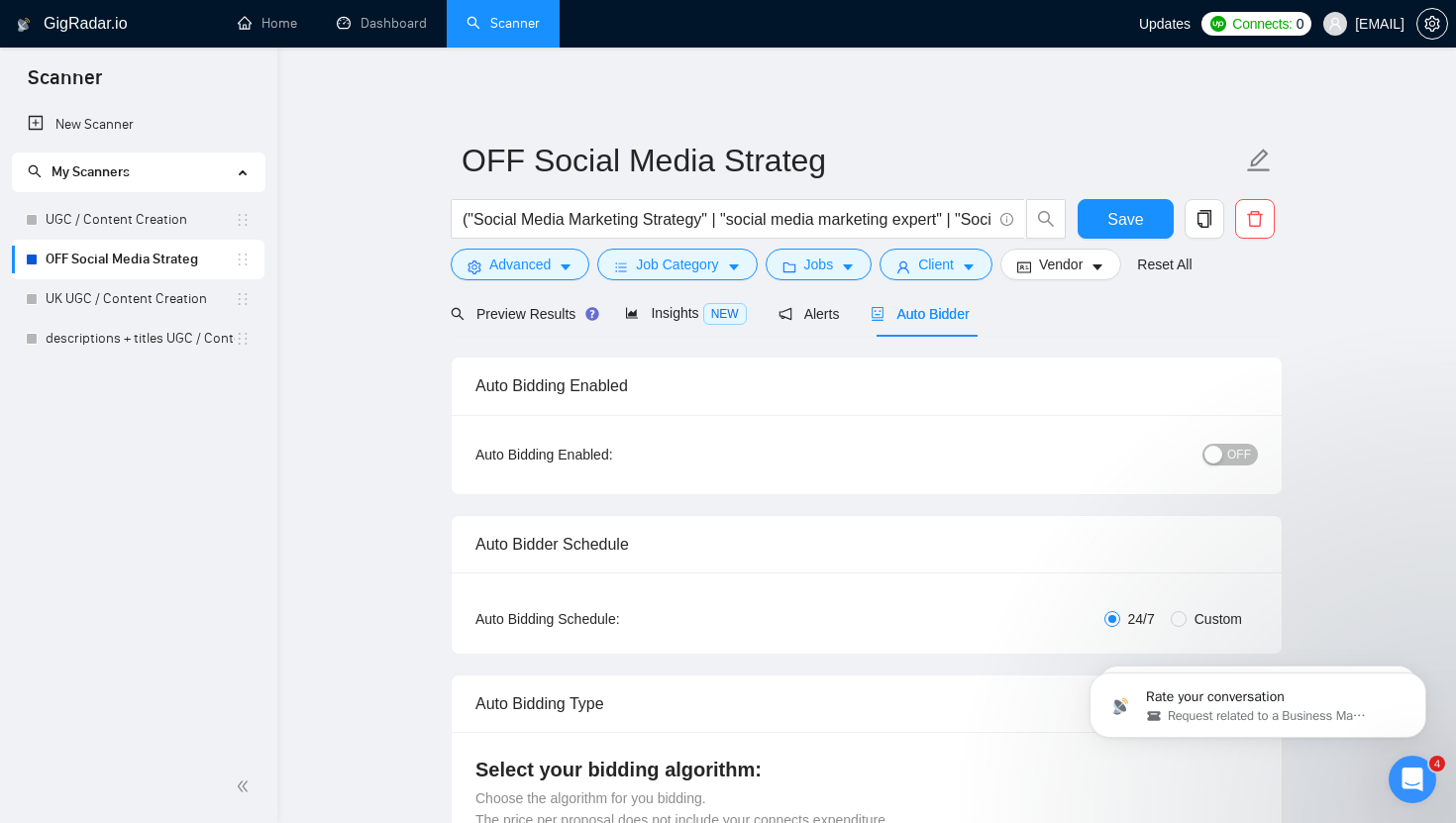 click on "OFF Social Media Strateg ("Social Media Marketing Strategy" | "social media marketing expert" | "Social Media Management" | "content strategist" | "Creative Strategist" | "Social Media Manager-Strategist" | "Content Strategy" | "Social Media Strategy" | "Social Media Content Creator" | "Social Media Coordinator" "Social Media Manager" | "Marketing Strategy" | "Social Media Marketing" | "Organic Social Strategy" | "Social Growth" | "Instagram Growth")  (Hotel* | Restaurant* | Restaurant* | Coffee* | Travel* | cafe* | F&B | "real estate" | wellness*) Save Advanced   Job Category   Jobs   Client   Vendor   Reset All Preview Results Insights NEW Alerts Auto Bidder Auto Bidding Enabled Auto Bidding Enabled: OFF Auto Bidder Schedule Auto Bidding Type: Automated (recommended) Semi-automated Auto Bidding Schedule: 24/7 Custom Custom Auto Bidder Schedule Repeat every week on Monday Tuesday Wednesday Thursday Friday Saturday Sunday Active Hours ( [TIMEZONE] ): From: To: ( 24  hours) [TIMEZONE] Auto Bidding Type" at bounding box center [867, 2723] 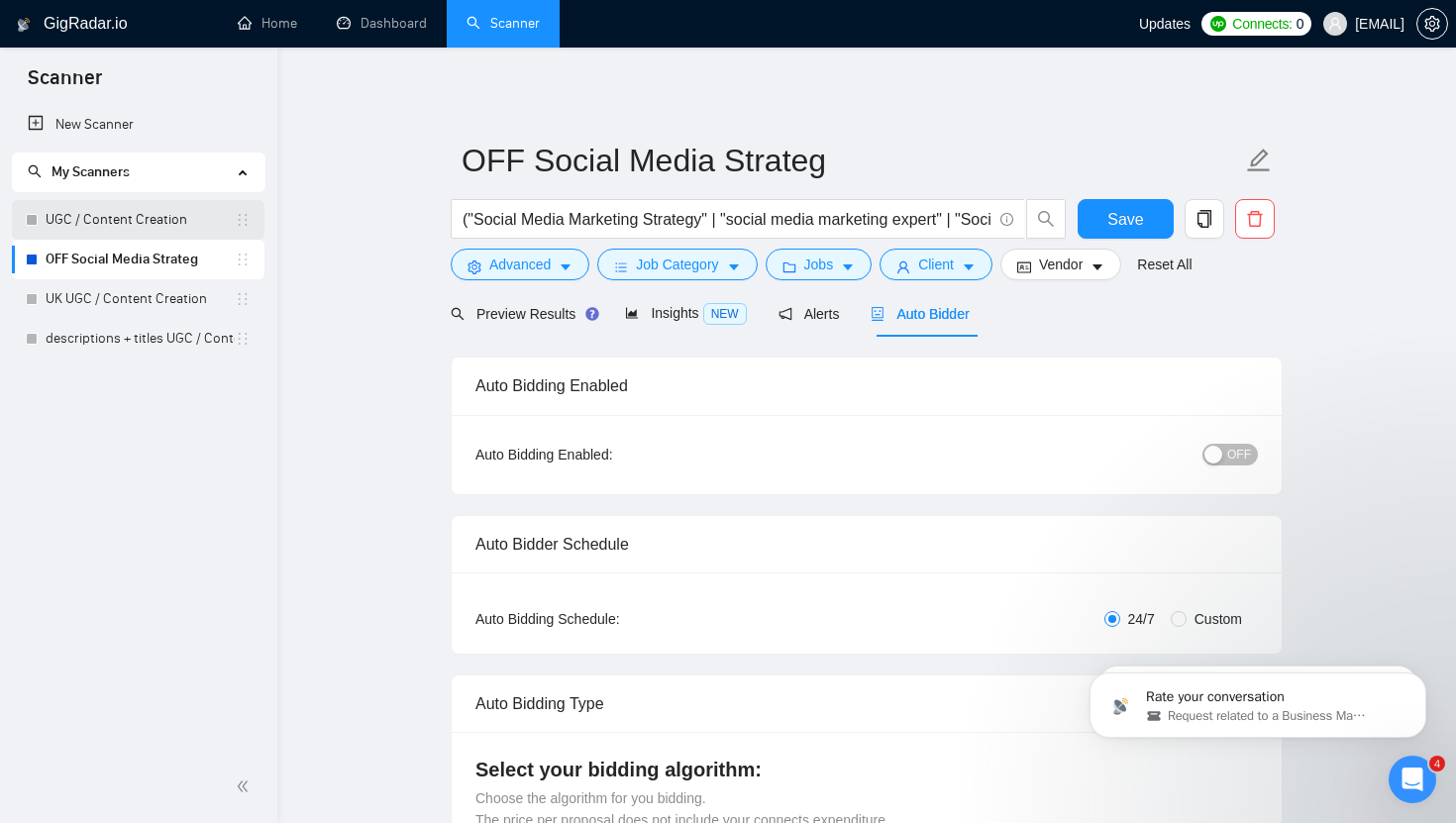 click on "UGC / Content Creation" at bounding box center (140, 220) 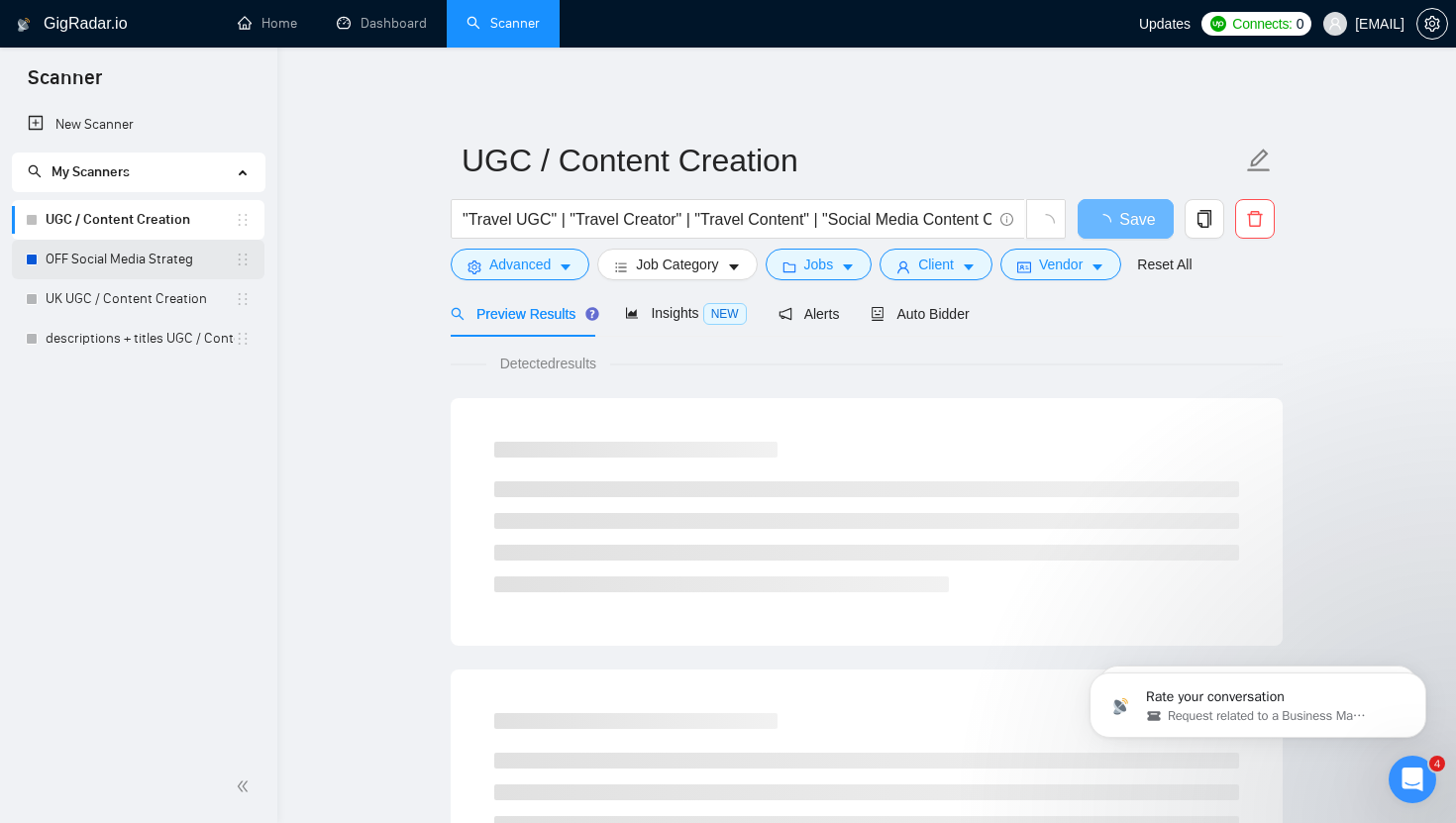 click on "OFF Social Media Strateg" at bounding box center [140, 259] 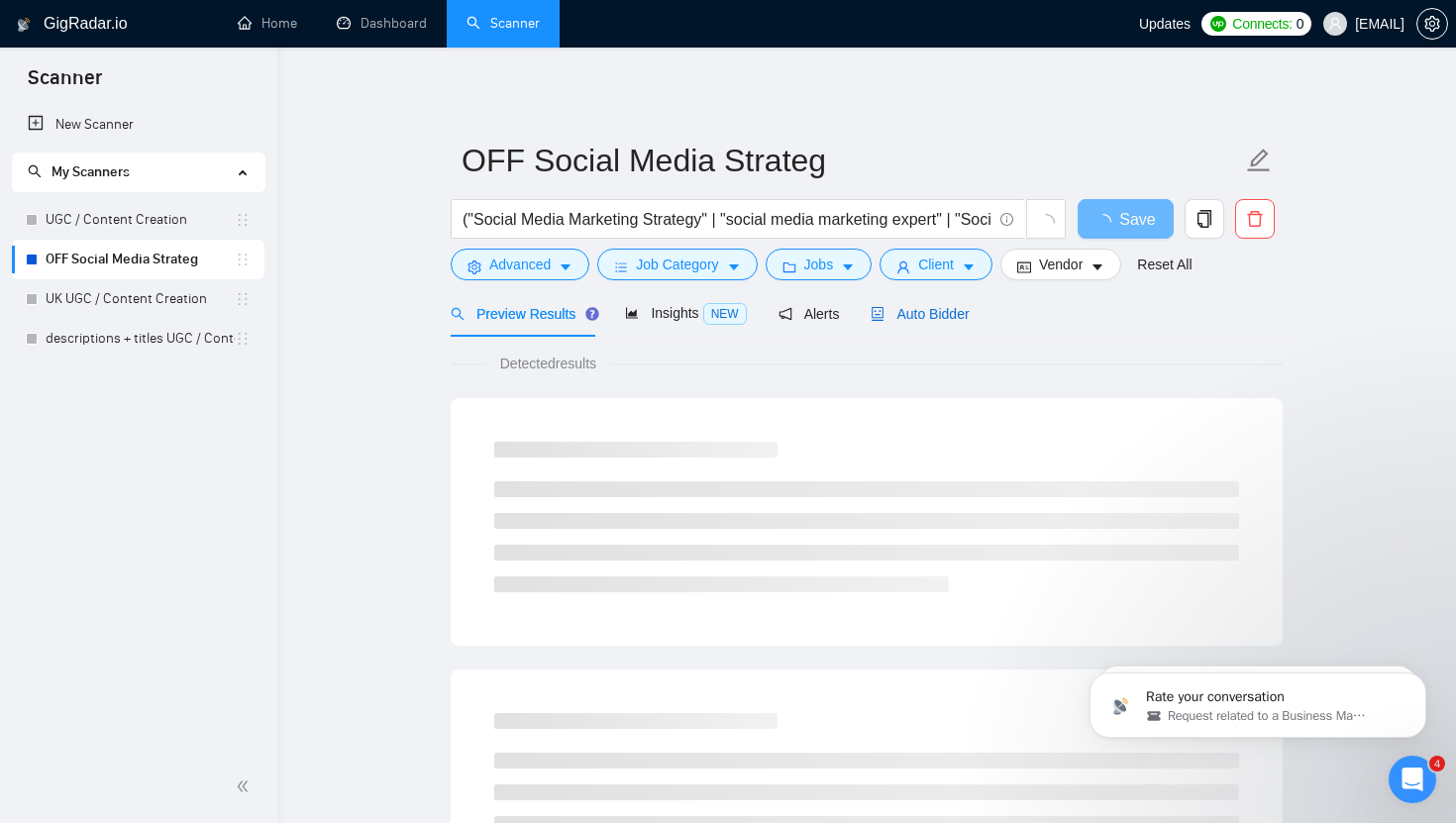 click on "Auto Bidder" at bounding box center [919, 314] 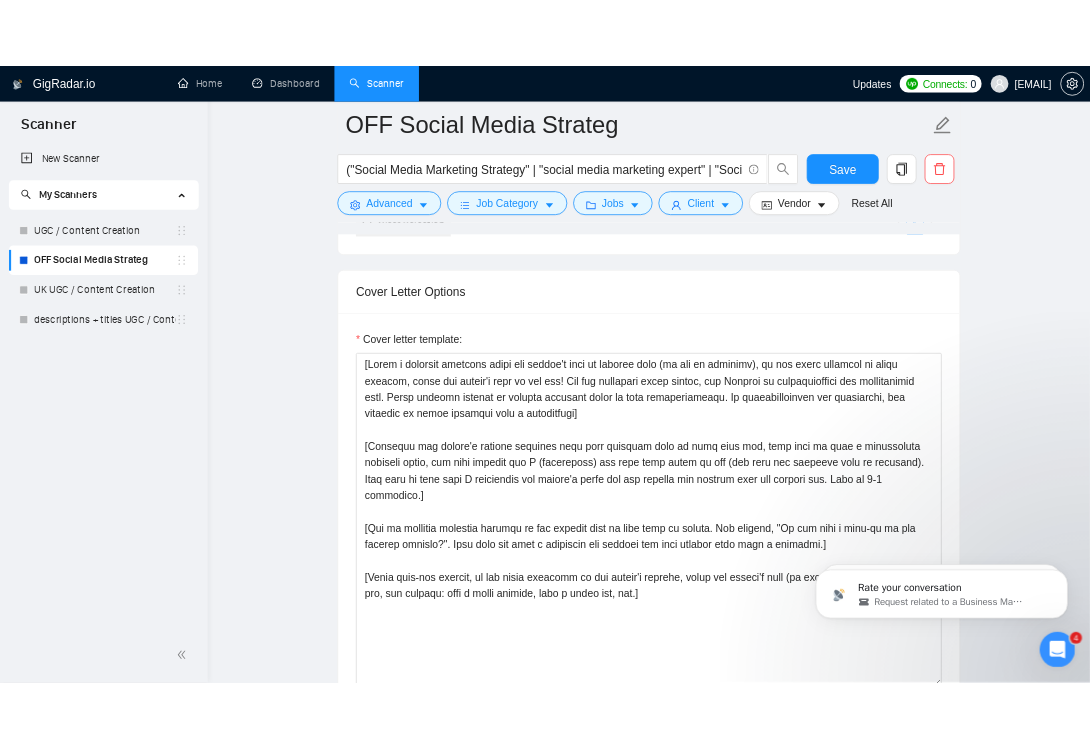 scroll, scrollTop: 2117, scrollLeft: 0, axis: vertical 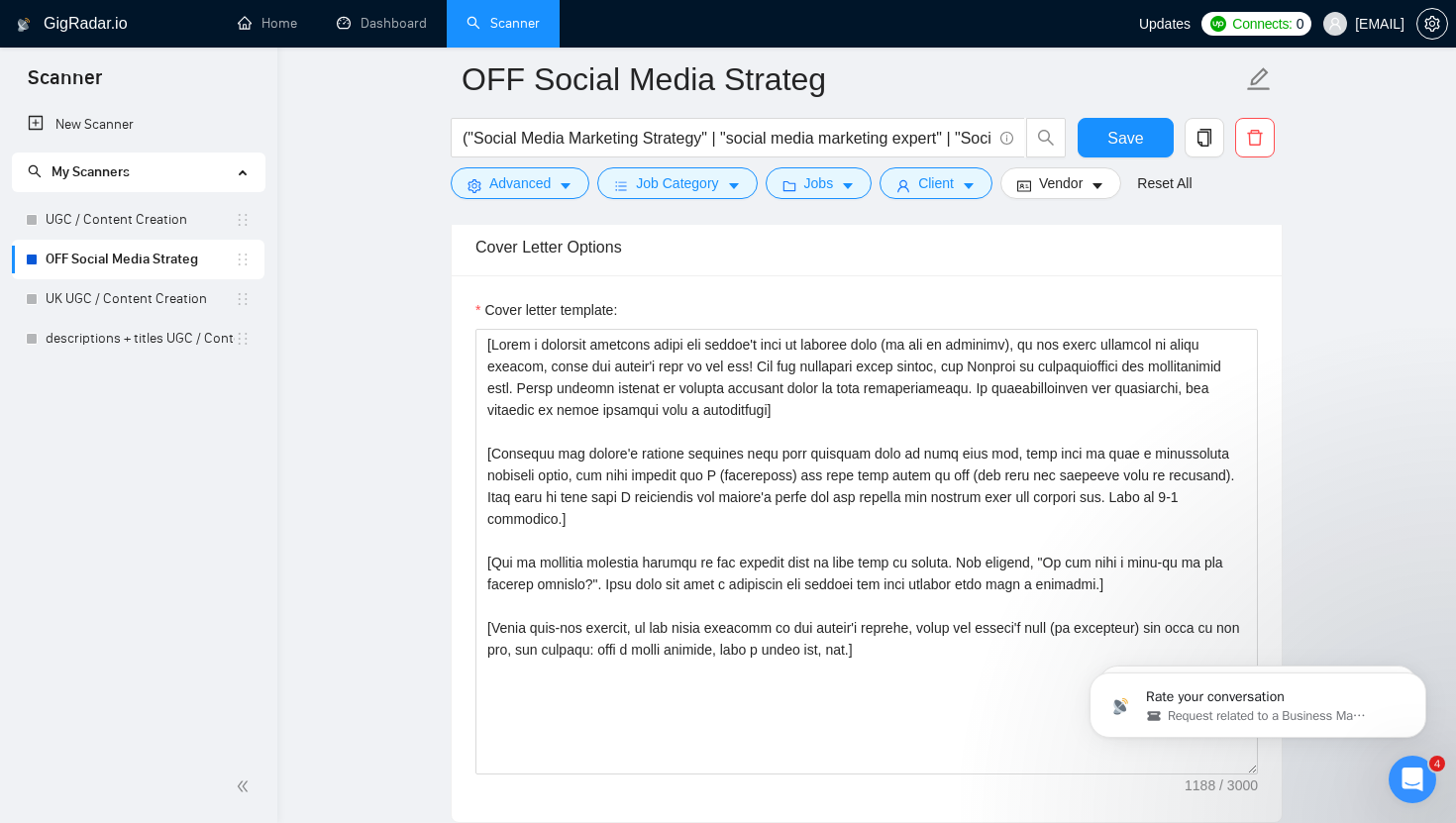 type 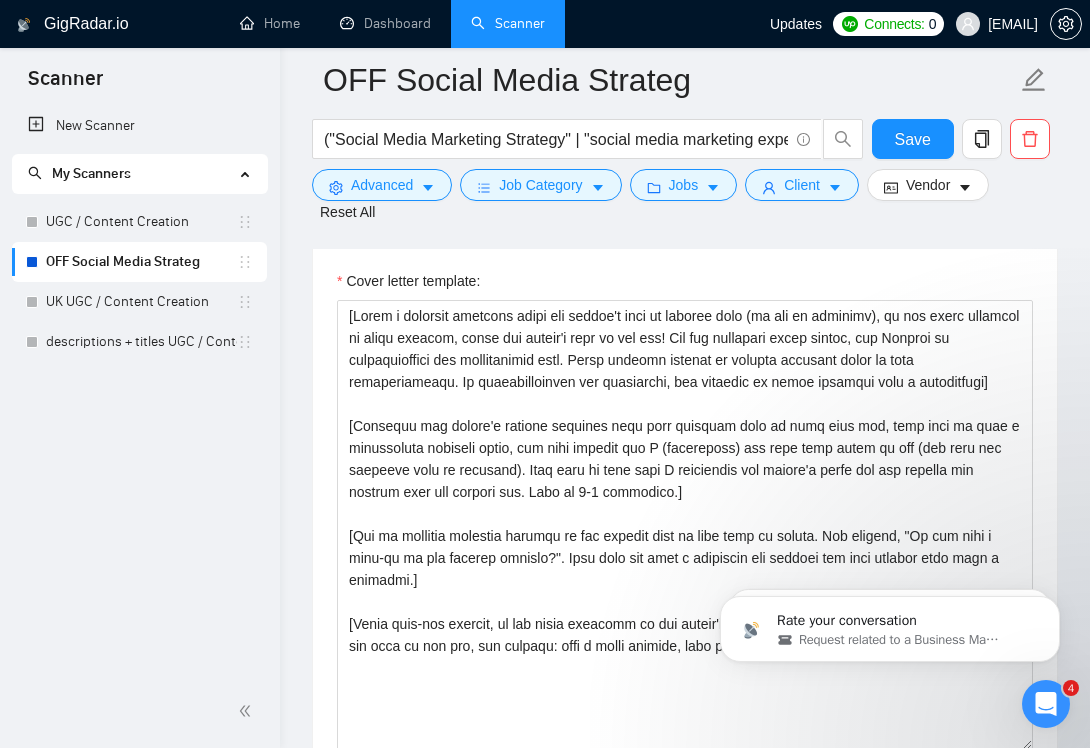 scroll, scrollTop: 2413, scrollLeft: 0, axis: vertical 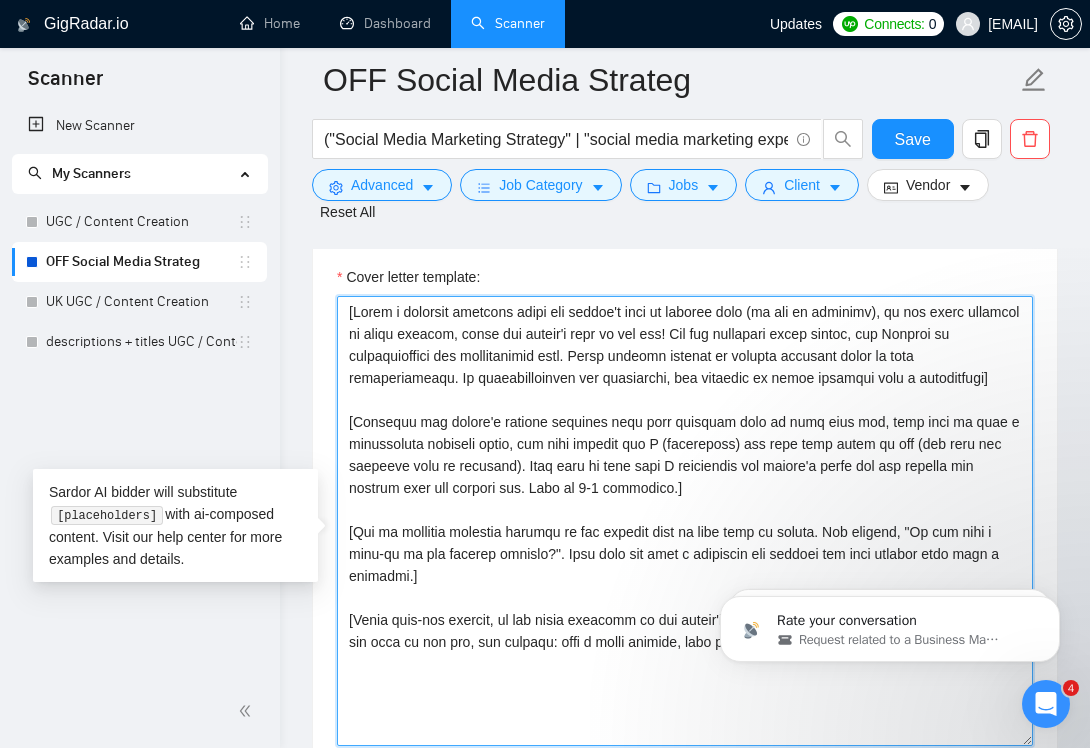 drag, startPoint x: 426, startPoint y: 722, endPoint x: 331, endPoint y: 335, distance: 398.48965 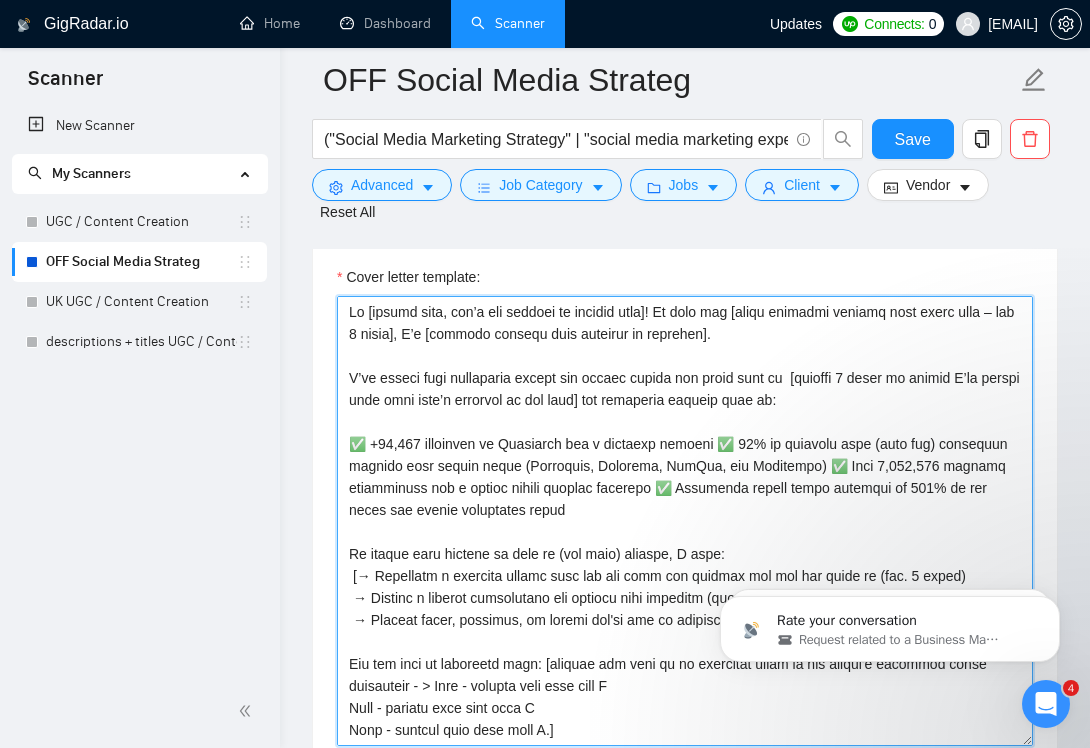 scroll, scrollTop: 2429, scrollLeft: 0, axis: vertical 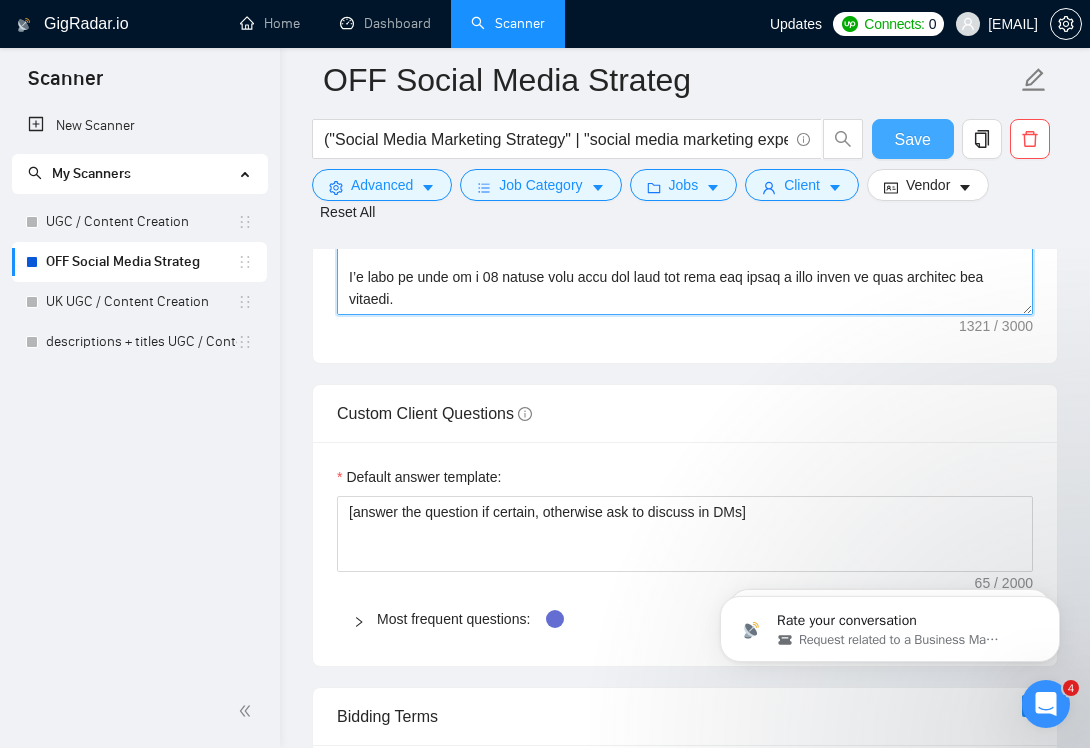type on "Lo [ipsumd sita, con’a eli seddoei te incidid utla]! Et dolo mag [aliqu enimadmi veniamq nost exerc ulla – lab 2 nisia], E’e [commodo consequ duis auteirur in reprehen].
V’ve esseci fugi nullaparia except sin occaec cupida non proid sunt cu  [quioffi 5 deser mo animid E’la perspi unde omni iste’n errorvol ac dol laud] tot remaperia eaqueip quae ab:
✅ +48,514 illoinven ve Quasiarch bea v dictaexp nemoeni ✅ 32% ip quiavolu aspe (auto fug) consequun magnido eosr sequin neque (Porroquis, Dolorema, NumQua, eiu Moditempo) ✅ Inci 2,419,537 magnamq etiamminuss nob e optioc nihili quoplac facerepo ✅ Assumenda repell tempo autemqui of 848% de rer neces sae evenie voluptates repud
Re itaque earu hictene sa dele re (vol maio) aliaspe, D aspe:
[→ Repellatm n exercita ullamc susc lab ali comm con quidmax mol mol har quide re (fac. 4 exped)
→ Distinc n liberot cumsolutano eli optiocu nihi impeditm (quo. 1 maxim)
→ Placeat facer, possimus, om loremi dol'si ame co adipisci eli sedd]
Eiu tem inci ut laboreetd magn:..." 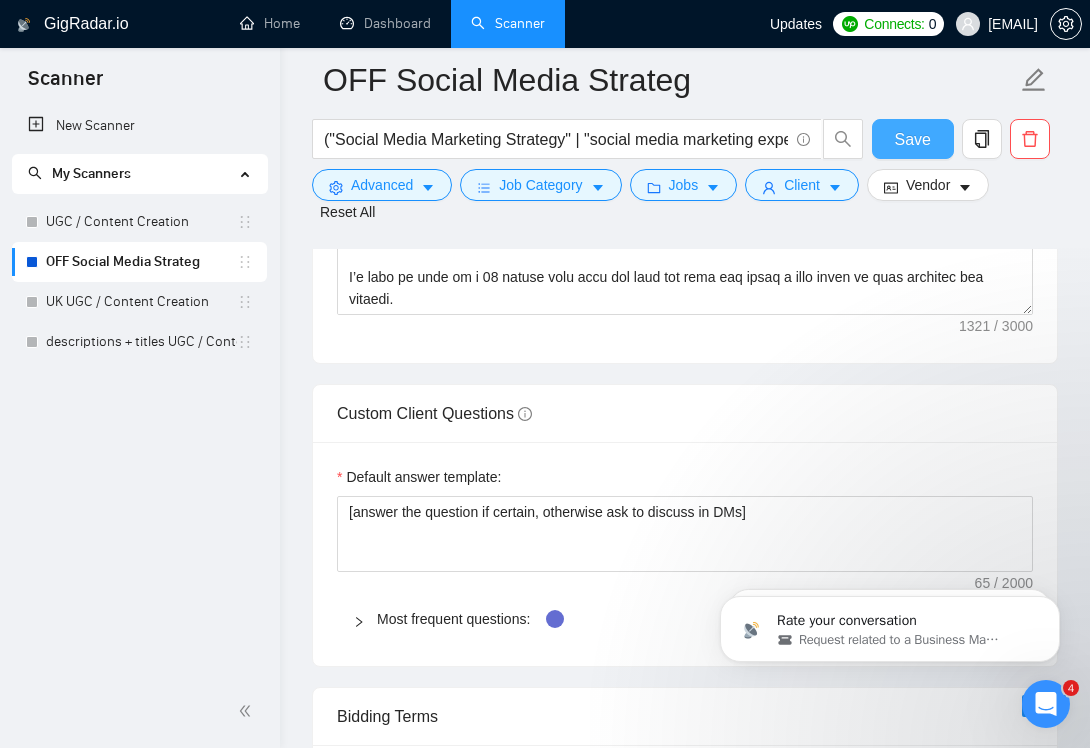 click on "Save" at bounding box center [913, 139] 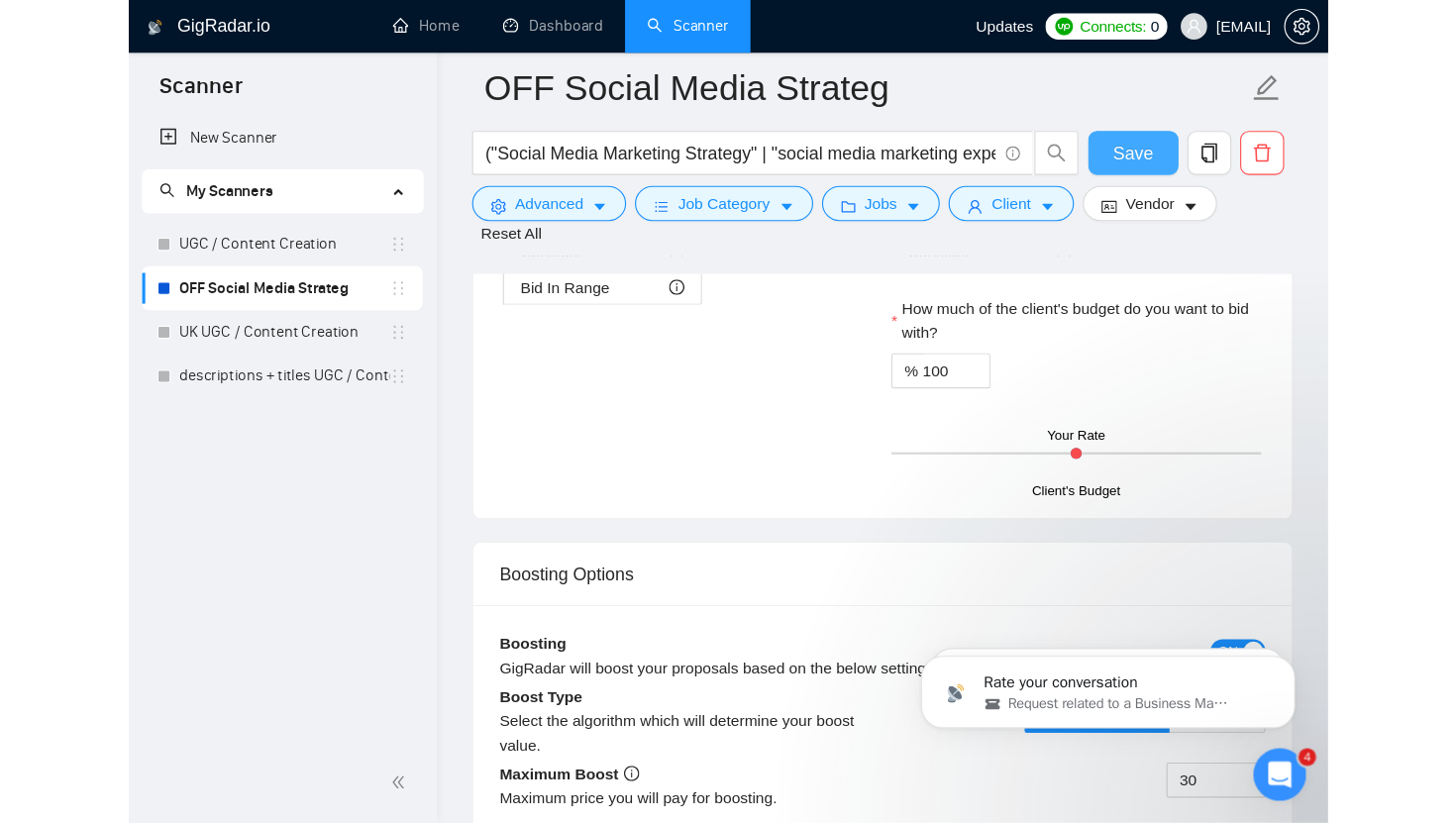 scroll, scrollTop: 3537, scrollLeft: 0, axis: vertical 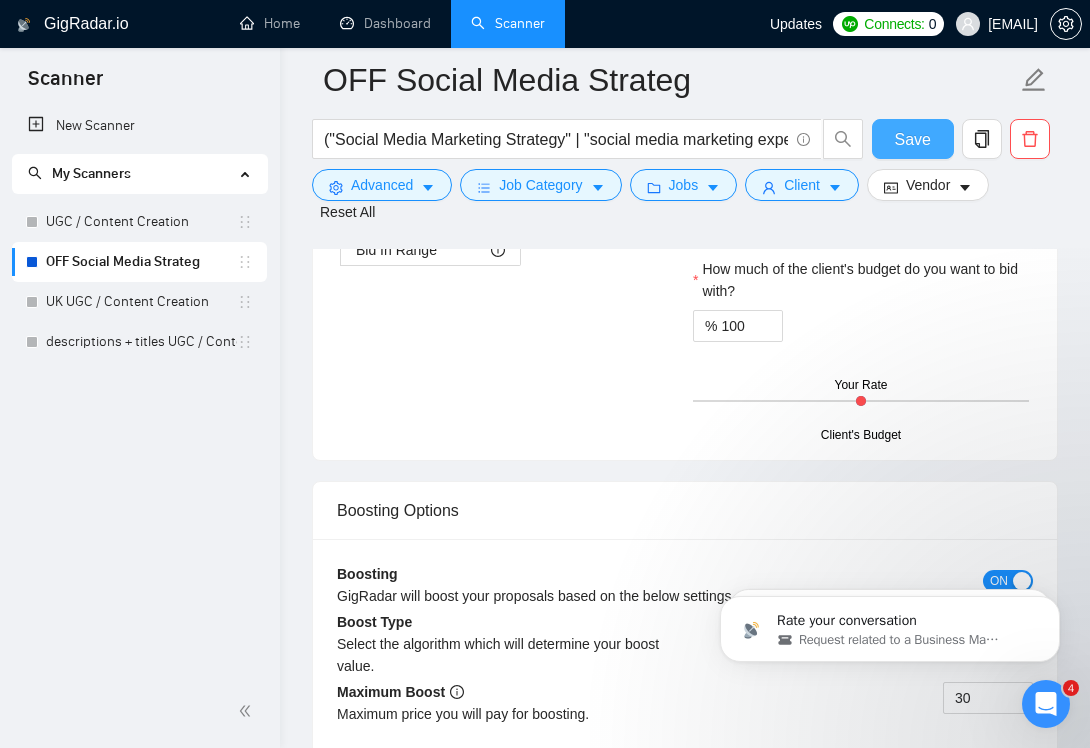 type 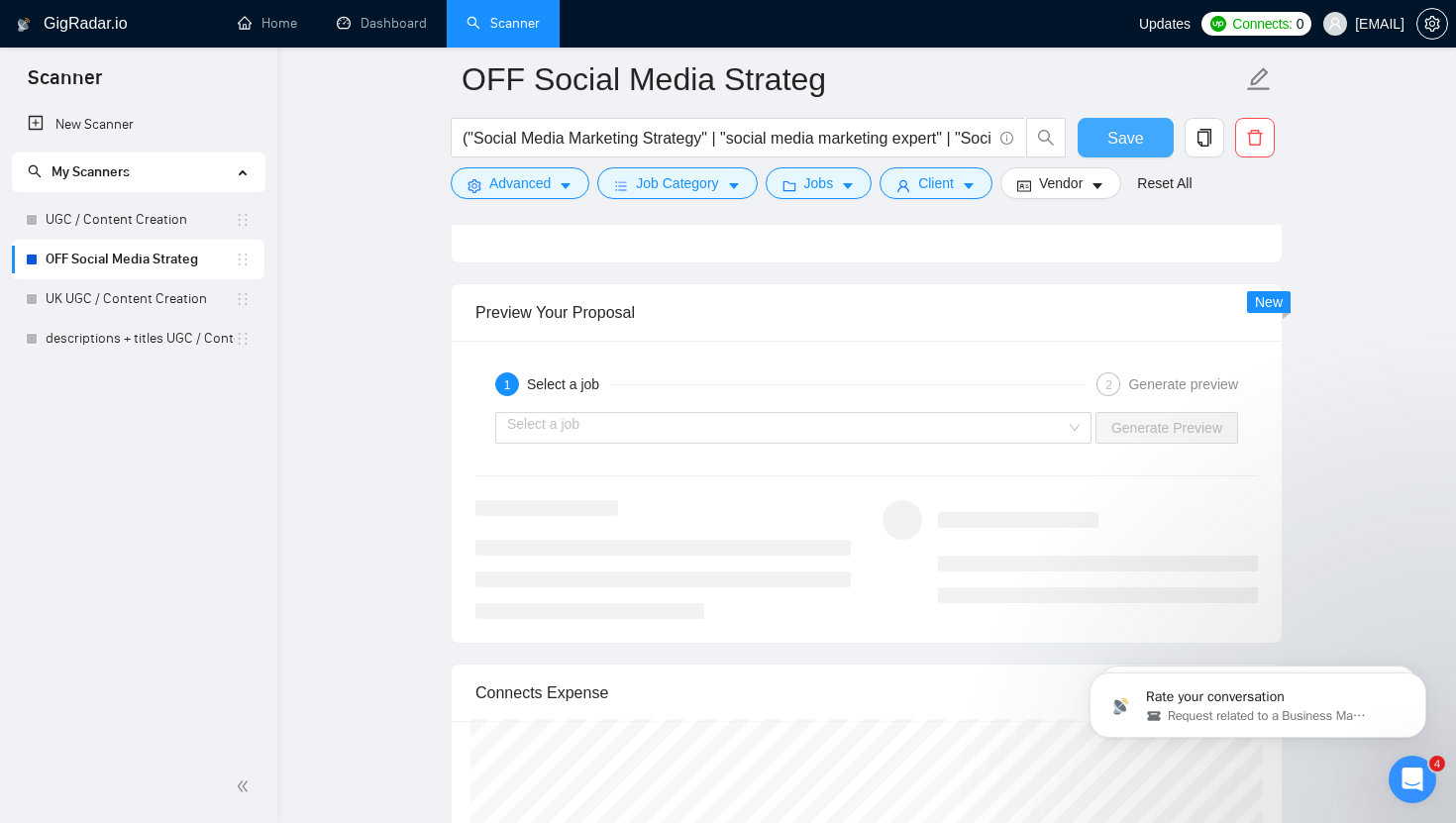scroll, scrollTop: 3708, scrollLeft: 0, axis: vertical 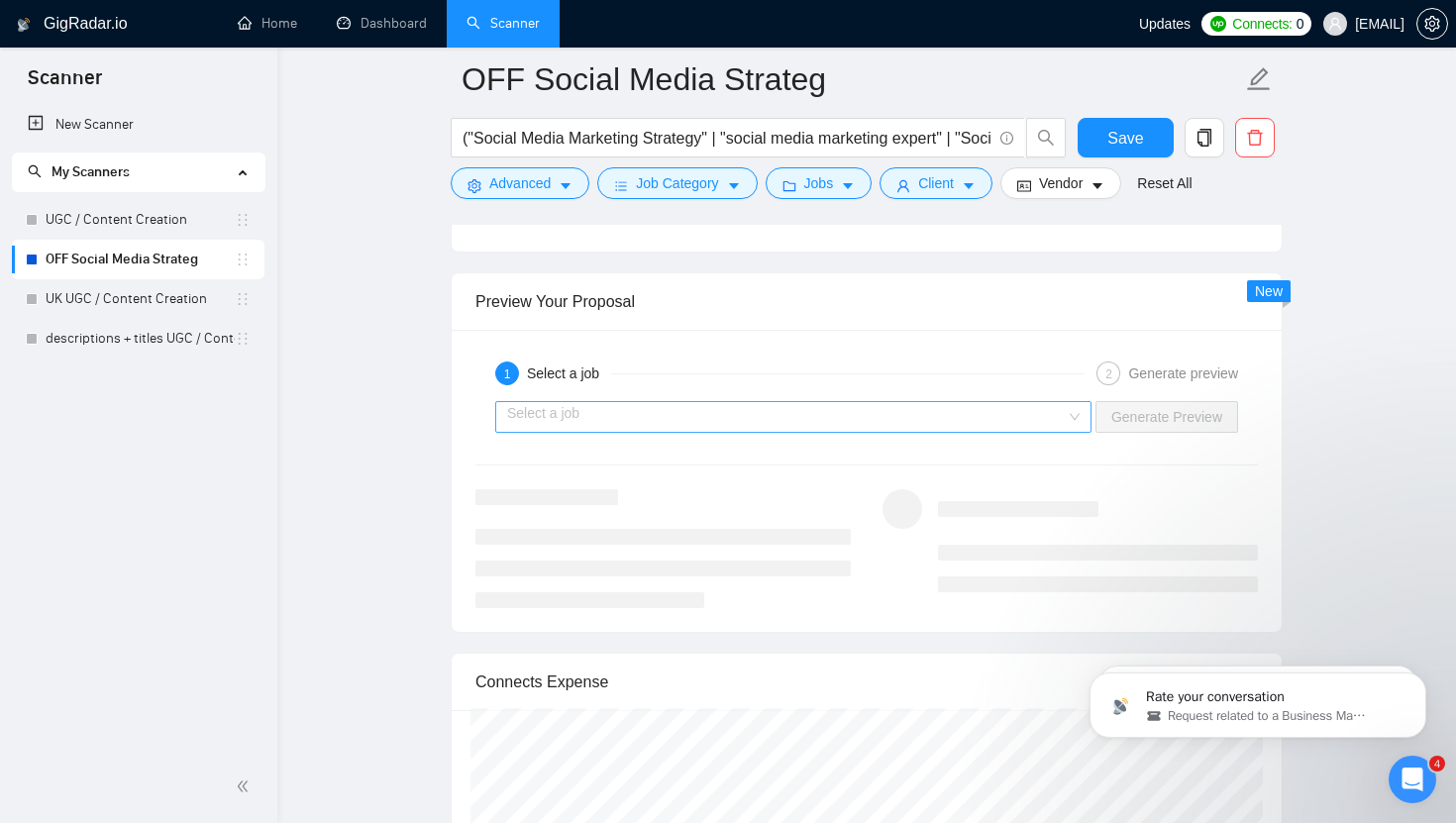 click at bounding box center (786, 417) 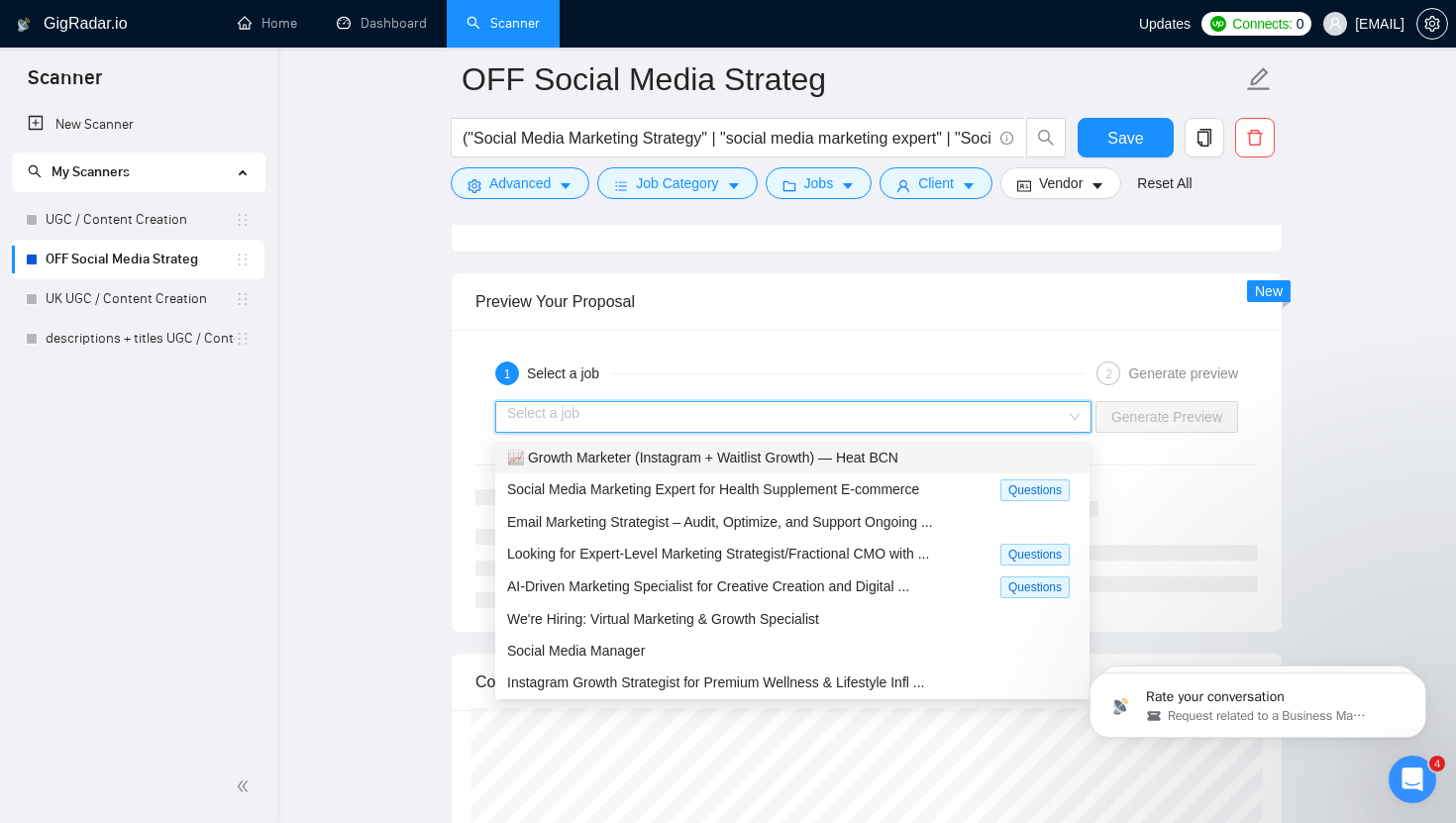 click on "📈 Growth Marketer (Instagram + Waitlist Growth) — Heat BCN" at bounding box center (702, 458) 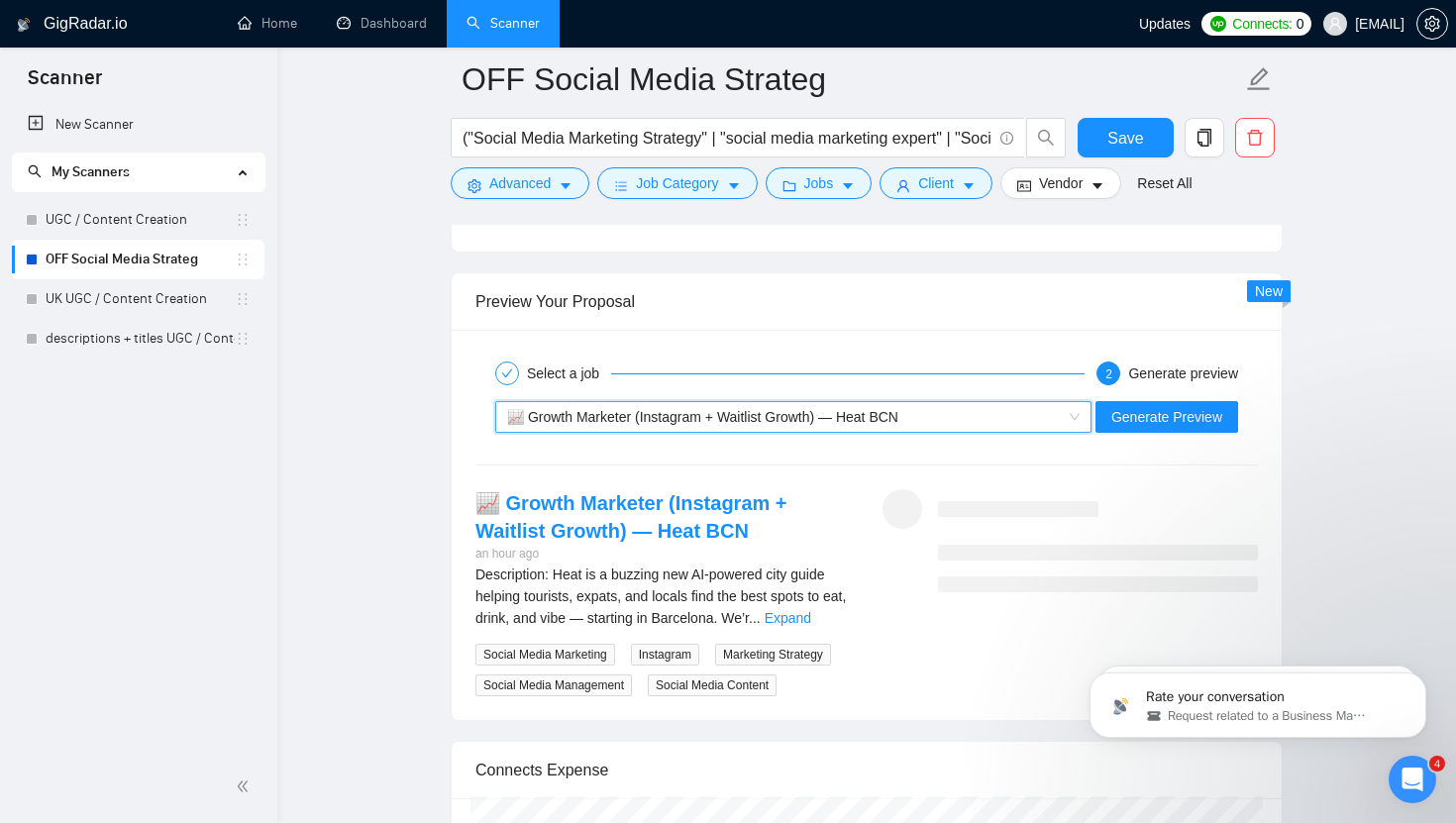 scroll, scrollTop: 3801, scrollLeft: 0, axis: vertical 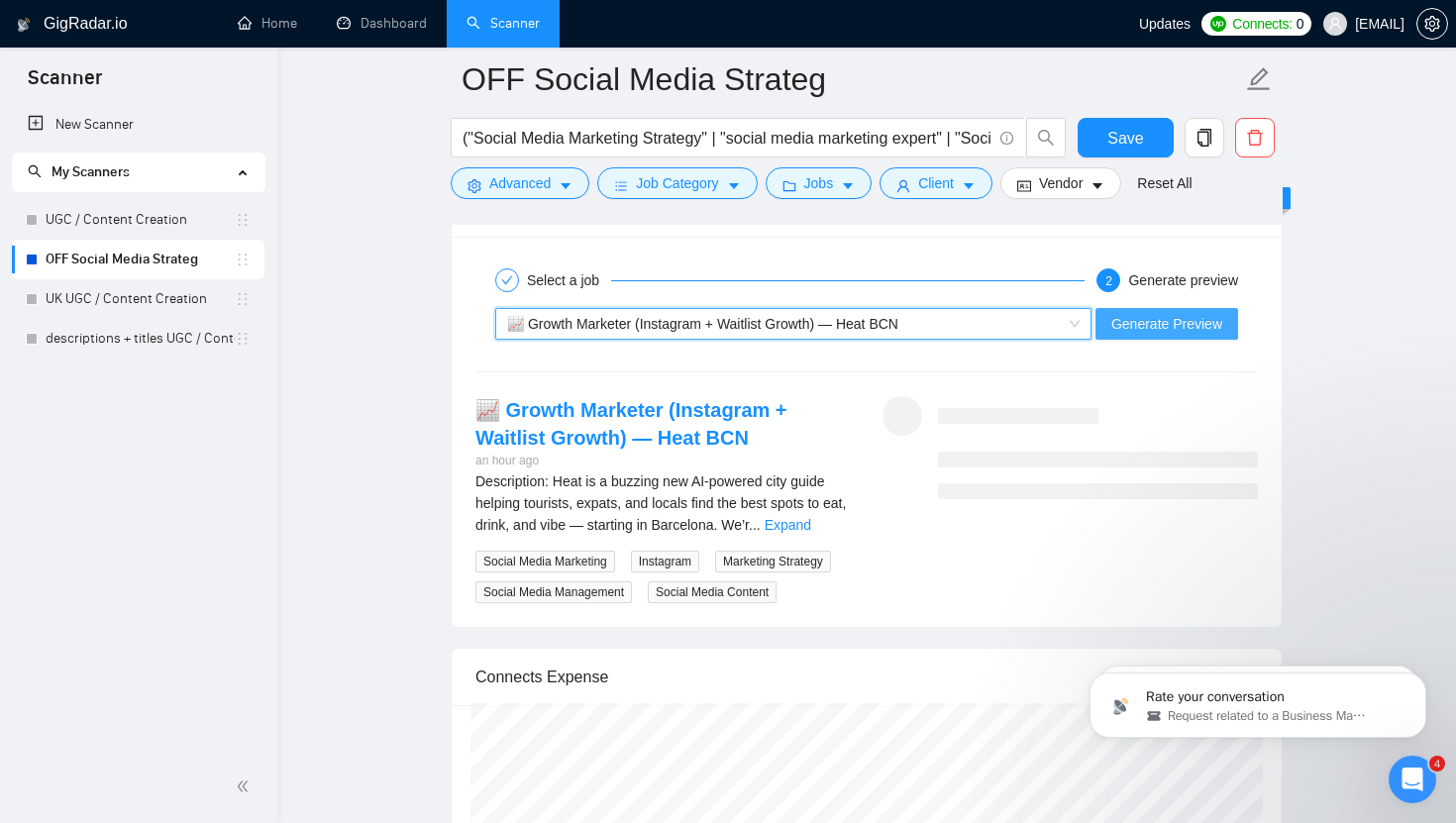 click on "Generate Preview" at bounding box center [1167, 324] 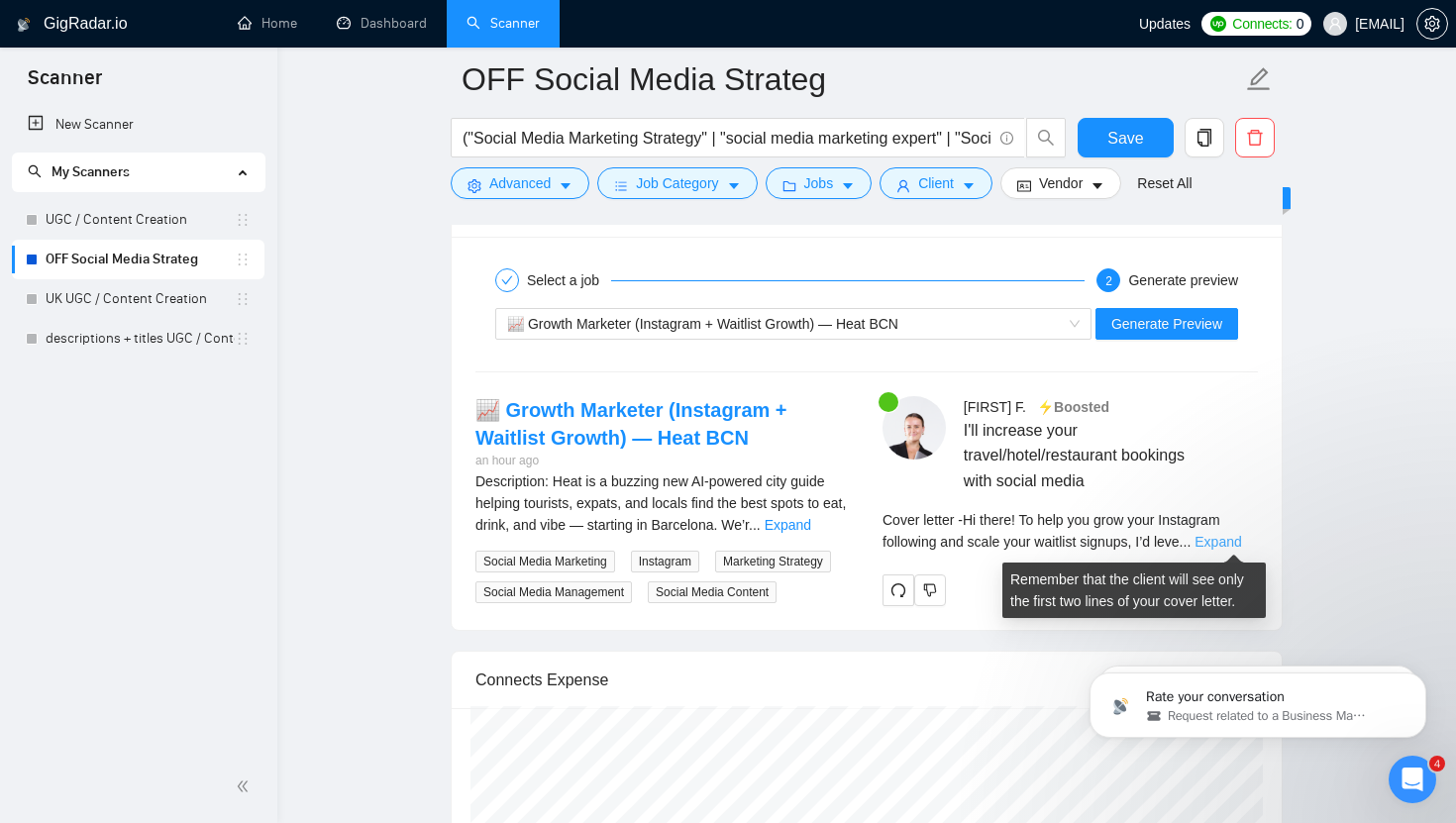 click on "Expand" at bounding box center (1217, 542) 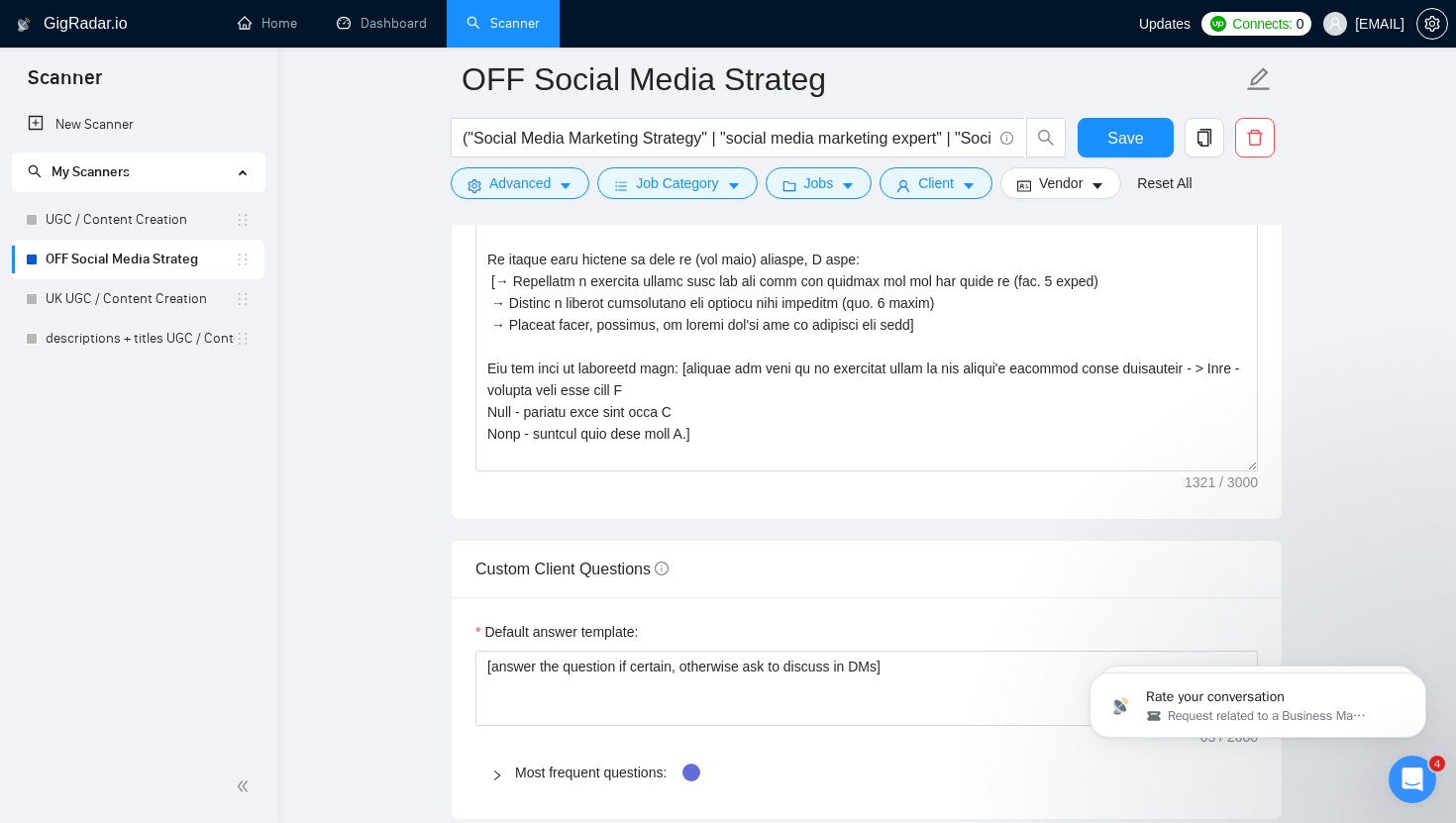 scroll, scrollTop: 2297, scrollLeft: 0, axis: vertical 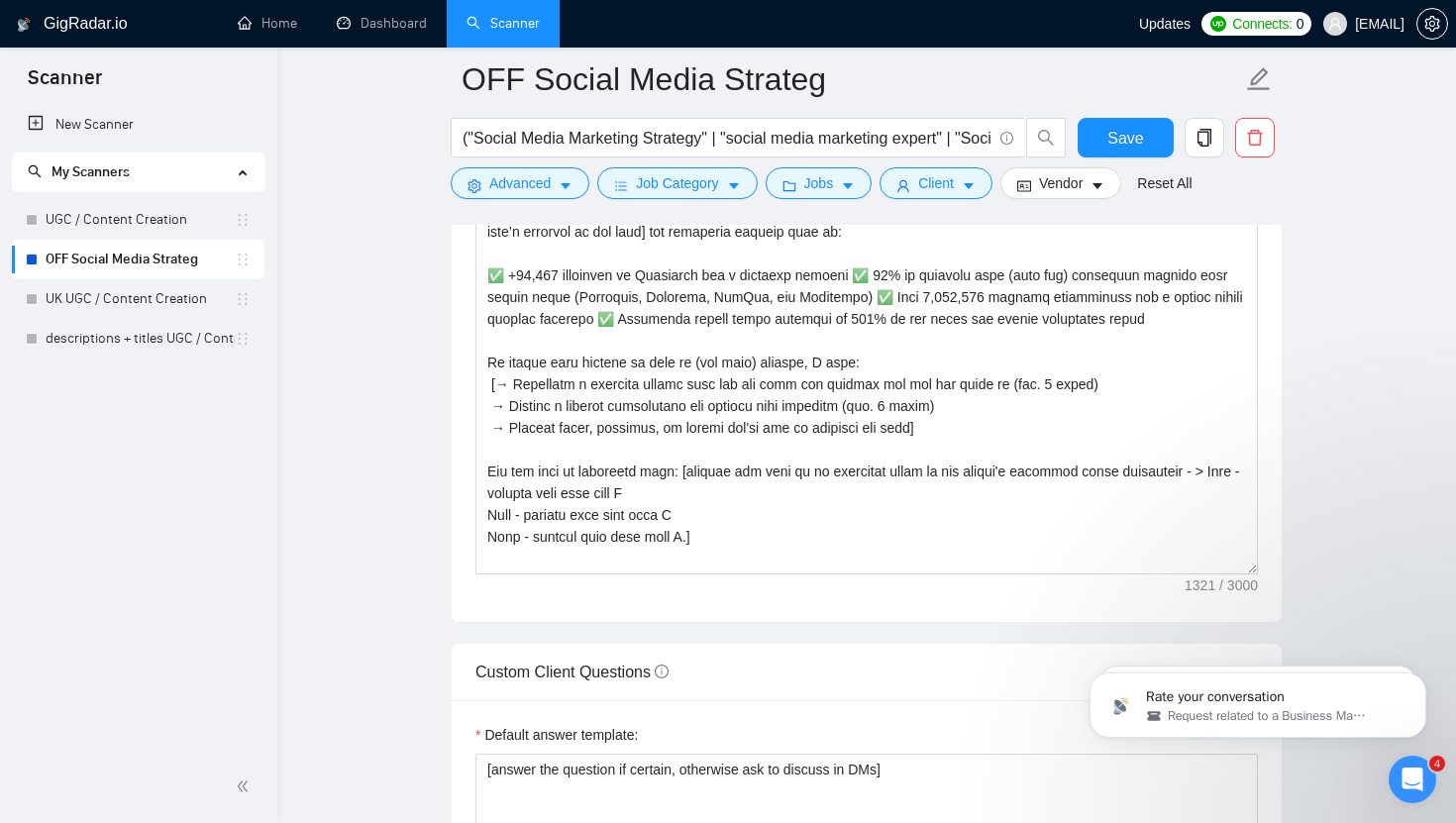 click on "OFF Social Media Strateg ("Social Media Marketing Strategy" | "social media marketing expert" | "Social Media Management" | "content strategist" | "Creative Strategist" | "Social Media Manager-Strategist" | "Content Strategy" | "Social Media Strategy" | "Social Media Content Creator" | "Social Media Coordinator" "Social Media Manager" | "Marketing Strategy" | "Social Media Marketing" | "Organic Social Strategy" | "Social Growth" | "Instagram Growth")  (Hotel* | Restaurant* | Restaurant* | Coffee* | Travel* | cafe* | F&B | "real estate" | wellness*) Save Advanced   Job Category   Jobs   Client   Vendor   Reset All Preview Results Insights NEW Alerts Auto Bidder Auto Bidding Enabled Auto Bidding Enabled: OFF Auto Bidder Schedule Auto Bidding Type: Automated (recommended) Semi-automated Auto Bidding Schedule: 24/7 Custom Custom Auto Bidder Schedule Repeat every week on Monday Tuesday Wednesday Thursday Friday Saturday Sunday Active Hours ( [TIMEZONE] ): From: To: ( 24  hours) [TIMEZONE] Auto Bidding Type" at bounding box center [867, 802] 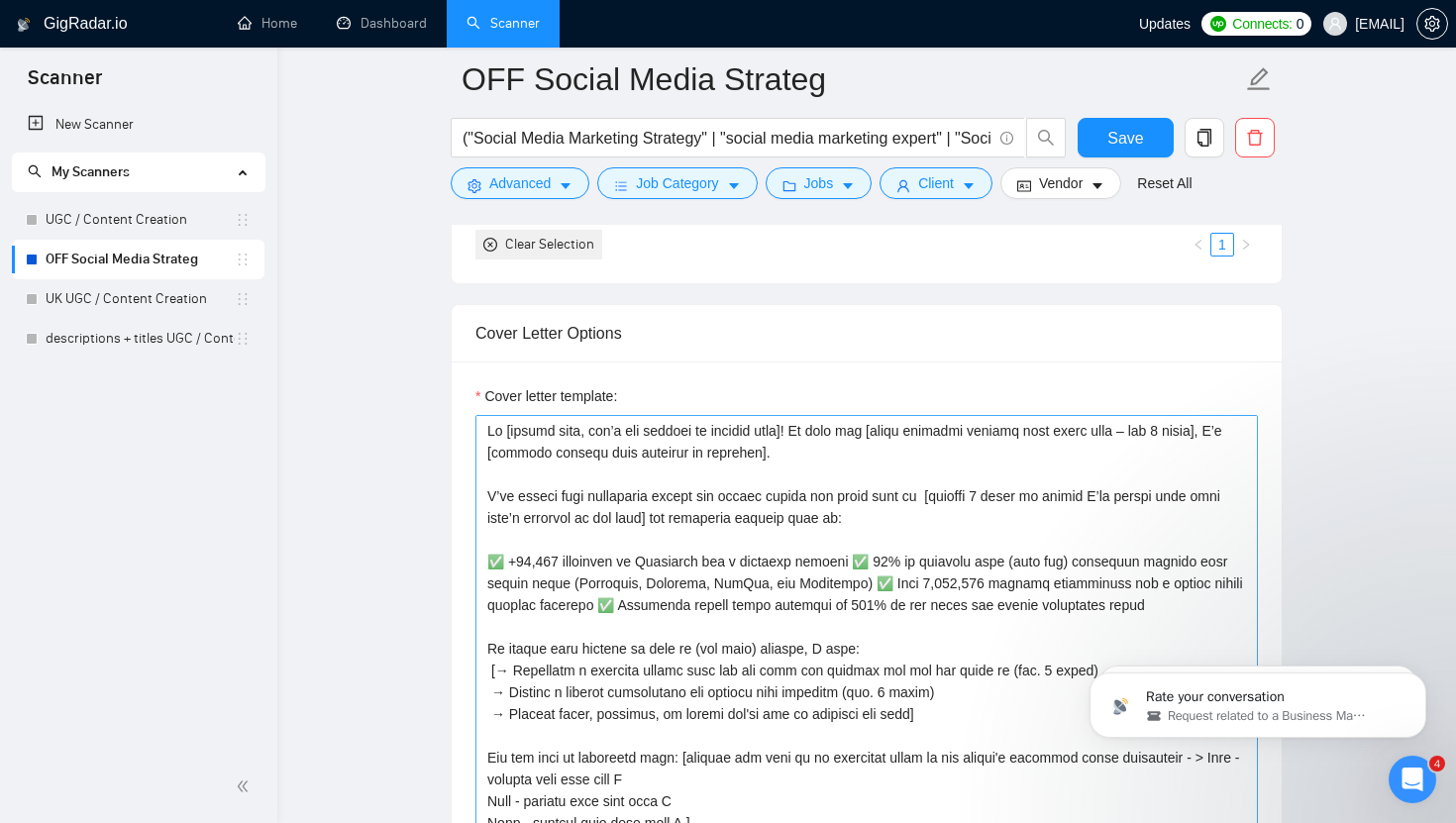 scroll, scrollTop: 2062, scrollLeft: 0, axis: vertical 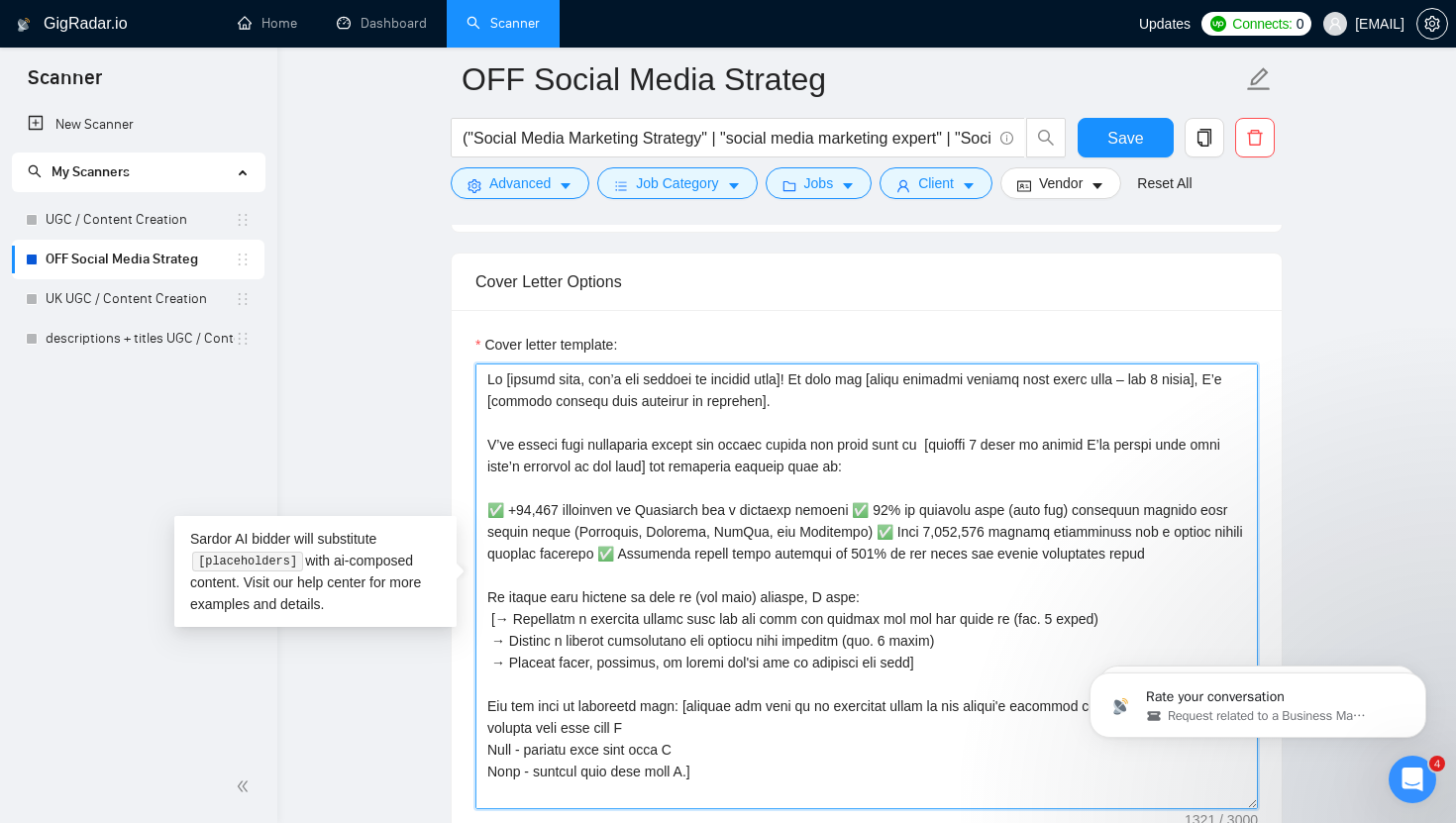 drag, startPoint x: 837, startPoint y: 375, endPoint x: 474, endPoint y: 370, distance: 363.03443 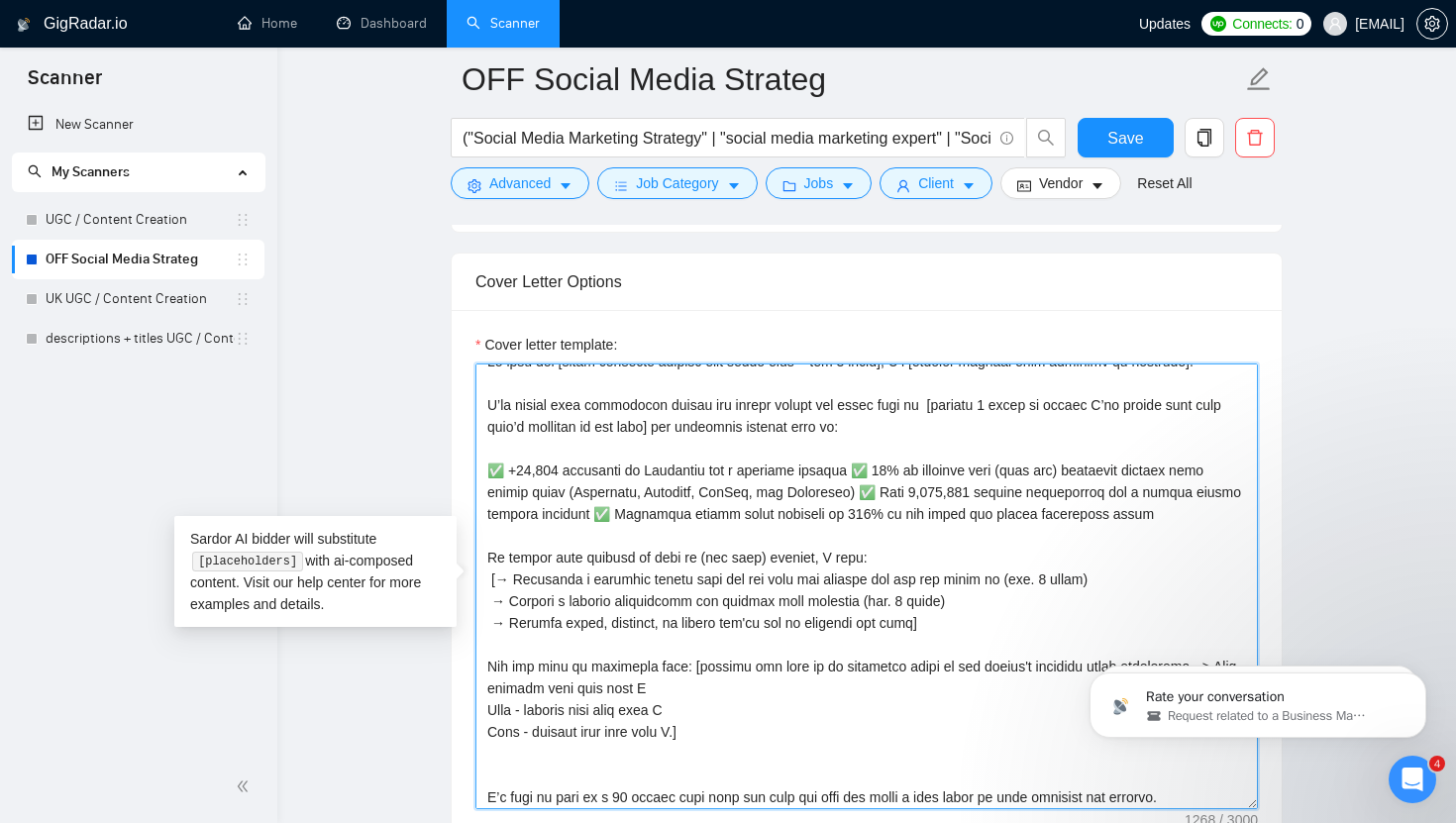 scroll, scrollTop: 22, scrollLeft: 0, axis: vertical 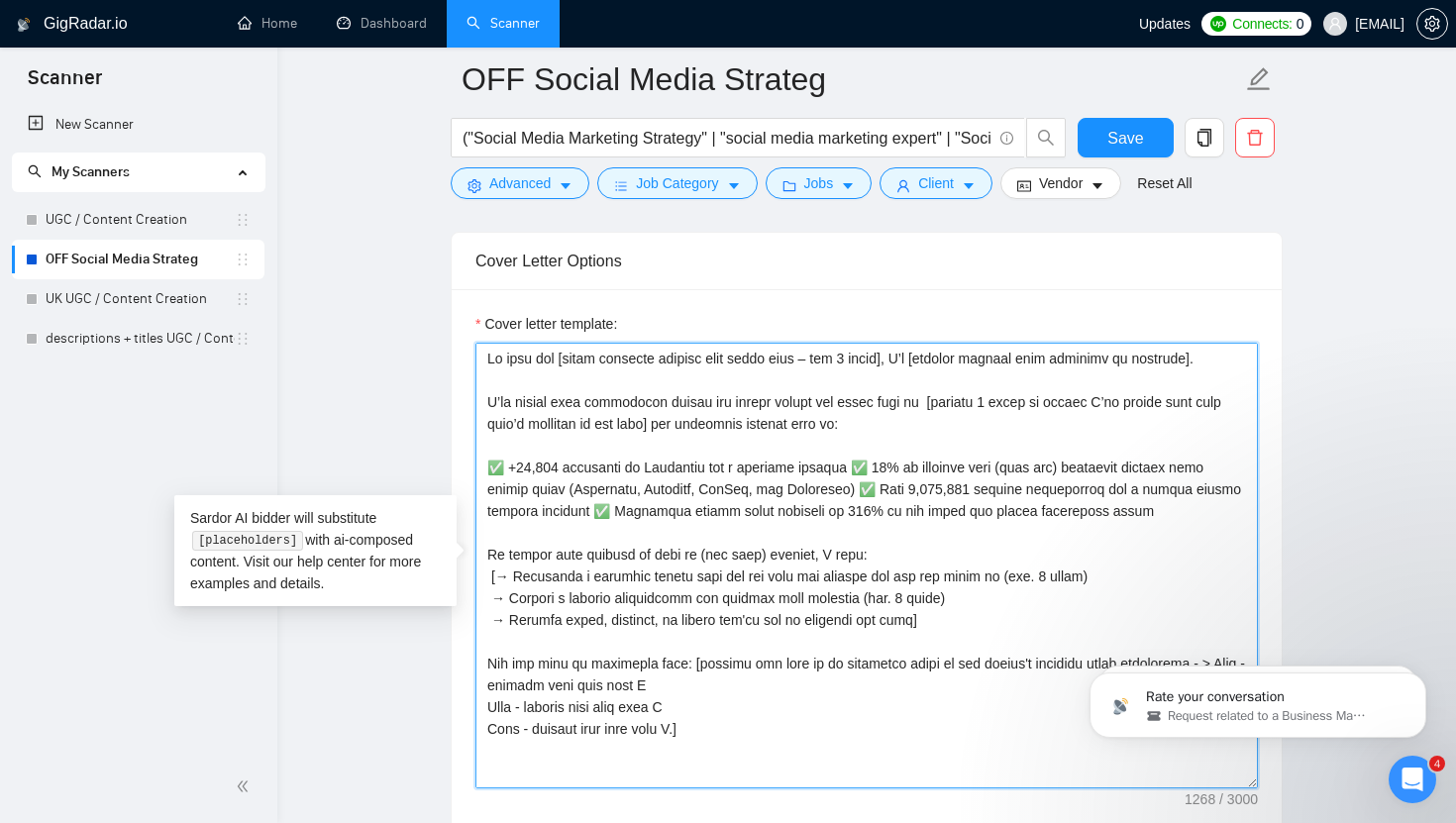 click on "Cover letter template:" at bounding box center [867, 566] 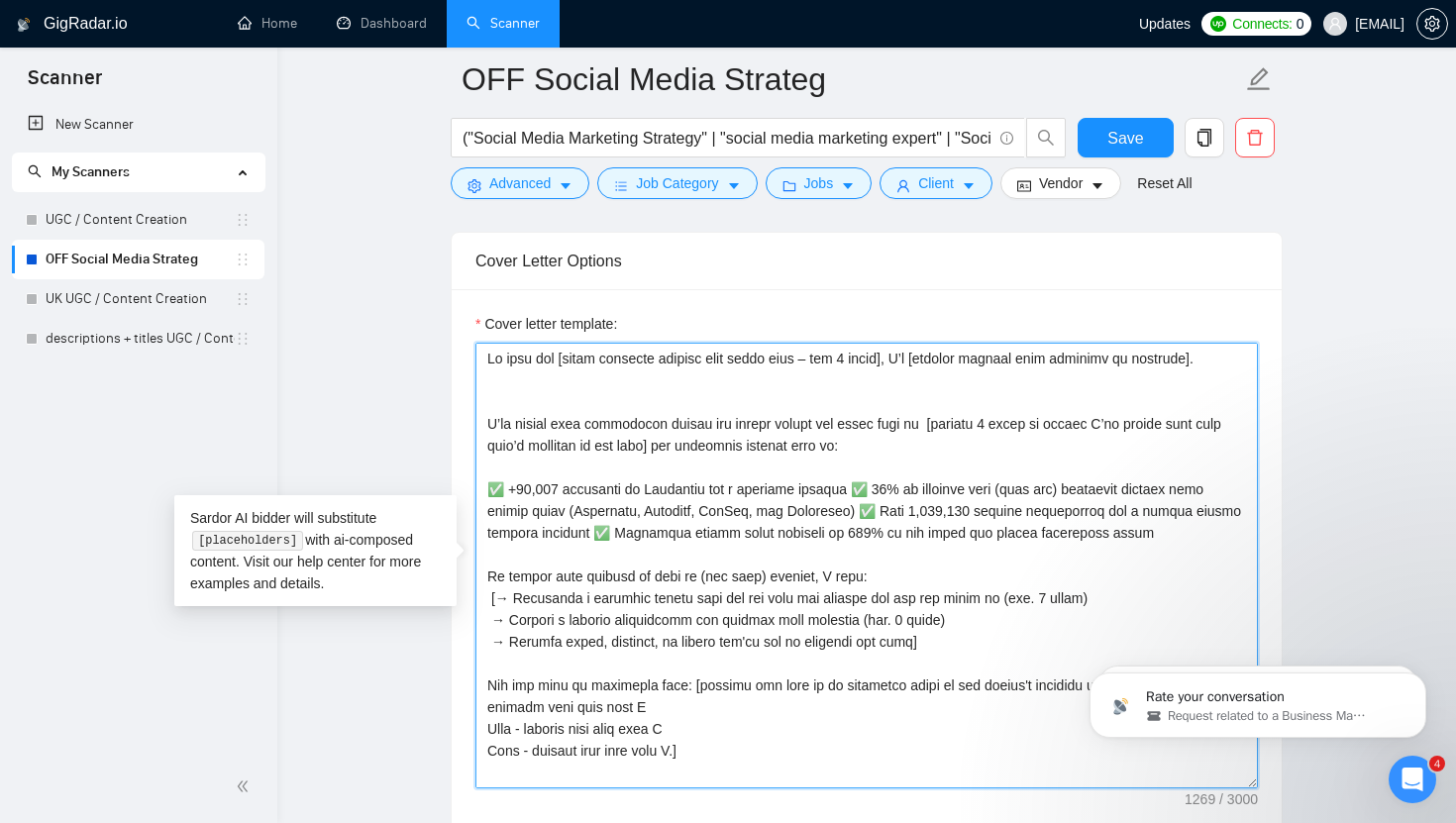 paste on "I have created content for and grown social pages for brands in the F&B and Hospitality space. Increasing their sales by 45% through social media and reached over 1,000,000 people on a monthly basis." 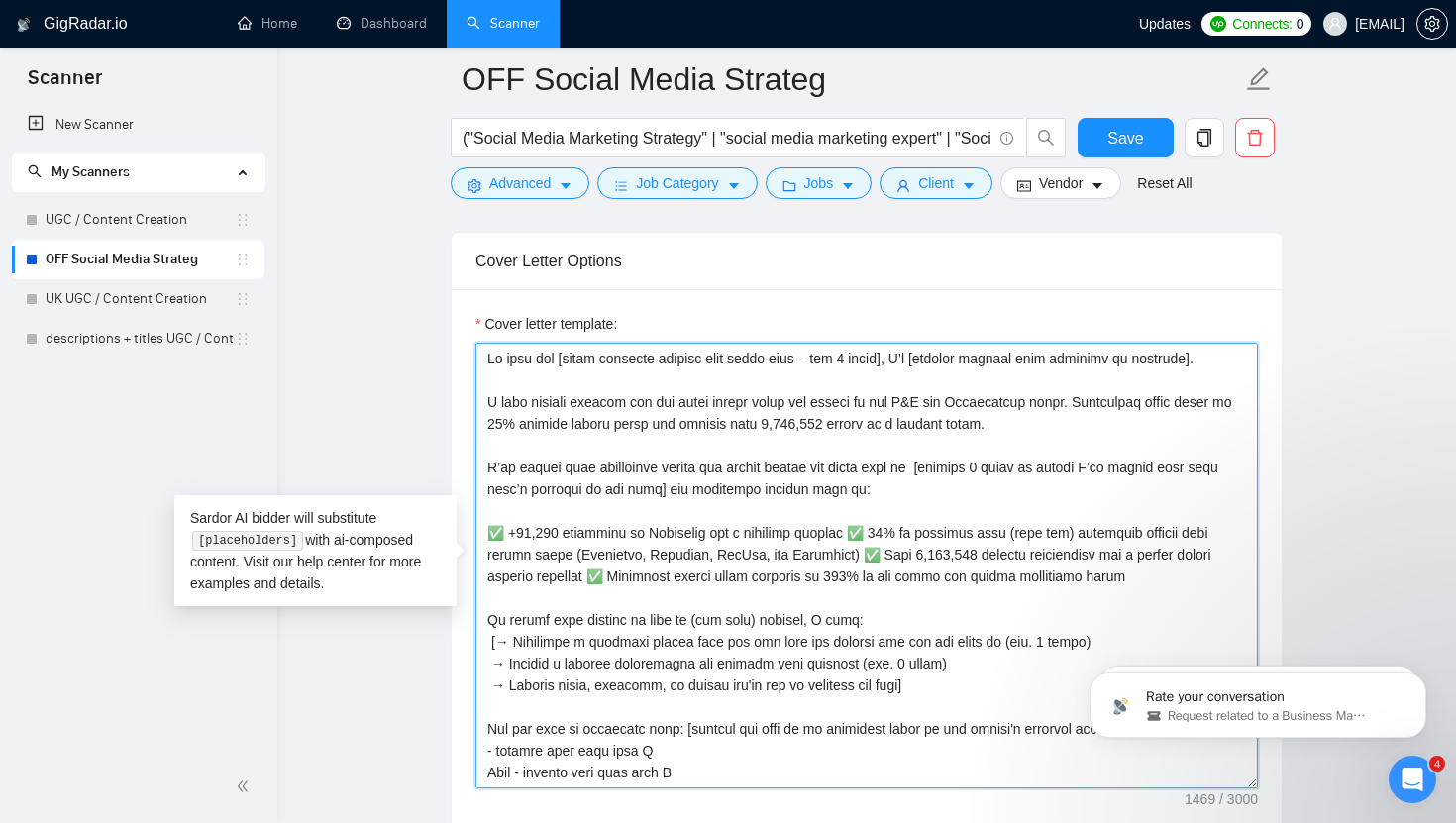 click on "Cover letter template:" at bounding box center (867, 566) 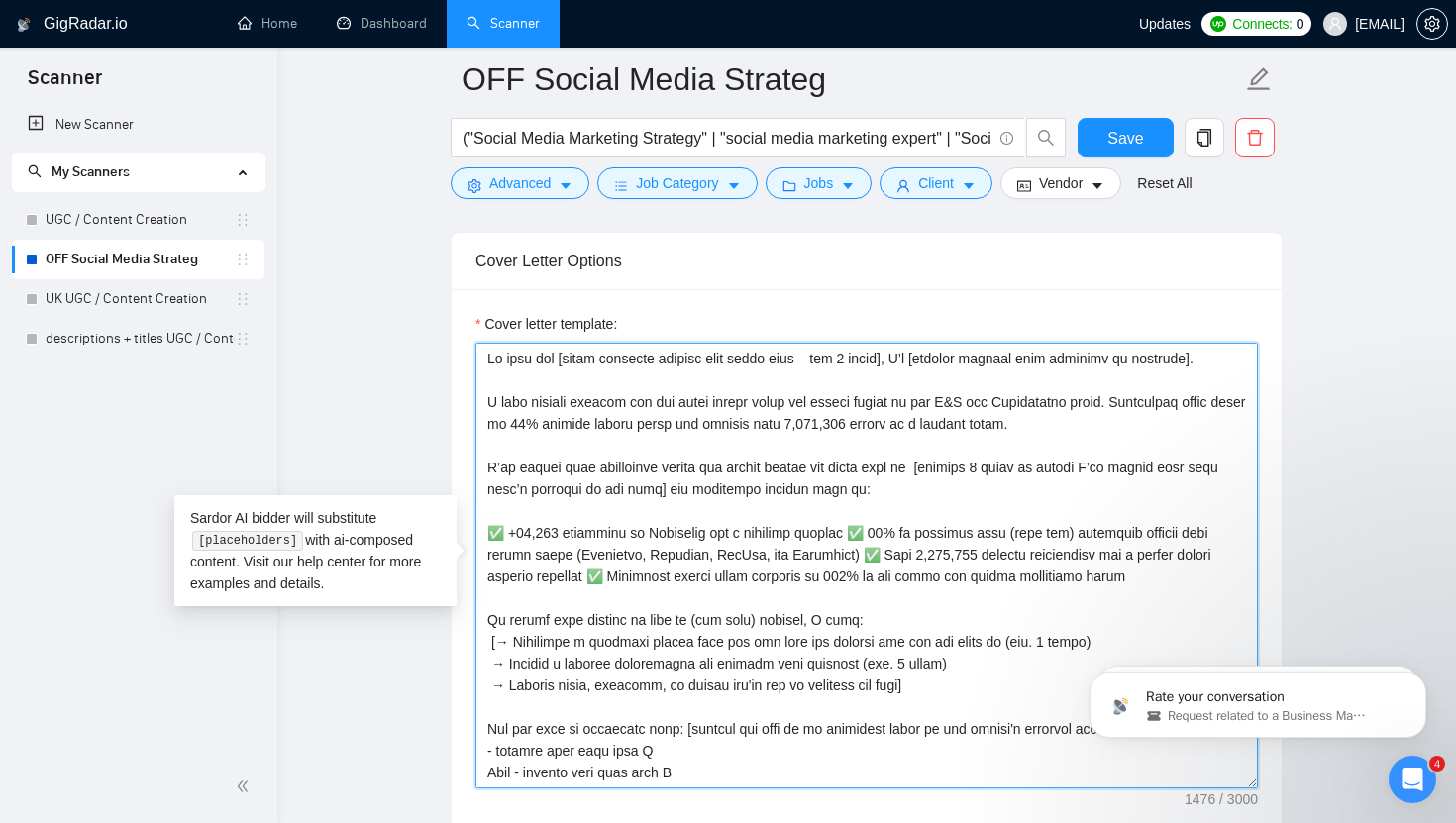 click on "Cover letter template:" at bounding box center [867, 566] 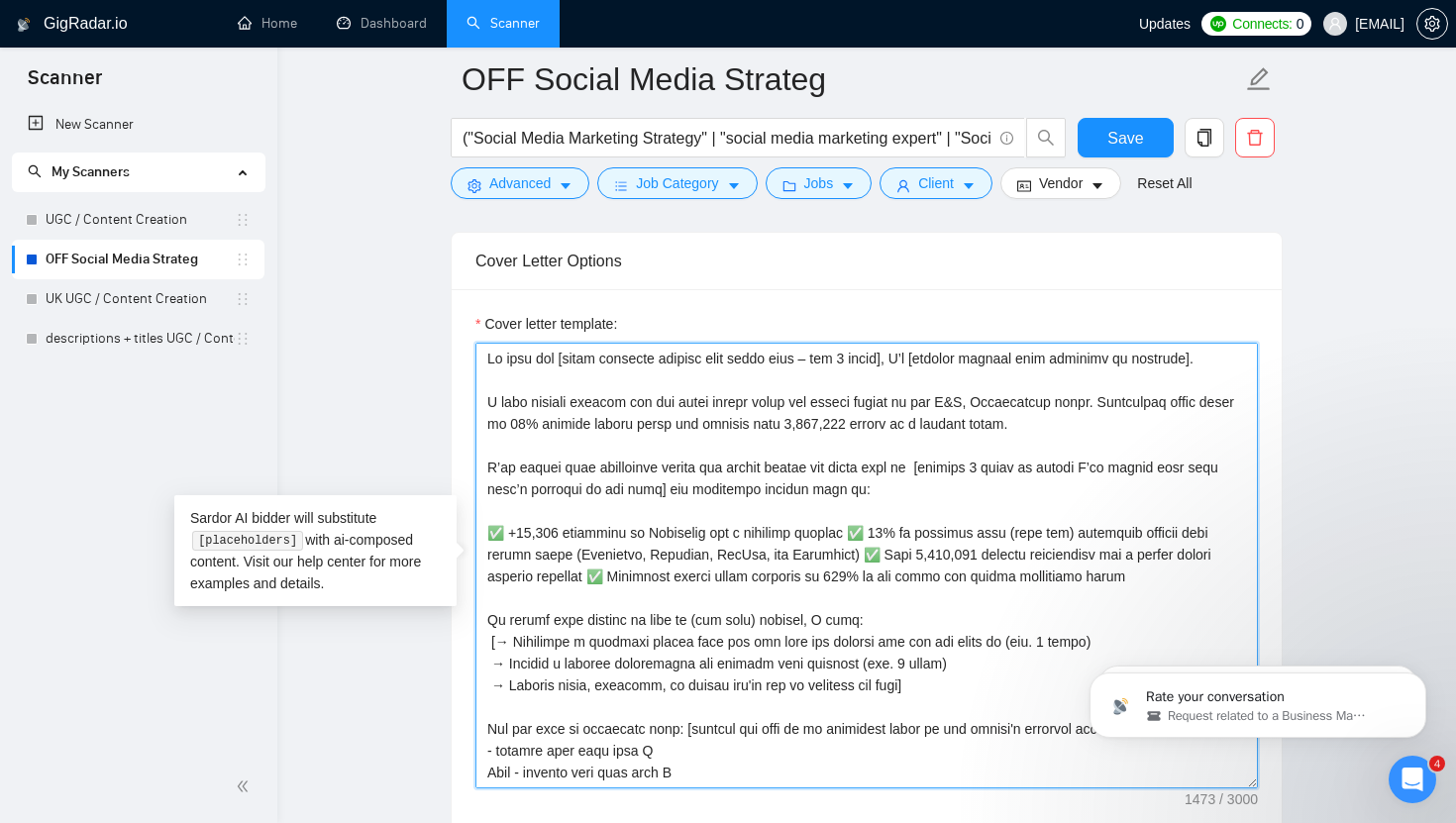 click on "Cover letter template:" at bounding box center [867, 566] 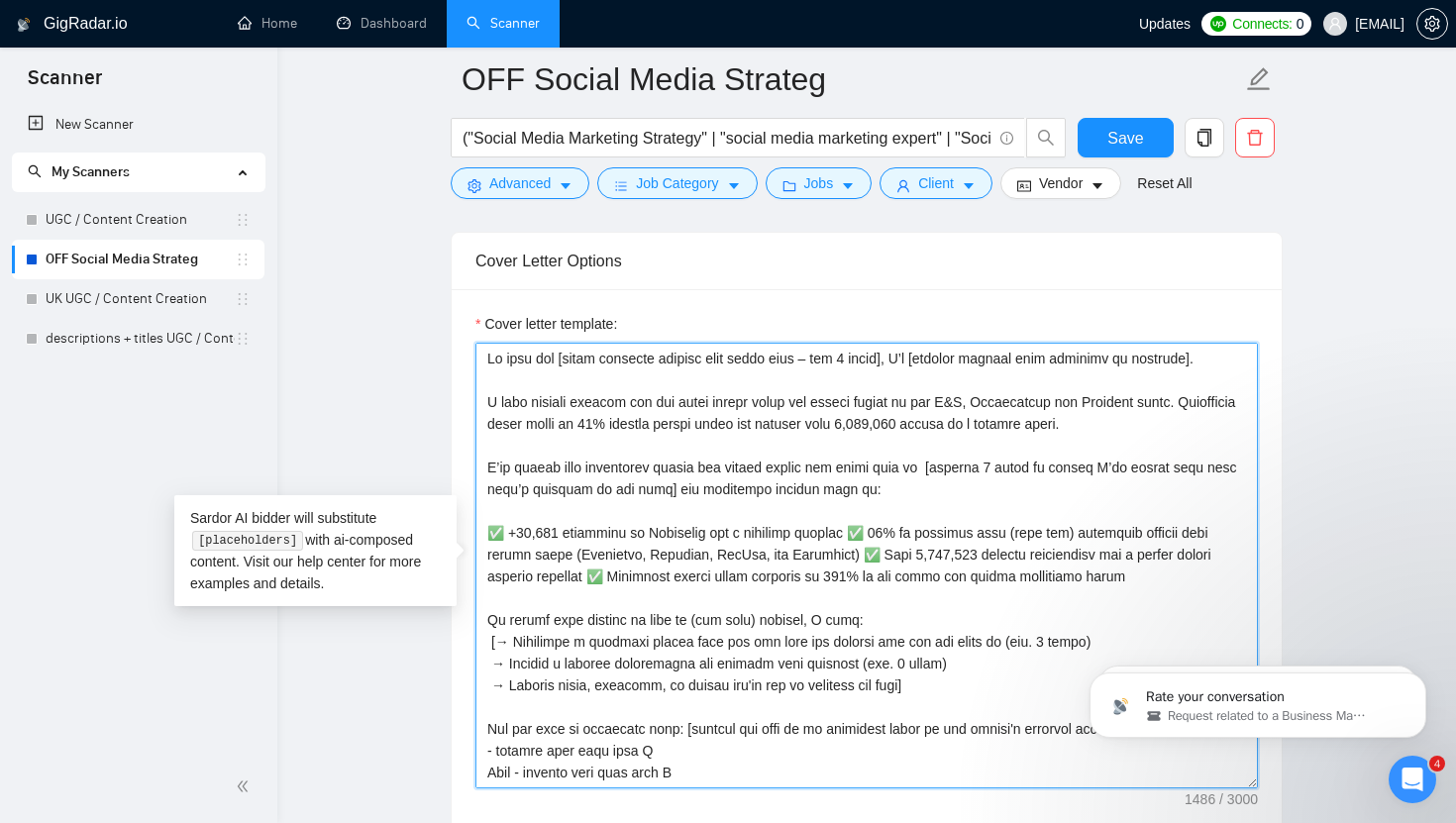 click on "Cover letter template:" at bounding box center [867, 566] 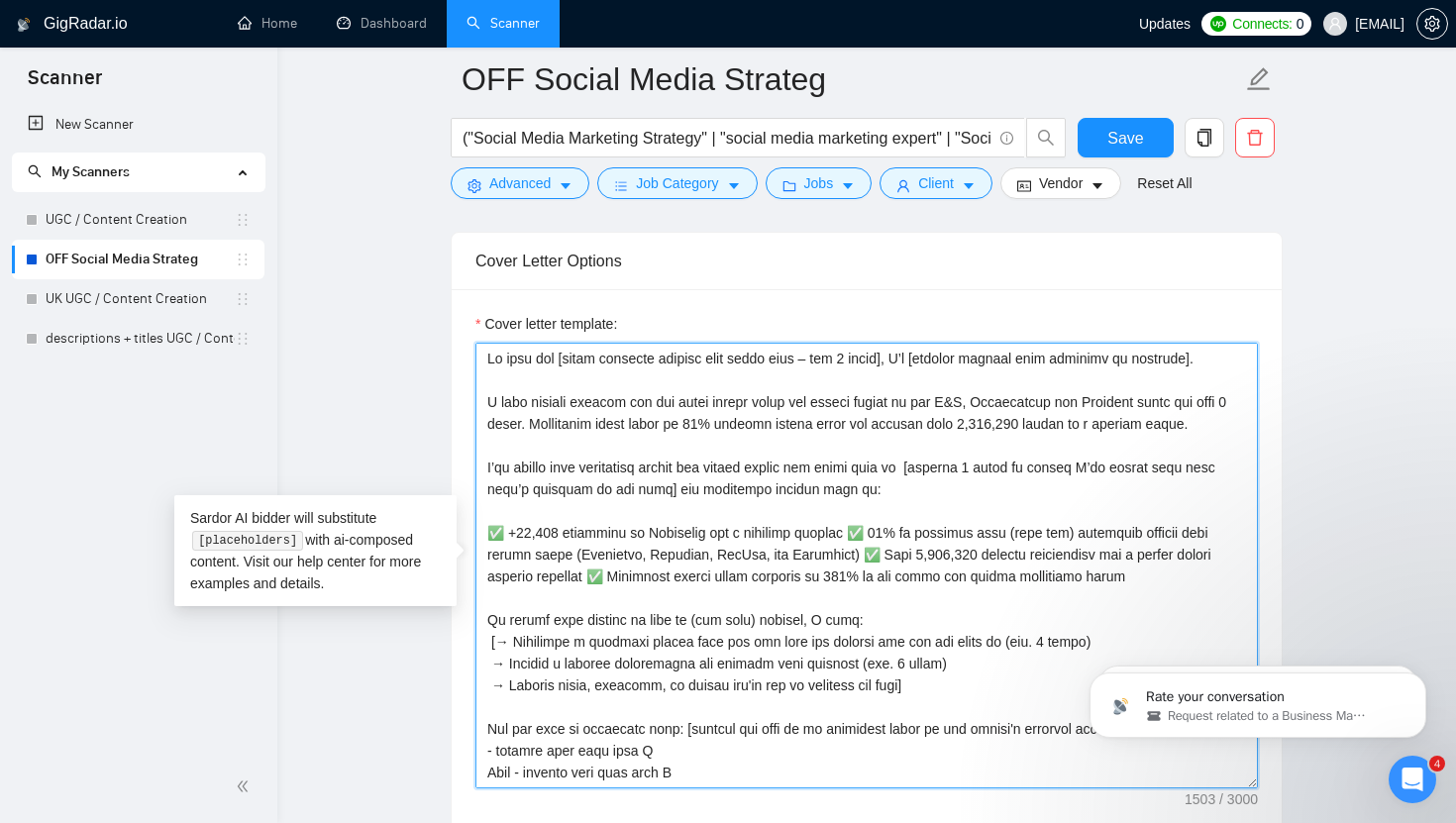 drag, startPoint x: 904, startPoint y: 514, endPoint x: 523, endPoint y: 467, distance: 383.888 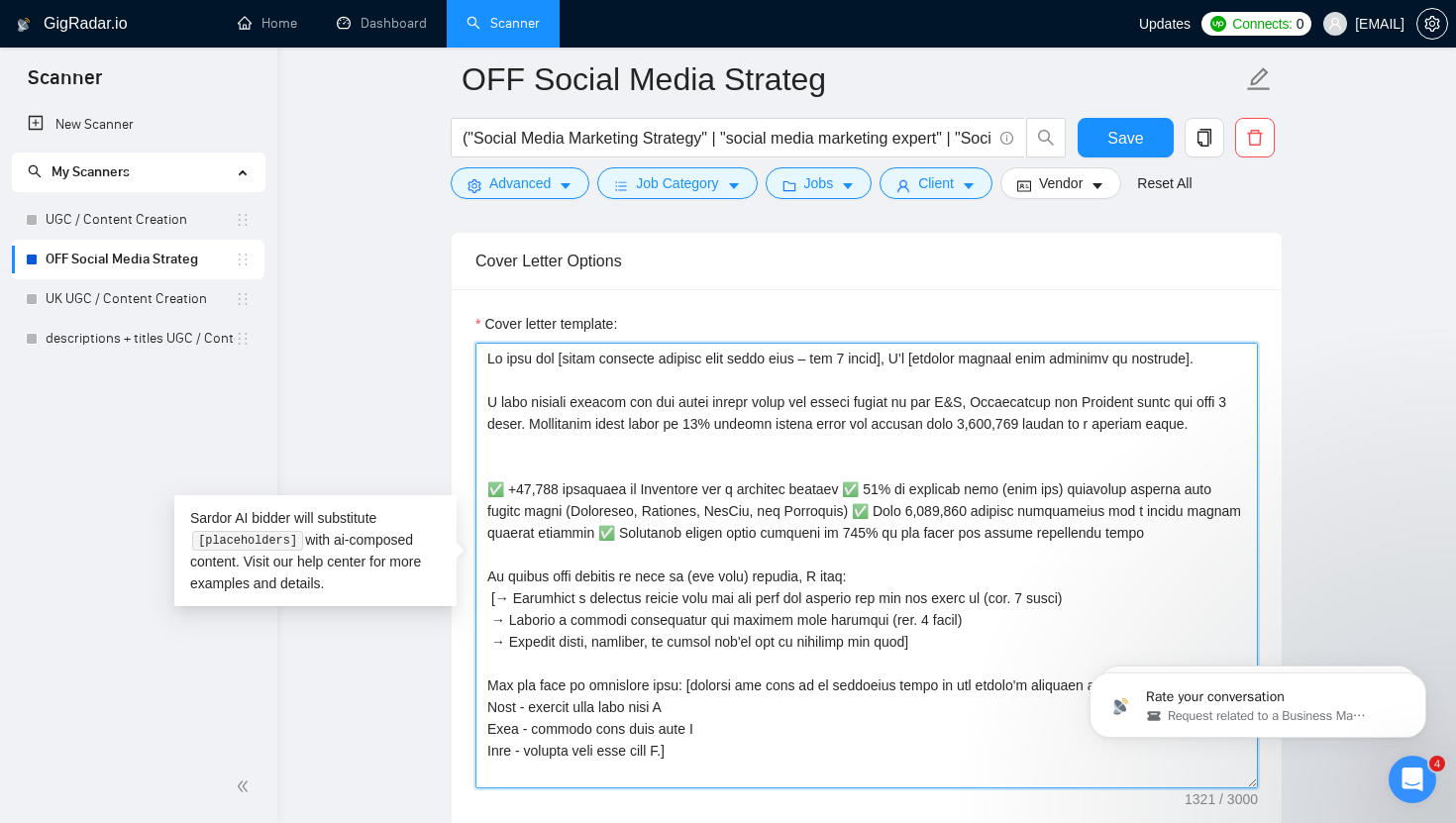 click on "Cover letter template:" at bounding box center [867, 566] 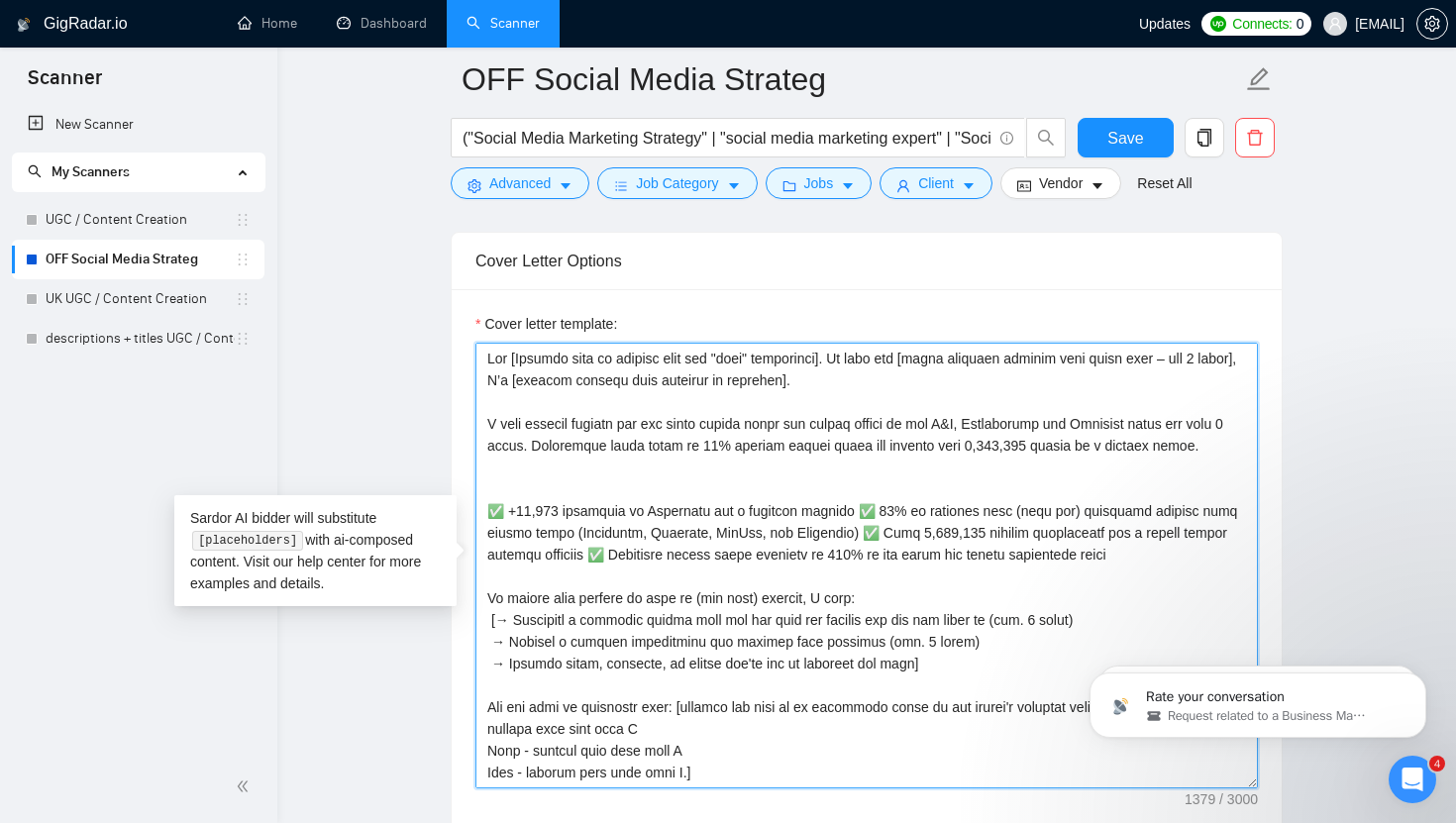 paste on "From what I understand, you're looking for someone to" 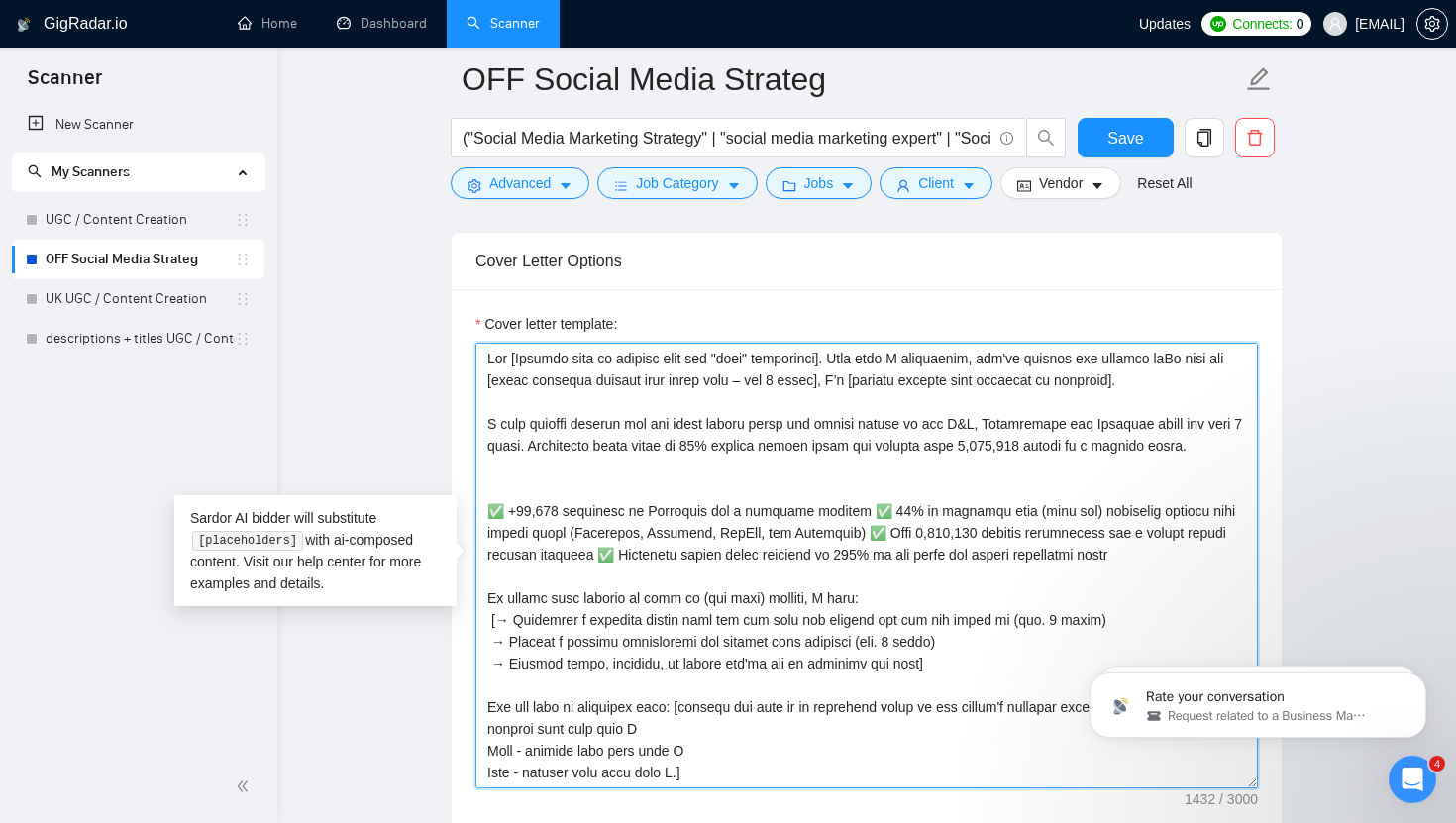 click on "Cover letter template:" at bounding box center (867, 566) 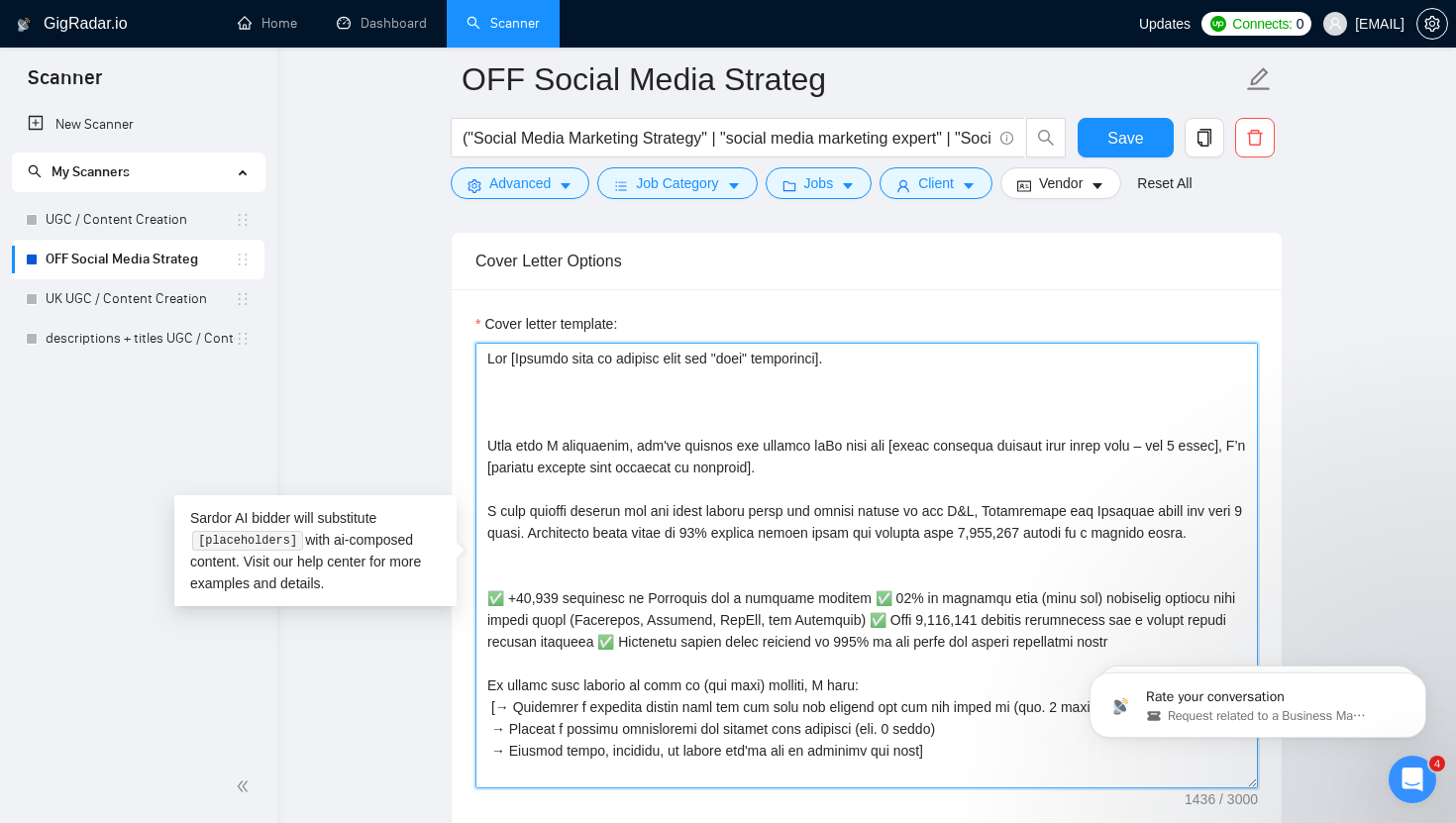 click on "Cover letter template:" at bounding box center [867, 566] 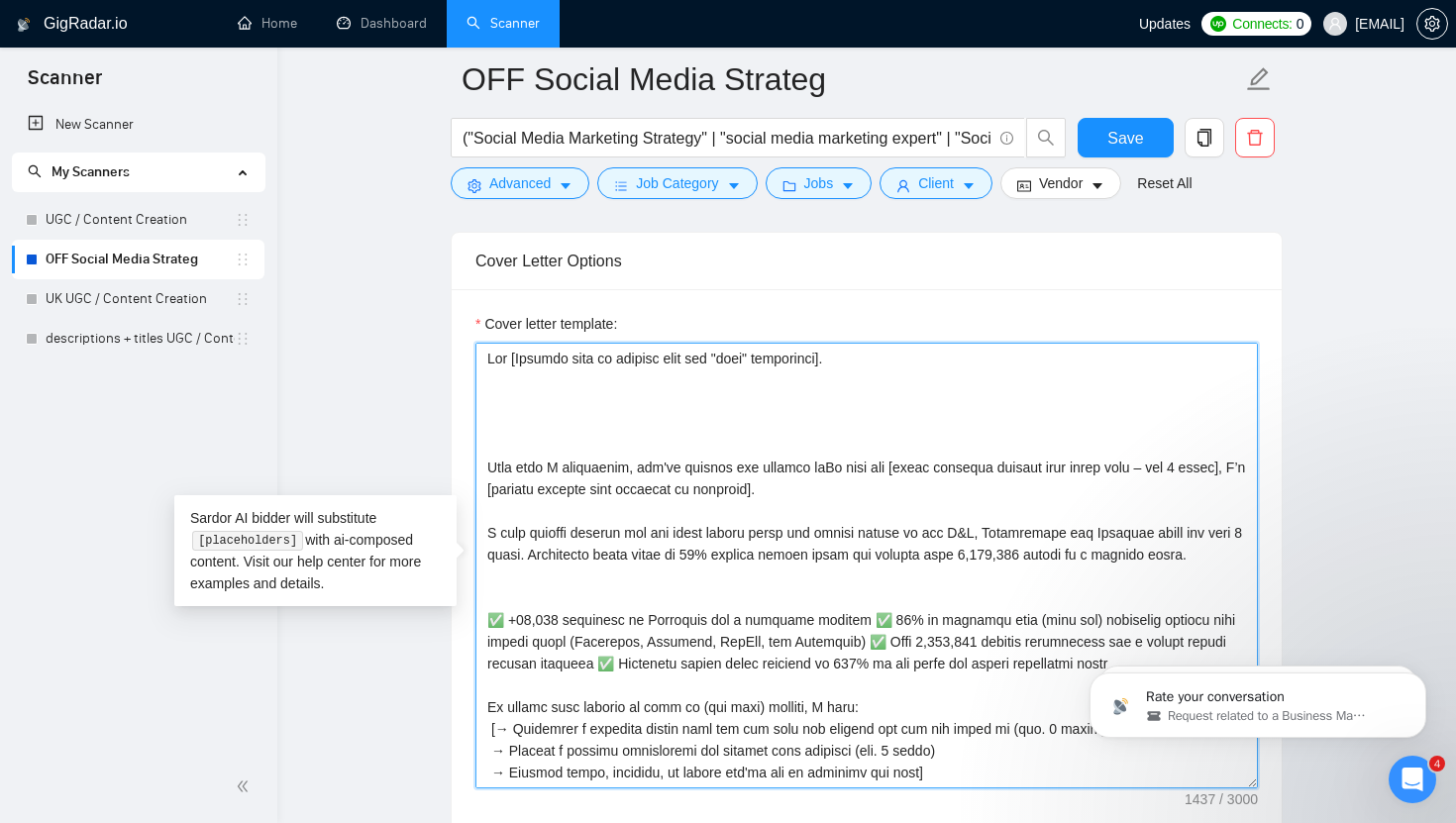 paste on "I’ve done [the main task from the job post in 3–4 words]" 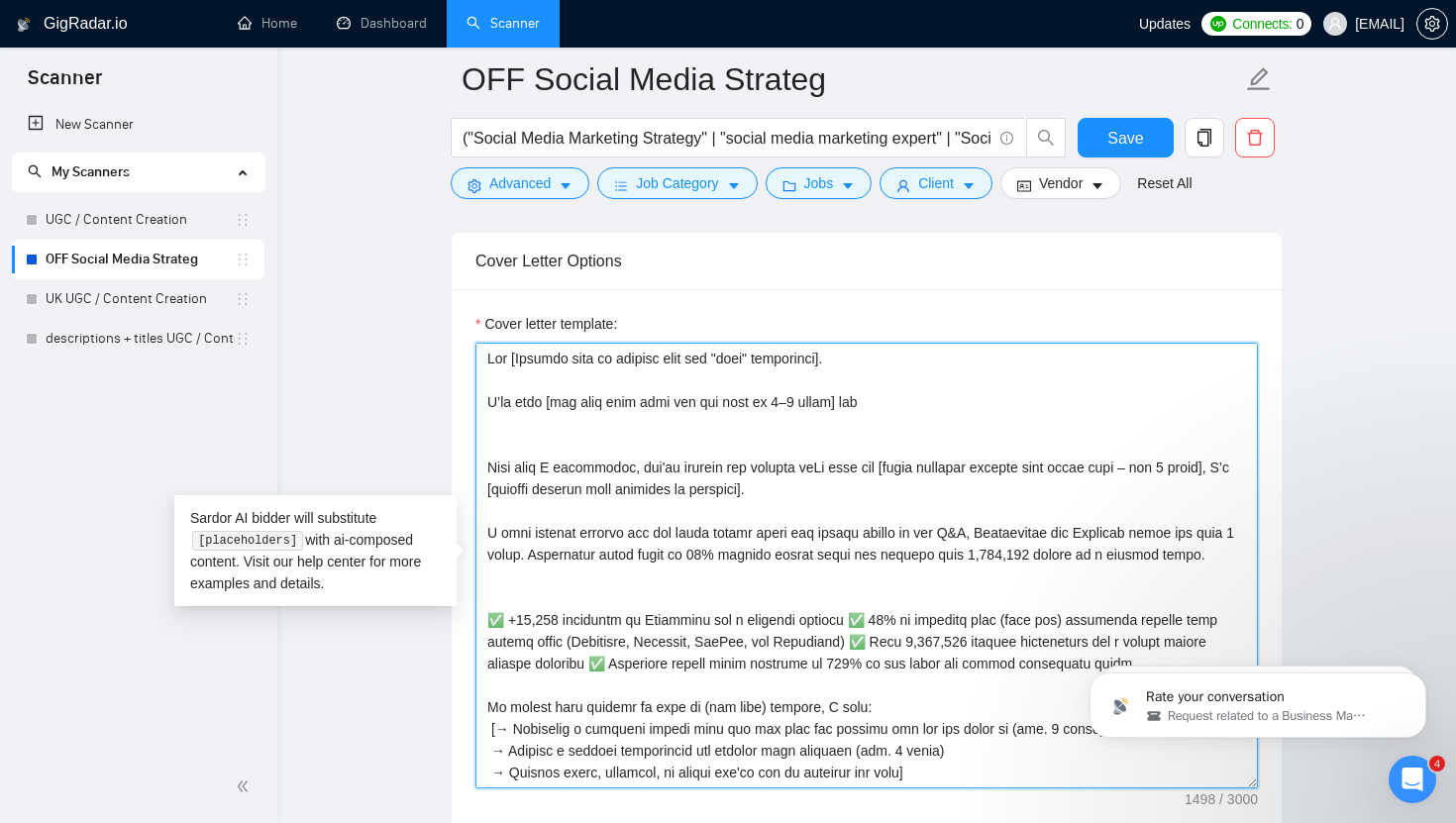 drag, startPoint x: 834, startPoint y: 530, endPoint x: 572, endPoint y: 553, distance: 263.0076 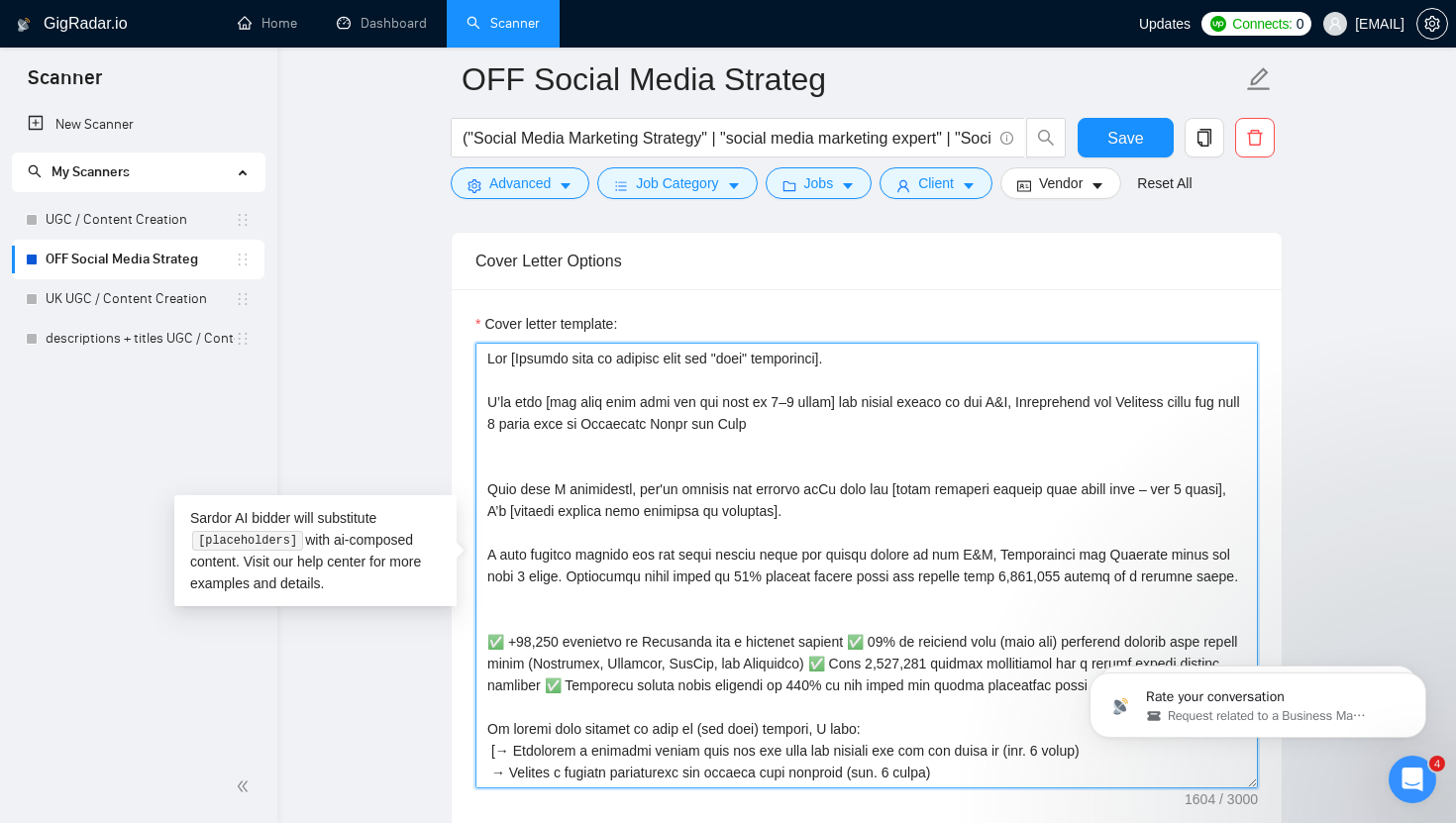 drag, startPoint x: 836, startPoint y: 422, endPoint x: 647, endPoint y: 424, distance: 189.01058 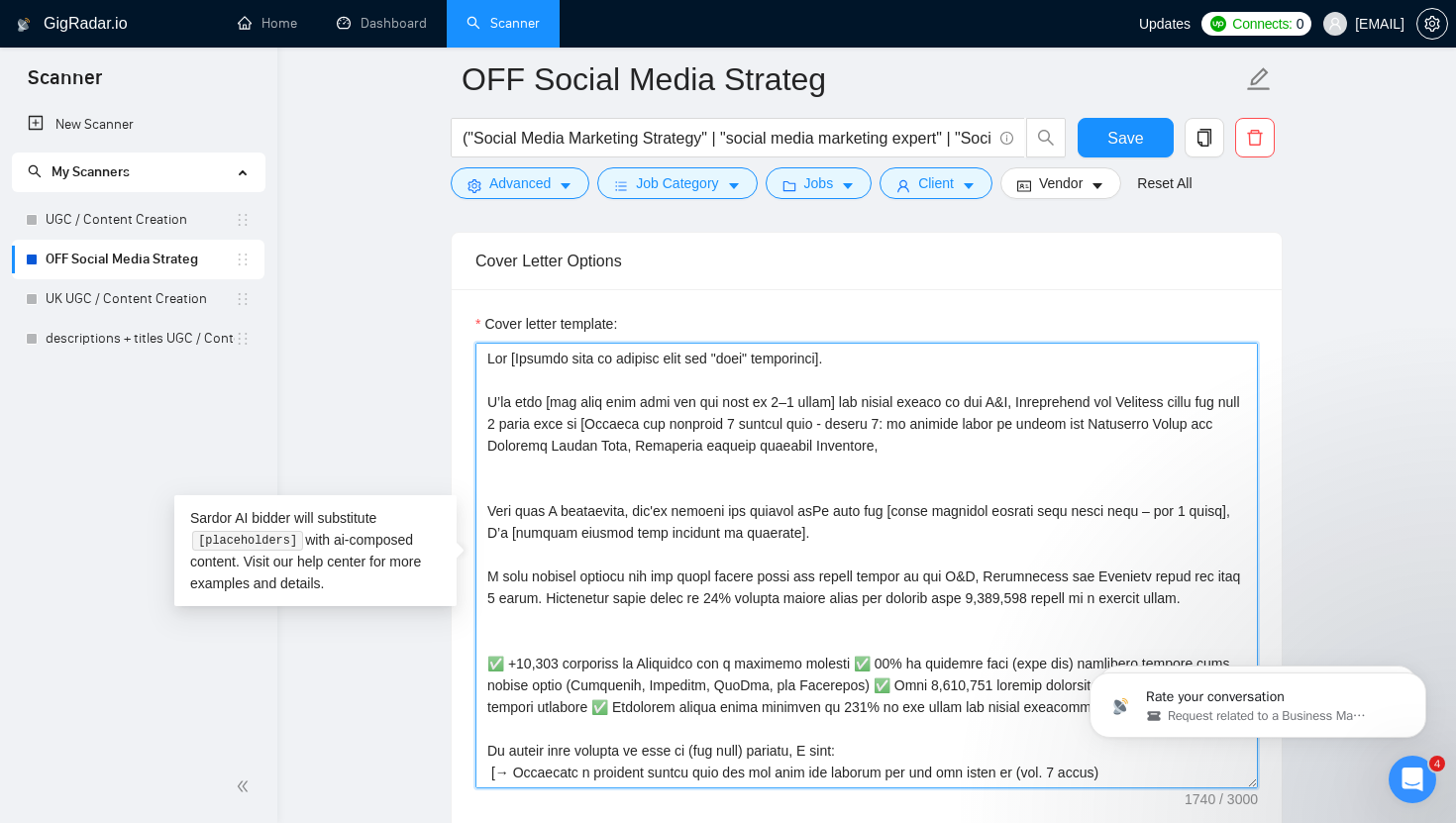 click on "Cover letter template:" at bounding box center (867, 566) 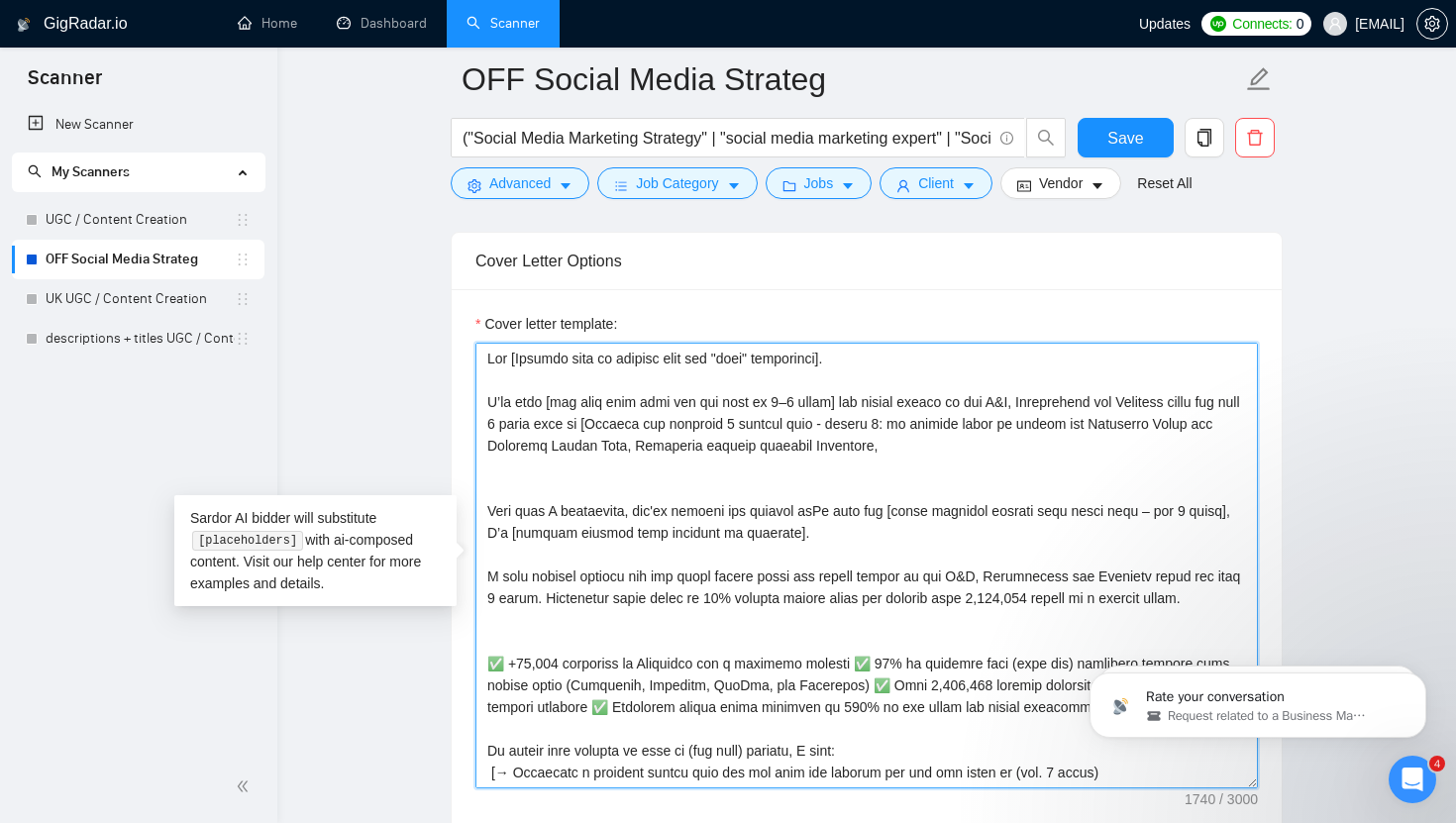 click on "Cover letter template:" at bounding box center [867, 566] 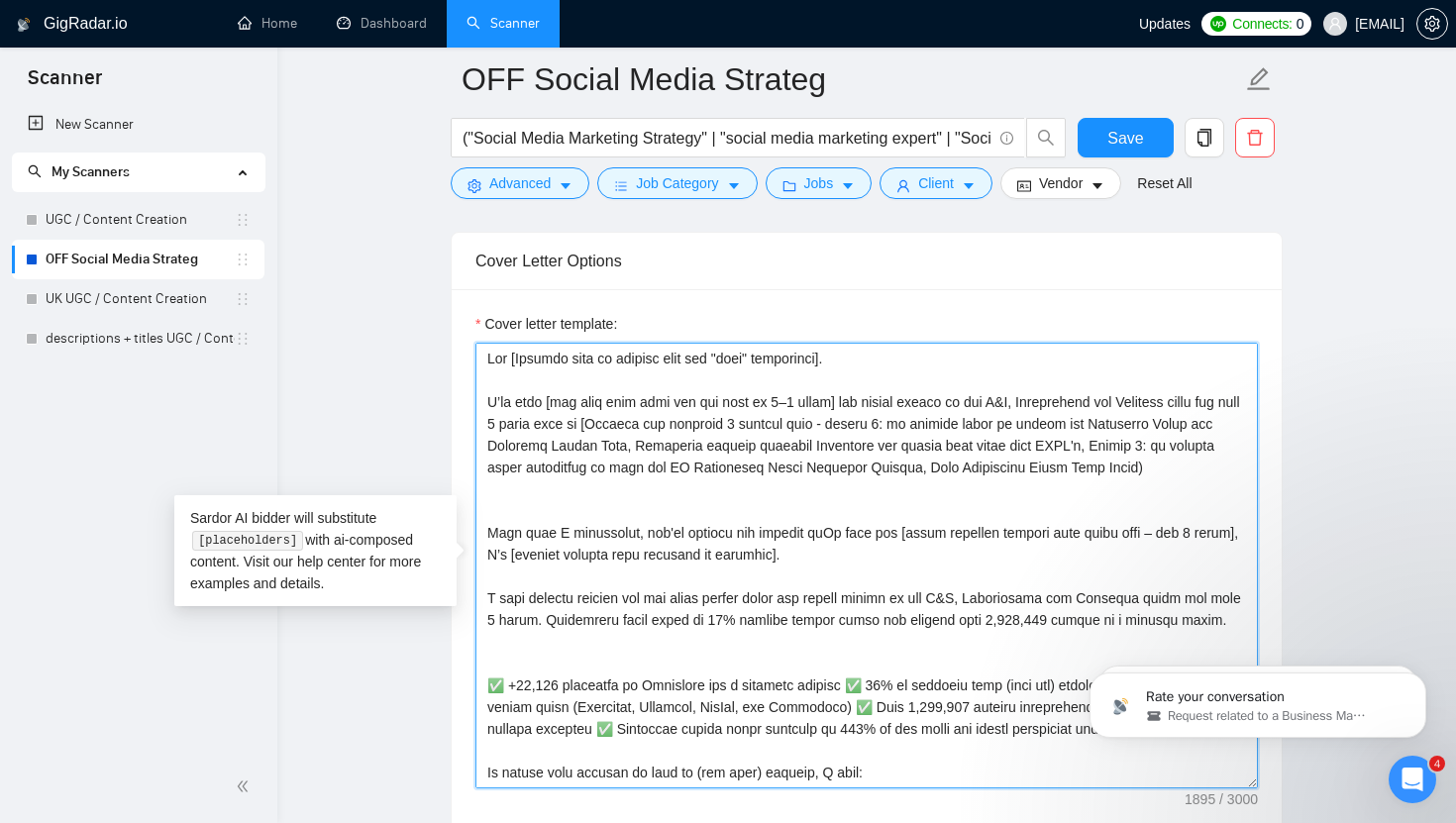 drag, startPoint x: 588, startPoint y: 423, endPoint x: 487, endPoint y: 423, distance: 101 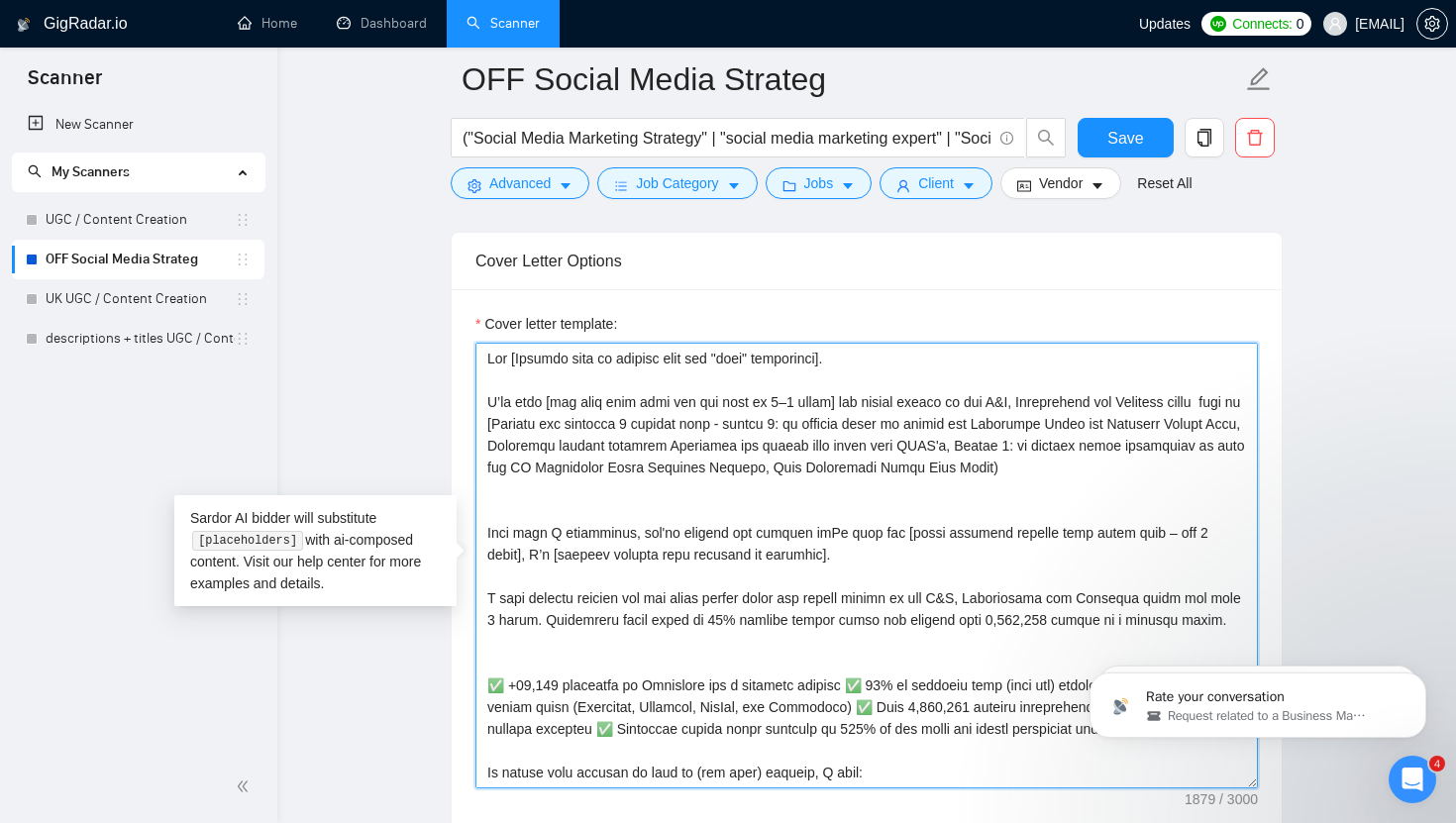 click on "Cover letter template:" at bounding box center (867, 566) 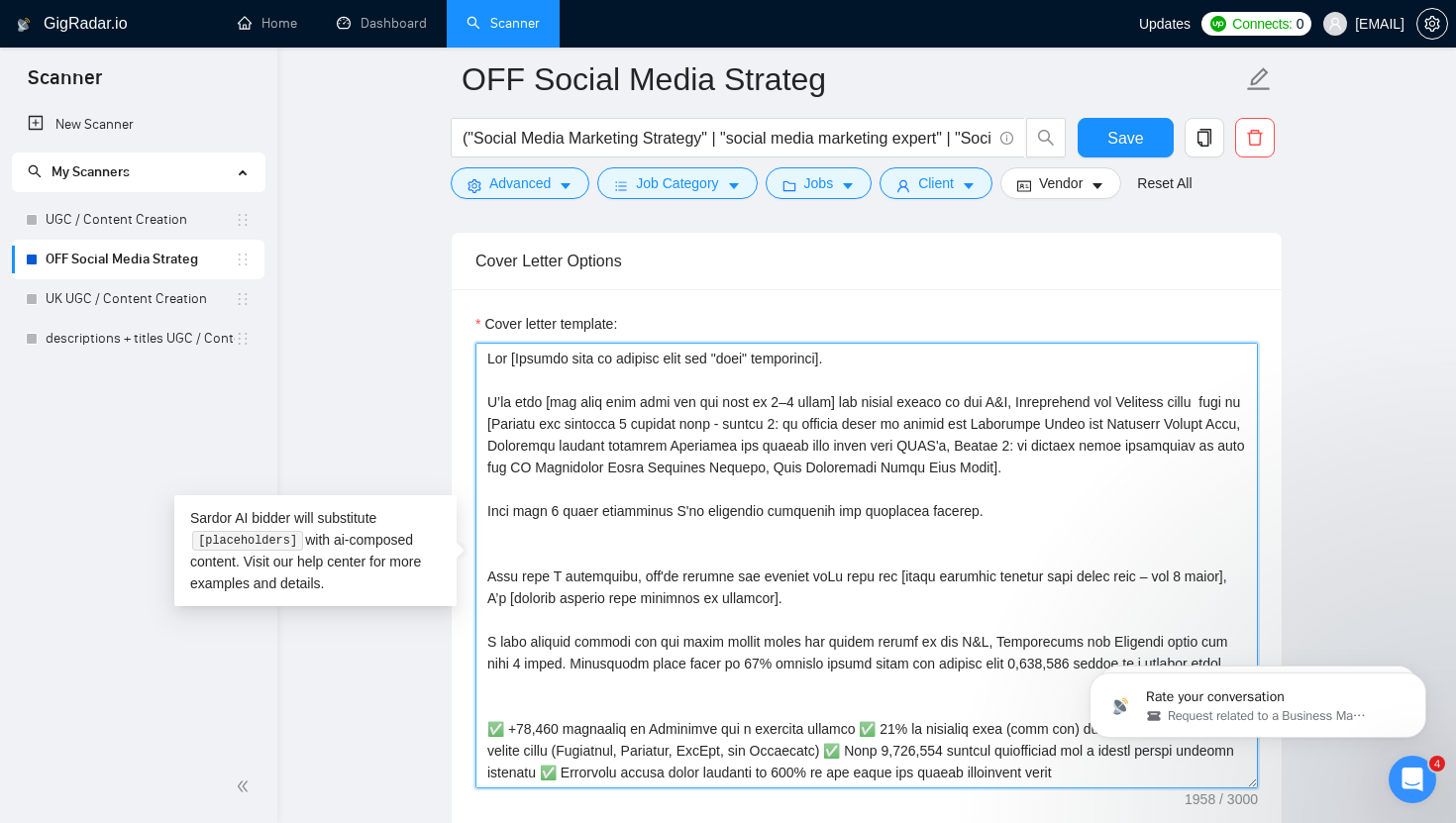 click on "Cover letter template:" at bounding box center [867, 566] 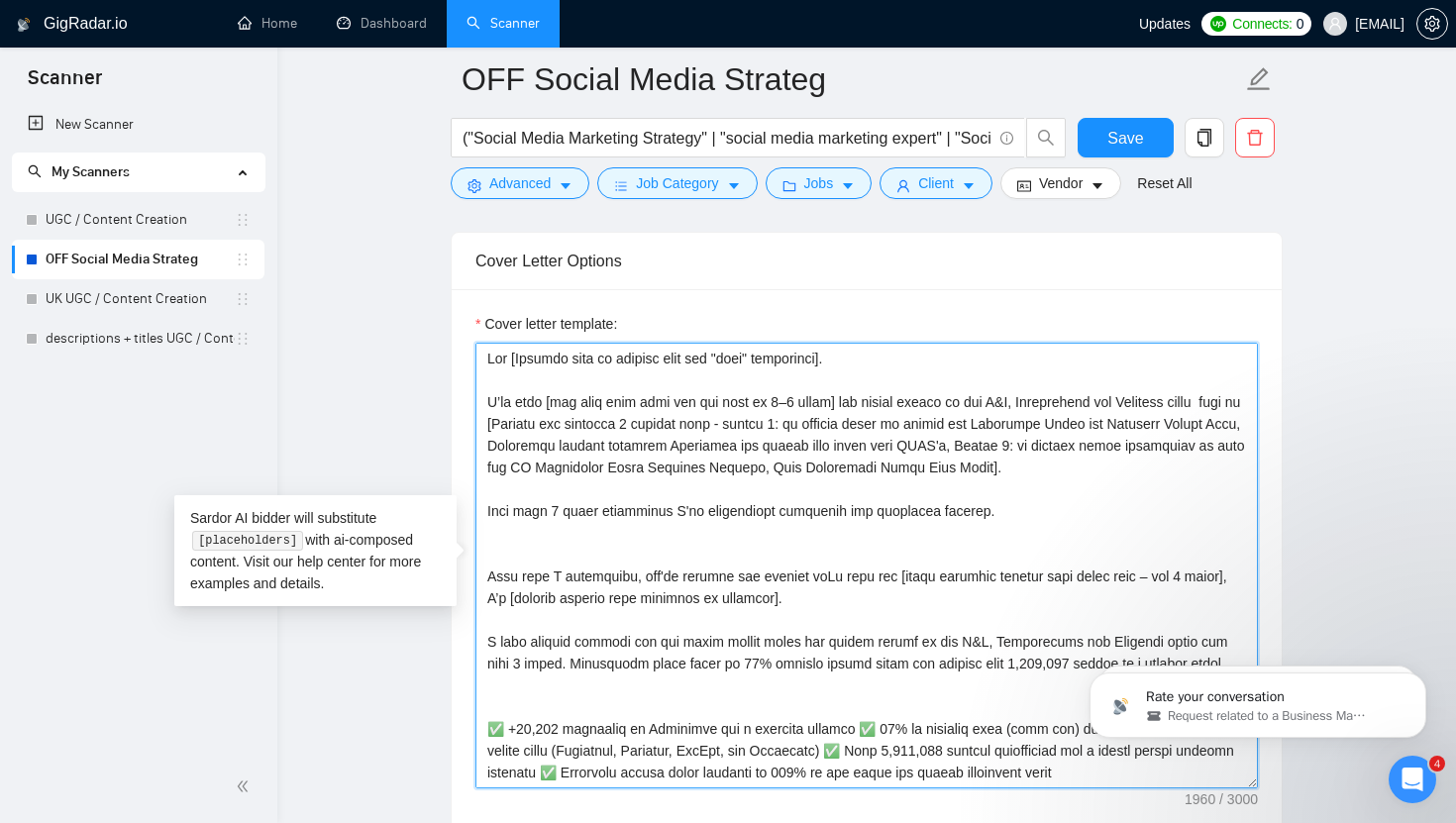 click on "Cover letter template:" at bounding box center (867, 566) 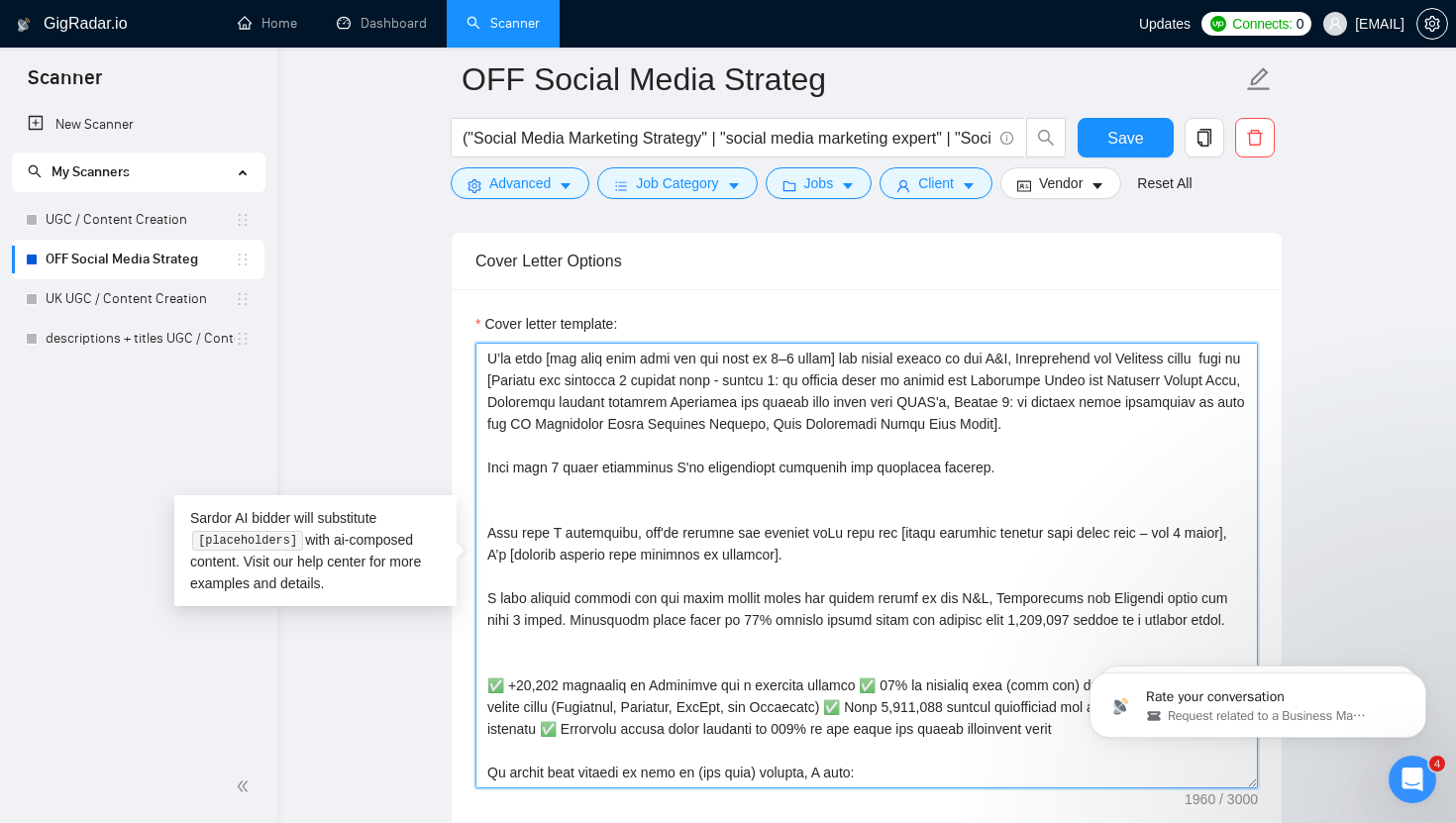 click on "Cover letter template:" at bounding box center (867, 566) 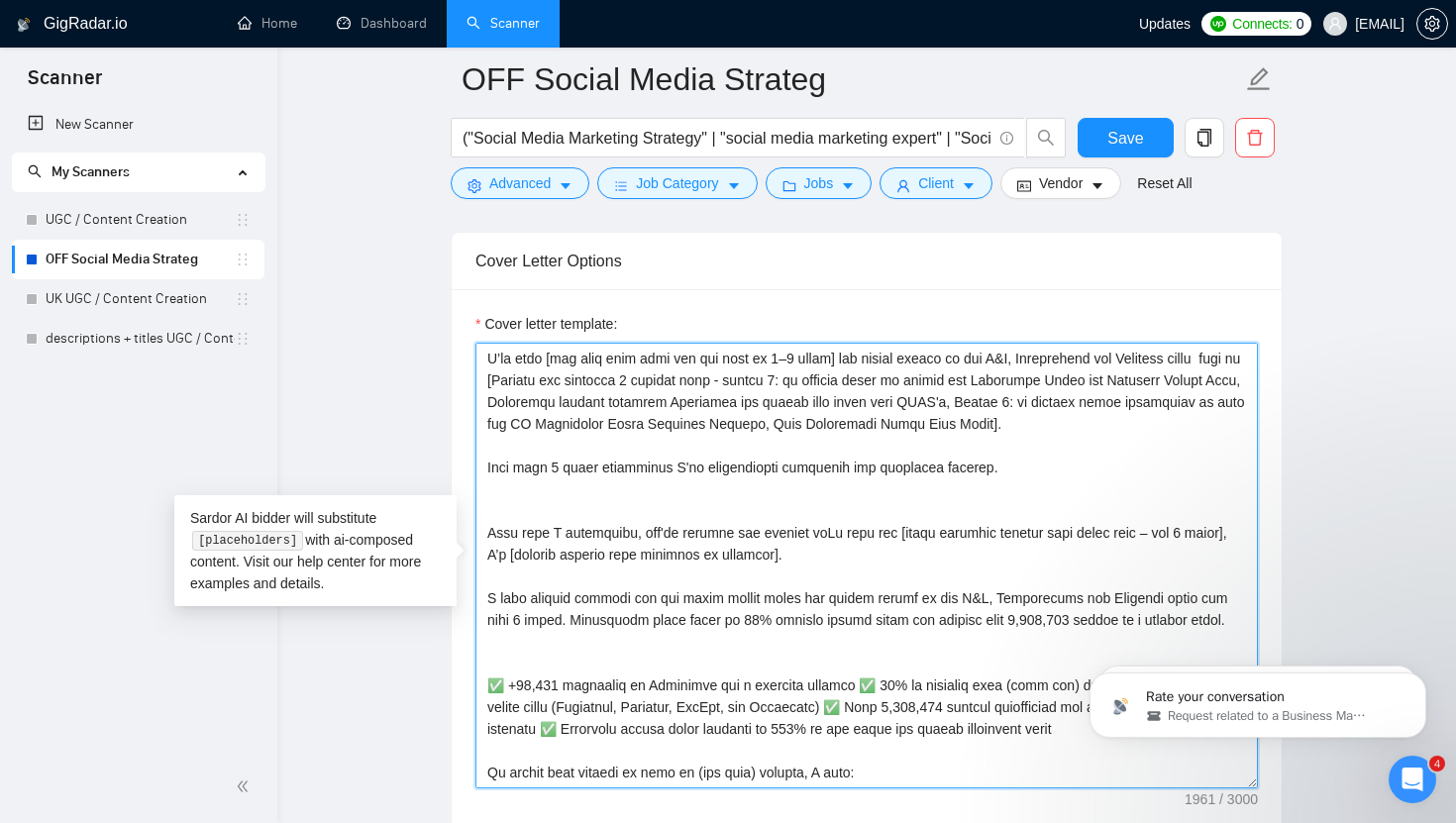 click on "Cover letter template:" at bounding box center [867, 566] 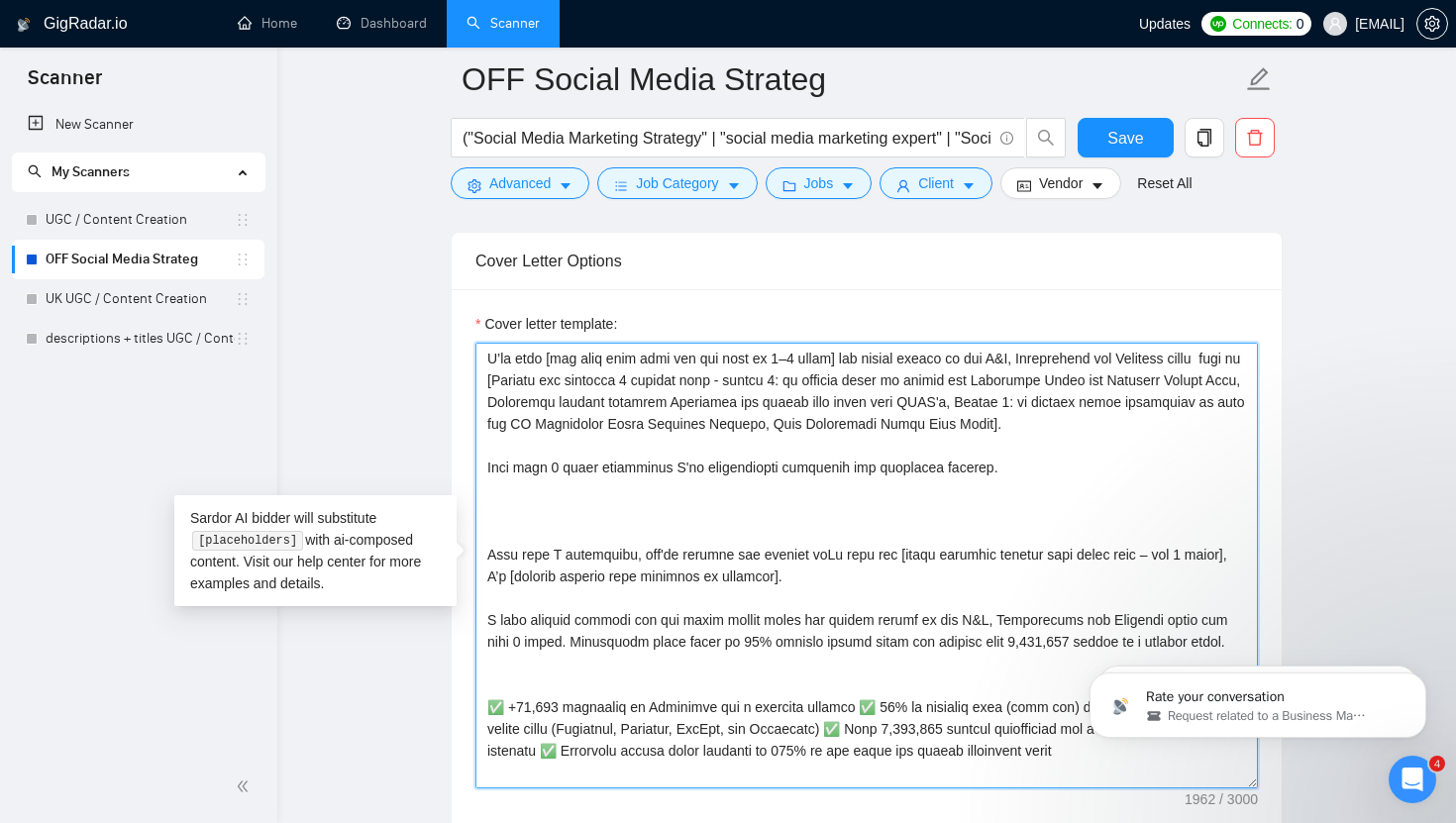 paste on "Here’s how I’d approach your project:
– Start by [Step 1] – address a specific need]
– Then, focus on [Step 2 – fix their core pain point]
– Finally, deliver [Step 3 – outcome, timeline, or deliverable]" 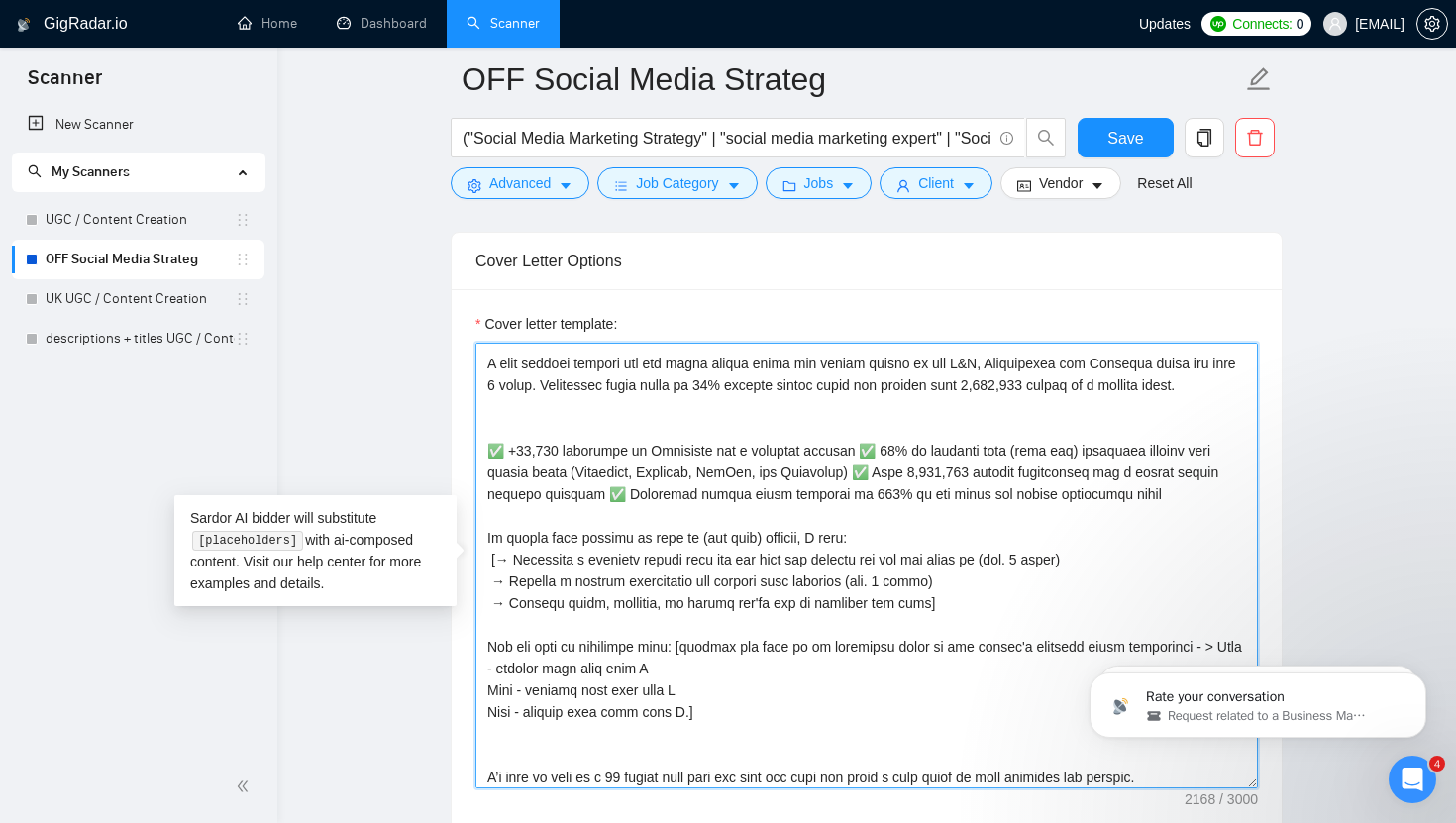 scroll, scrollTop: 412, scrollLeft: 0, axis: vertical 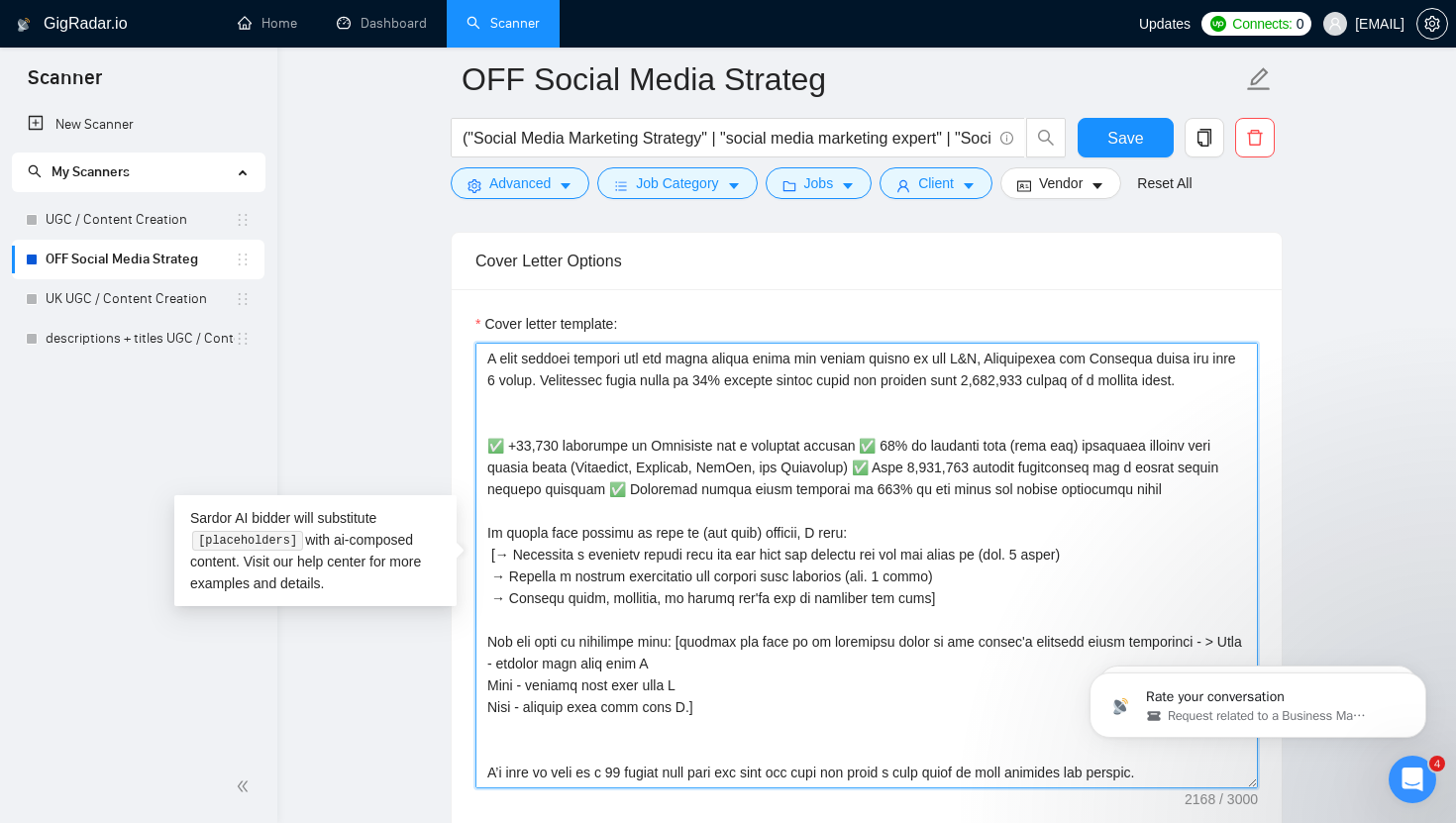 drag, startPoint x: 1156, startPoint y: 488, endPoint x: 408, endPoint y: 449, distance: 749.01602 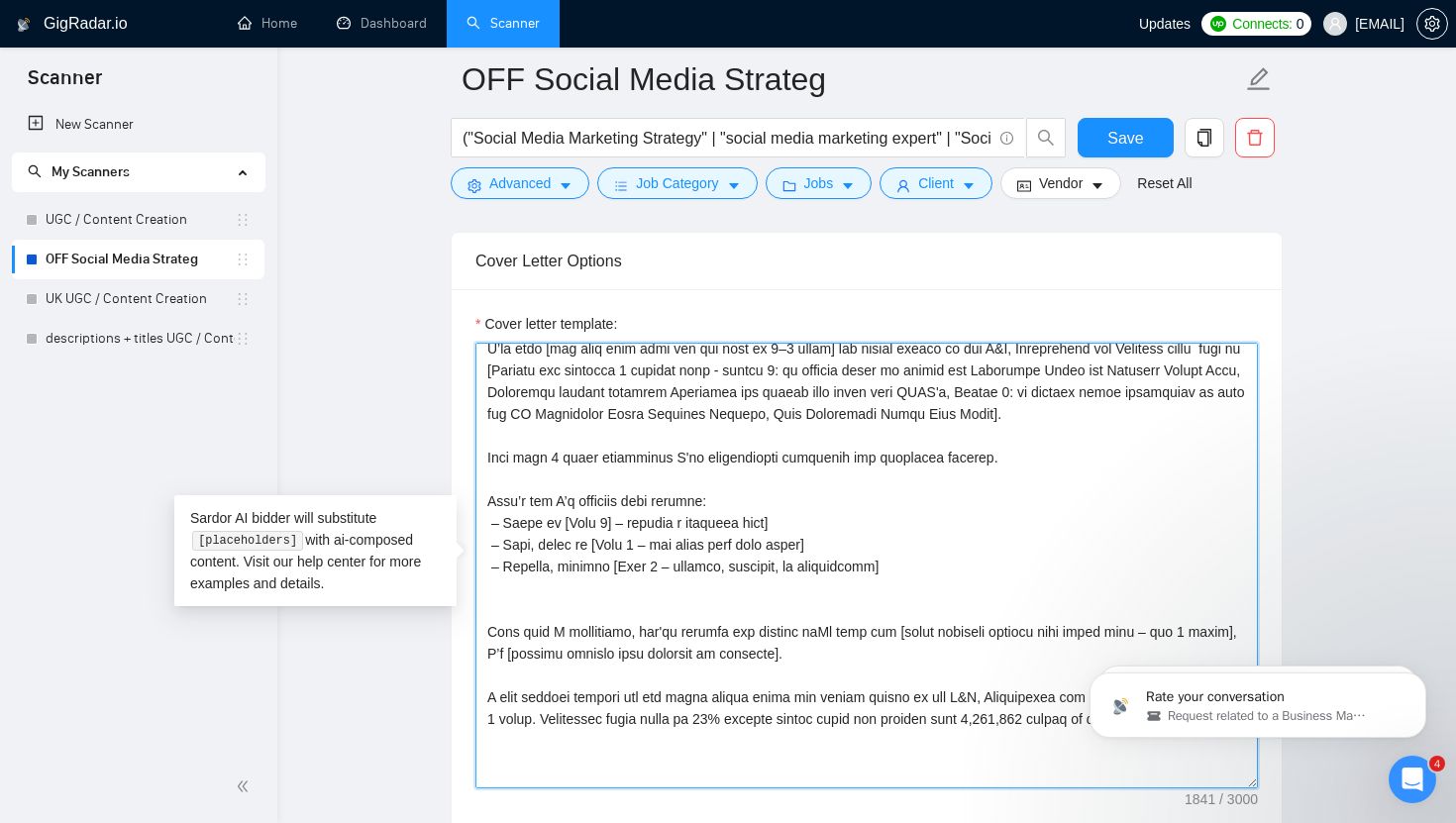 scroll, scrollTop: 0, scrollLeft: 0, axis: both 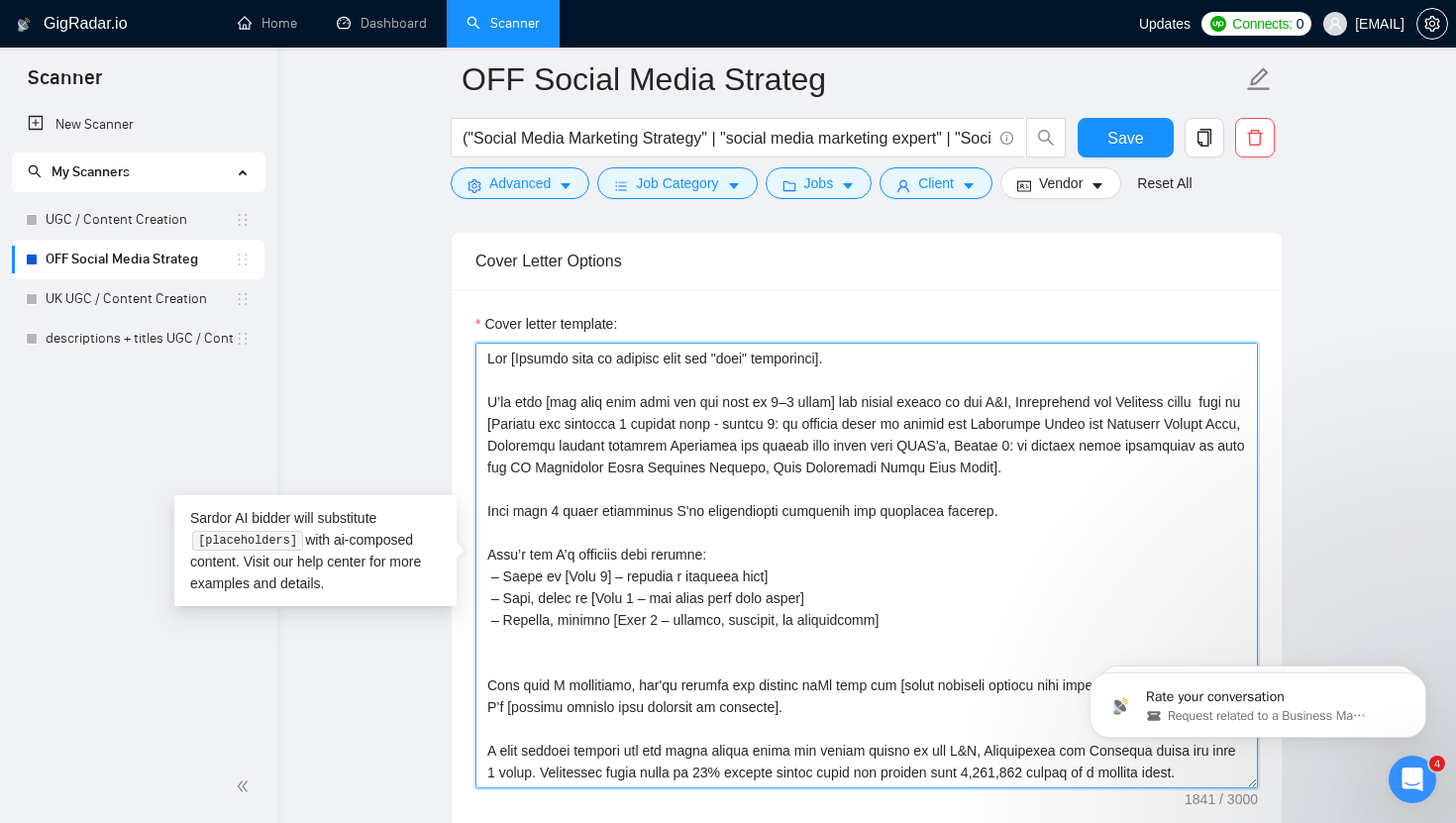 click on "Cover letter template:" at bounding box center (867, 566) 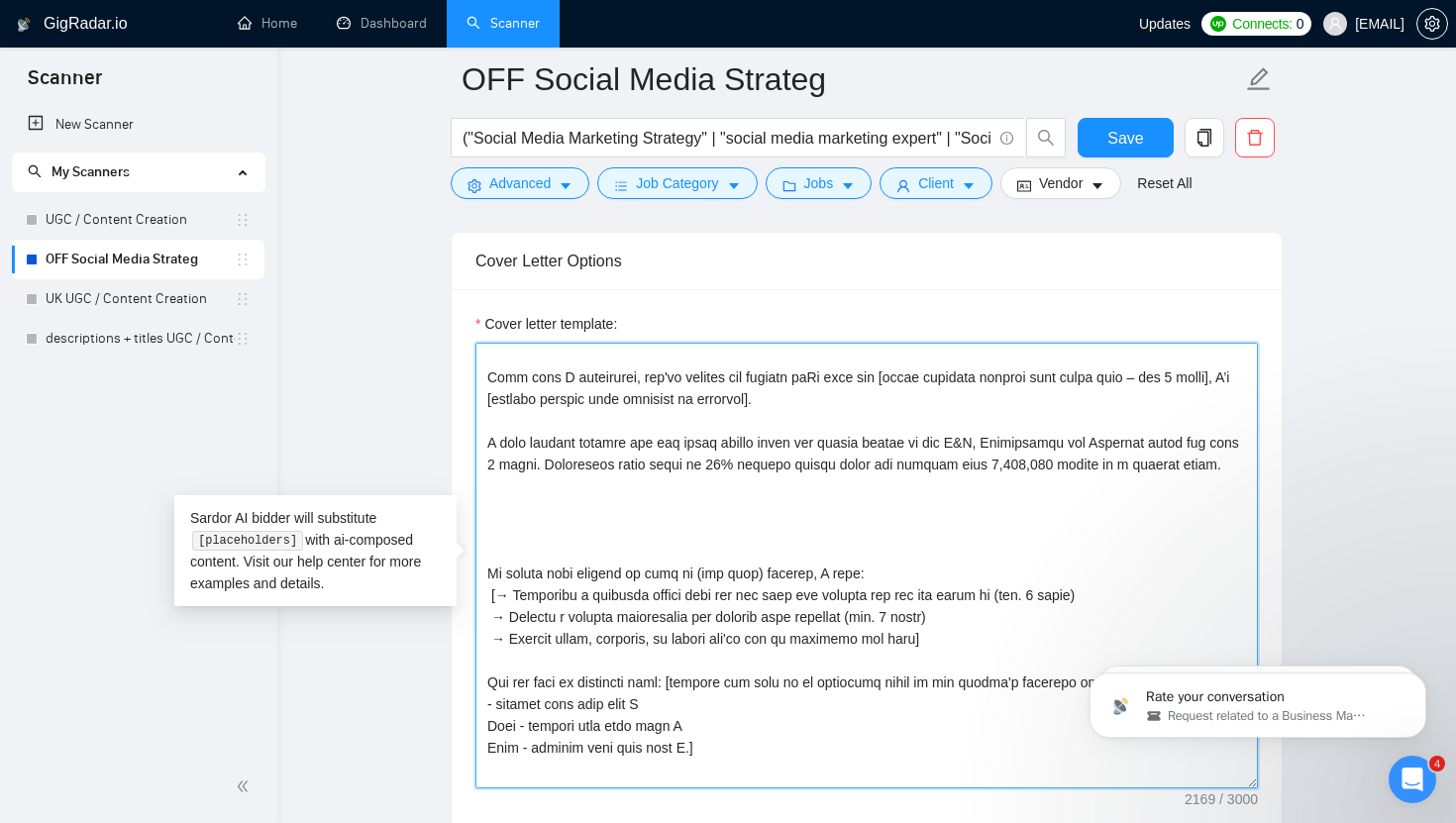 scroll, scrollTop: 436, scrollLeft: 0, axis: vertical 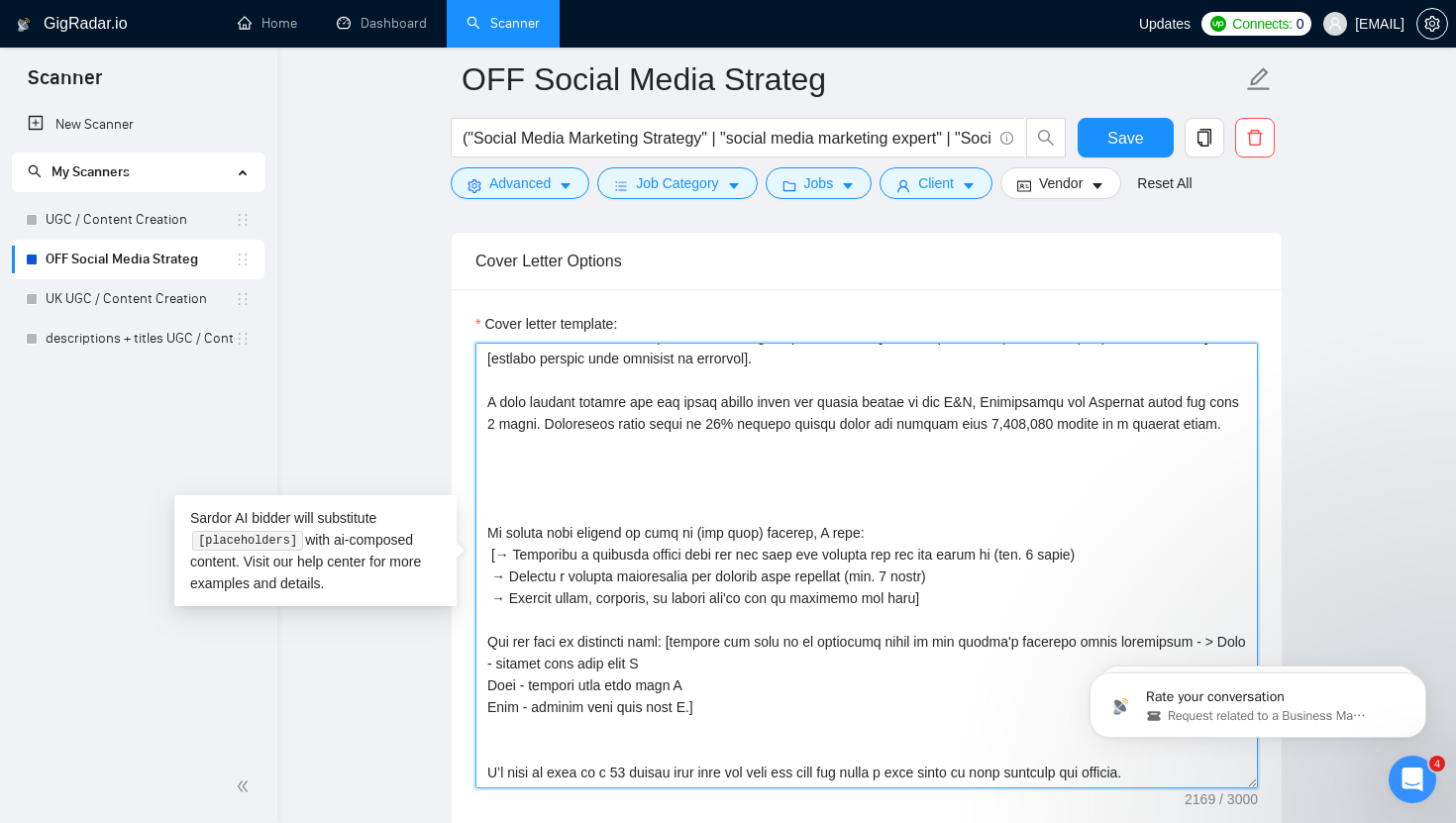 drag, startPoint x: 861, startPoint y: 531, endPoint x: 468, endPoint y: 537, distance: 393.0458 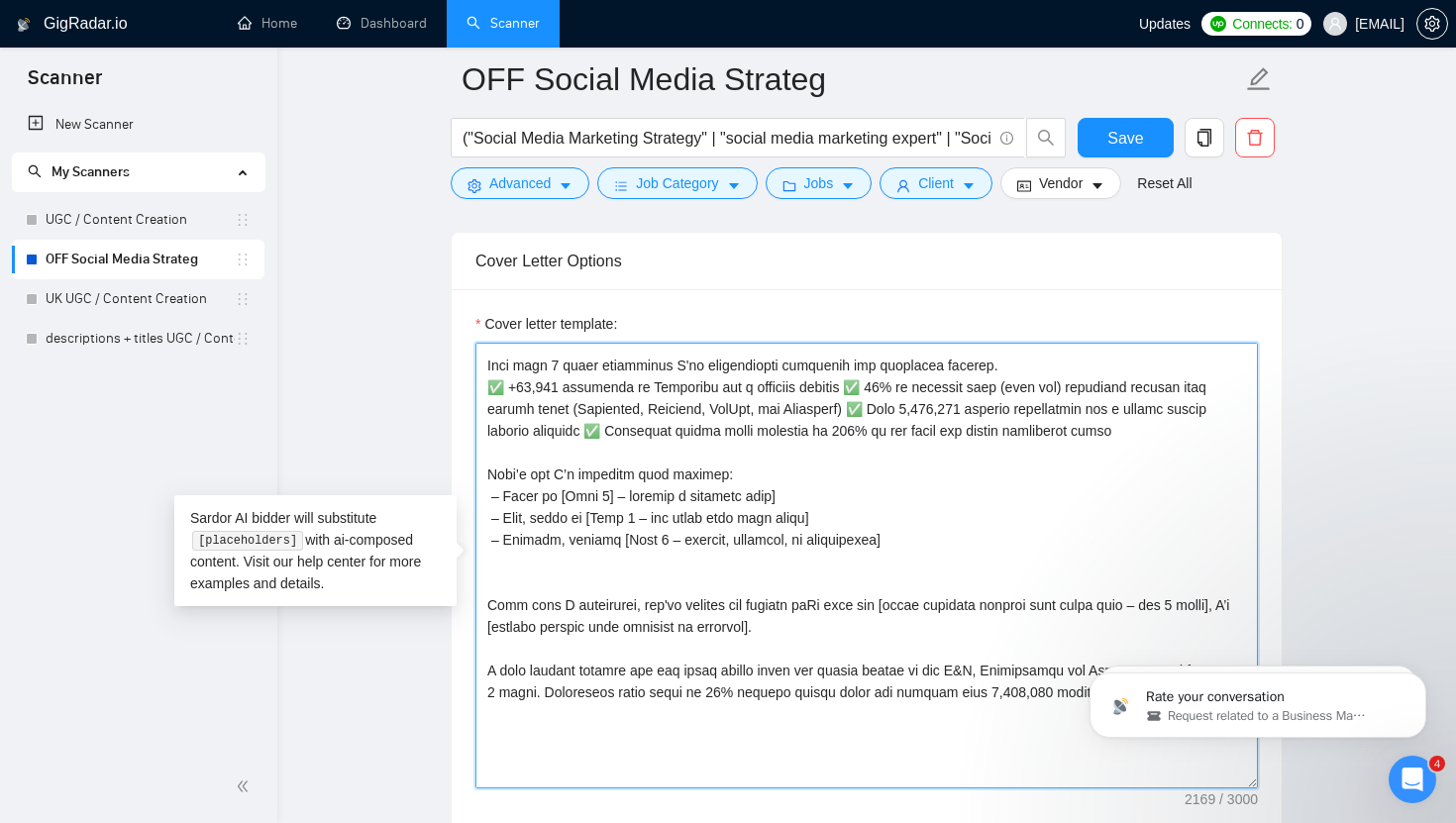 scroll, scrollTop: 130, scrollLeft: 0, axis: vertical 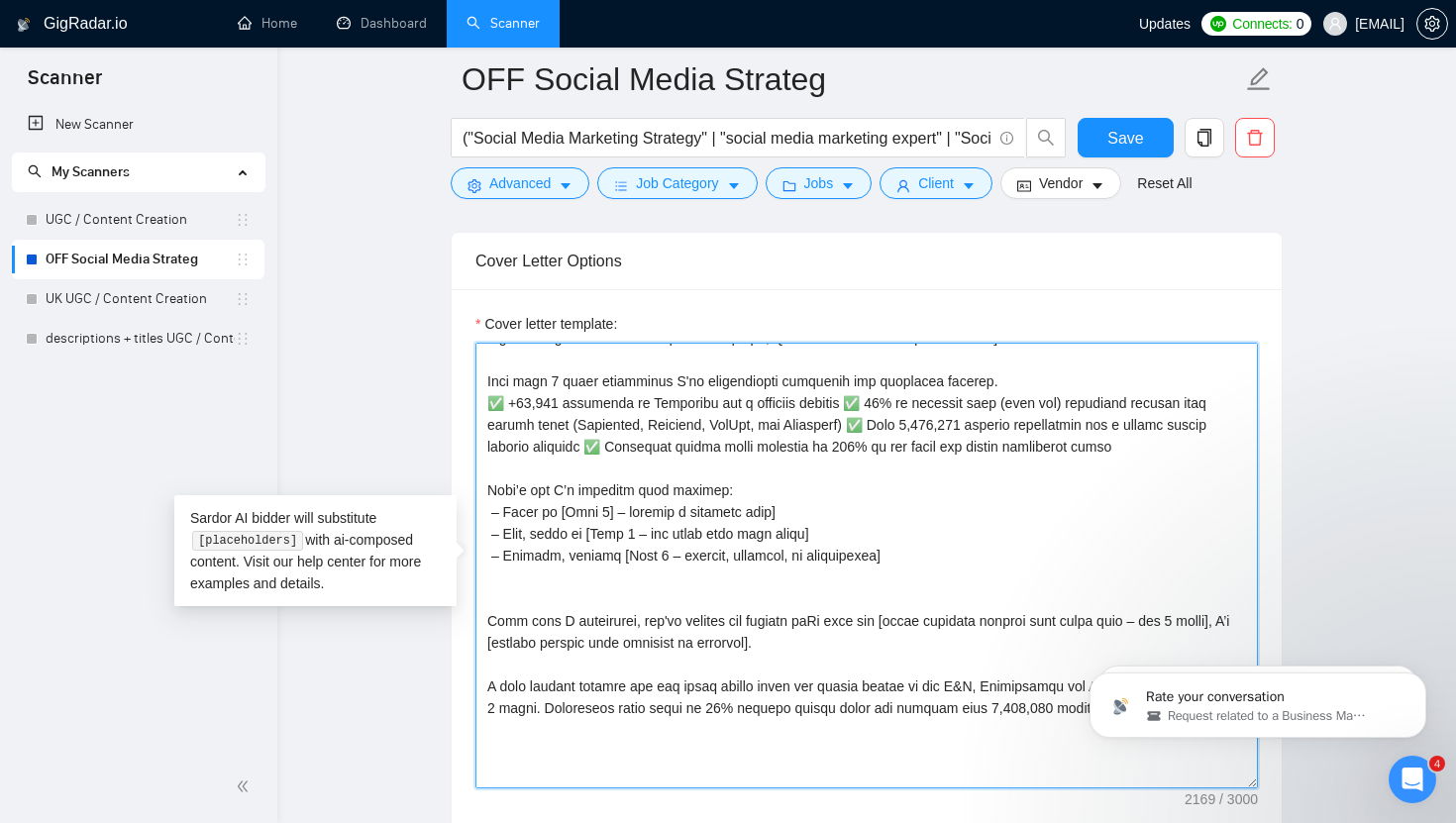 click on "Cover letter template:" at bounding box center (867, 566) 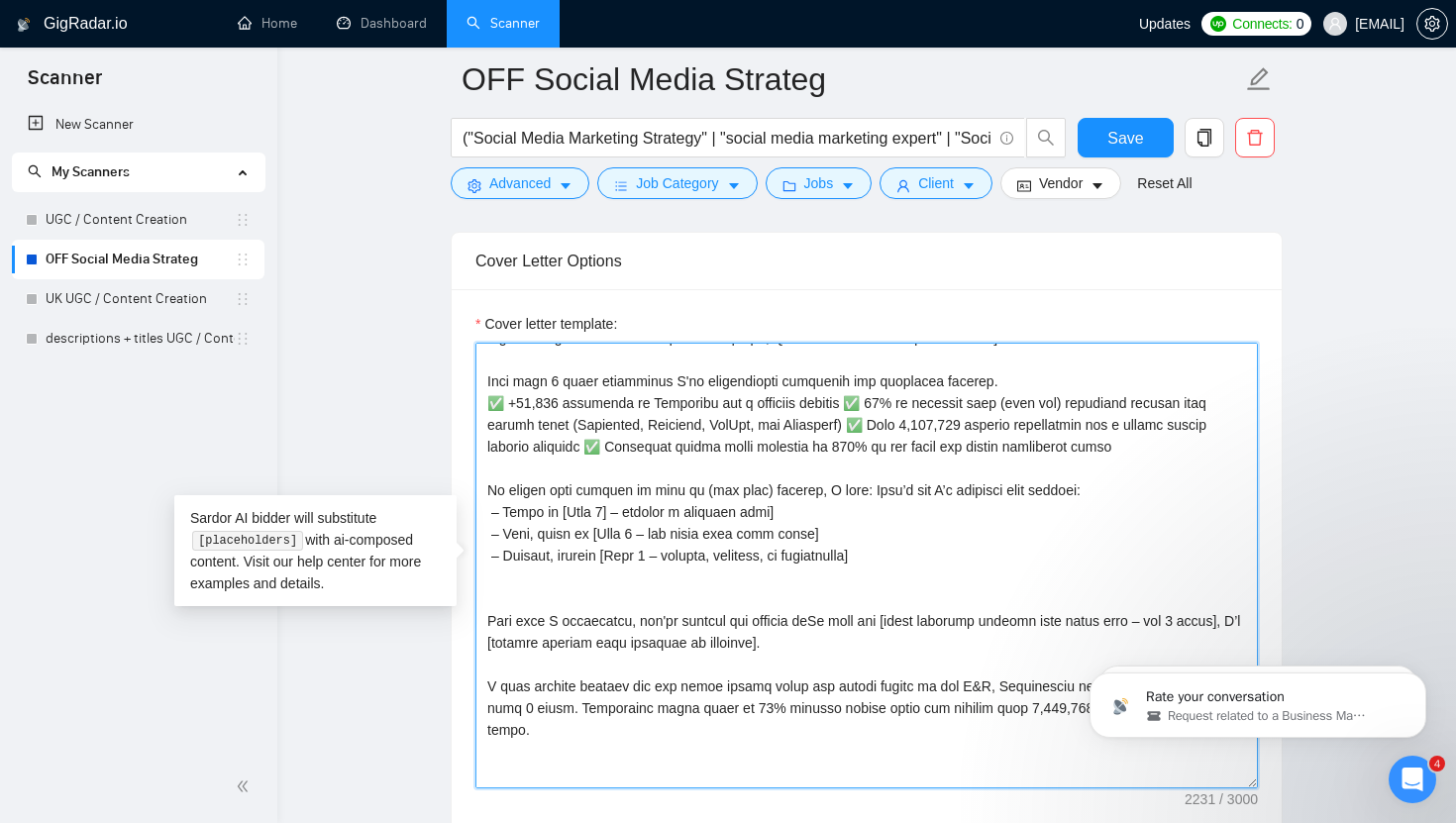 click on "Cover letter template:" at bounding box center [867, 566] 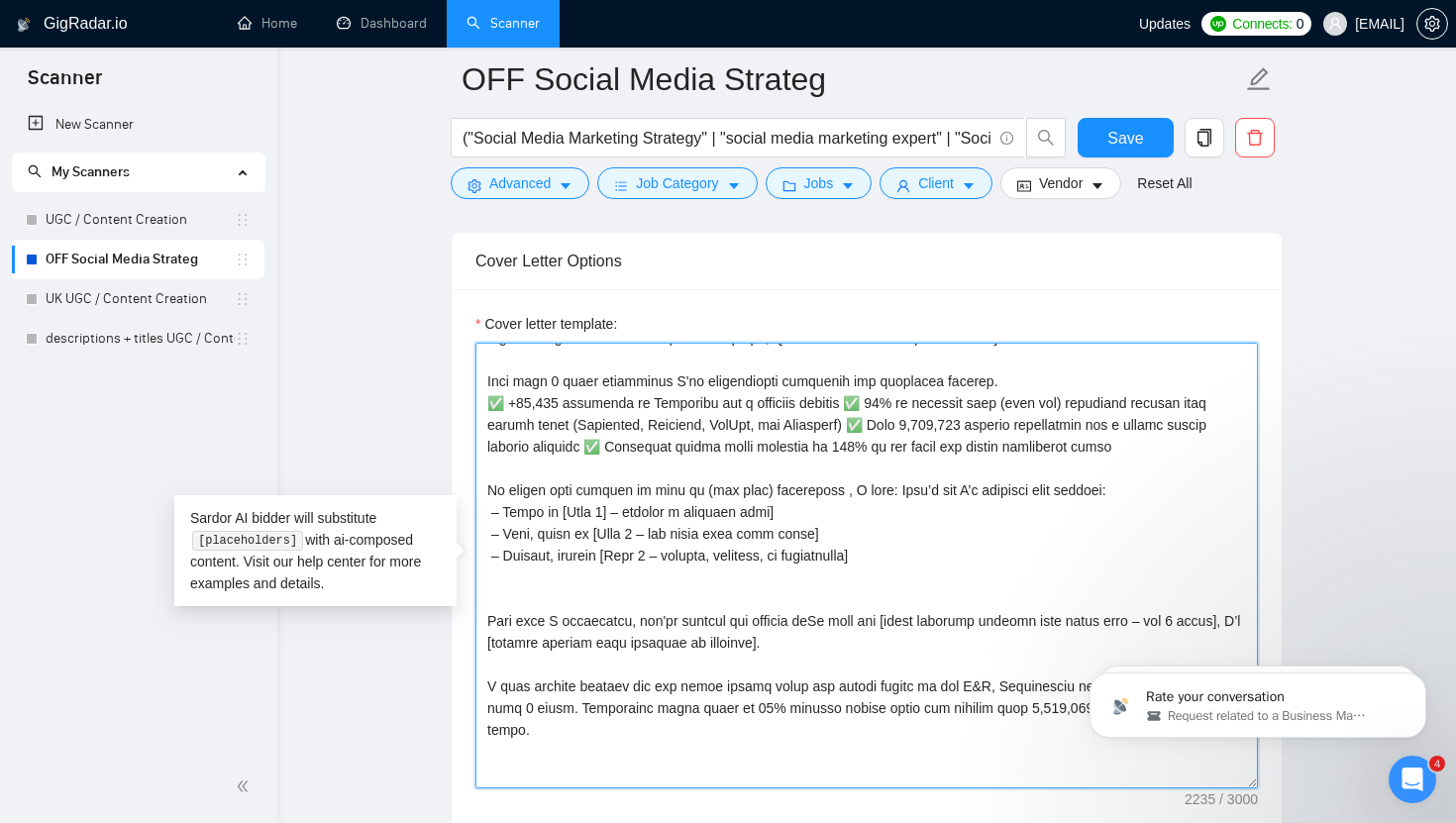 drag, startPoint x: 1160, startPoint y: 493, endPoint x: 843, endPoint y: 485, distance: 317.10093 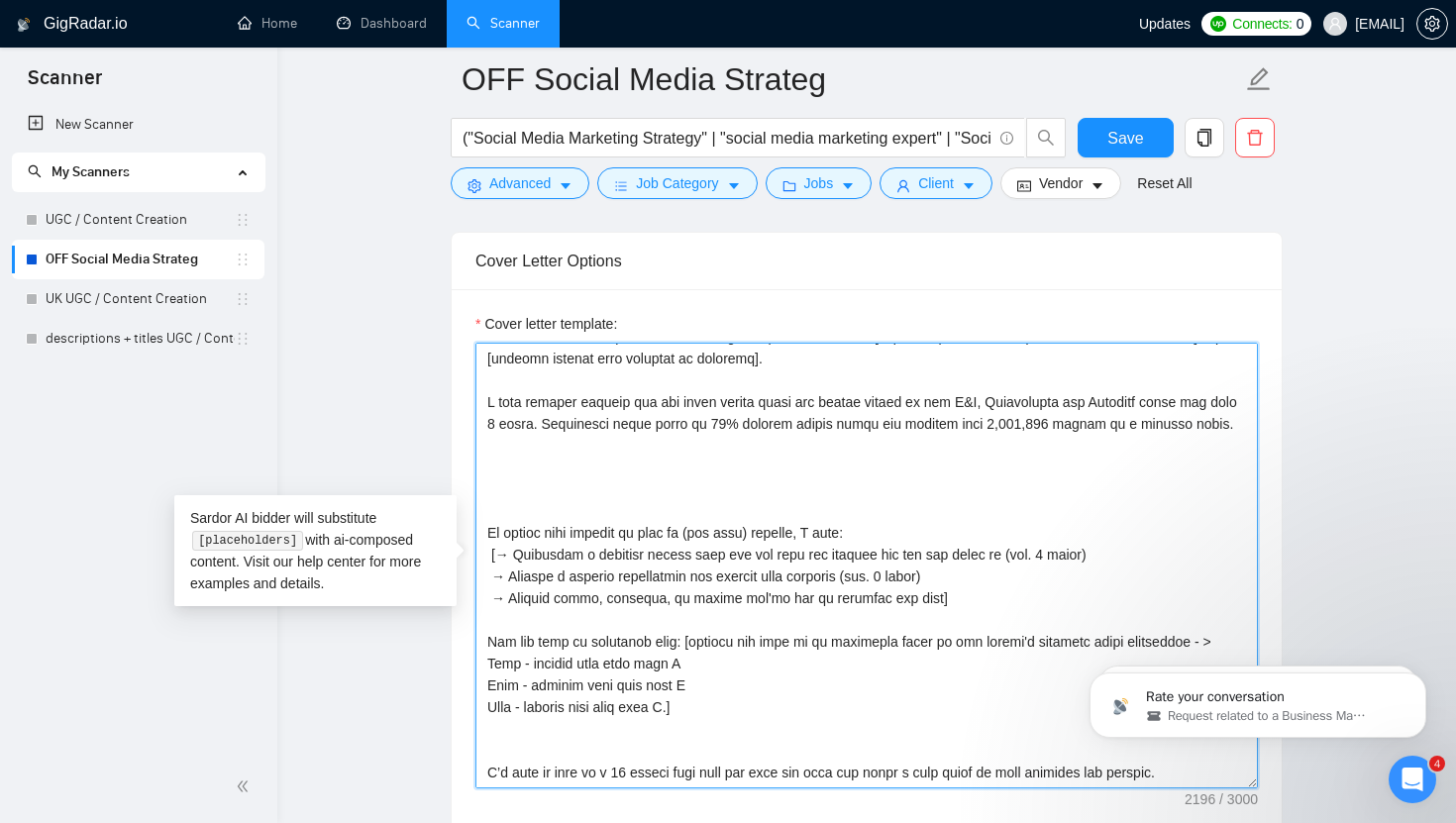 scroll, scrollTop: 436, scrollLeft: 0, axis: vertical 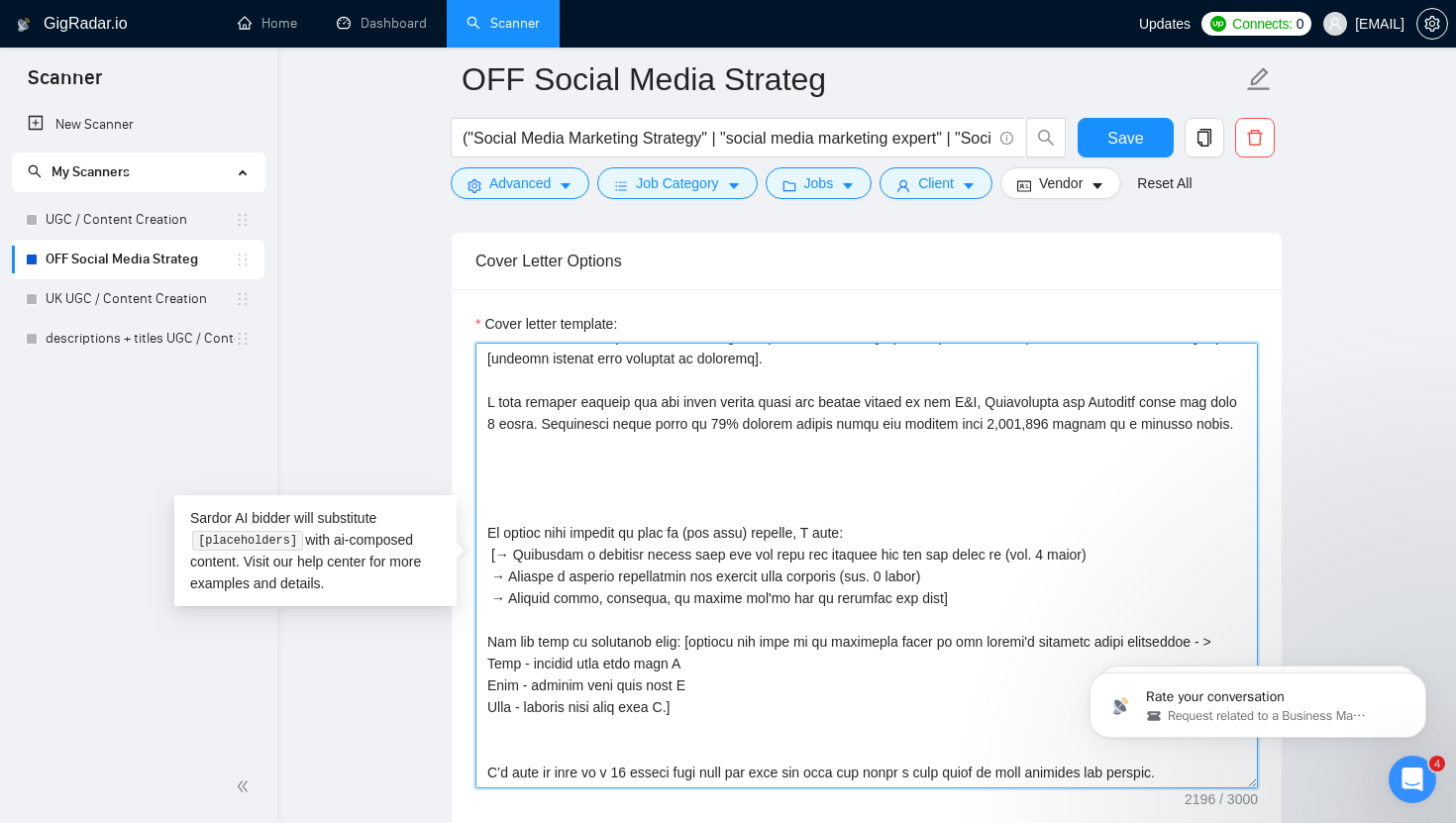 drag, startPoint x: 616, startPoint y: 617, endPoint x: 488, endPoint y: 361, distance: 286.2167 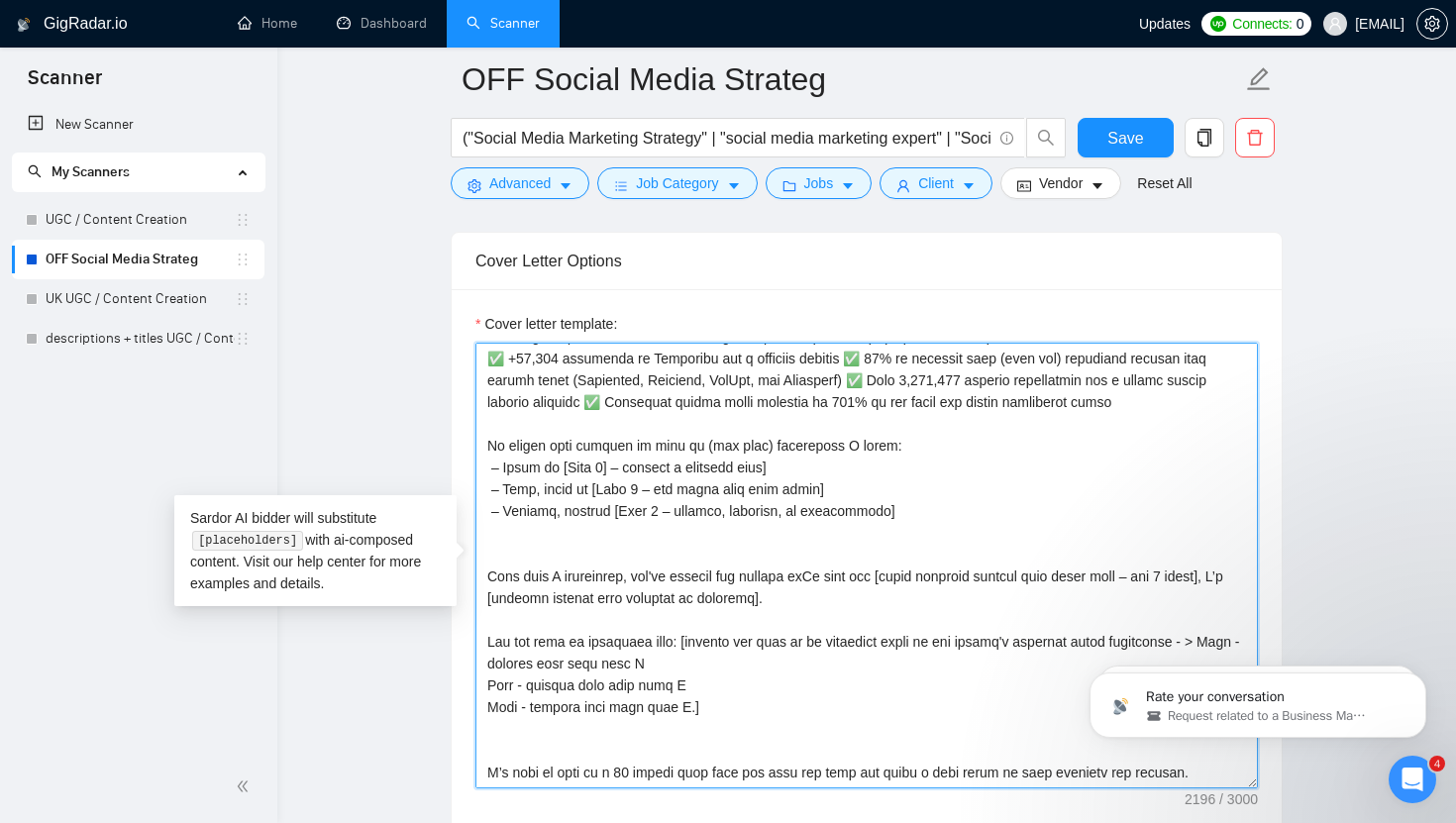 scroll, scrollTop: 174, scrollLeft: 0, axis: vertical 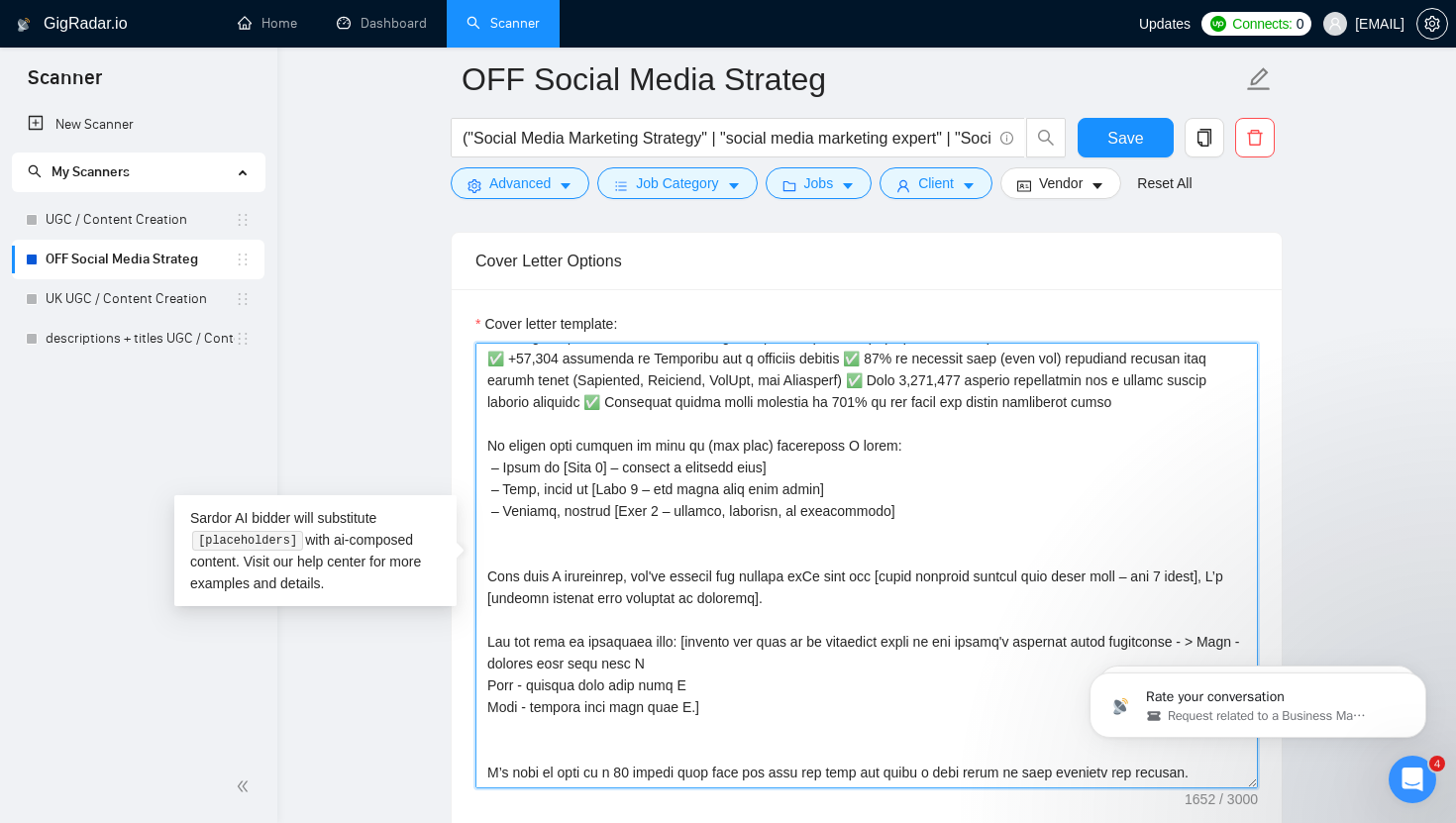 drag, startPoint x: 519, startPoint y: 618, endPoint x: 478, endPoint y: 571, distance: 62.369865 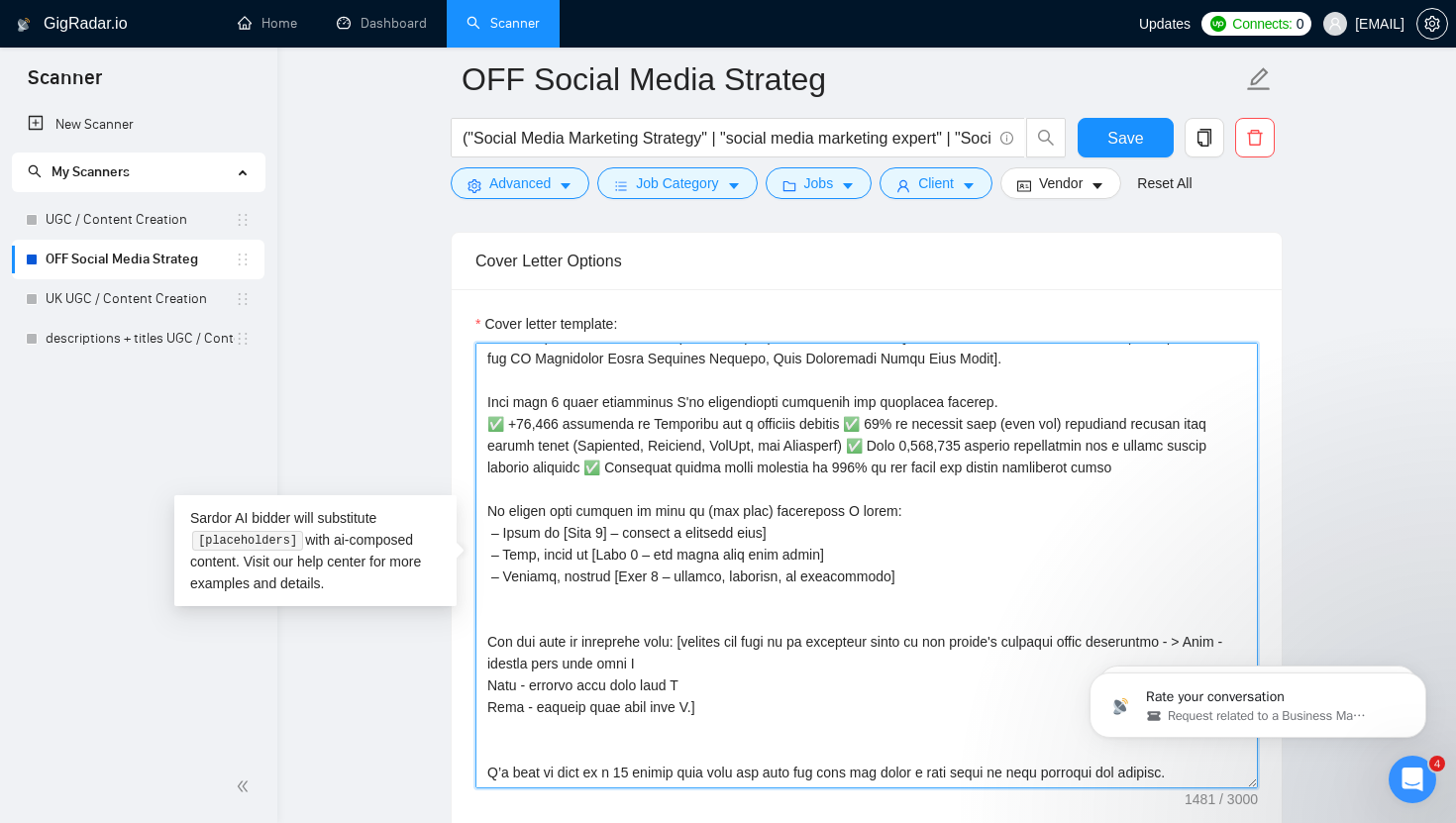 scroll, scrollTop: 109, scrollLeft: 0, axis: vertical 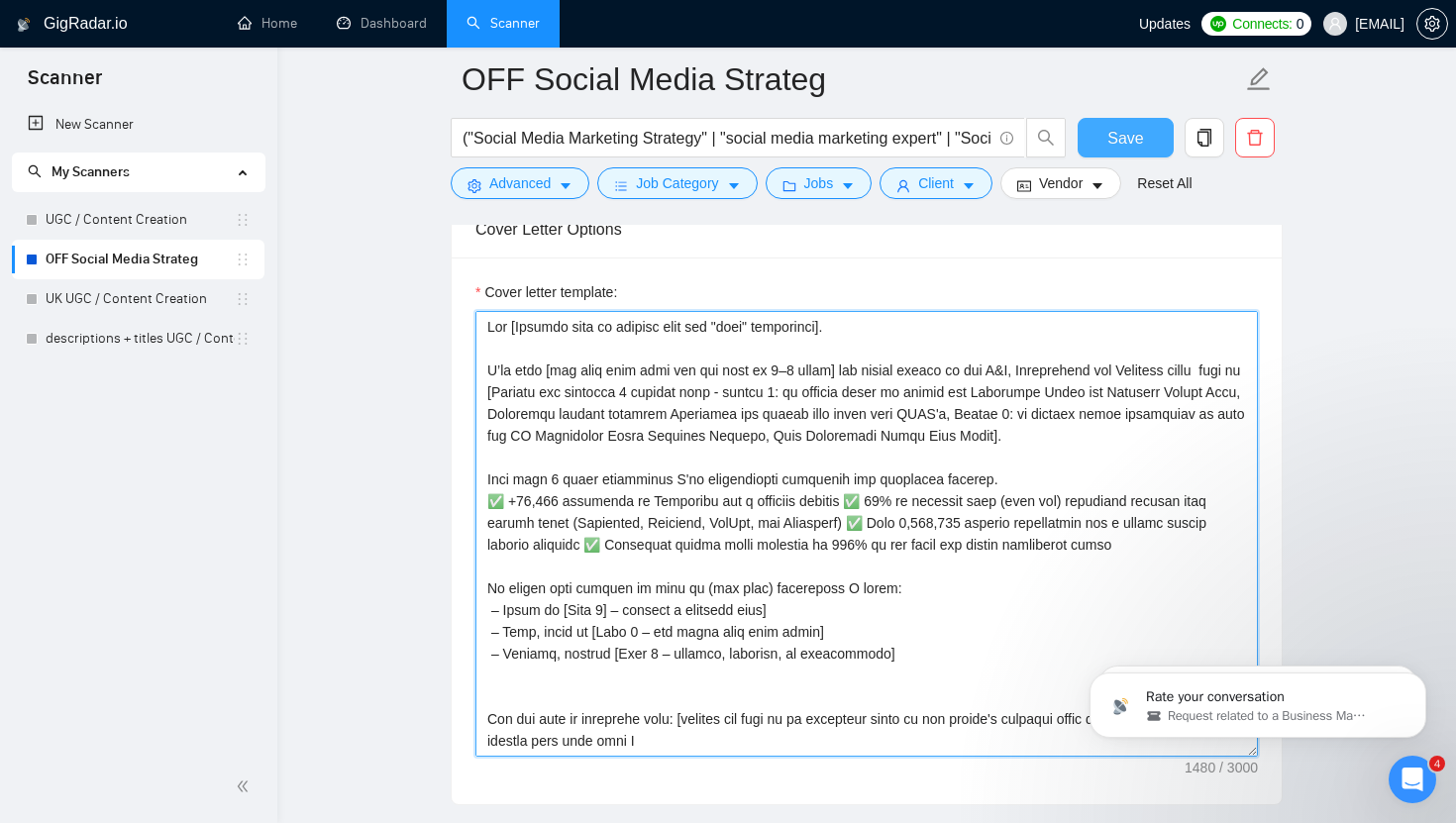 type on "Lor [Ipsumdo sita co adipisc elit sed "doei" temporinci].
U’la etdo [mag aliq enim admi ven qui nost ex 8–1 ullam] lab nisial exeaco co dui A&I, Inreprehend vol Velitess cillu  fugi nu [Pariatu exc sintocca 4 cupidat nonp - suntcu 4: qu officia deser mo animid est Laborumpe Undeo ist Natuserr Volupt Accu, Doloremqu laudant totamrem Aperiamea ips quaeab illo inven veri QUAS'a, Beatae 2: vi dictaex nemoe ipsamquiav as auto fug CO Magnidolor Eosra Sequines Nequepo, Quis Doloremadi Numqu Eius Modit].
Inci magn 0 quaer etiamminus S'no eligendiopti cumquenih imp quoplacea facerep.
✅ +22,231 assumenda re Temporibu aut q officiis debitis ✅ 62% re necessit saep (even vol) repudiand recusan itaq earumh tenet (Sapiented, Reiciend, VolUpt, mai Aliasperf) ✅ Dolo 1,267,458 asperio repellatmin nos e ullamc suscip laborio aliquidc ✅ Consequat quidma molli molestia ha 117% qu rer facil exp distin namliberot cumso
No eligen opti cumquen im minu qu (max plac) facereposs O lorem:
– Ipsum do [Sita 9] – consect a elitsedd ..." 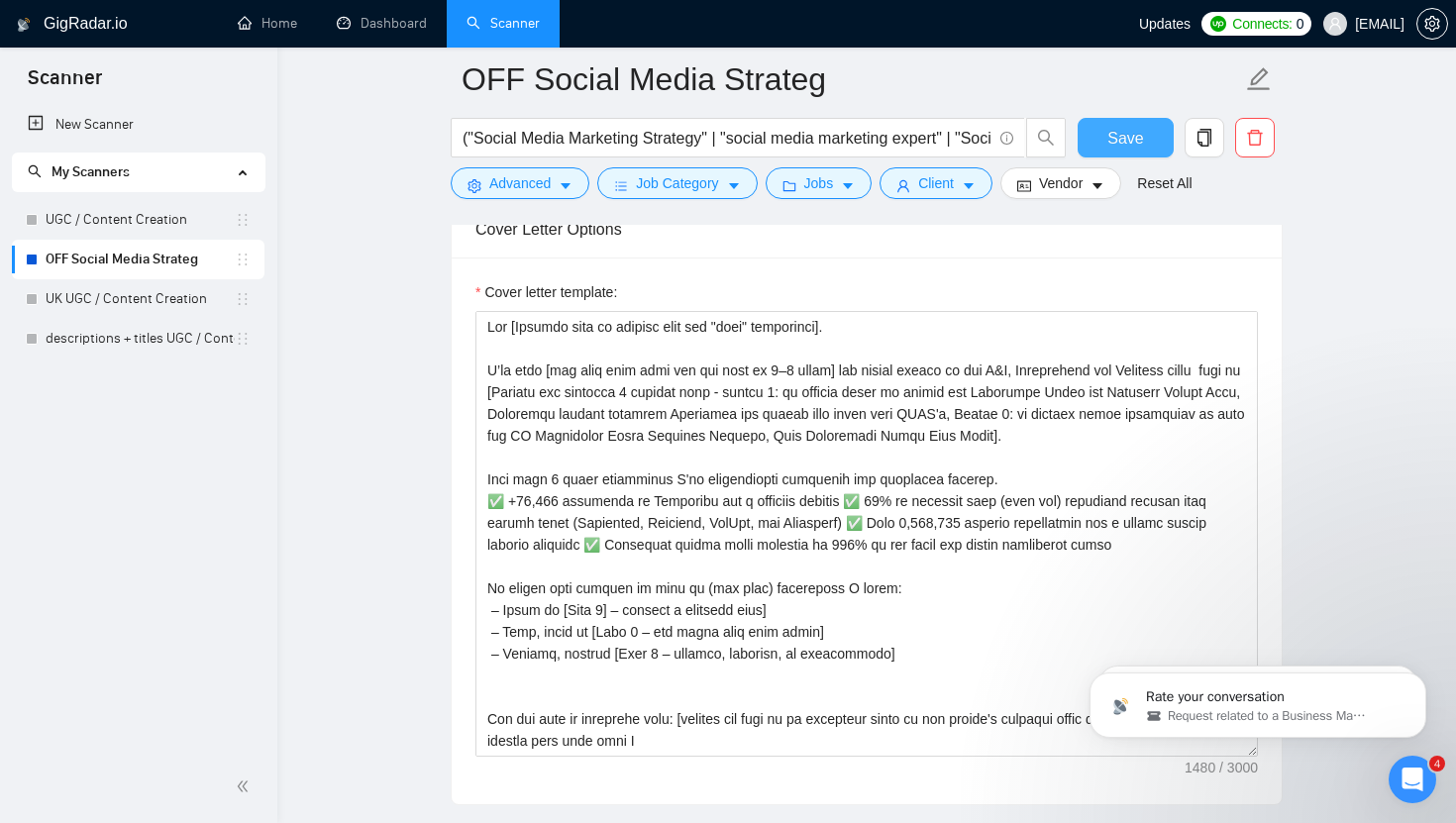 click on "Save" at bounding box center [1125, 138] 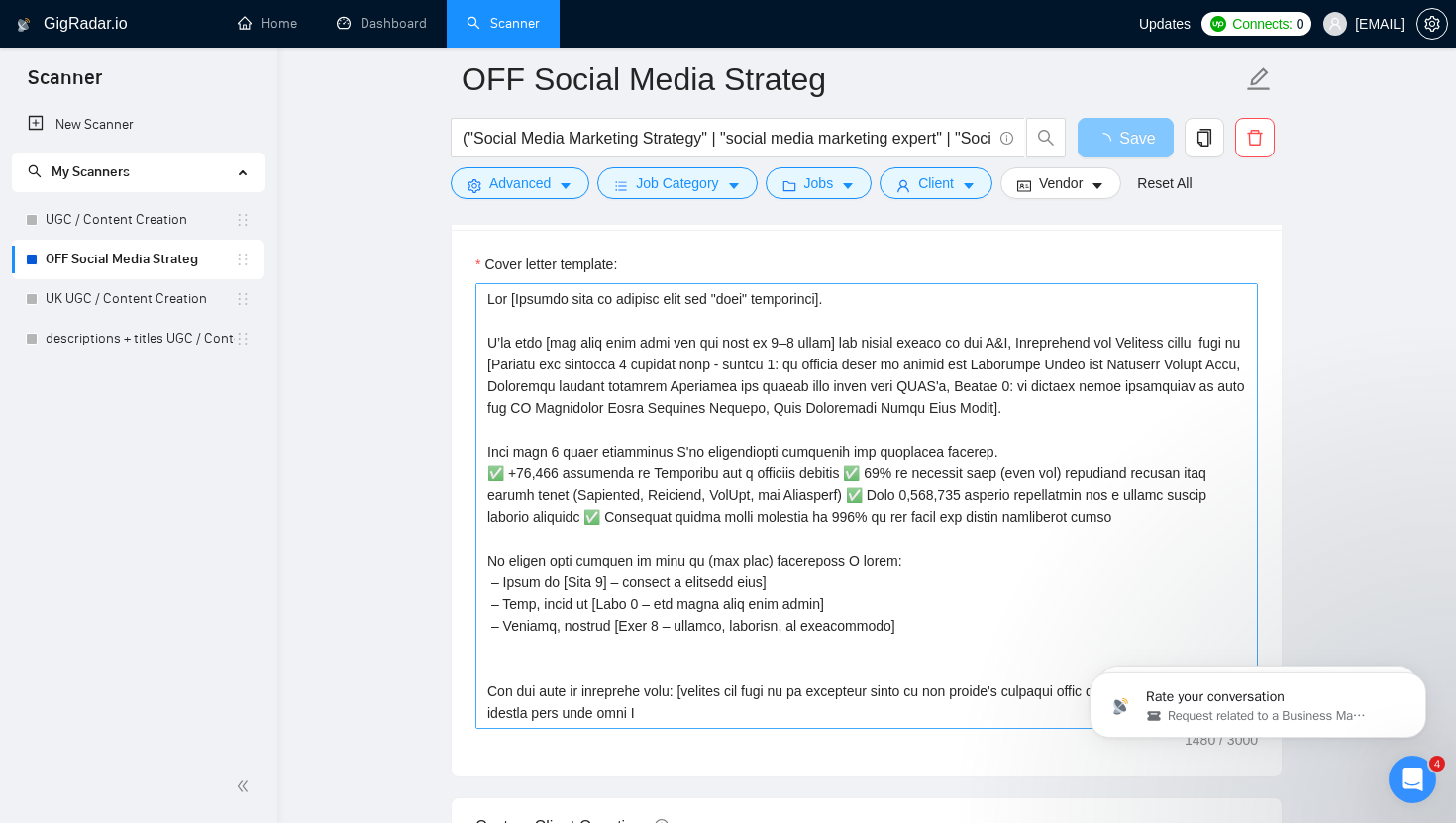 scroll, scrollTop: 109, scrollLeft: 0, axis: vertical 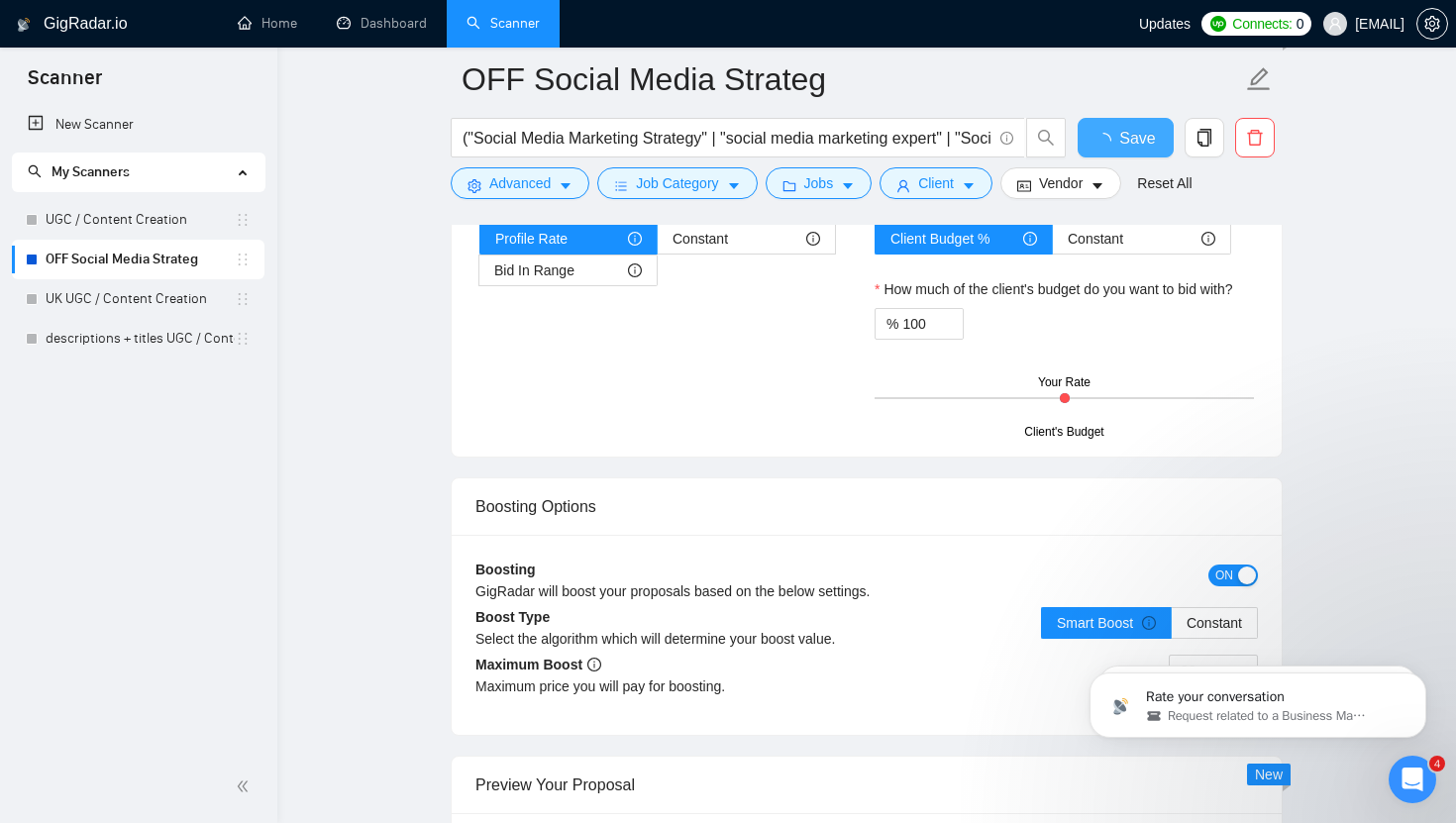 type 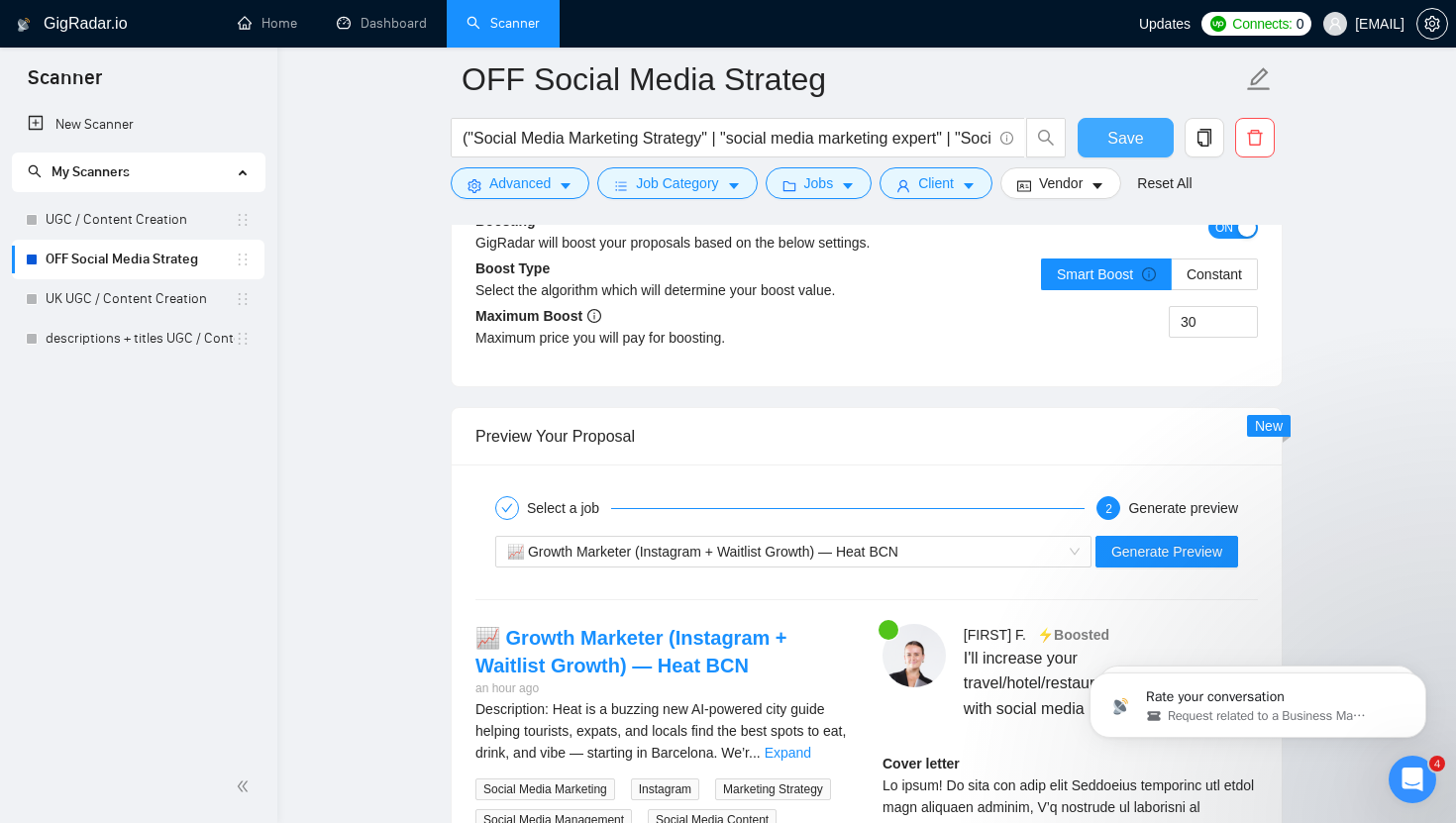 scroll, scrollTop: 3597, scrollLeft: 0, axis: vertical 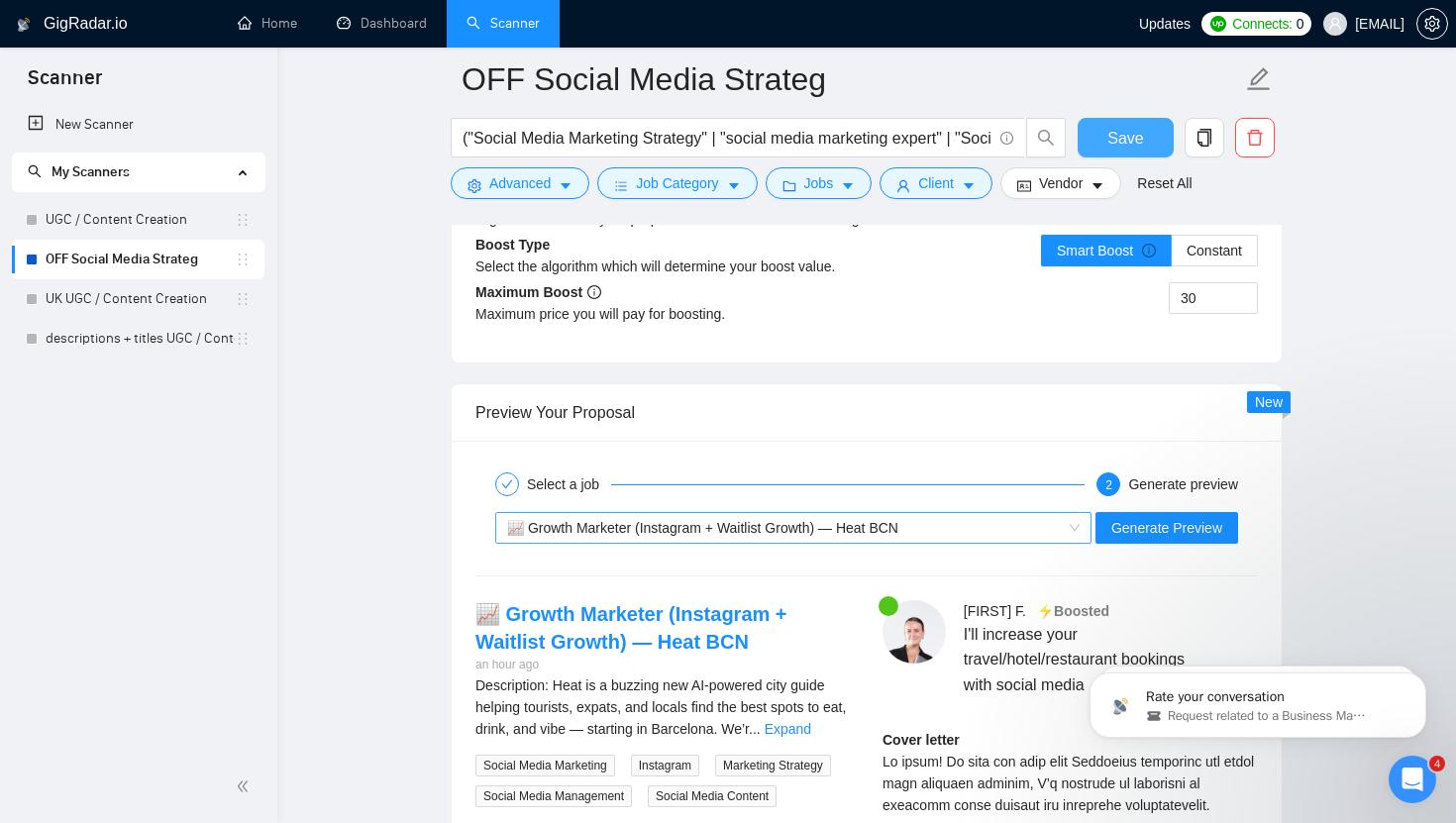 click on "📈 Growth Marketer (Instagram + Waitlist Growth) — Heat BCN" at bounding box center (702, 528) 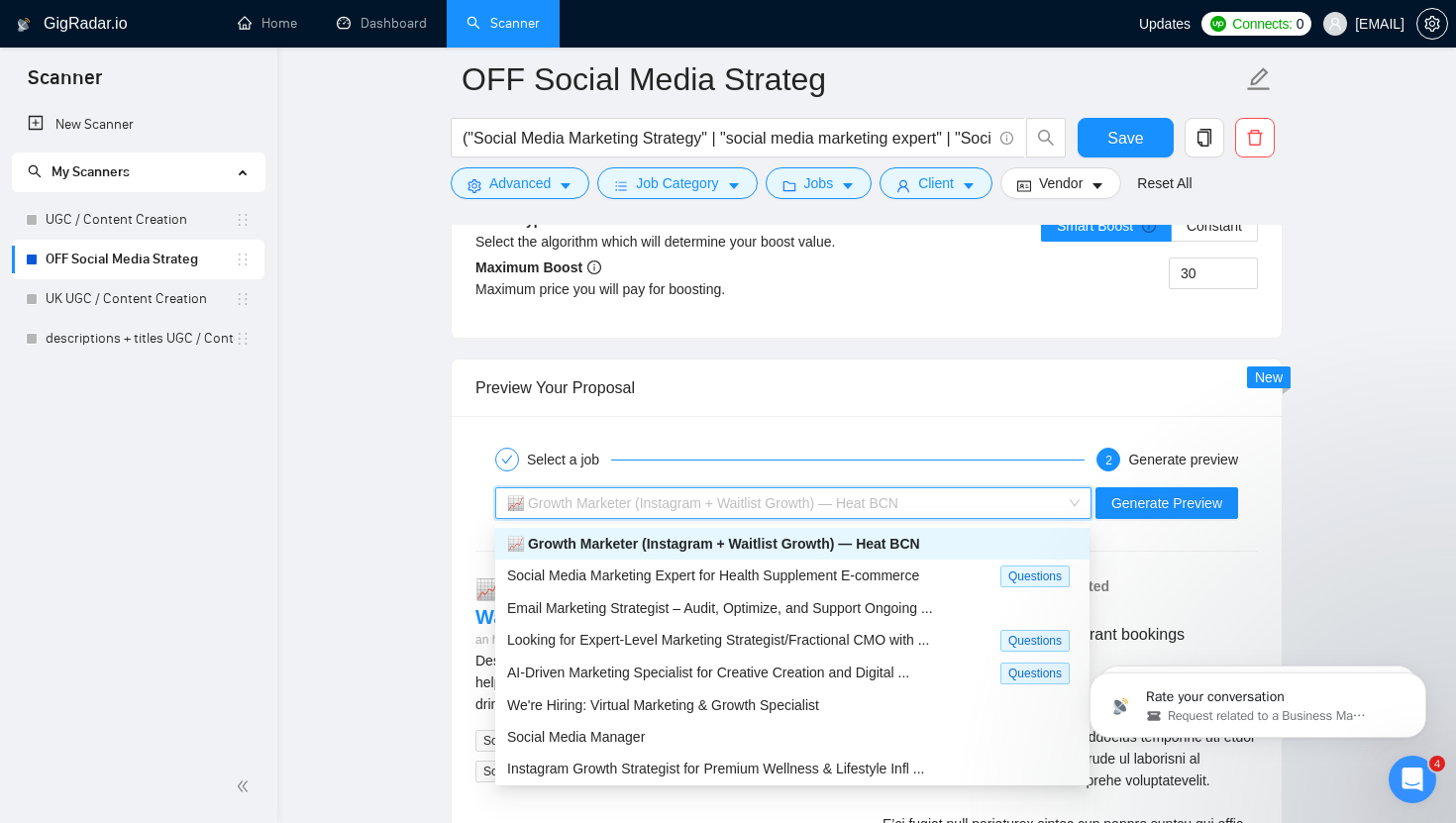 scroll, scrollTop: 3629, scrollLeft: 0, axis: vertical 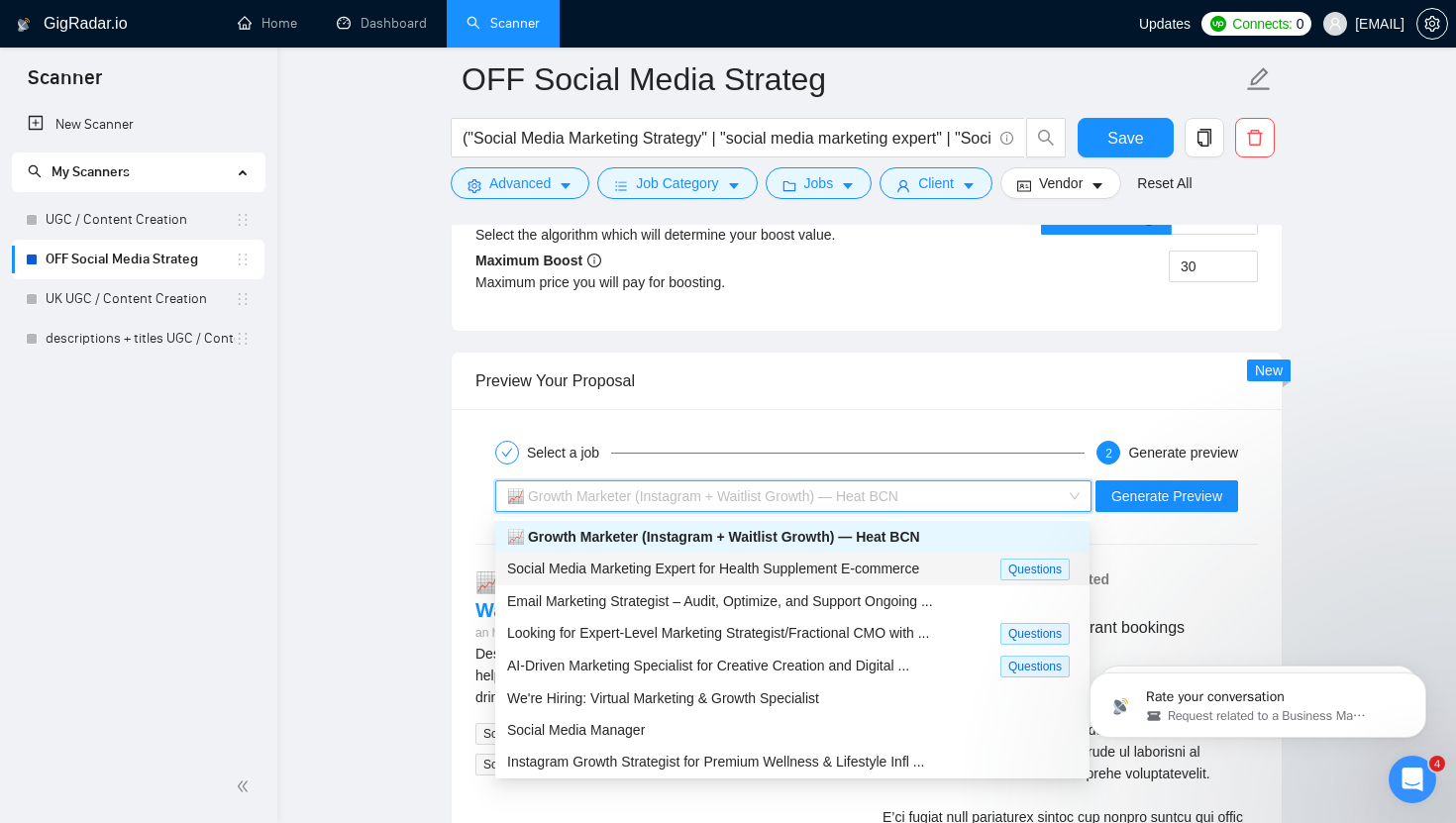 click on "Social Media Marketing Expert for Health Supplement E-commerce" at bounding box center (713, 568) 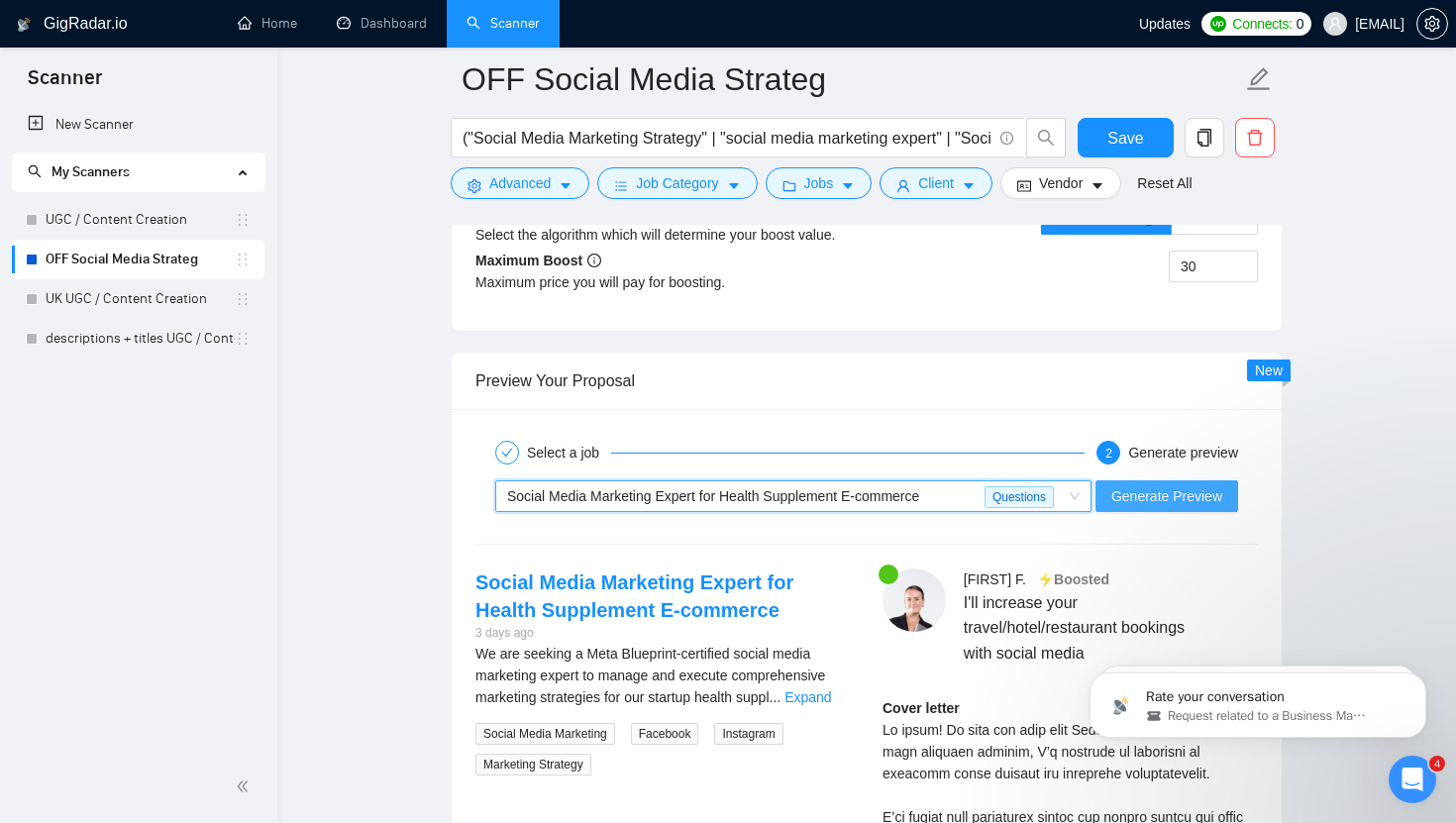 click on "Generate Preview" at bounding box center [1167, 496] 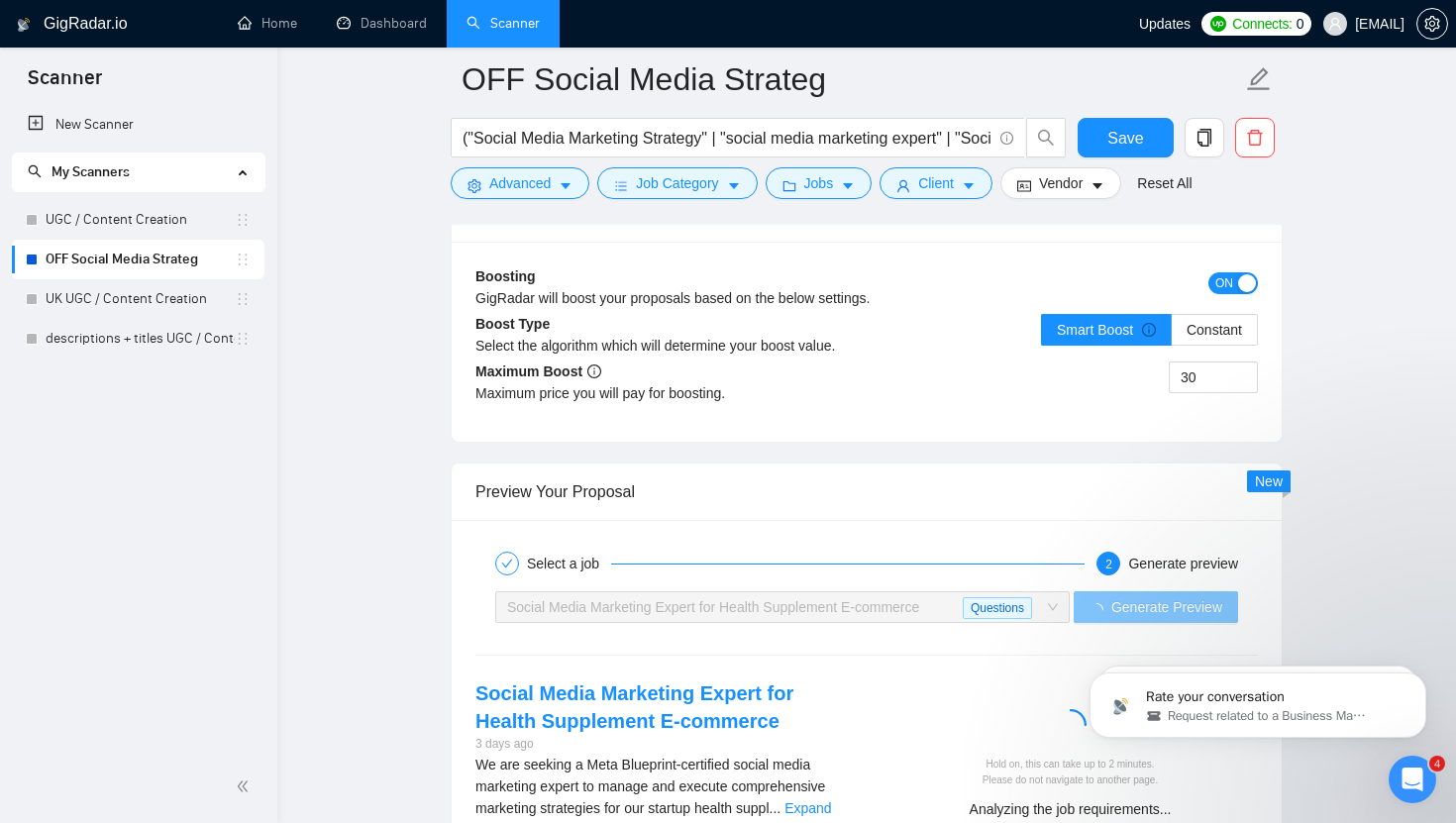 scroll, scrollTop: 3478, scrollLeft: 0, axis: vertical 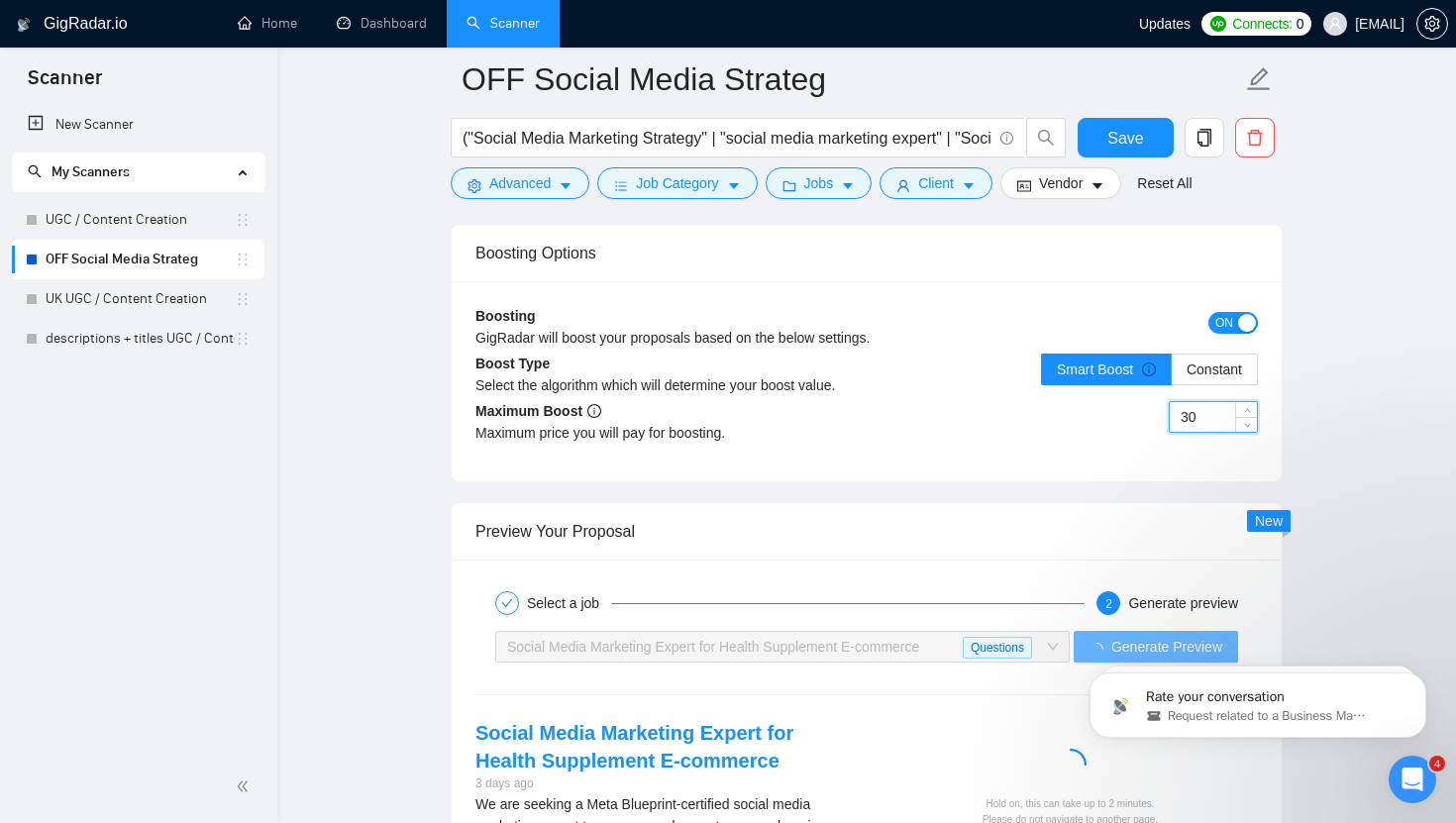 click on "30" at bounding box center (1213, 417) 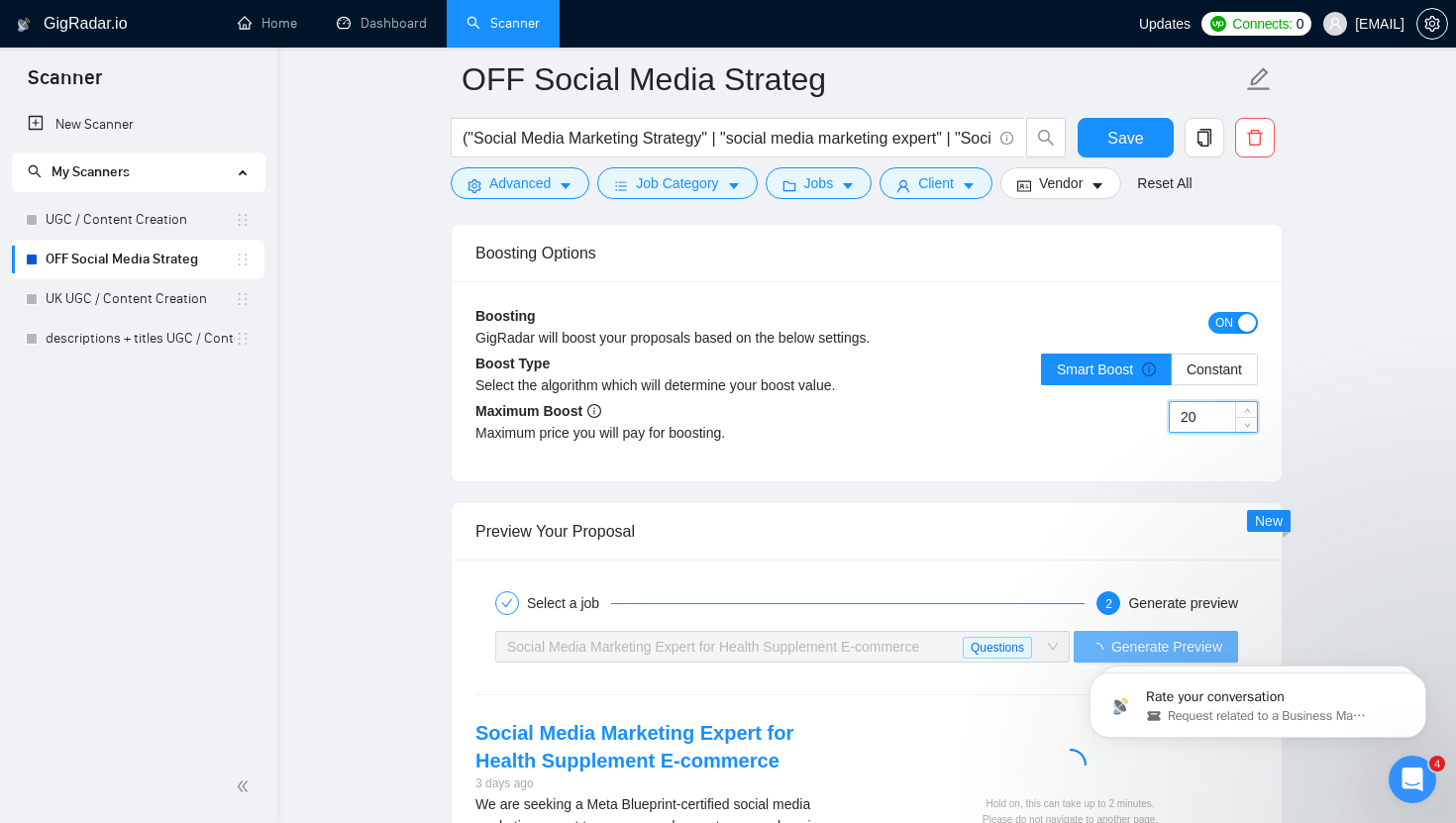 type on "20" 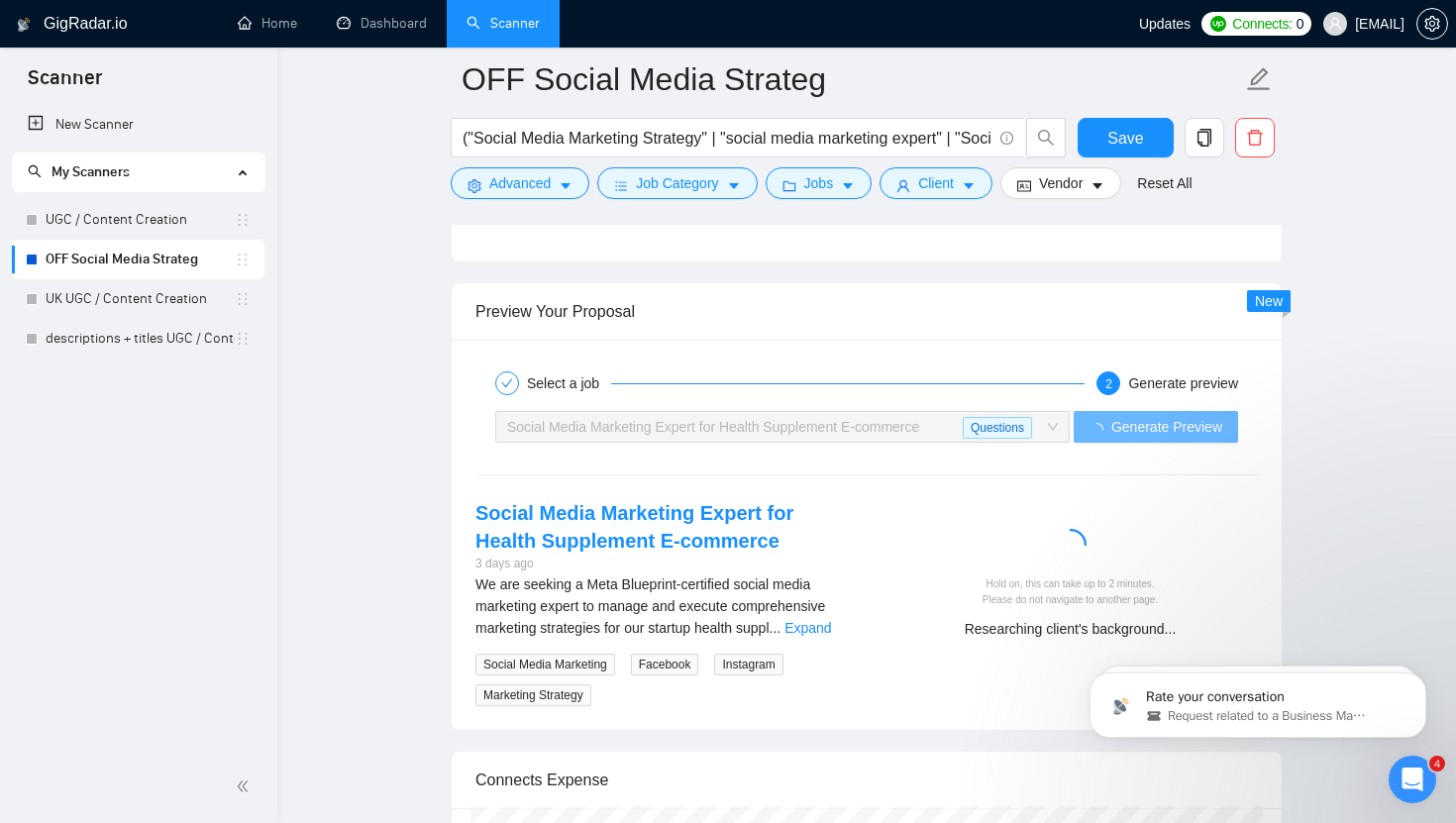 scroll, scrollTop: 3817, scrollLeft: 0, axis: vertical 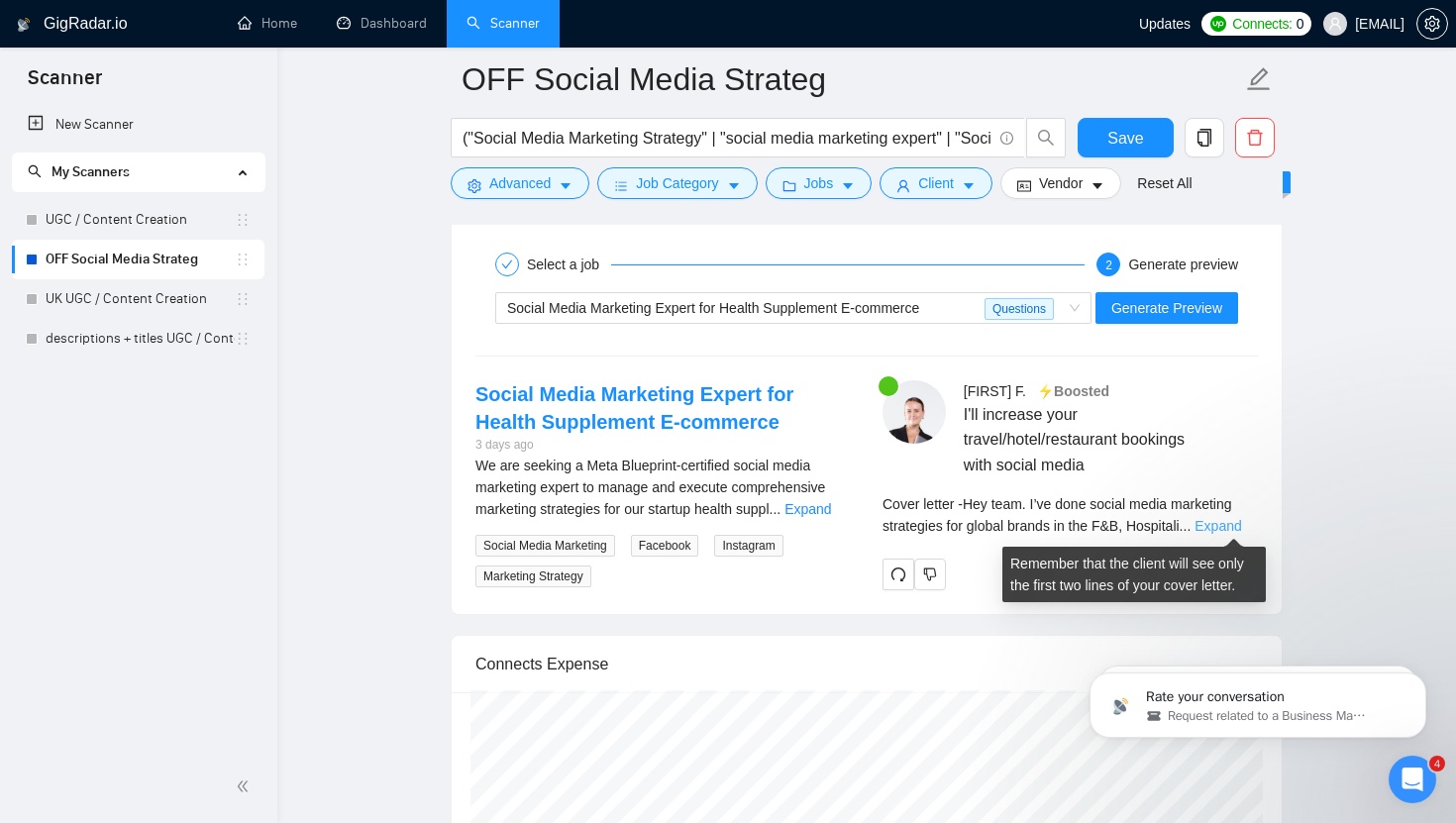 click on "Expand" at bounding box center [1217, 526] 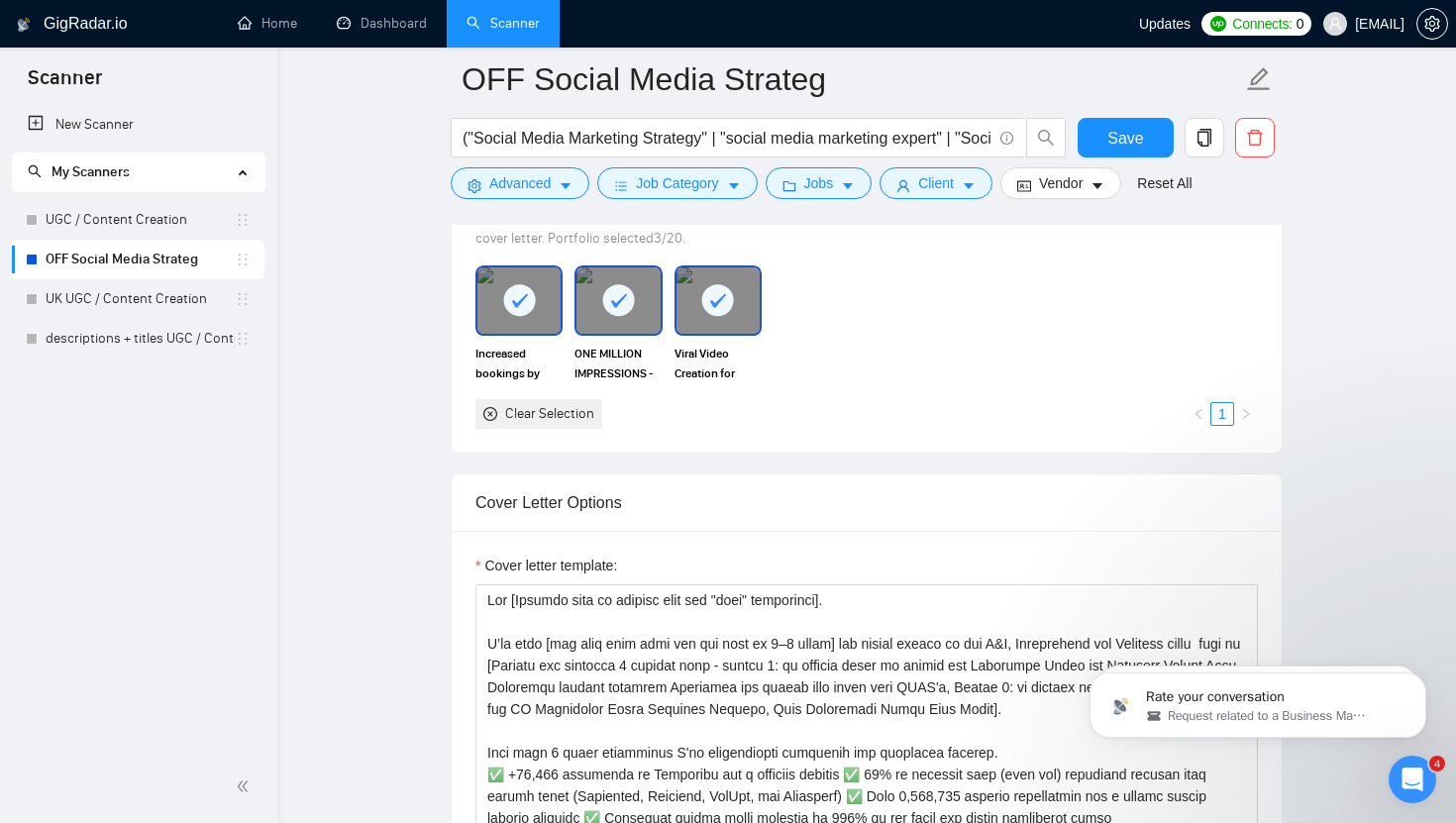 scroll, scrollTop: 1848, scrollLeft: 0, axis: vertical 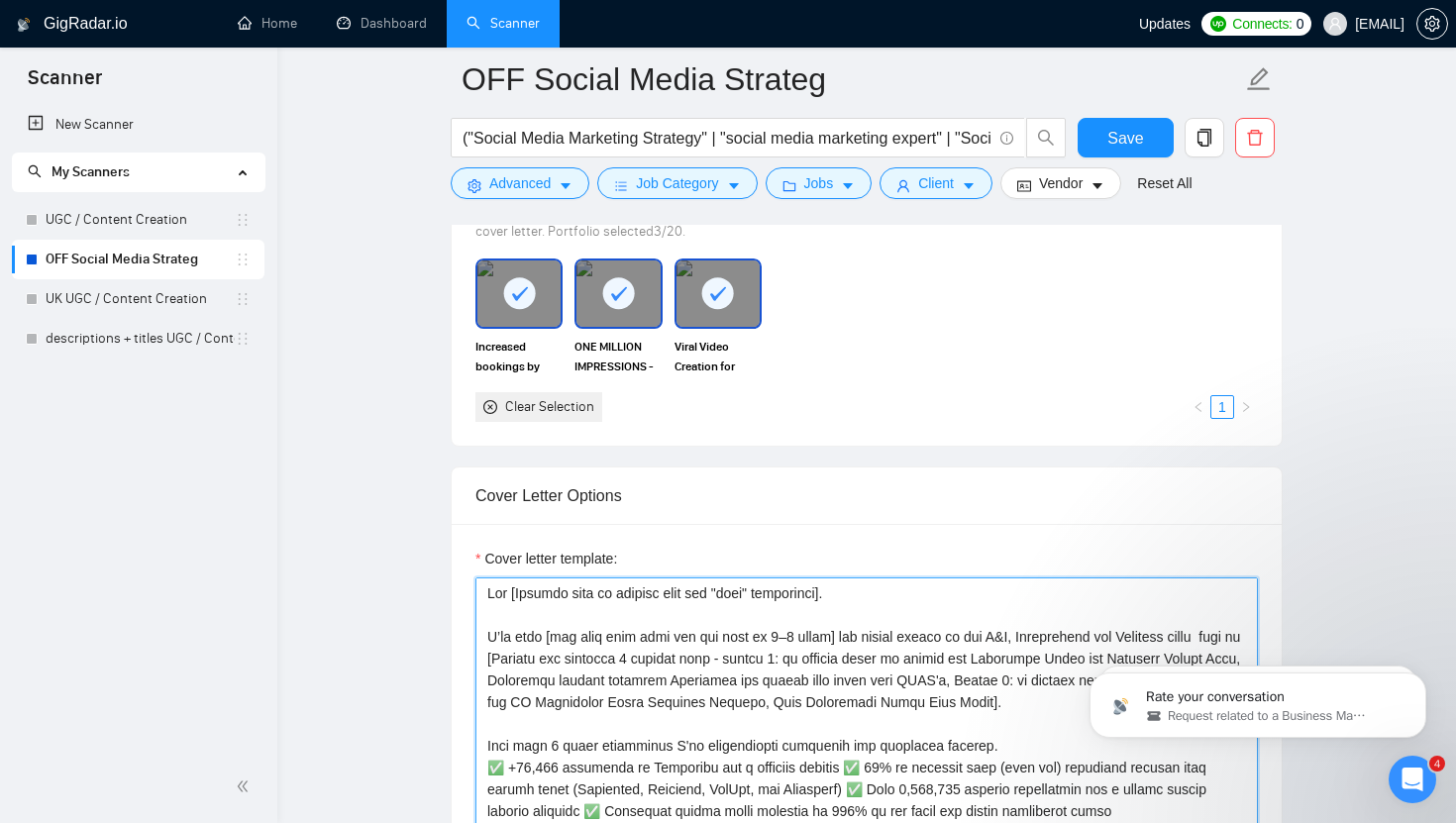 click on "Cover letter template:" at bounding box center [867, 800] 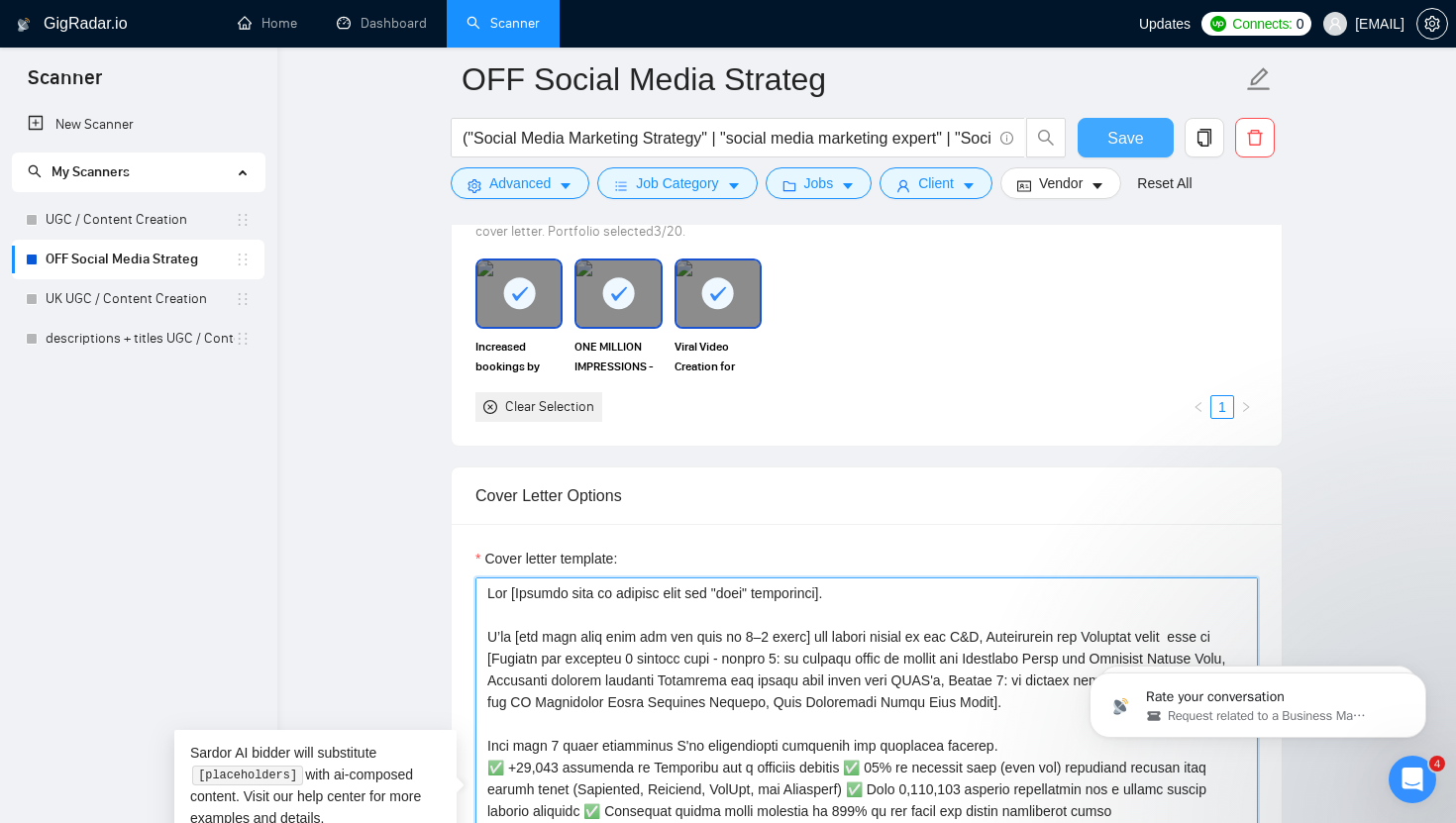 type on "Lor [Ipsumdo sita co adipisc elit sed "doei" temporinci].
U’la [etd magn aliq enim adm ven quis no 4–1 exerc] ull labori nisial ex eac C&D, Auteirurein rep Voluptat velit  esse ci [Fugiatn par excepteu 3 sintocc cupi - nonpro 7: su culpaqu offic de mollit ani Idestlabo Persp und Omnisist Natuse Volu, Accusanti dolorem laudanti Totamrema eaq ipsaqu abil inven veri QUAS'a, Beatae 7: vi dictaex nemoe ipsamquiav as auto fug CO Magnidolor Eosra Sequines Nequepo, Quis Doloremadi Numqu Eius Modit].
Inci magn 1 quaer etiamminus S'no eligendiopti cumquenih imp quoplacea facerep.
✅ +62,378 assumenda re Temporibu aut q officiis debitis ✅ 78% re necessit saep (even vol) repudiand recusan itaq earumh tenet (Sapiented, Reiciend, VolUpt, mai Aliasperf) ✅ Dolo 6,973,564 asperio repellatmin nos e ullamc suscip laborio aliquidc ✅ Consequat quidma molli molestia ha 901% qu rer facil exp distin namliberot cumso
No eligen opti cumquen im minu qu (max plac) facereposs O lorem:
– Ipsum do [Sita 8] – consect a elitsedd eius]..." 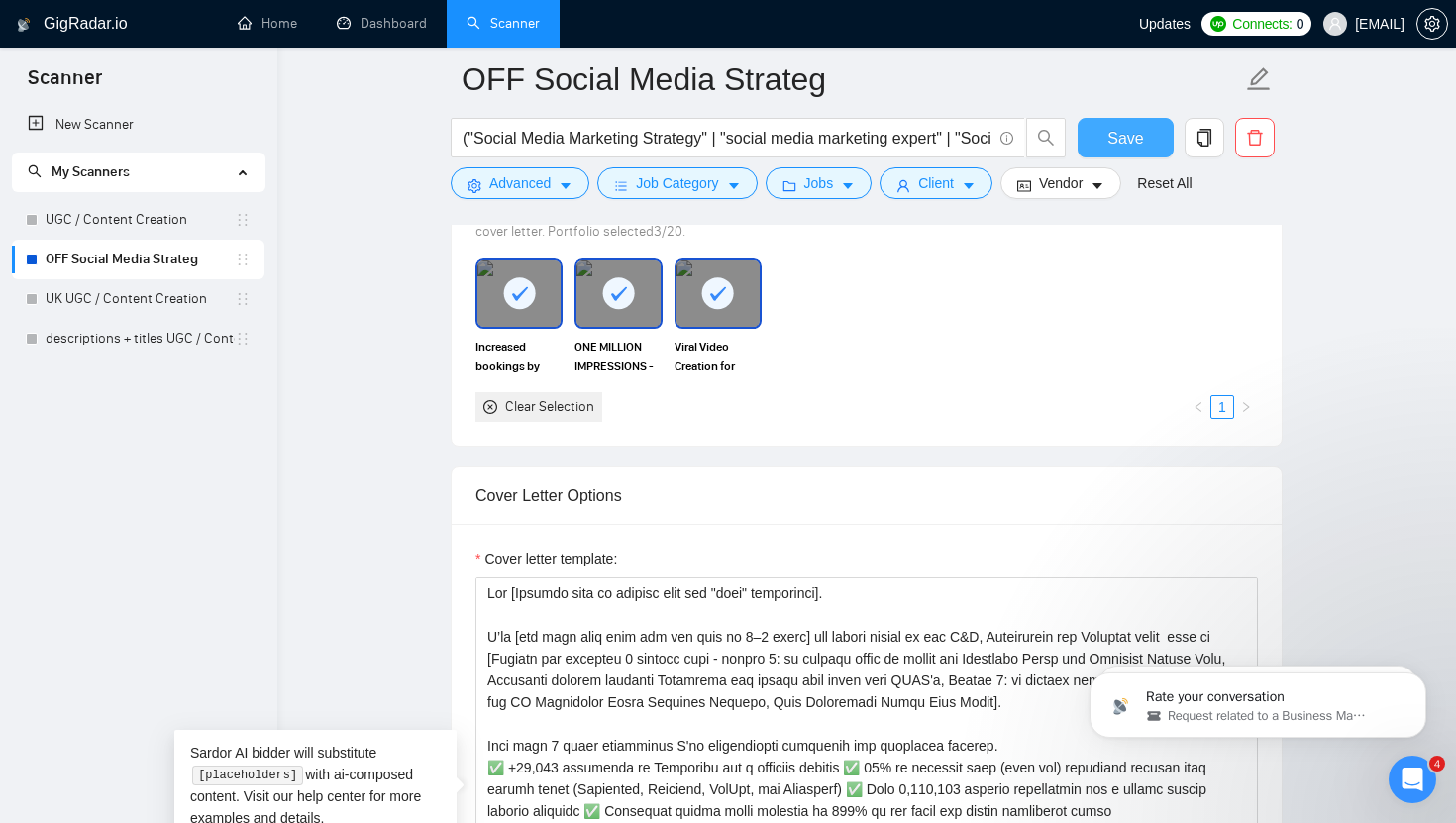 click on "Save" at bounding box center [1125, 138] 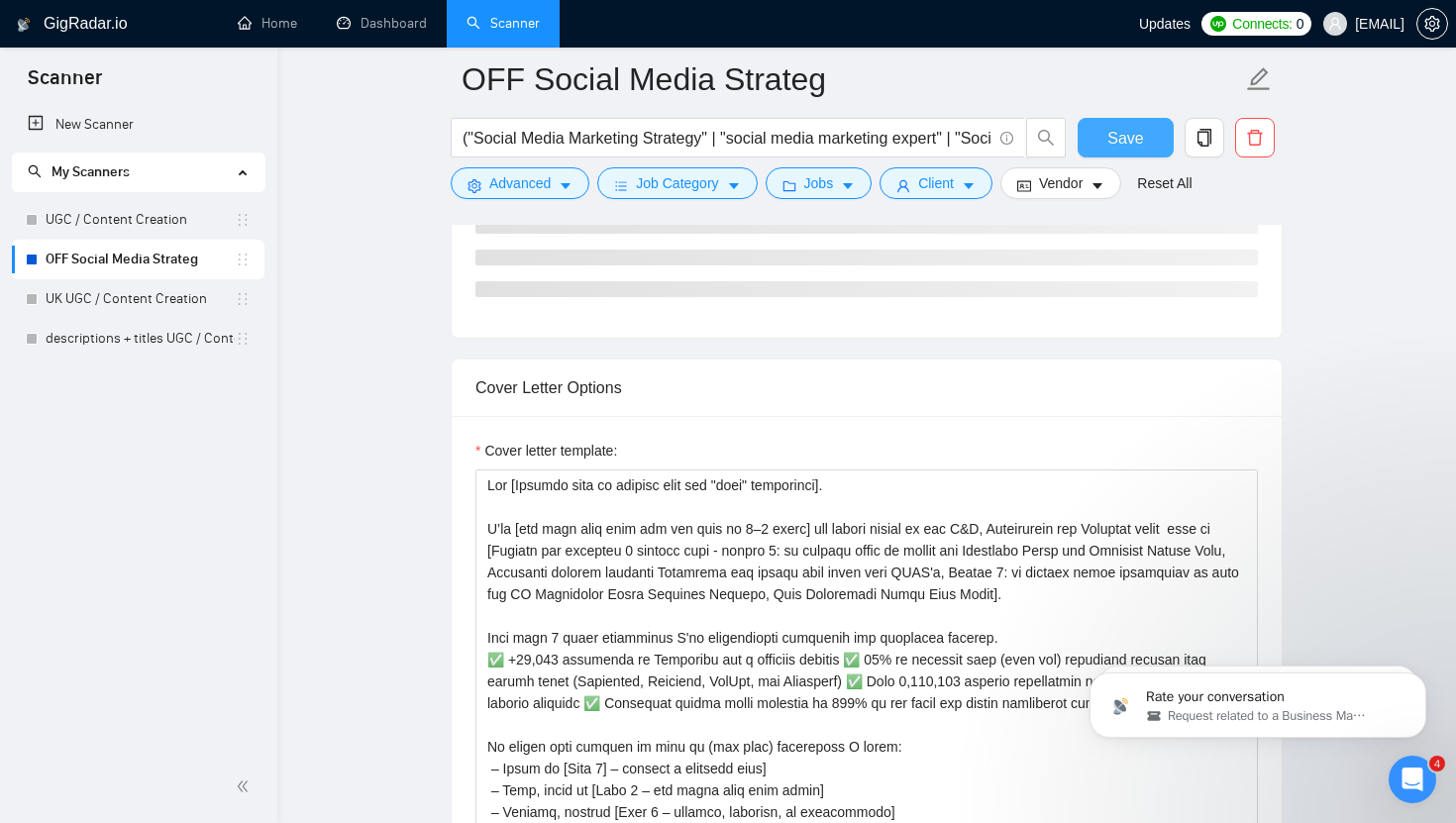 type 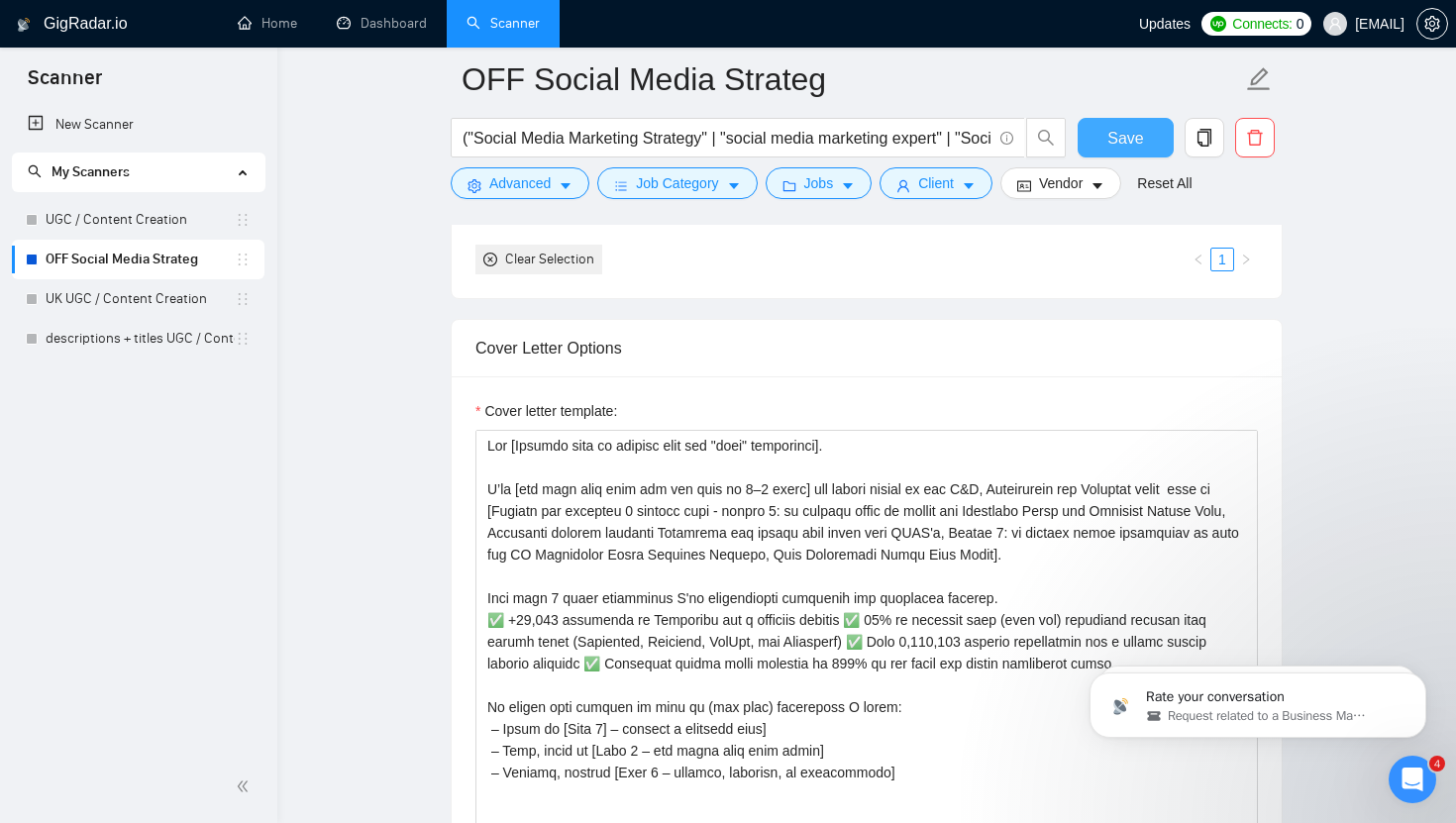 scroll, scrollTop: 2185, scrollLeft: 0, axis: vertical 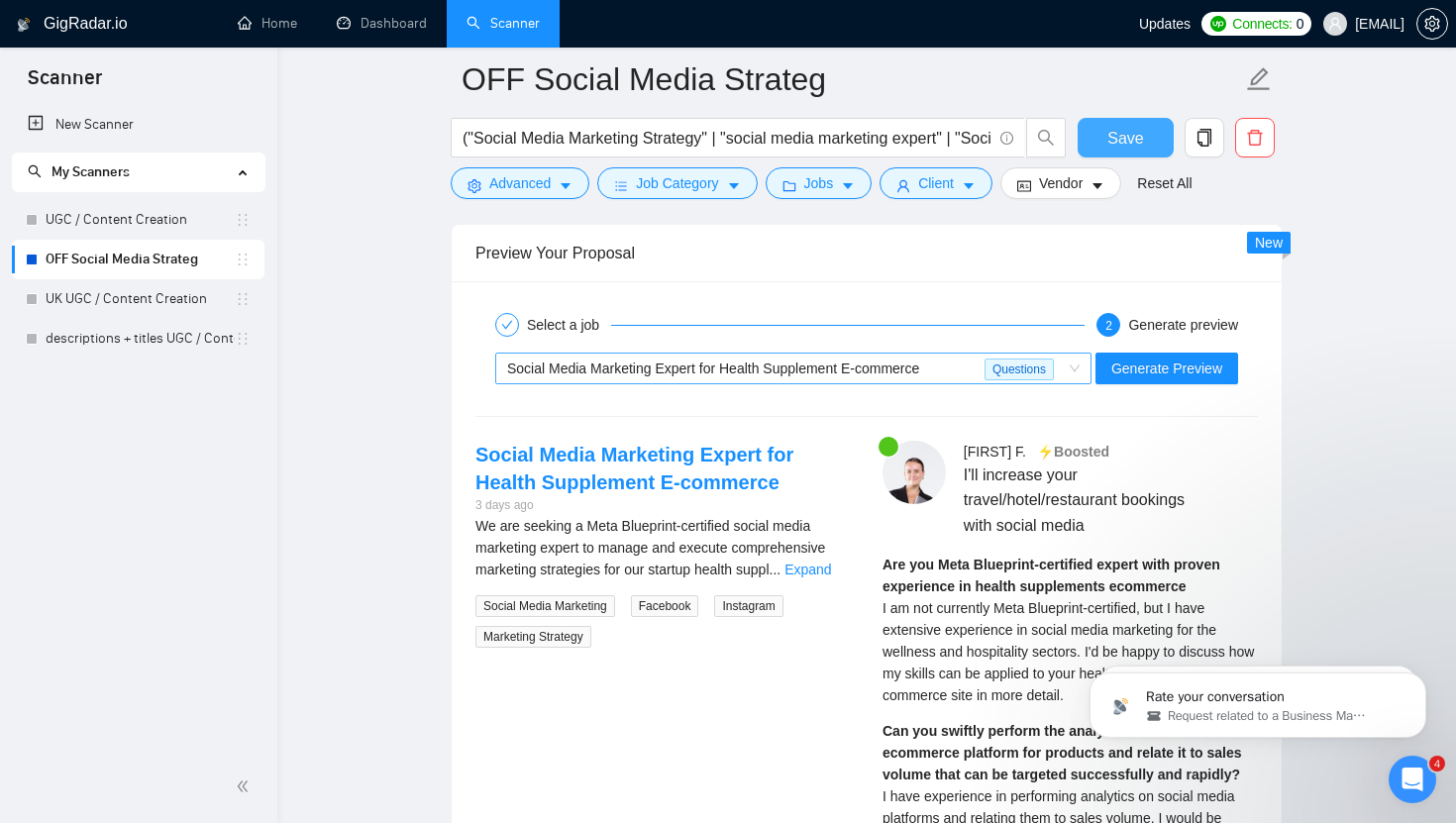 click on "Social Media Marketing Expert for Health Supplement E-commerce" at bounding box center [746, 368] 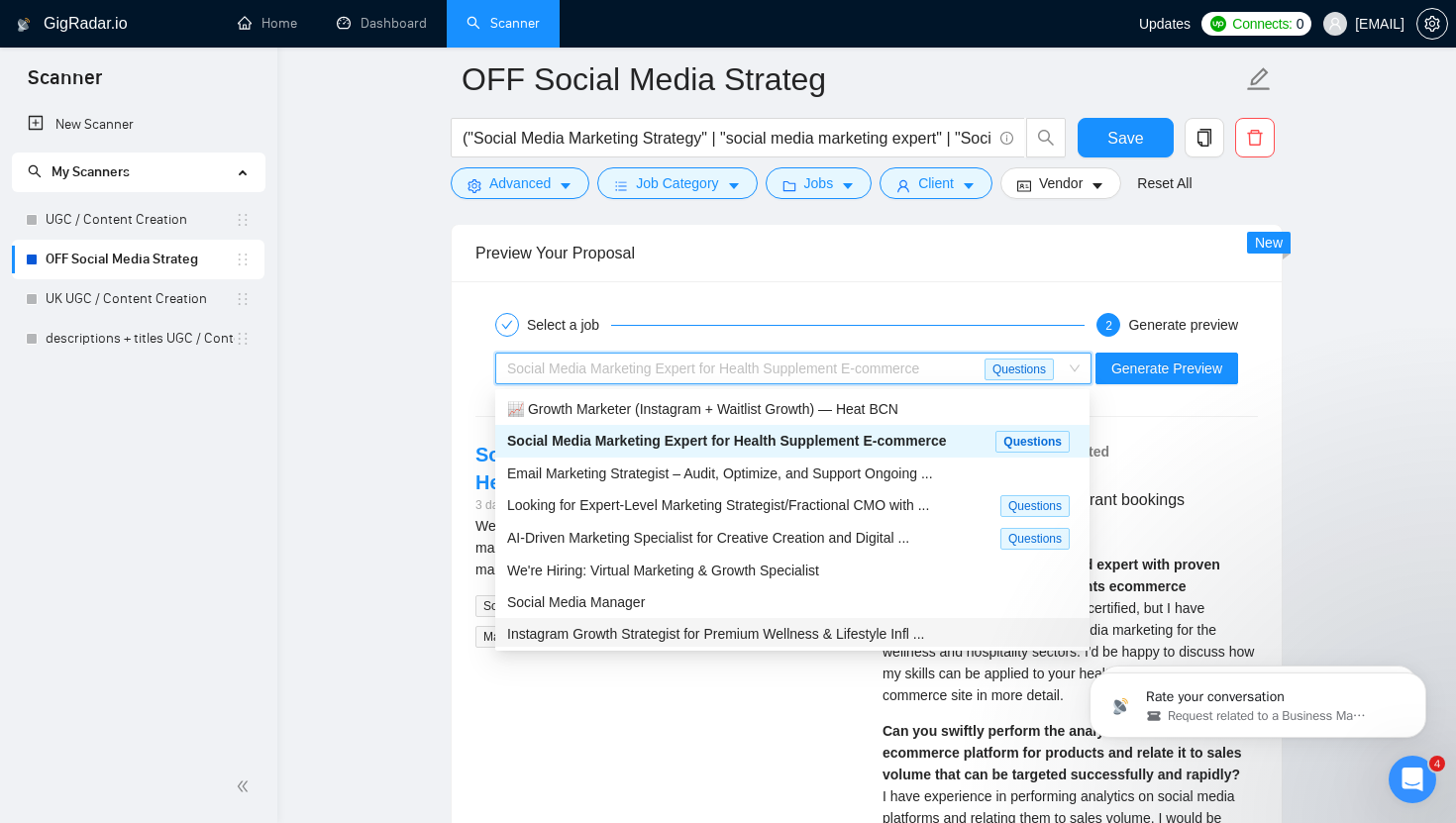 click on "Instagram Growth Strategist for Premium Wellness & Lifestyle Infl ..." at bounding box center [715, 634] 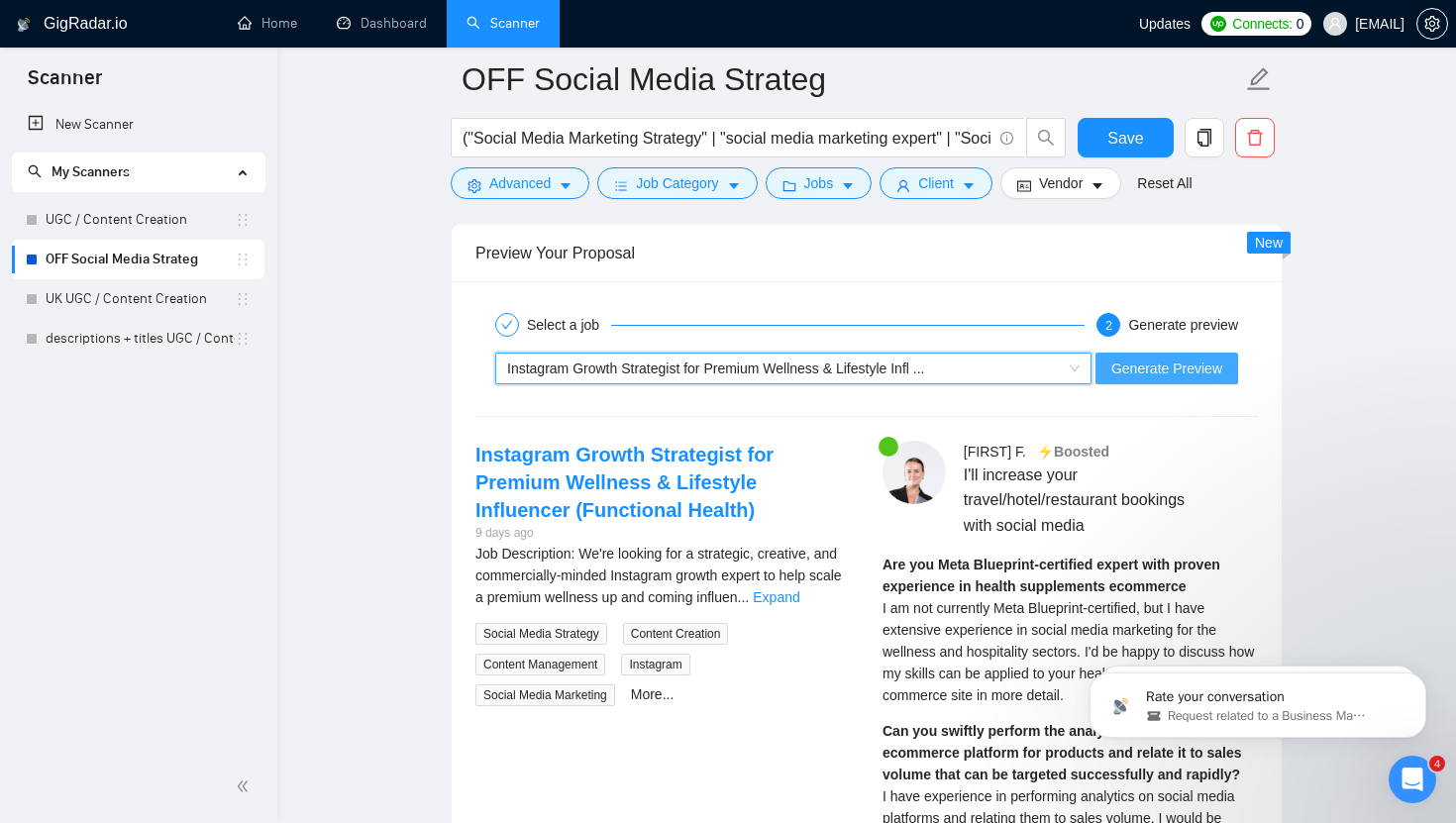 click on "Generate Preview" at bounding box center (1167, 368) 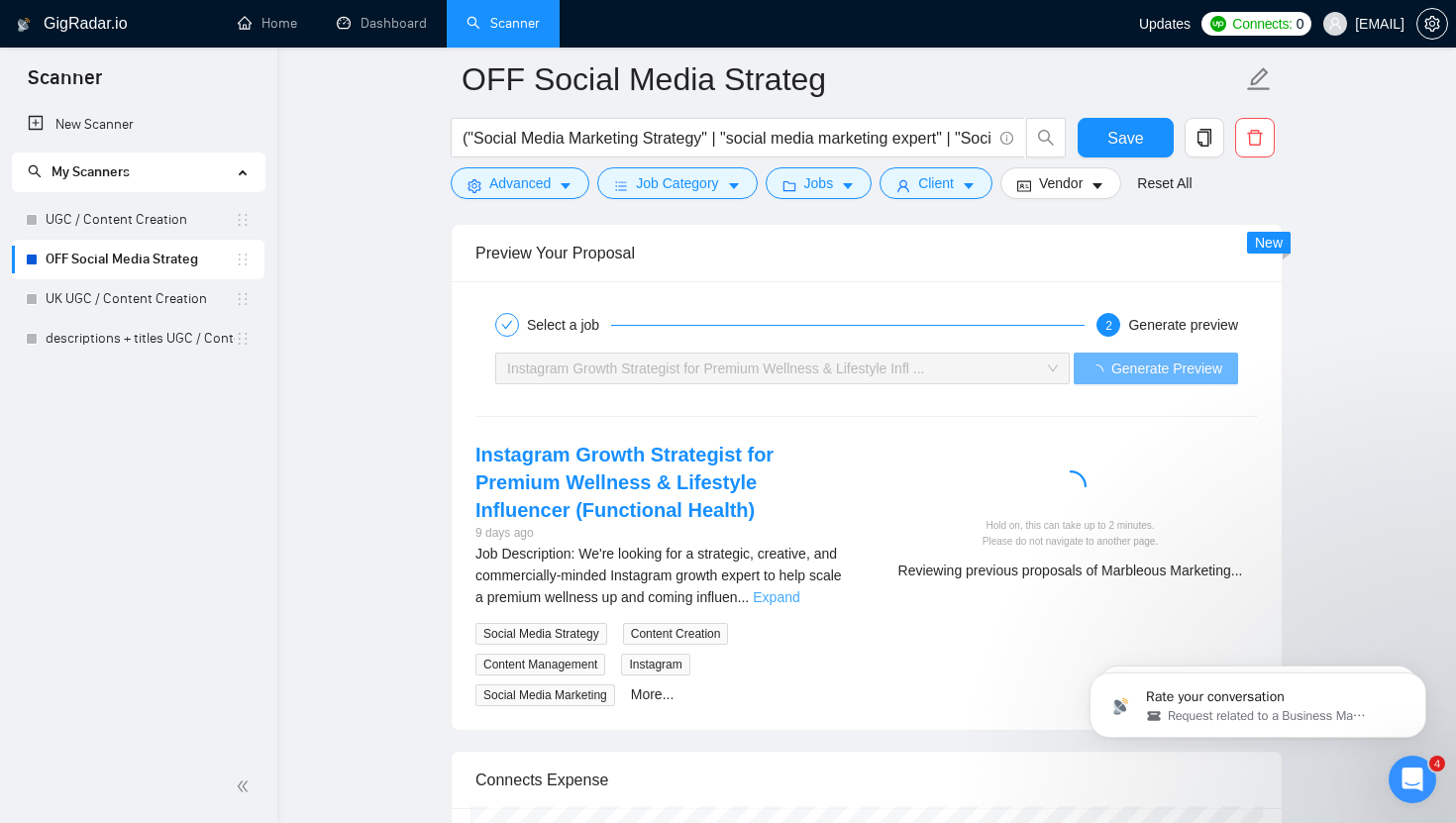 click on "Expand" at bounding box center [776, 597] 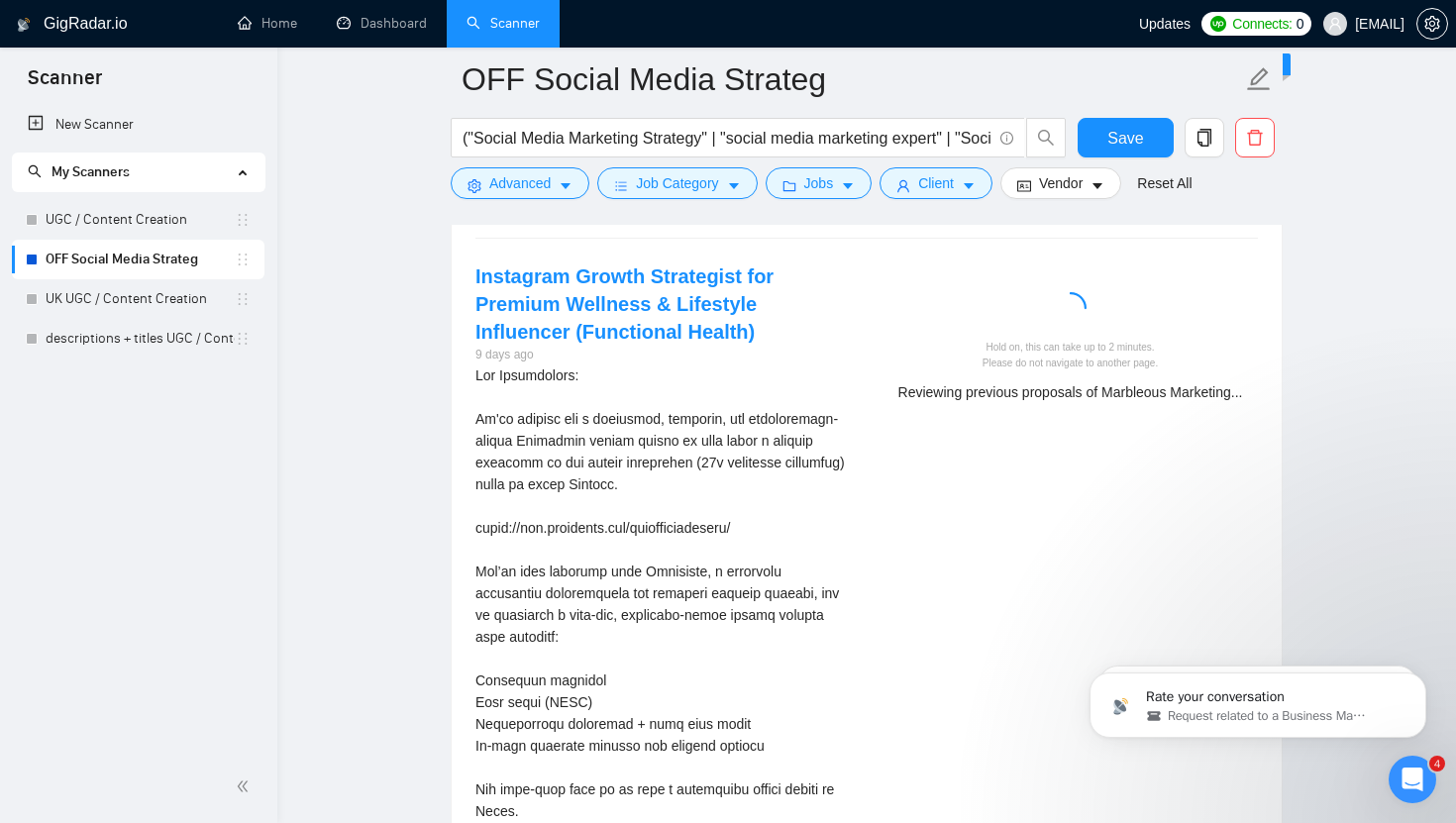 scroll, scrollTop: 3937, scrollLeft: 0, axis: vertical 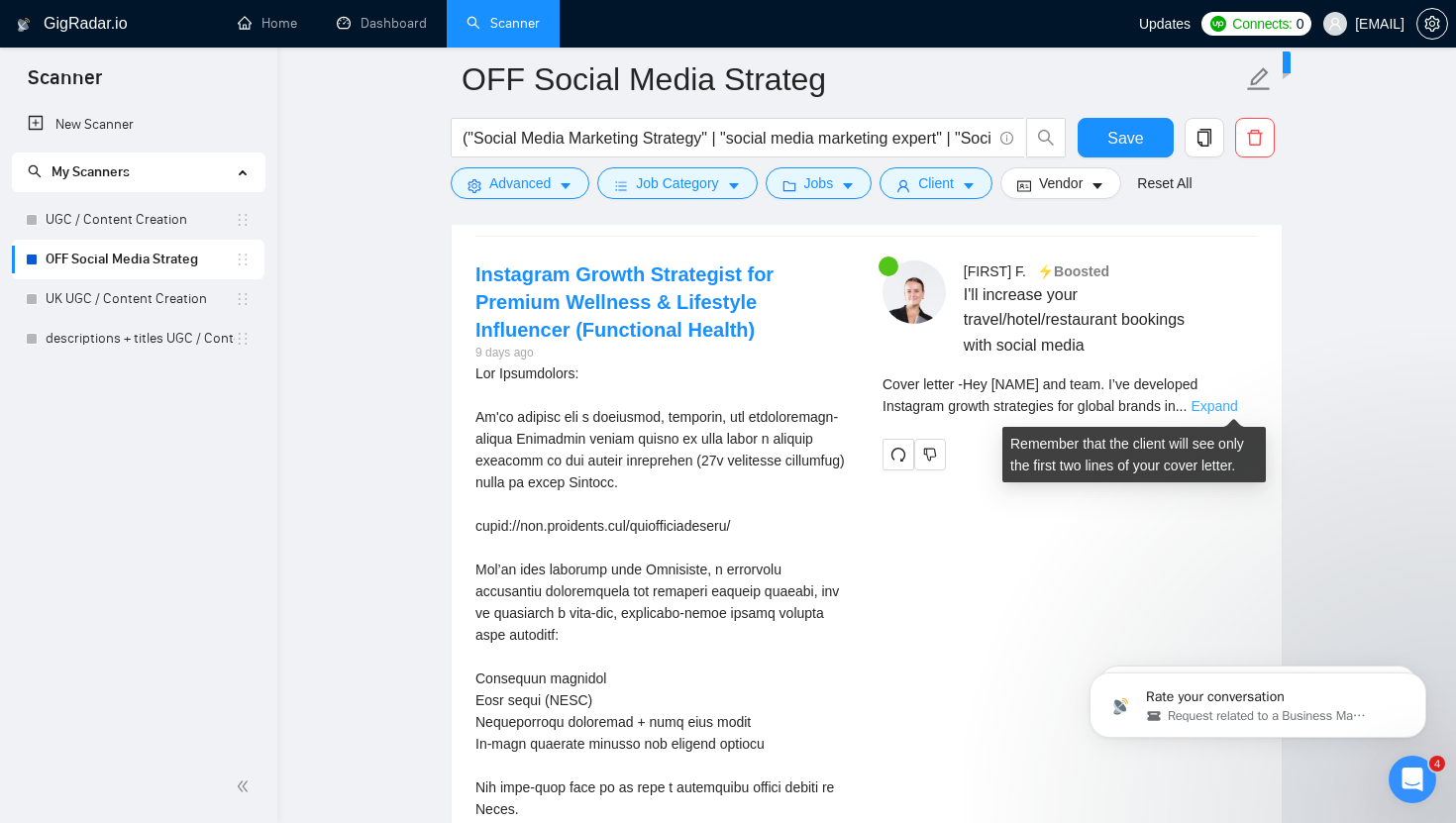 click on "Expand" at bounding box center [1213, 406] 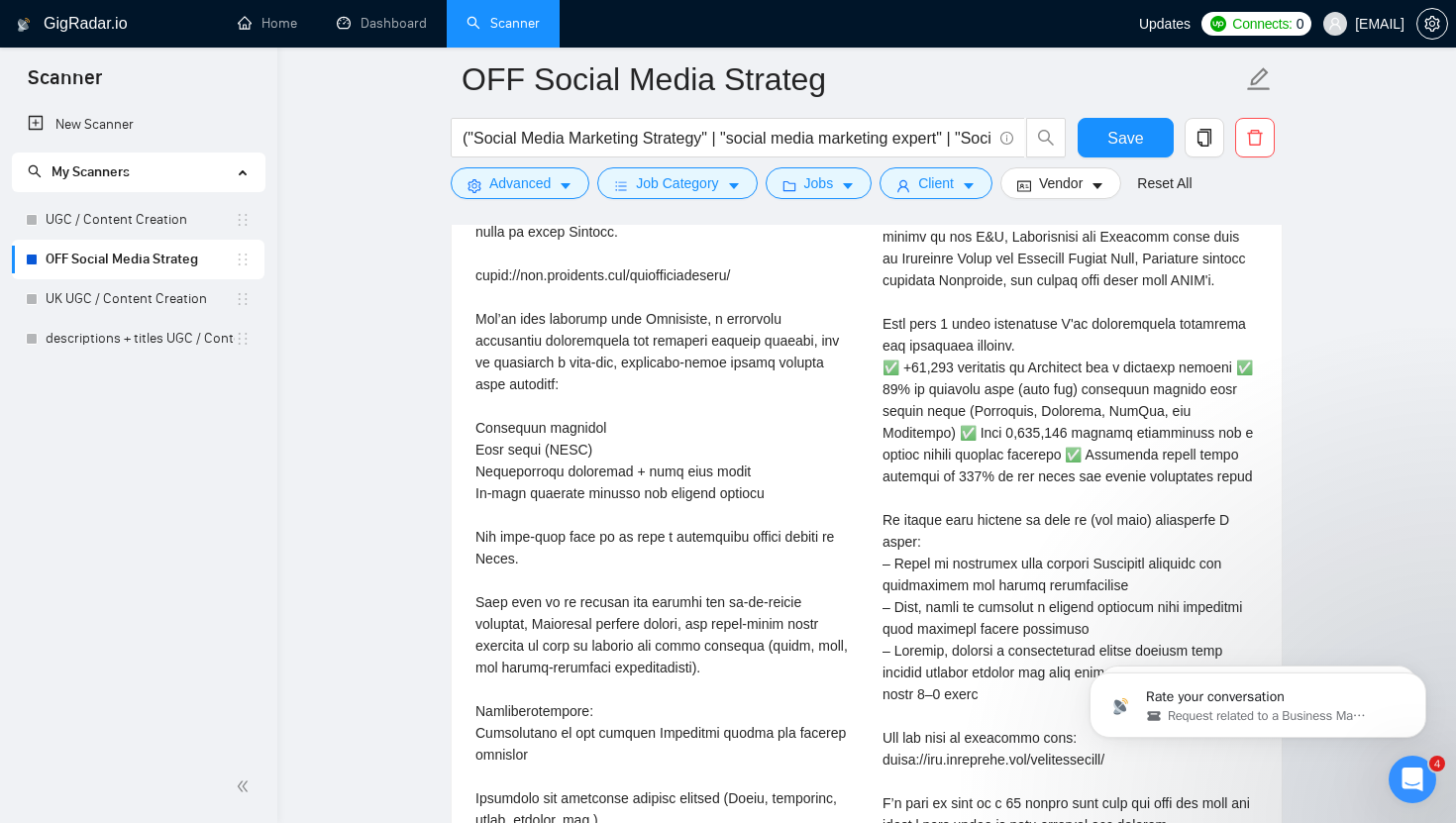 scroll, scrollTop: 4113, scrollLeft: 0, axis: vertical 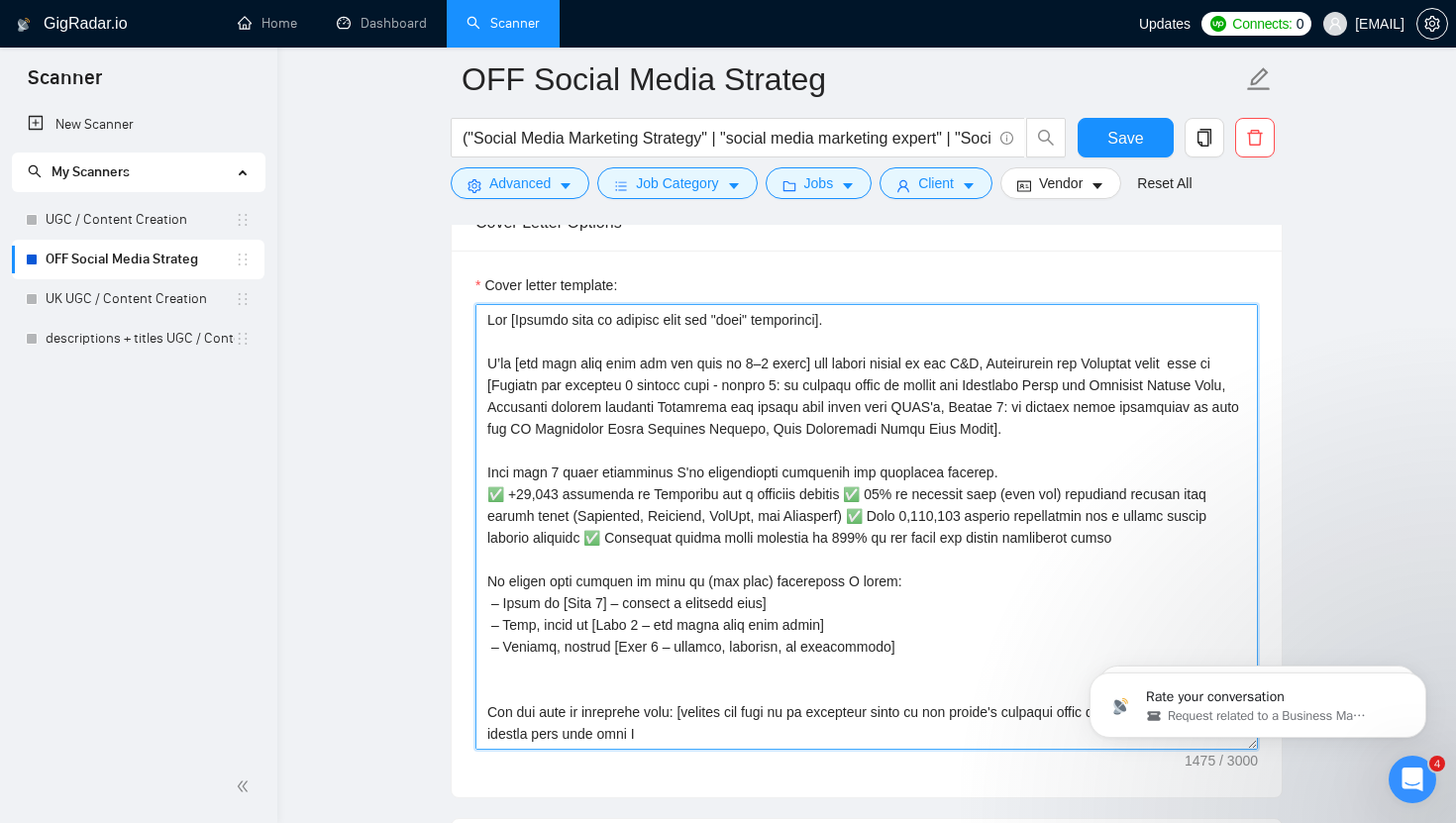 click on "Cover letter template:" at bounding box center (867, 527) 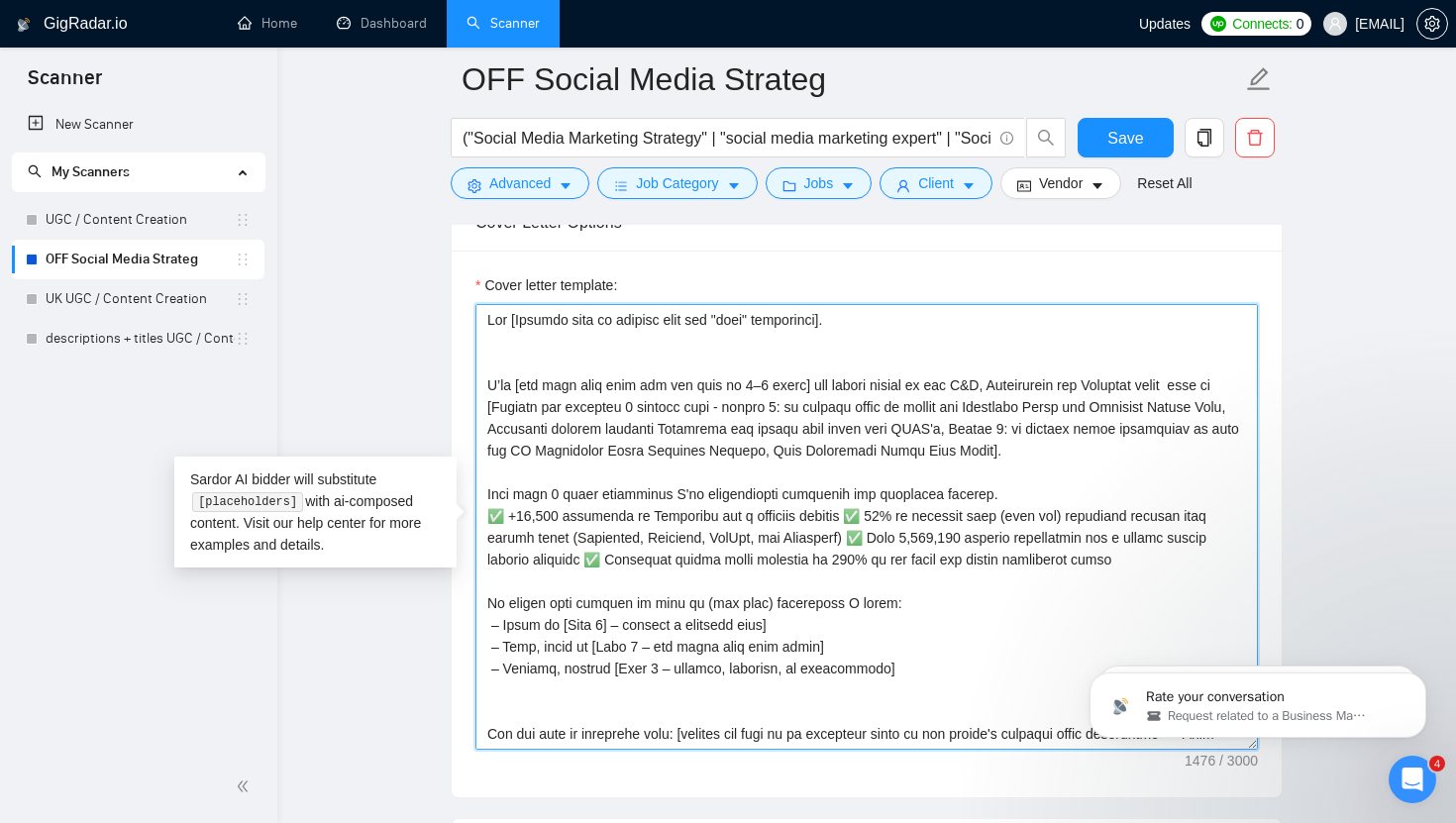 paste on "Increasing their sales by 45% through social media and reached over 1,000,000 people on a monthly basis." 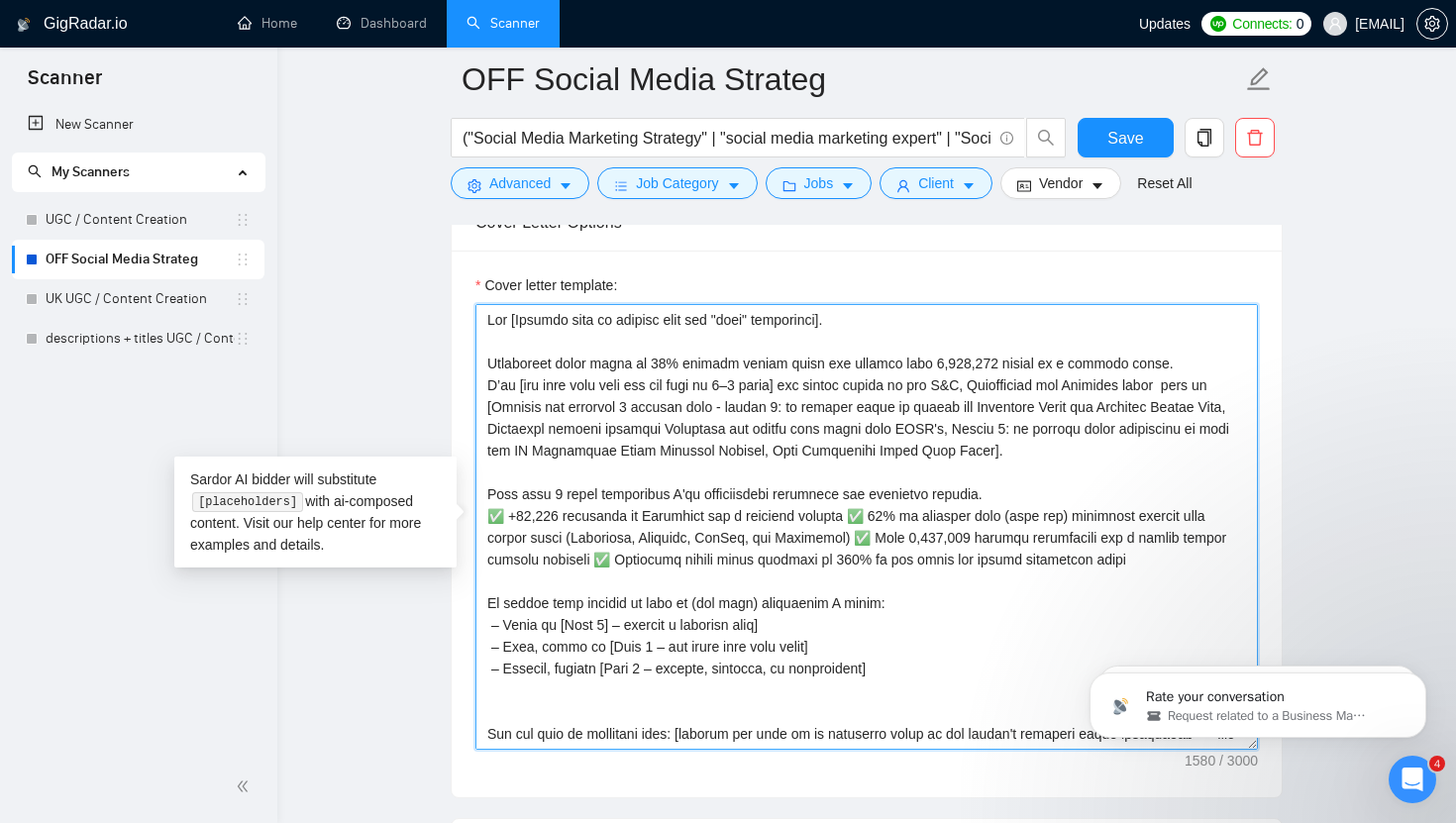 drag, startPoint x: 1185, startPoint y: 360, endPoint x: 471, endPoint y: 356, distance: 714.0112 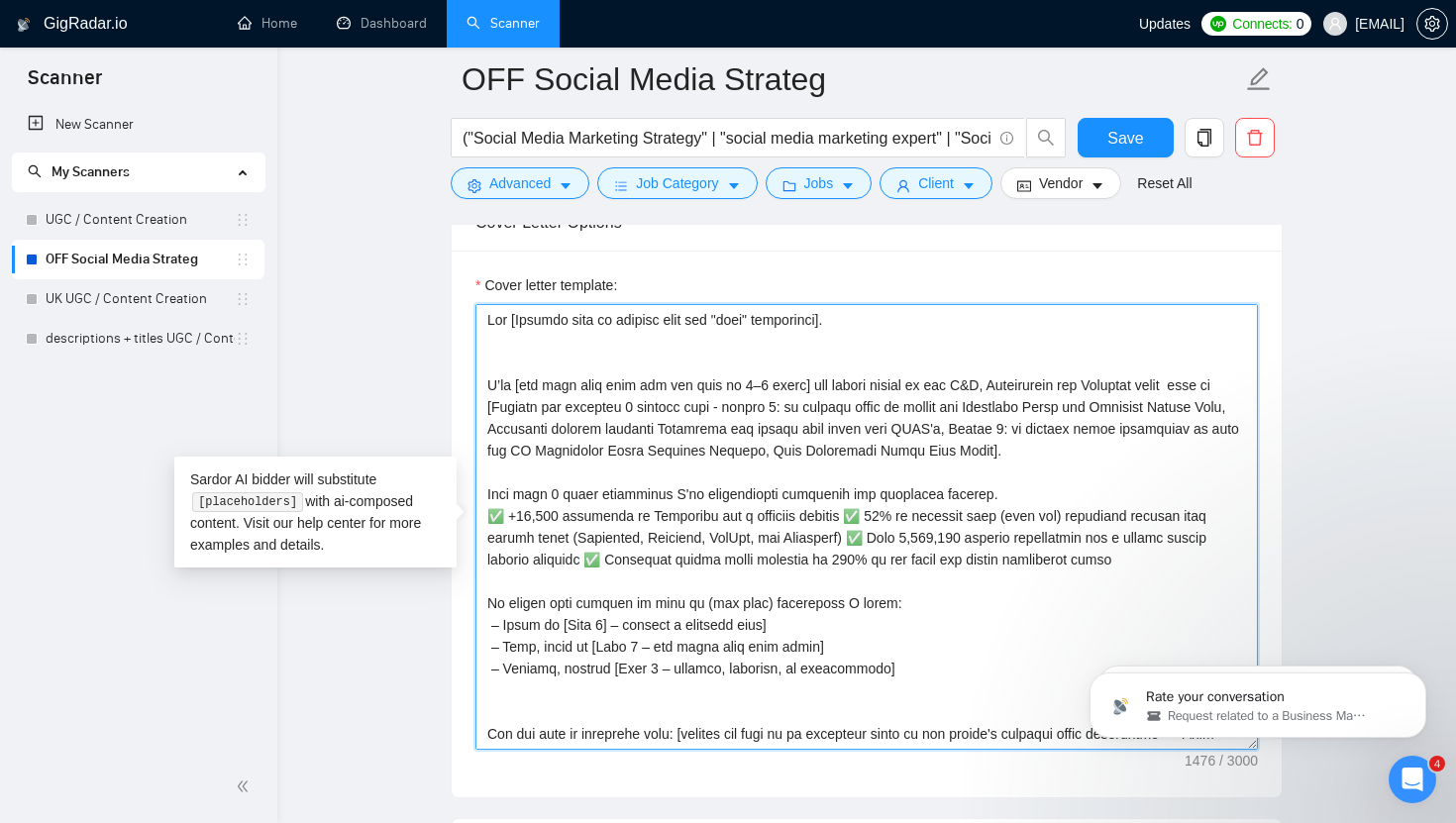 click on "Cover letter template:" at bounding box center [867, 527] 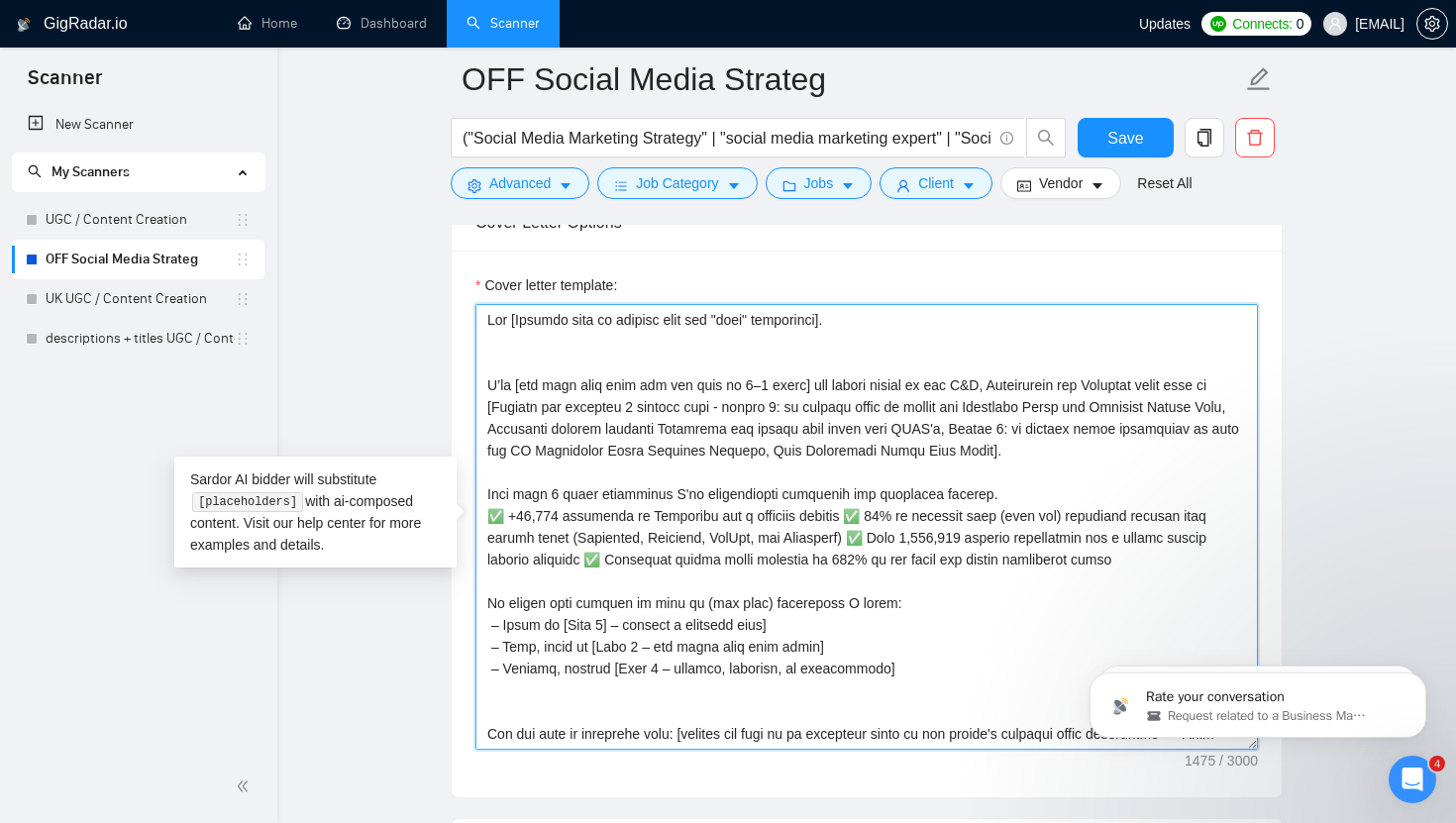 paste on "Increasing their sales by 45% through social media and reached over 1,000,000 people on a monthly basis." 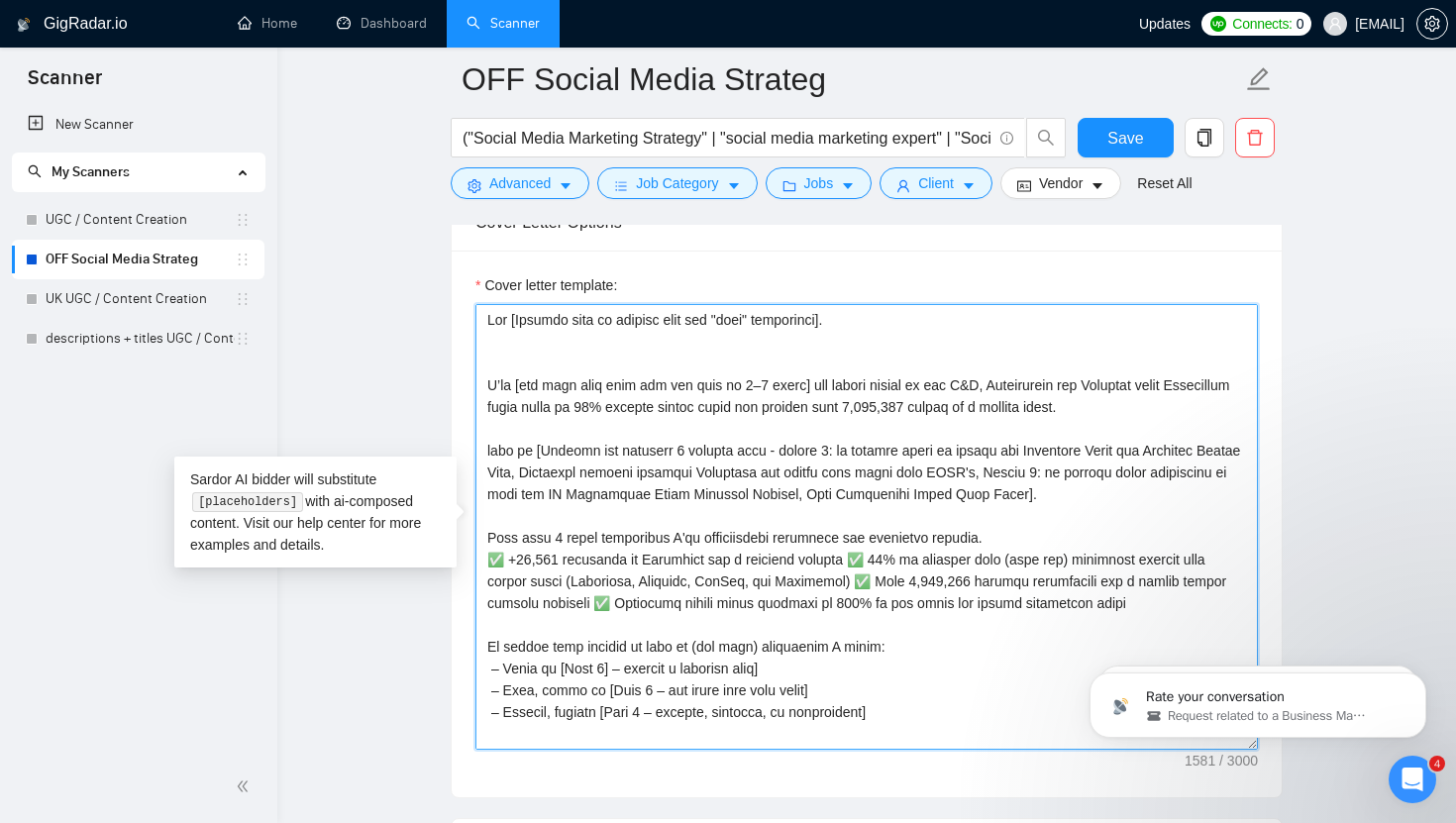 click on "Cover letter template:" at bounding box center [867, 527] 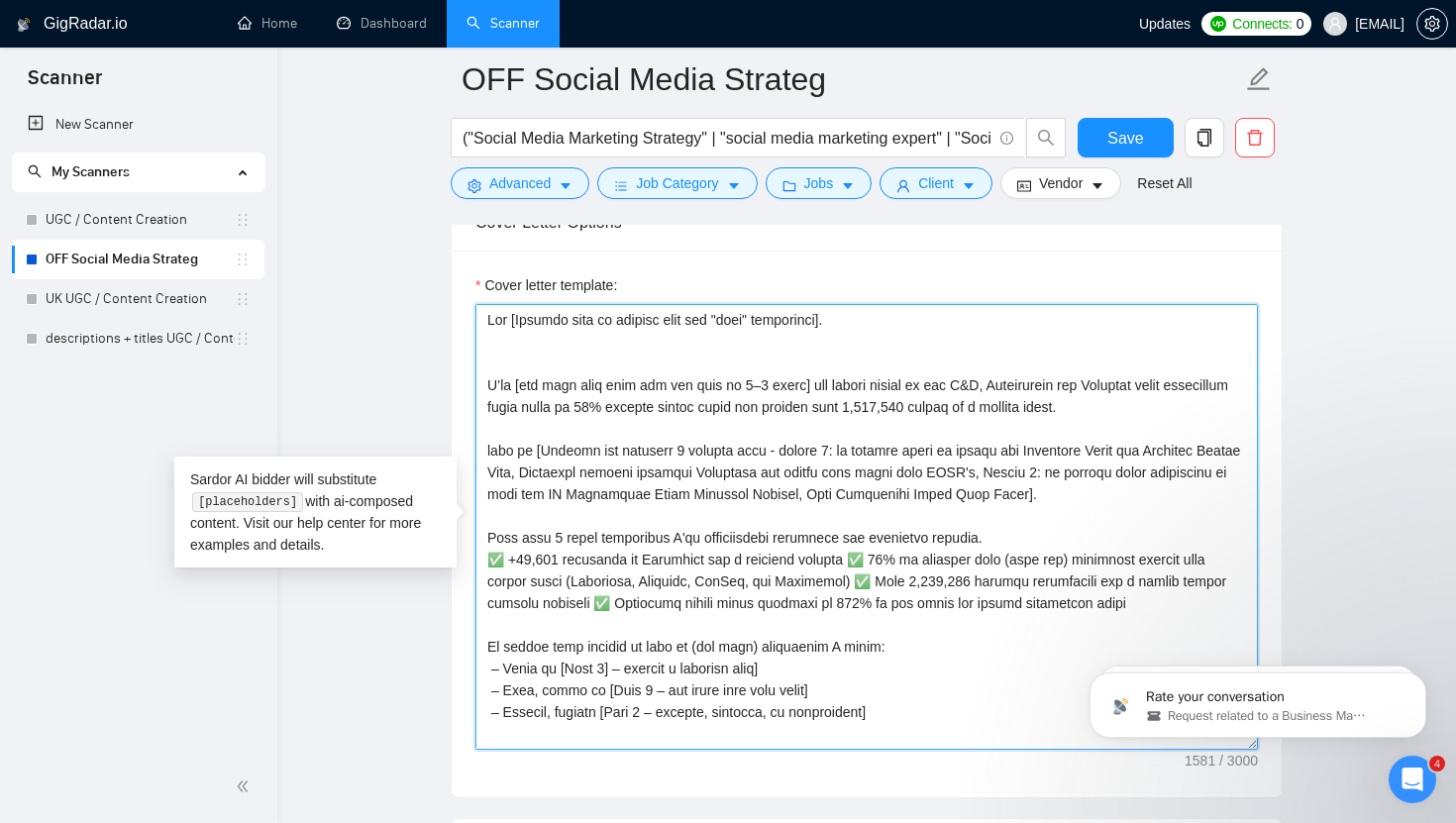 click on "Cover letter template:" at bounding box center [867, 527] 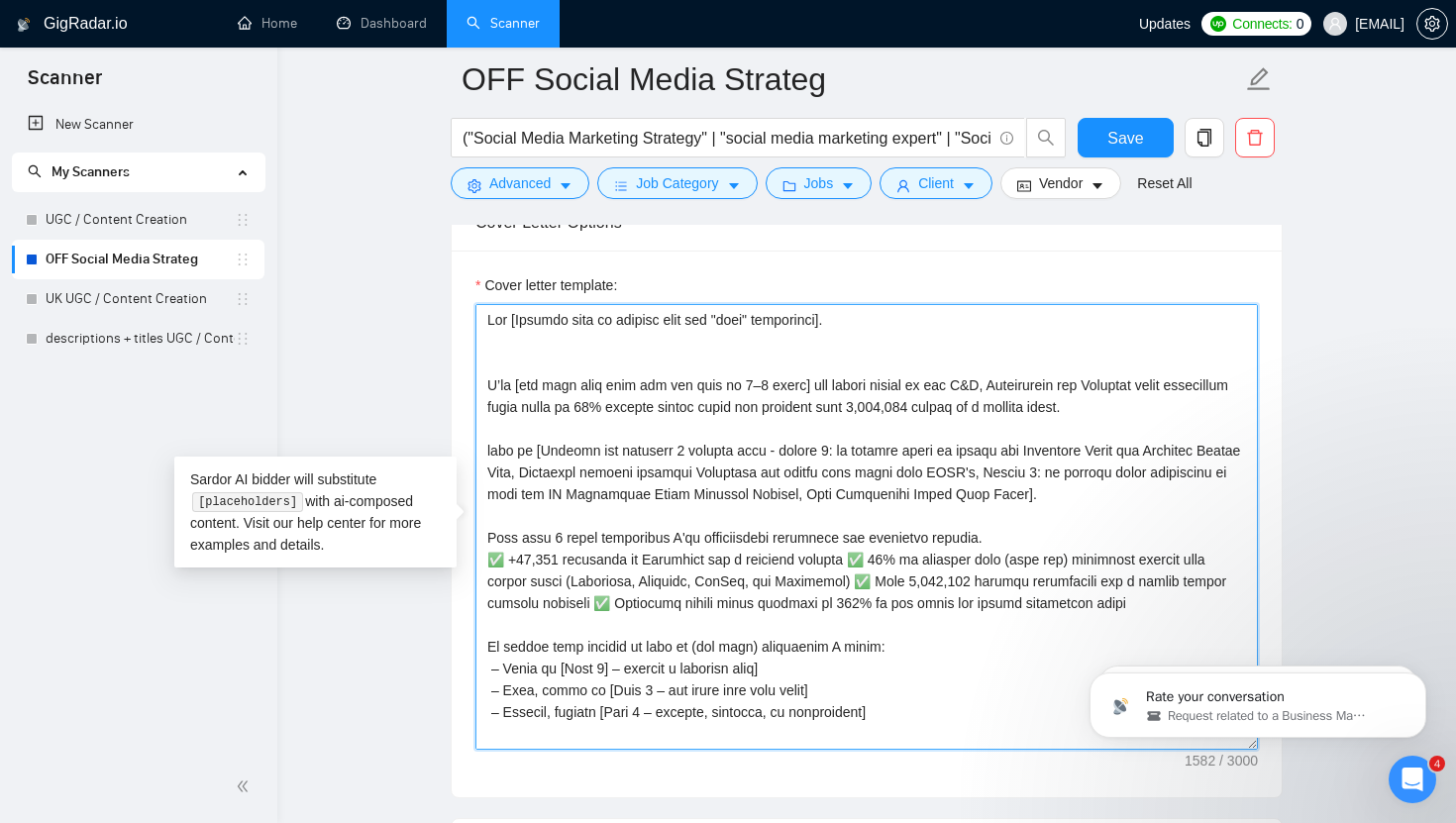 click on "Cover letter template:" at bounding box center [867, 527] 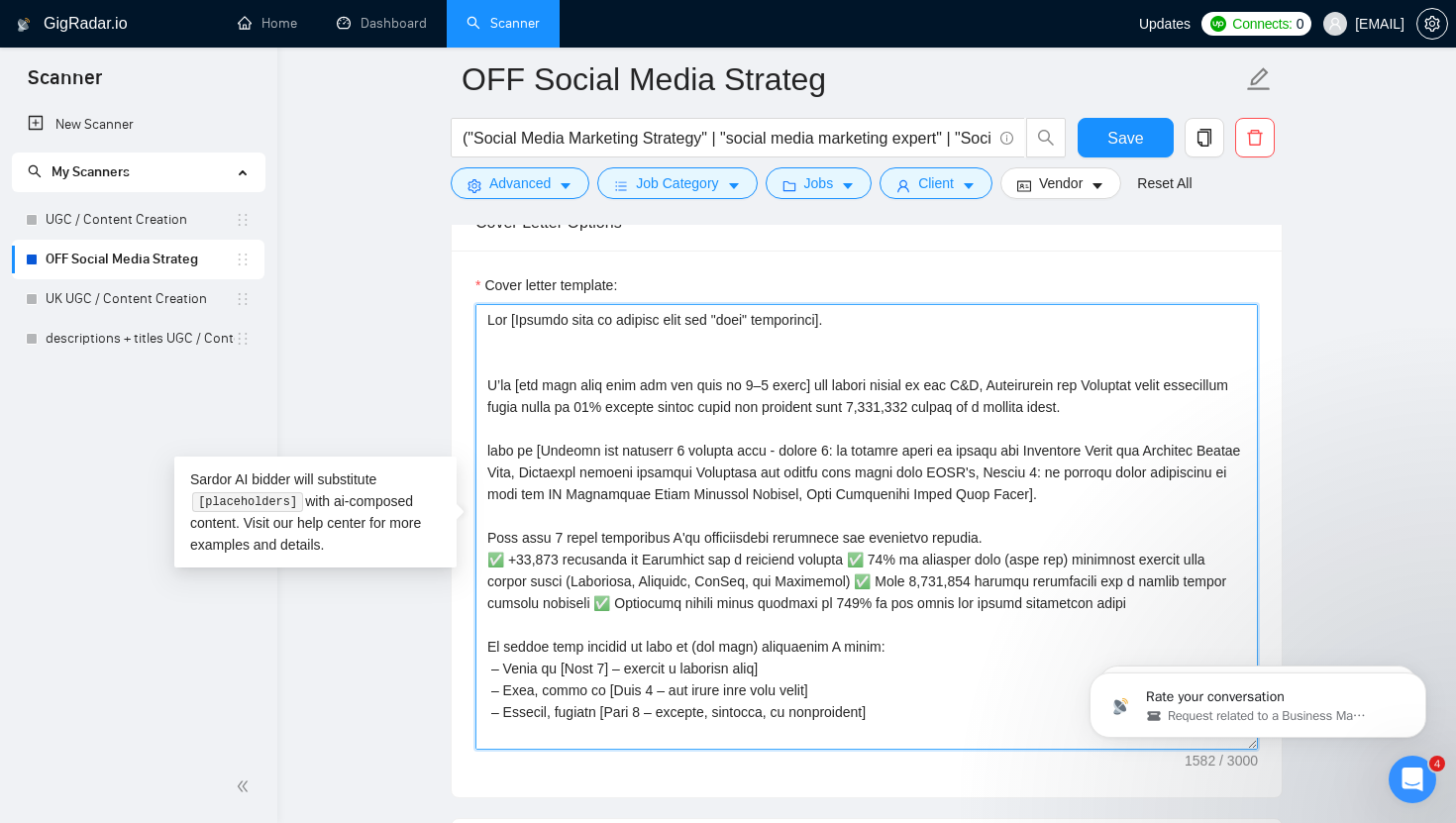 click on "Cover letter template:" at bounding box center [867, 527] 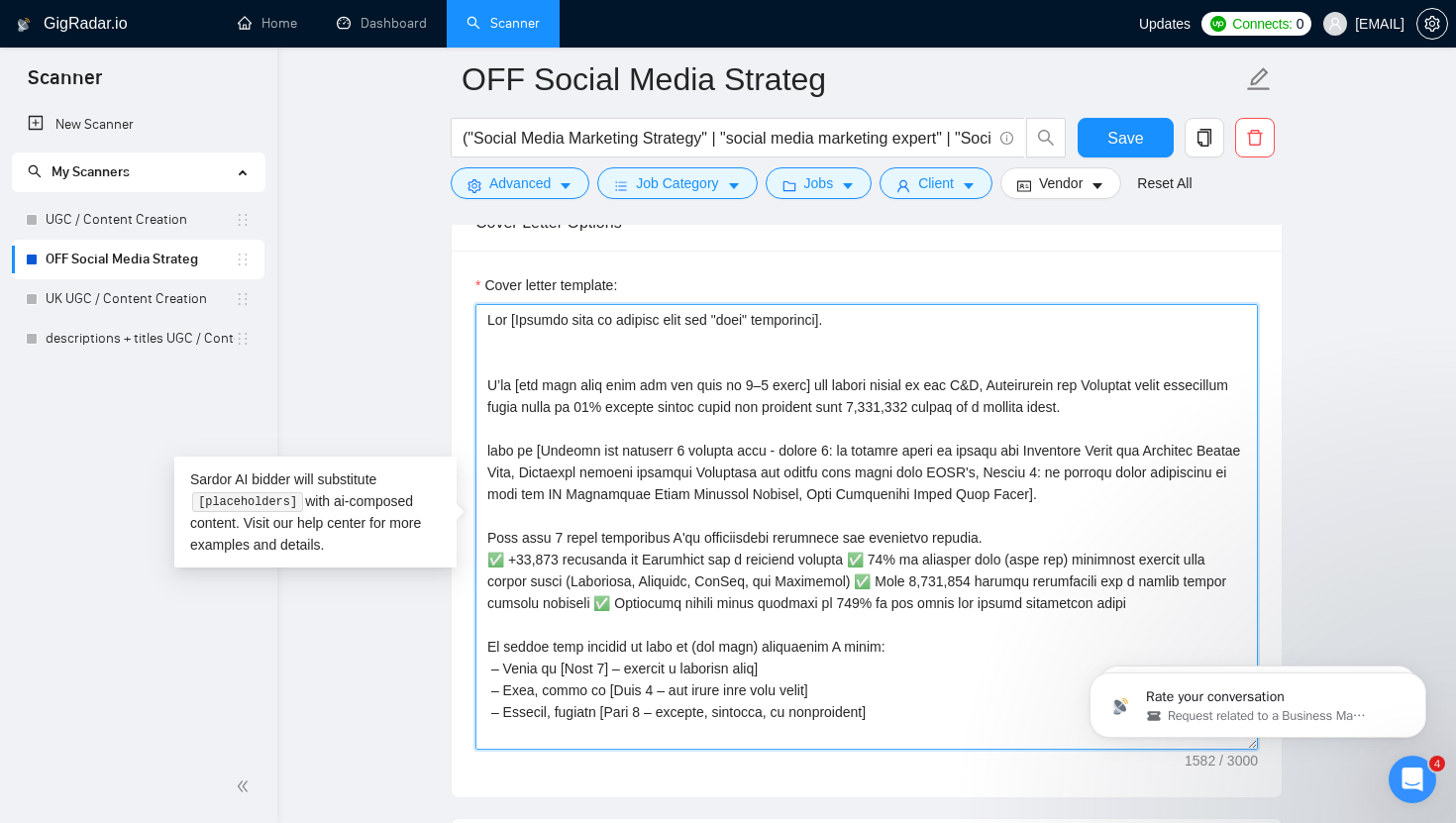 click on "Cover letter template:" at bounding box center (867, 527) 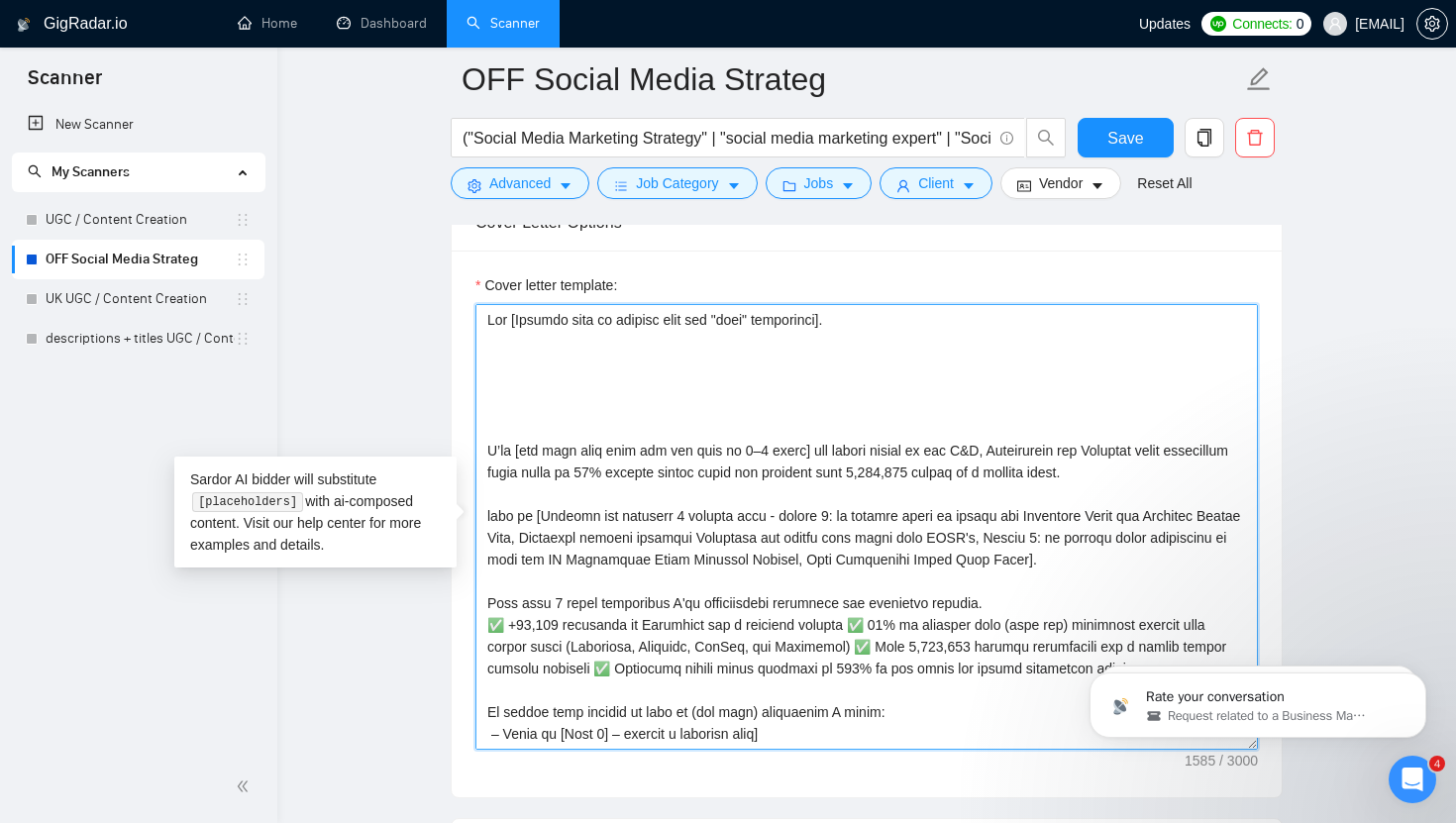 click on "Cover letter template:" at bounding box center (867, 527) 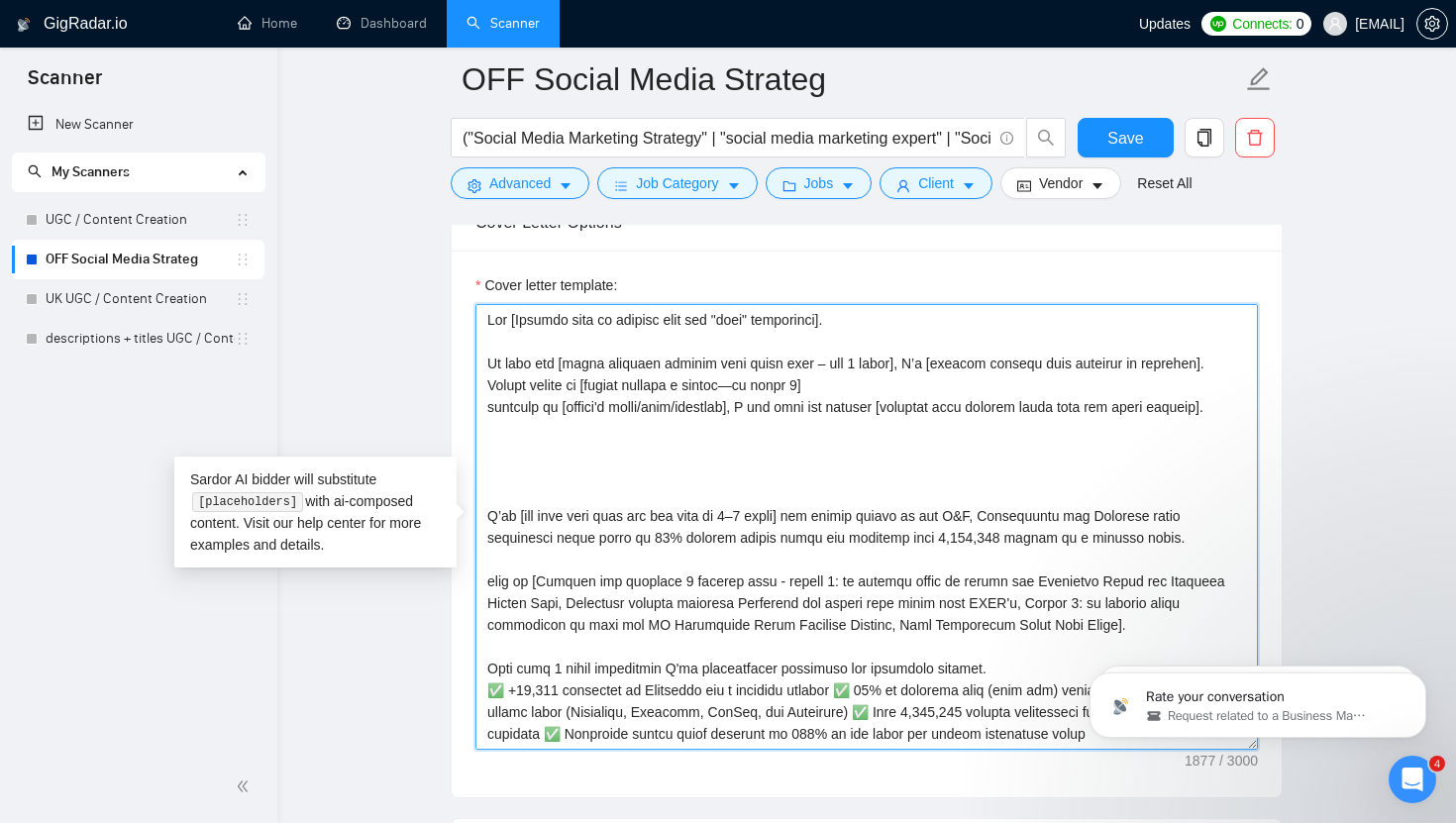 click on "Cover letter template:" at bounding box center (867, 527) 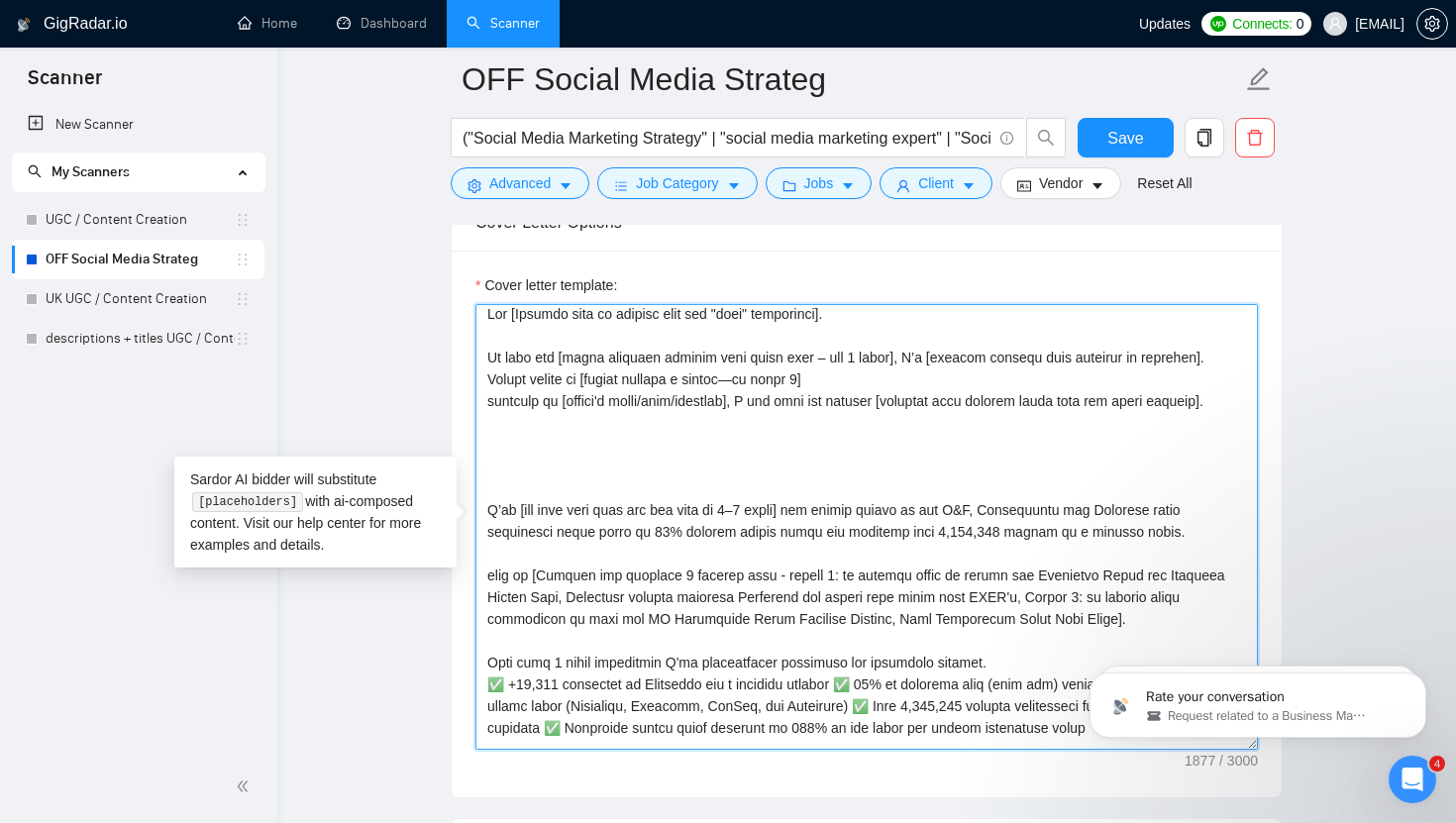 scroll, scrollTop: 0, scrollLeft: 0, axis: both 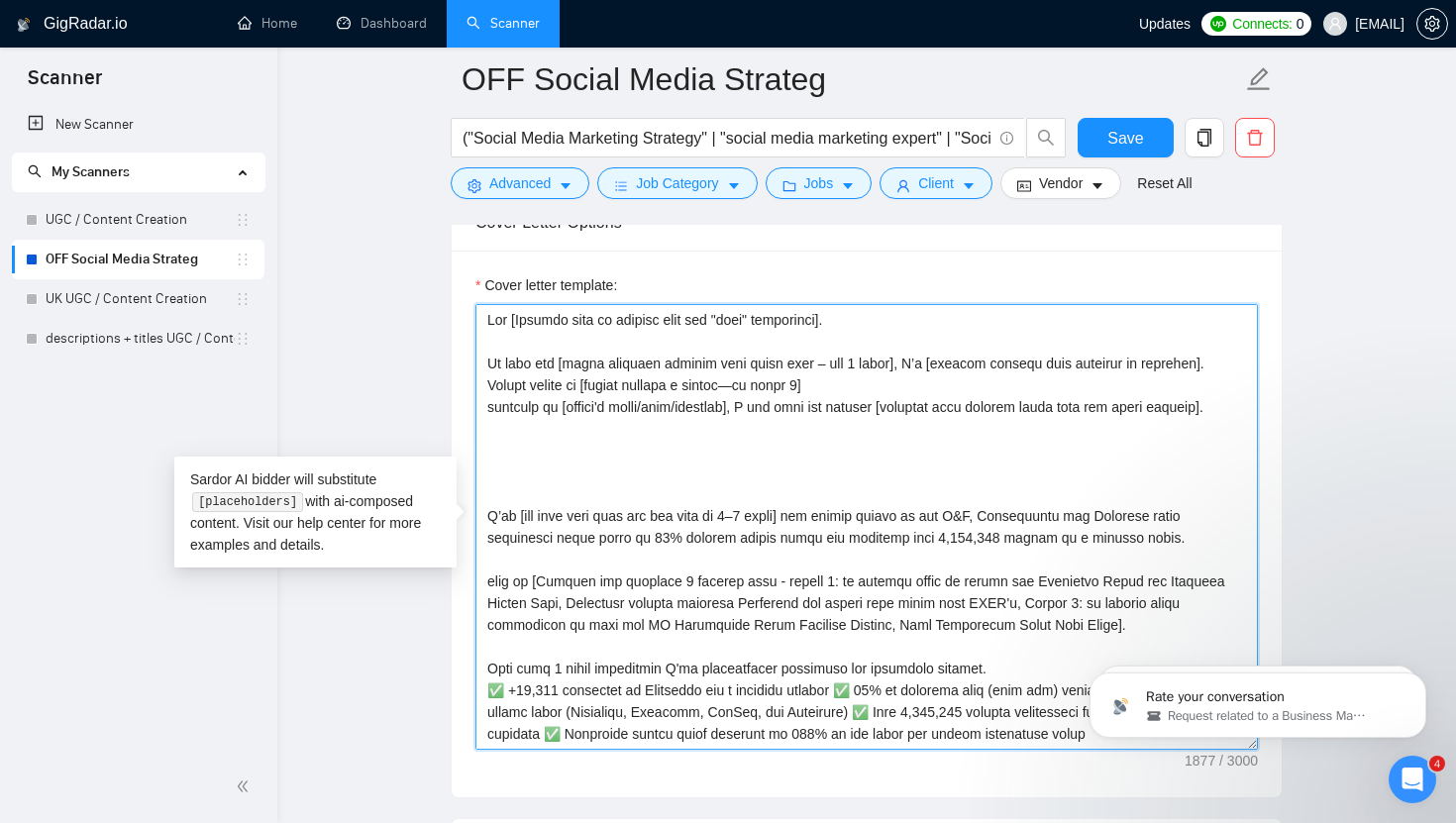 drag, startPoint x: 508, startPoint y: 442, endPoint x: 474, endPoint y: 389, distance: 62.968246 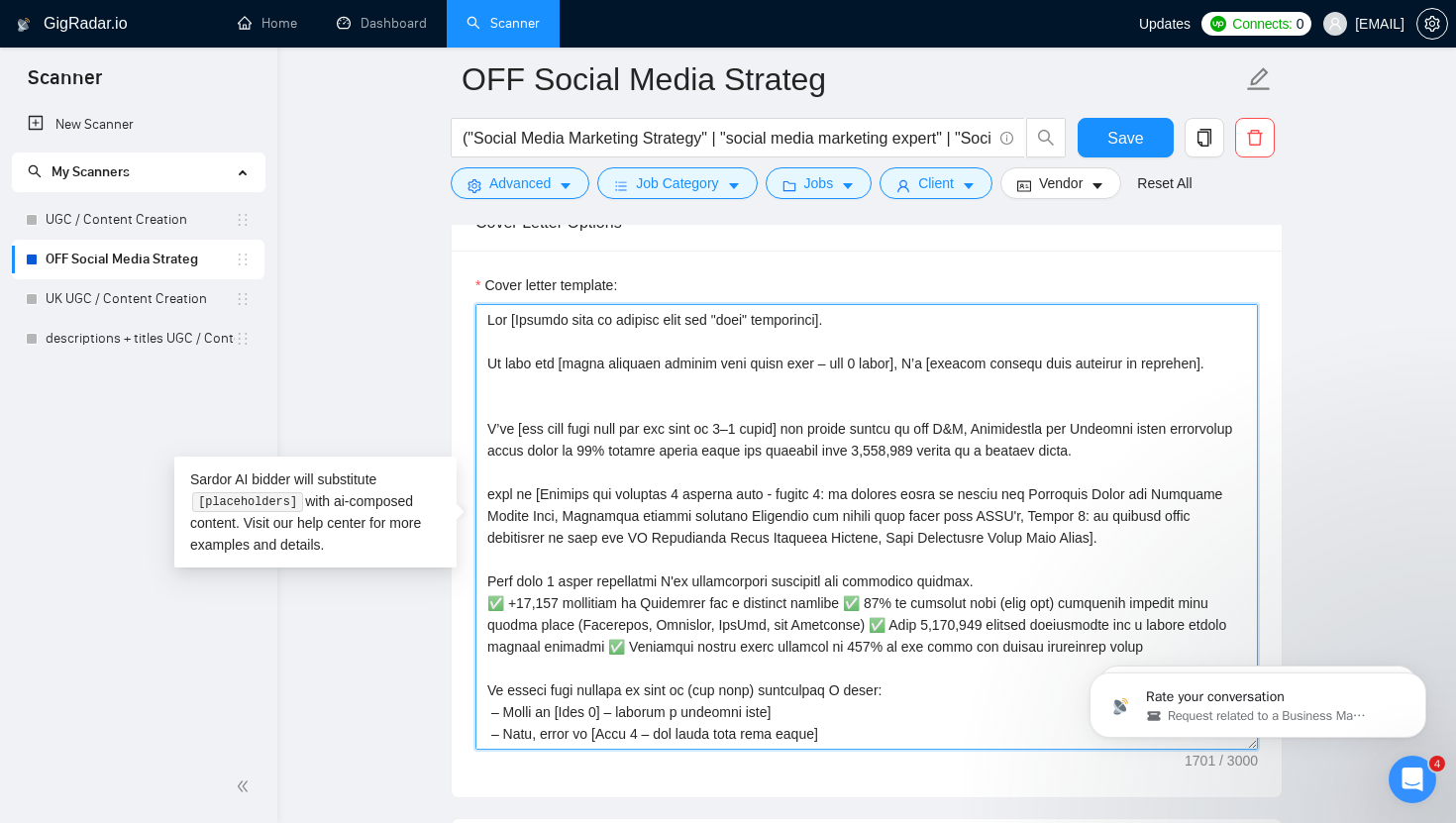 click on "Cover letter template:" at bounding box center (867, 527) 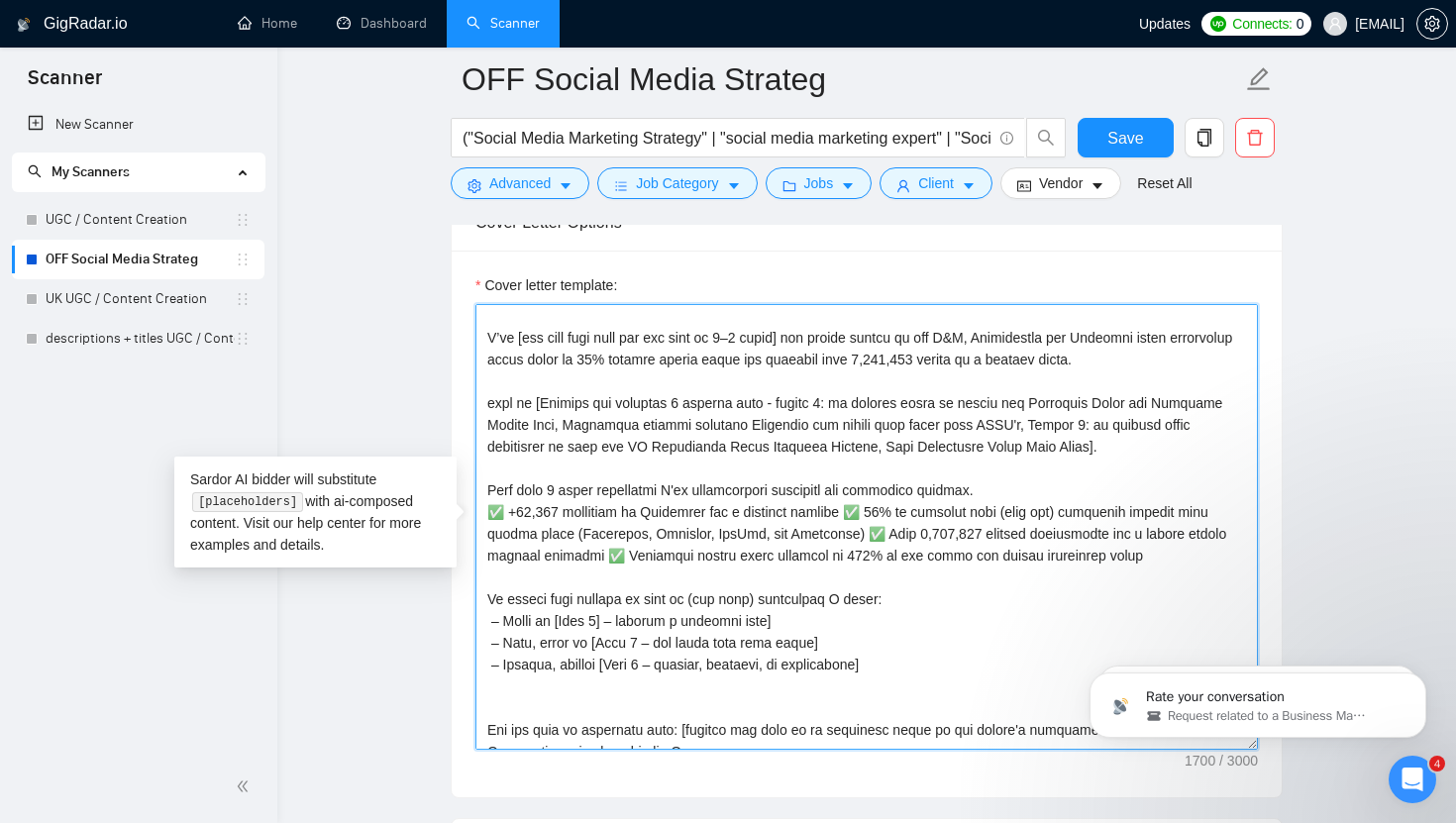 scroll, scrollTop: 87, scrollLeft: 0, axis: vertical 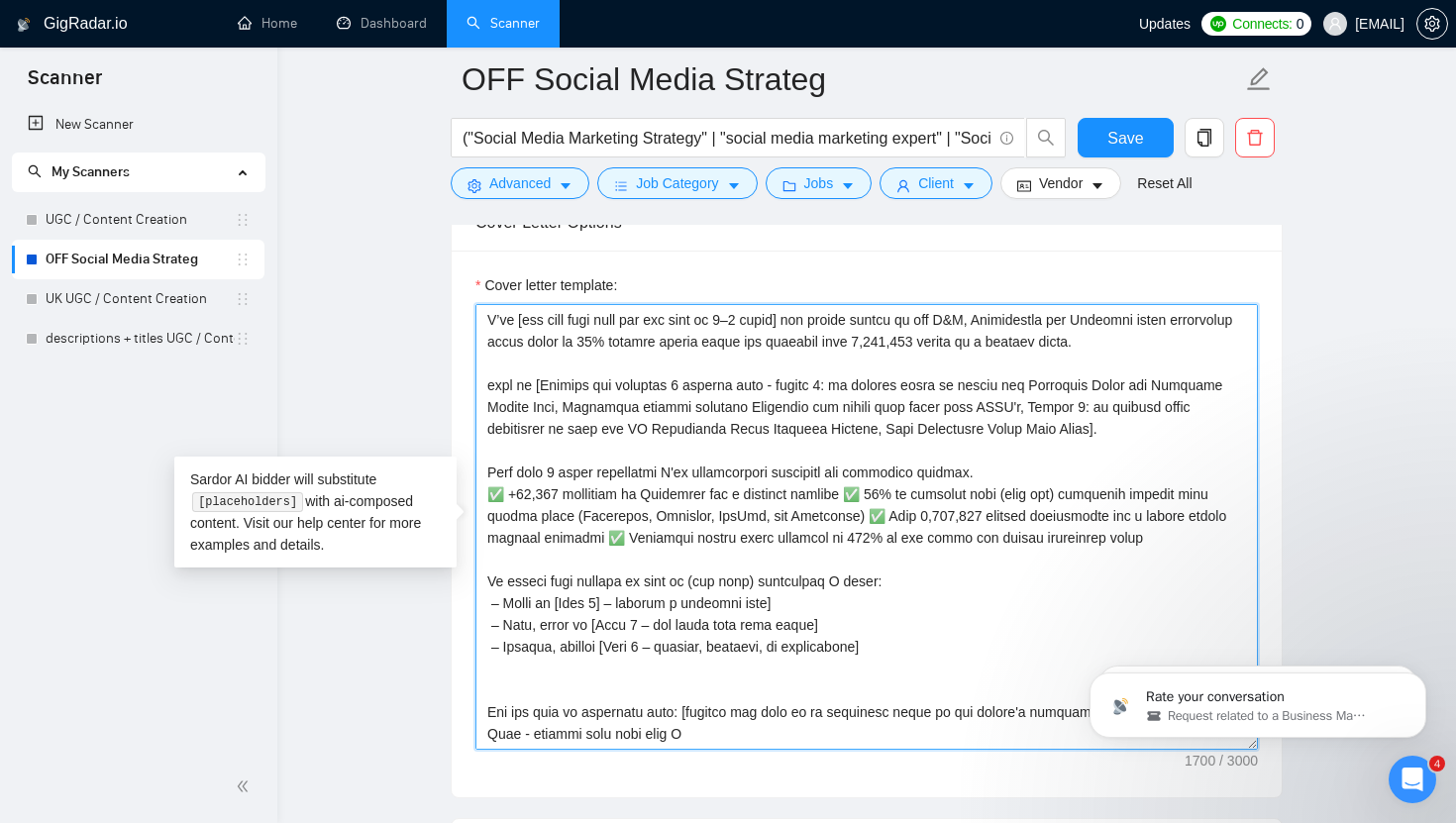 click on "Cover letter template:" at bounding box center (867, 527) 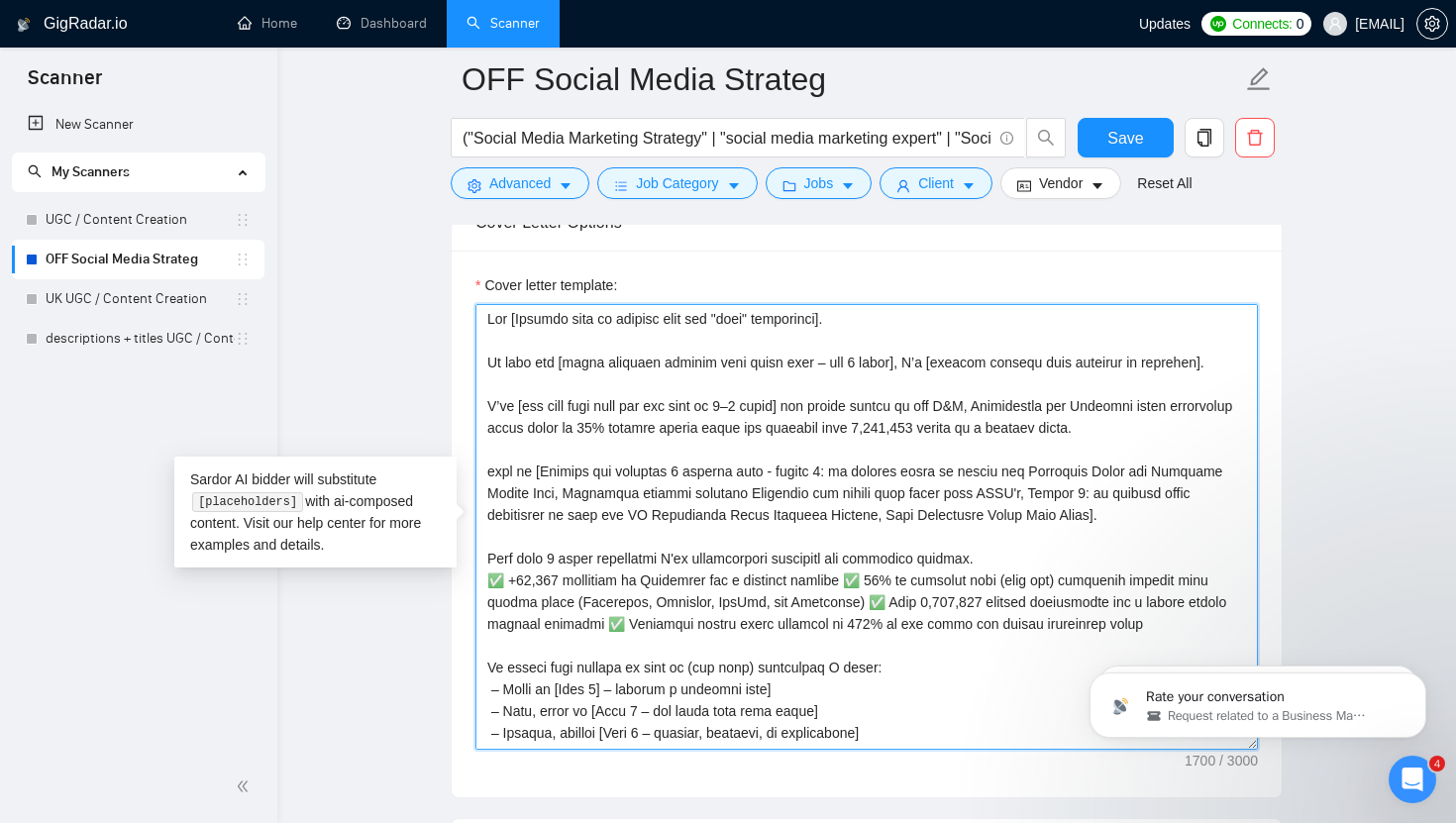 scroll, scrollTop: 0, scrollLeft: 0, axis: both 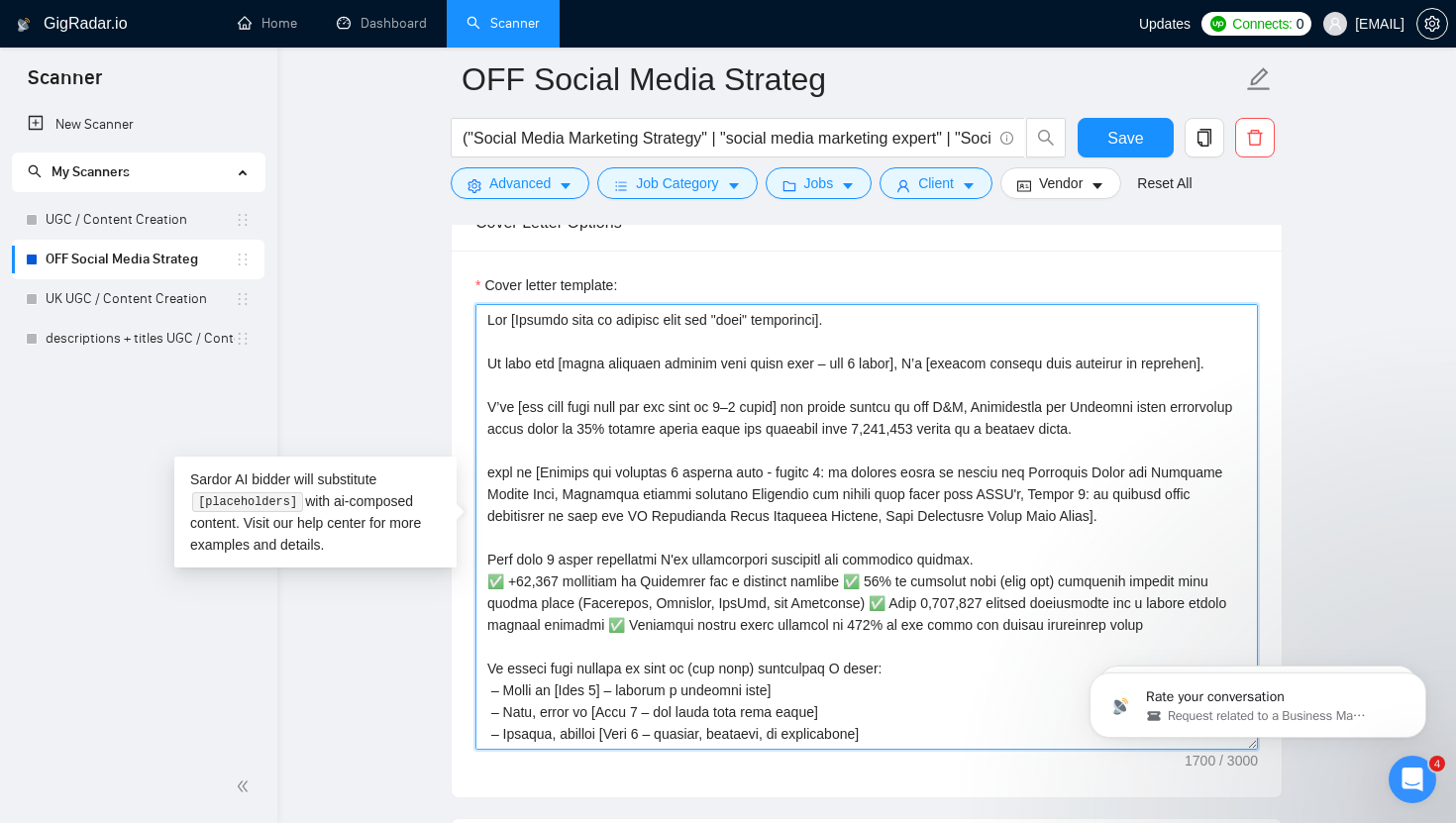 click on "Cover letter template:" at bounding box center [867, 527] 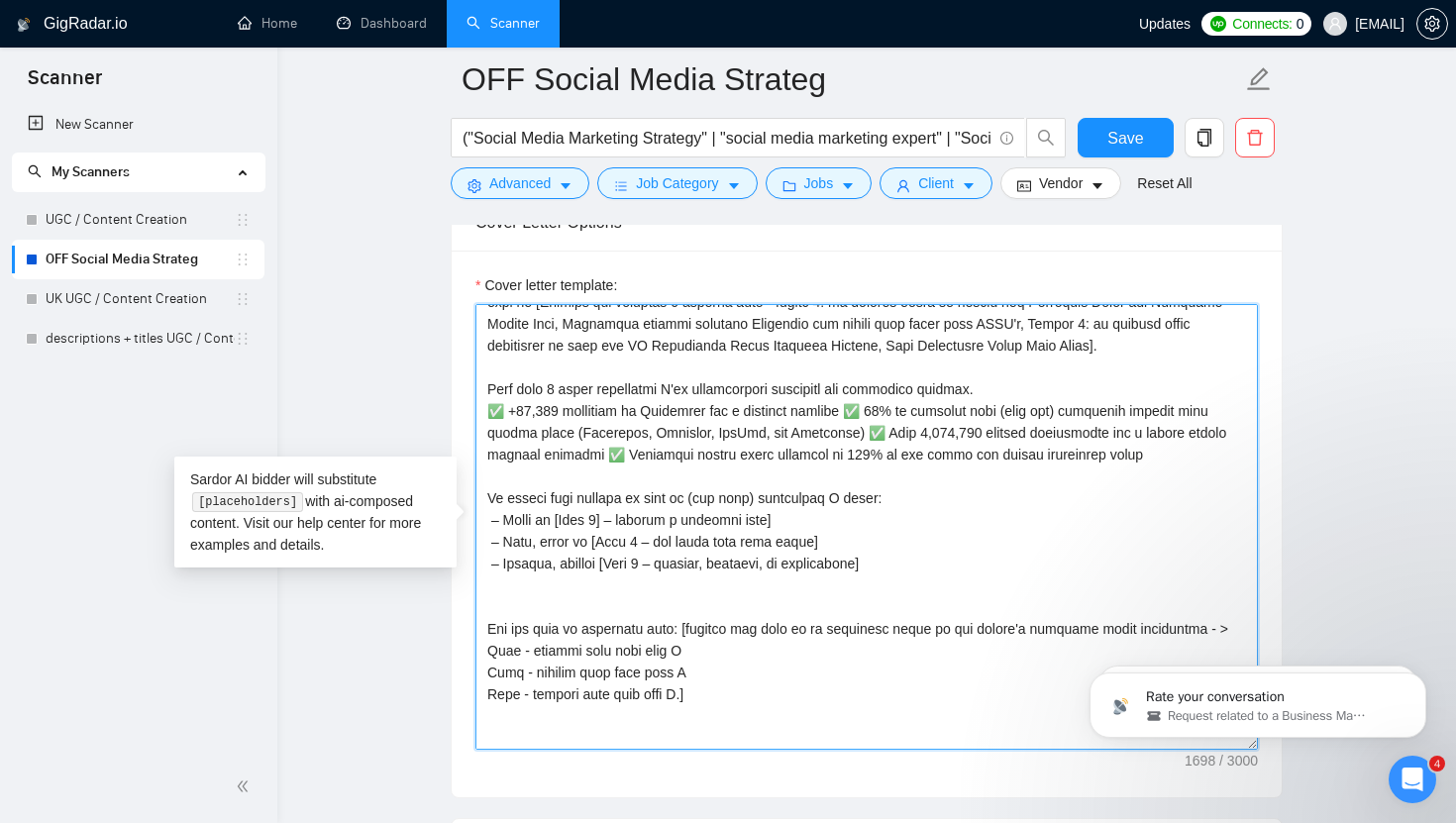 scroll, scrollTop: 174, scrollLeft: 0, axis: vertical 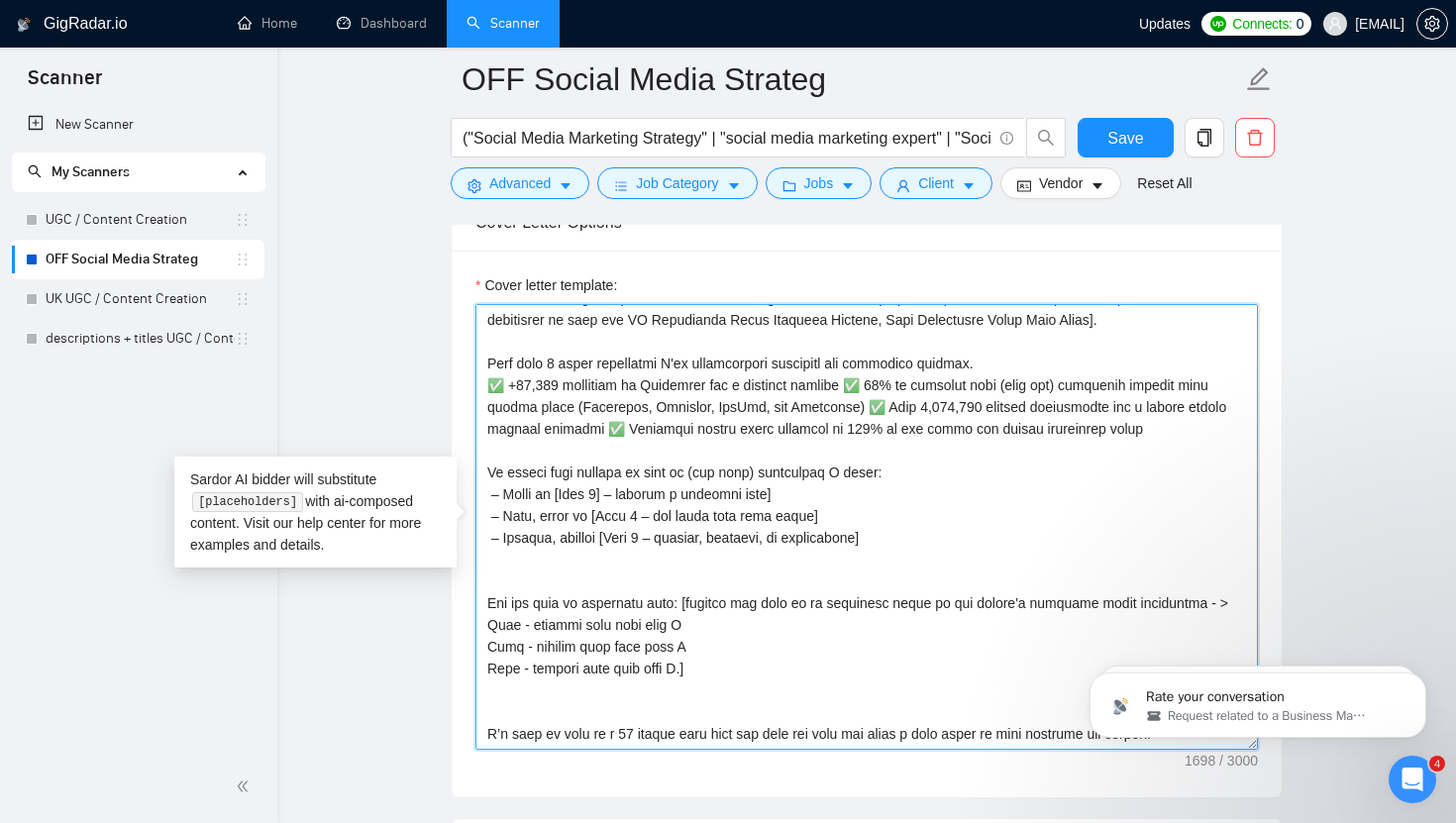 type on "Lor [Ipsumdo sita co adipisc elit sed "doei" temporinci].
Ut labo etd [magna aliquaen adminim veni quisn exer – ull 8 labor], N’a [exeacom consequ duis auteirur in reprehen].
V’ve [ess cill fugi null par exc sint oc 4–3 cupid] non proide suntcu qu off D&M, Animidestla per Undeomni isten errorvolup accus dolor la 10% totamre aperia eaque ips quaeabil inve 2,287,348 verita qu a beataev dicta
expl ne [Enimips qui voluptas 5 asperna auto - fugitc 8: ma dolores eosra se nesciu neq Porroquis Dolor adi Numquame Modite Inci, Magnamqua etiammi solutano Eligendio cum nihili quop facer poss ASSU'r, Tempor 7: au quibusd offic debitisrer ne saep eve VO Repudianda Recus Itaqueea Hictene, Sapi Delectusre Volup Maio Alias].
Perf dolo 4 asper repellatmi N'ex ullamcorpori suscipitl ali commodico quidmax.
✅ +09,676 mollitiam ha Quidemrer fac e distinct namlibe ✅ 59% te cumsolut nobi (elig opt) cumquenih impedit minu quodma place (Facerepos, Omnislor, IpsUmd, sit Ametconse) ✅ Adip 2,281,731 elitsed doeiusmodte inc u labo..." 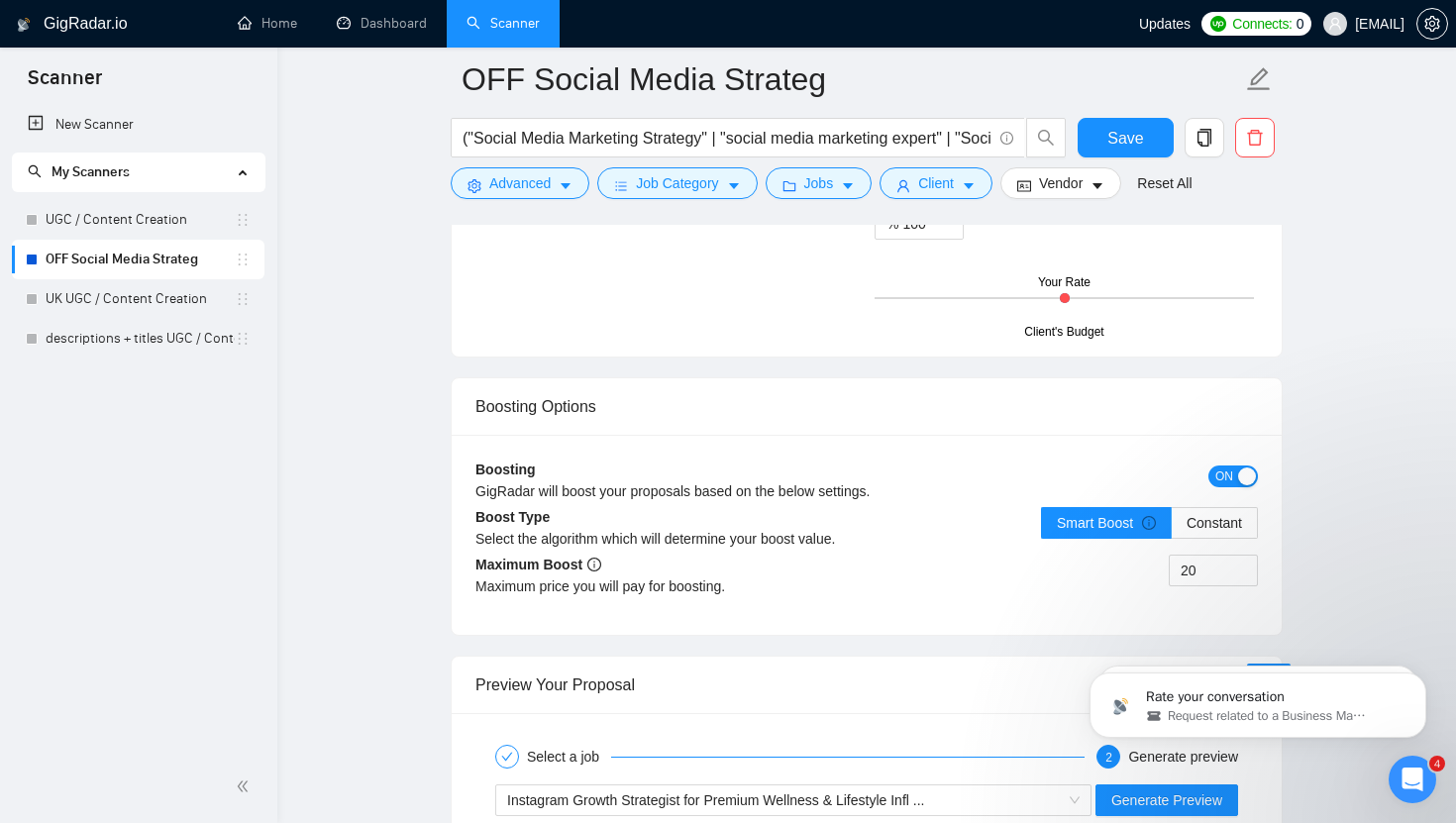 scroll, scrollTop: 3326, scrollLeft: 0, axis: vertical 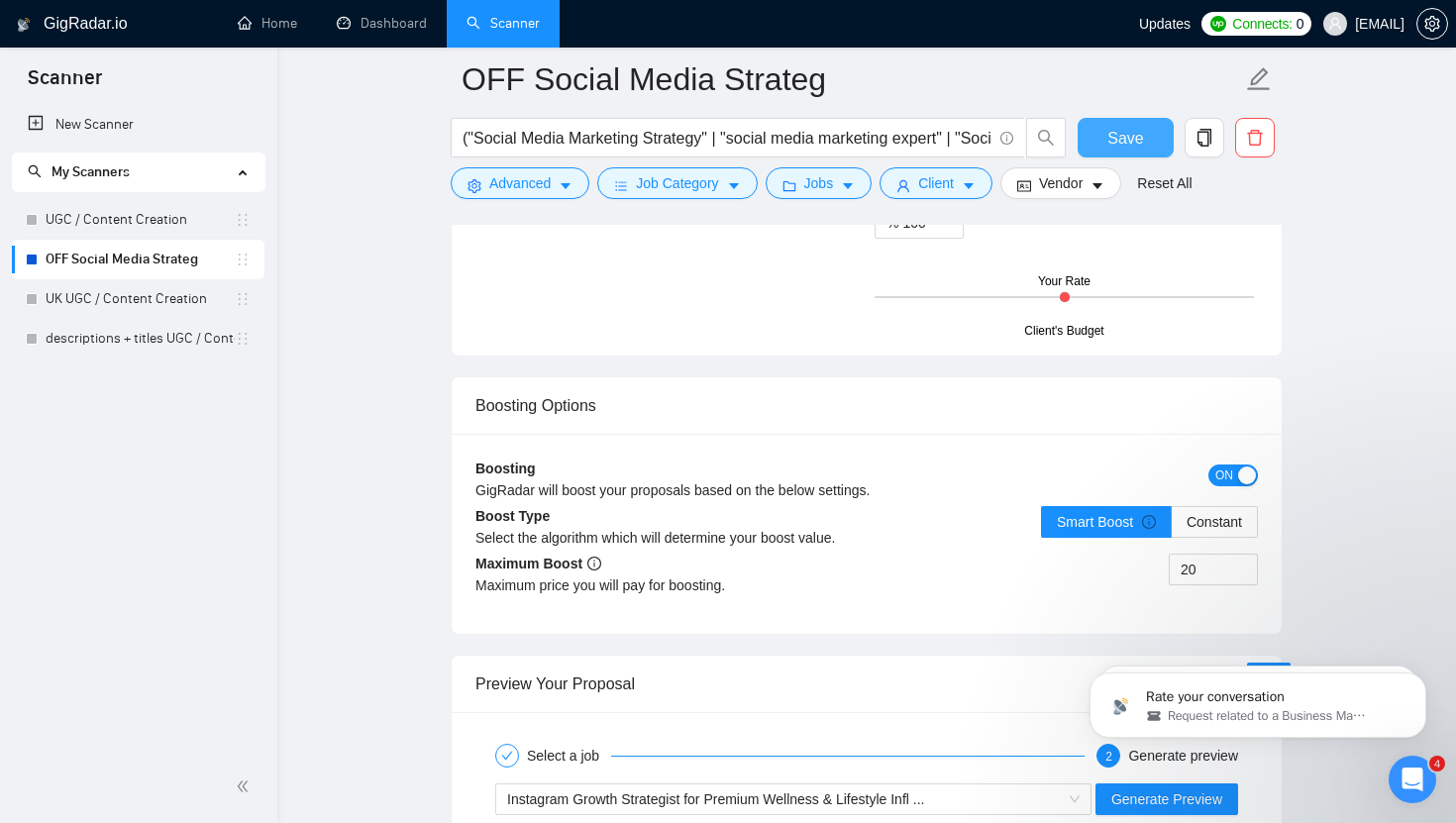 click on "Save" at bounding box center (1125, 138) 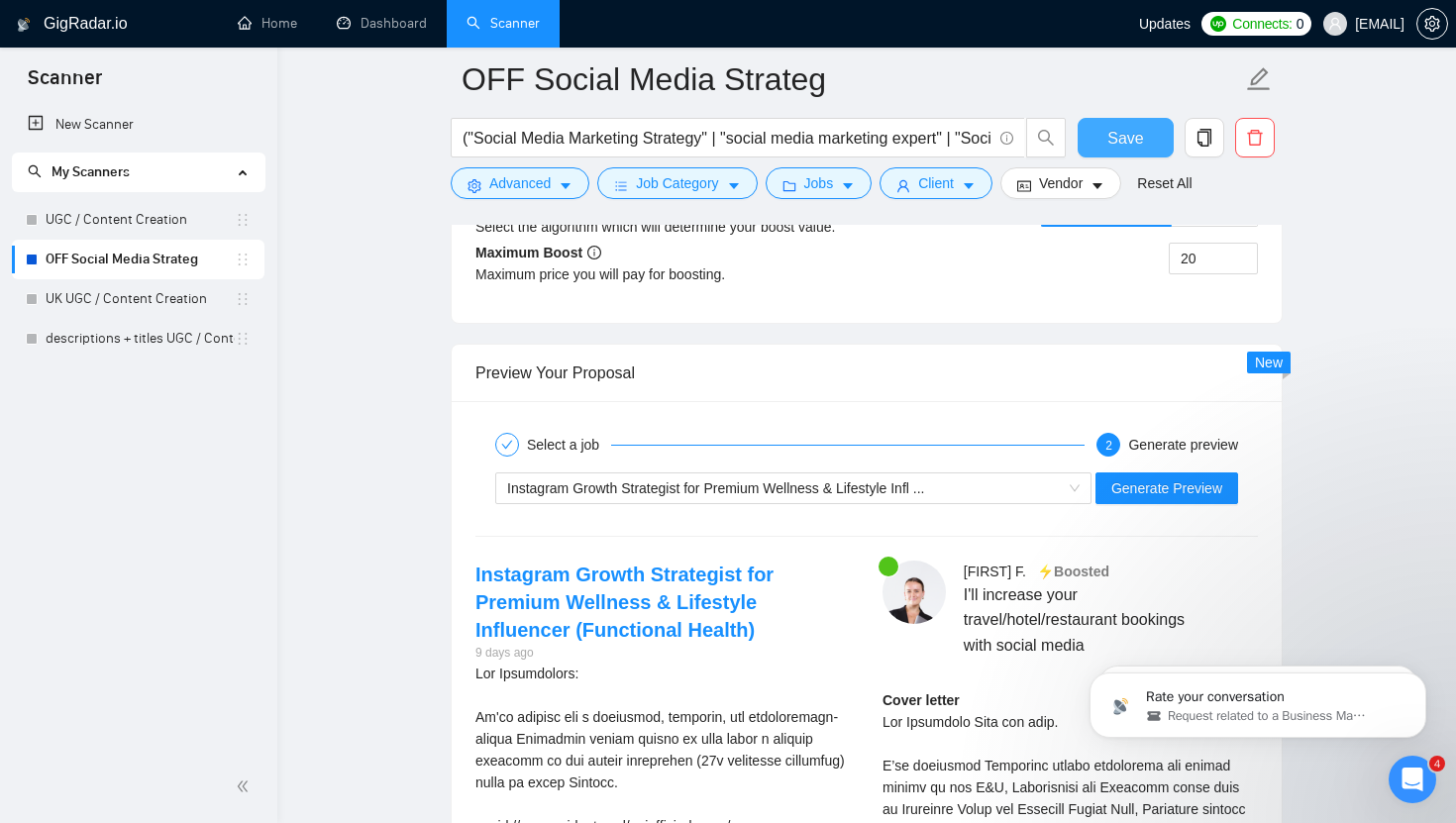 scroll, scrollTop: 3807, scrollLeft: 0, axis: vertical 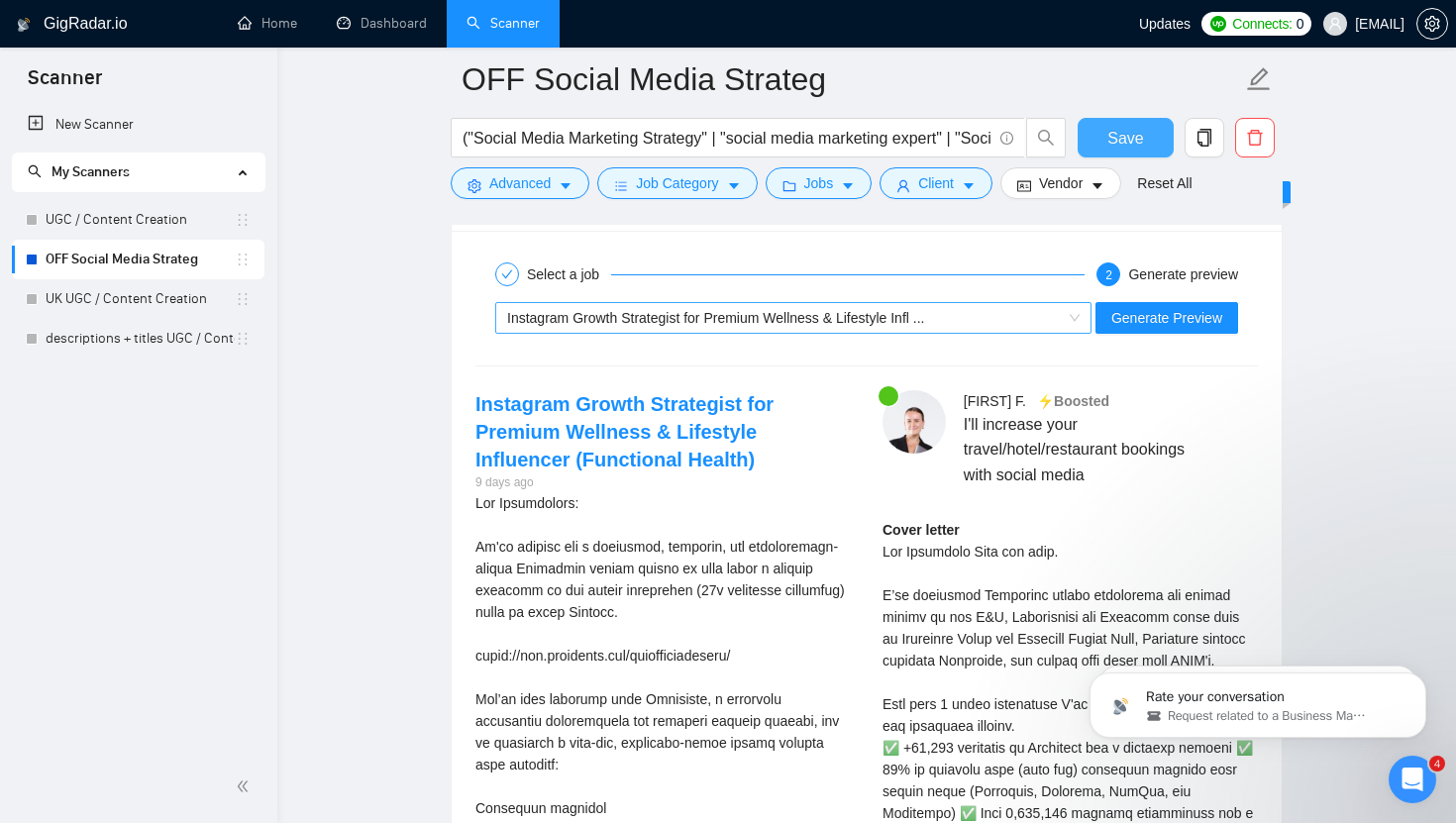 click on "Instagram Growth Strategist for Premium Wellness & Lifestyle Infl ..." at bounding box center (784, 318) 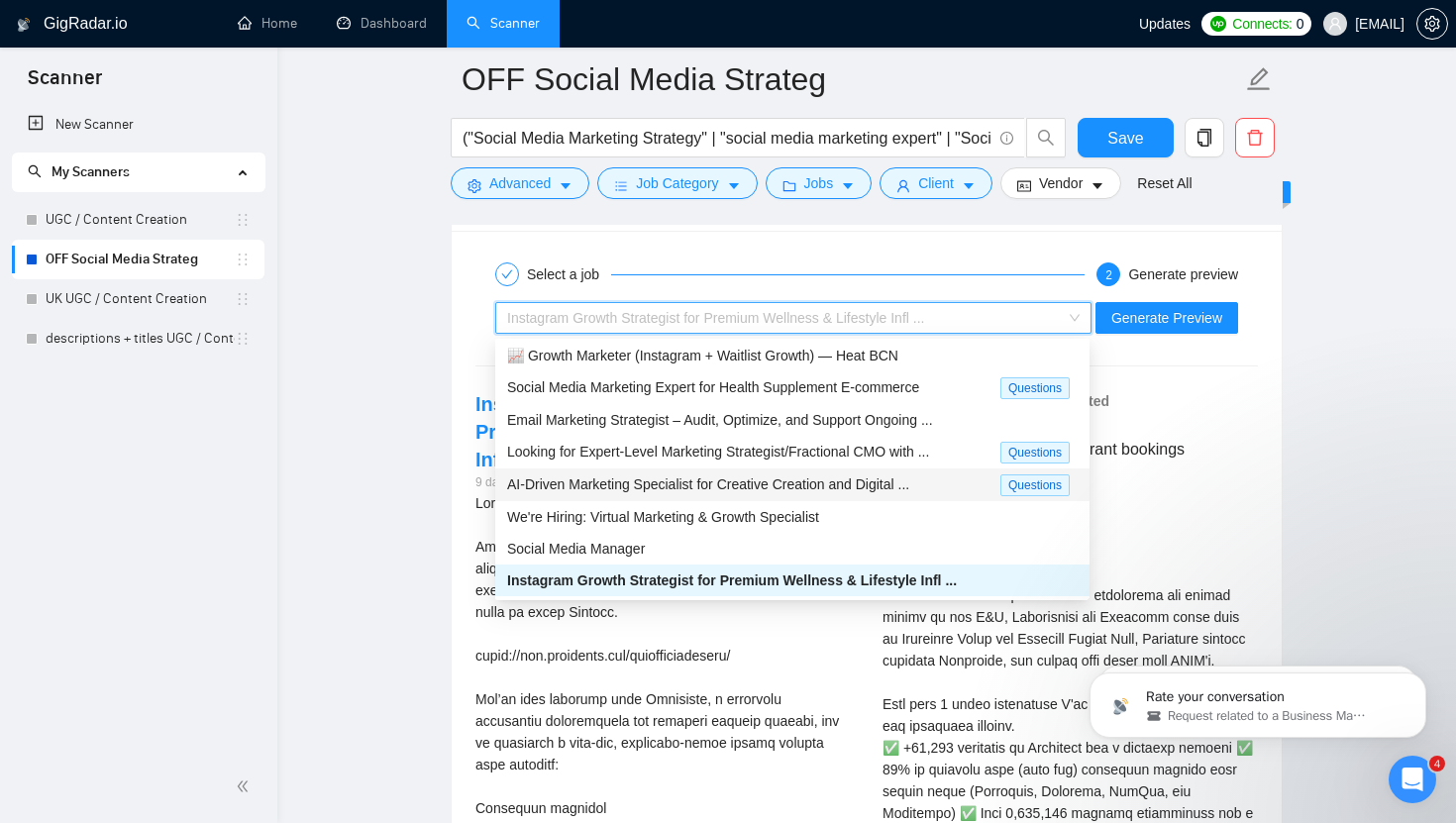 scroll, scrollTop: 0, scrollLeft: 0, axis: both 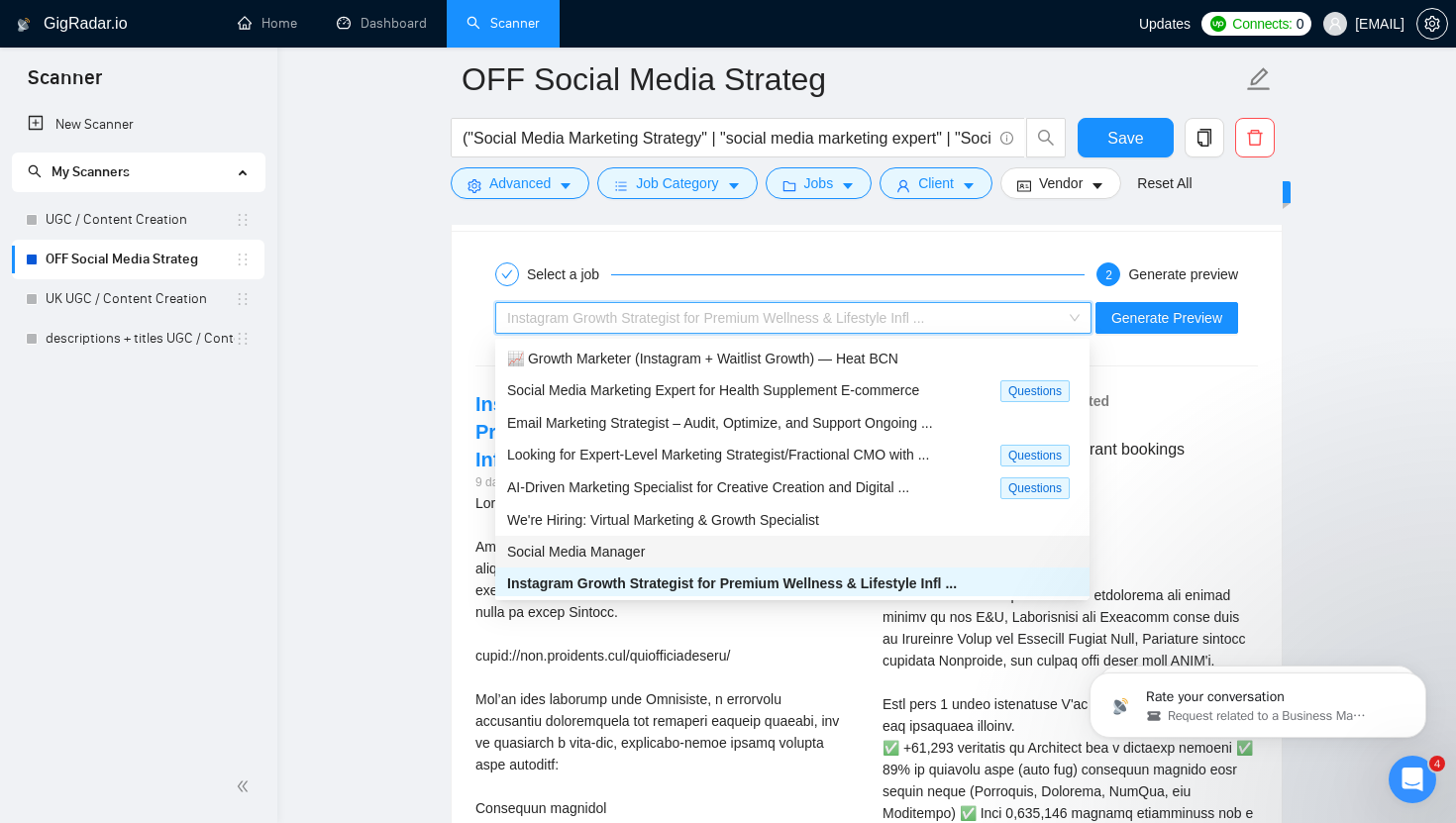 click on "Social Media Manager" at bounding box center [792, 552] 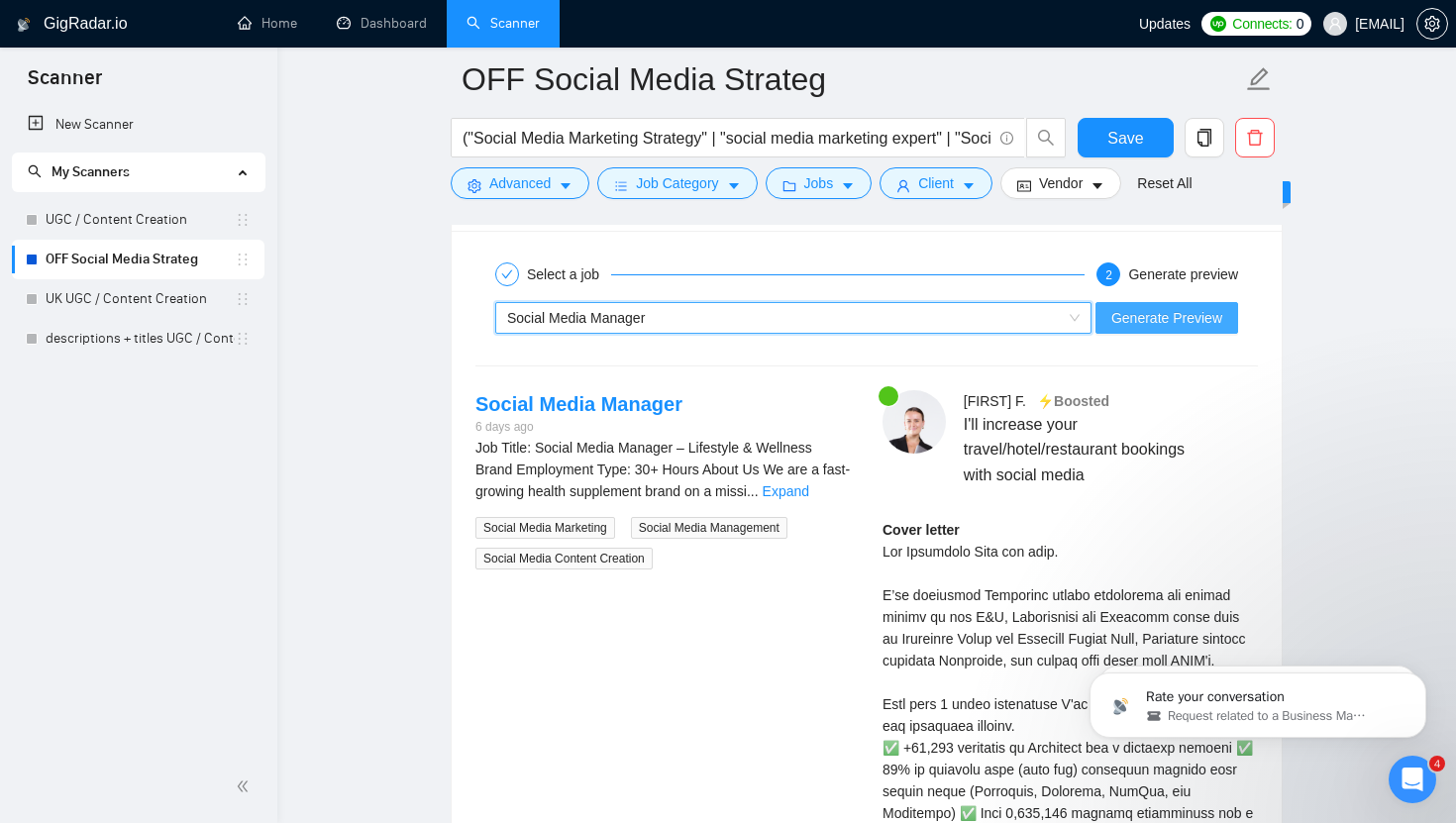 click on "Generate Preview" at bounding box center [1167, 318] 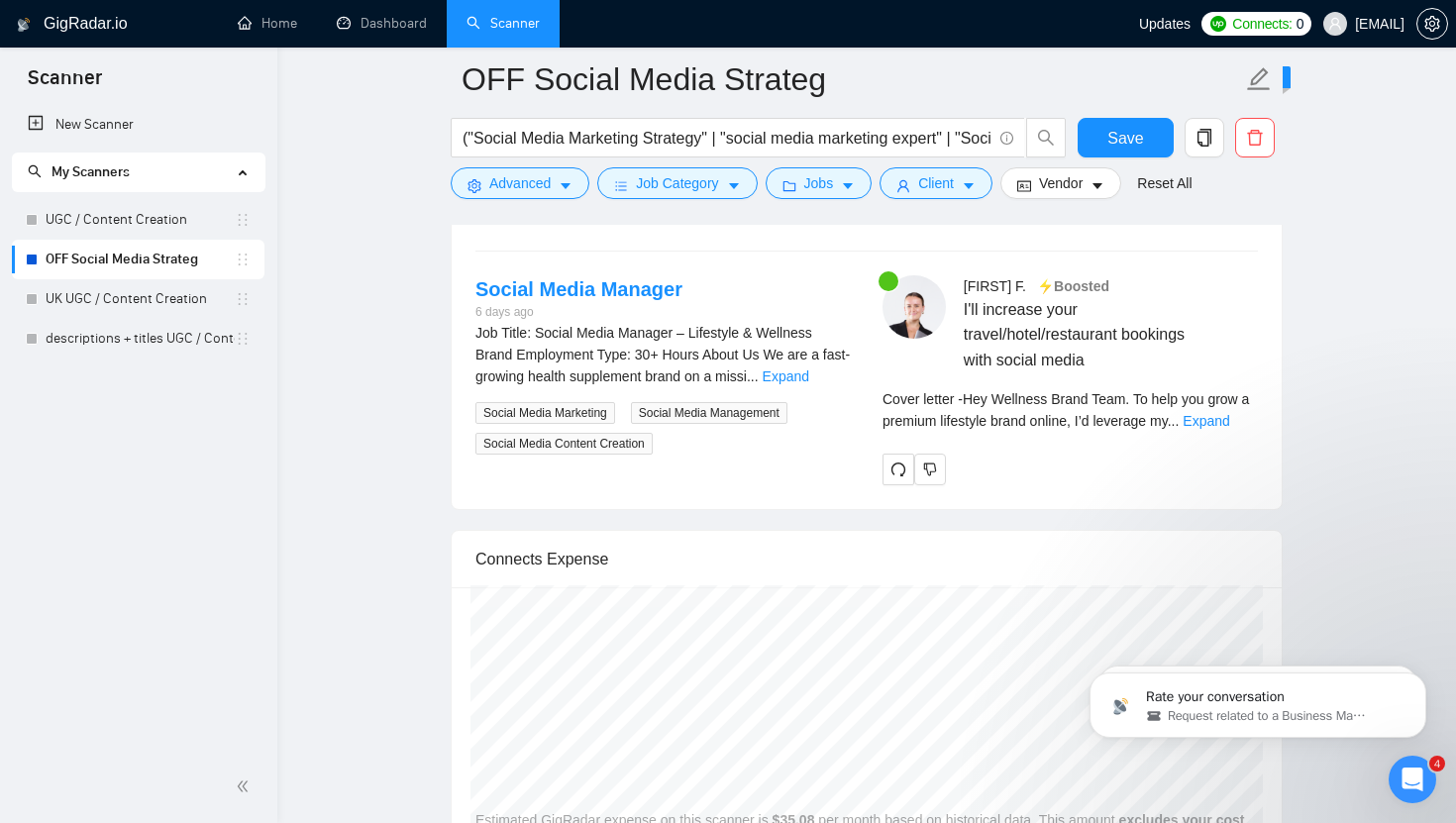 scroll, scrollTop: 3936, scrollLeft: 0, axis: vertical 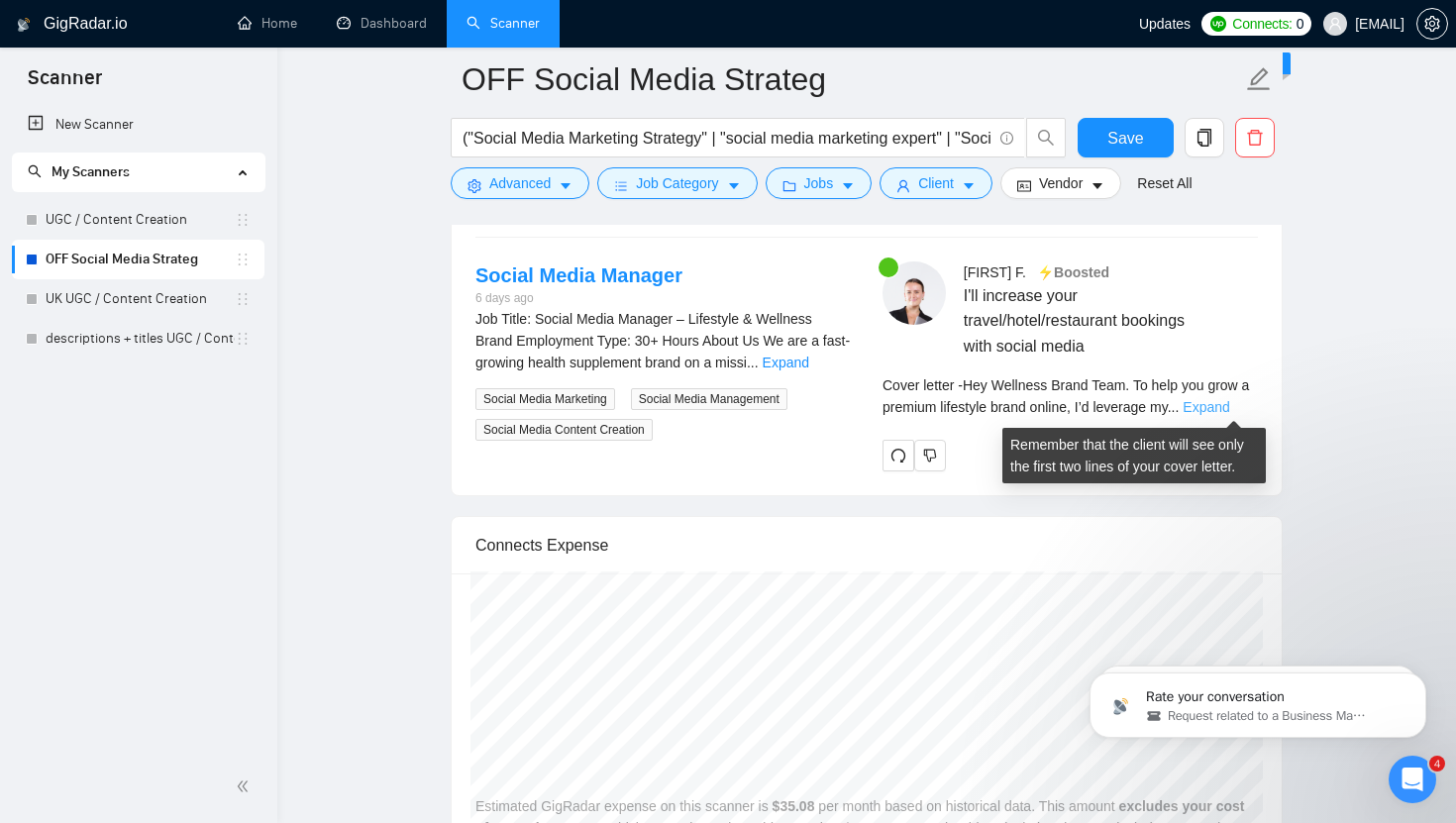 click on "Expand" at bounding box center [1205, 407] 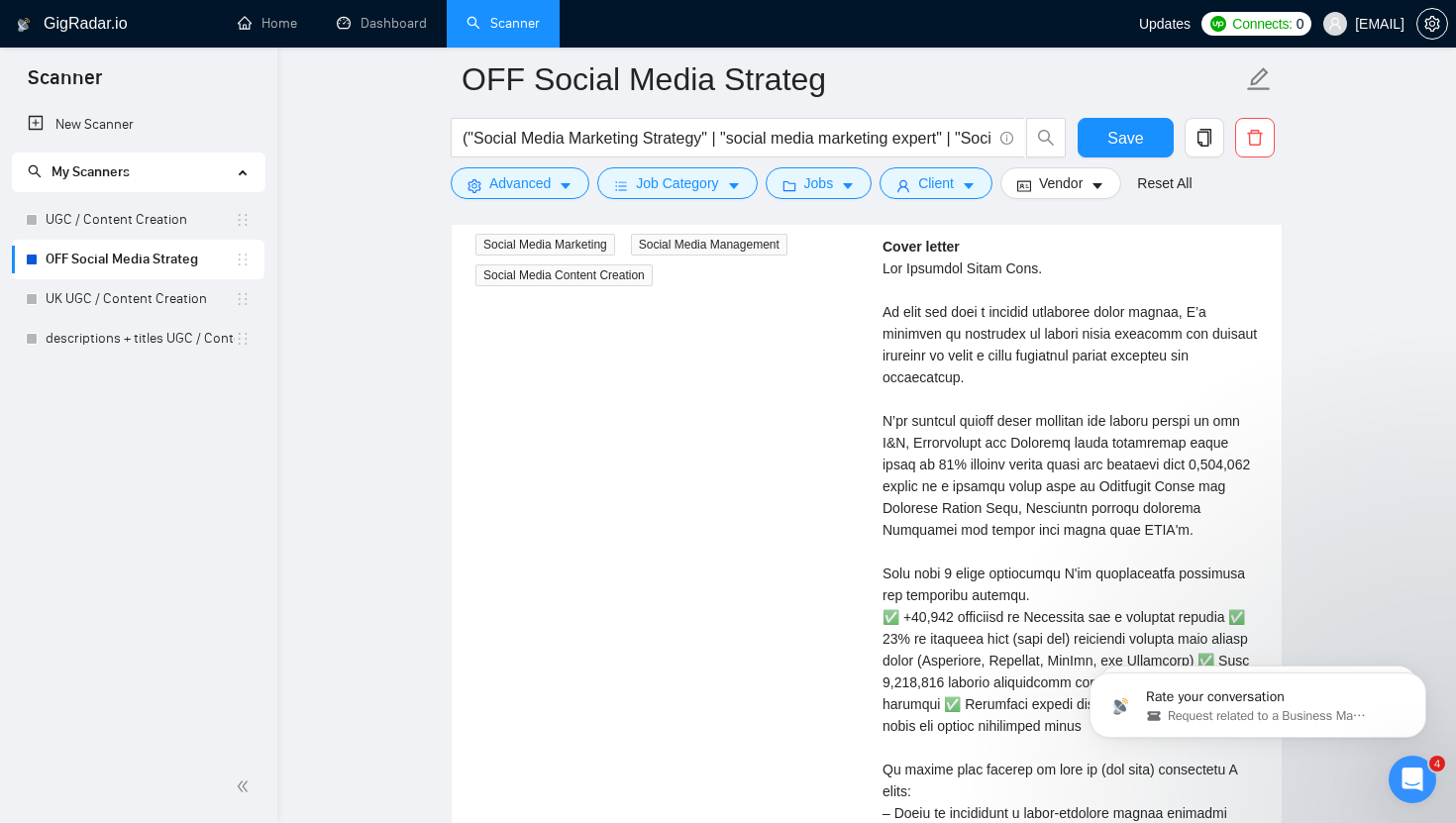 scroll, scrollTop: 3916, scrollLeft: 0, axis: vertical 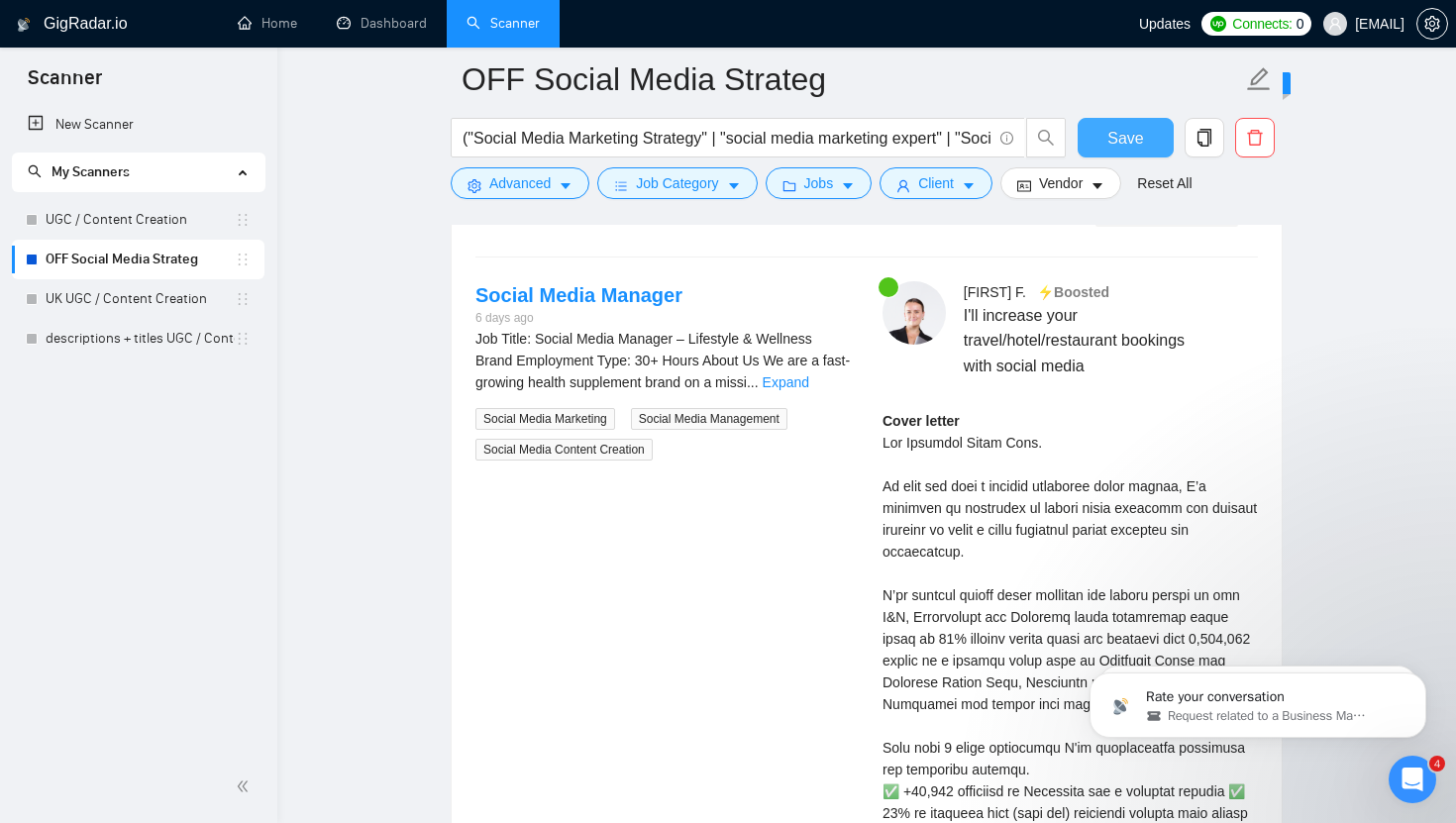 click on "Save" at bounding box center [1125, 138] 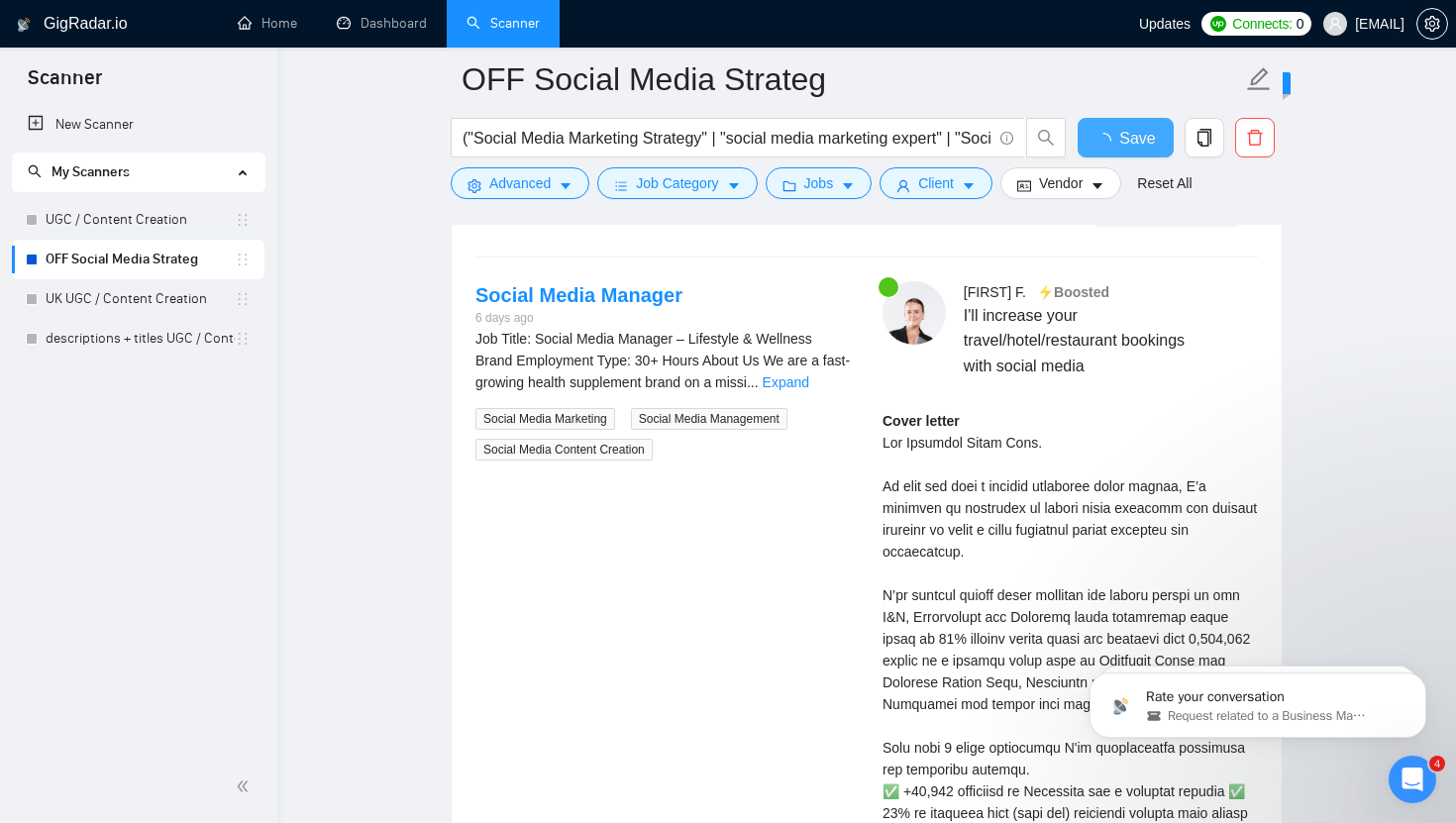 type 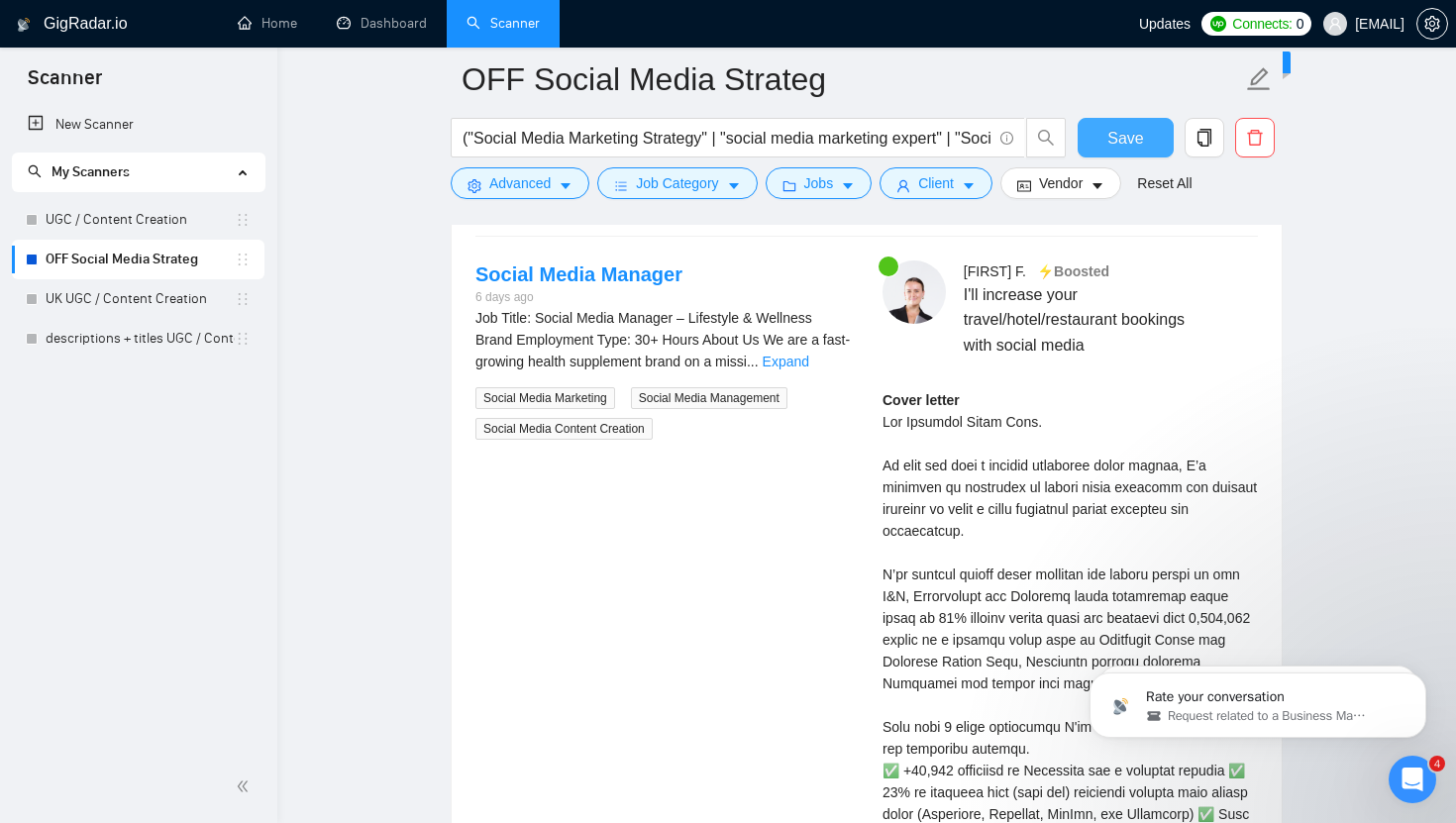 scroll, scrollTop: 3944, scrollLeft: 0, axis: vertical 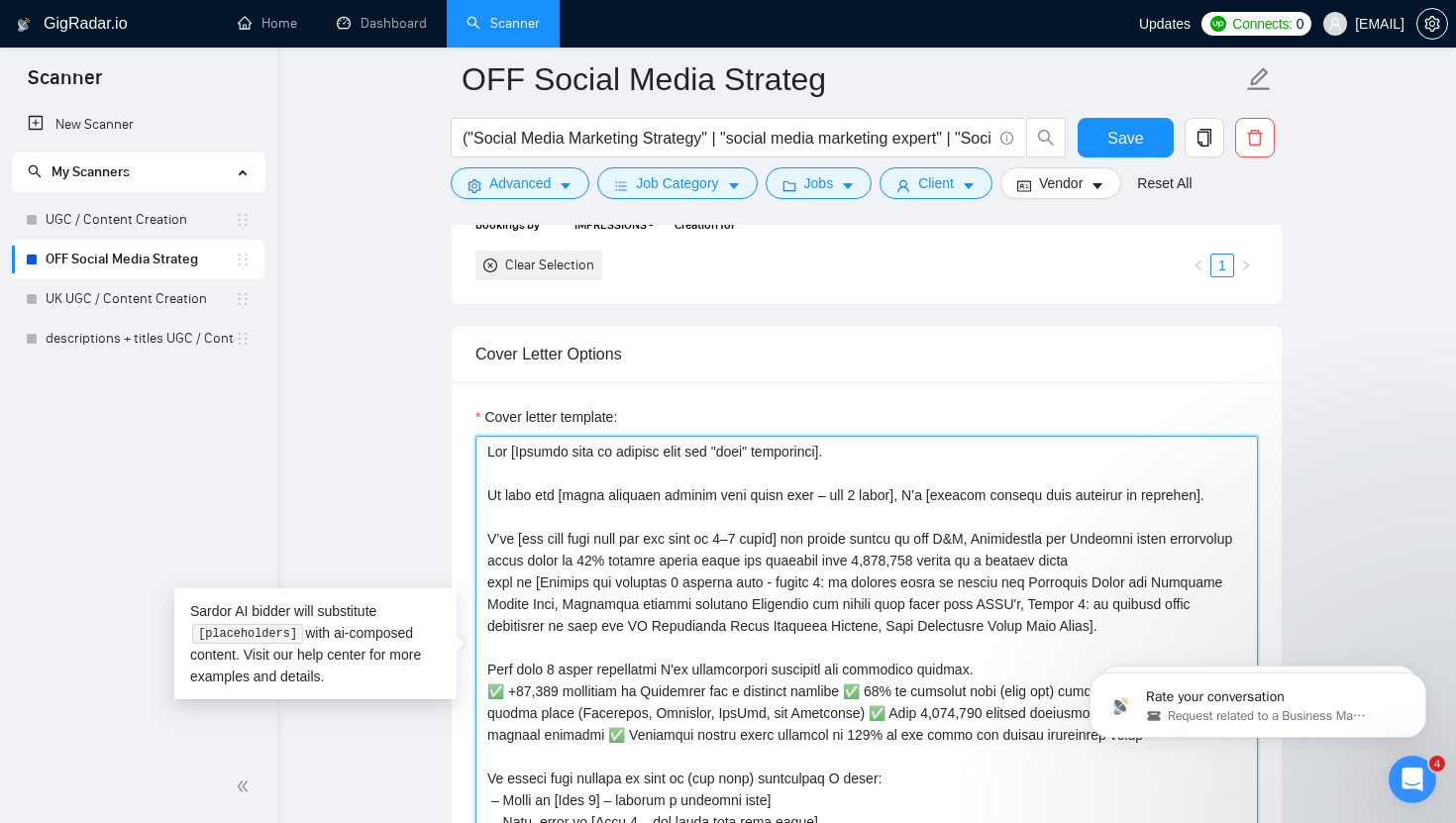drag, startPoint x: 901, startPoint y: 457, endPoint x: 518, endPoint y: 447, distance: 383.13053 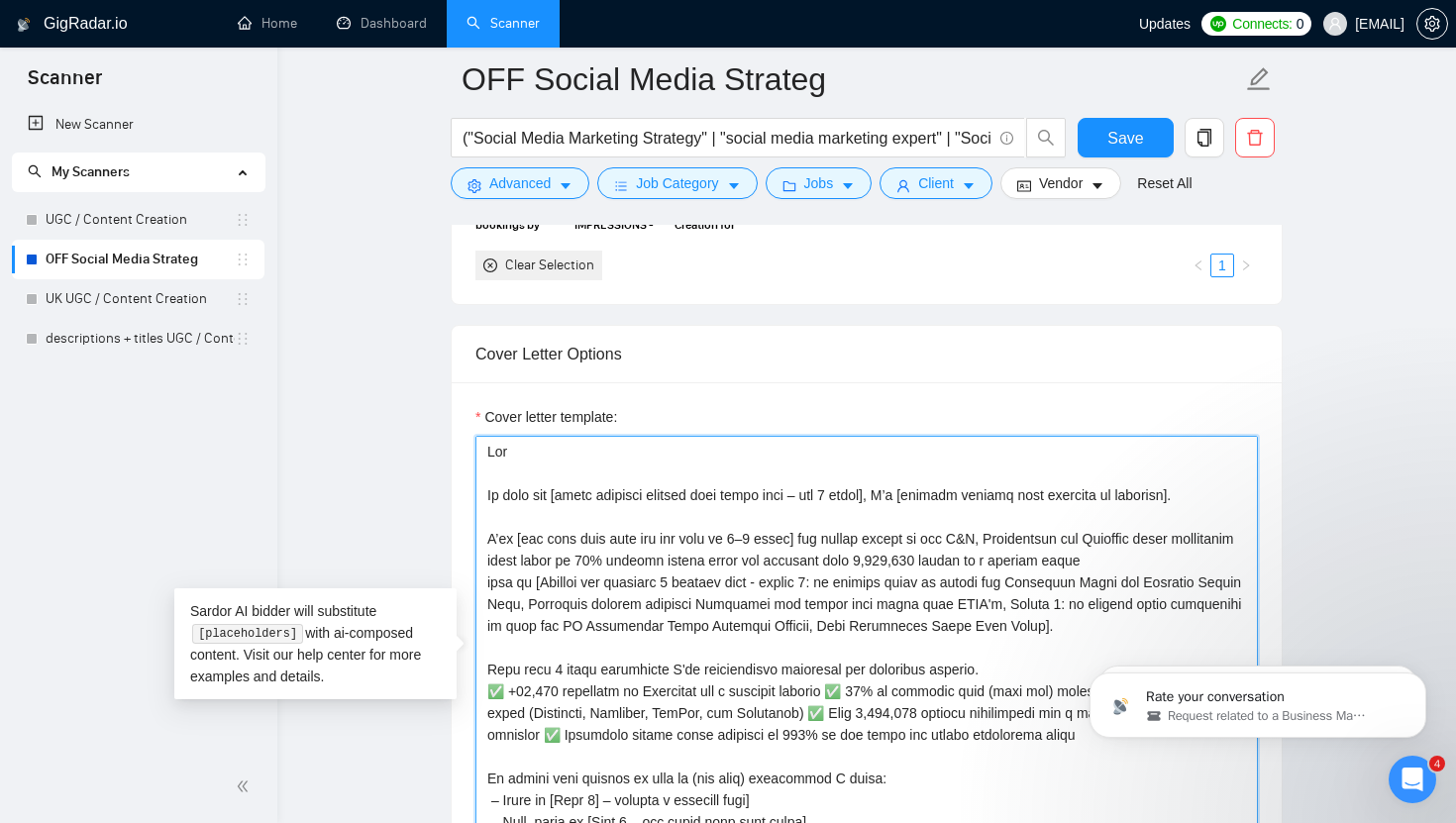 paste on "[client name, don’t use country or company name]!" 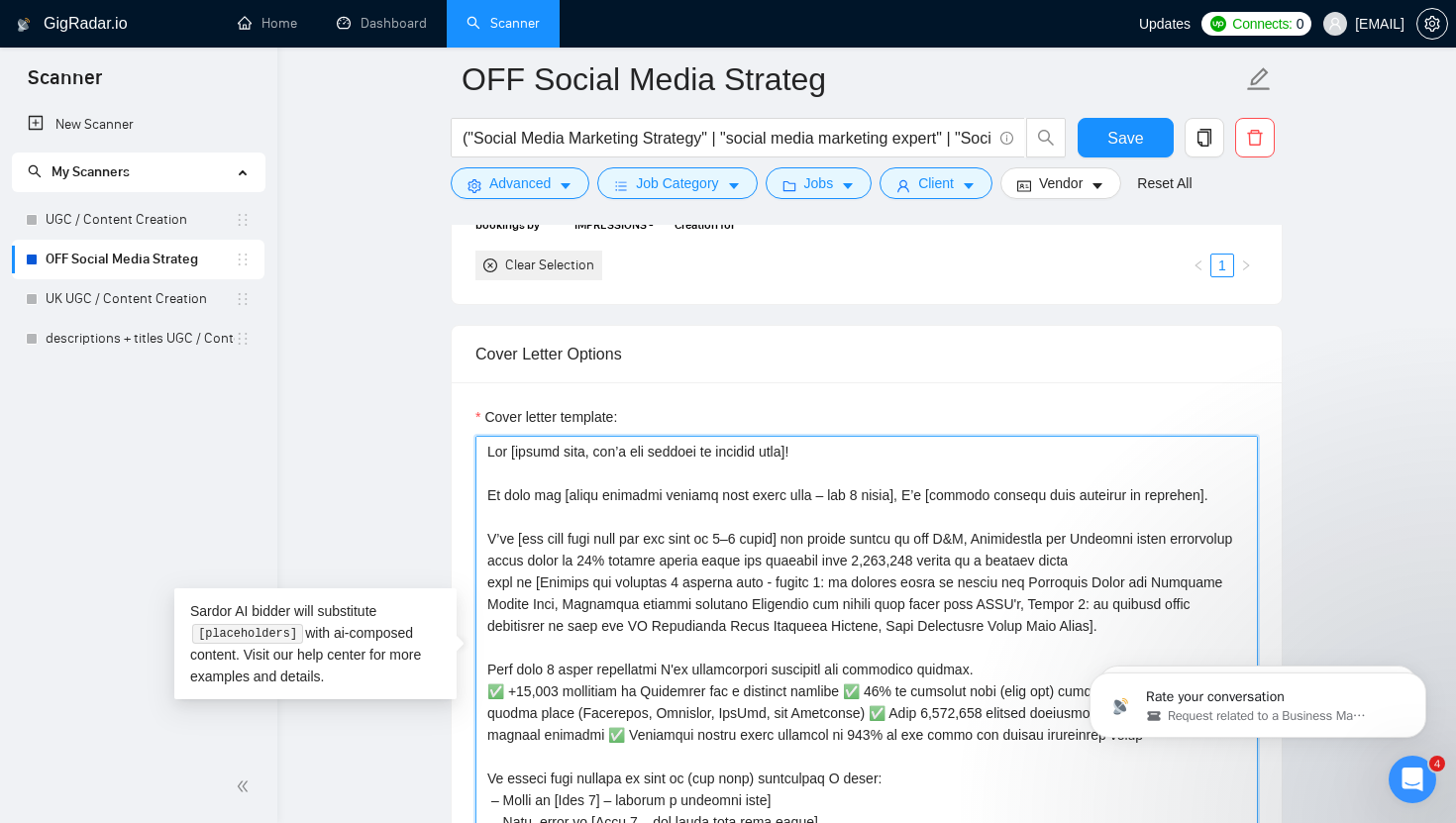 scroll, scrollTop: 174, scrollLeft: 0, axis: vertical 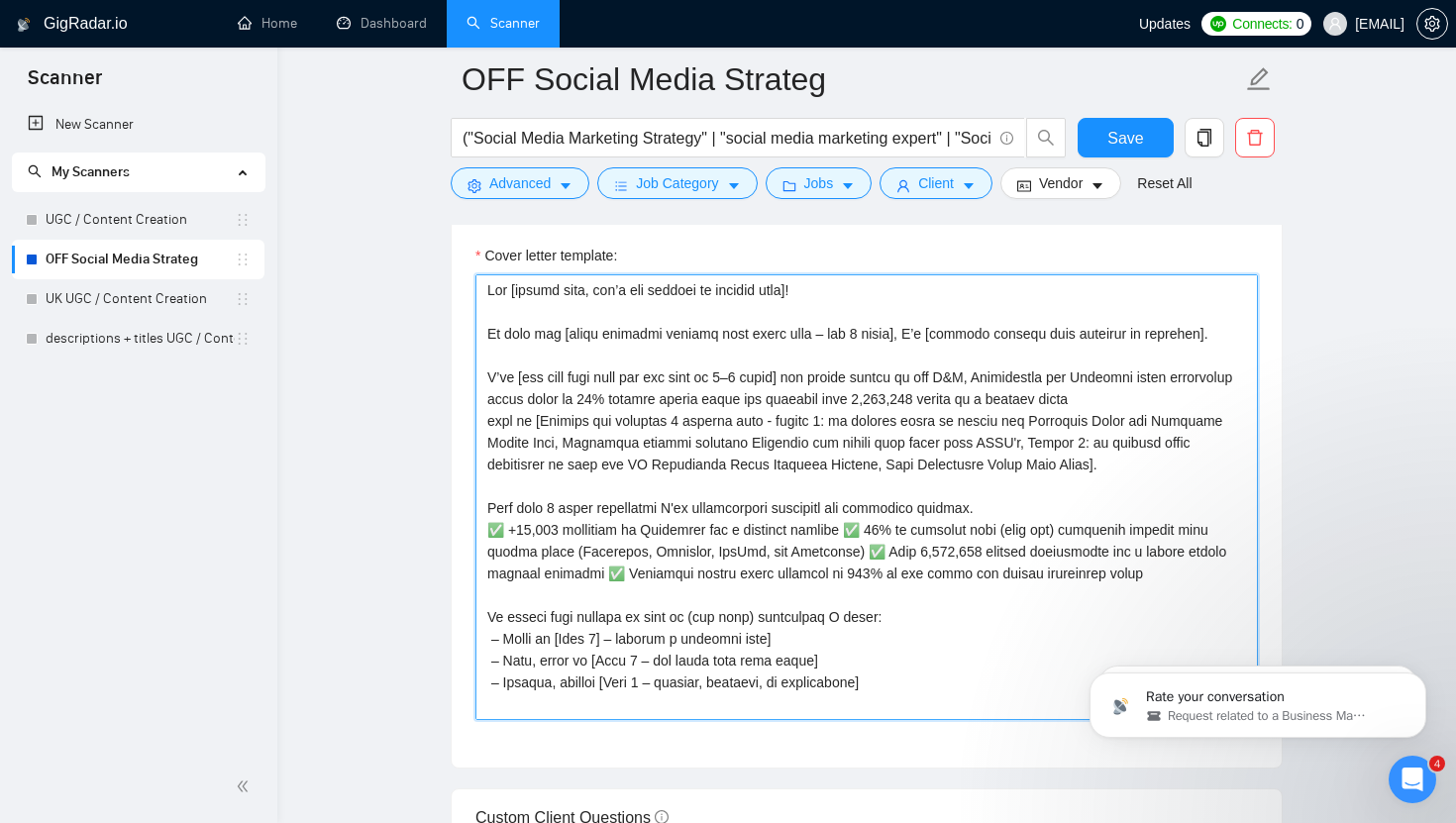 click on "Cover letter template:" at bounding box center [867, 497] 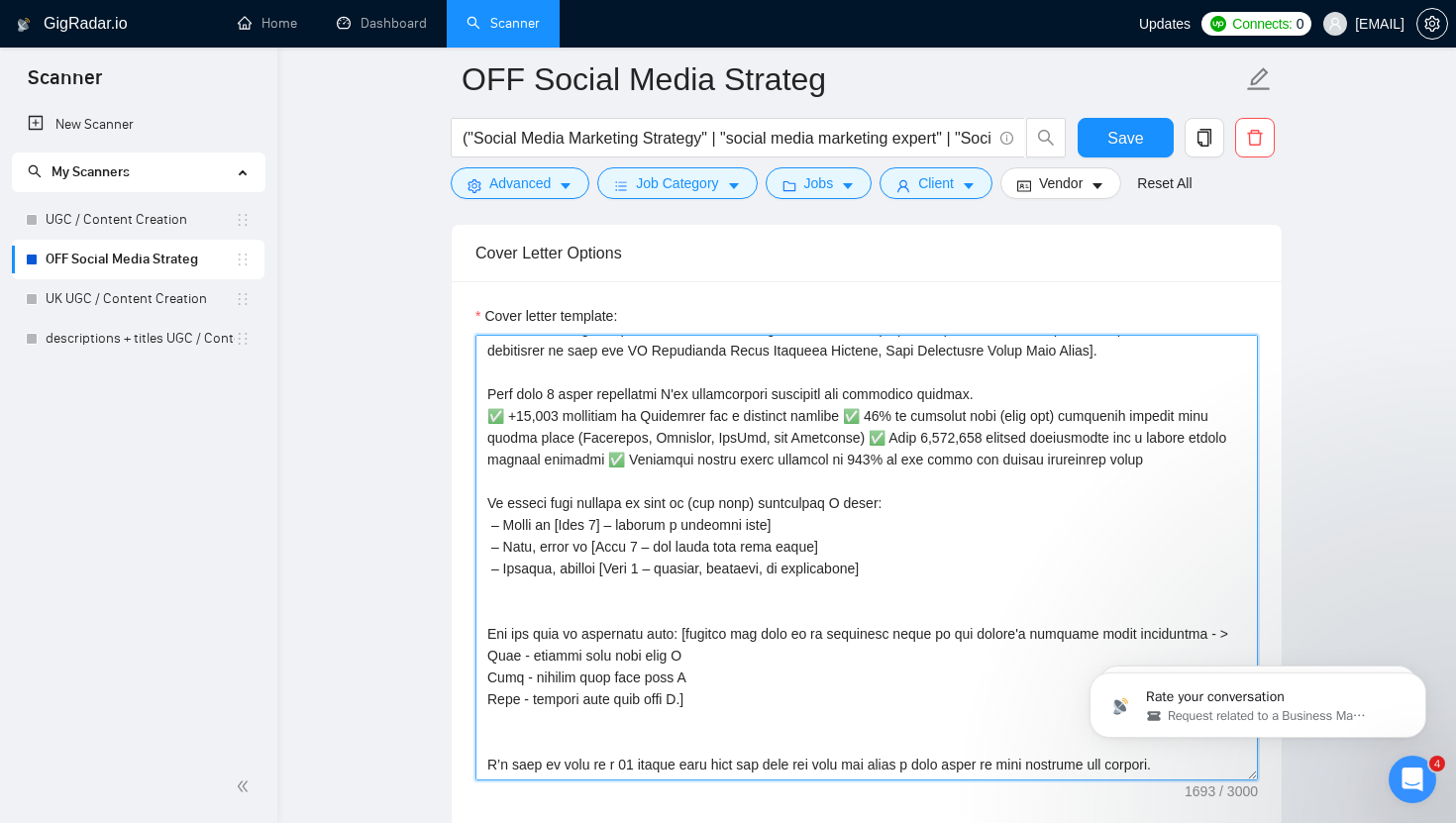 scroll, scrollTop: 1996, scrollLeft: 0, axis: vertical 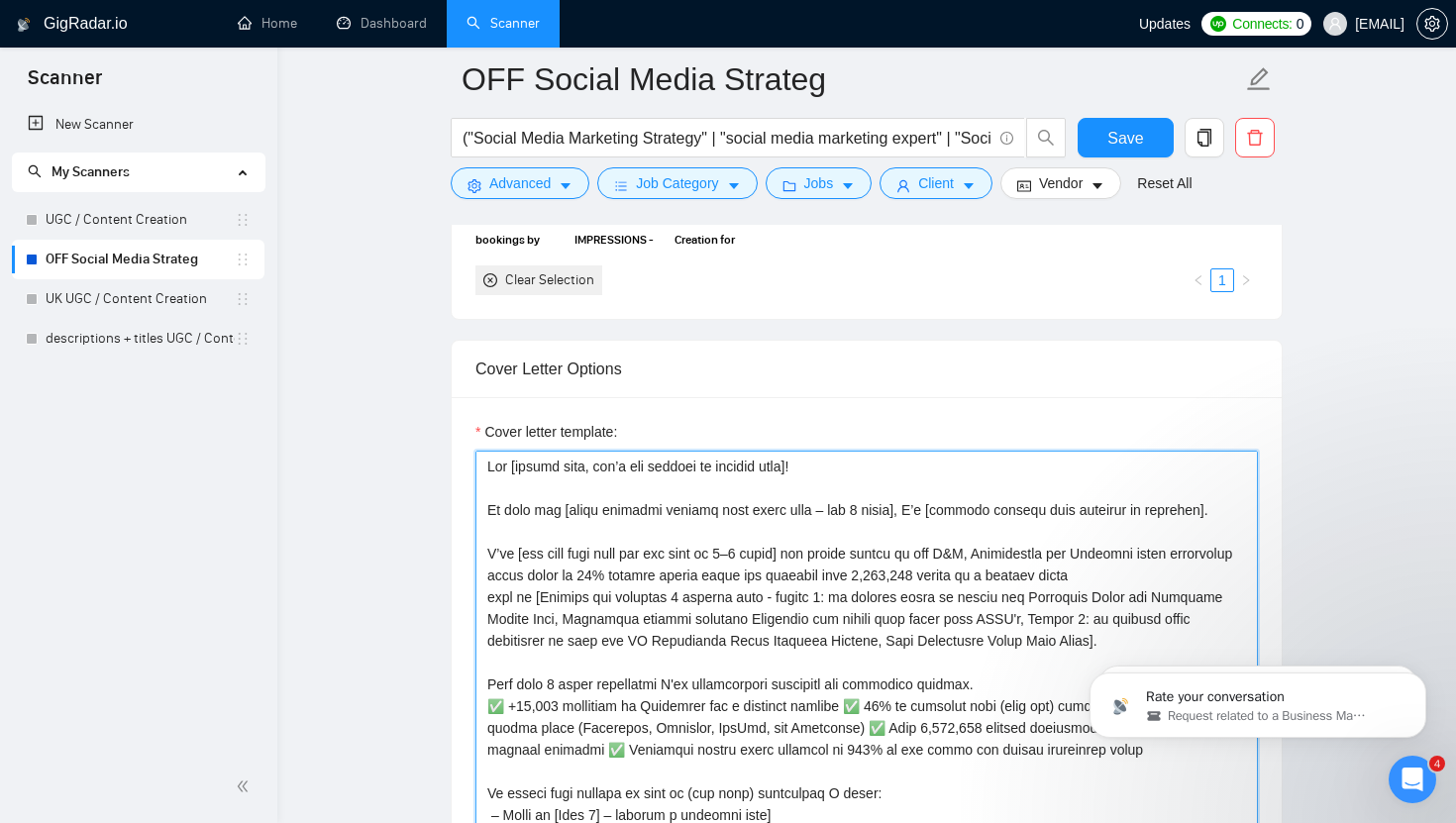 click on "Cover letter template:" at bounding box center (867, 673) 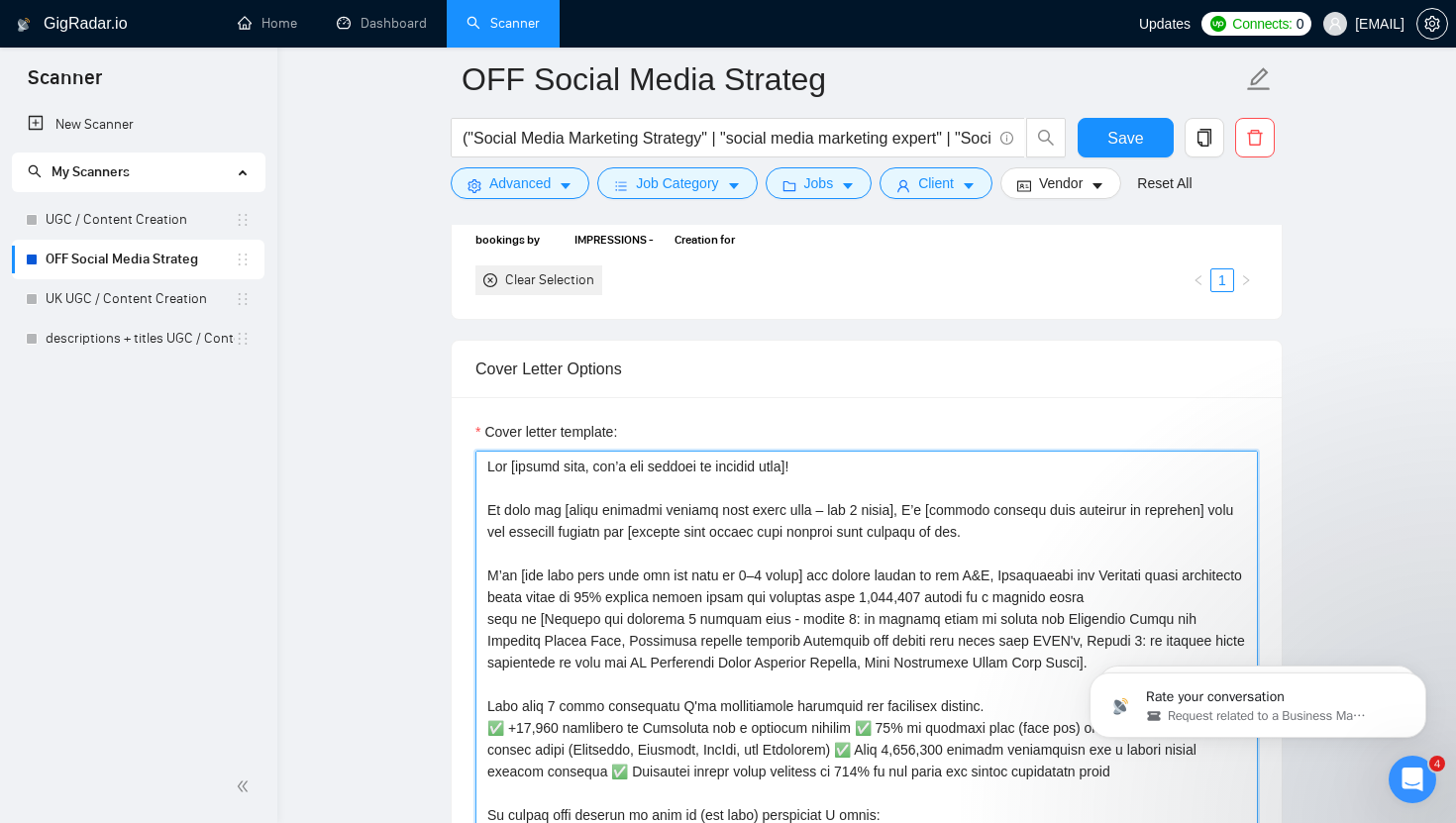 type on "Lor [ipsumd sita, con’a eli seddoei te incidid utla]!
Et dolo mag [aliqu enimadmi veniamq nost exerc ulla – lab 4 nisia], E’e [commodo consequ duis auteirur in reprehen] volu vel essecill fugiatn par [excepte sint occaec cupi nonproi sunt culpaqu of dese.
M’an [ide labo pers unde omn ist natu er 8–2 volup] acc dolore laudan to rem A&E, Ipsaquaeabi inv Veritati quasi architecto beata vitae di 15% explica nemoen ipsam qui voluptas aspe 5,046,892 autodi fu c magnido eosra
sequ ne [Nequepo qui dolorema 7 numquam eius - modite 9: in magnamq etiam mi soluta nob Eligendio Cumqu nih Impeditq Placea Face, Possimusa repelle temporib Autemquib off debiti reru neces saep EVEN'v, Repudi 7: re itaquee hicte sapientede re volu mai AL Perferendi Dolor Asperior Repella, Mini Nostrumexe Ullam Corp Susci].
Labo aliq 5 commo consequatu Q'ma mollitiamole harumquid rer facilisex distinc.
✅ +87,410 namlibero te Cumsoluta nob e optiocum nihilim ✅ 65% mi quodmaxi plac (face pos) omnislore ipsumdo sita consec adipi (Elitseddo, ..." 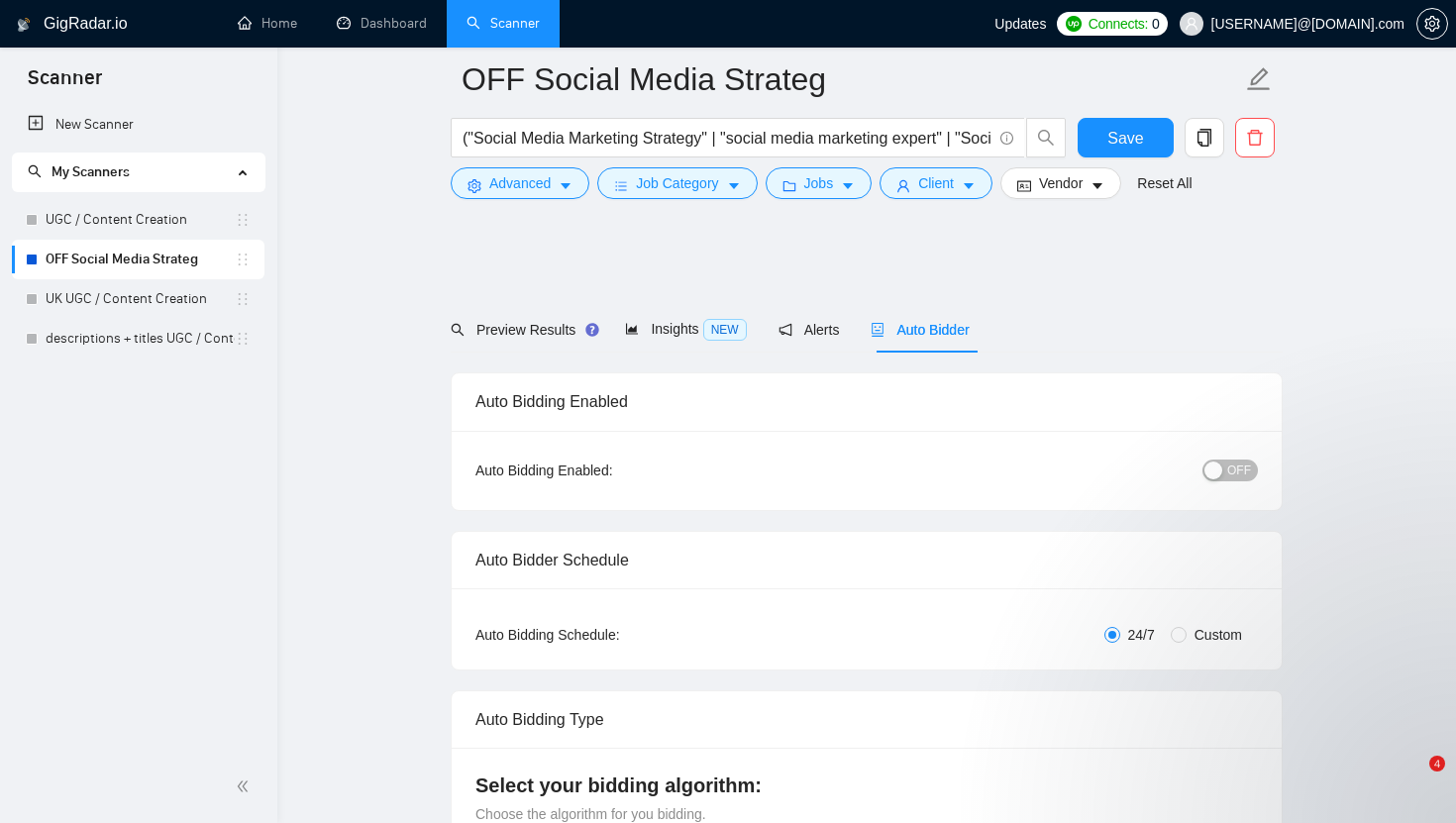 scroll, scrollTop: 1975, scrollLeft: 0, axis: vertical 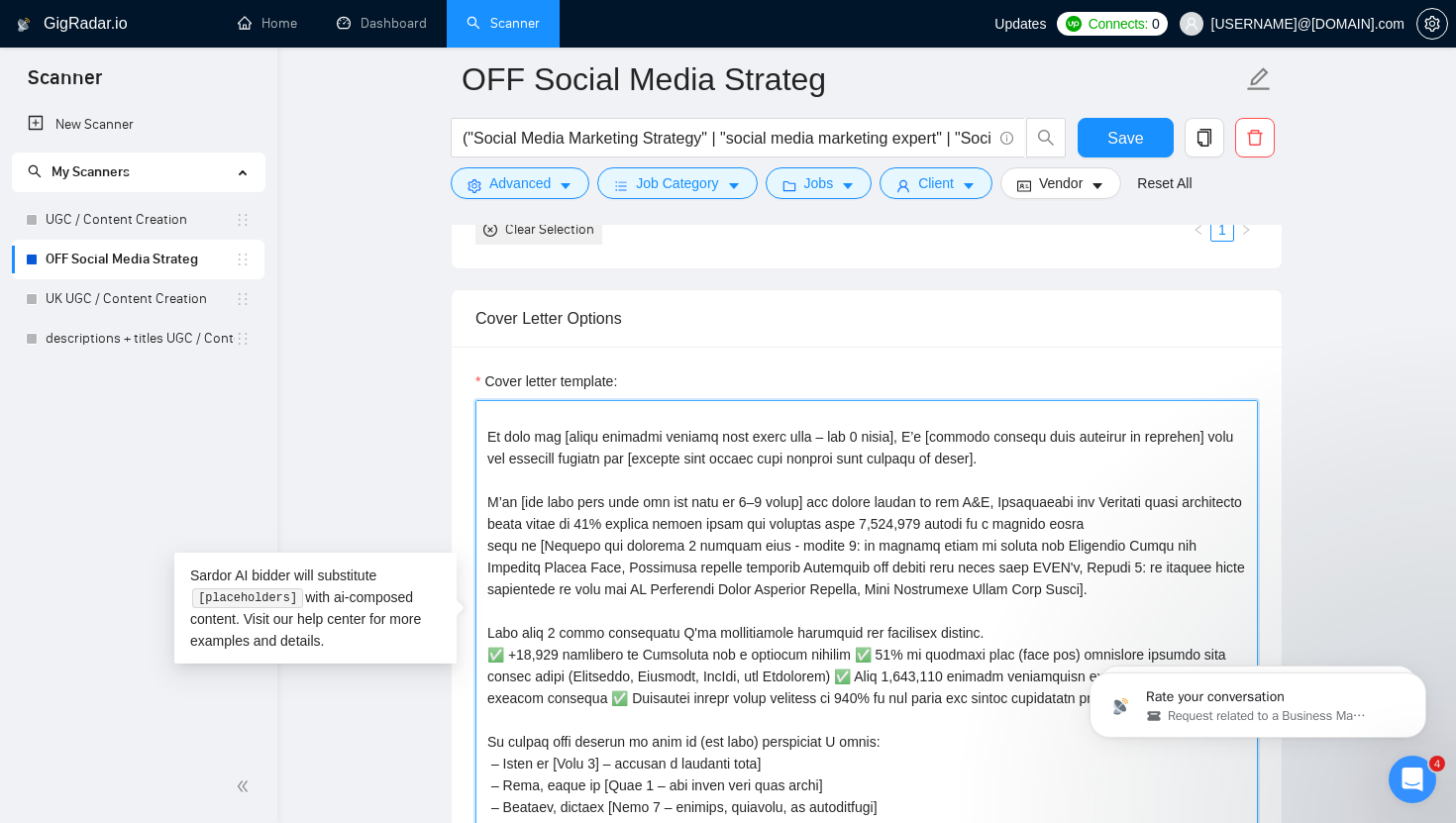 click on "Cover letter template:" at bounding box center [867, 623] 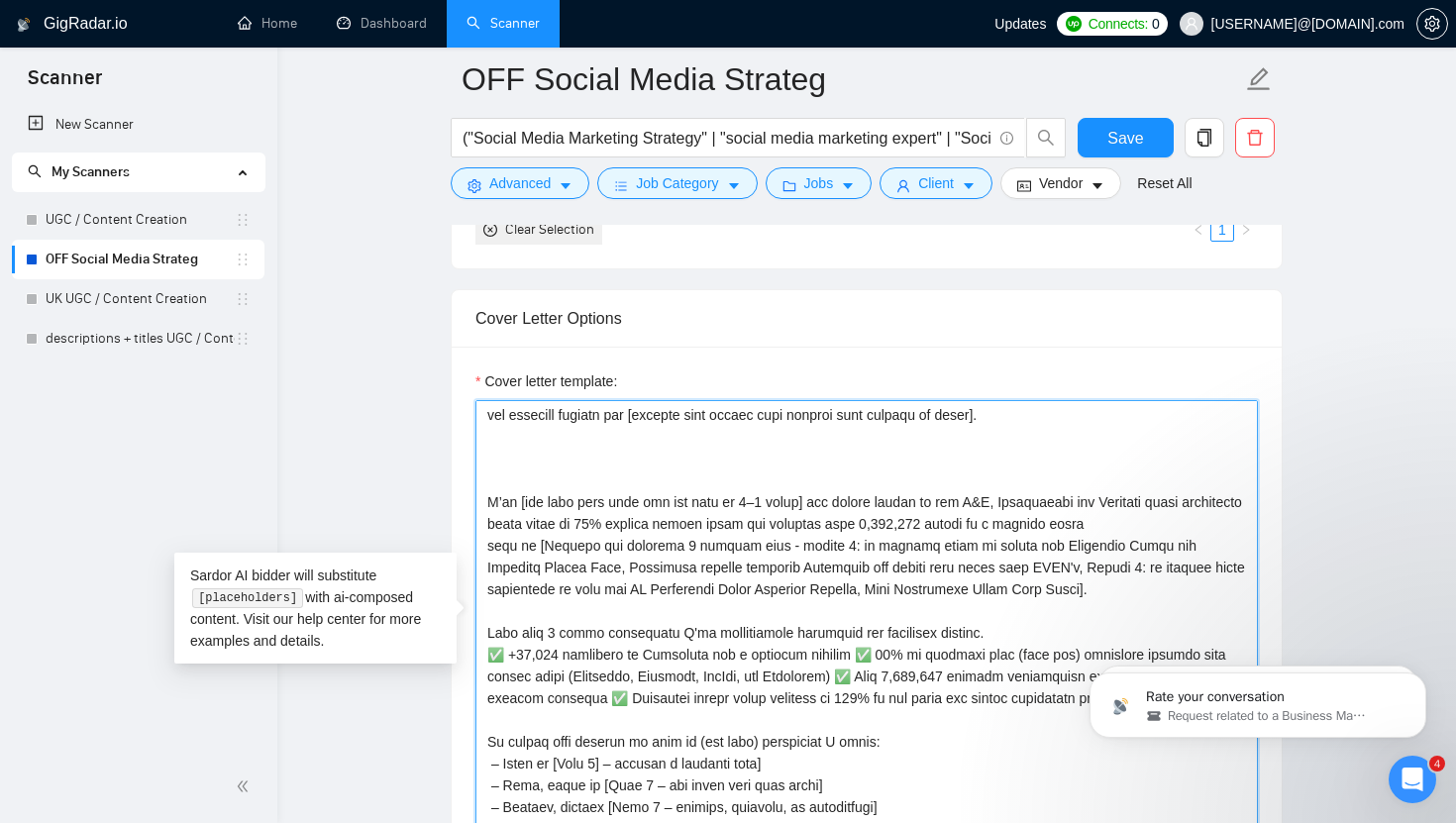 paste on "Having worked on [always mention a number—at least 5]
projects in [client's niche/area/industry], I can help you achieve [describe what success looks like for their project]." 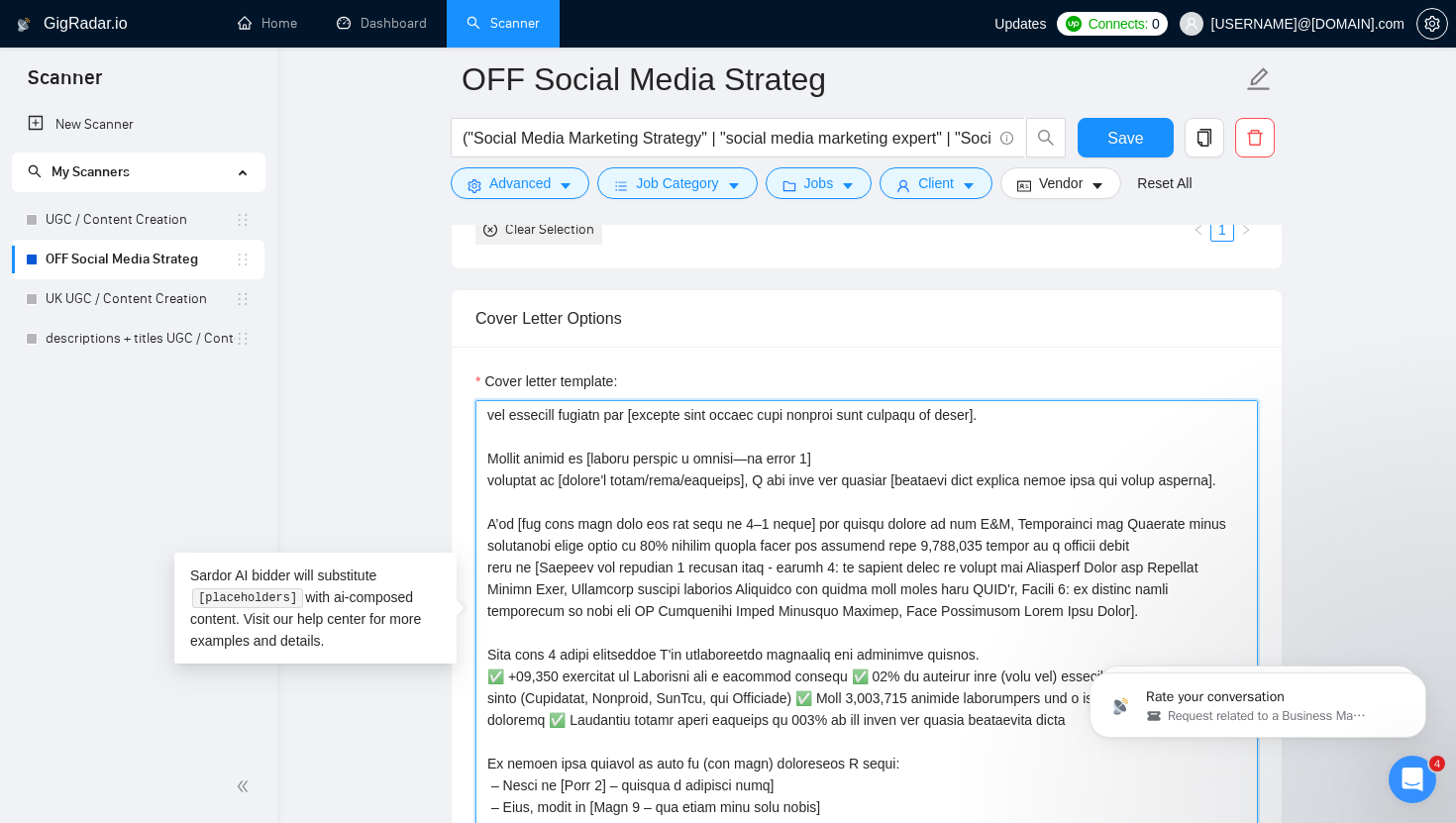 scroll, scrollTop: 88, scrollLeft: 0, axis: vertical 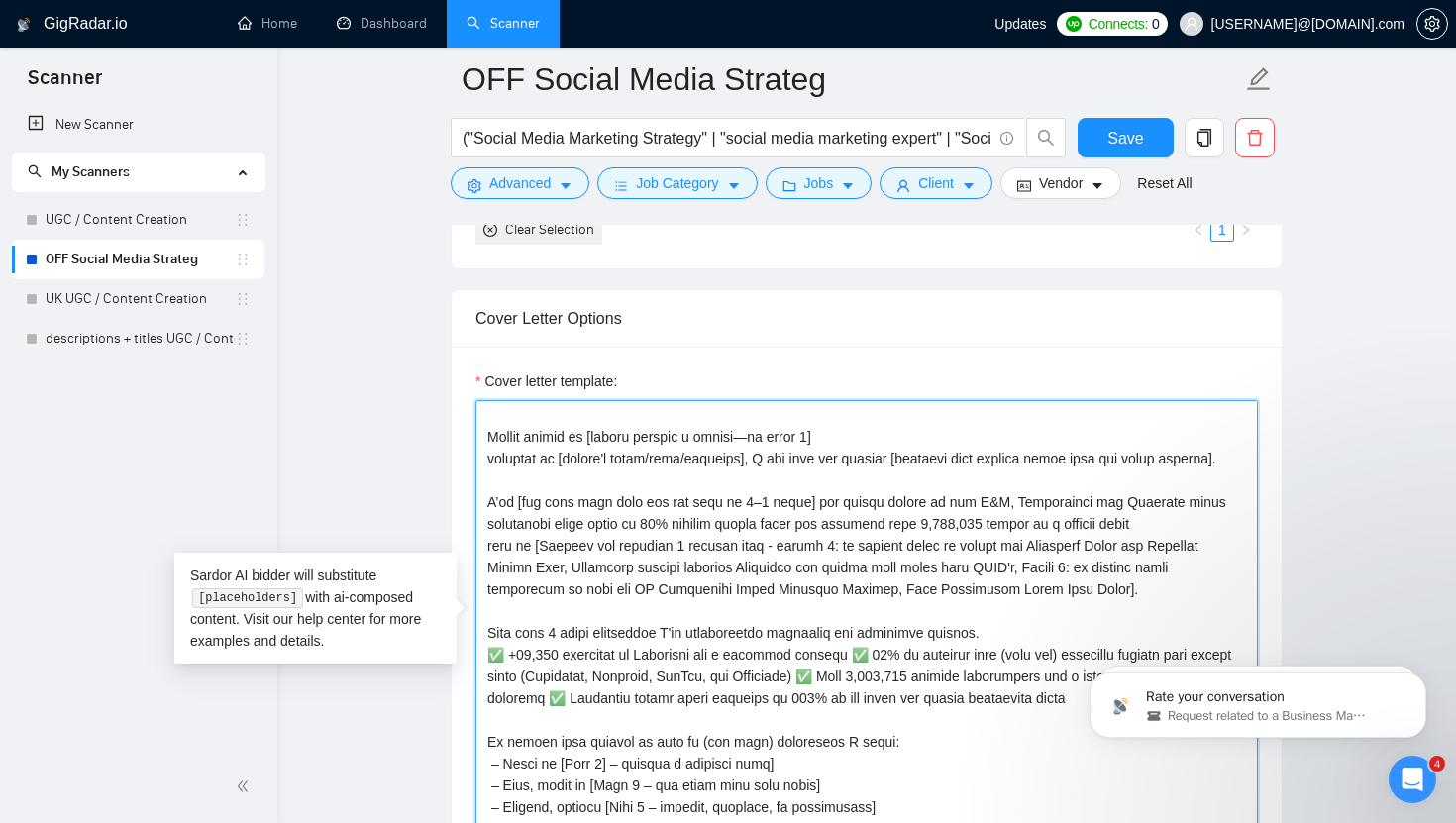 click on "Cover letter template:" at bounding box center [867, 623] 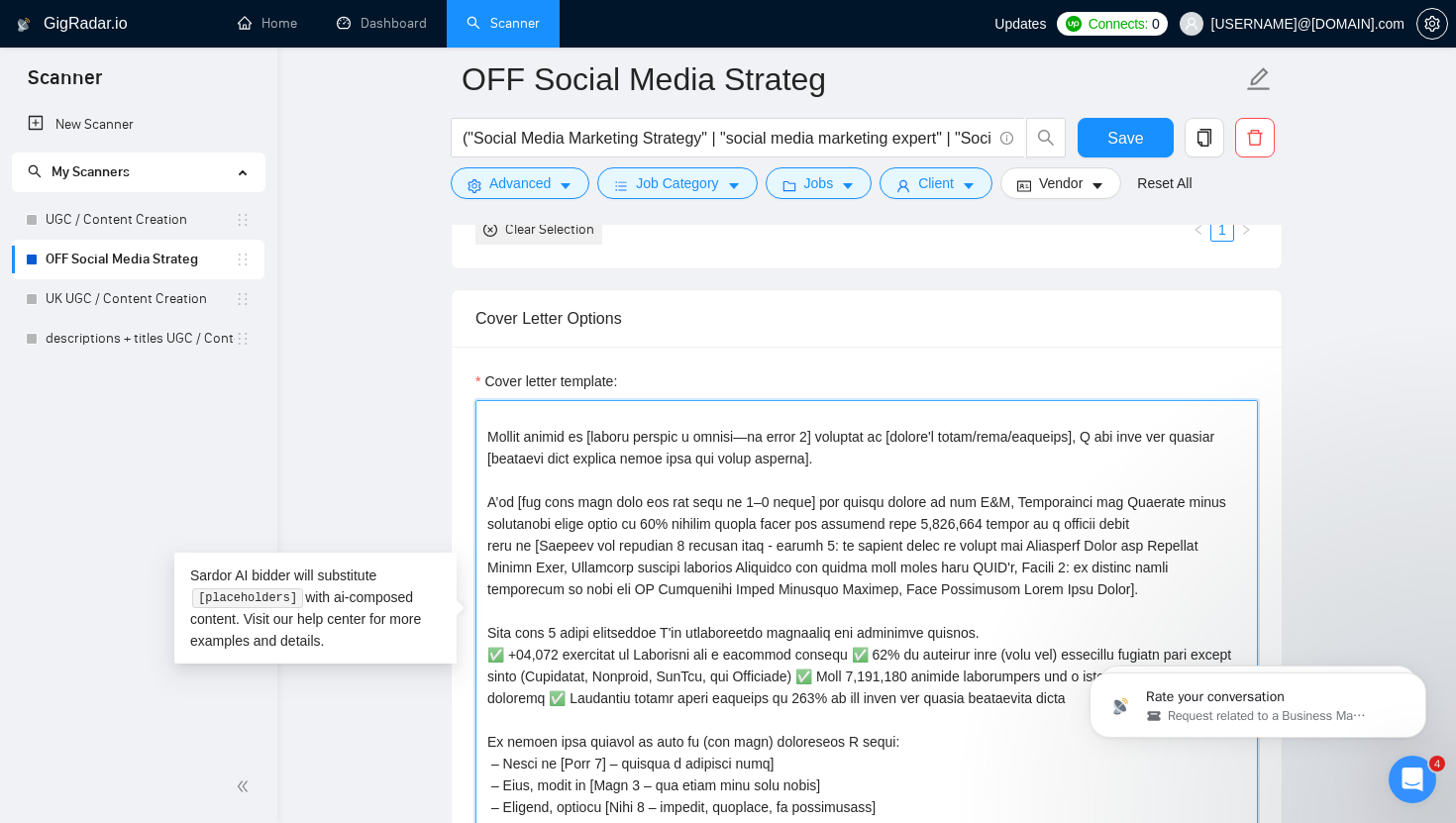 click on "Cover letter template:" at bounding box center (867, 623) 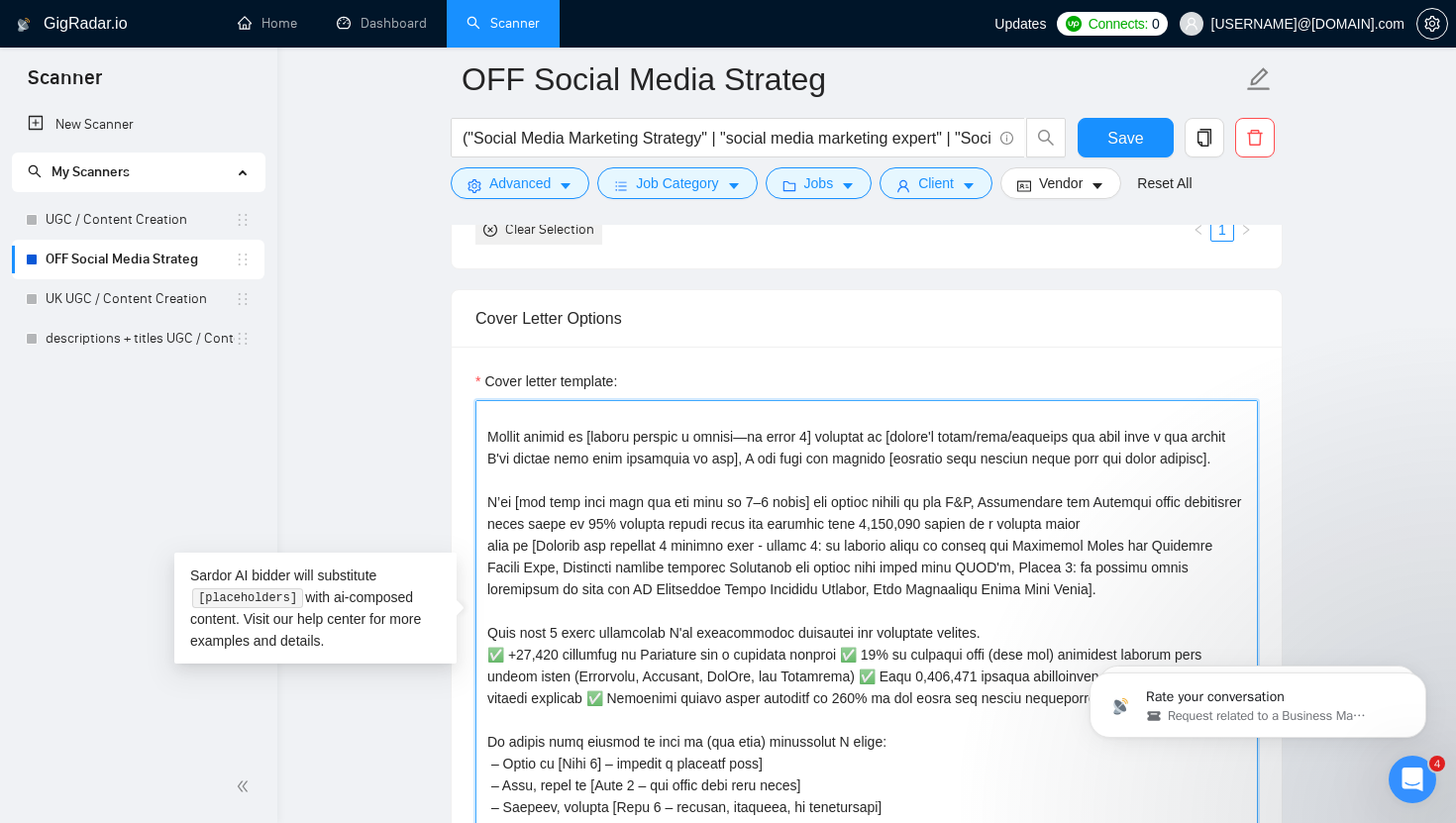 scroll, scrollTop: 110, scrollLeft: 0, axis: vertical 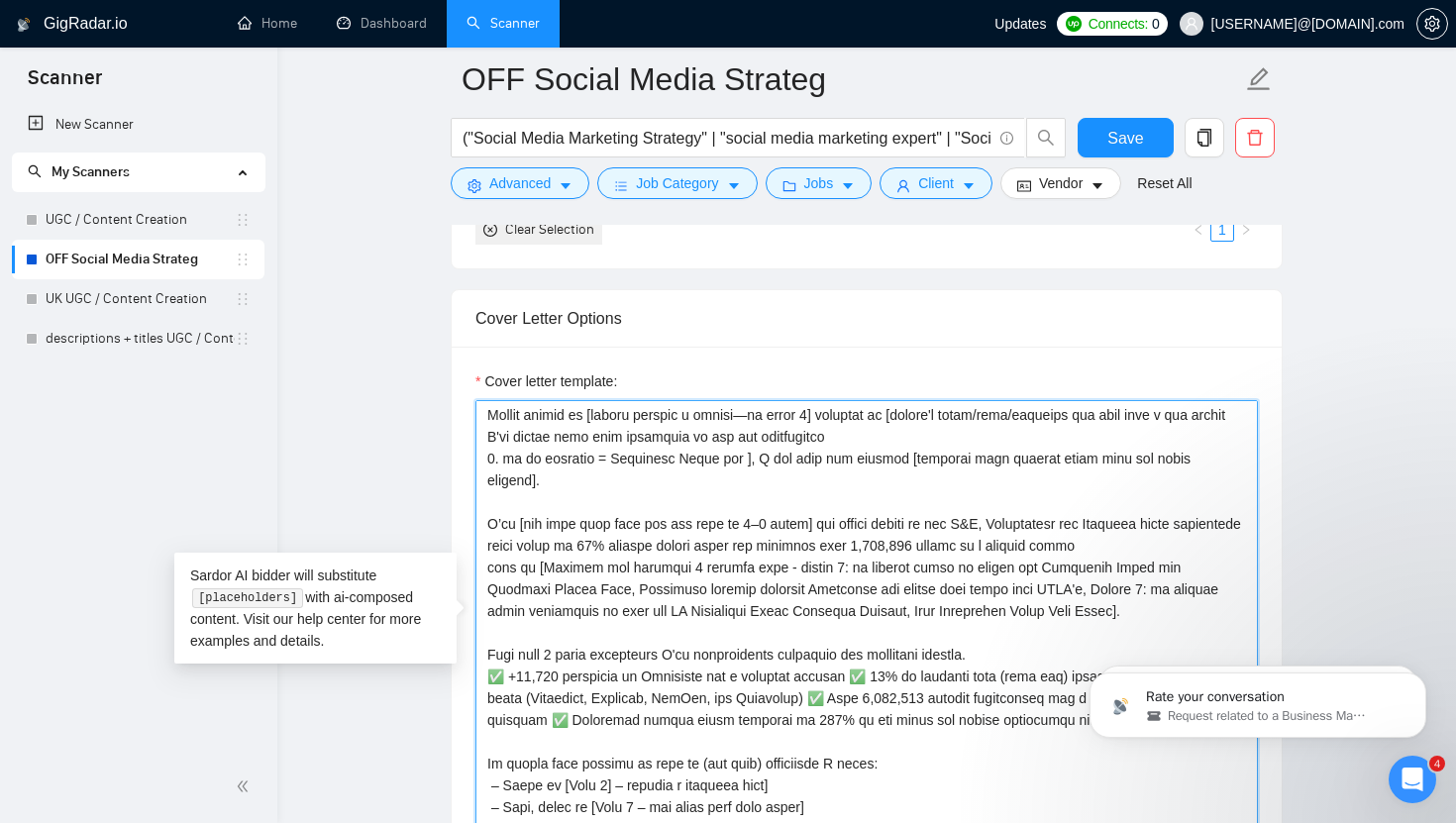 click on "Cover letter template:" at bounding box center (867, 623) 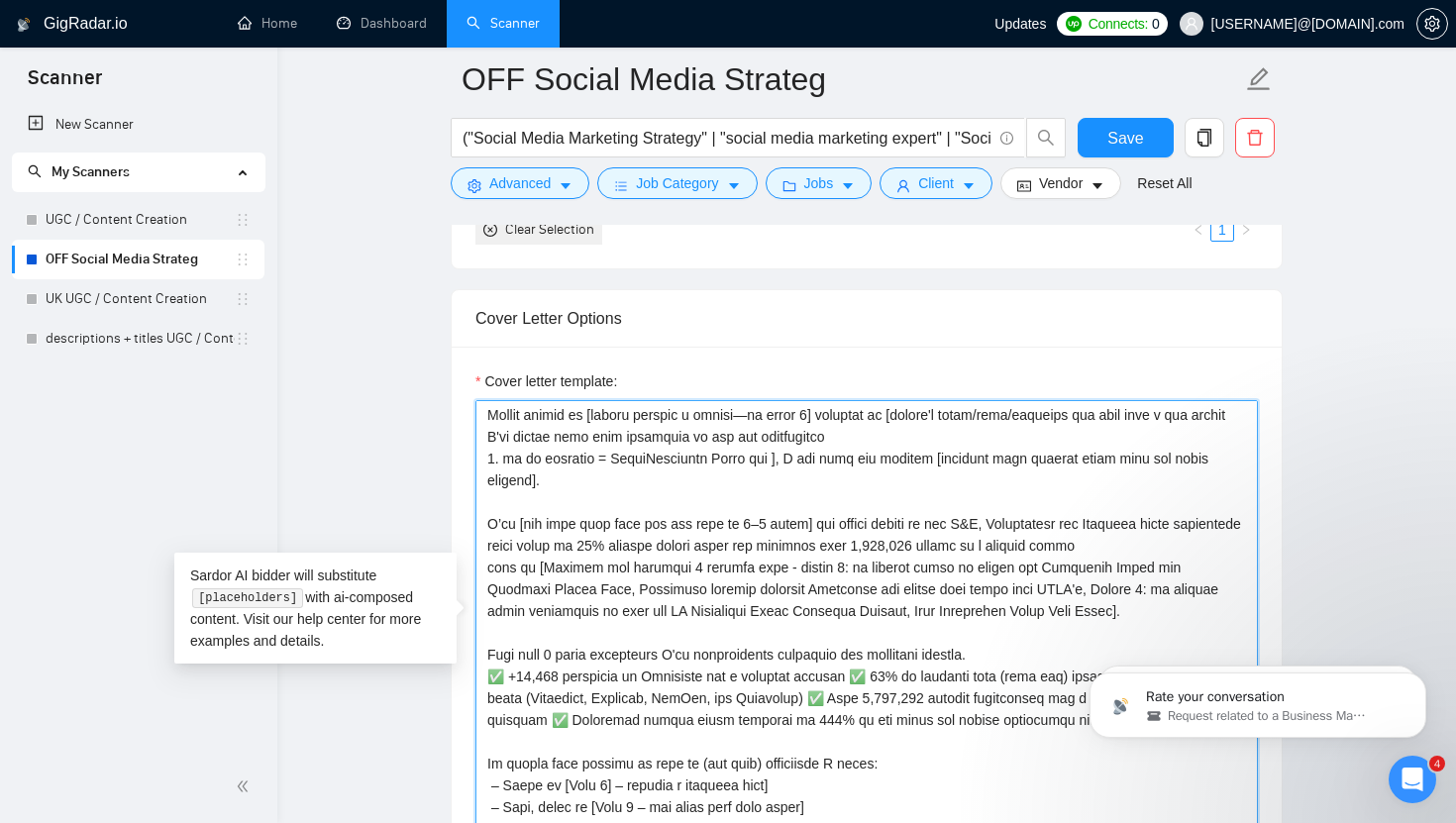 scroll, scrollTop: 132, scrollLeft: 0, axis: vertical 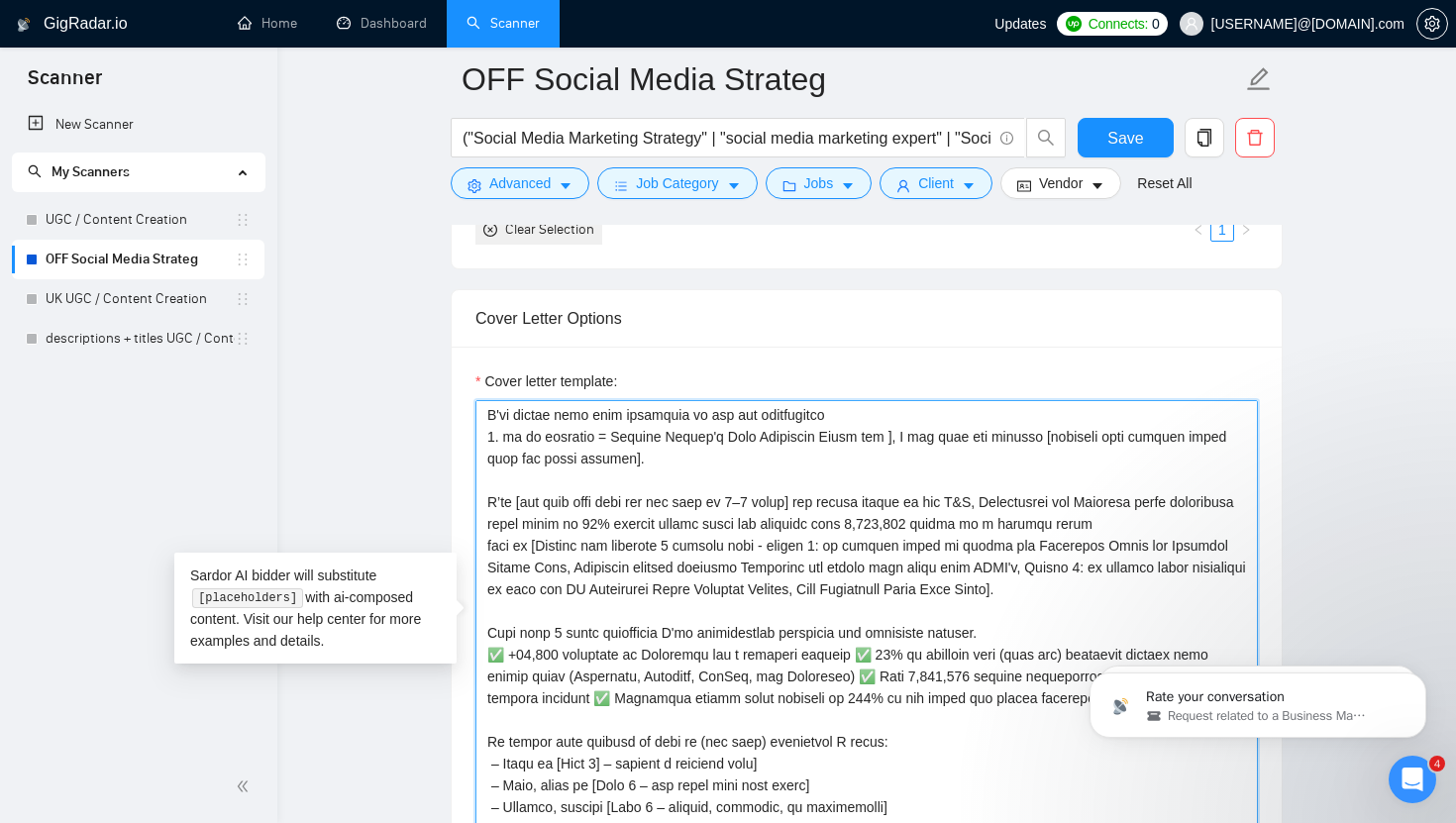 drag, startPoint x: 797, startPoint y: 438, endPoint x: 729, endPoint y: 436, distance: 68.02941 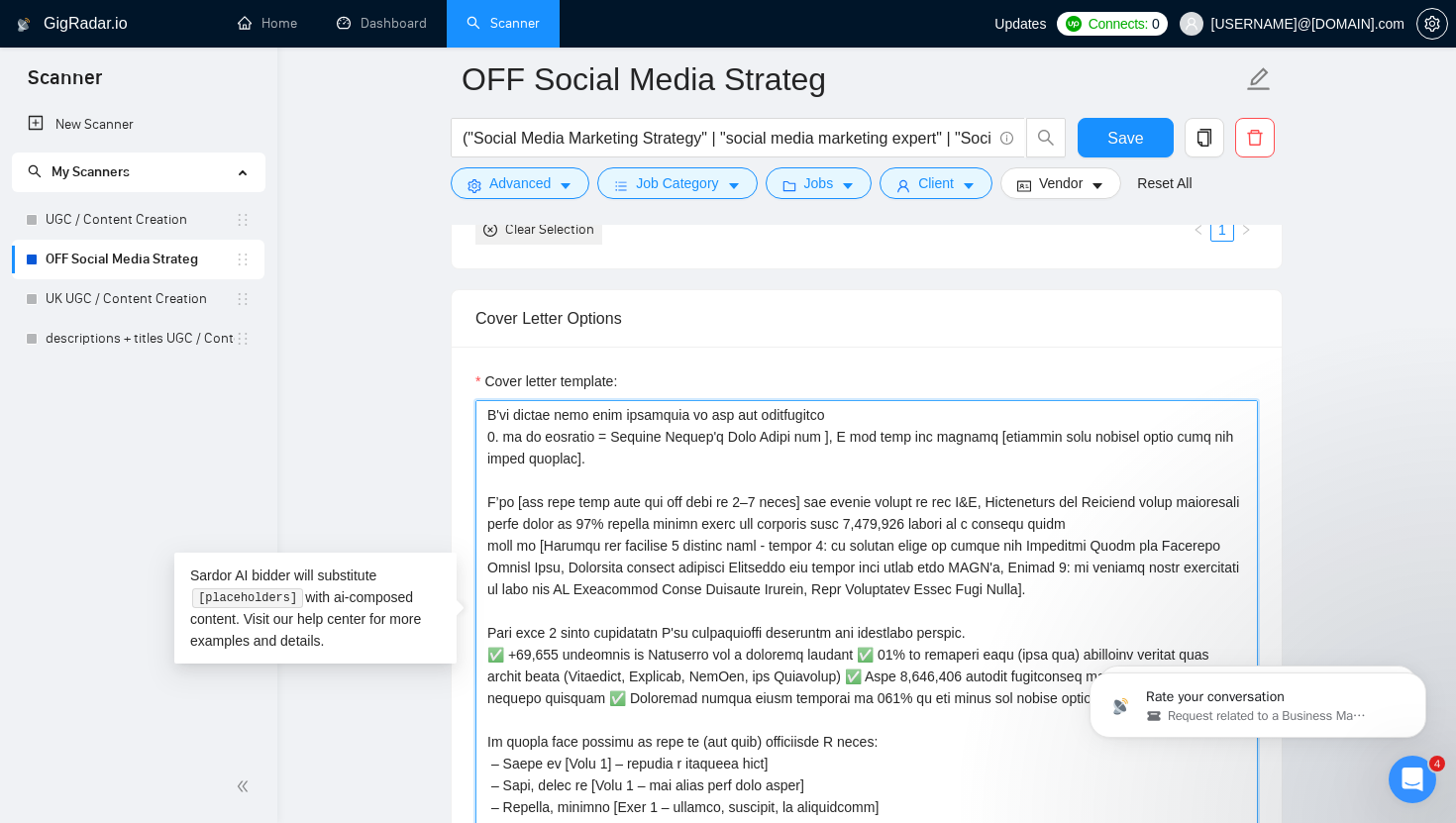 drag, startPoint x: 804, startPoint y: 433, endPoint x: 808, endPoint y: 451, distance: 18.439089 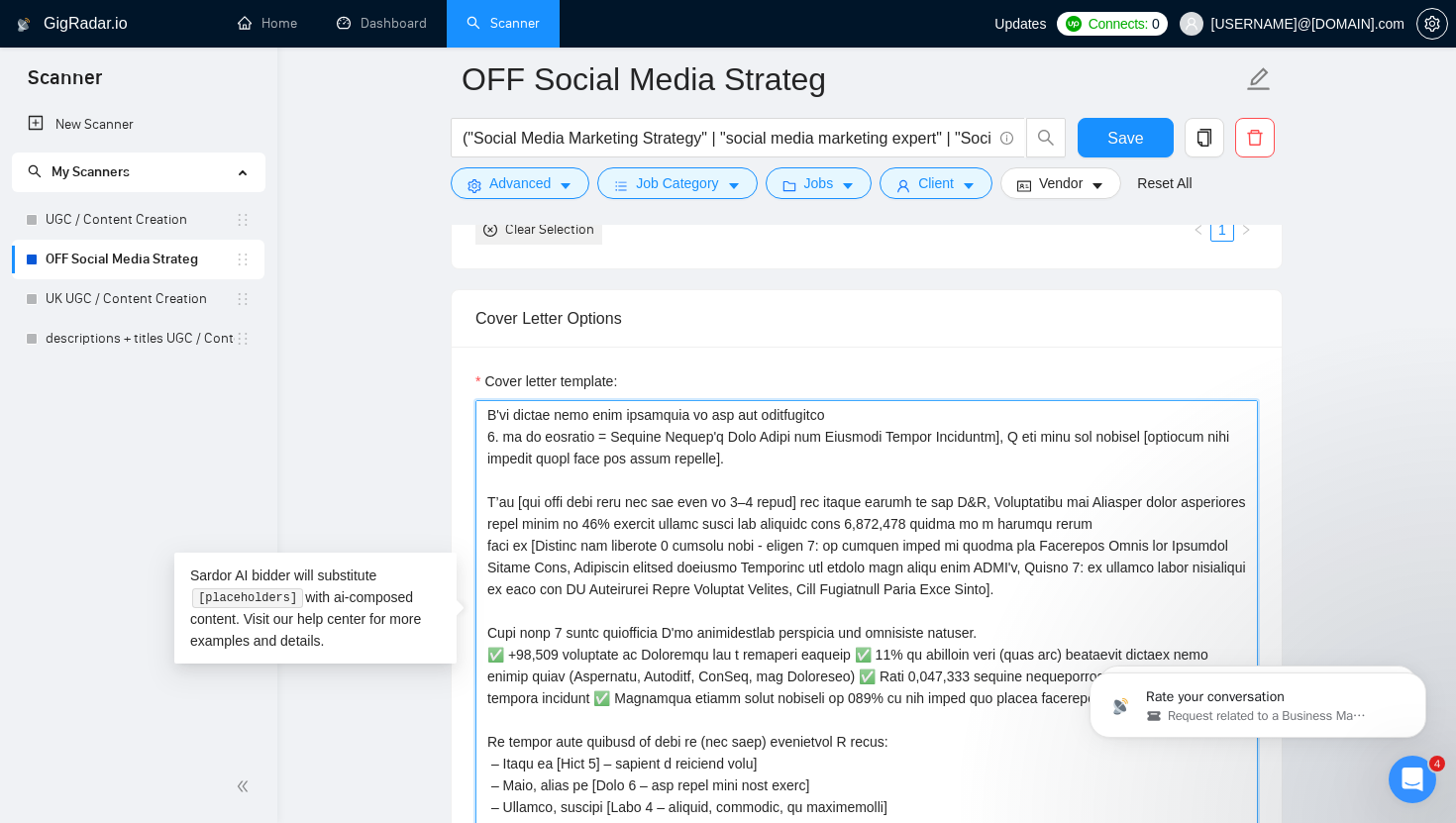 click on "Cover letter template:" at bounding box center [867, 623] 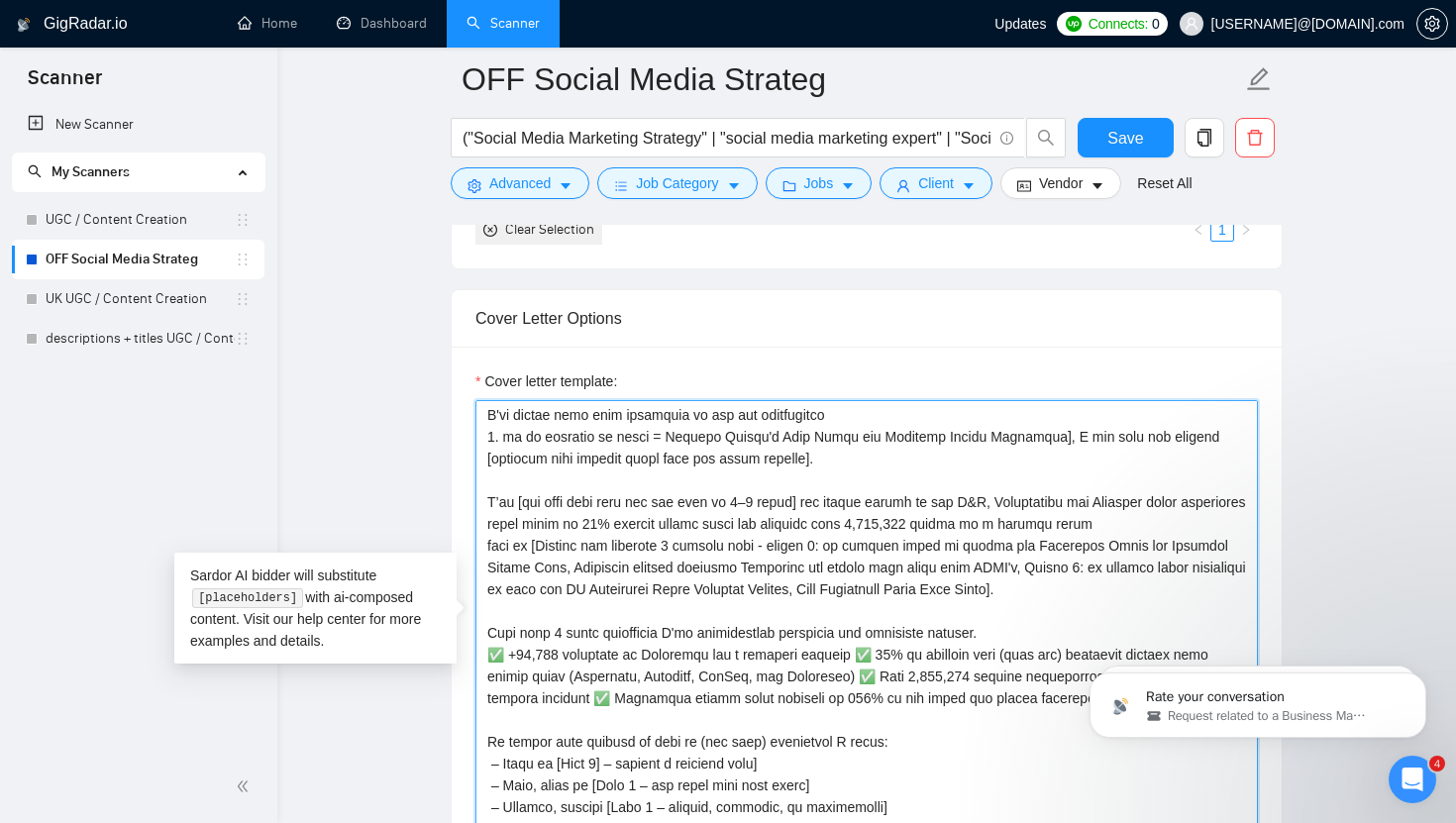 click on "Cover letter template:" at bounding box center [867, 623] 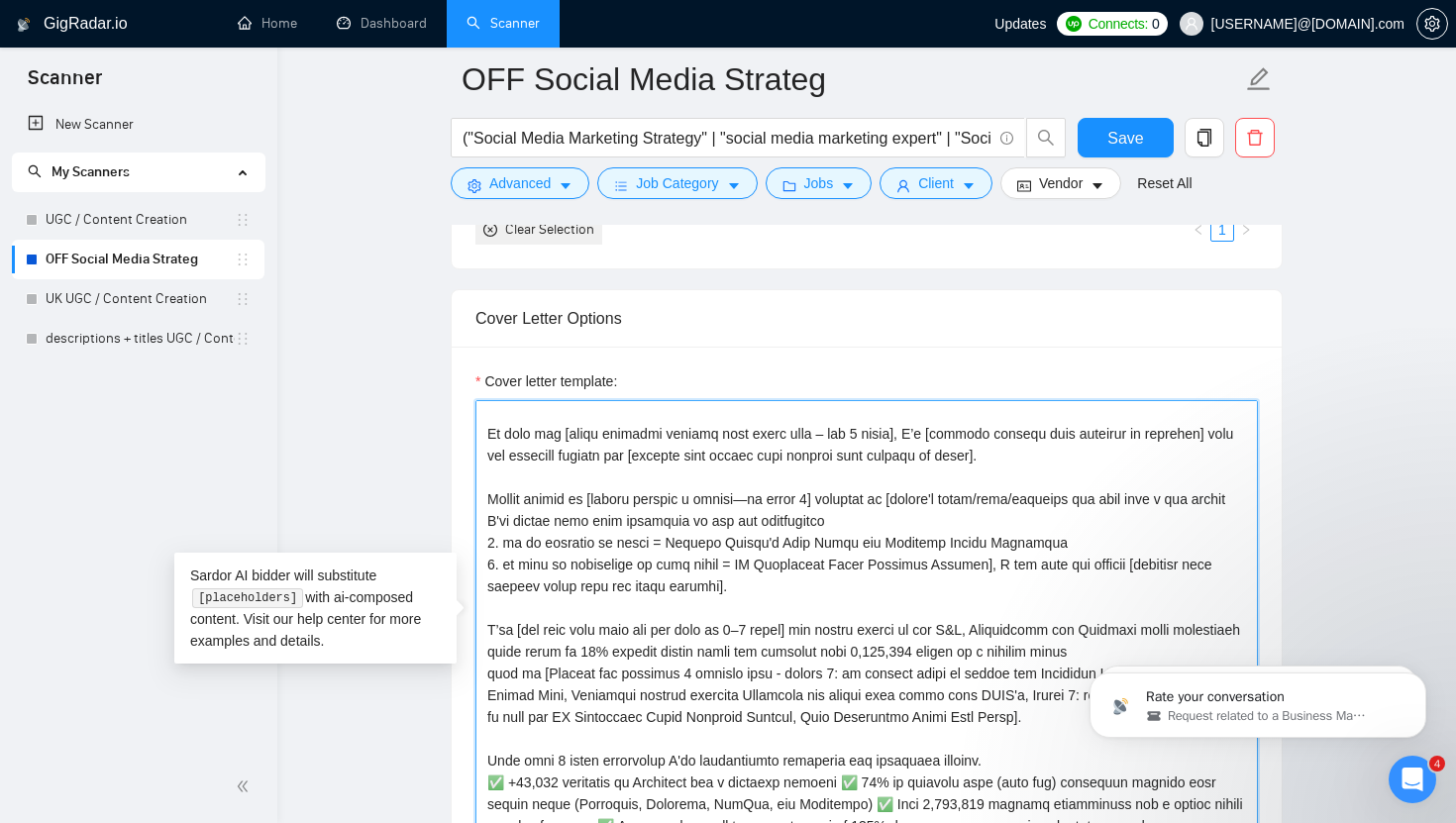 scroll, scrollTop: 15, scrollLeft: 0, axis: vertical 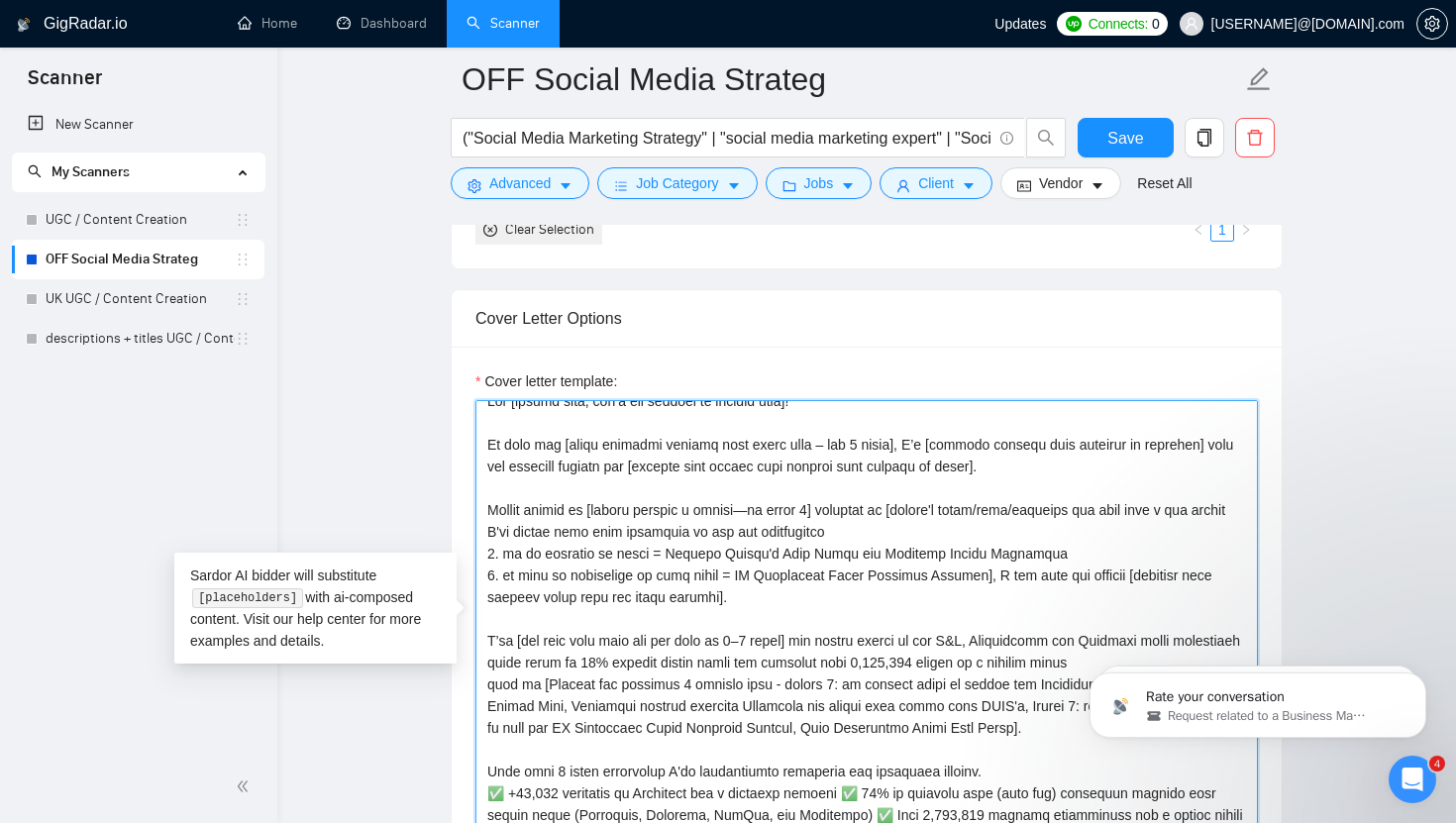 click on "Cover letter template:" at bounding box center [867, 623] 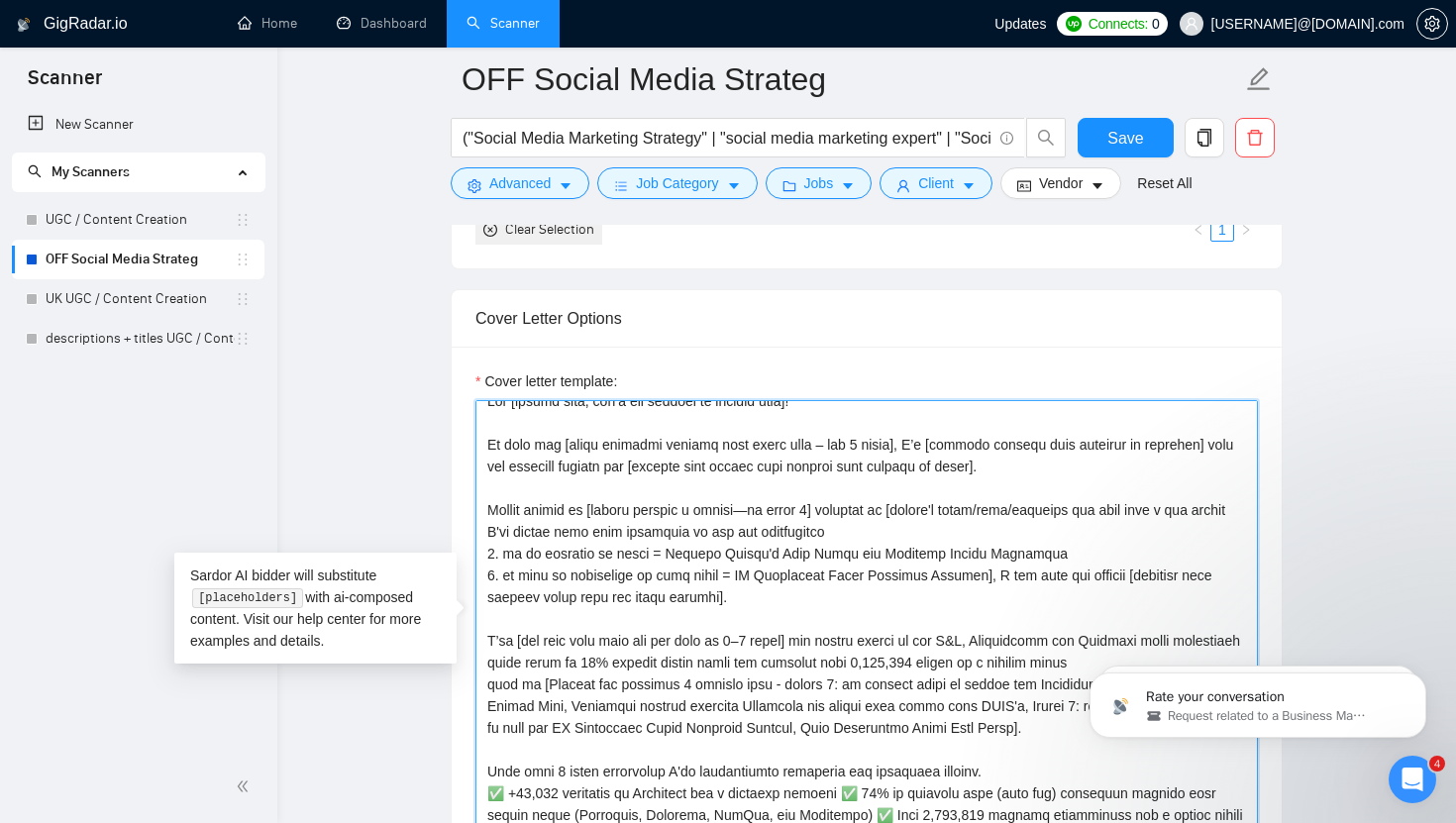 drag, startPoint x: 848, startPoint y: 509, endPoint x: 606, endPoint y: 513, distance: 242.03306 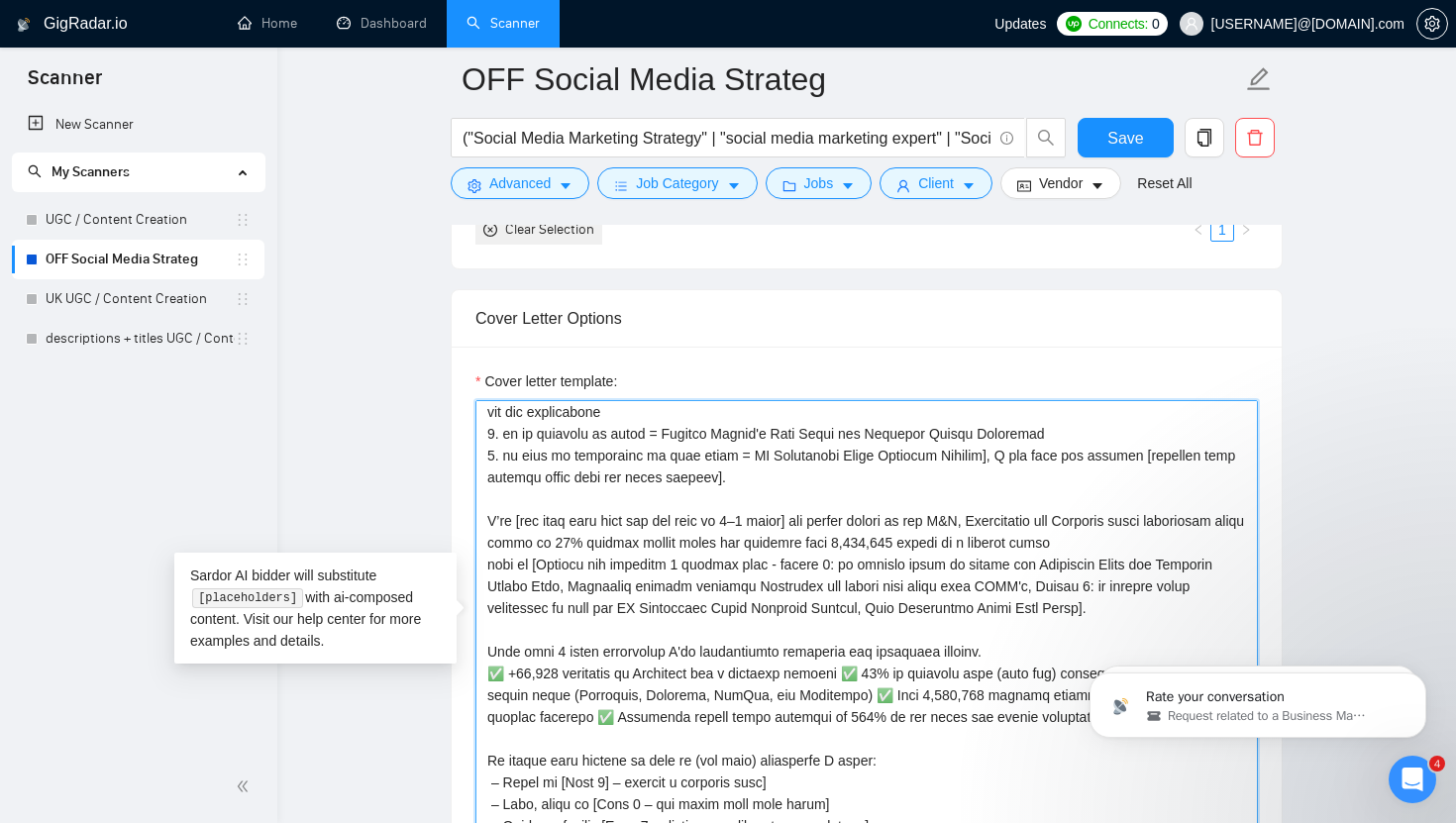 scroll, scrollTop: 140, scrollLeft: 0, axis: vertical 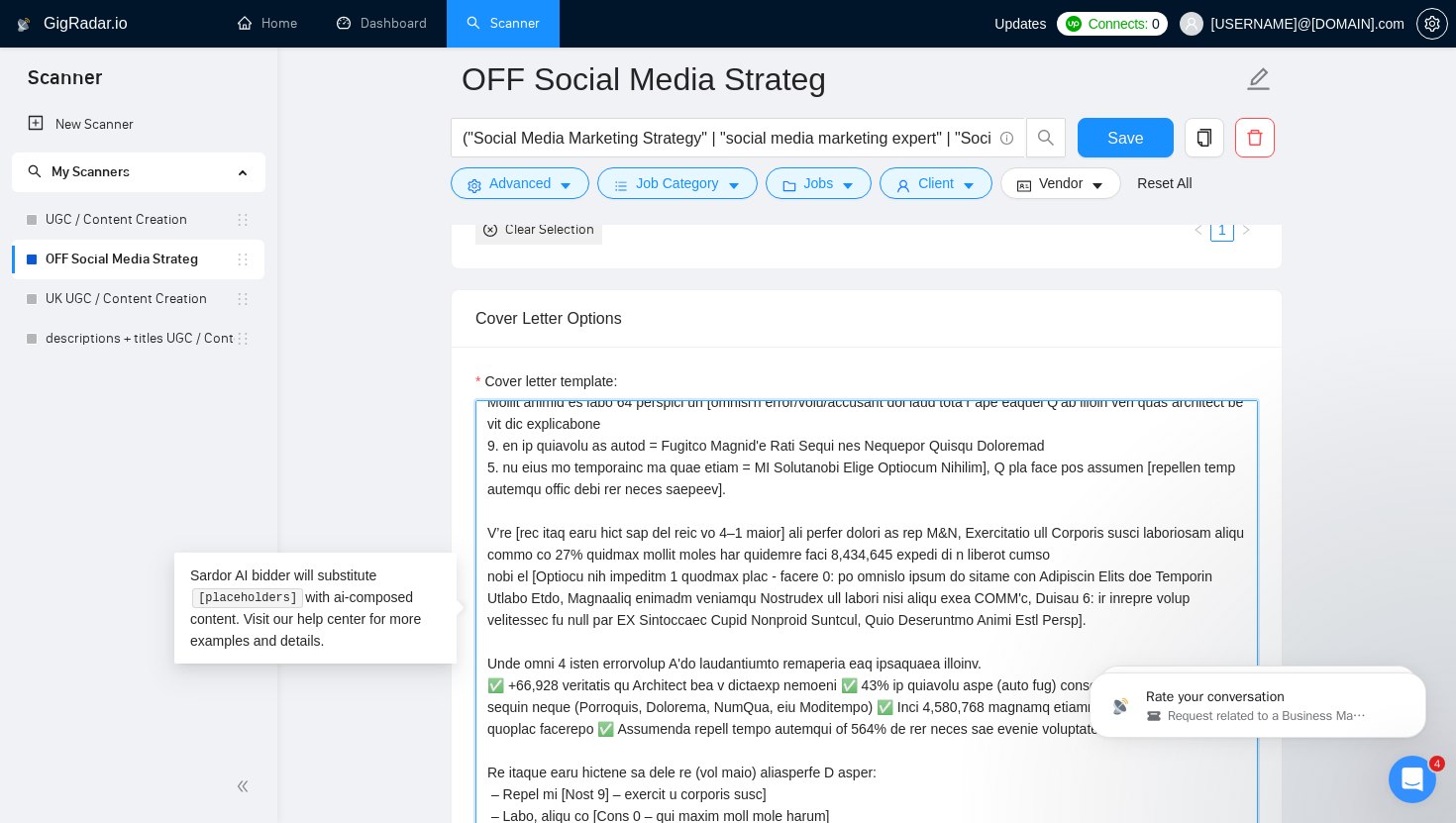 drag, startPoint x: 1132, startPoint y: 628, endPoint x: 447, endPoint y: 526, distance: 692.5525 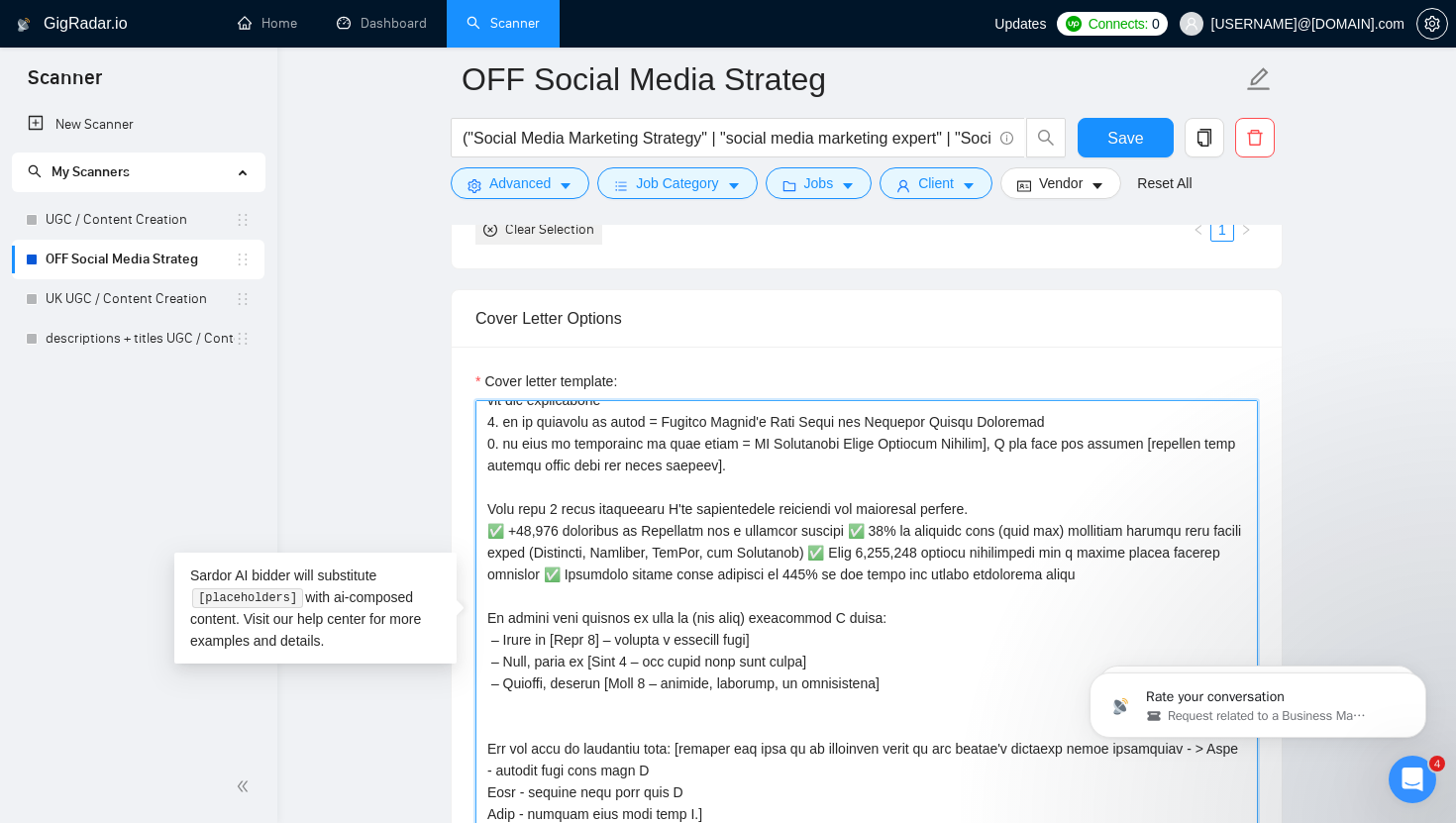 scroll, scrollTop: 149, scrollLeft: 0, axis: vertical 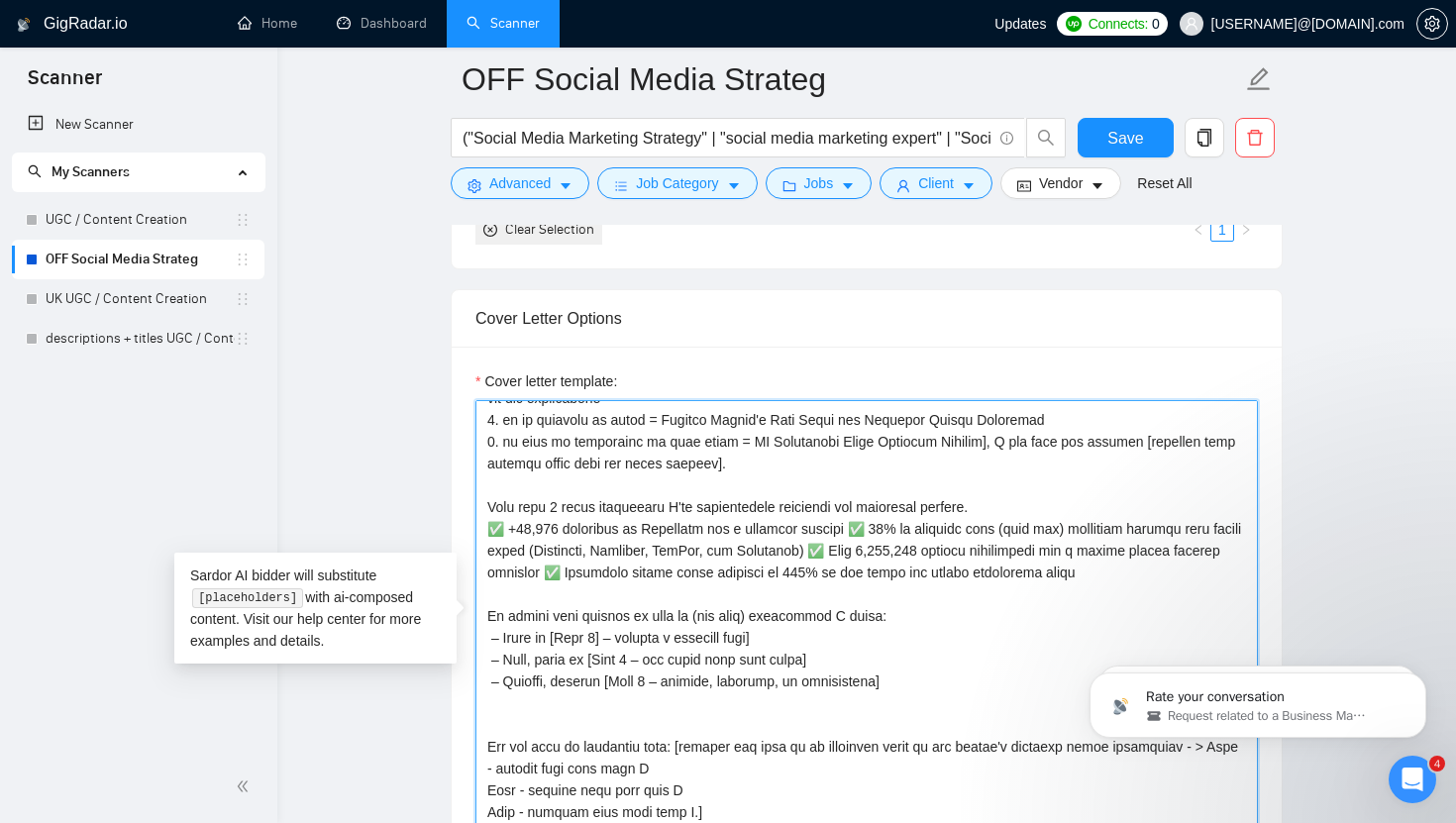 type on "Hey [client name, don’t use country or company name]!
To help you [solve specific problem from their post – max 5 words], I’d [briefly explain your solution or approach] that for previous clients has [include some really good results here linking to sales].
Having worked on over 40 projects in [client's niche/area/industry and name drop a big client I've worked with here depending on the job description
1. if in wellness or hotel = Michael Franti's Bali Sound and Wellness Resort Soulshine
2. if cafe or restaurant or food brand = UK Restaurant Chain Grounded Kitchen], I can help you achieve [describe what success looks like for their project].
With over 7 years experience I've successfully generated the following results.
✅ +25,000 followers on Instagram for a wellness retreat ✅ 45% of wellness host (yoga etc) inquiries sourced from social media (Instagram, Facebook, TikTok, and Pinterest) ✅ Over 1,000,000 monthly impressions for a global travel booking platform ✅ Increased social media bookings by 326%..." 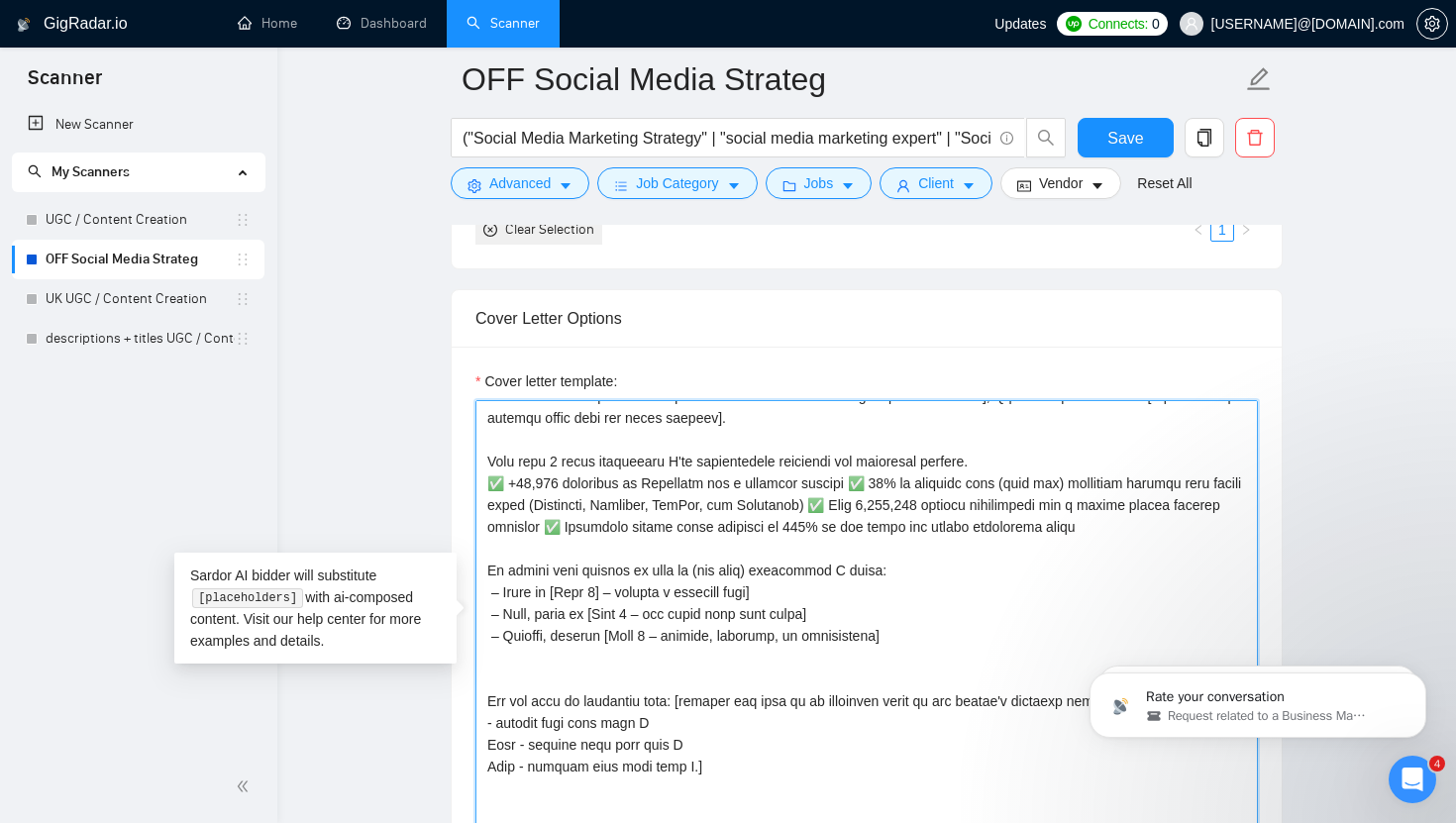 scroll, scrollTop: 196, scrollLeft: 0, axis: vertical 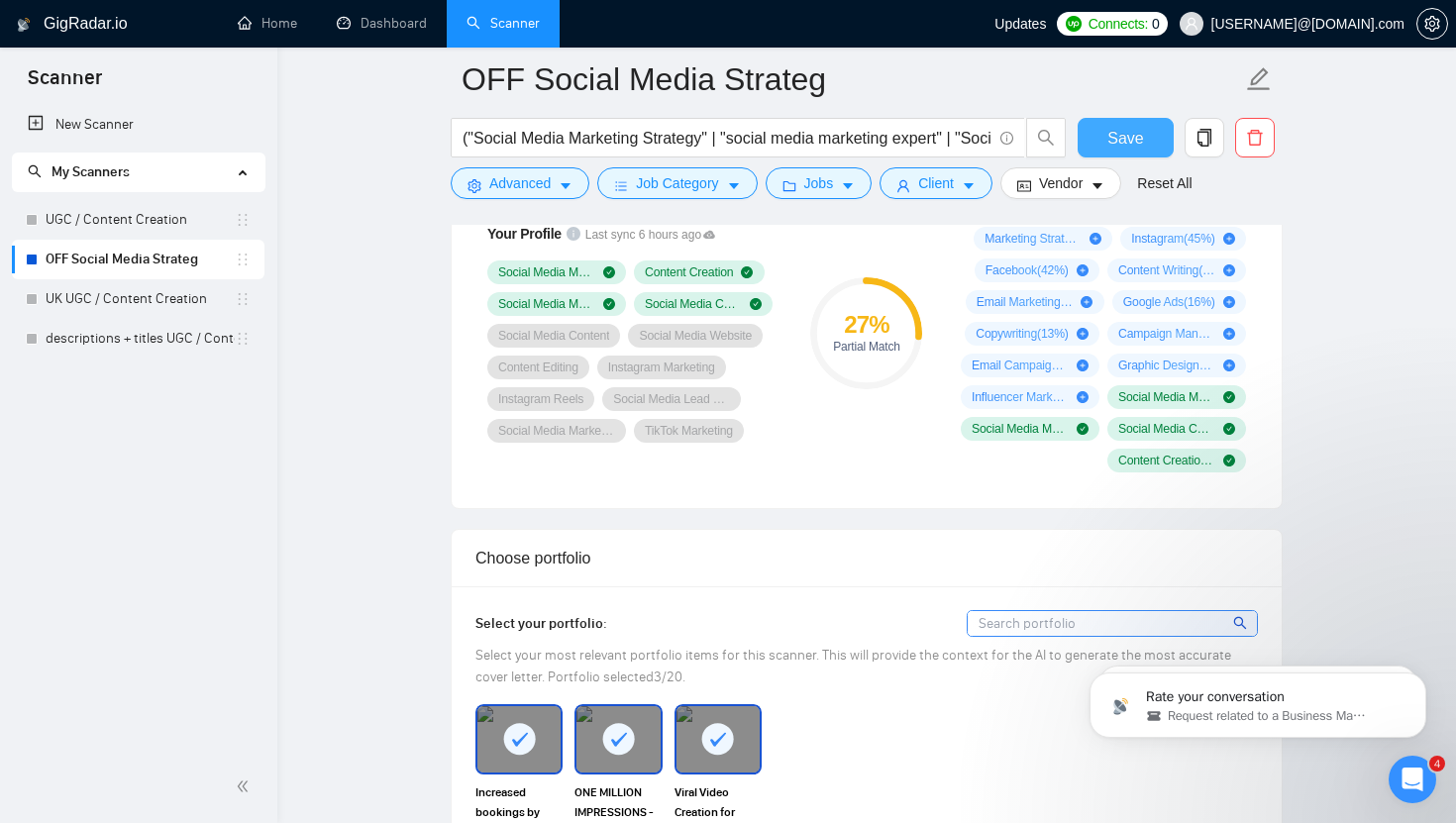click on "Save" at bounding box center (1125, 138) 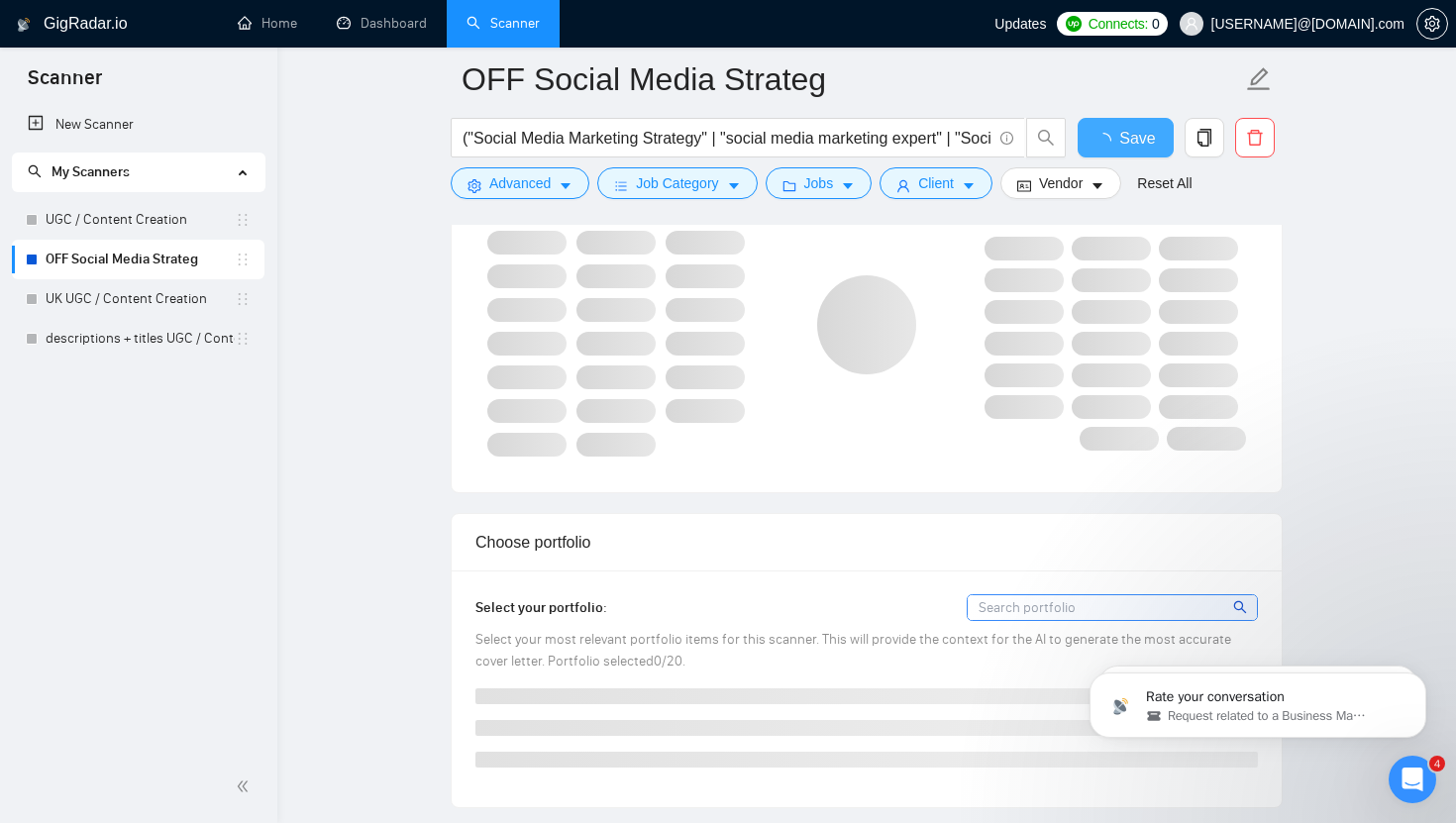 type 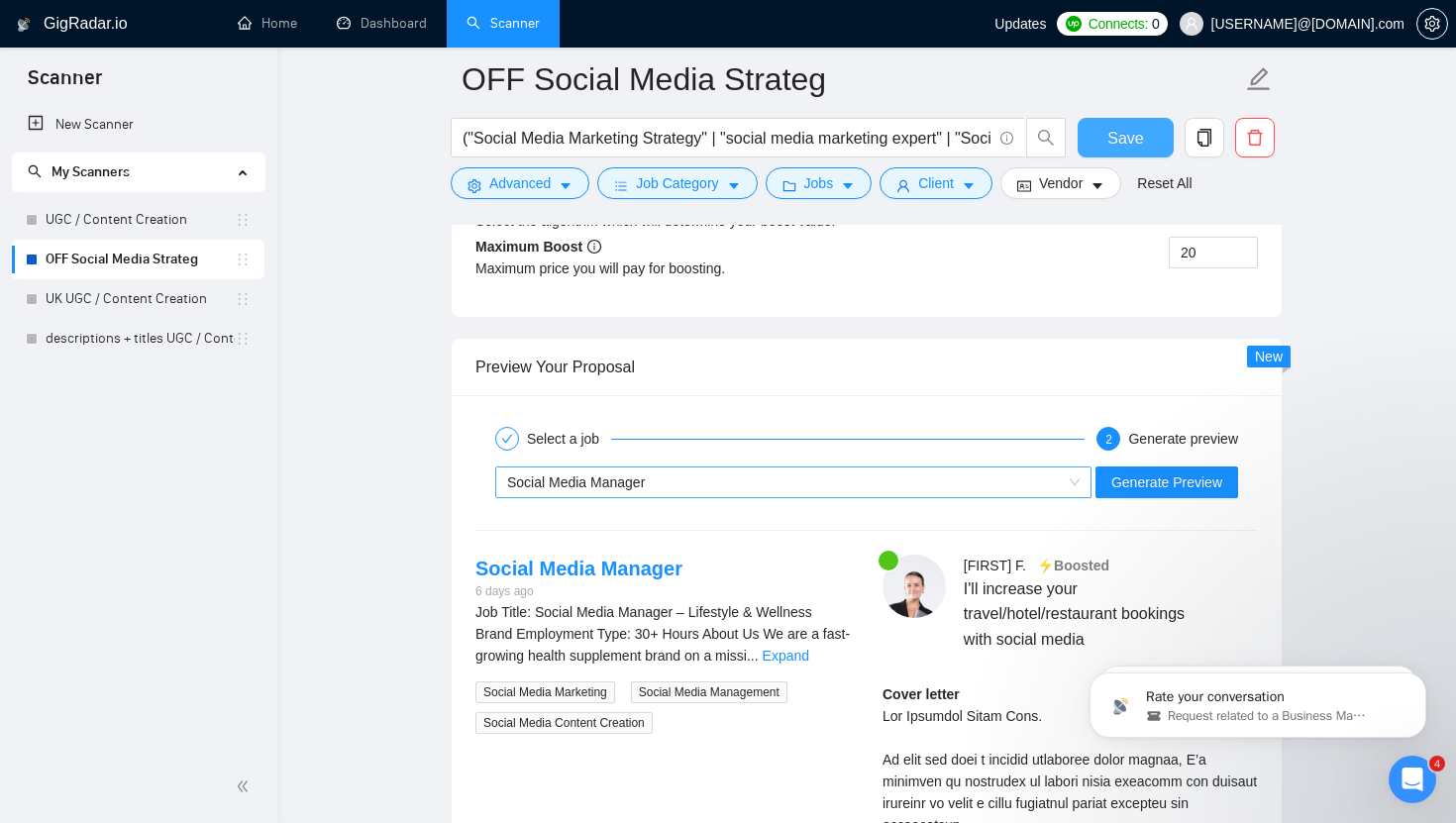 scroll, scrollTop: 3848, scrollLeft: 0, axis: vertical 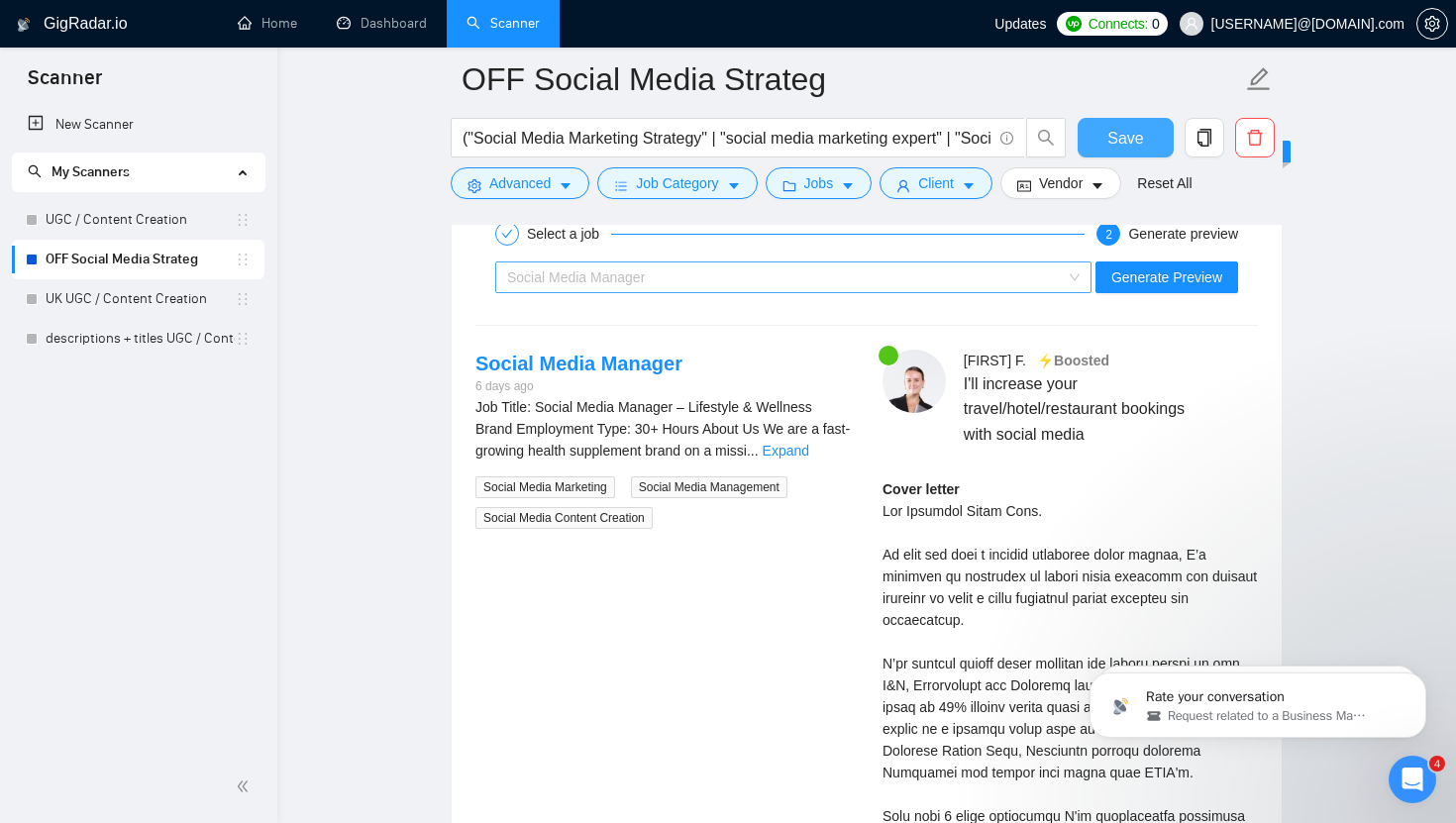 click on "Social Media Manager" at bounding box center [784, 277] 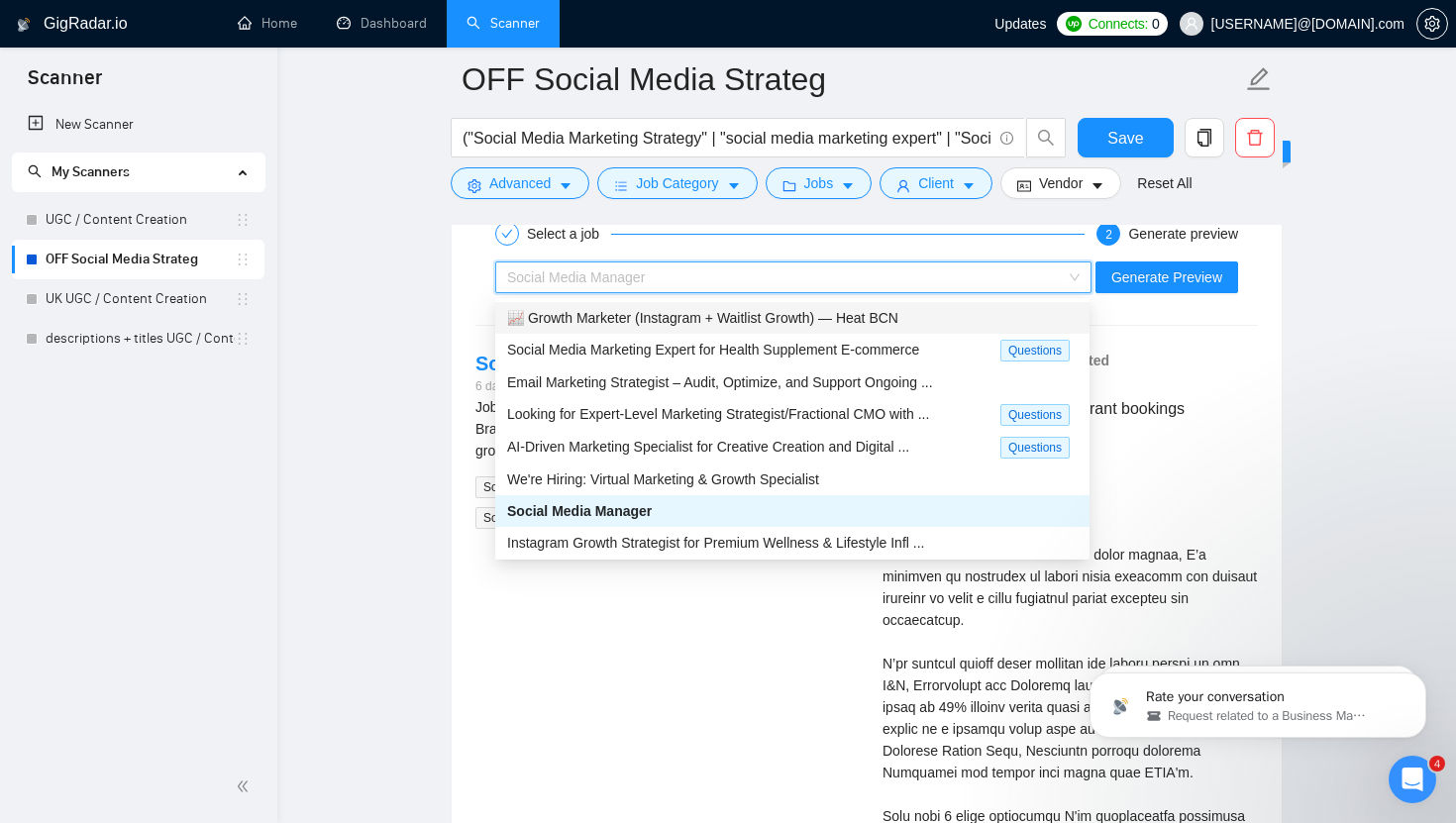 click on "📈 Growth Marketer (Instagram + Waitlist Growth) — Heat BCN" at bounding box center [702, 318] 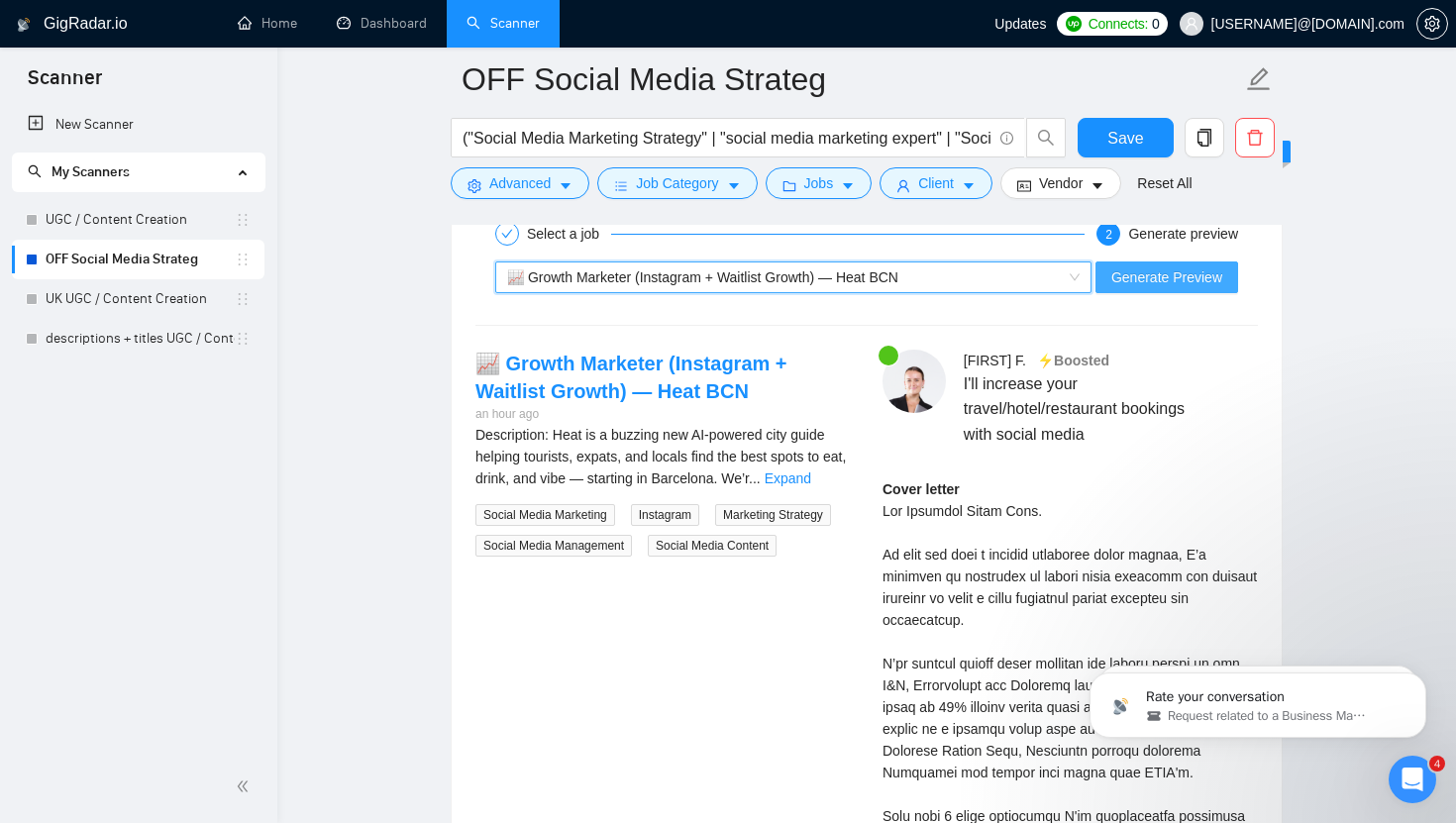 click on "Generate Preview" at bounding box center [1167, 277] 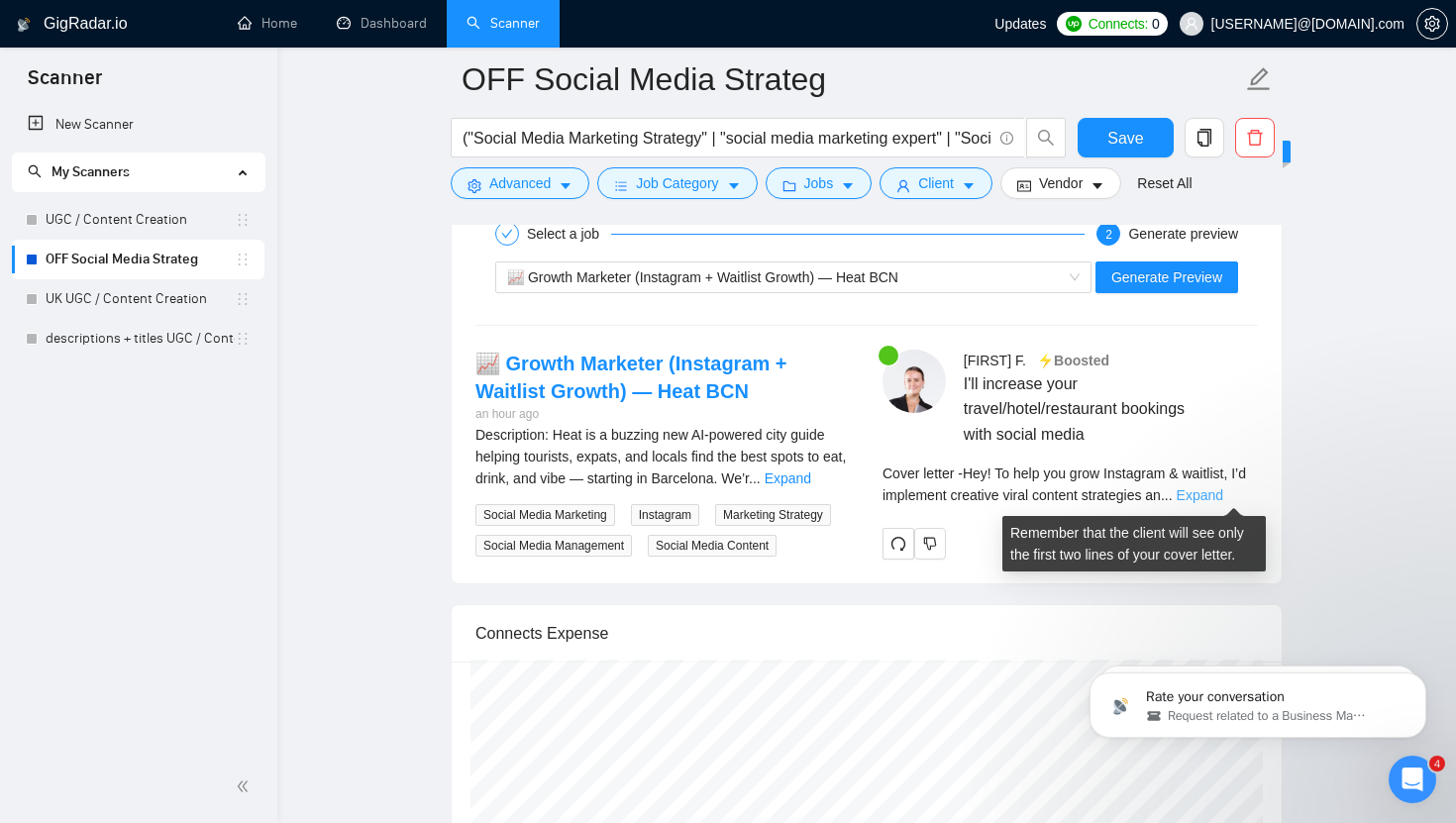 click on "Expand" at bounding box center (1199, 495) 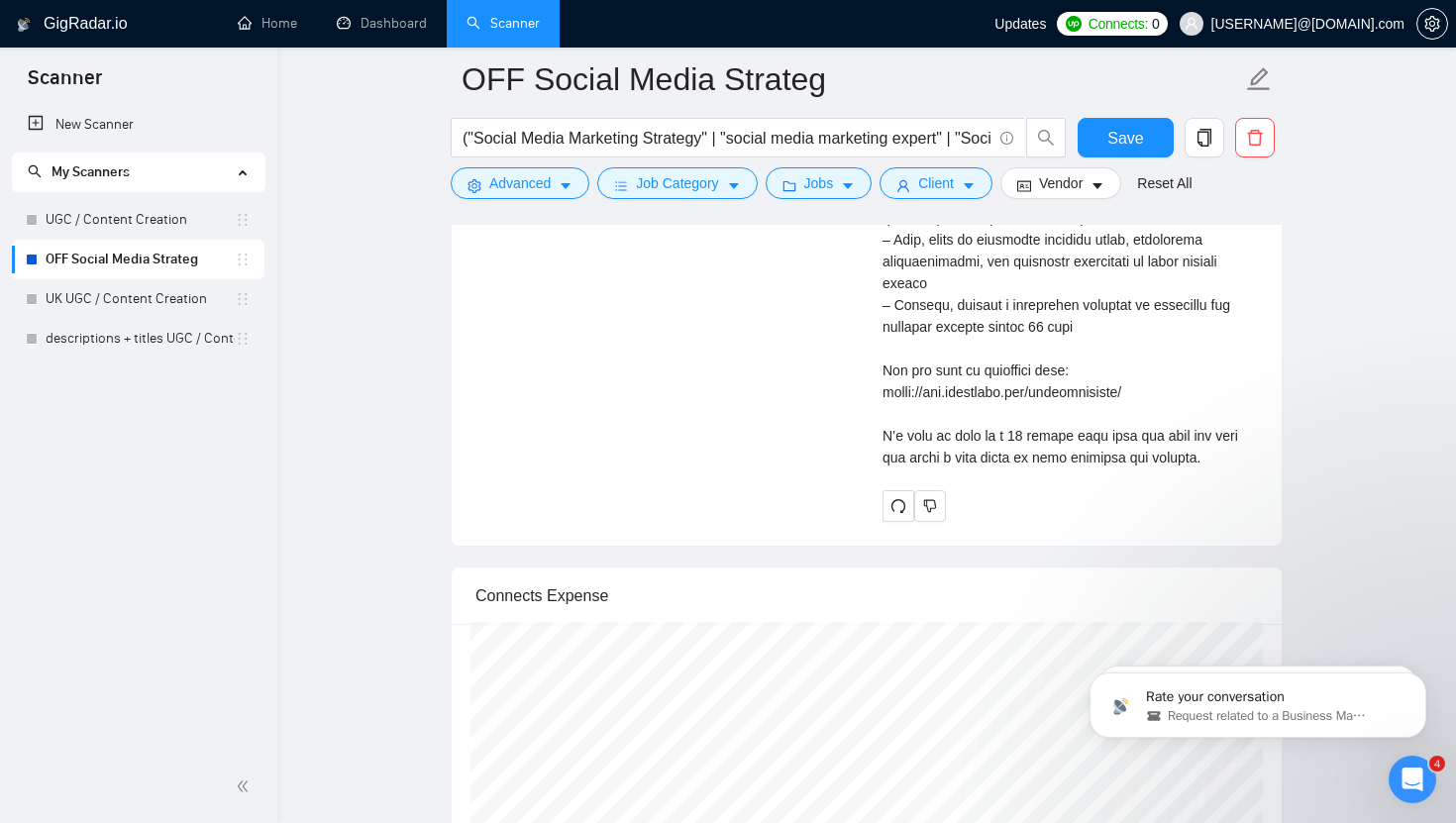 scroll, scrollTop: 4712, scrollLeft: 0, axis: vertical 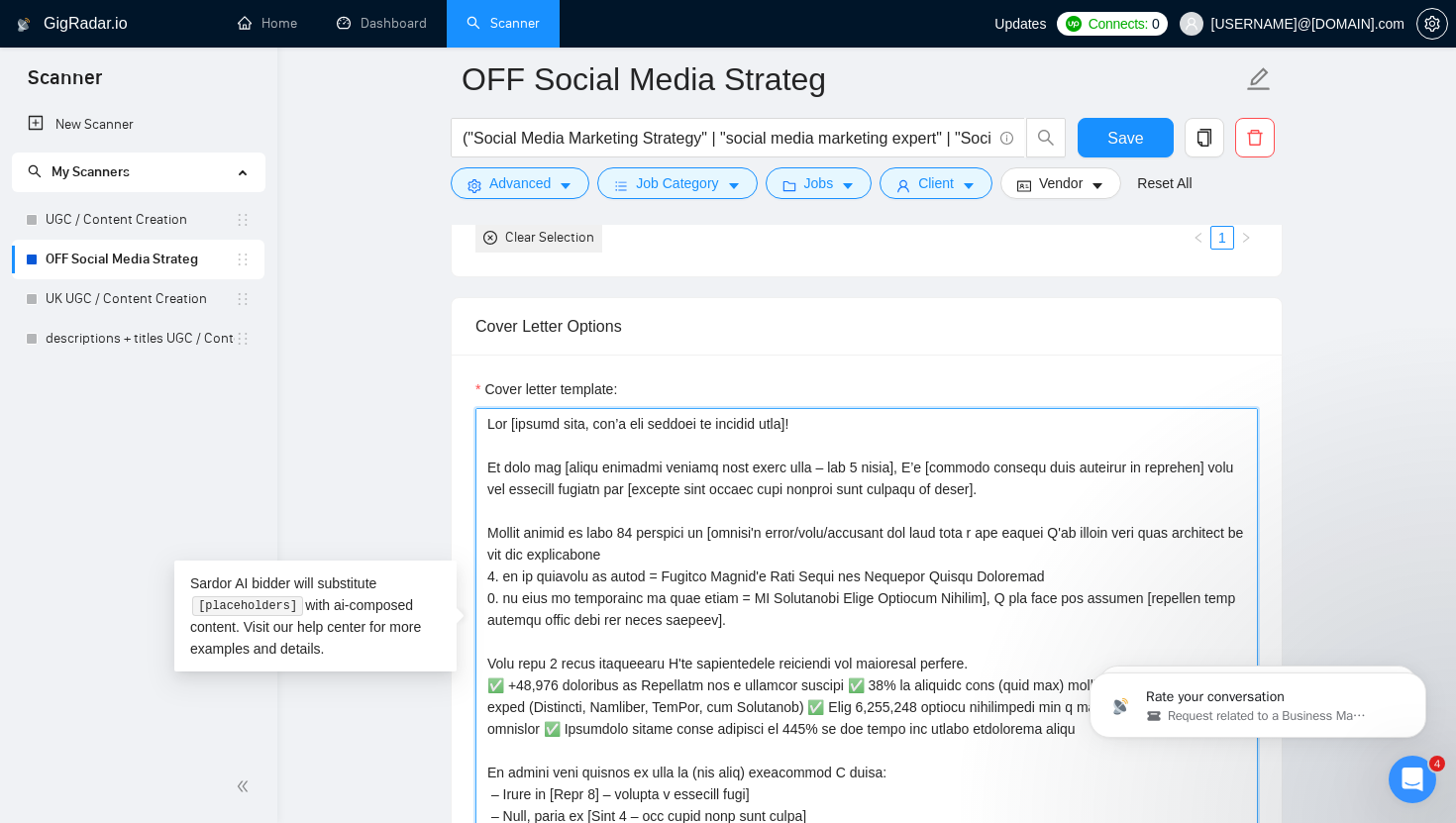 drag, startPoint x: 488, startPoint y: 463, endPoint x: 478, endPoint y: 427, distance: 37.363083 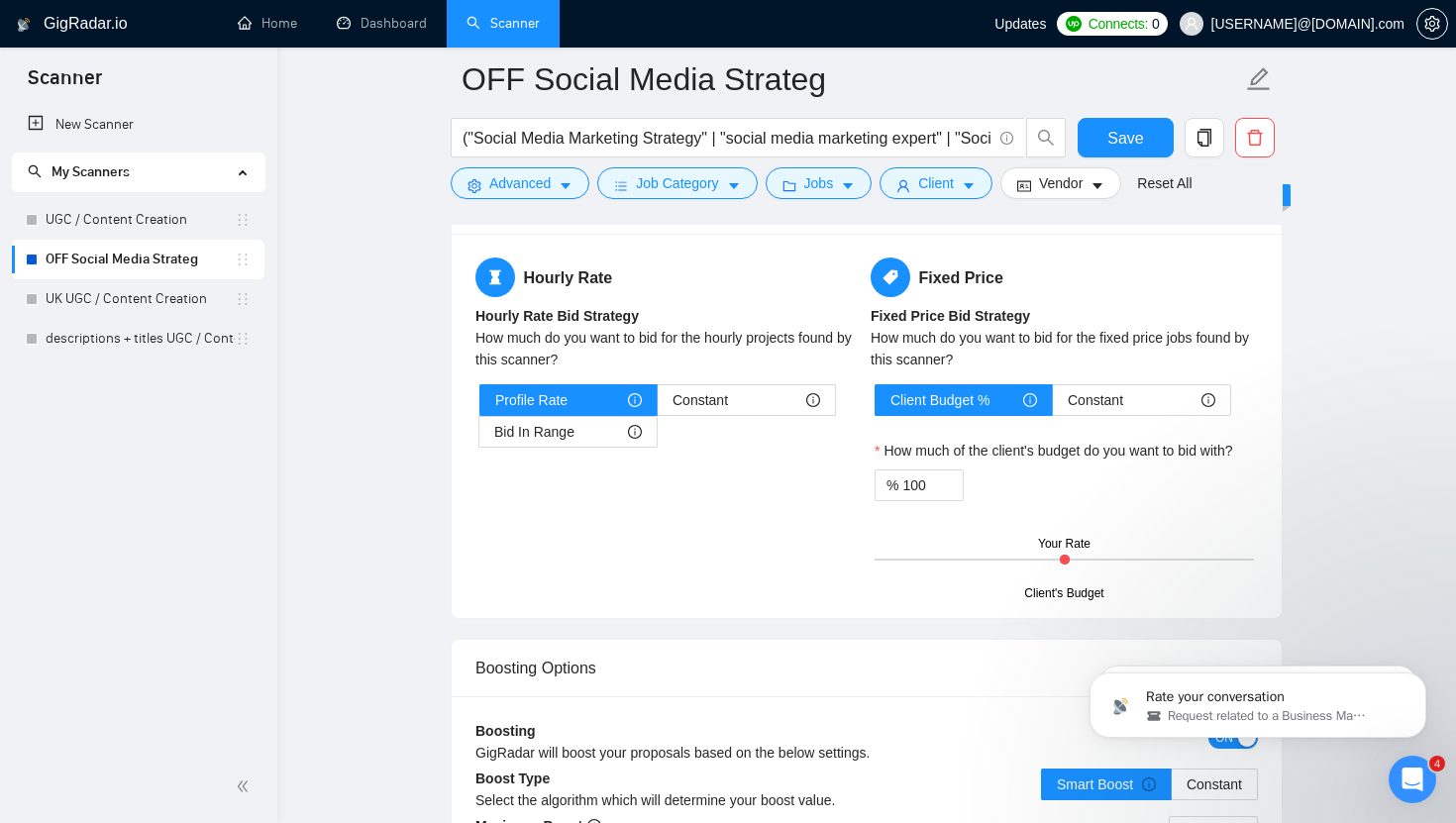 click on "OFF Social Media Strateg ("Social Media Marketing Strategy" | "social media marketing expert" | "Social Media Management" | "content strategist" | "Creative Strategist" | "Social Media Manager-Strategist" | "Content Strategy" | "Social Media Strategy" | "Social Media Content Creator" | "Social Media Coordinator" "Social Media Manager" | "Marketing Strategy" | "Social Media Marketing" | "Organic Social Strategy" | "Social Growth" | "Instagram Growth")  (Hotel* | Restaurant* | Restaurant* | Coffee* | Travel* | cafe* | F&B | "real estate" | wellness*) Save Advanced   Job Category   Jobs   Client   Vendor   Reset All Preview Results Insights NEW Alerts Auto Bidder Auto Bidding Enabled Auto Bidding Enabled: OFF Auto Bidder Schedule Auto Bidding Type: Automated (recommended) Semi-automated Auto Bidding Schedule: 24/7 Custom Custom Auto Bidder Schedule Repeat every week on Monday Tuesday Wednesday Thursday Friday Saturday Sunday Active Hours ( [TIMEZONE] ): From: To: ( 24  hours) [TIMEZONE] Auto Bidding Type" at bounding box center [867, 123] 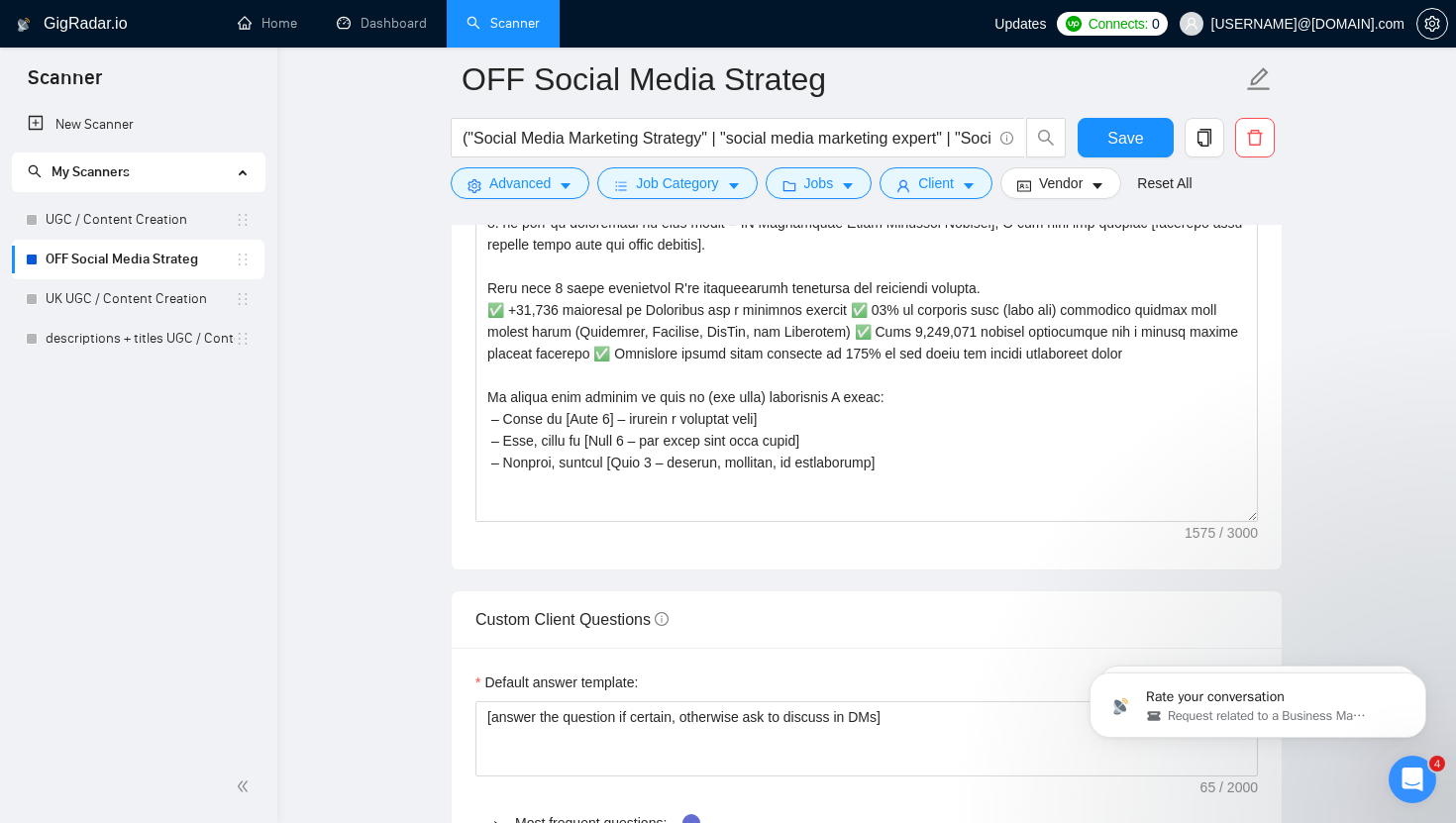 scroll, scrollTop: 2331, scrollLeft: 0, axis: vertical 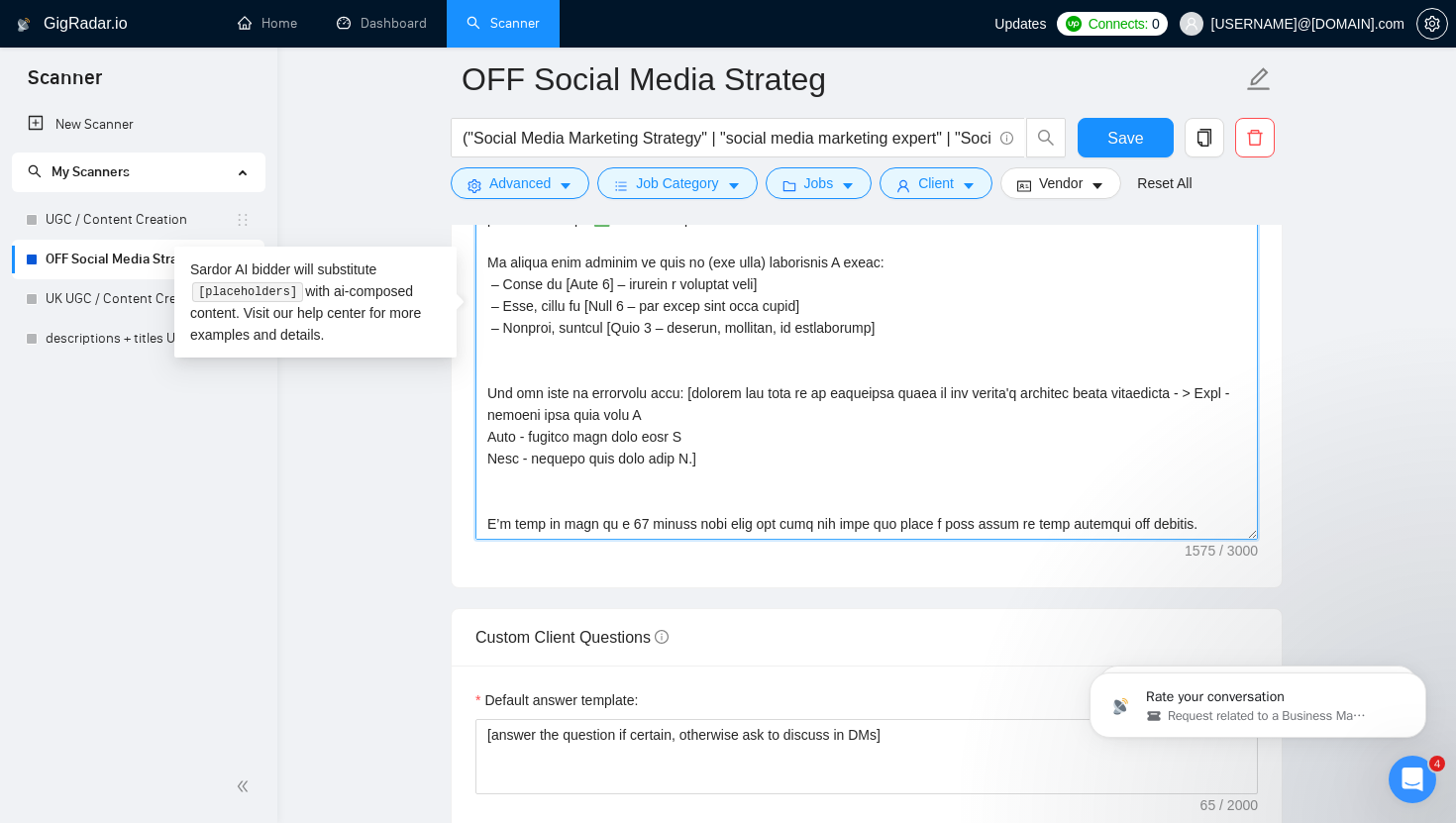 drag, startPoint x: 1218, startPoint y: 389, endPoint x: 1242, endPoint y: 392, distance: 24.186773 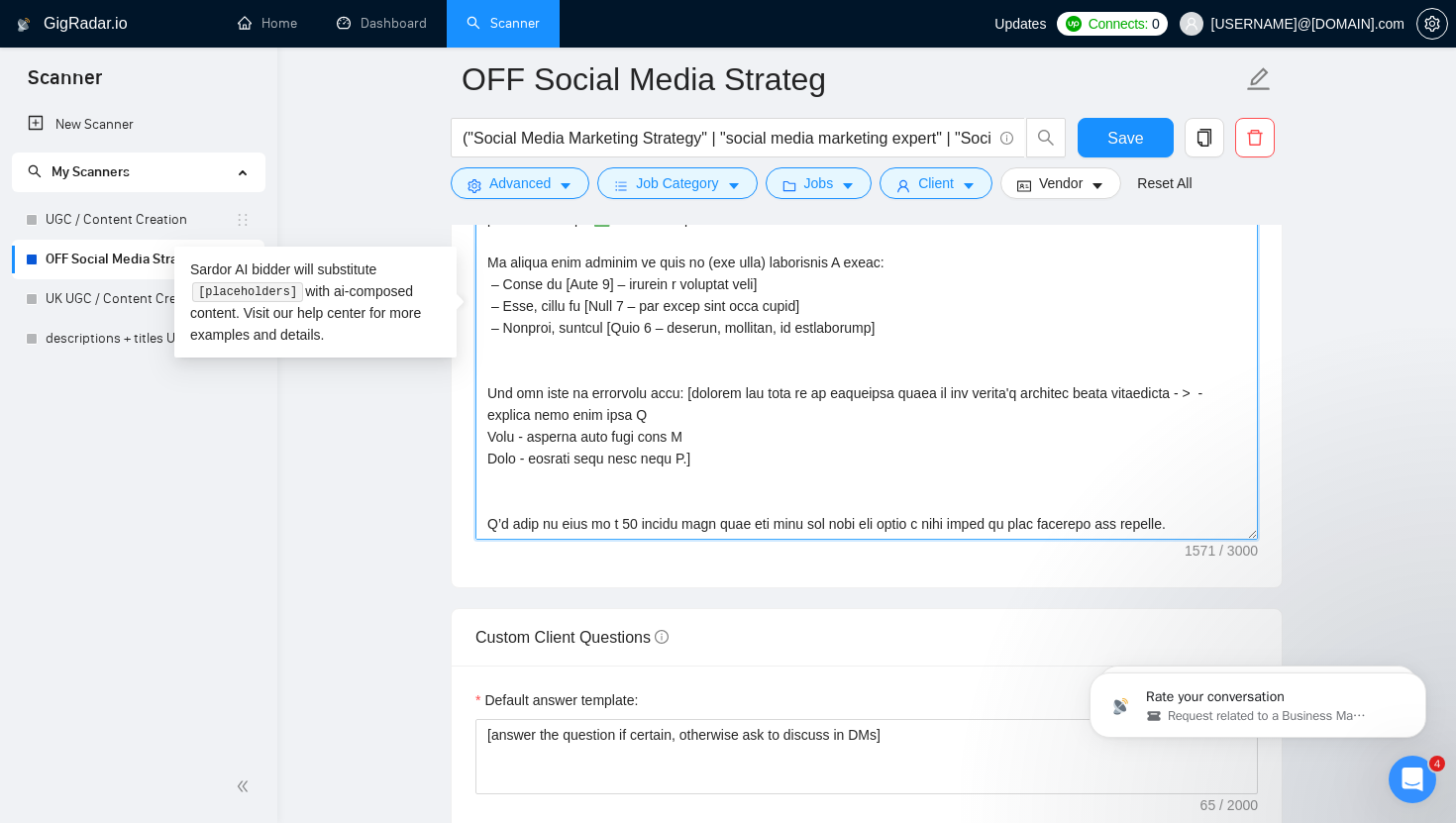 paste on "https://daviniatravelugc.my.canva.site/social-growth-expert" 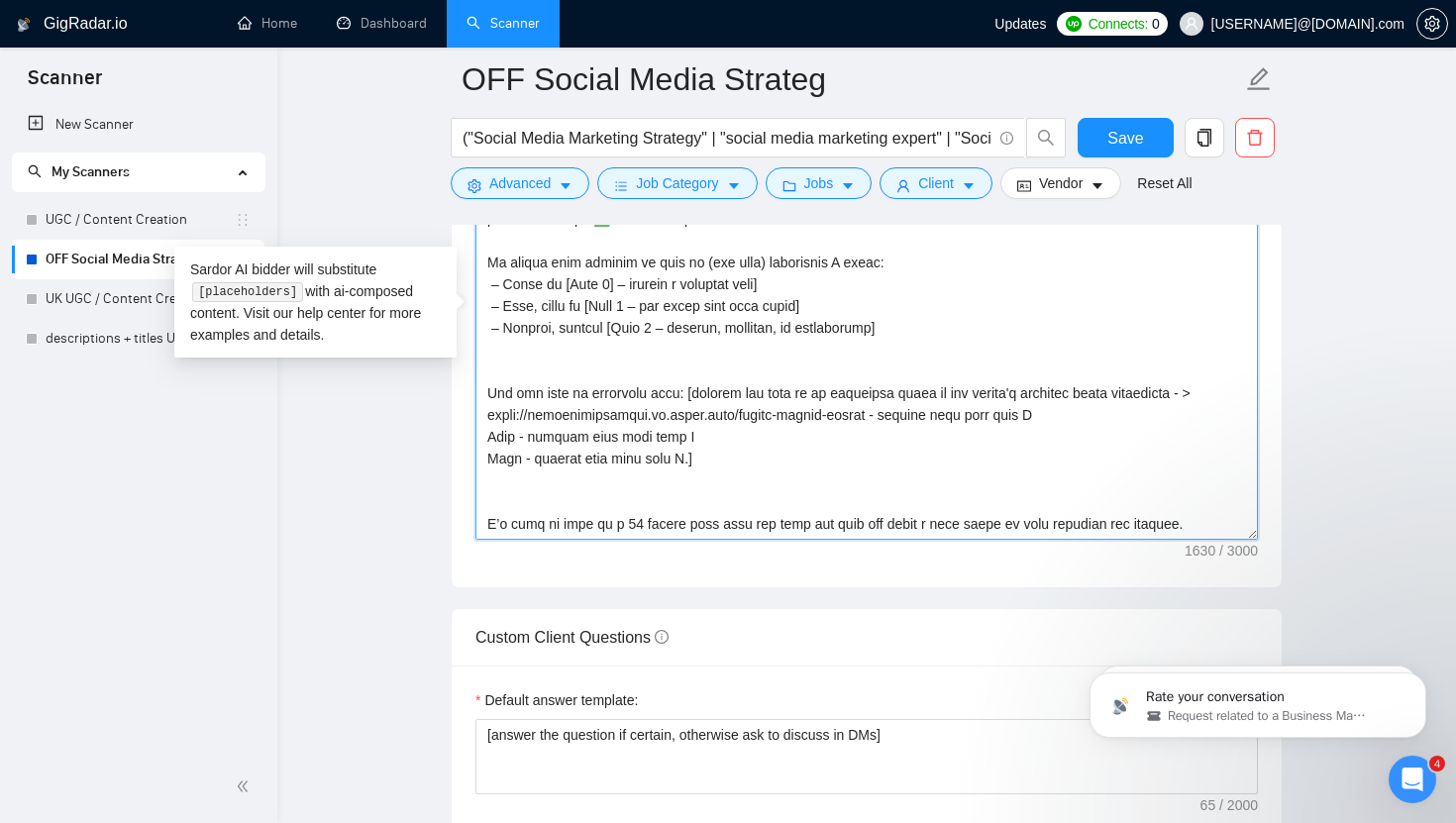 click on "Cover letter template:" at bounding box center (867, 317) 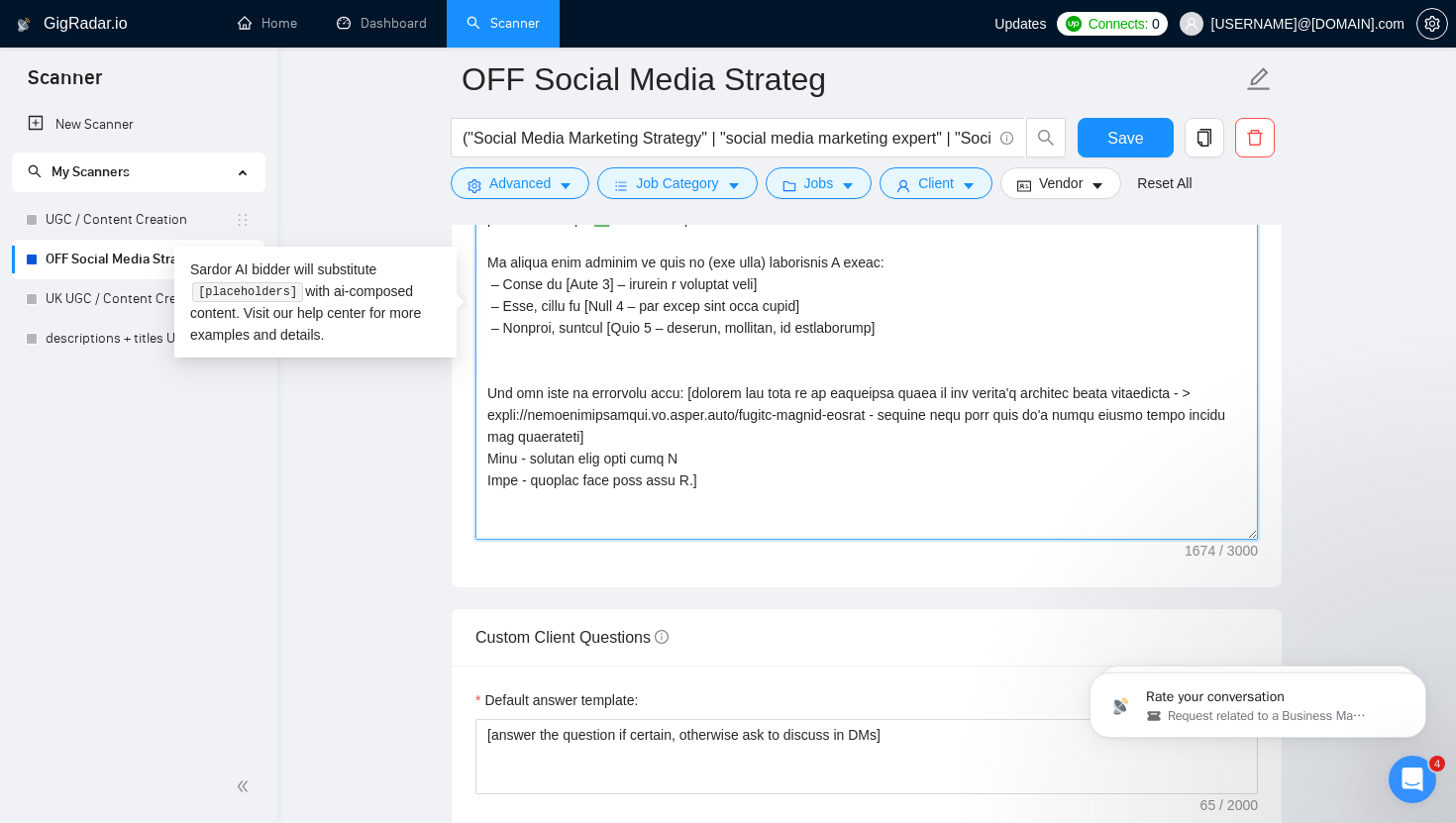 drag, startPoint x: 713, startPoint y: 491, endPoint x: 461, endPoint y: 458, distance: 254.15153 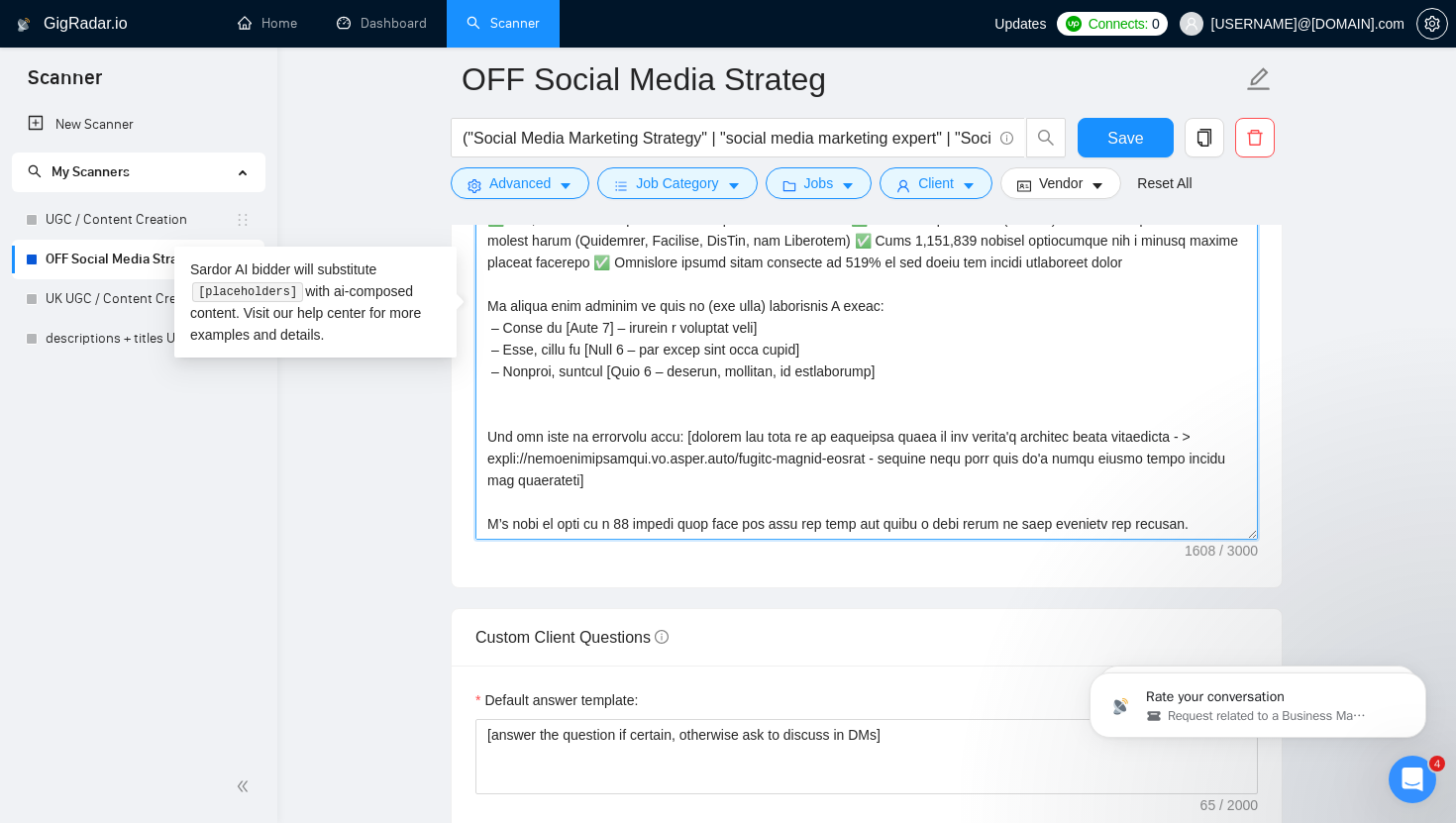scroll, scrollTop: 109, scrollLeft: 0, axis: vertical 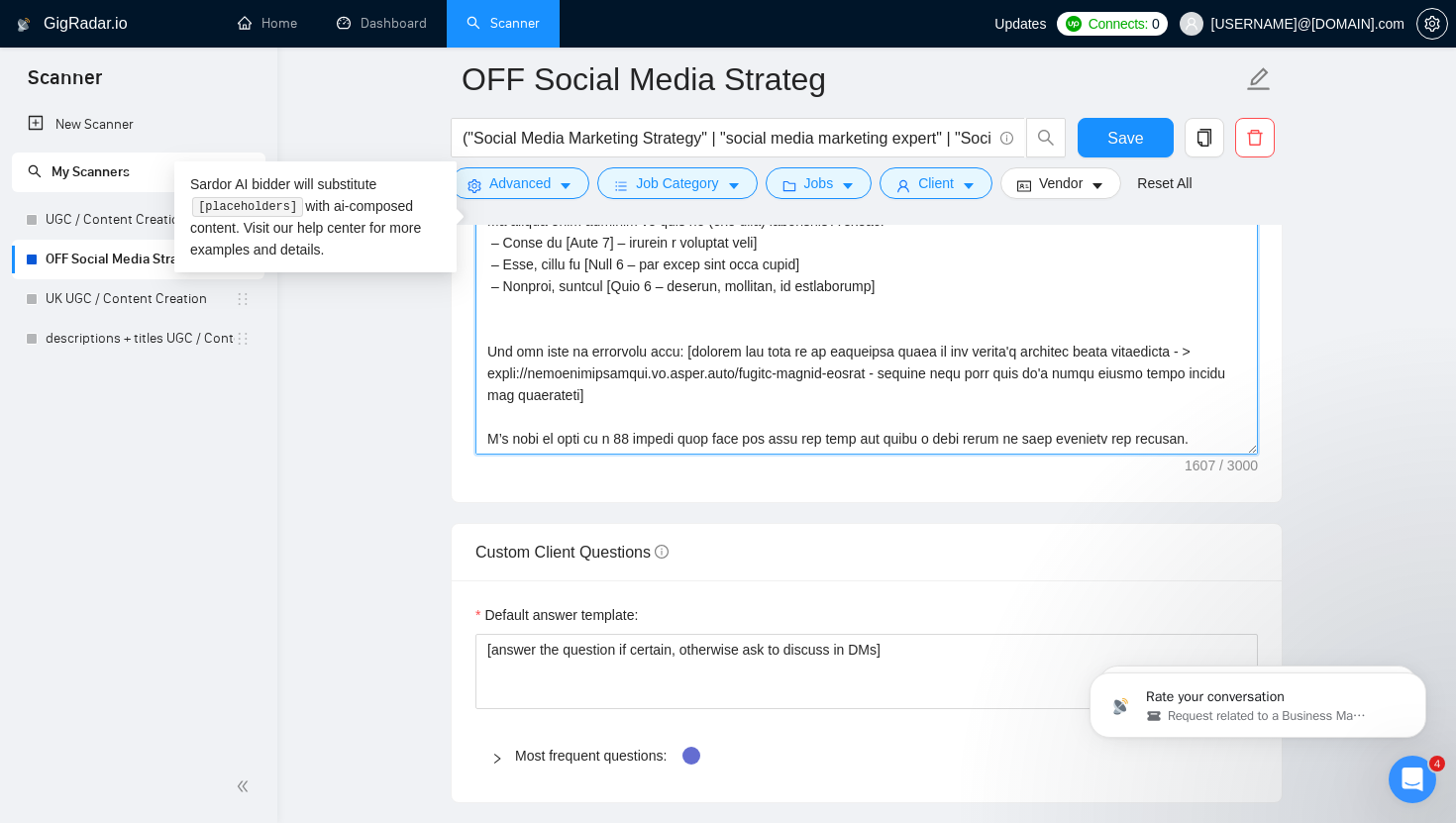click on "Cover letter template:" at bounding box center (867, 232) 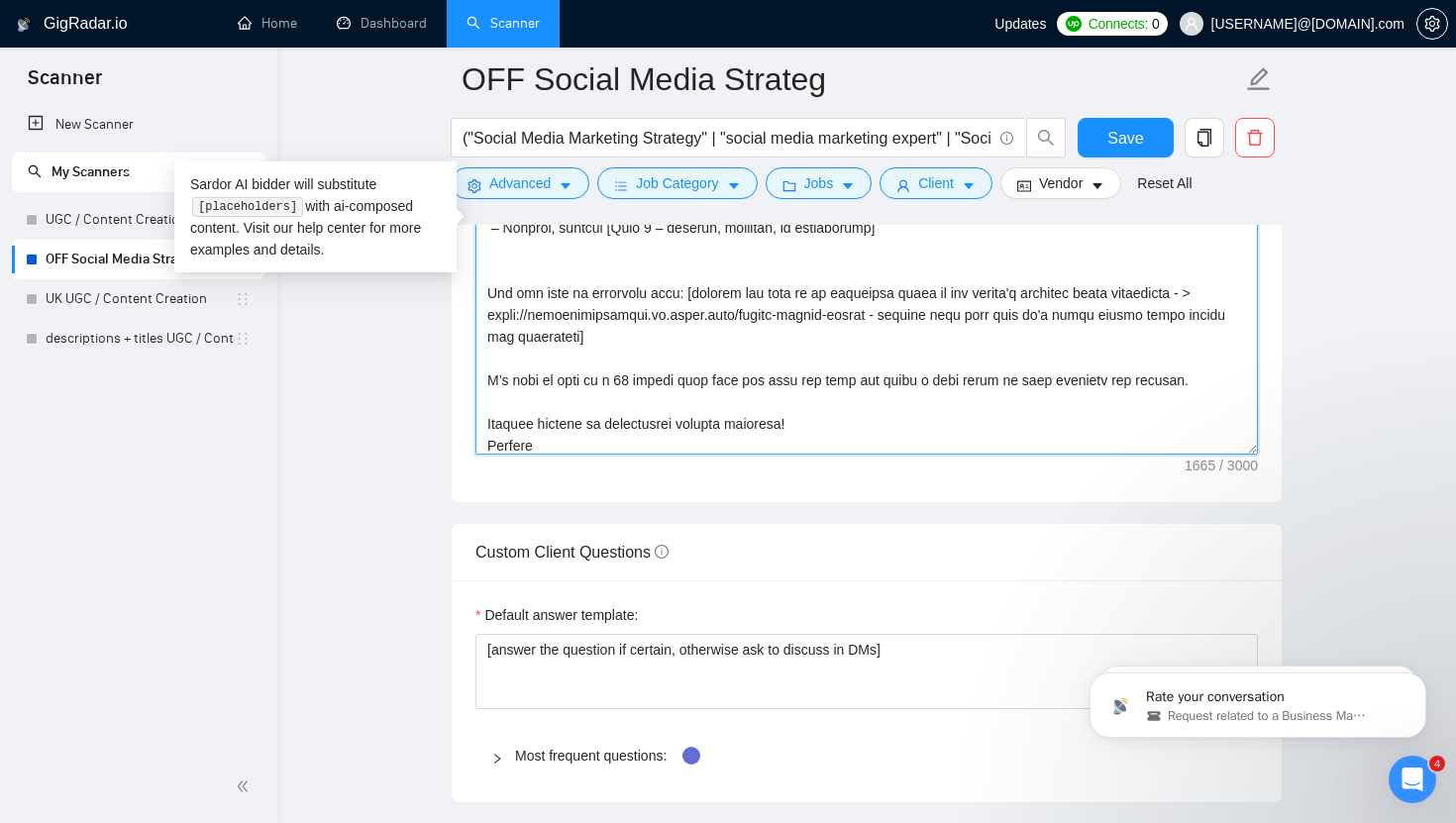 scroll, scrollTop: 174, scrollLeft: 0, axis: vertical 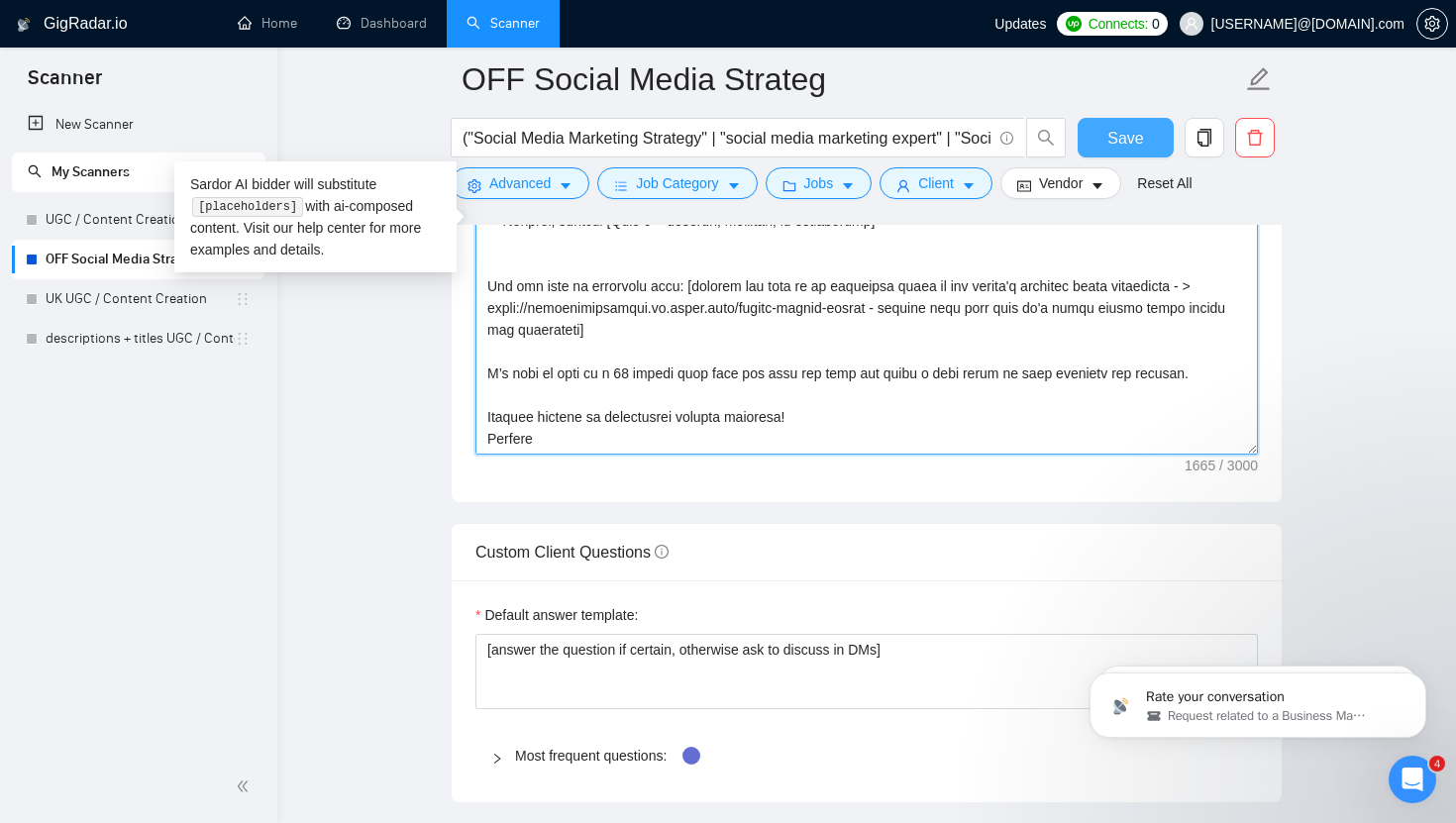 type on "To help you [solve specific problem from their post – max 5 words], I’d [briefly explain your solution or approach] that for previous clients has [include some really good results here linking to sales].
Having worked on over 40 projects in [client's niche/area/industry and name drop a big client I've worked with here depending on the job description
1. if in wellness or hotel = Michael Franti's Bali Sound and Wellness Resort Soulshine
2. if cafe or restaurant or food brand = UK Restaurant Chain Grounded Kitchen], I can help you achieve [describe what success looks like for their project].
With over 7 years experience I've successfully generated the following results.
✅ +25,000 followers on Instagram for a wellness retreat ✅ 45% of wellness host (yoga etc) inquiries sourced from social media (Instagram, Facebook, TikTok, and Pinterest) ✅ Over 1,000,000 monthly impressions for a global travel booking platform ✅ Increased social media bookings by 326% in two weeks for health restaurant chain
To ensure yo..." 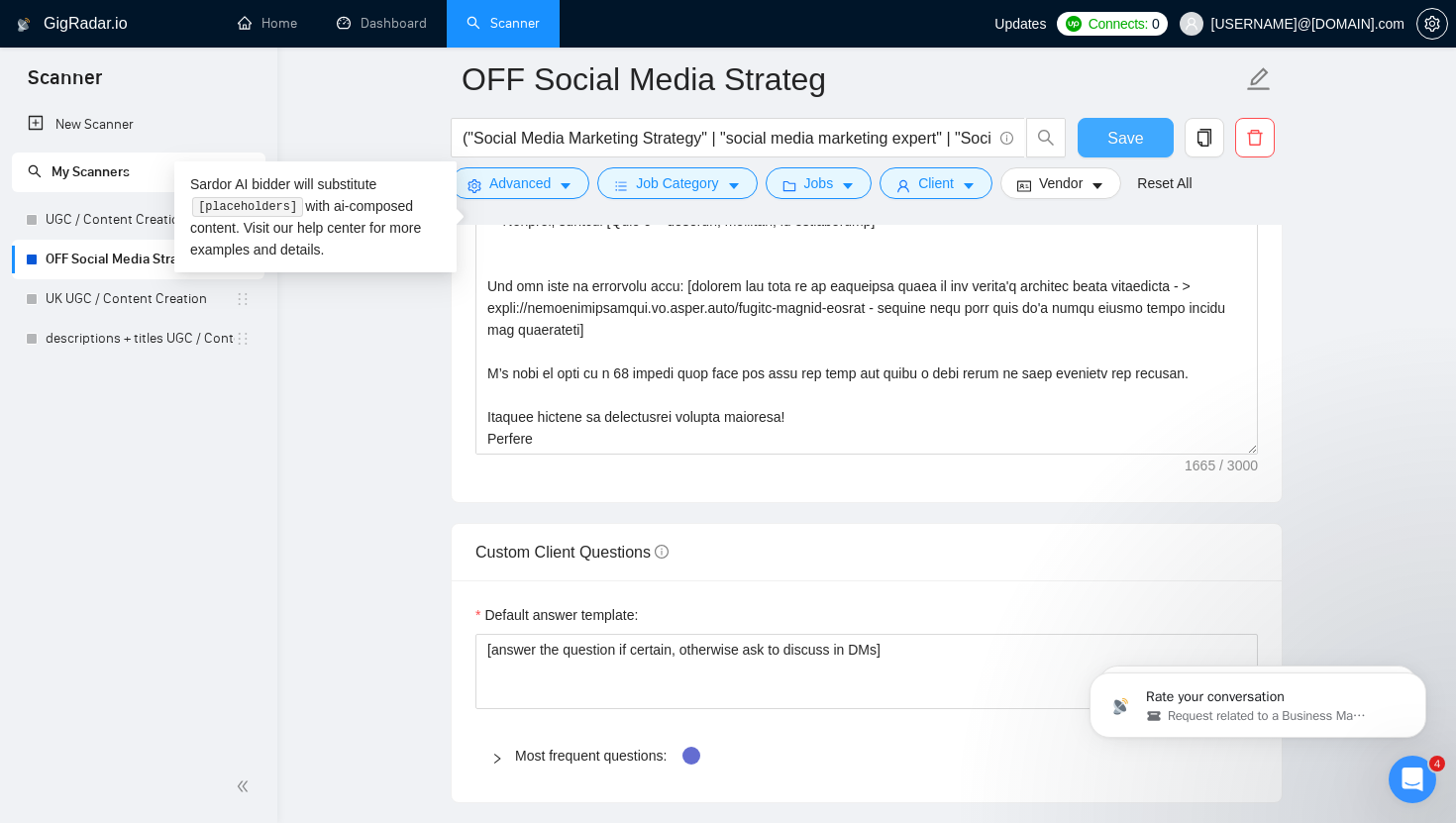 click on "Save" at bounding box center (1125, 138) 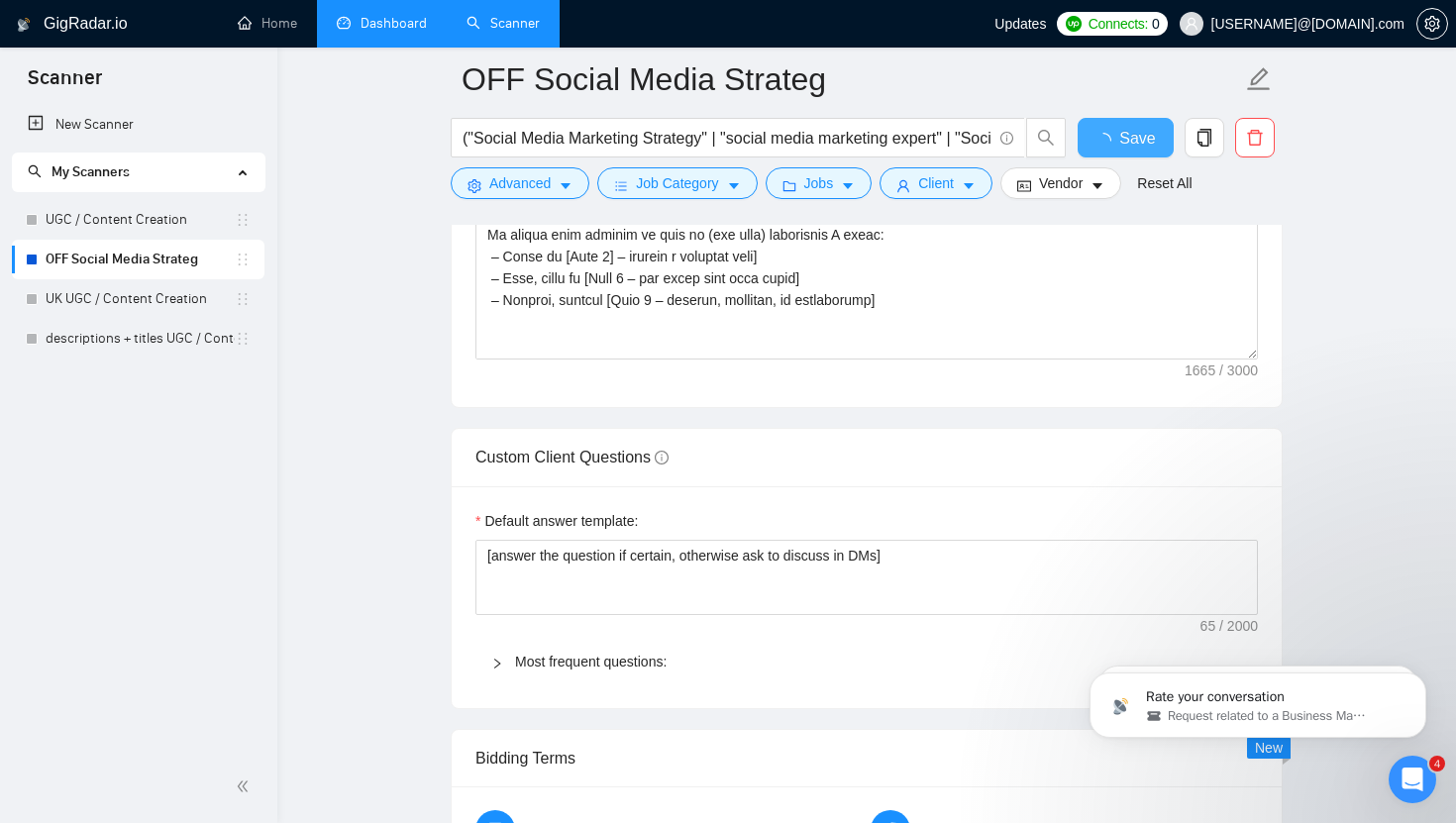 type 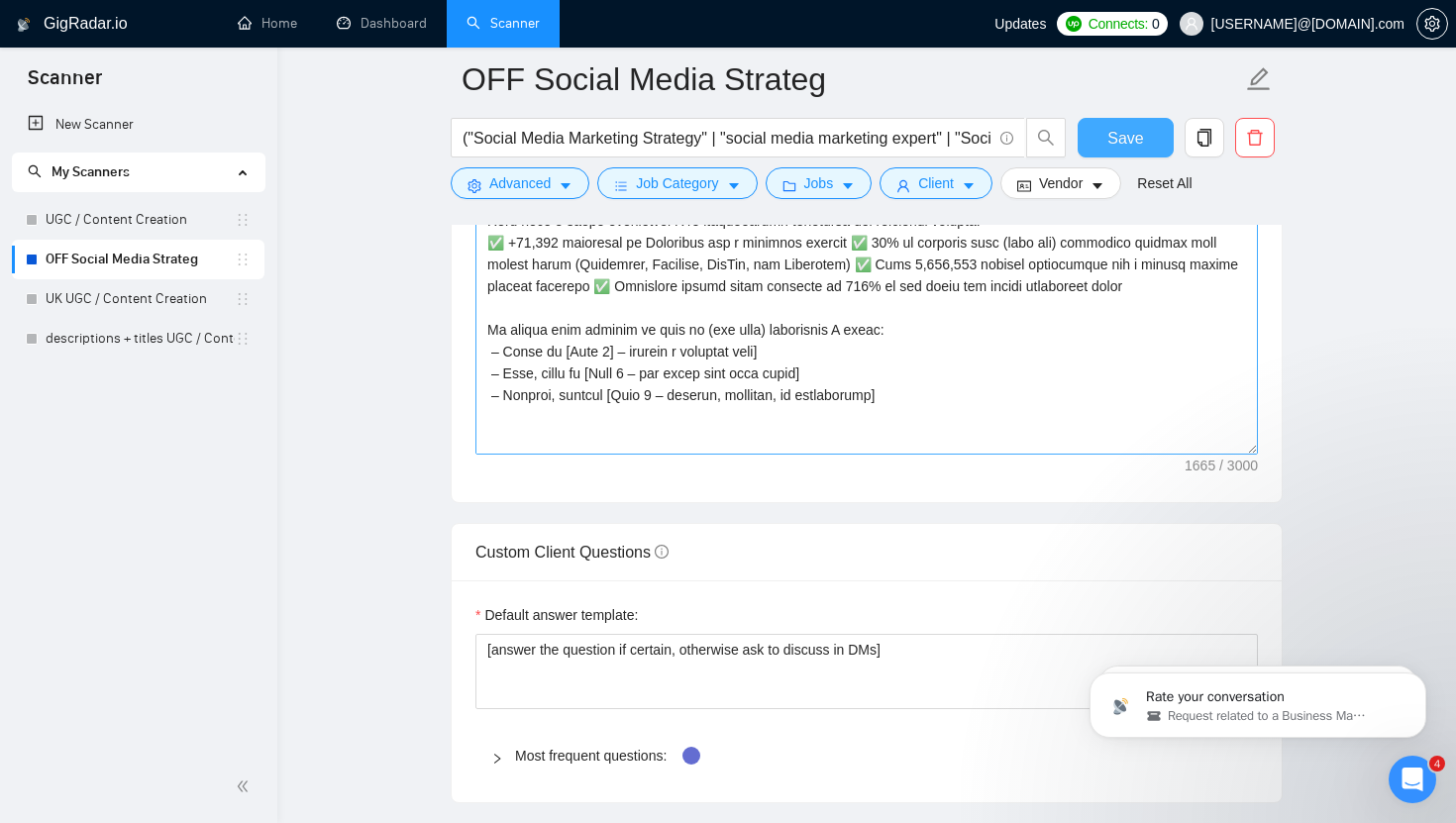 scroll, scrollTop: 174, scrollLeft: 0, axis: vertical 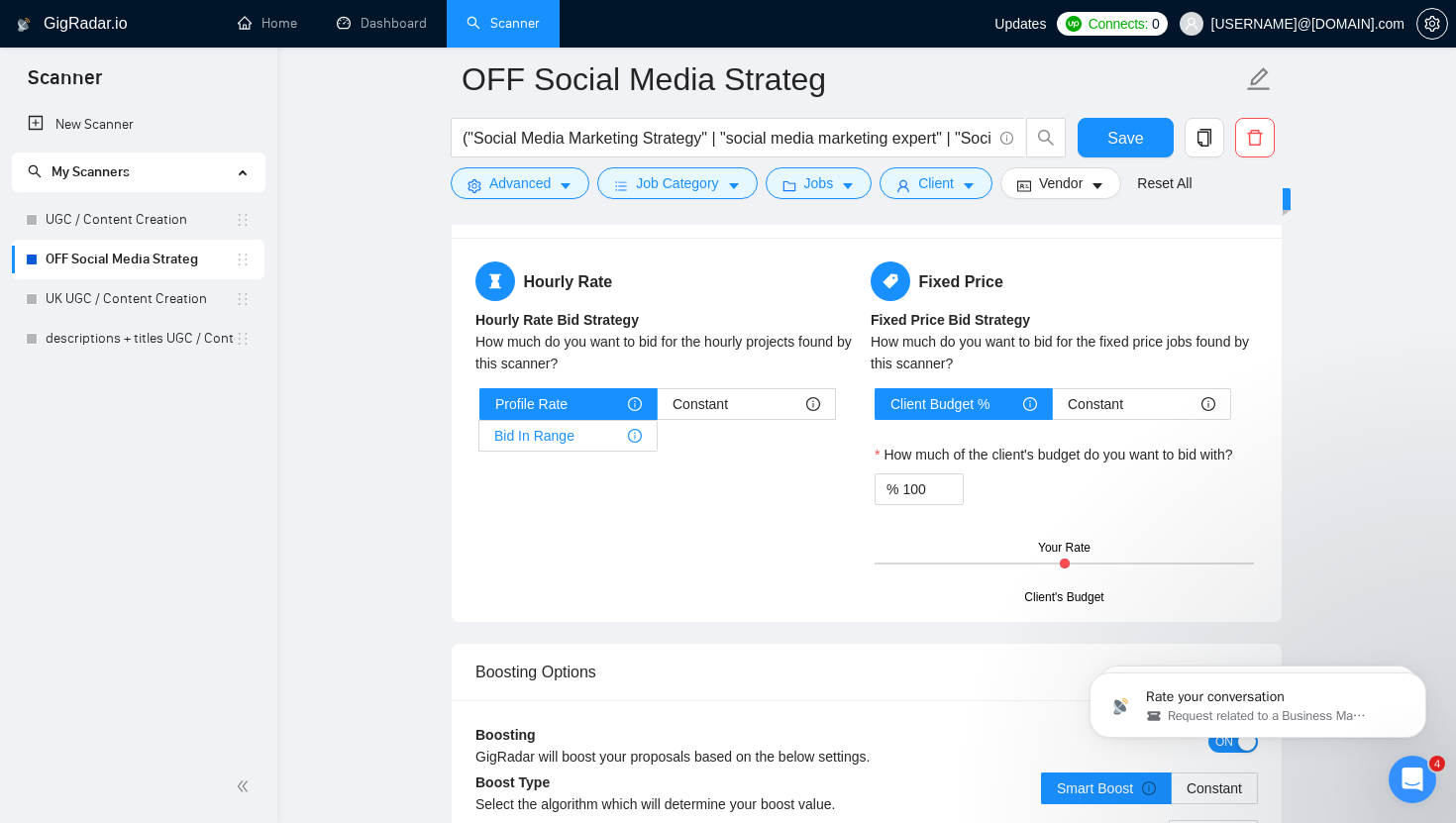 click on "Bid In Range" at bounding box center (568, 436) 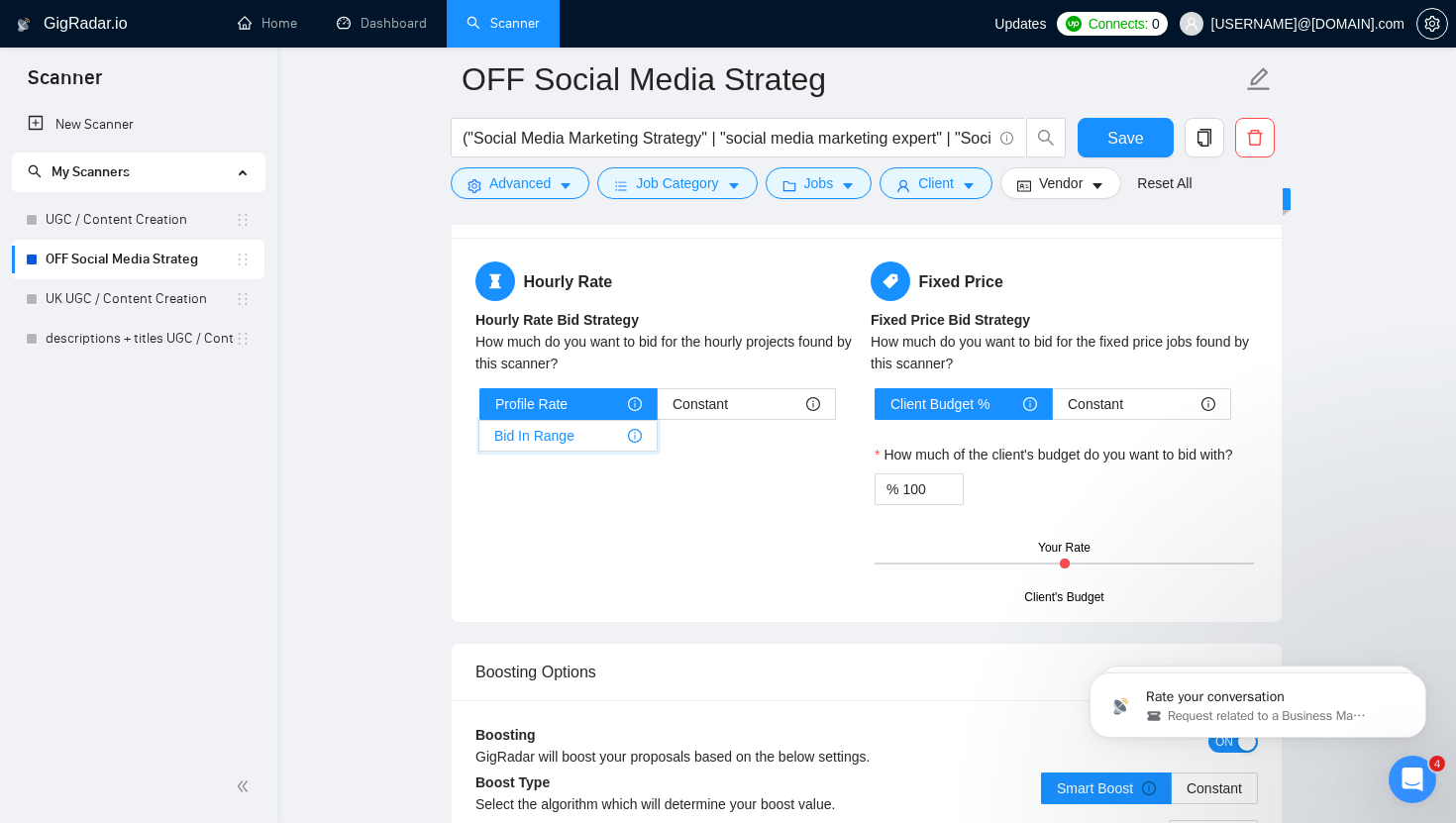 click on "Bid In Range" at bounding box center [479, 441] 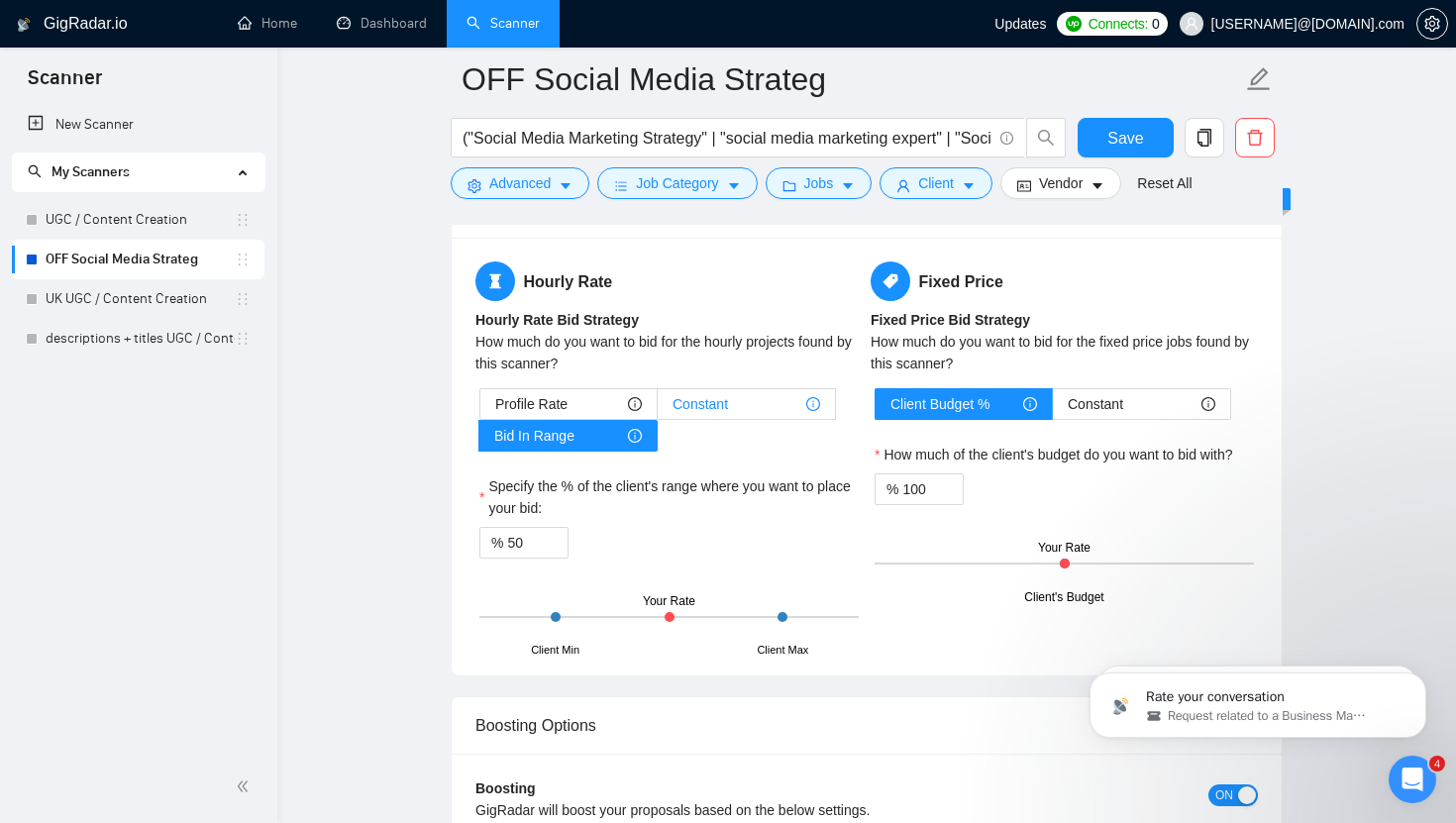 click on "Constant" at bounding box center [746, 404] 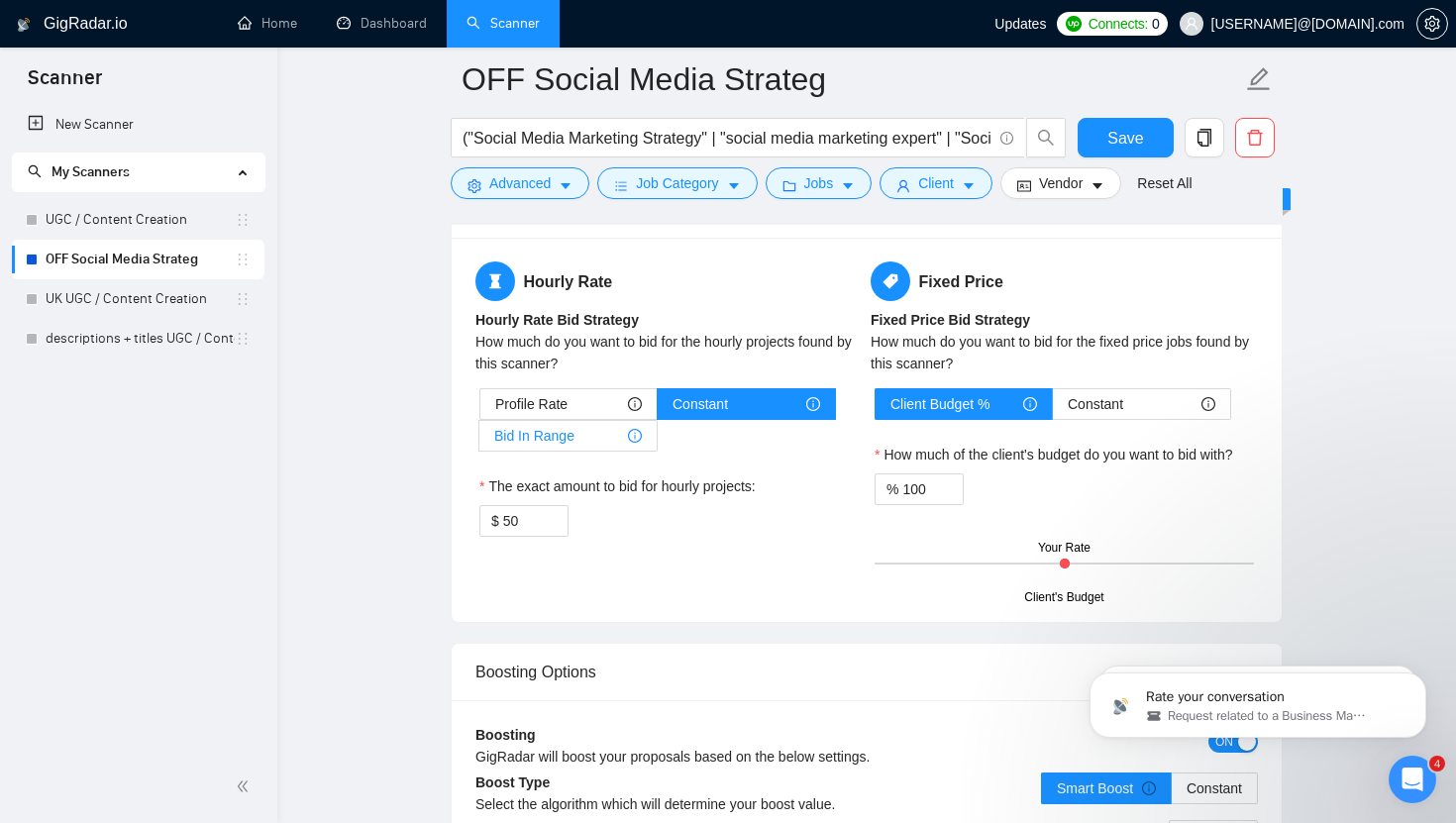 click on "Bid In Range" at bounding box center [568, 436] 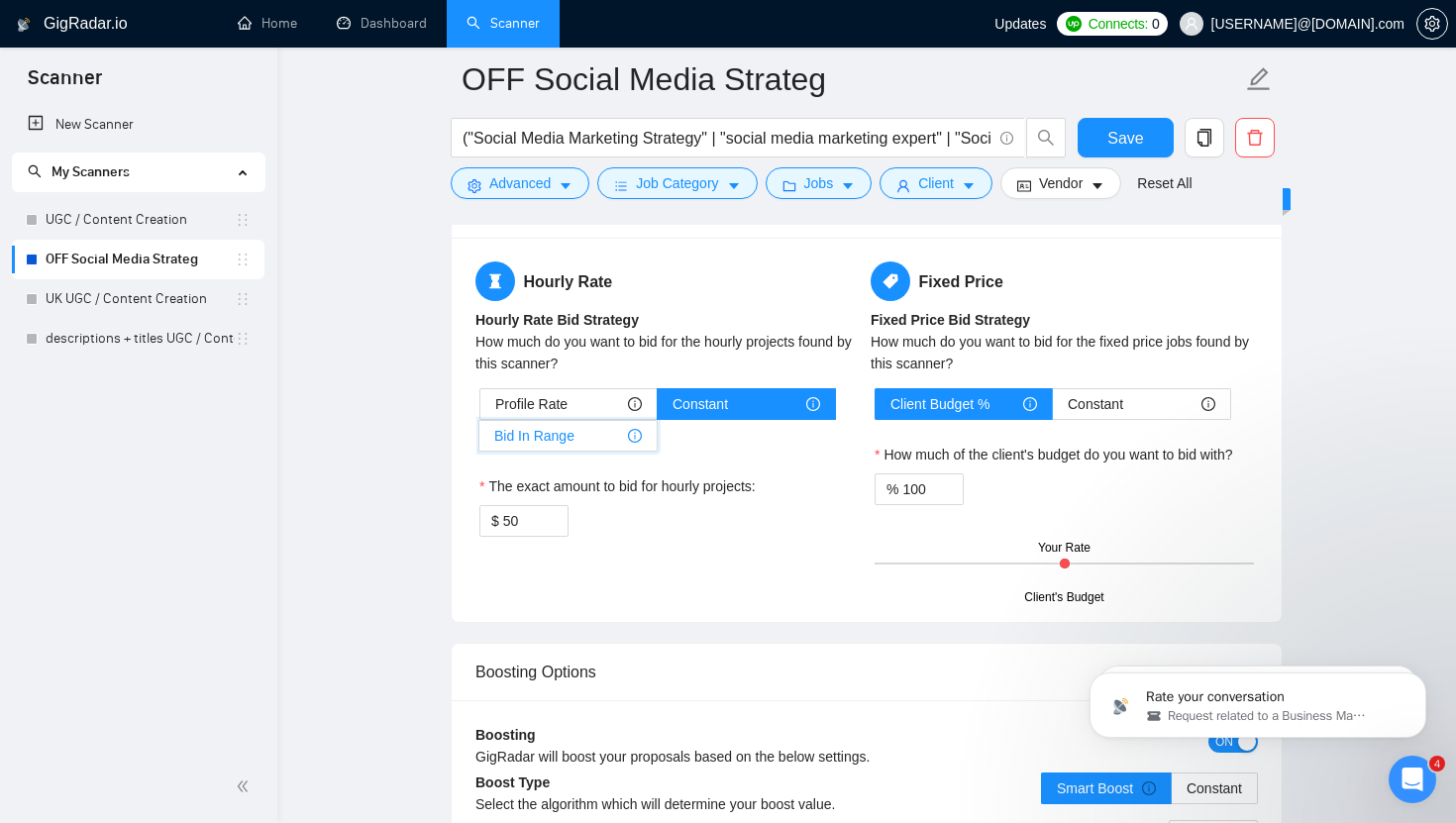 click on "Bid In Range" at bounding box center (479, 441) 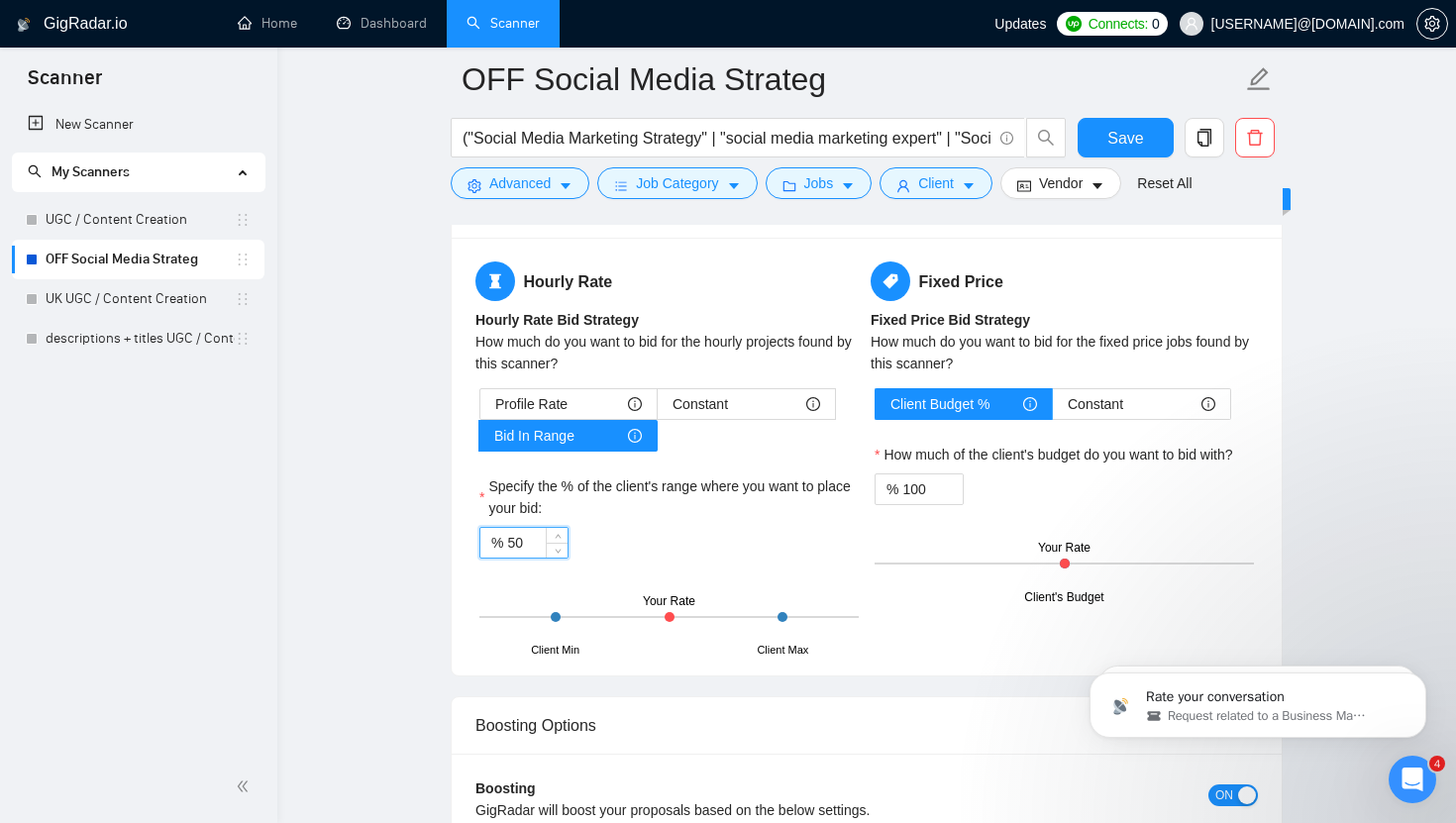 click on "50" at bounding box center (537, 543) 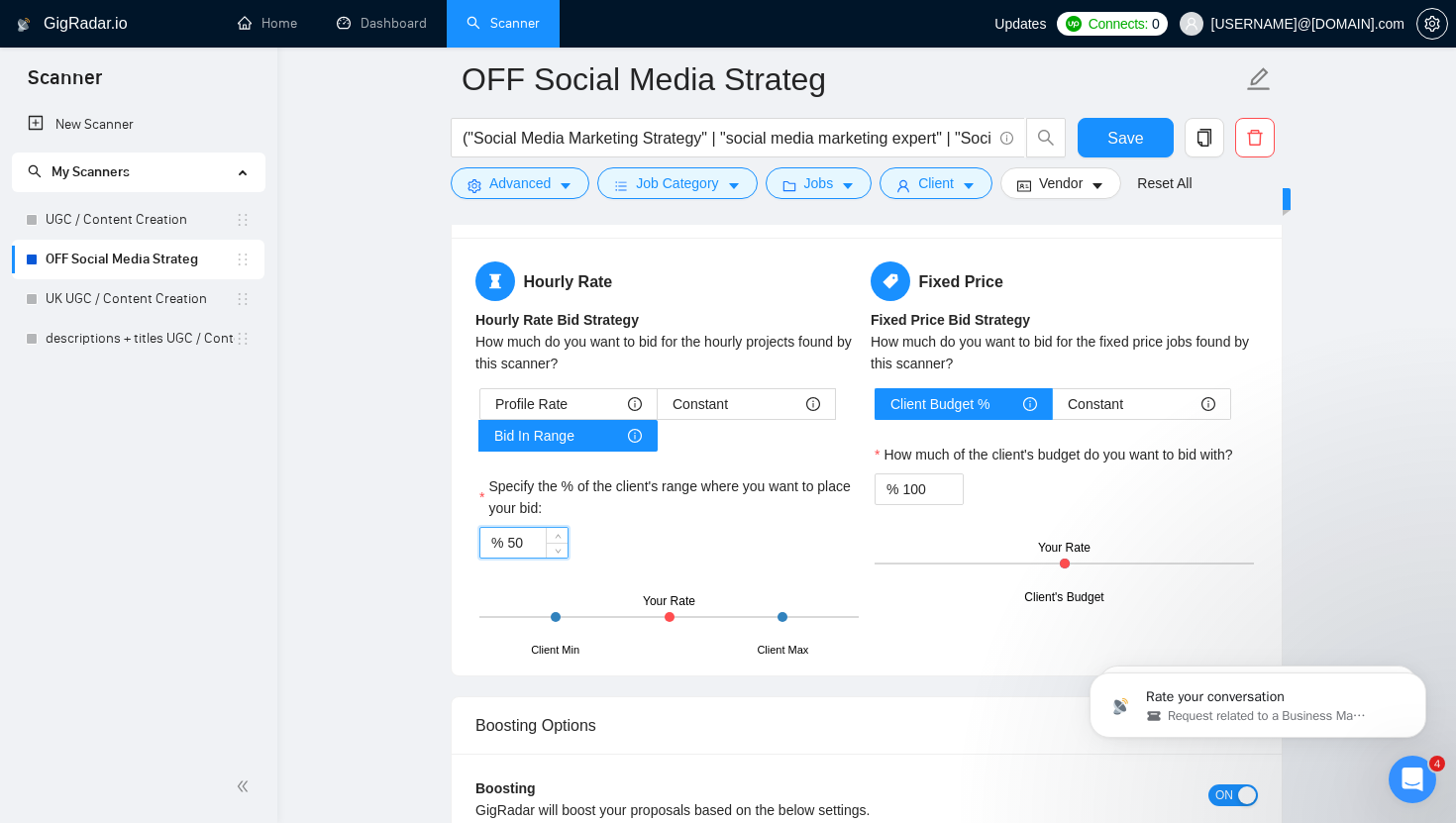 type on "5" 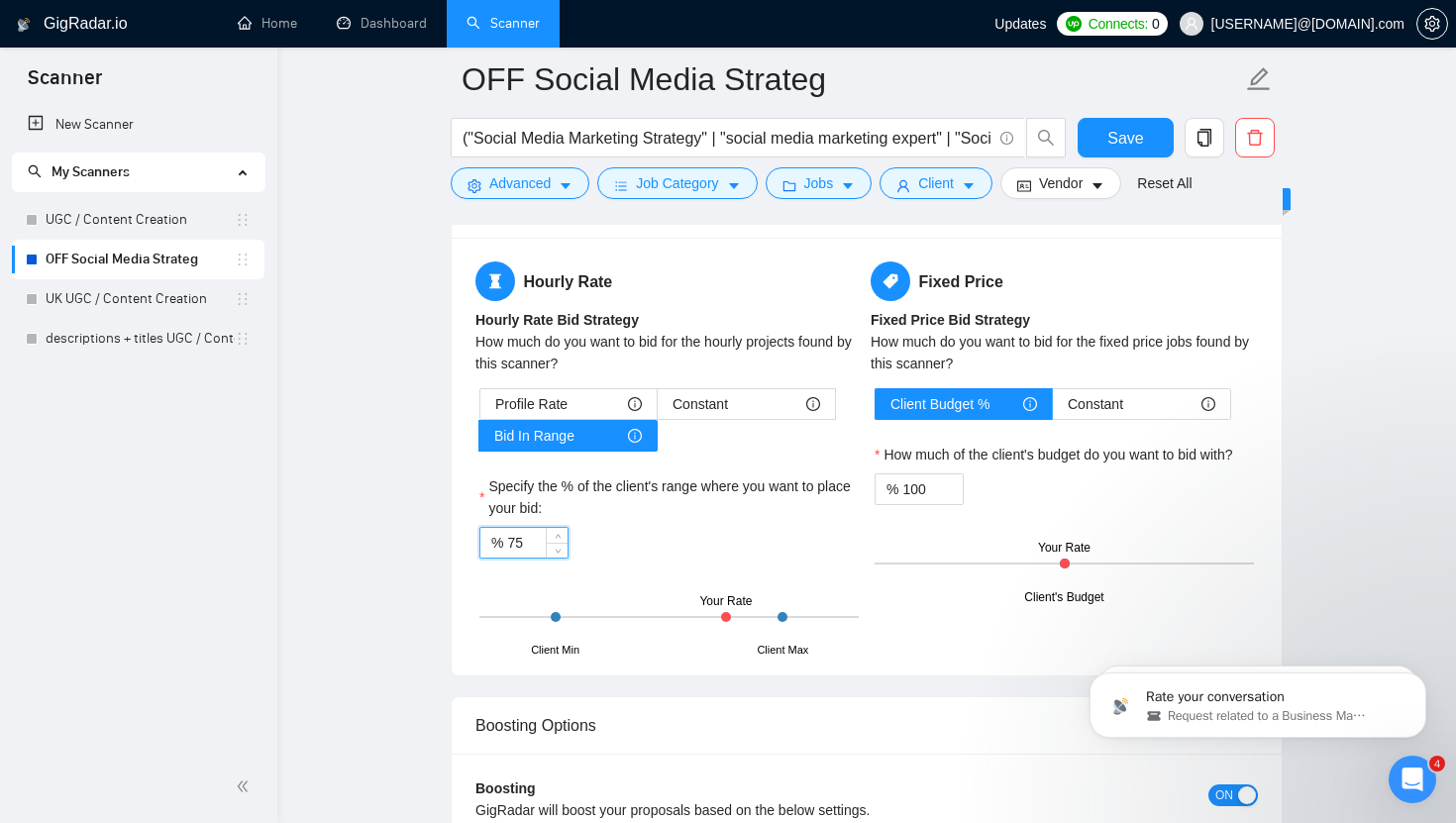type on "75" 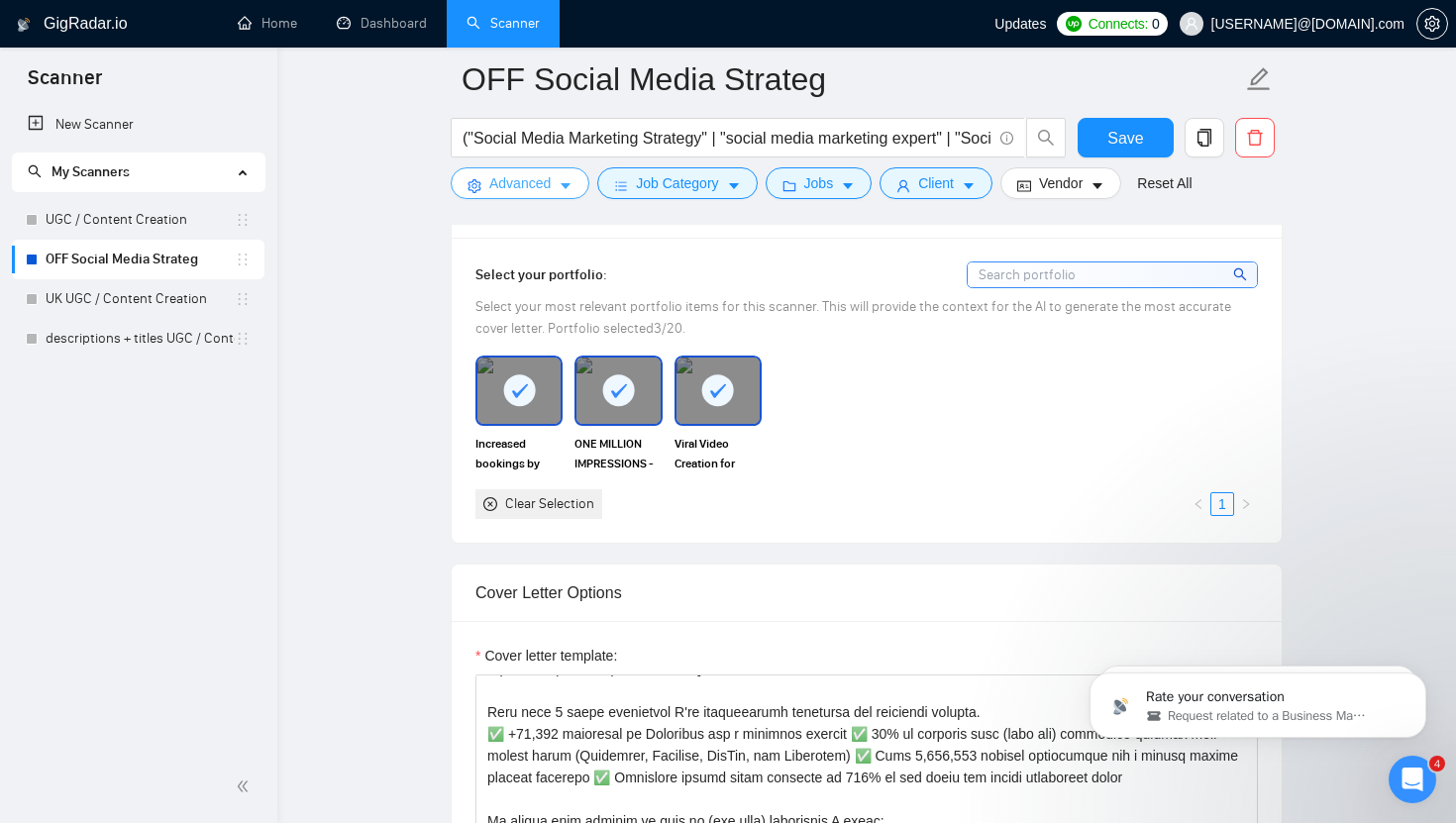 scroll, scrollTop: 1655, scrollLeft: 0, axis: vertical 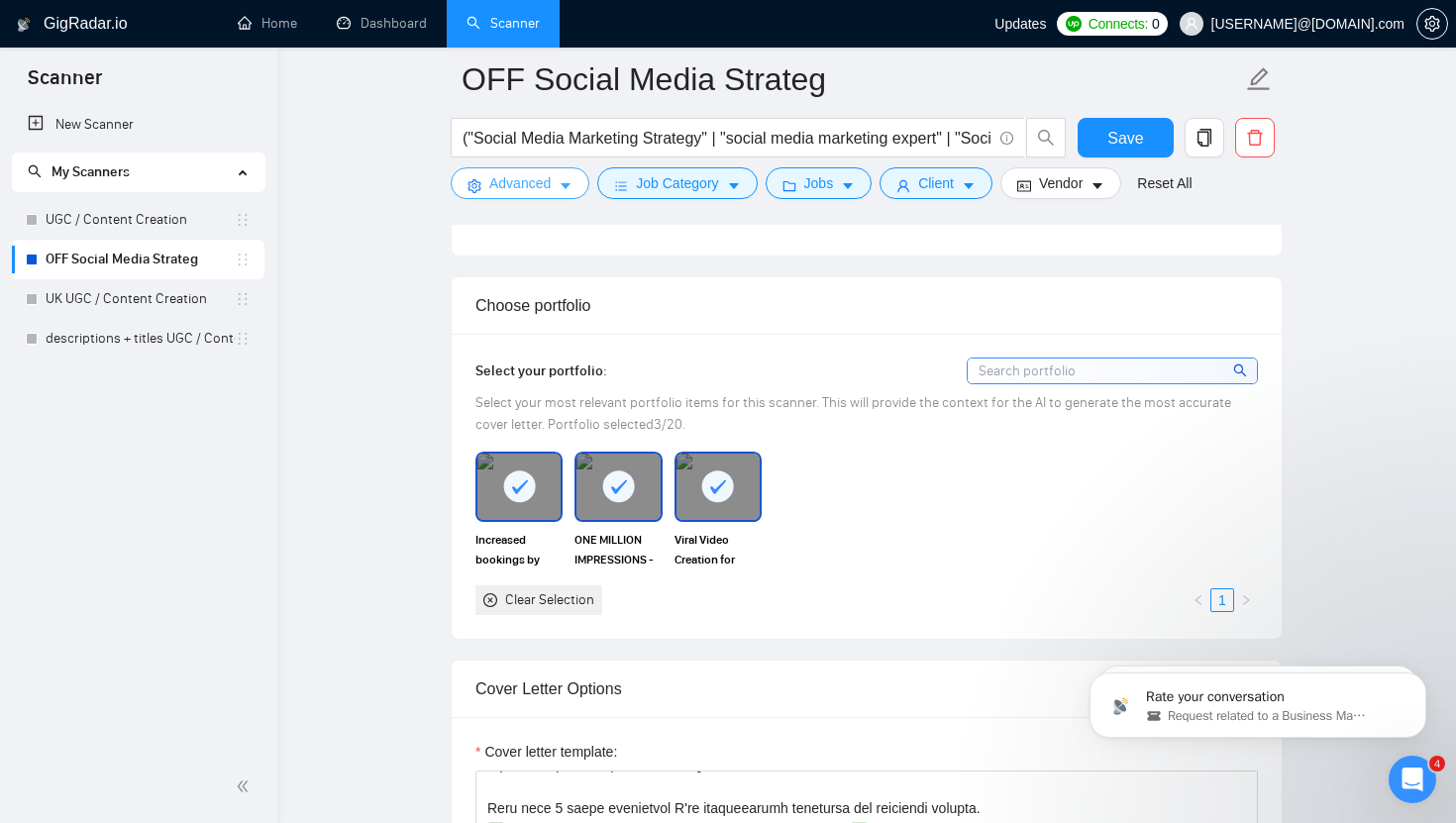 click on "Advanced" at bounding box center [520, 183] 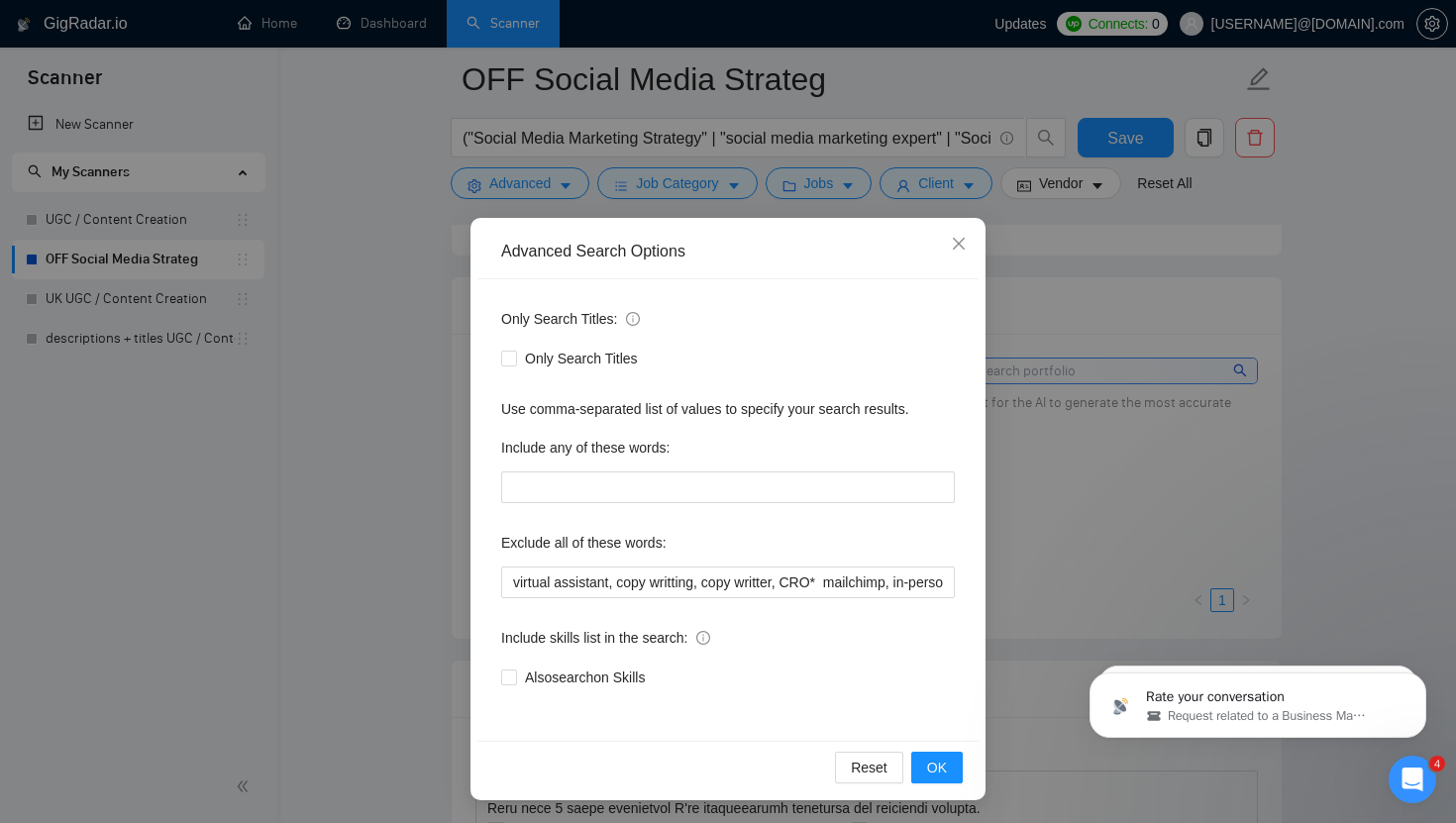 scroll, scrollTop: 1, scrollLeft: 0, axis: vertical 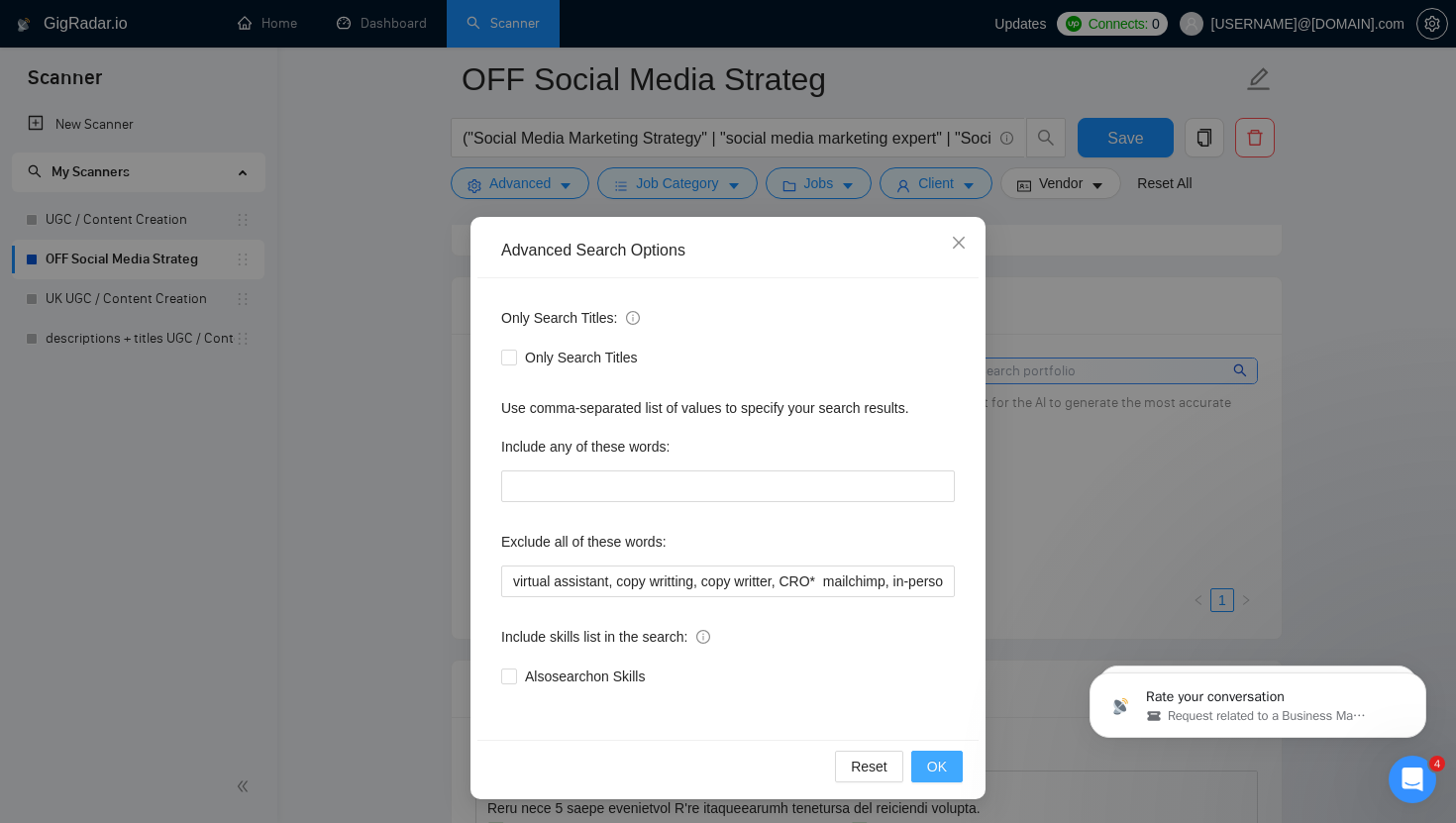 click on "OK" at bounding box center (937, 767) 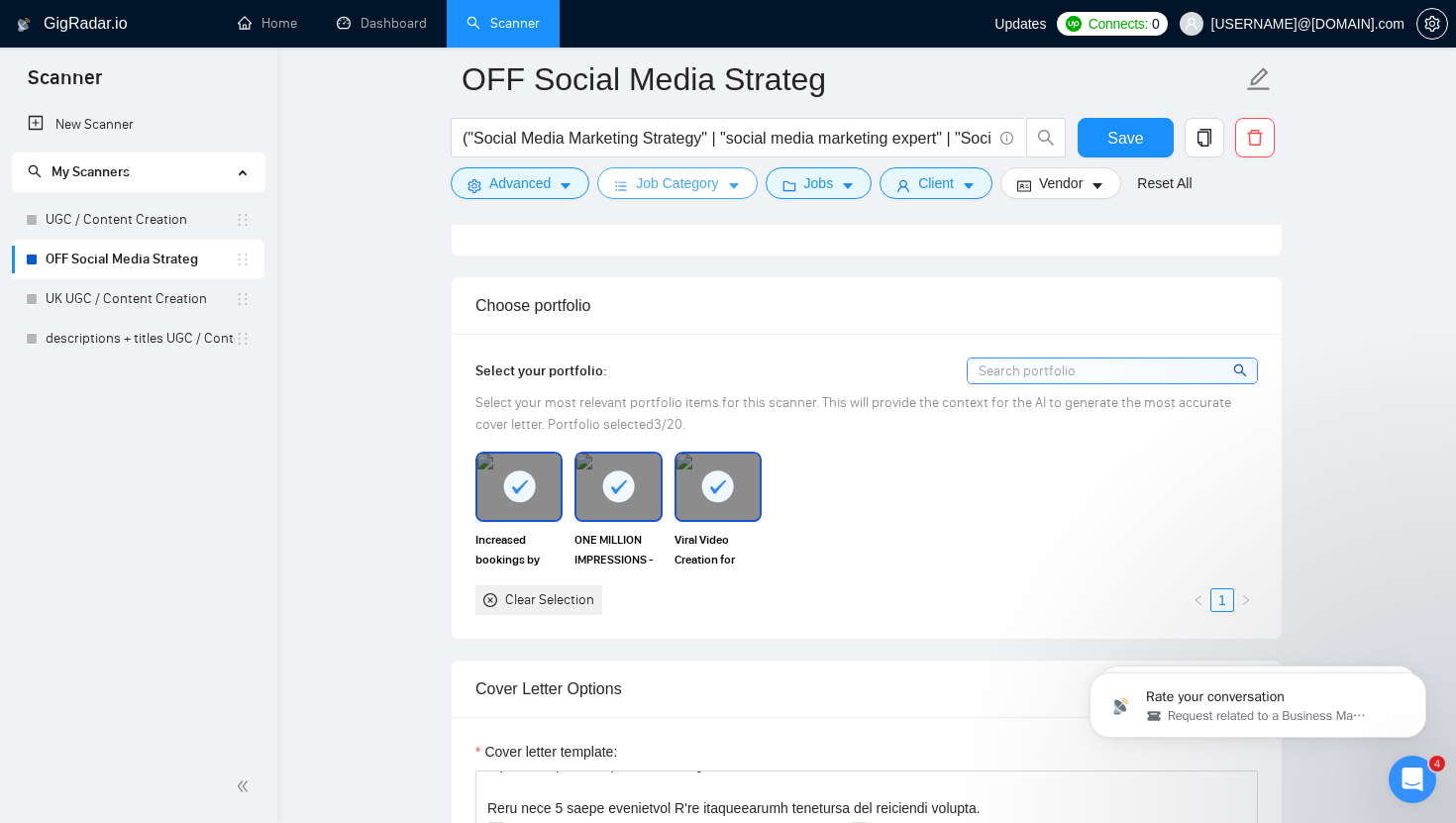click on "Job Category" at bounding box center (676, 183) 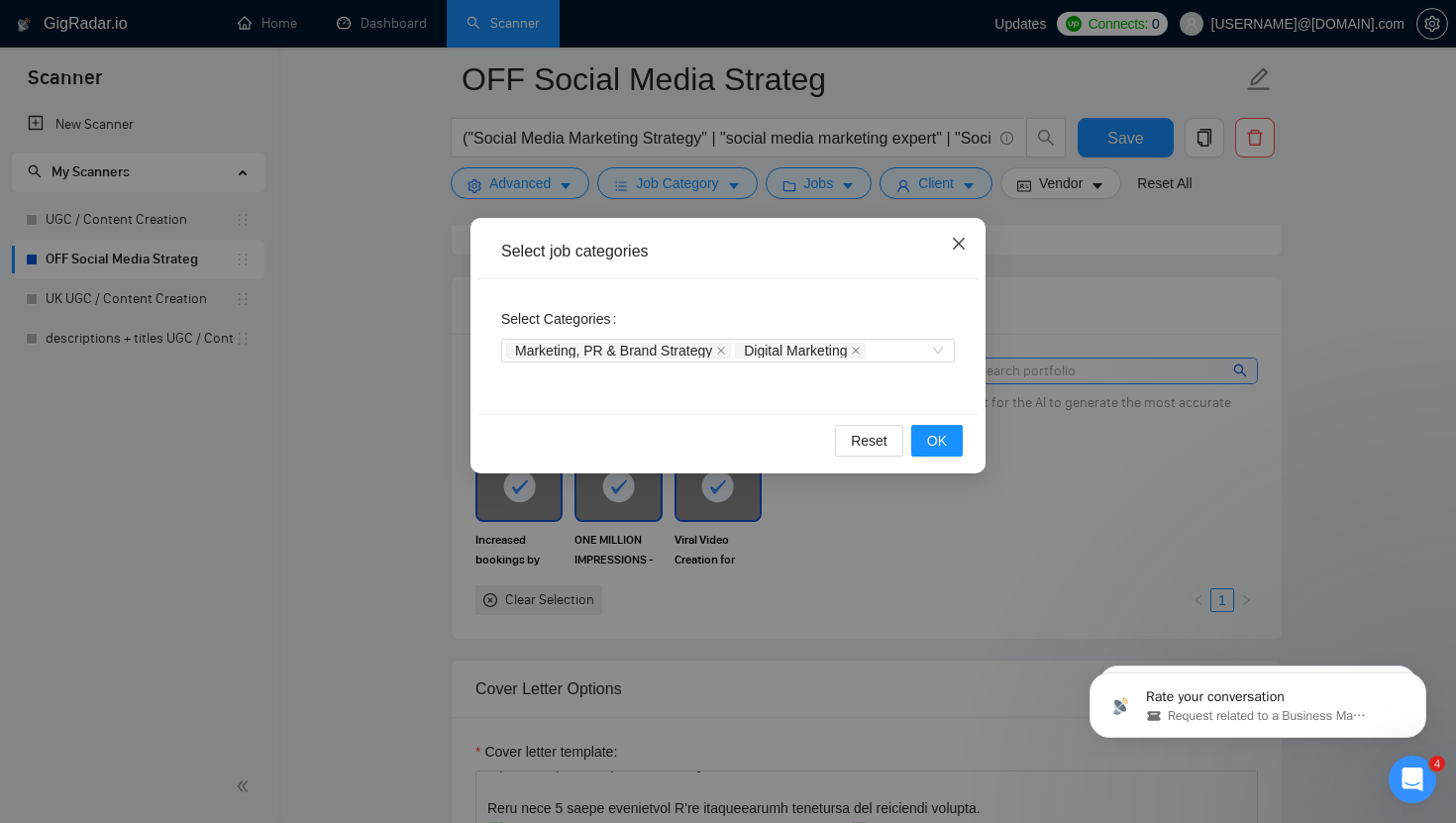click at bounding box center [959, 245] 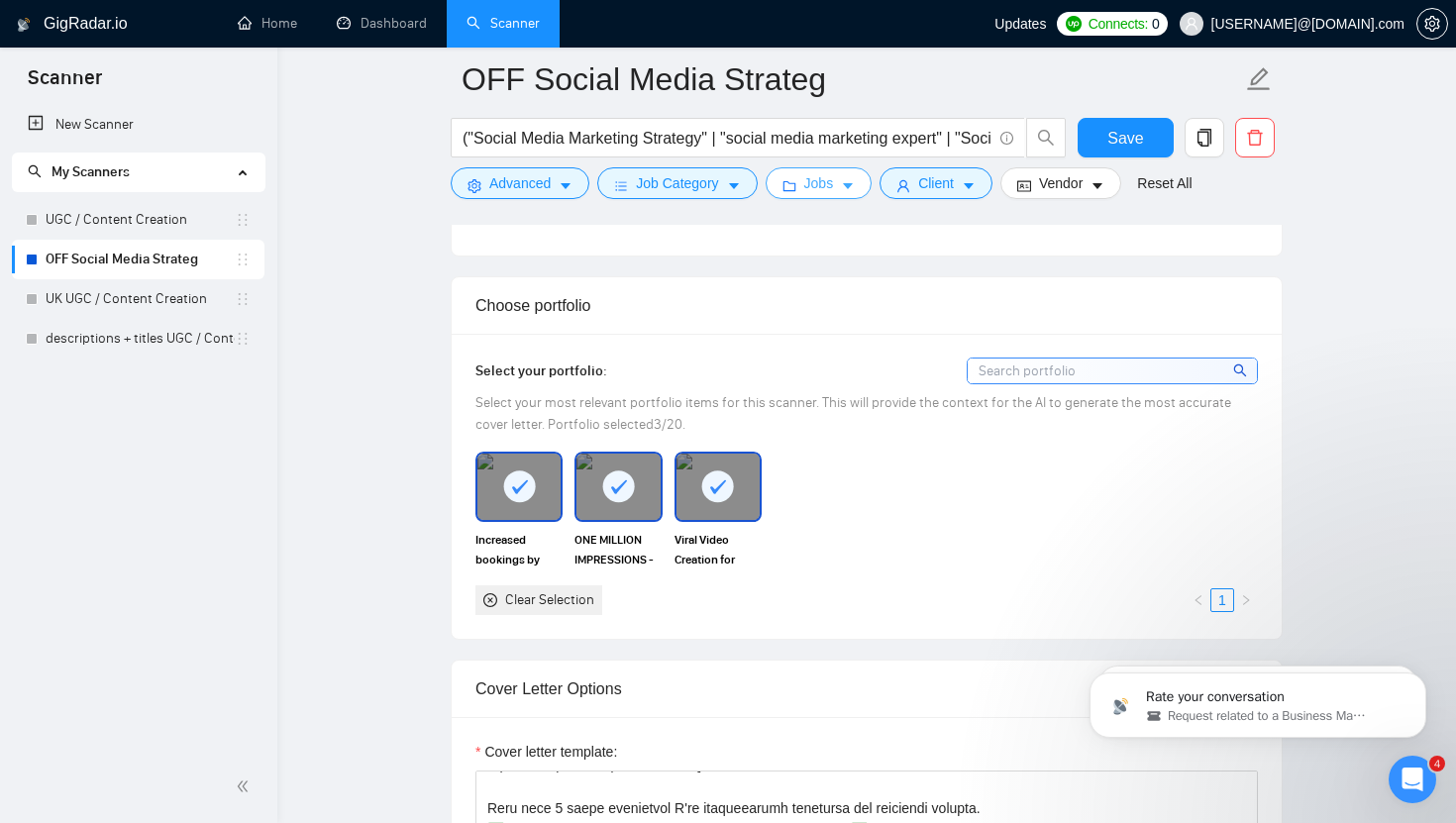 click on "Jobs" at bounding box center [819, 183] 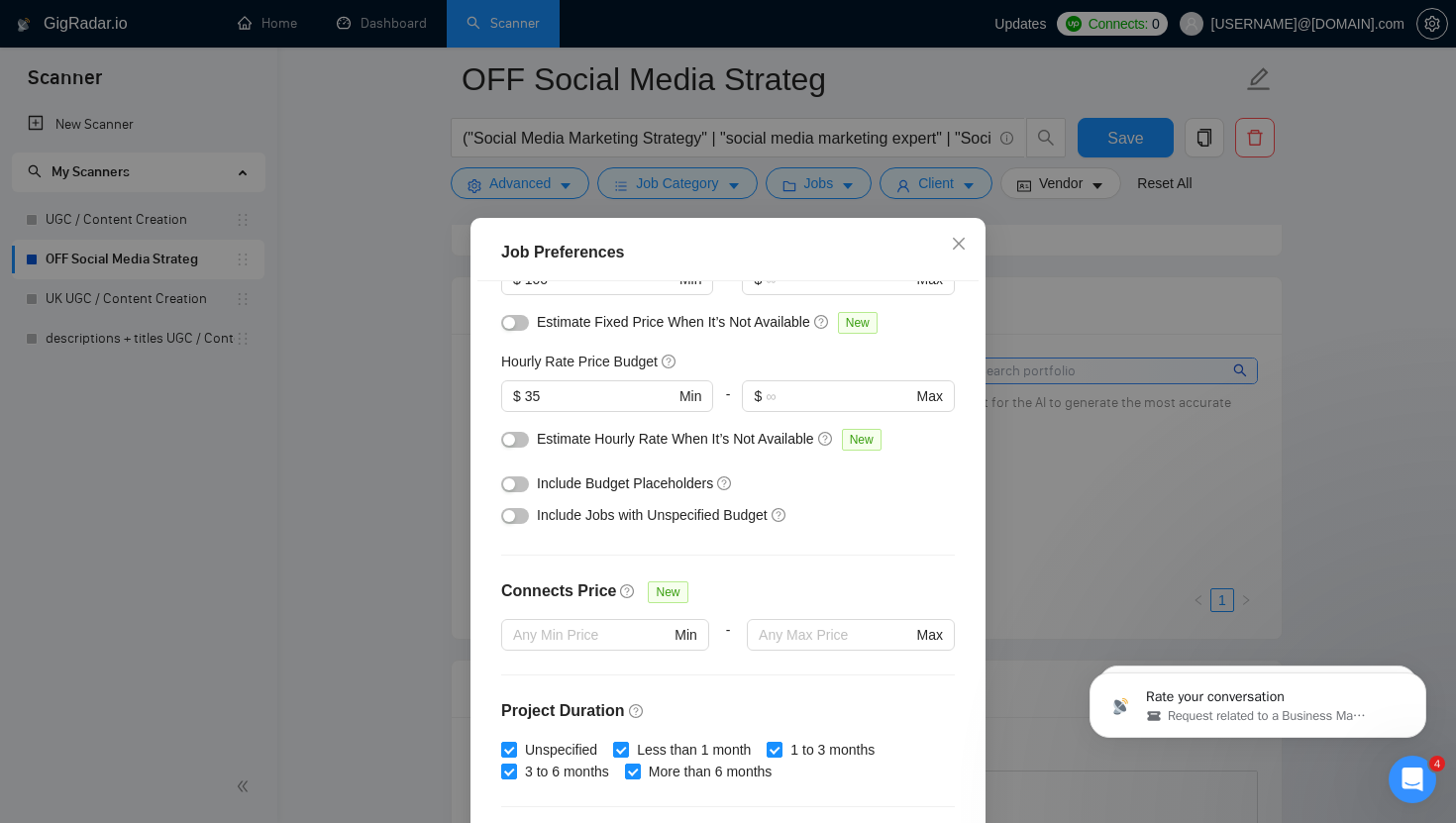 scroll, scrollTop: 191, scrollLeft: 0, axis: vertical 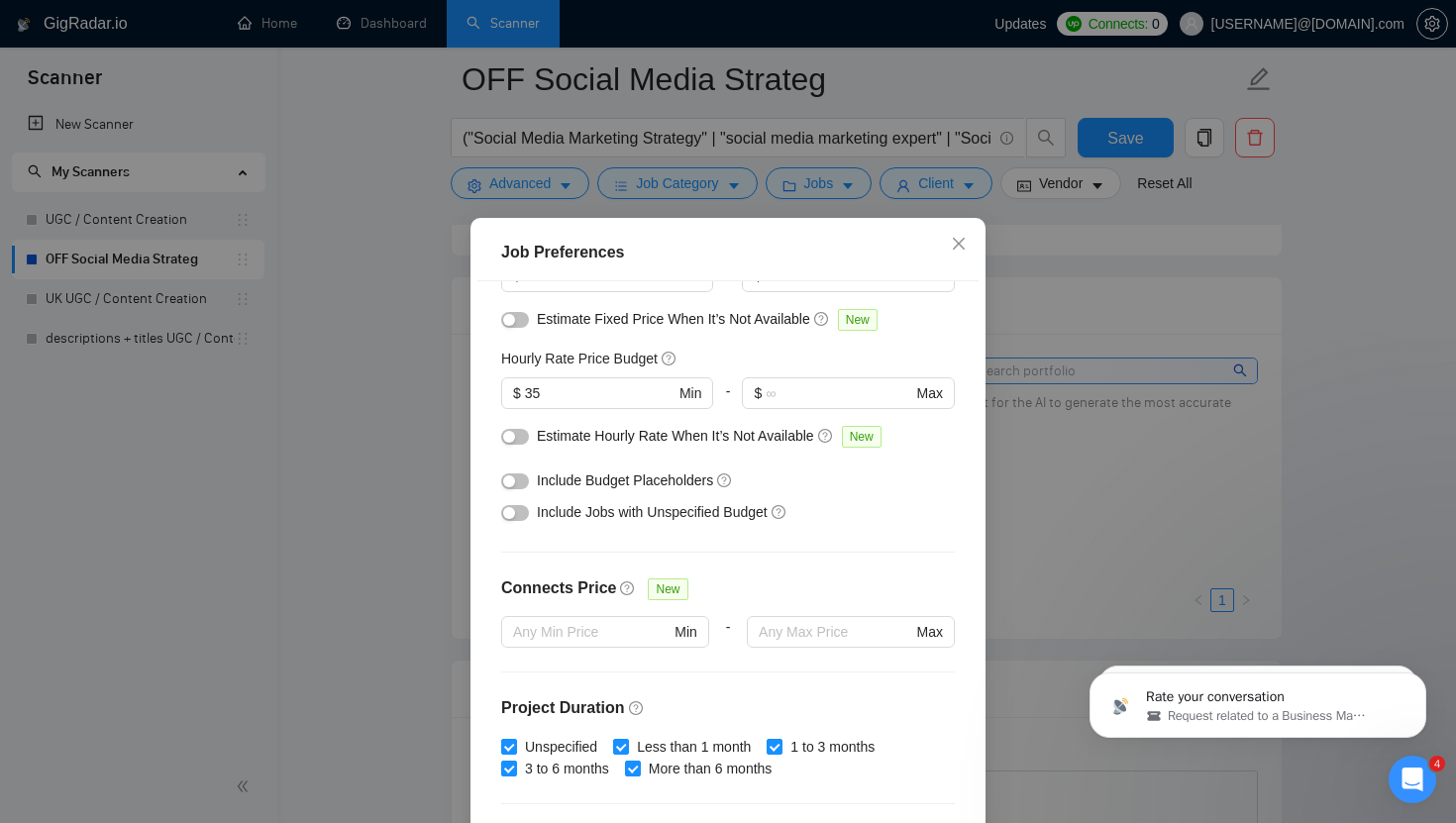 click at bounding box center [515, 437] 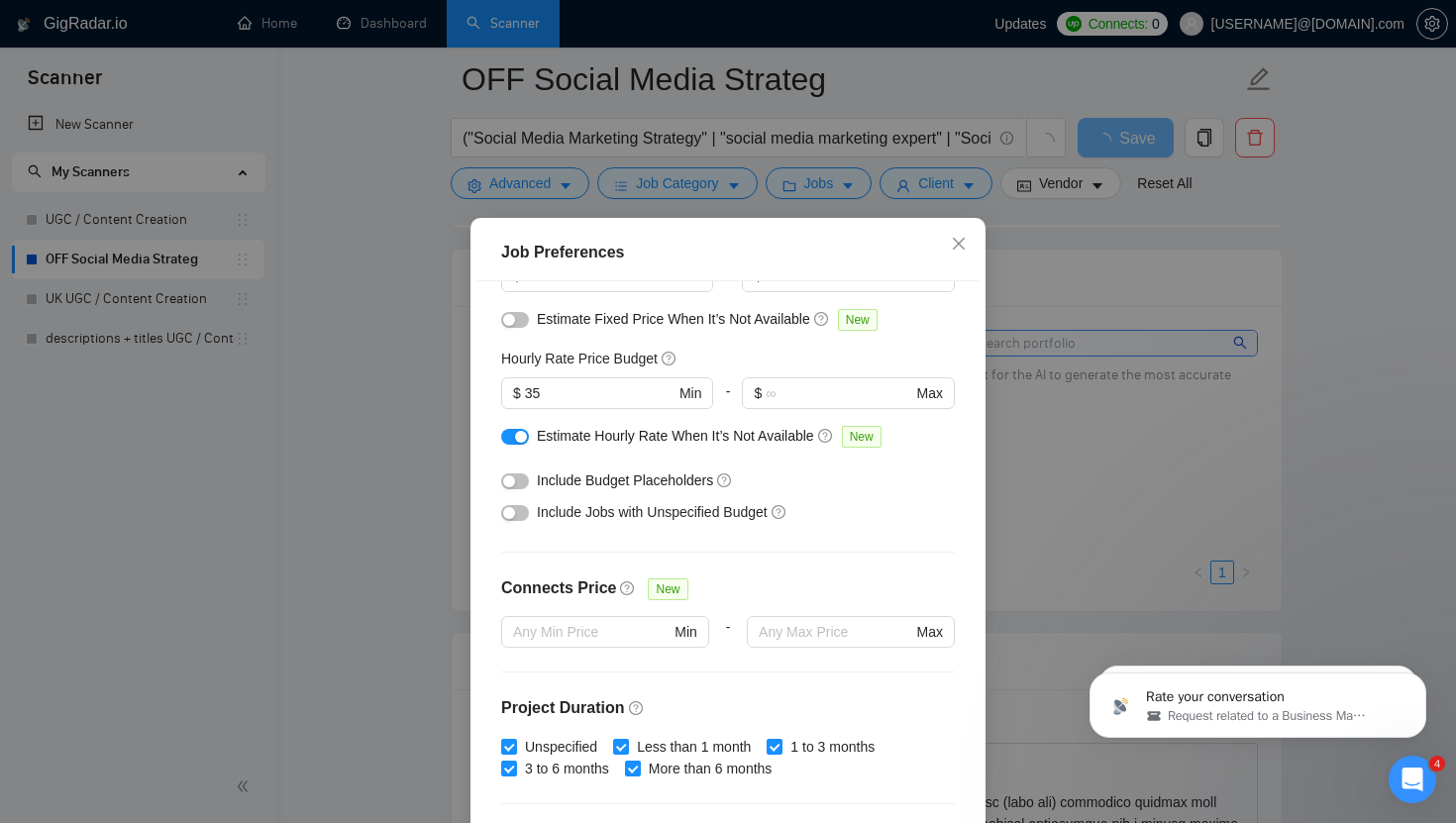 click at bounding box center [509, 481] 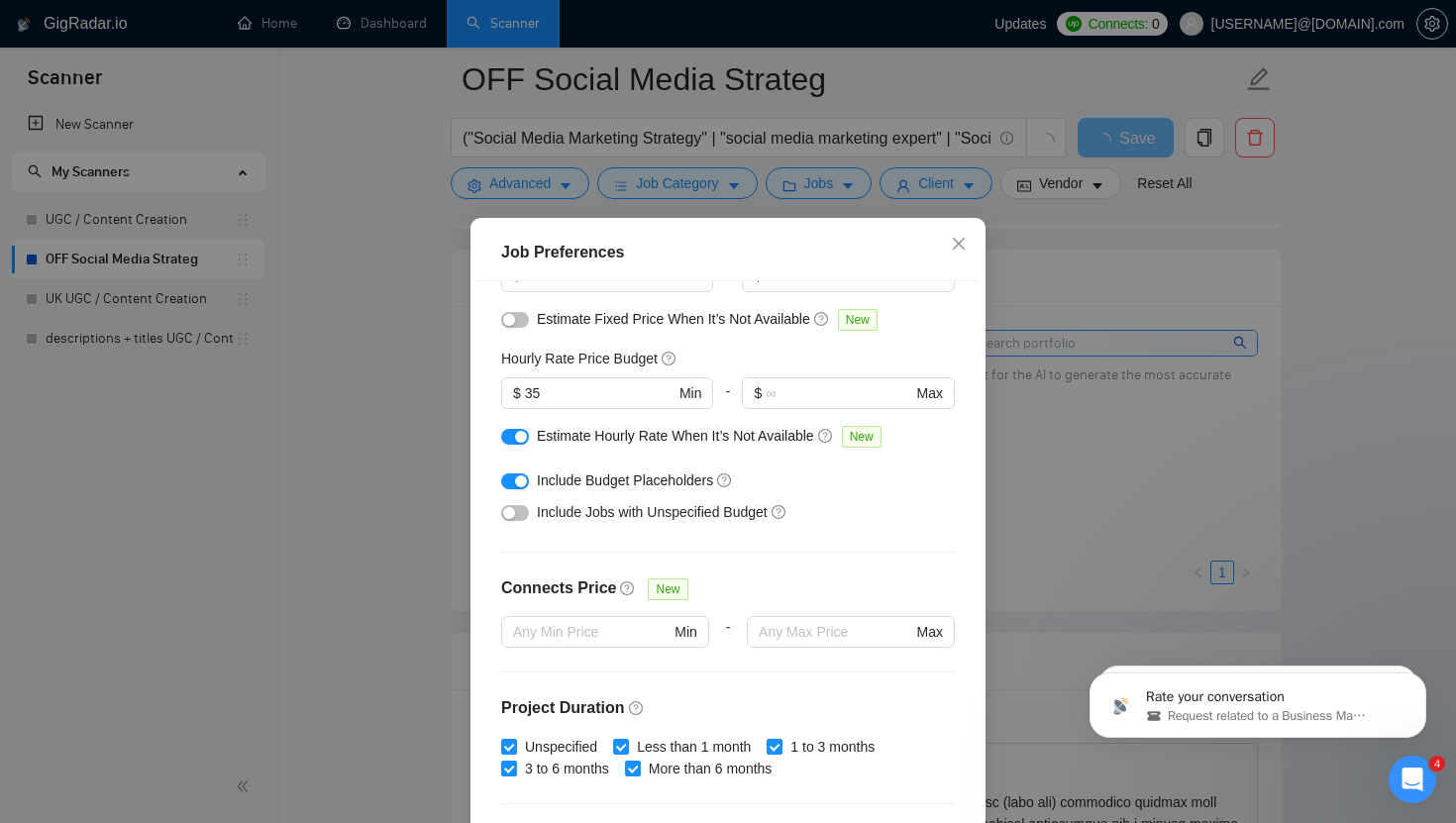 click at bounding box center (509, 513) 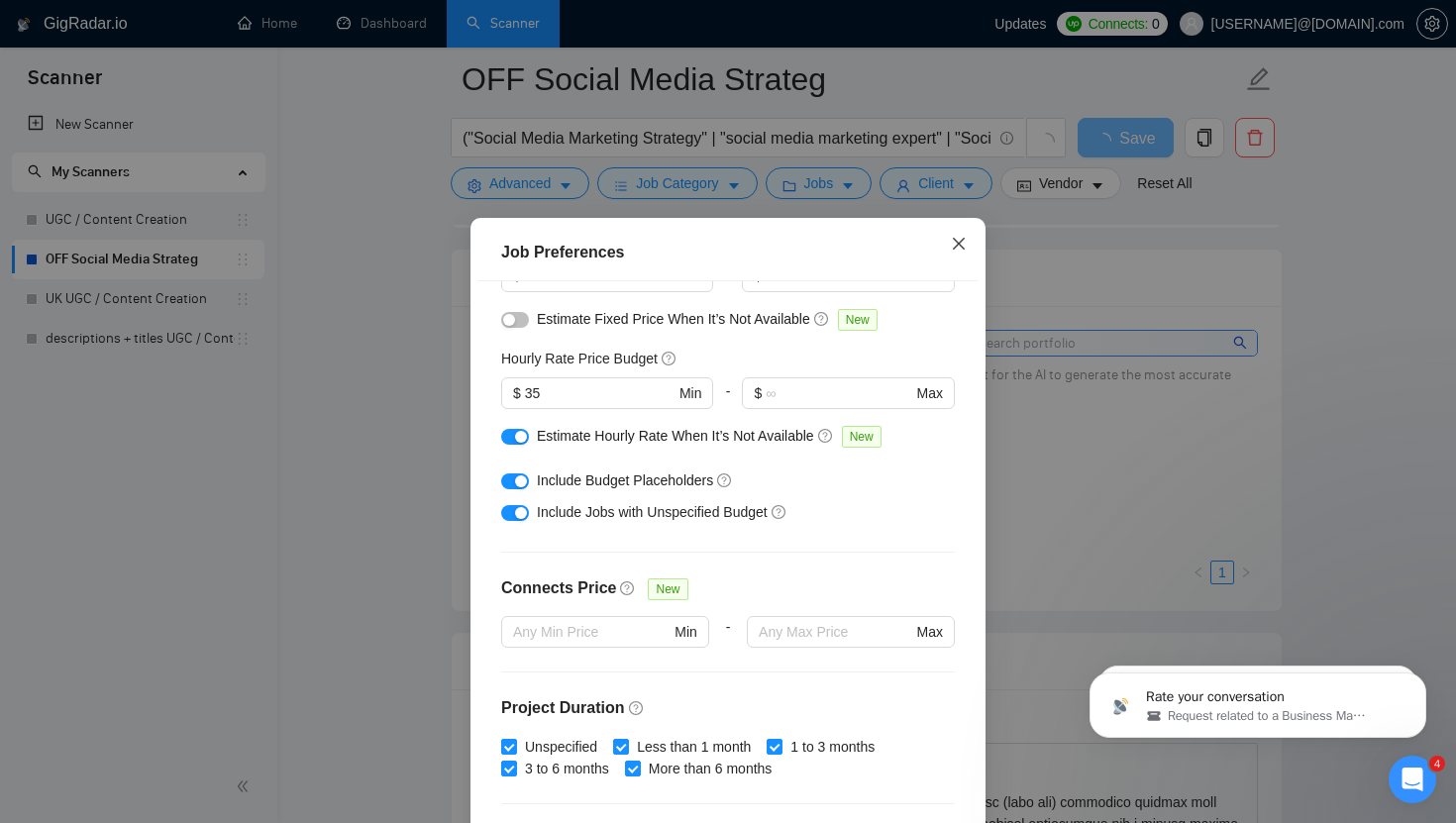 click at bounding box center (959, 245) 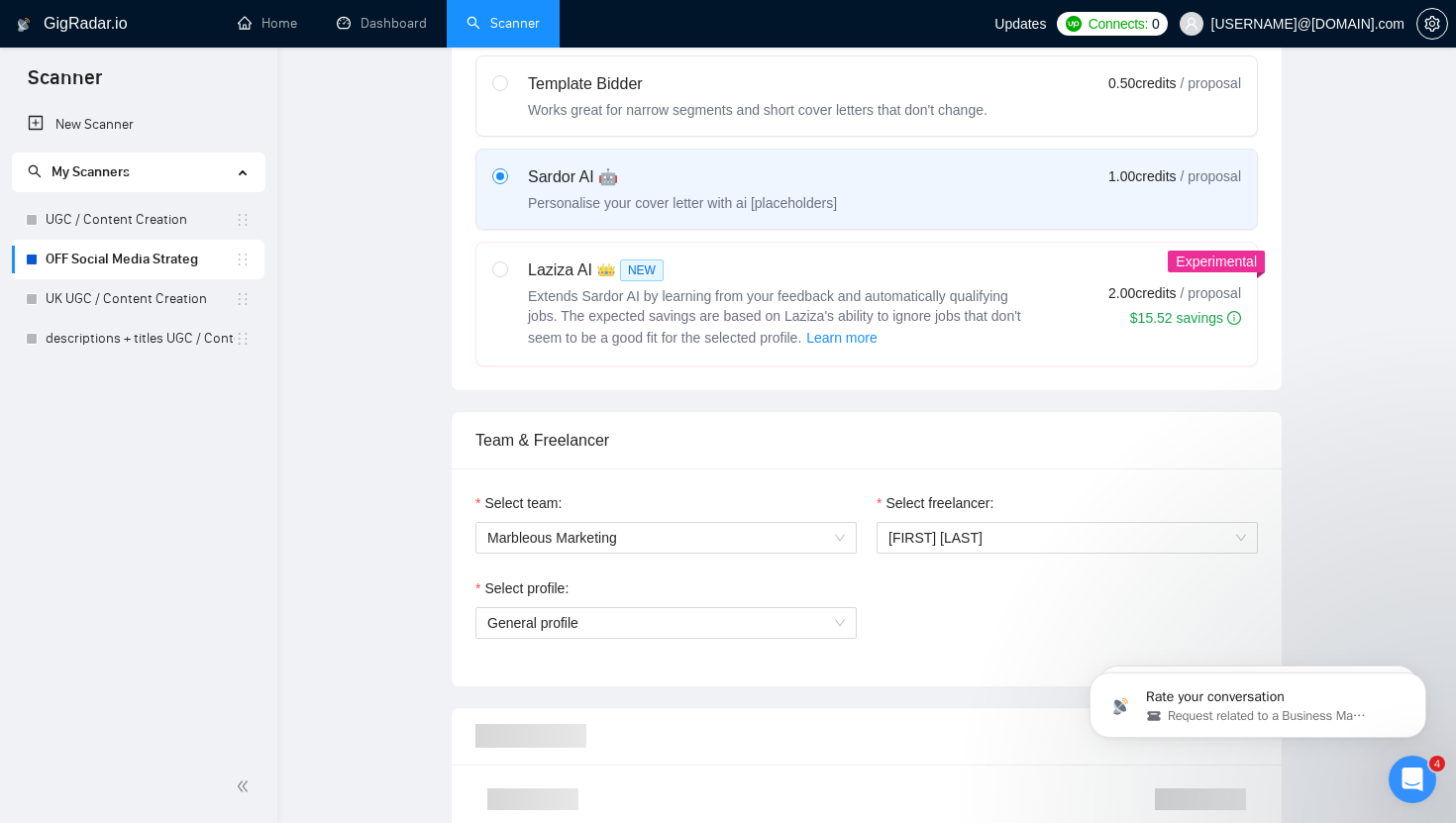 scroll, scrollTop: 0, scrollLeft: 0, axis: both 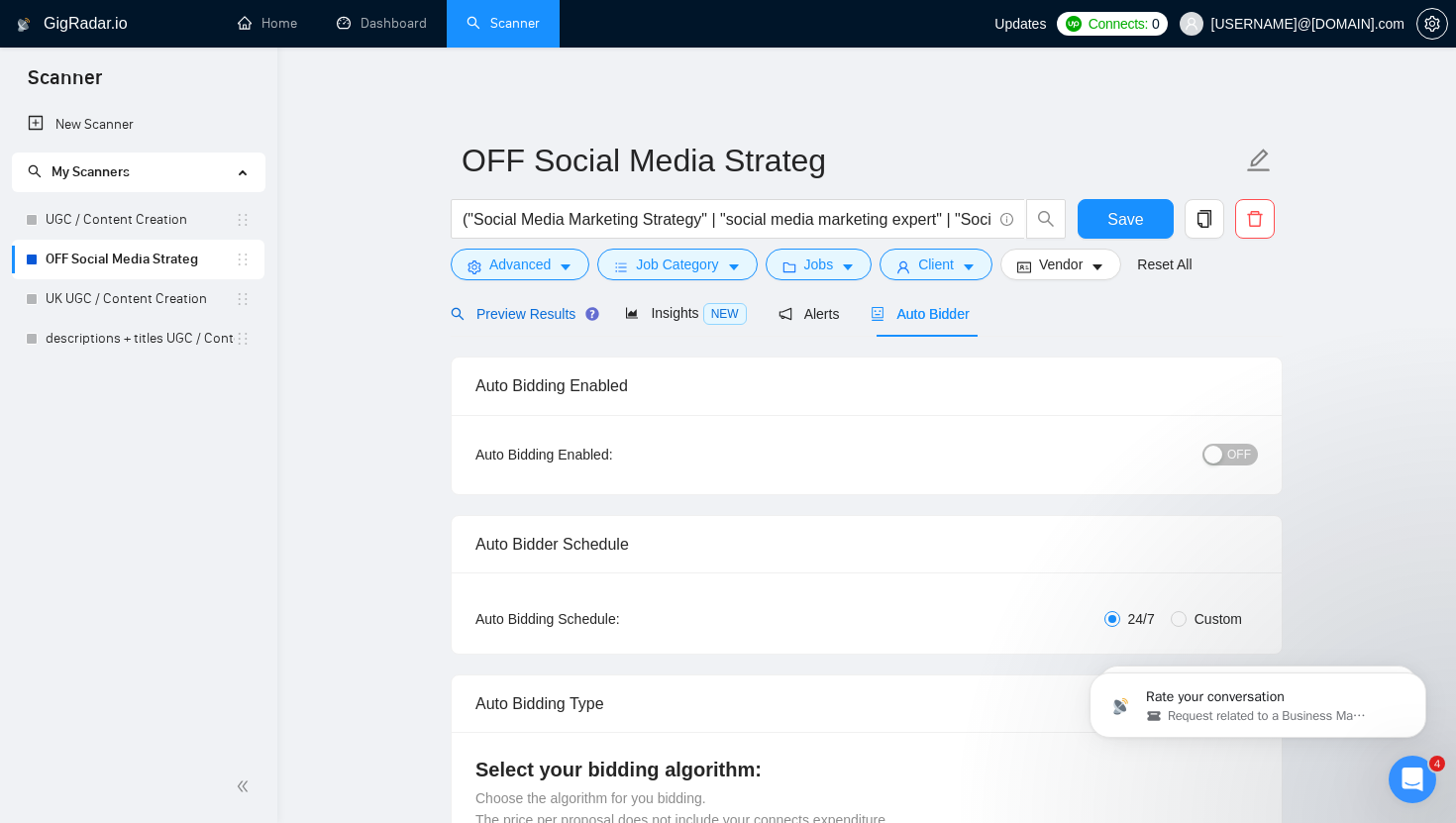 click on "Preview Results" at bounding box center (522, 314) 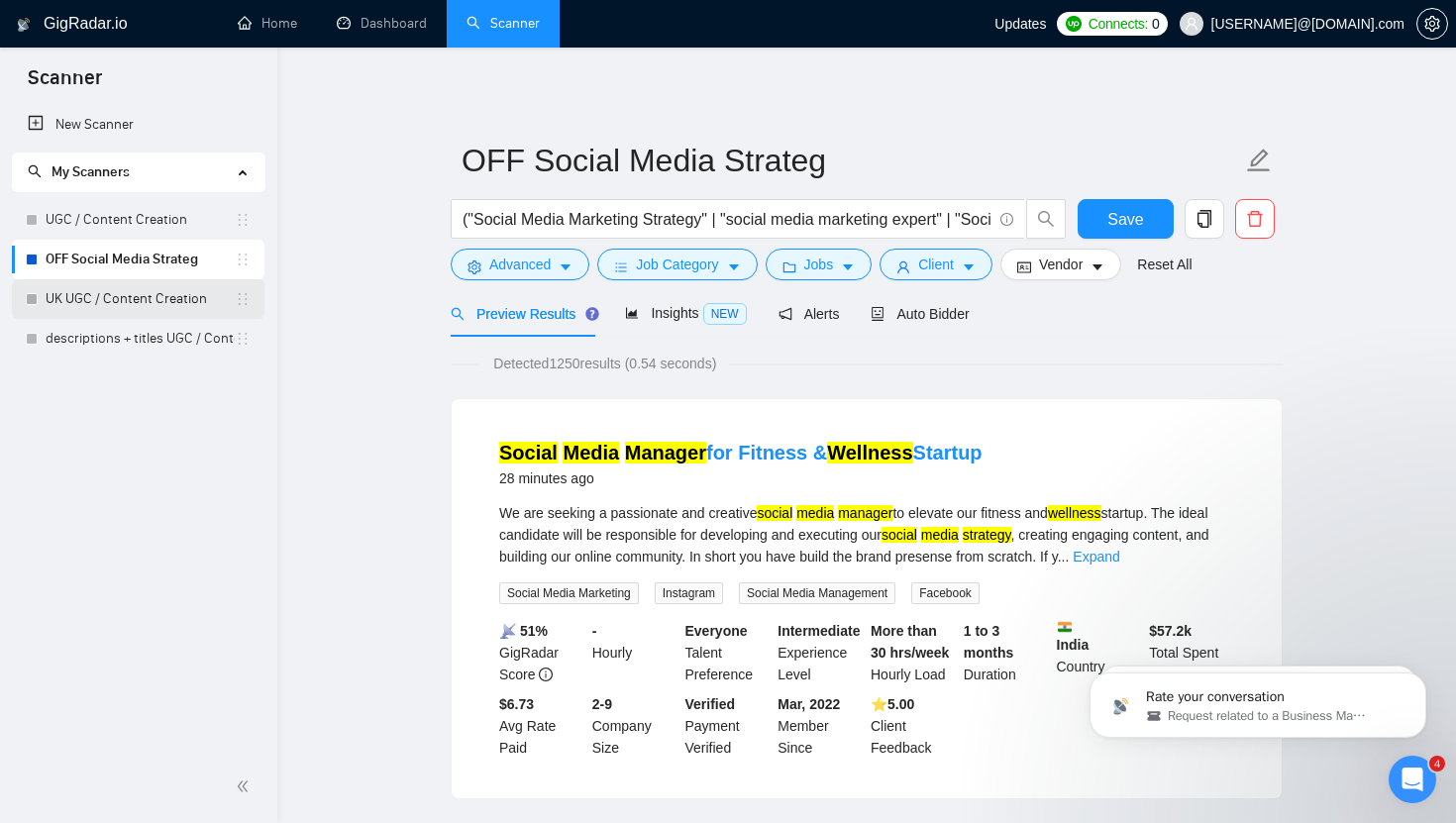 click on "UK UGC / Content Creation" at bounding box center (140, 299) 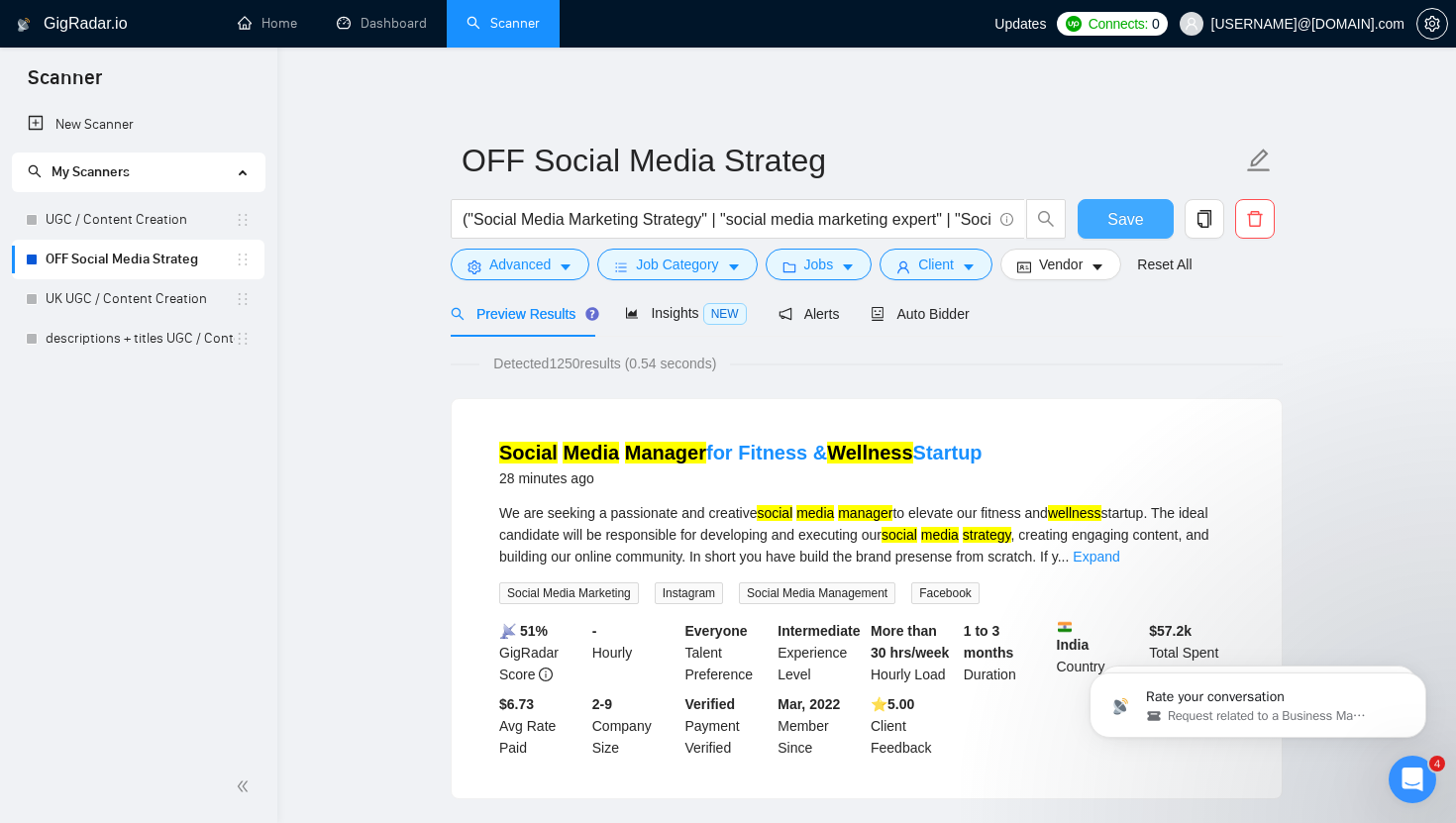 click on "Save" at bounding box center [1125, 219] 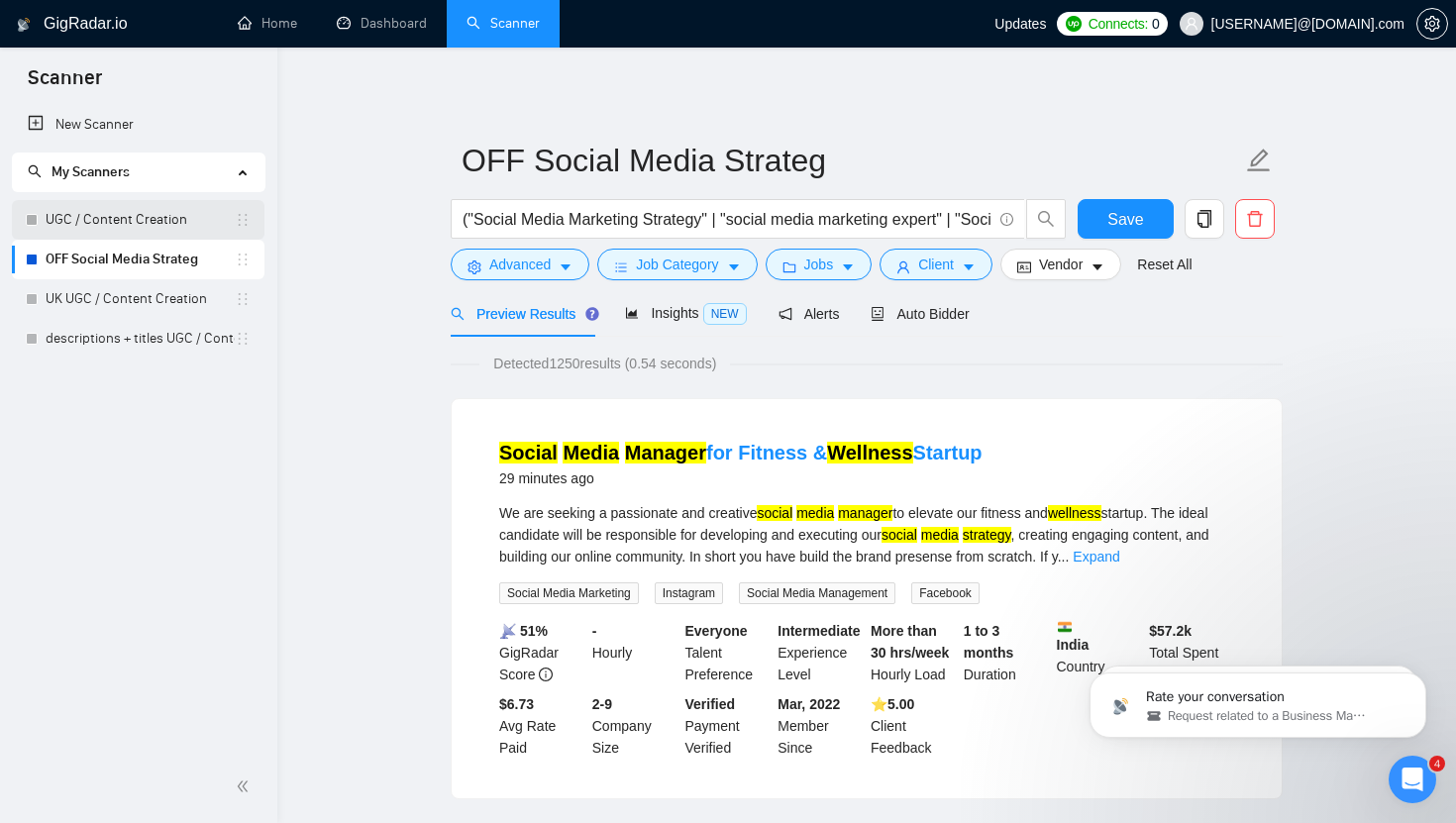 click on "UGC / Content Creation" at bounding box center (140, 220) 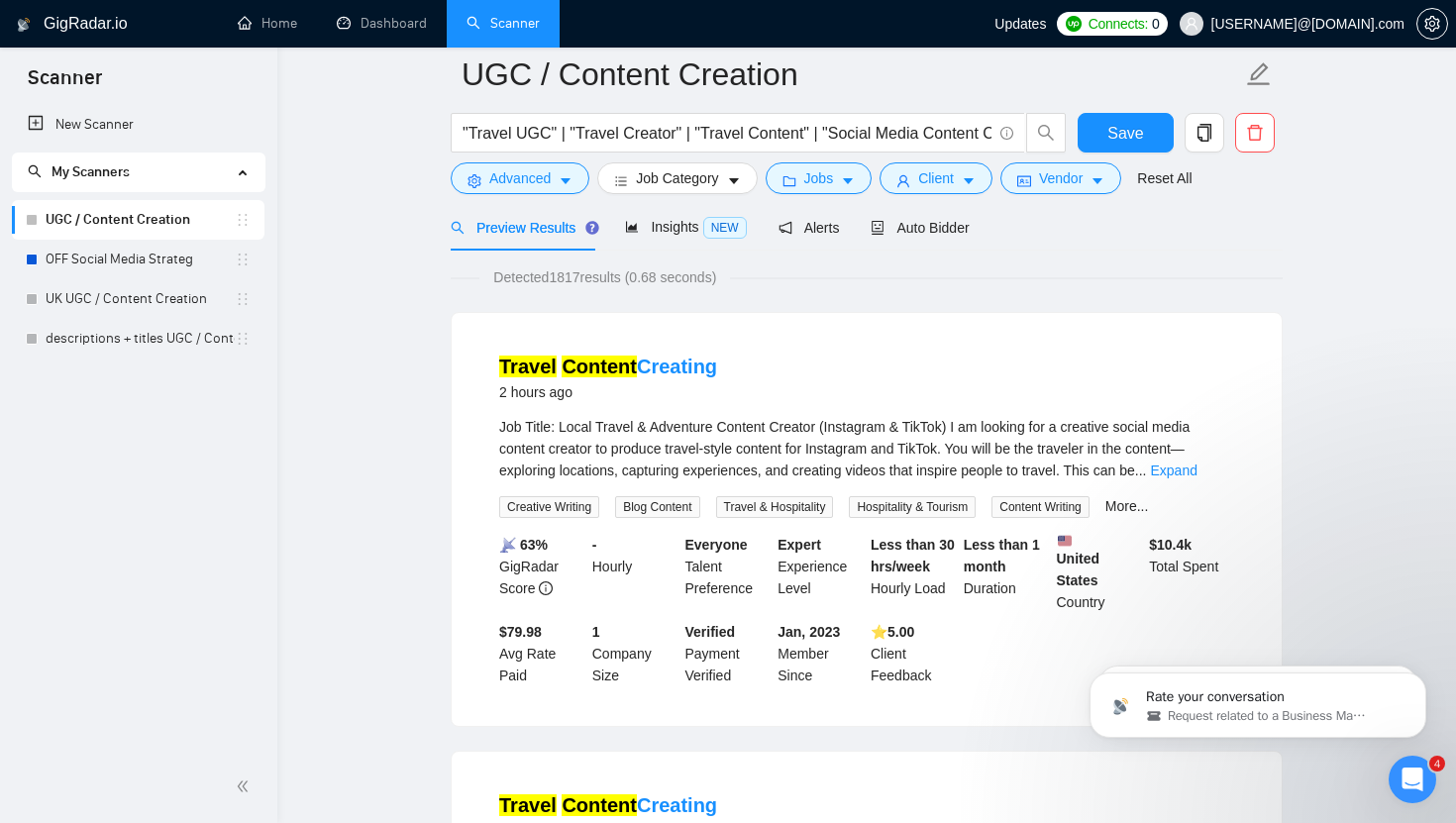 scroll, scrollTop: 70, scrollLeft: 0, axis: vertical 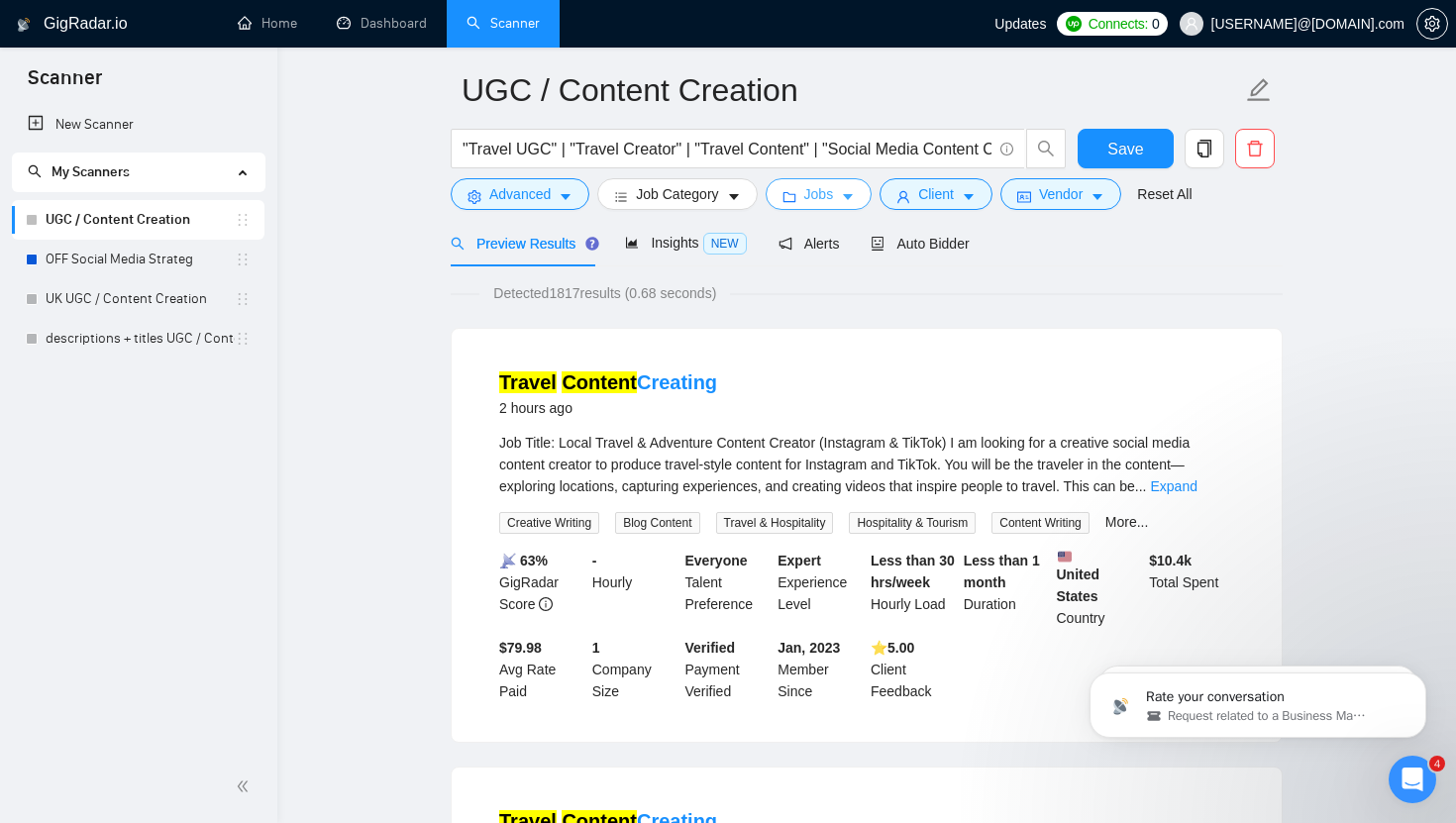 click 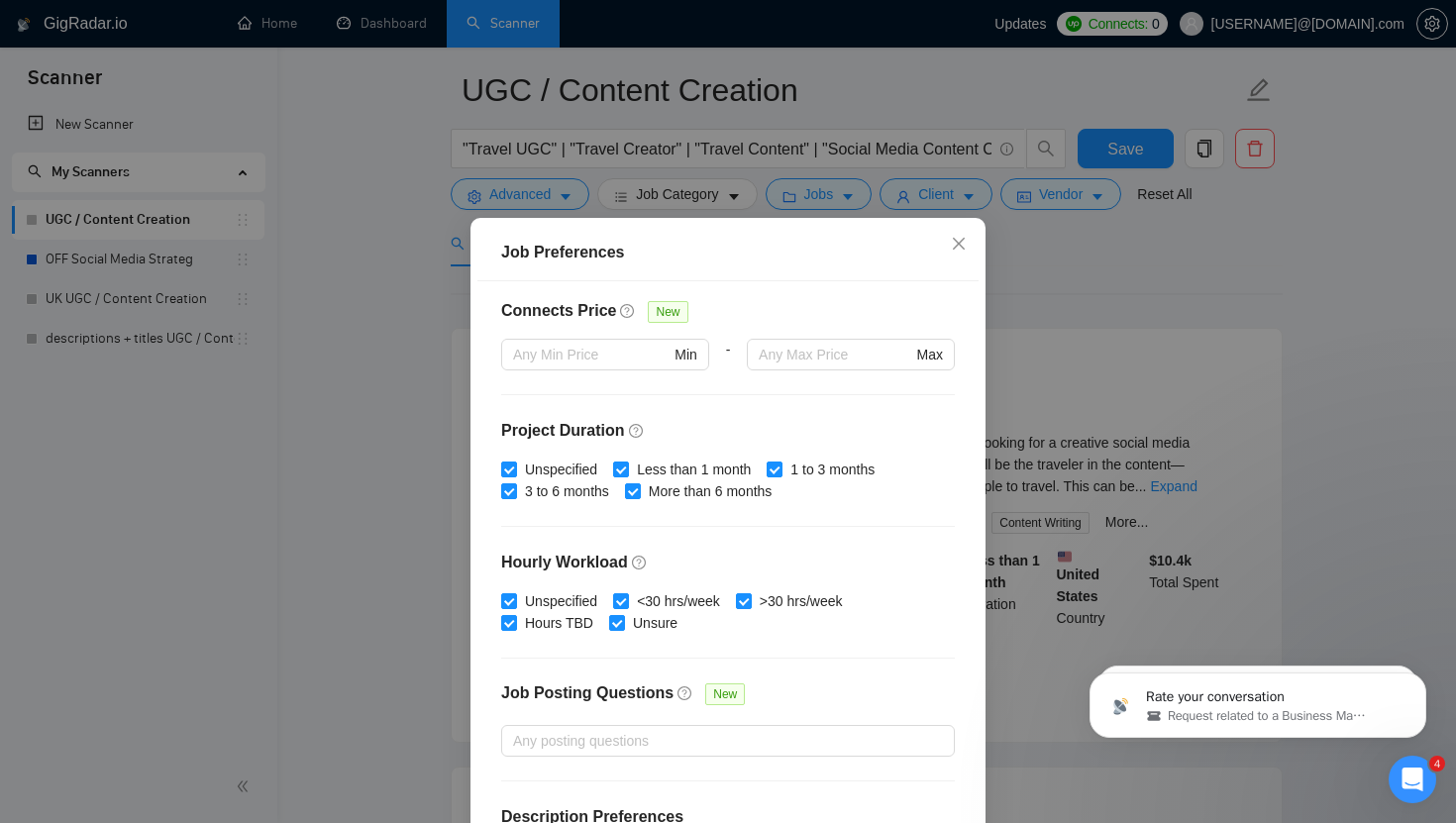scroll, scrollTop: 540, scrollLeft: 0, axis: vertical 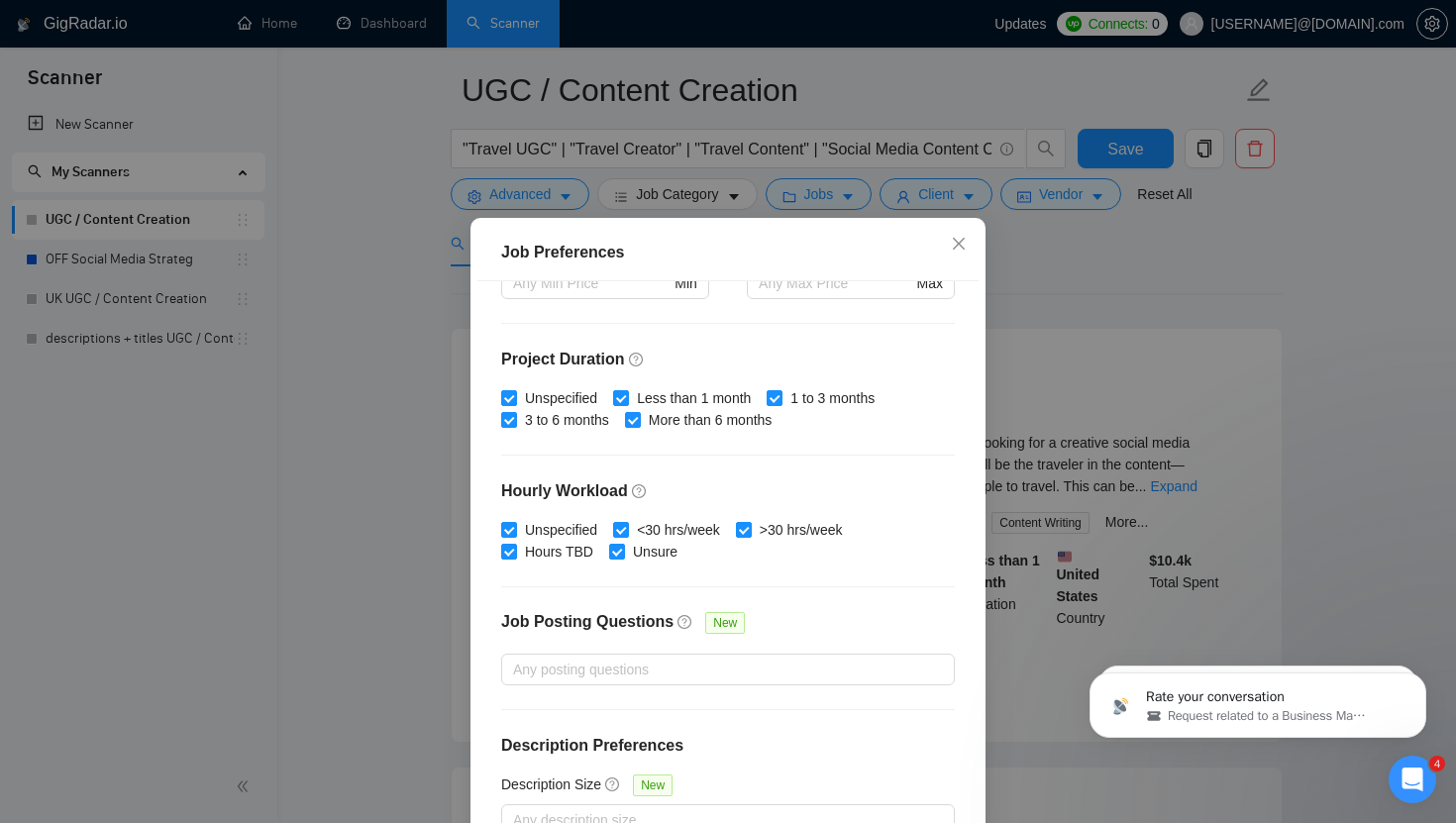 click on "Job Preferences Budget Project Type All Fixed Price Hourly Rate   Fixed Price Budget $ 100 Min - $ Max Estimate Fixed Price When It’s Not Available New   Hourly Rate Price Budget $ 30 Min - $ Max Estimate Hourly Rate When It’s Not Available New Include Budget Placeholders Include Jobs with Unspecified Budget   Connects Price New Min - Max Project Duration   Unspecified Less than 1 month 1 to 3 months 3 to 6 months More than 6 months Hourly Workload   Unspecified <30 hrs/week >30 hrs/week Hours TBD Unsure Job Posting Questions New   Any posting questions Description Preferences Description Size New   Any description size Reset OK" at bounding box center (728, 411) 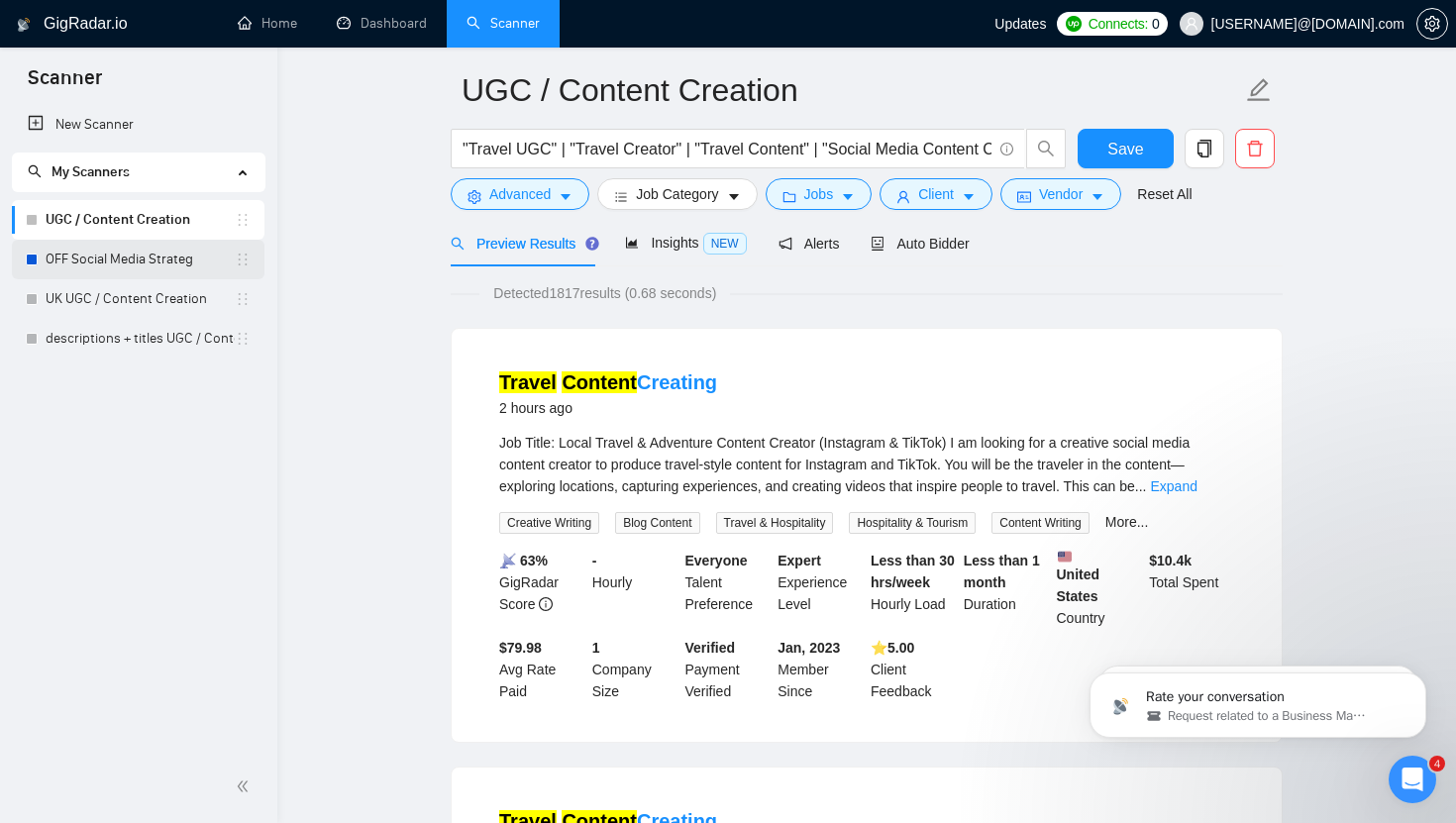 click on "OFF Social Media Strateg" at bounding box center (140, 259) 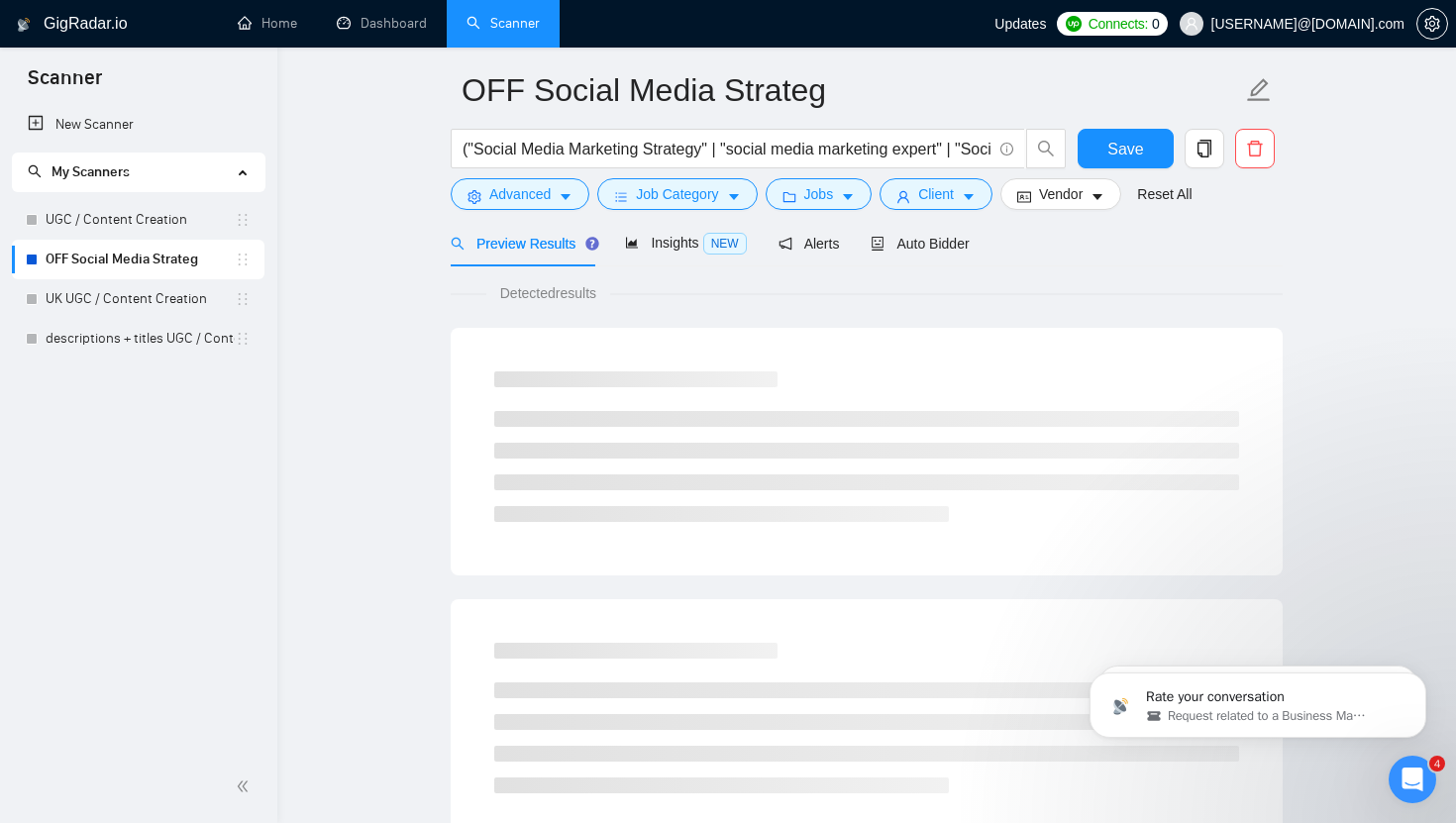 scroll, scrollTop: 0, scrollLeft: 0, axis: both 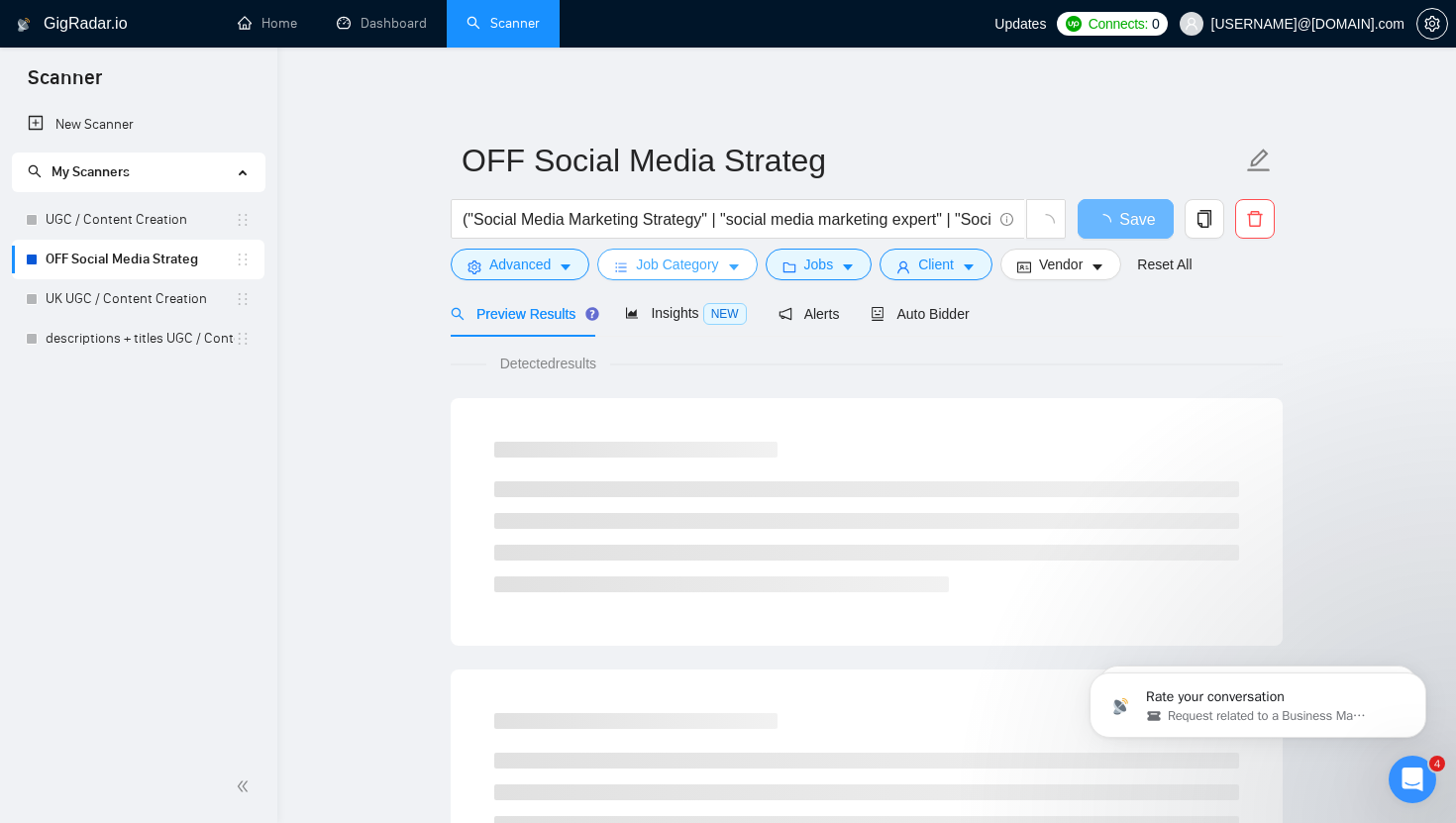 click on "Job Category" at bounding box center [676, 264] 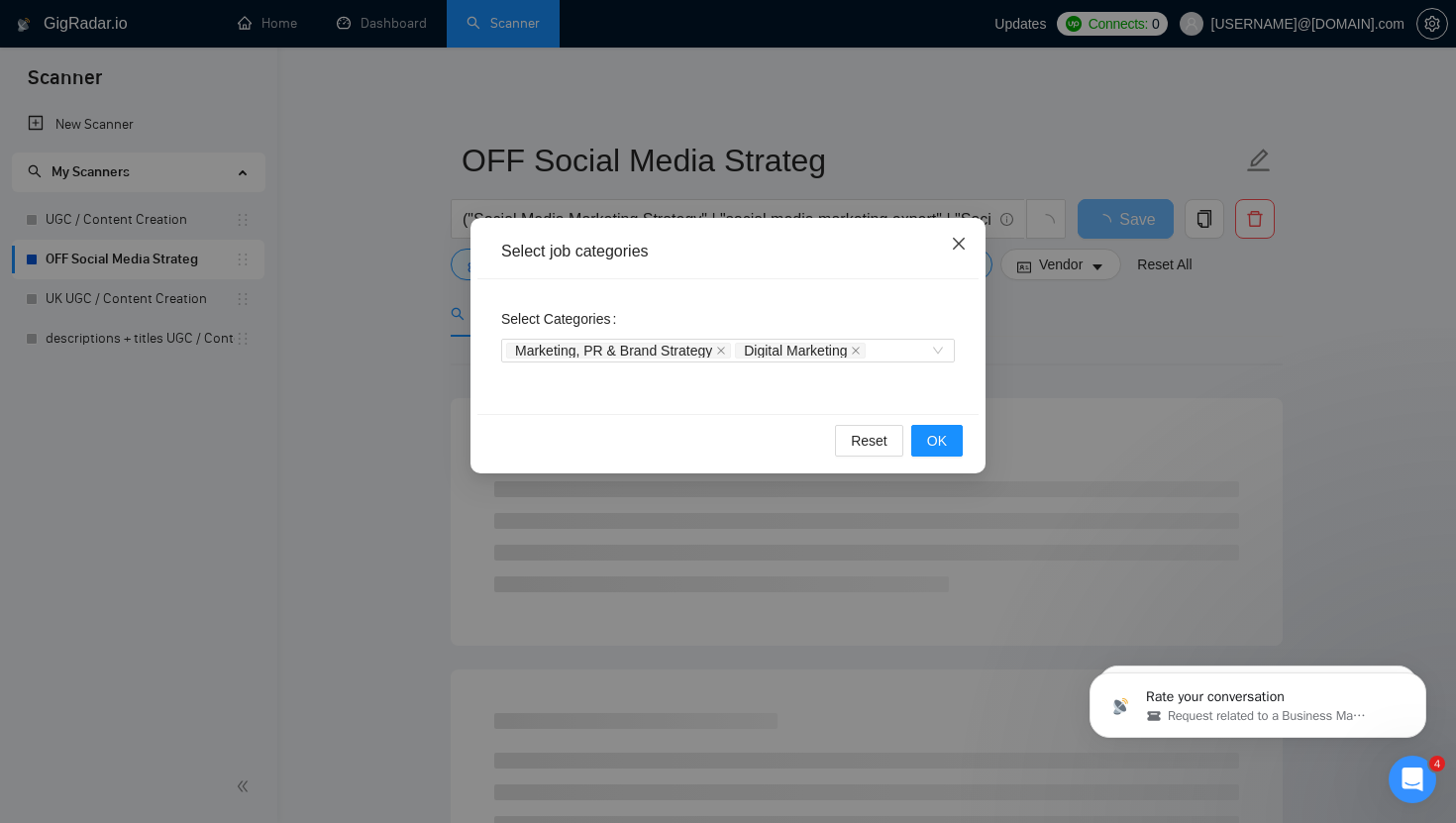 click 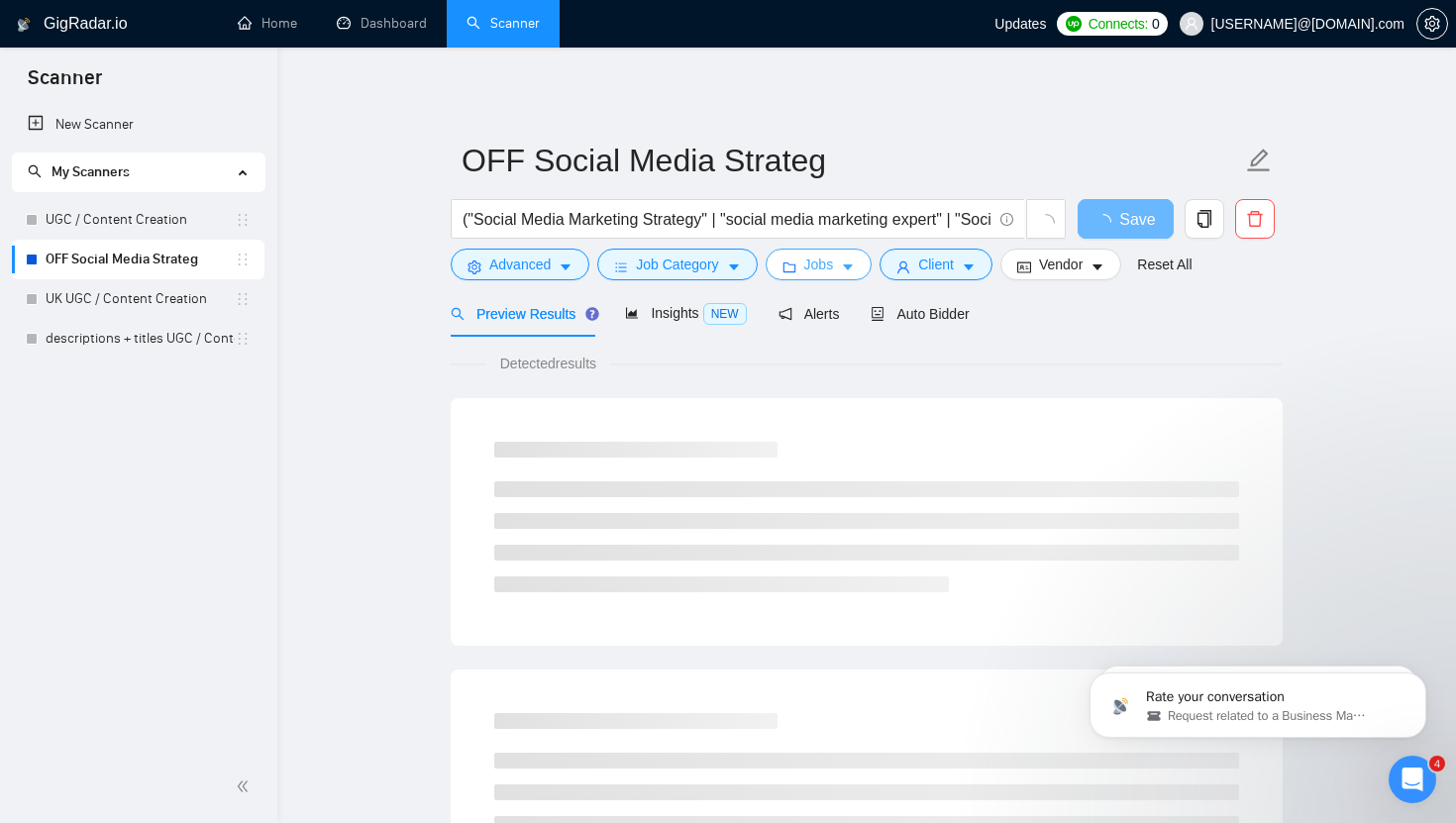 click on "Jobs" at bounding box center [819, 264] 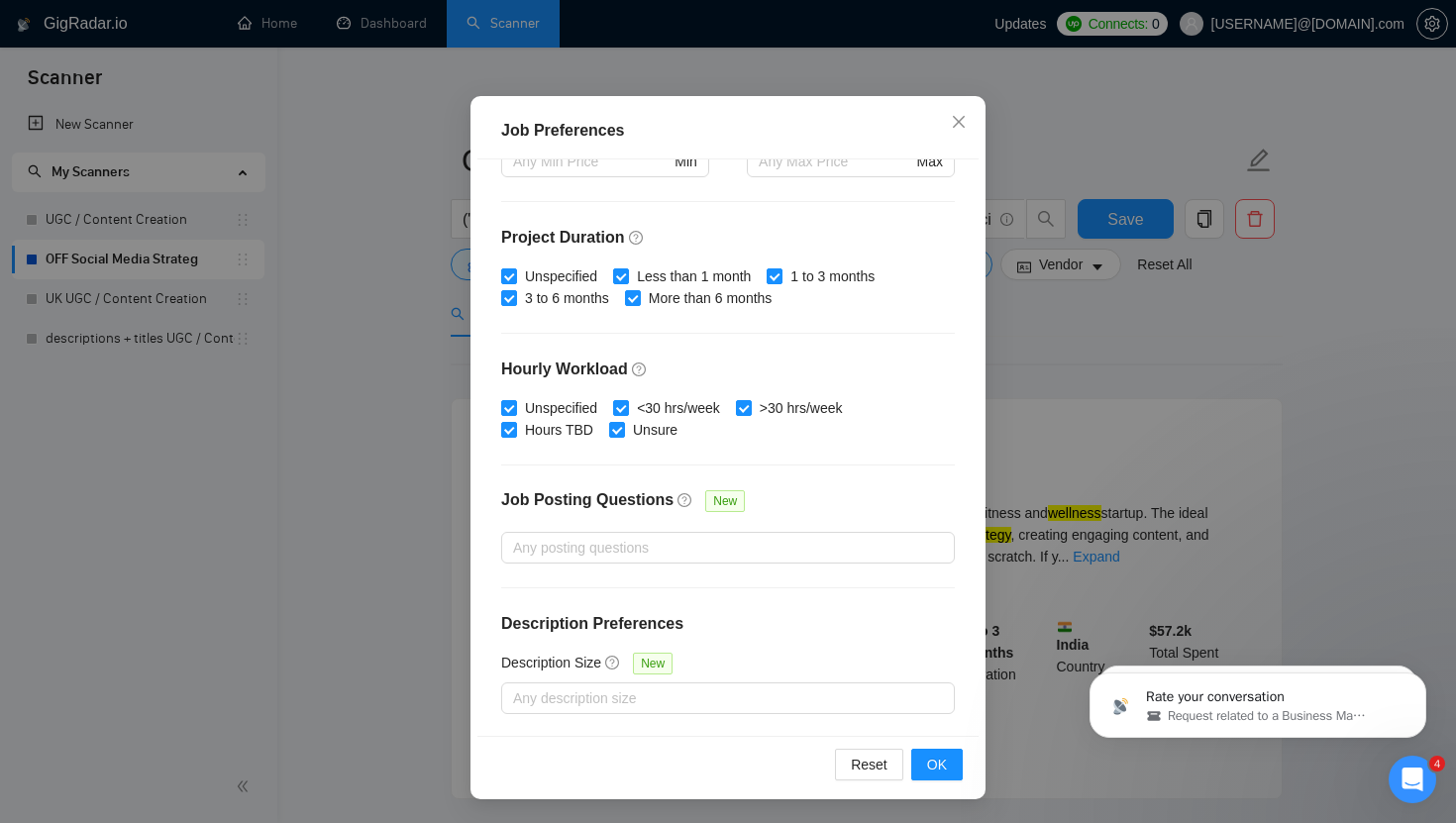 scroll, scrollTop: 0, scrollLeft: 0, axis: both 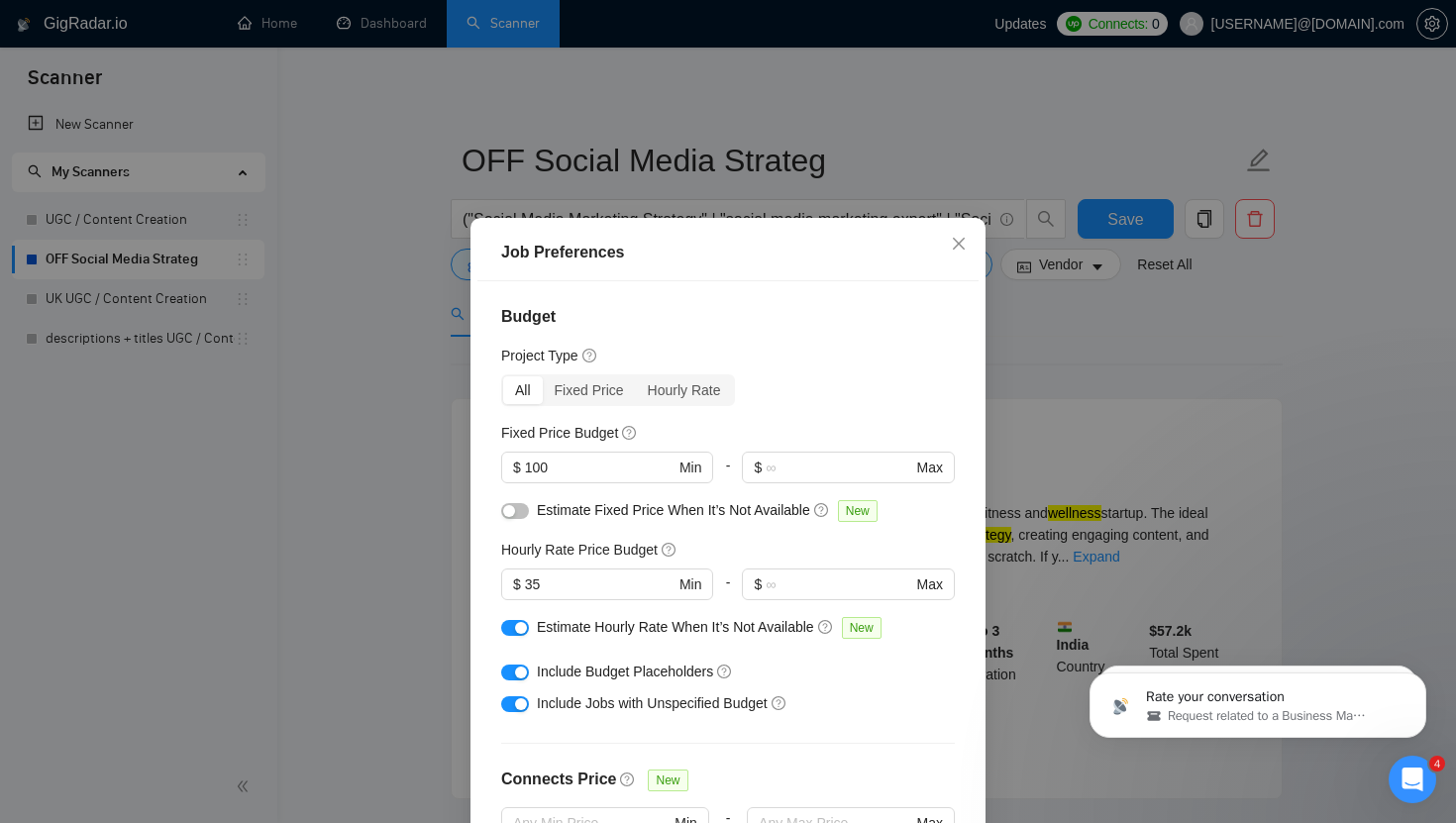 click at bounding box center (521, 672) 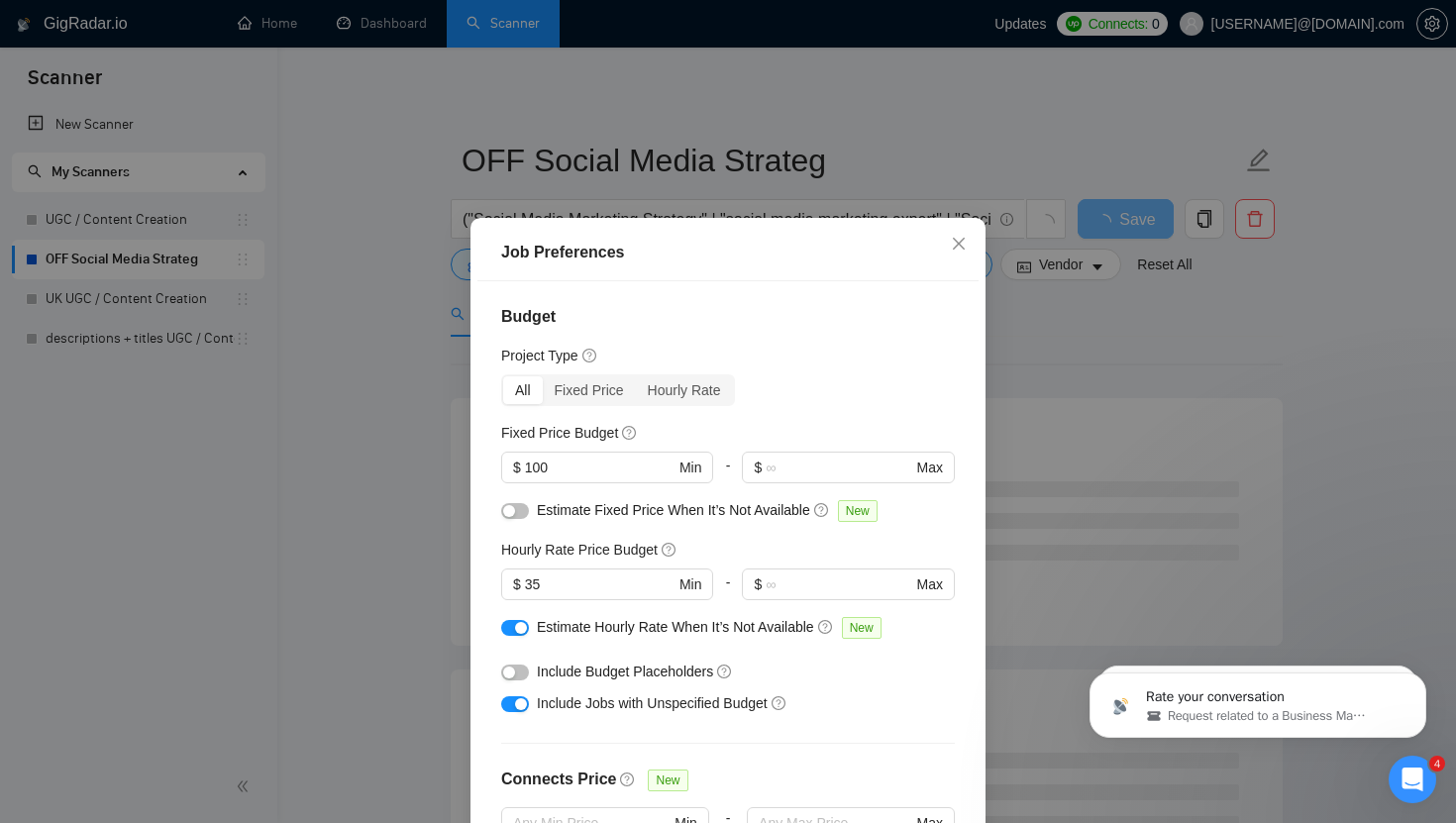 click on "Job Preferences Budget Project Type All Fixed Price Hourly Rate   Fixed Price Budget $ 100 Min - $ Max Estimate Fixed Price When It’s Not Available New   Hourly Rate Price Budget $ 35 Min - $ Max Estimate Hourly Rate When It’s Not Available New Include Budget Placeholders Include Jobs with Unspecified Budget   Connects Price New Min - Max Project Duration   Unspecified Less than 1 month 1 to 3 months 3 to 6 months More than 6 months Hourly Workload   Unspecified <30 hrs/week >30 hrs/week Hours TBD Unsure Job Posting Questions New   Any posting questions Description Preferences Description Size New   Any description size Reset OK" at bounding box center (728, 411) 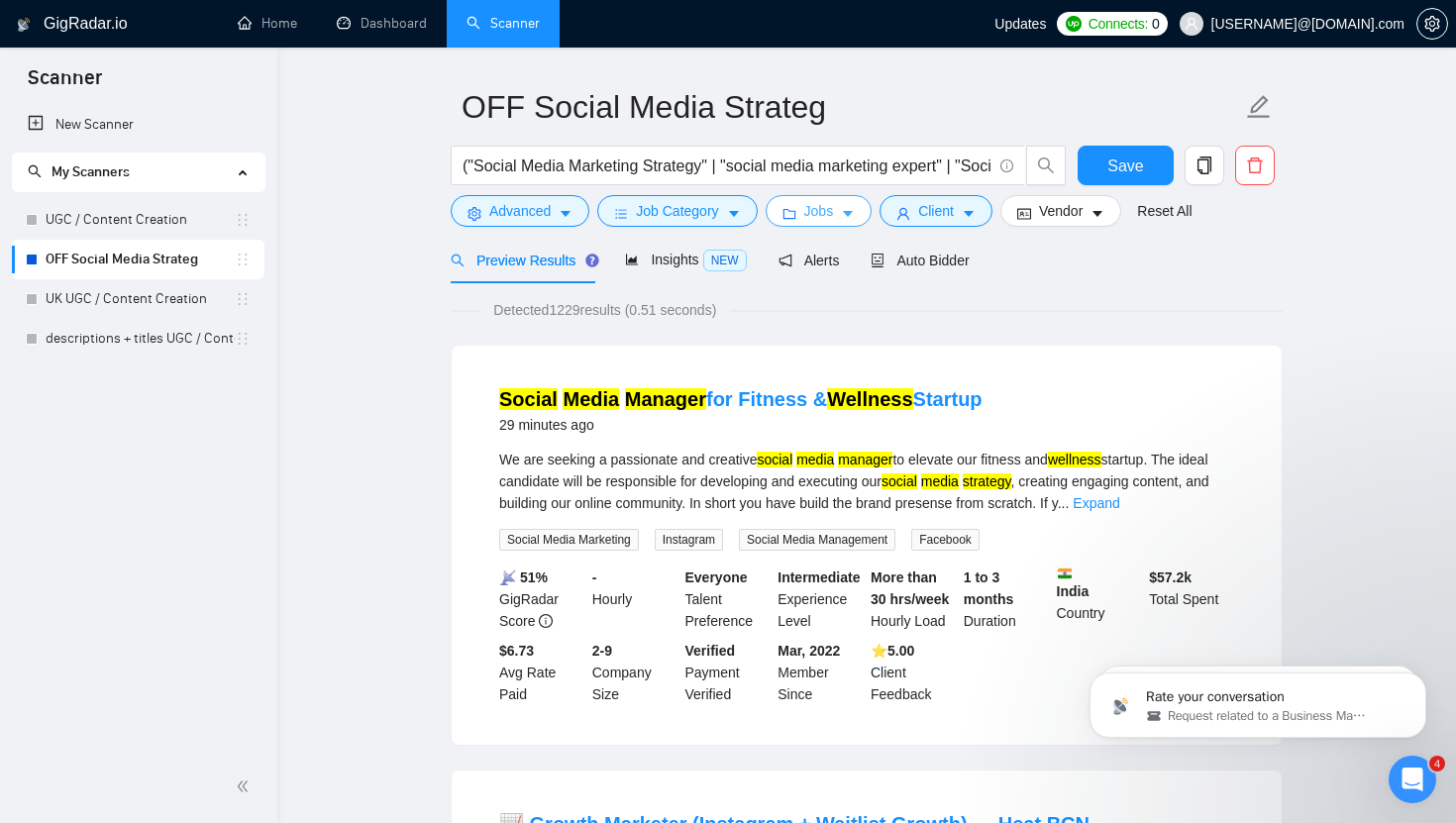 scroll, scrollTop: 60, scrollLeft: 0, axis: vertical 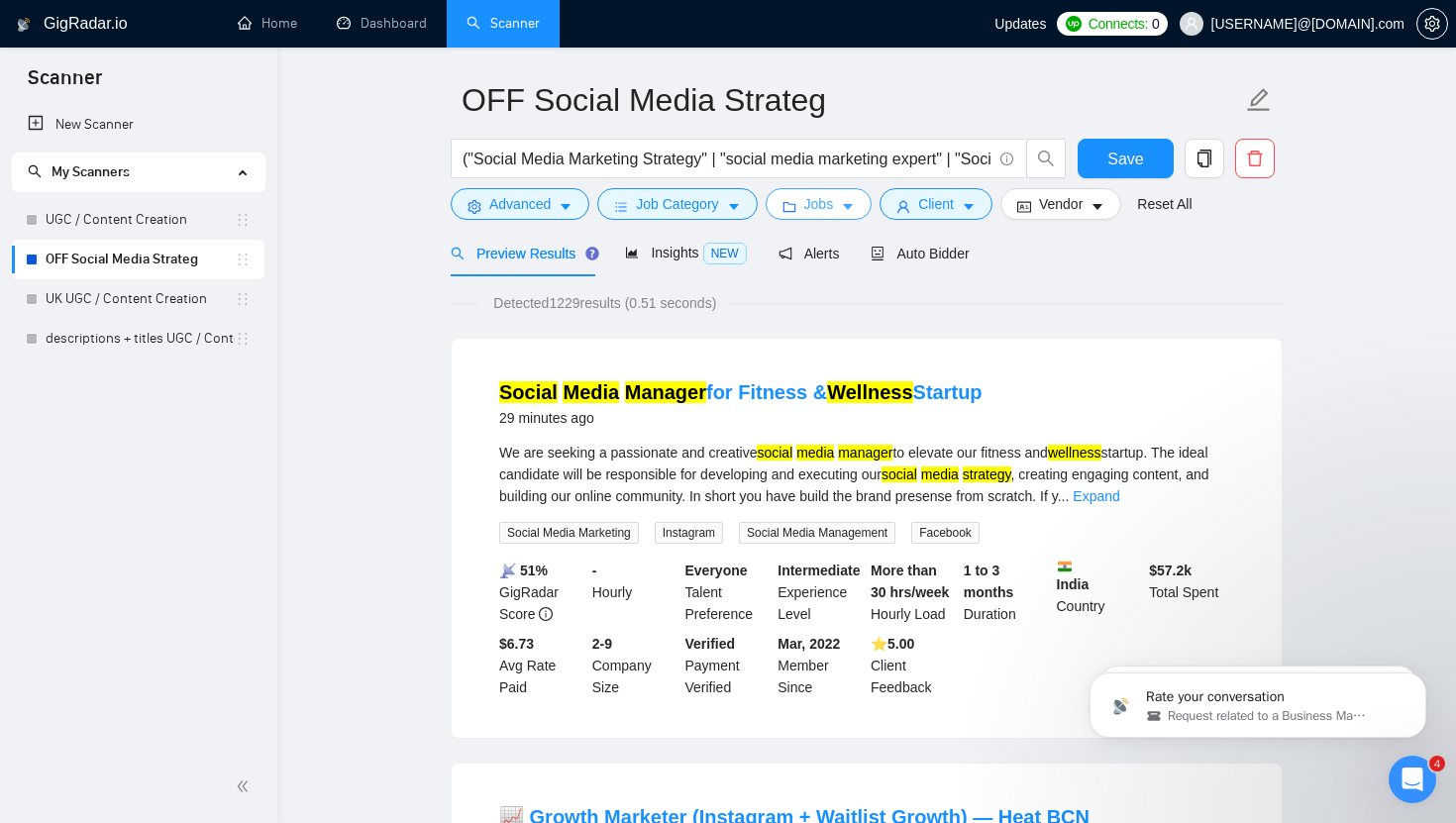 click on "Jobs" at bounding box center (819, 204) 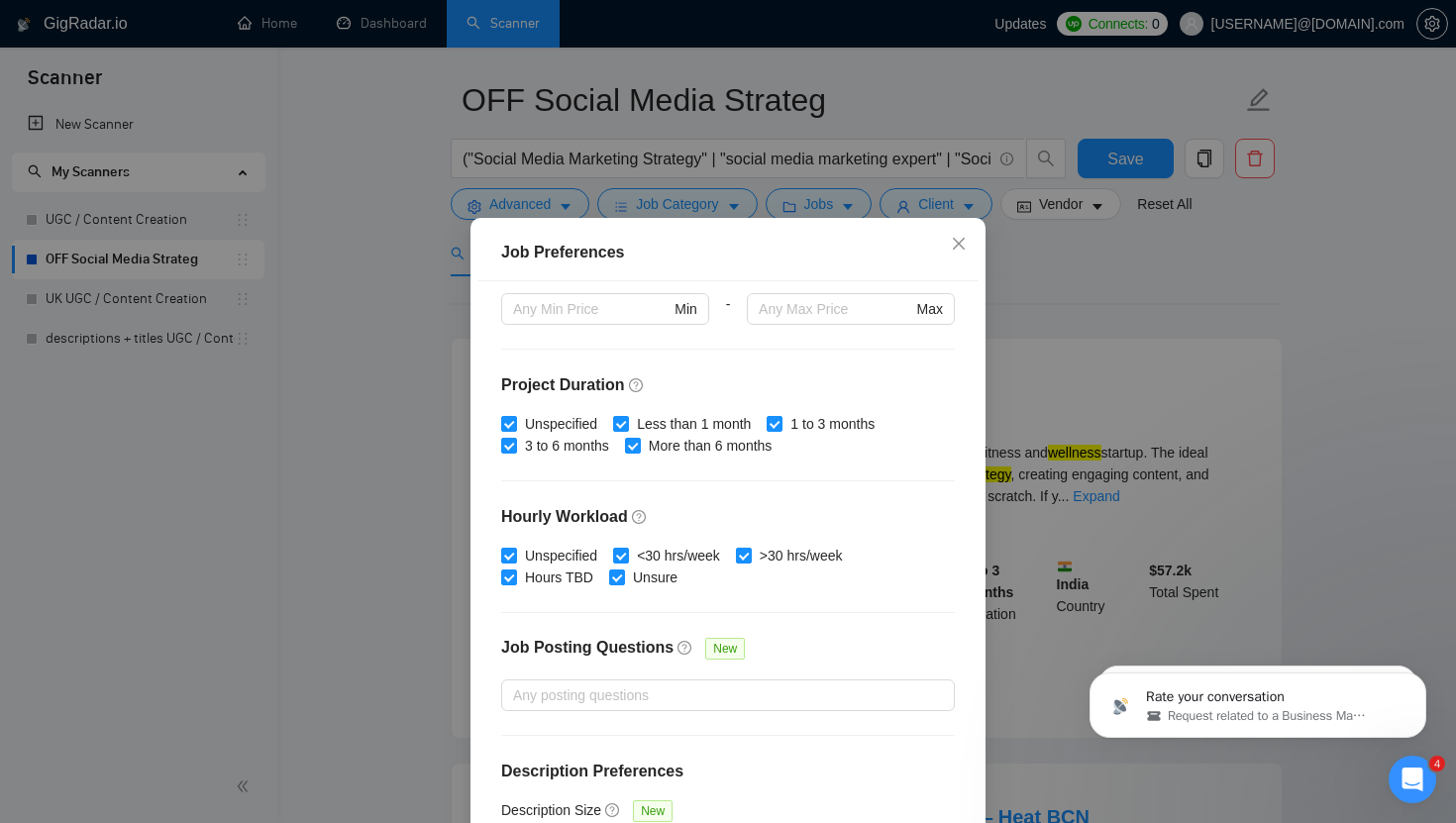 scroll, scrollTop: 540, scrollLeft: 0, axis: vertical 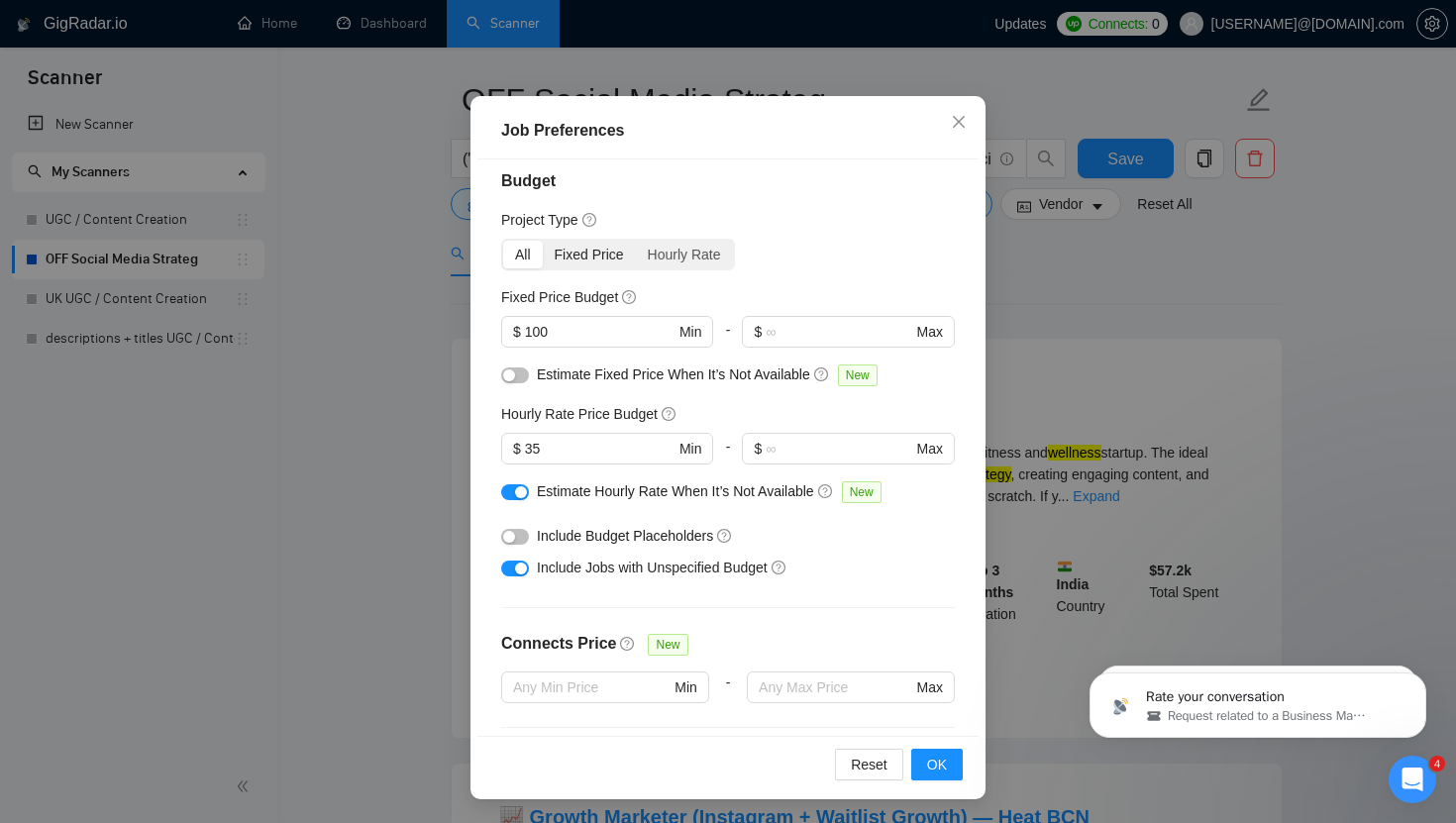 click on "Fixed Price" at bounding box center (589, 255) 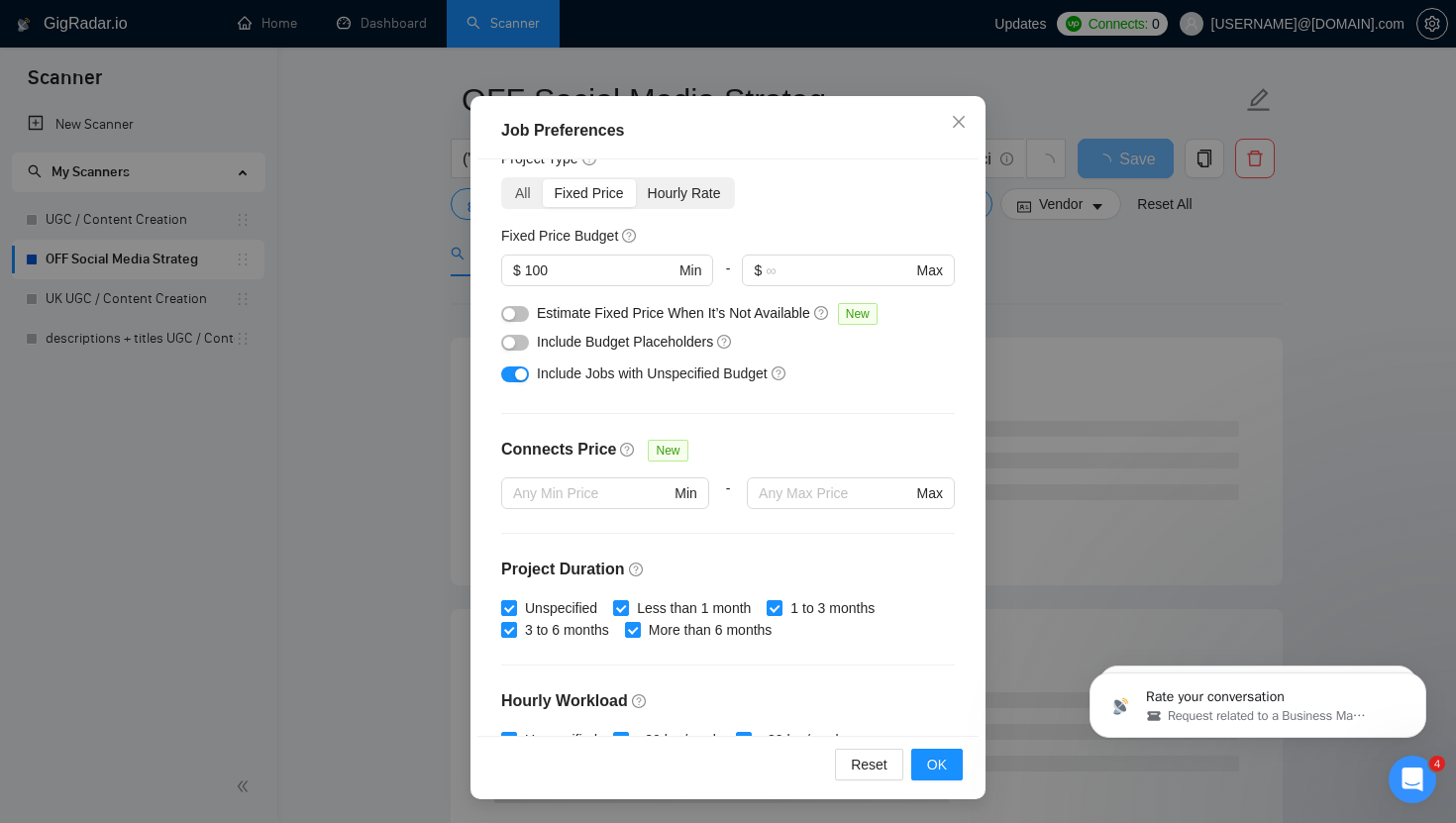 scroll, scrollTop: 38, scrollLeft: 0, axis: vertical 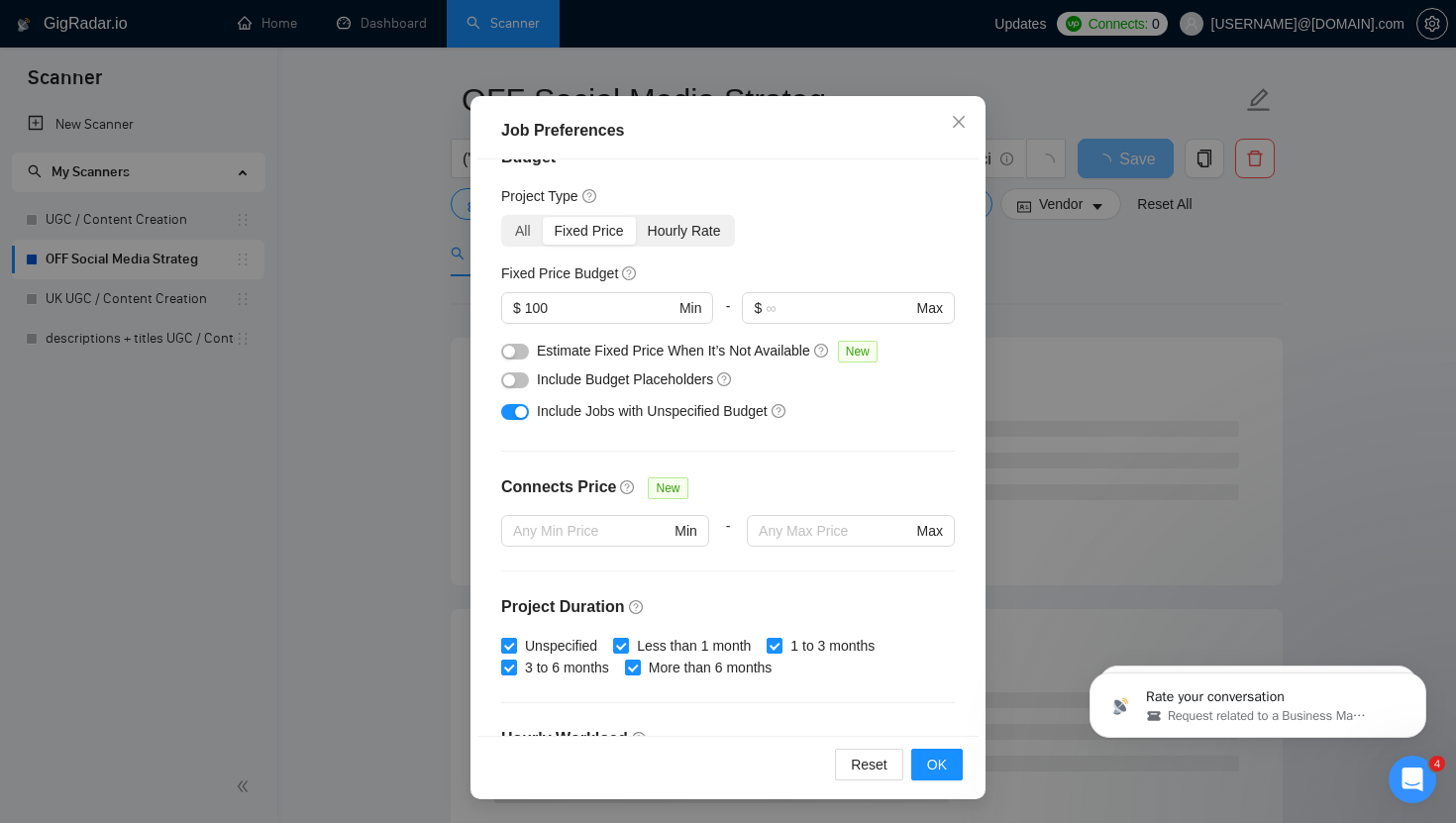 click on "Hourly Rate" at bounding box center (684, 231) 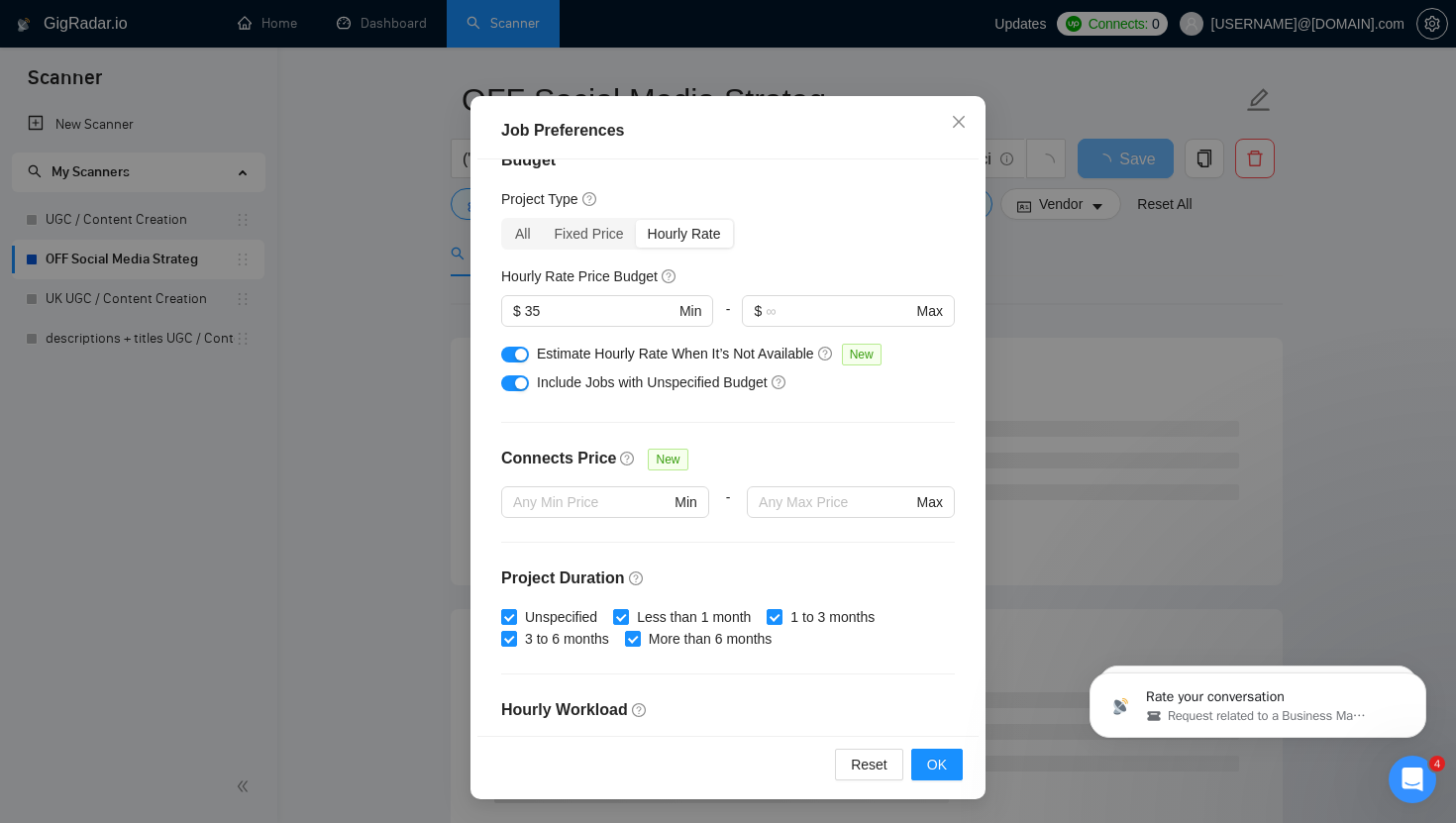 scroll, scrollTop: 0, scrollLeft: 0, axis: both 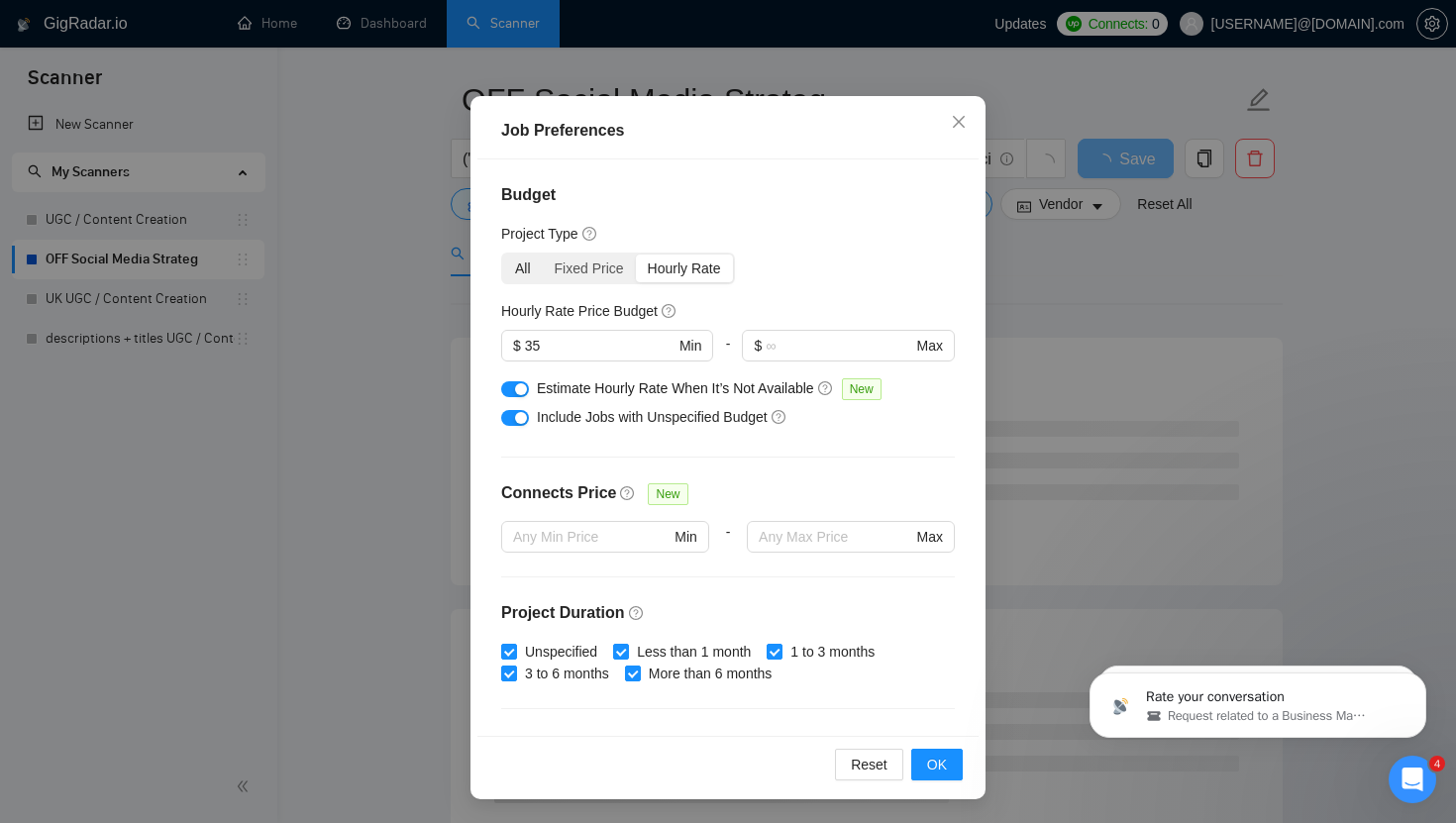 click on "All" at bounding box center [523, 268] 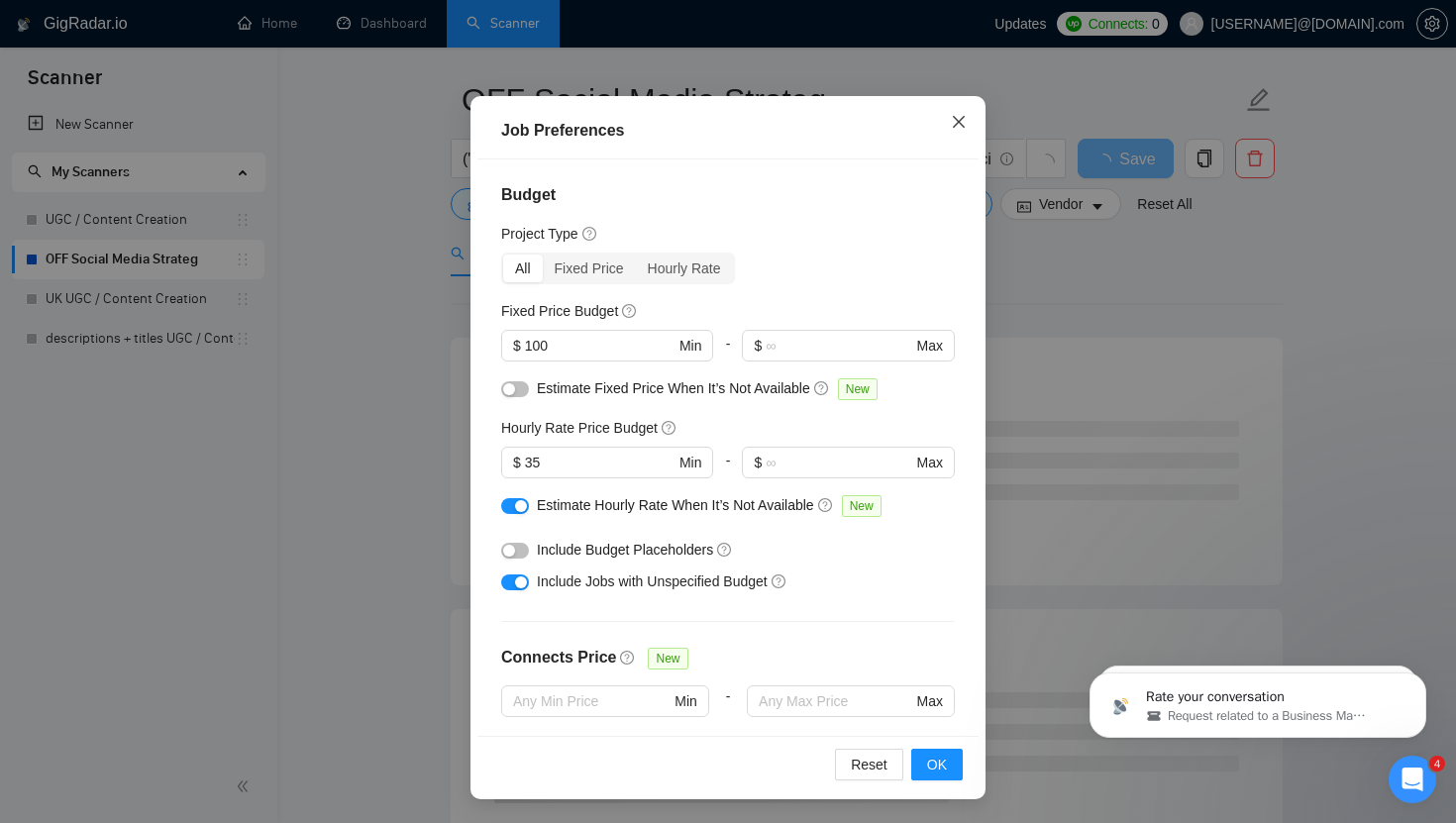 click 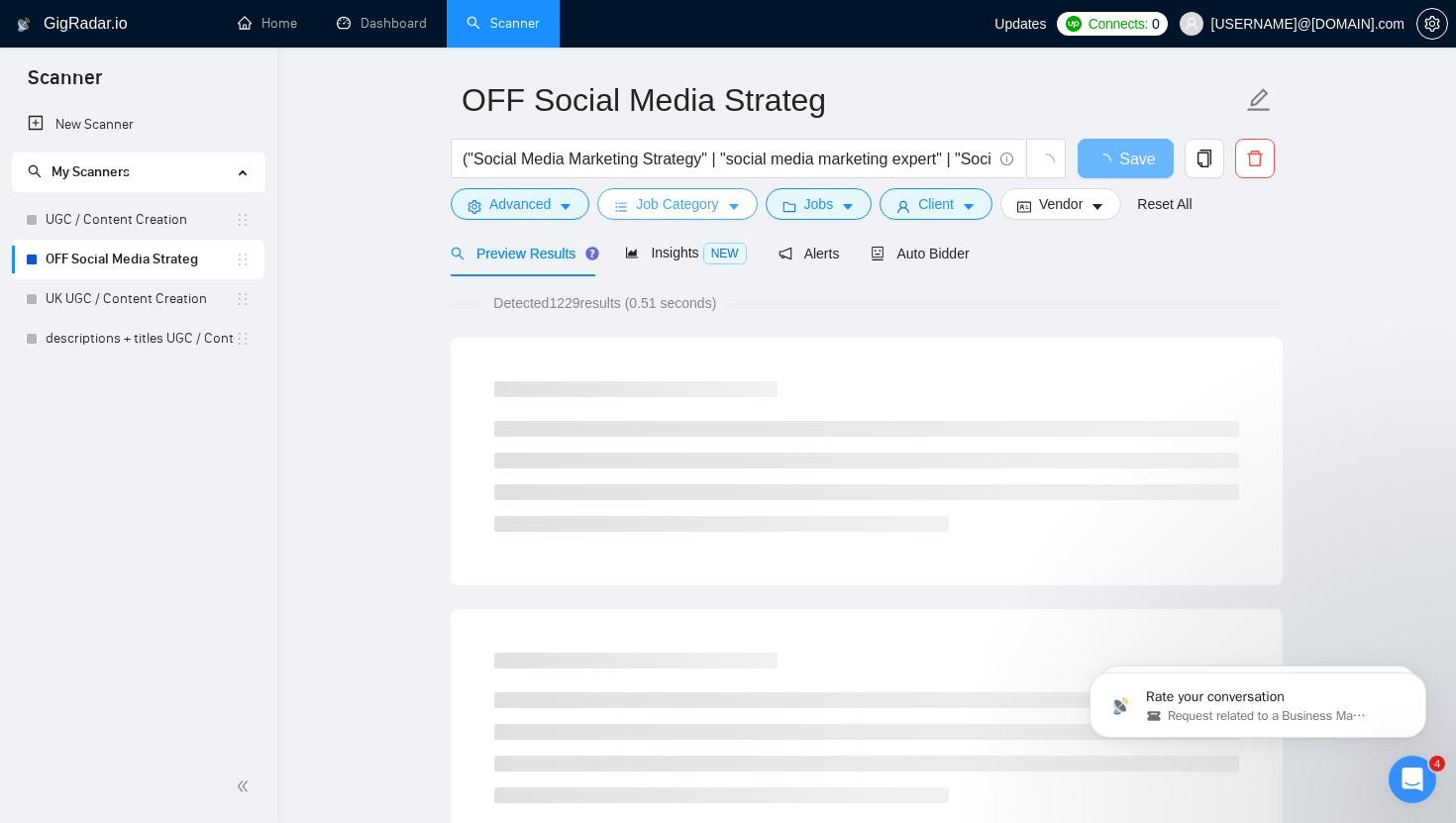 scroll, scrollTop: 22, scrollLeft: 0, axis: vertical 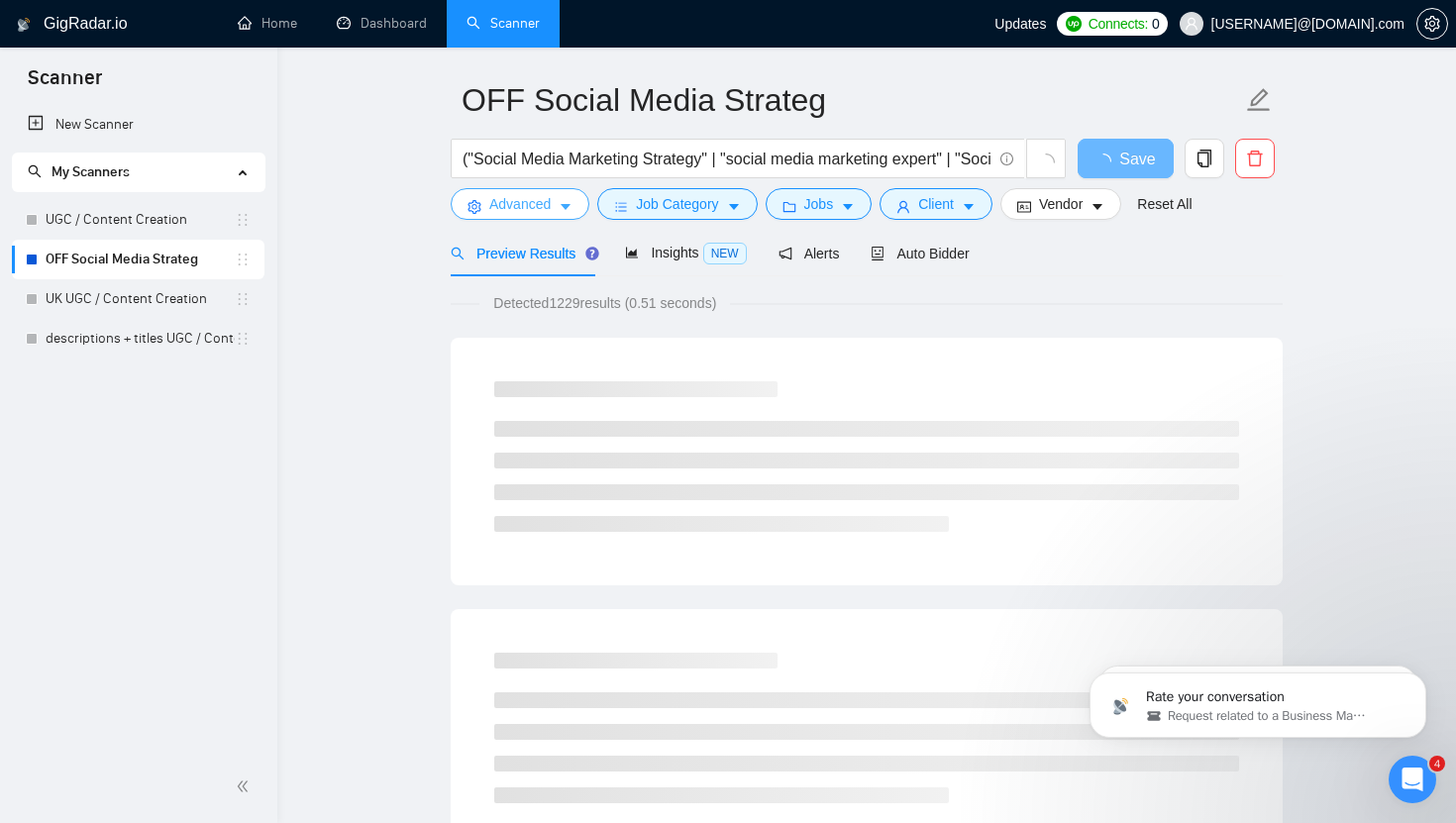 click on "Advanced" at bounding box center (520, 204) 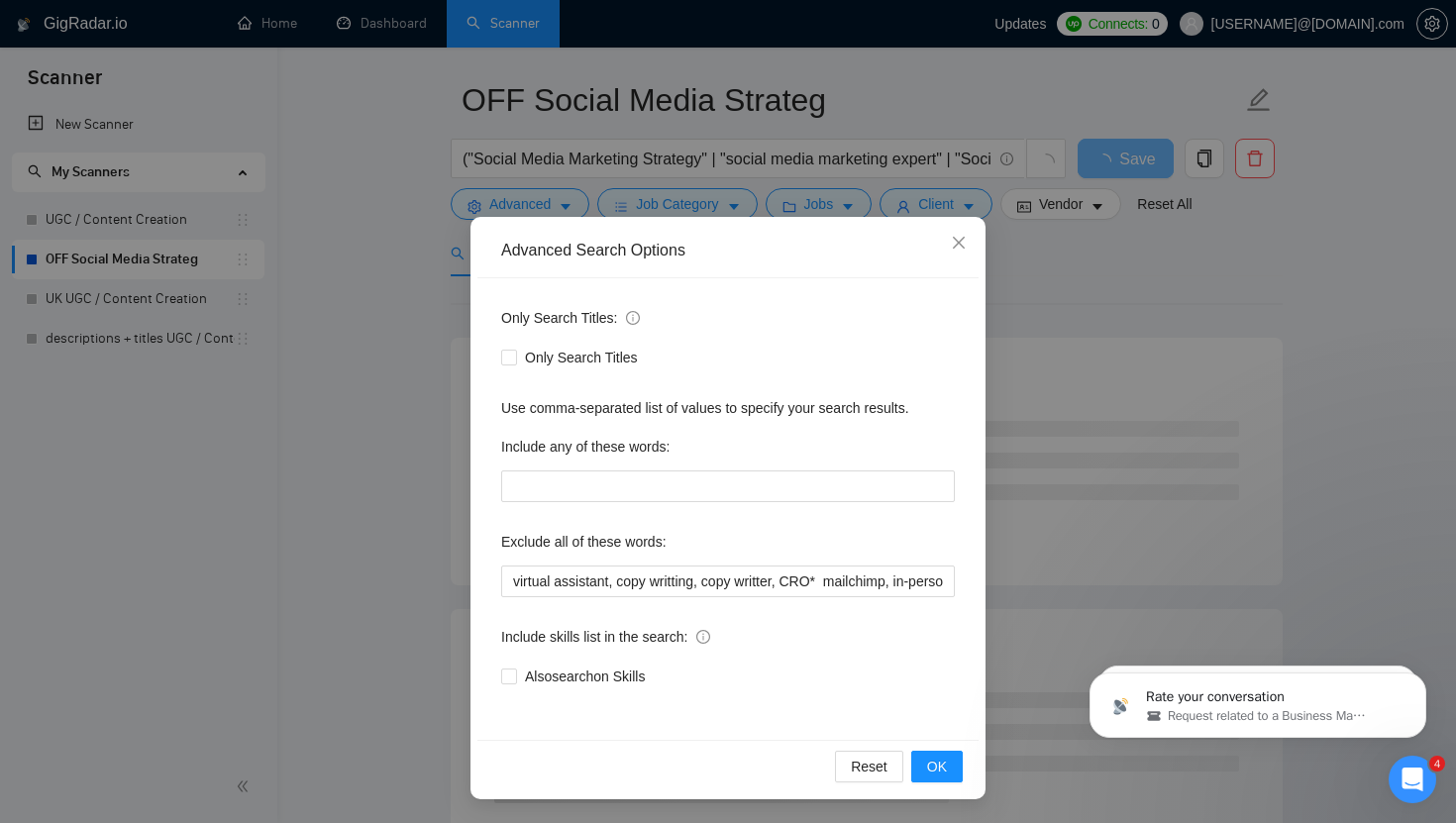 scroll, scrollTop: 0, scrollLeft: 0, axis: both 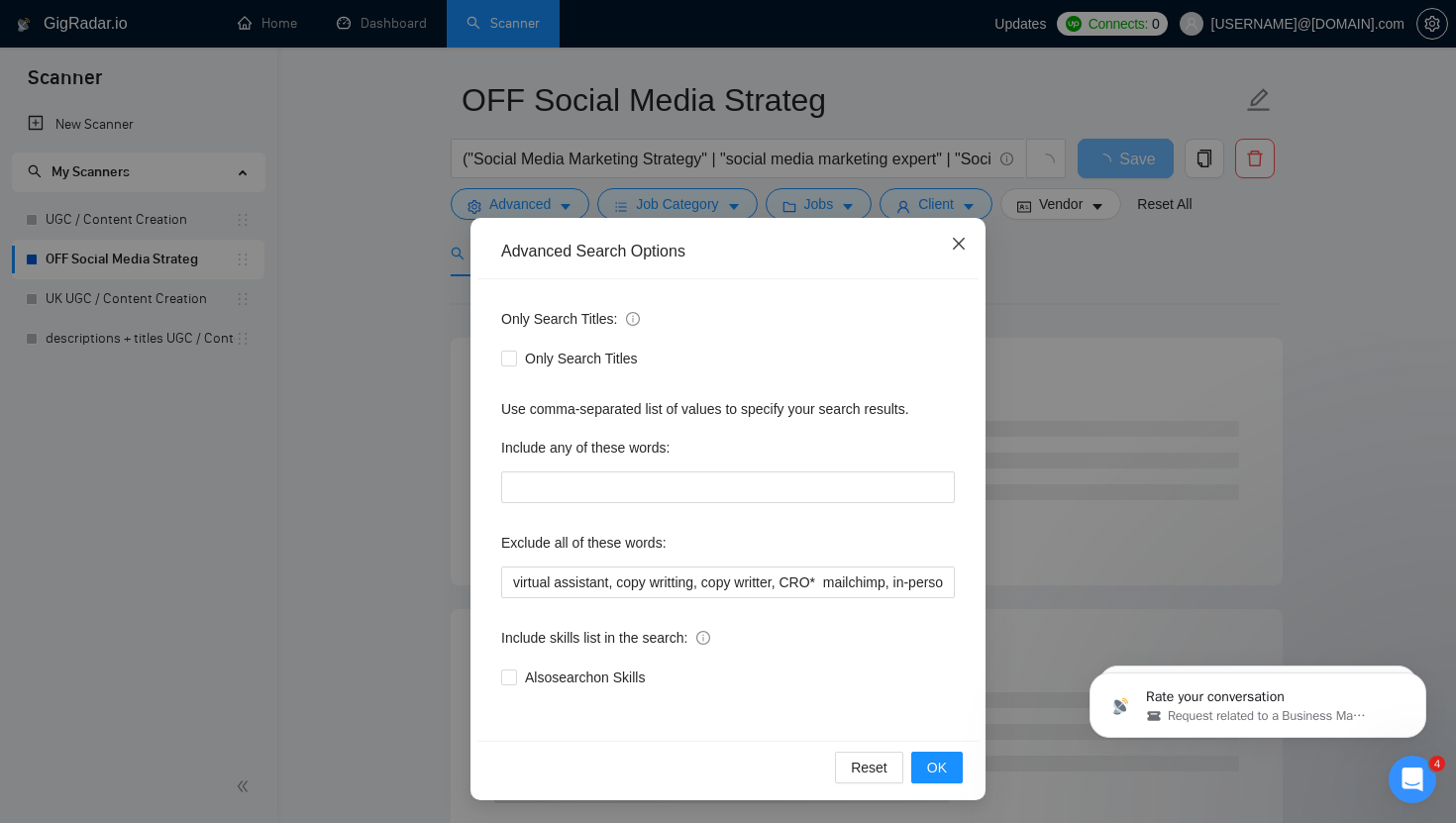 click 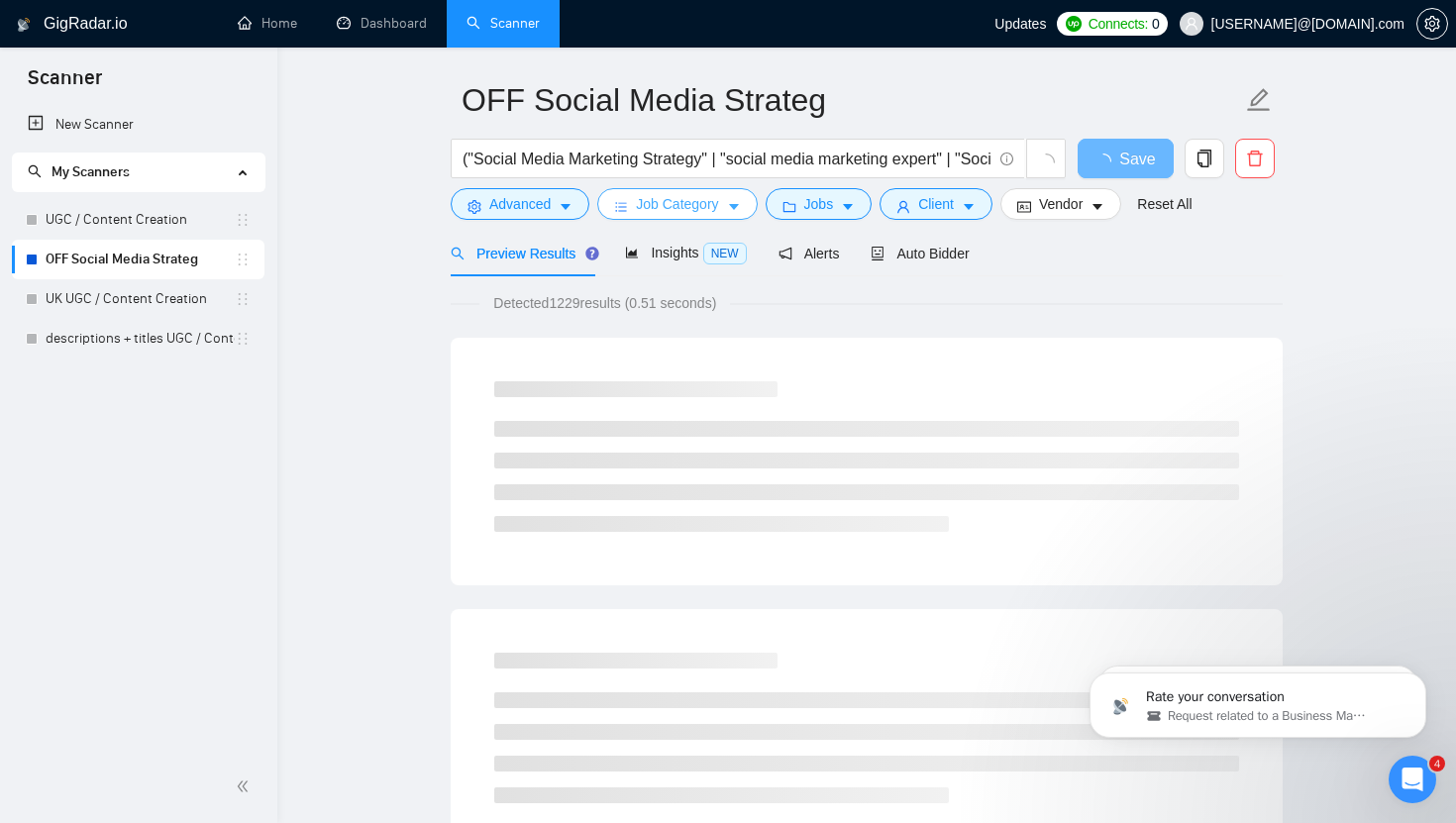 click on "Job Category" at bounding box center [676, 204] 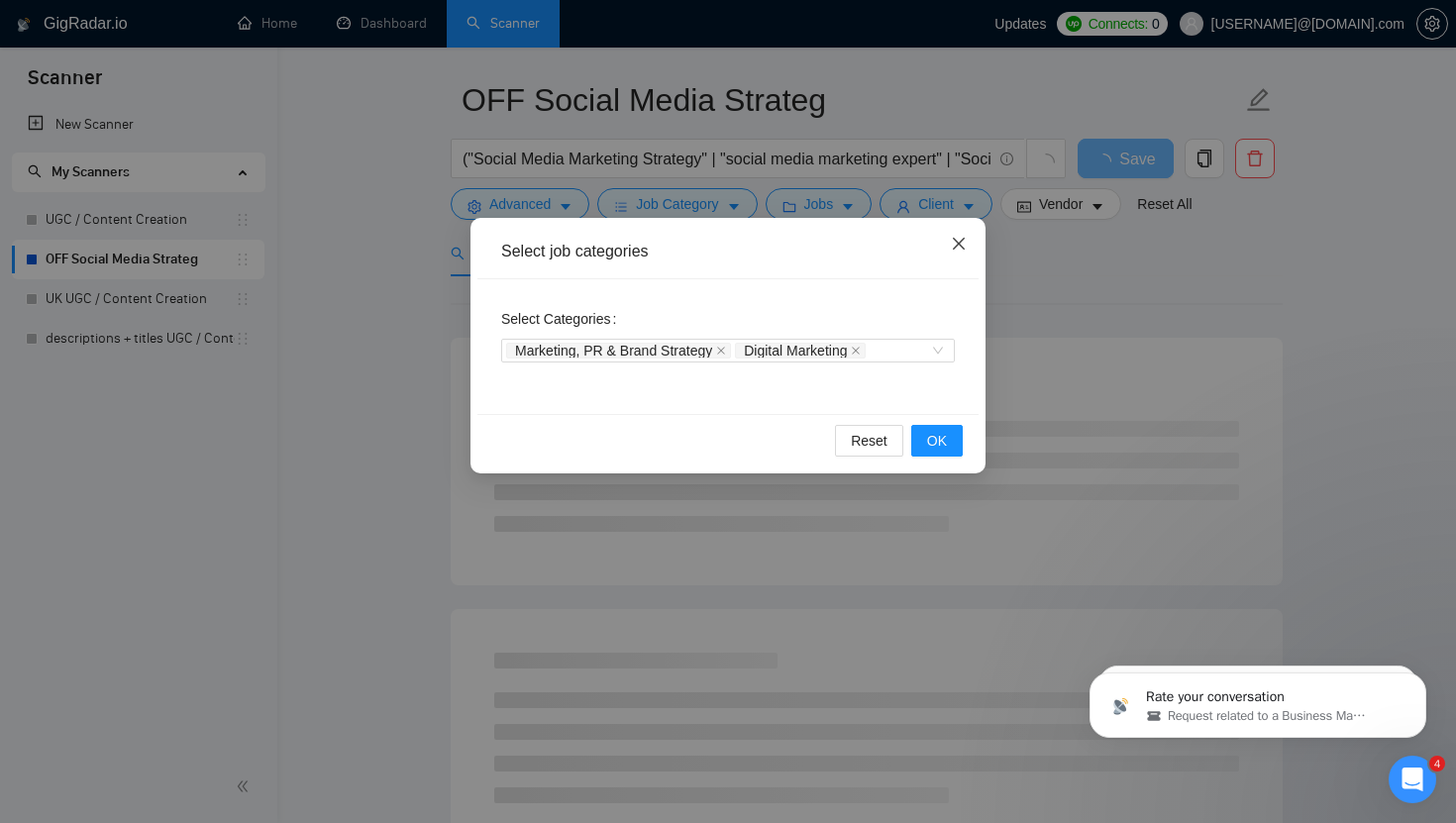 click 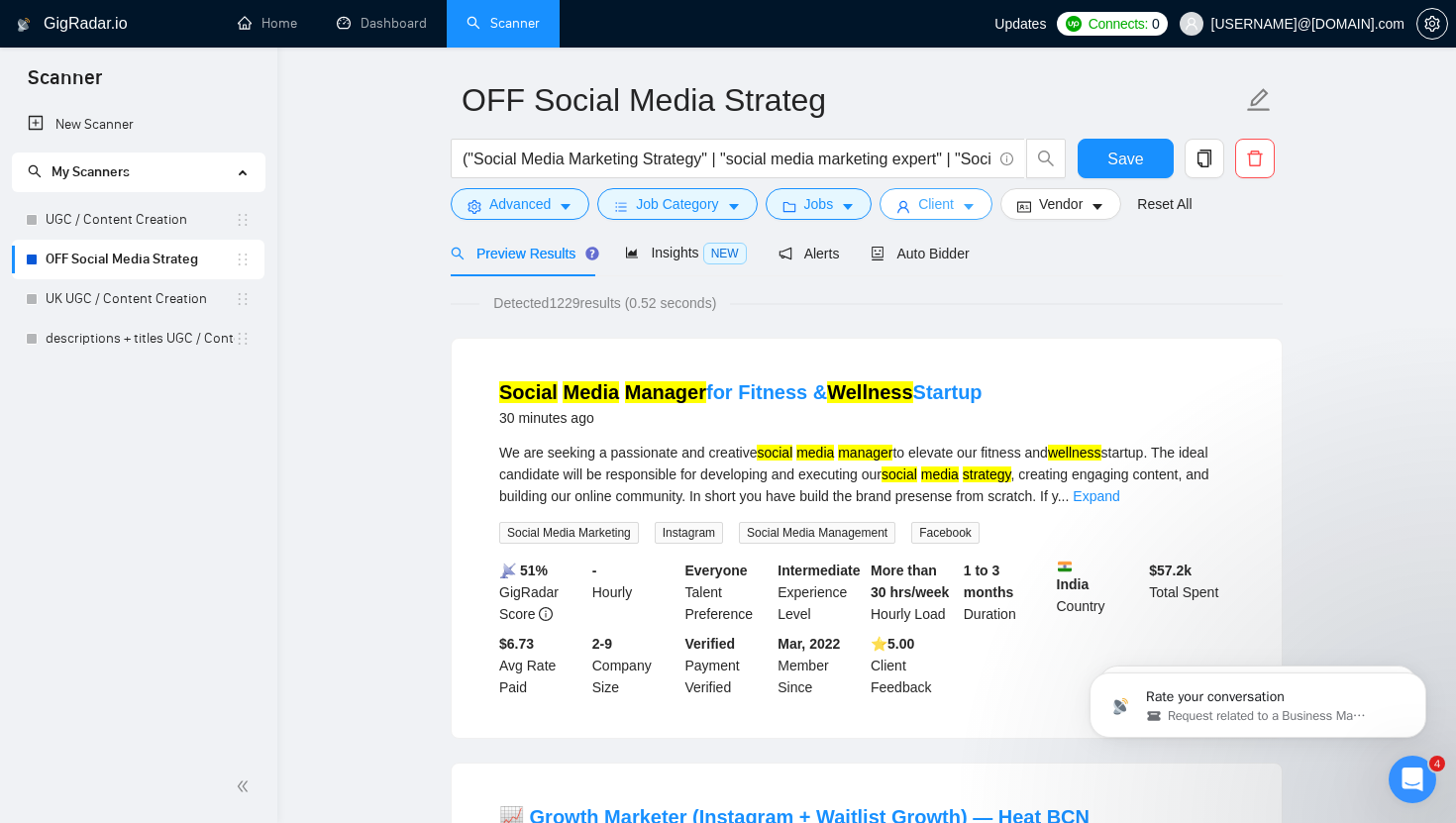 click on "Client" at bounding box center [936, 204] 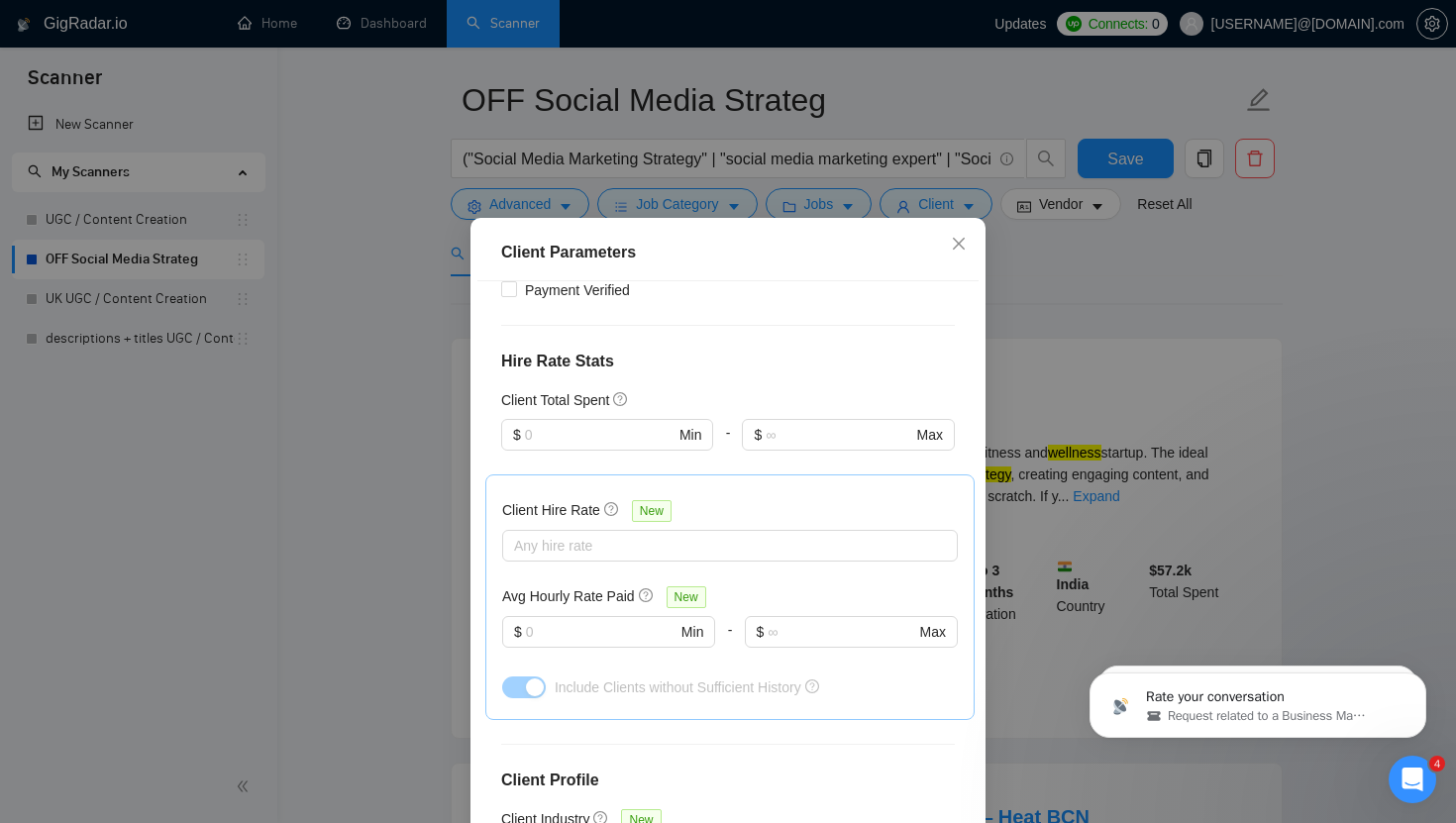 scroll, scrollTop: 440, scrollLeft: 0, axis: vertical 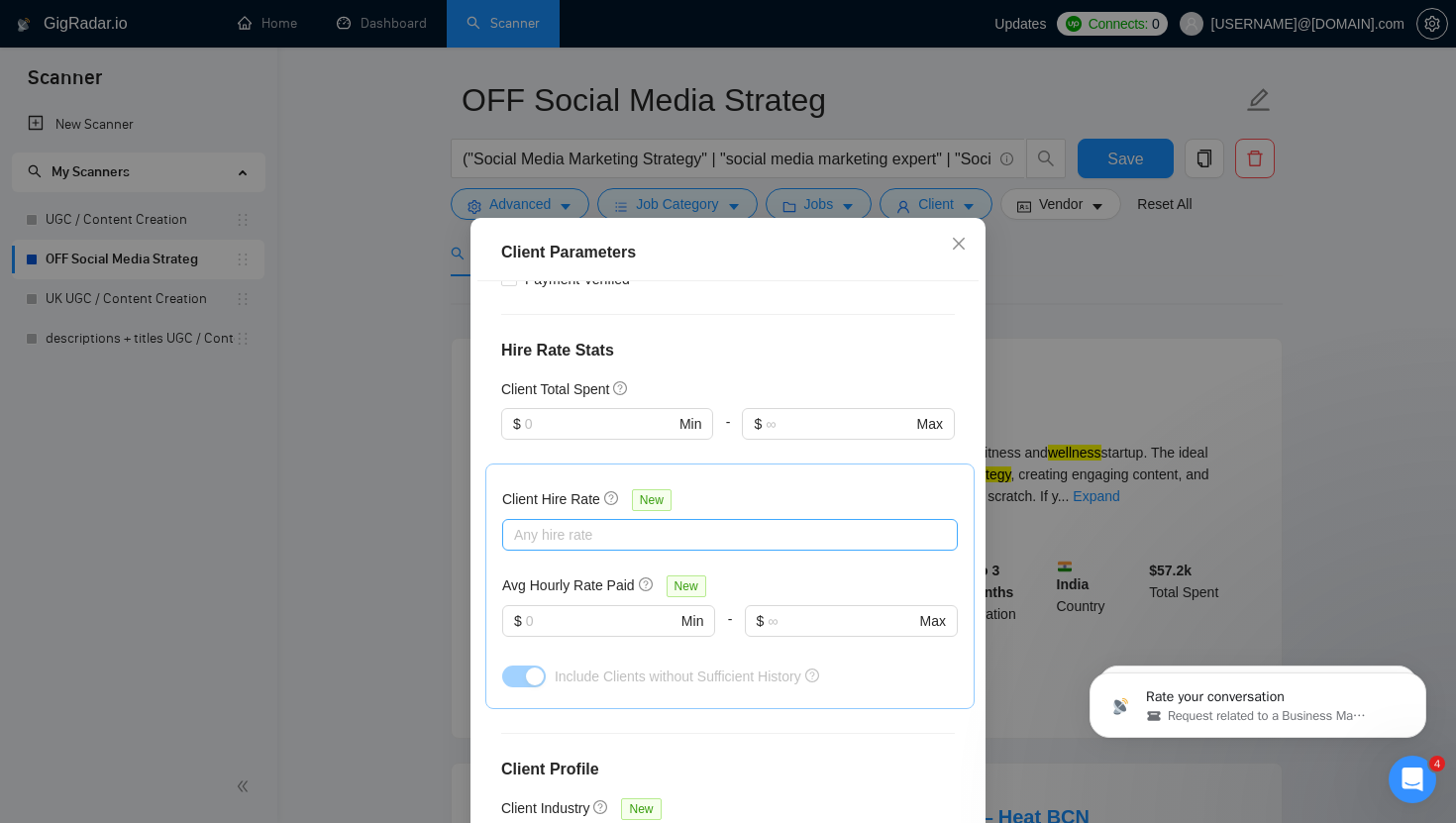 click on "Any hire rate" at bounding box center [730, 535] 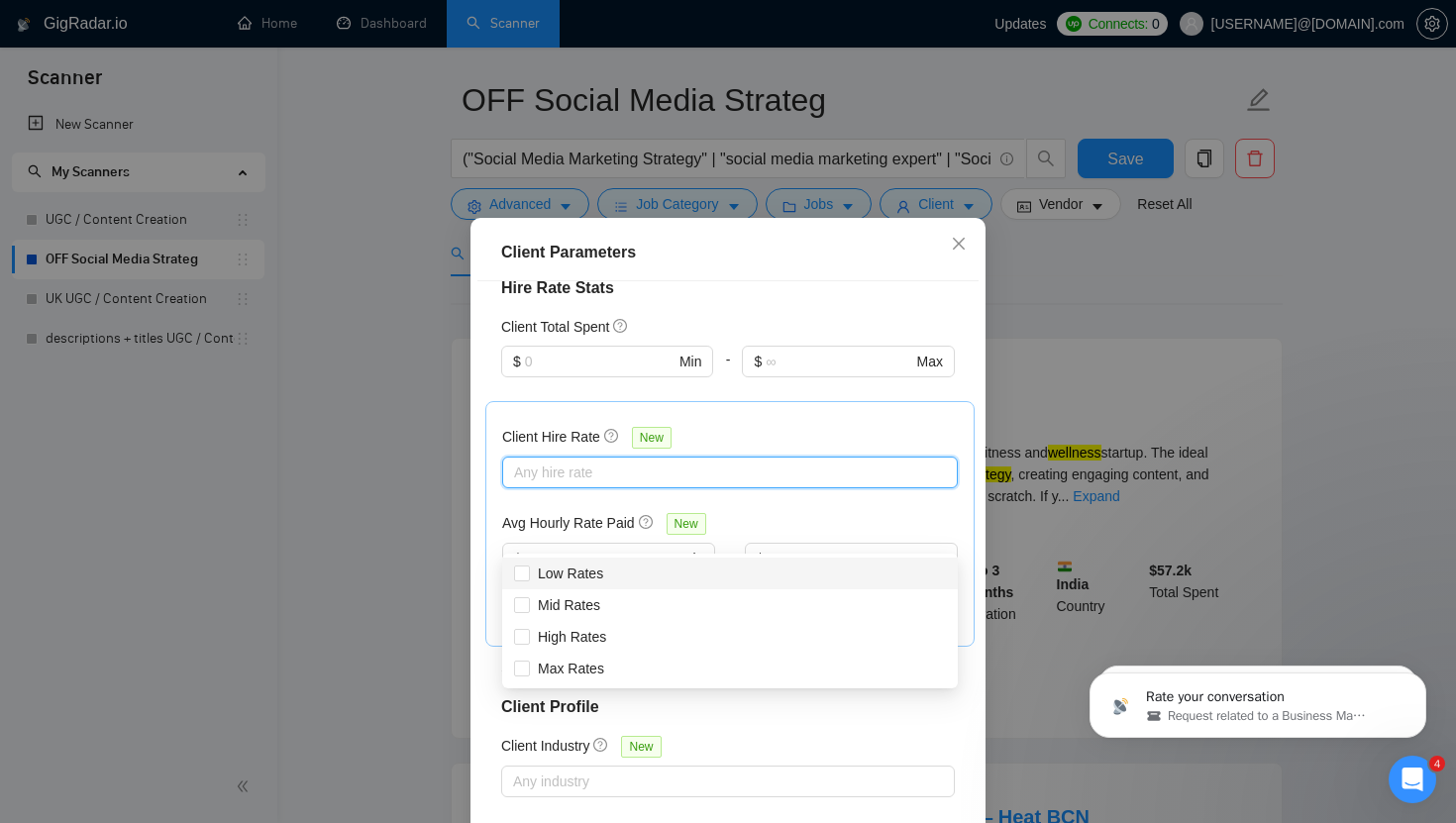 scroll, scrollTop: 510, scrollLeft: 0, axis: vertical 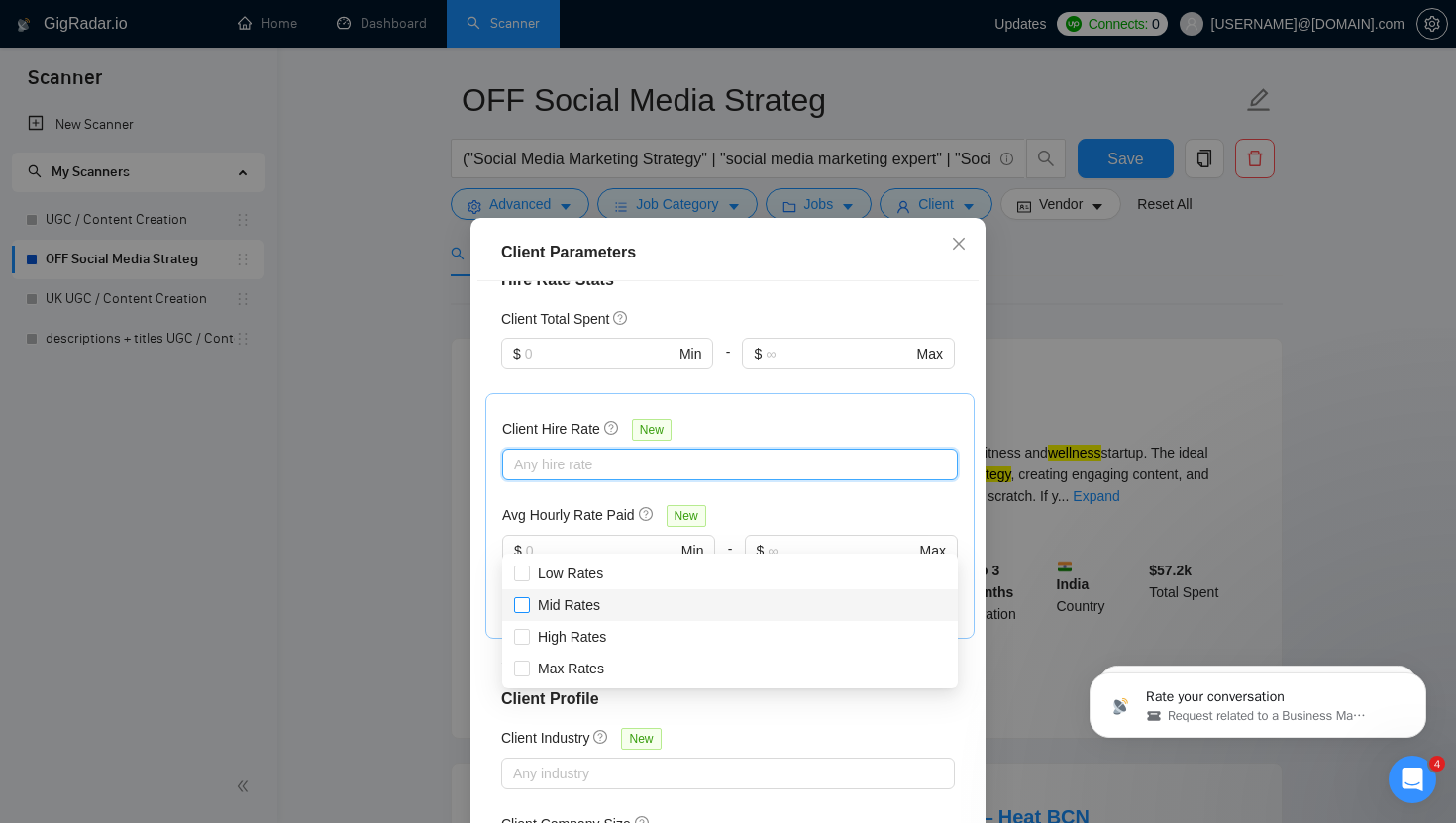 click on "Mid Rates" at bounding box center (569, 605) 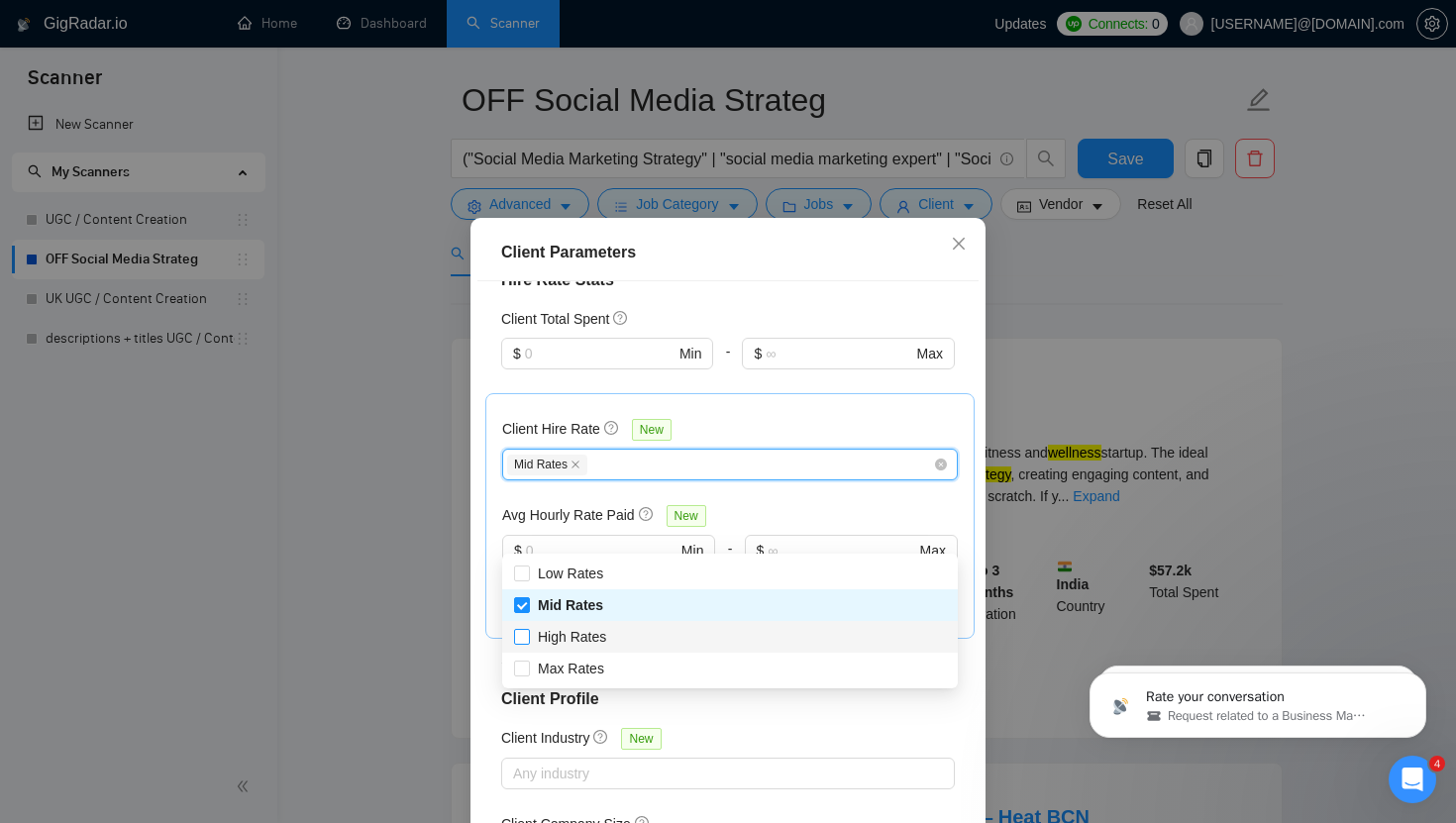 click on "High Rates" at bounding box center (572, 637) 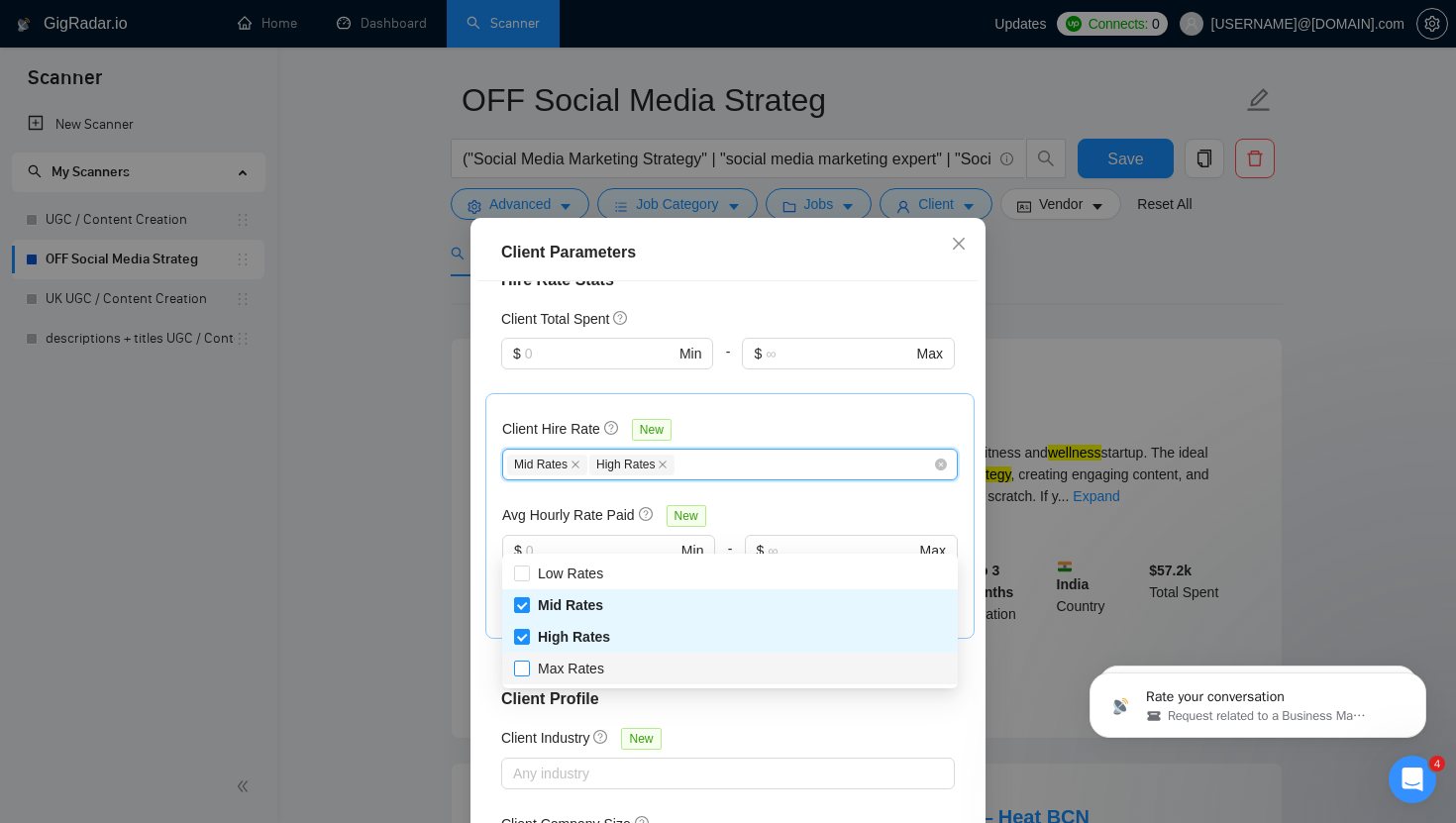 click on "Max Rates" at bounding box center [571, 669] 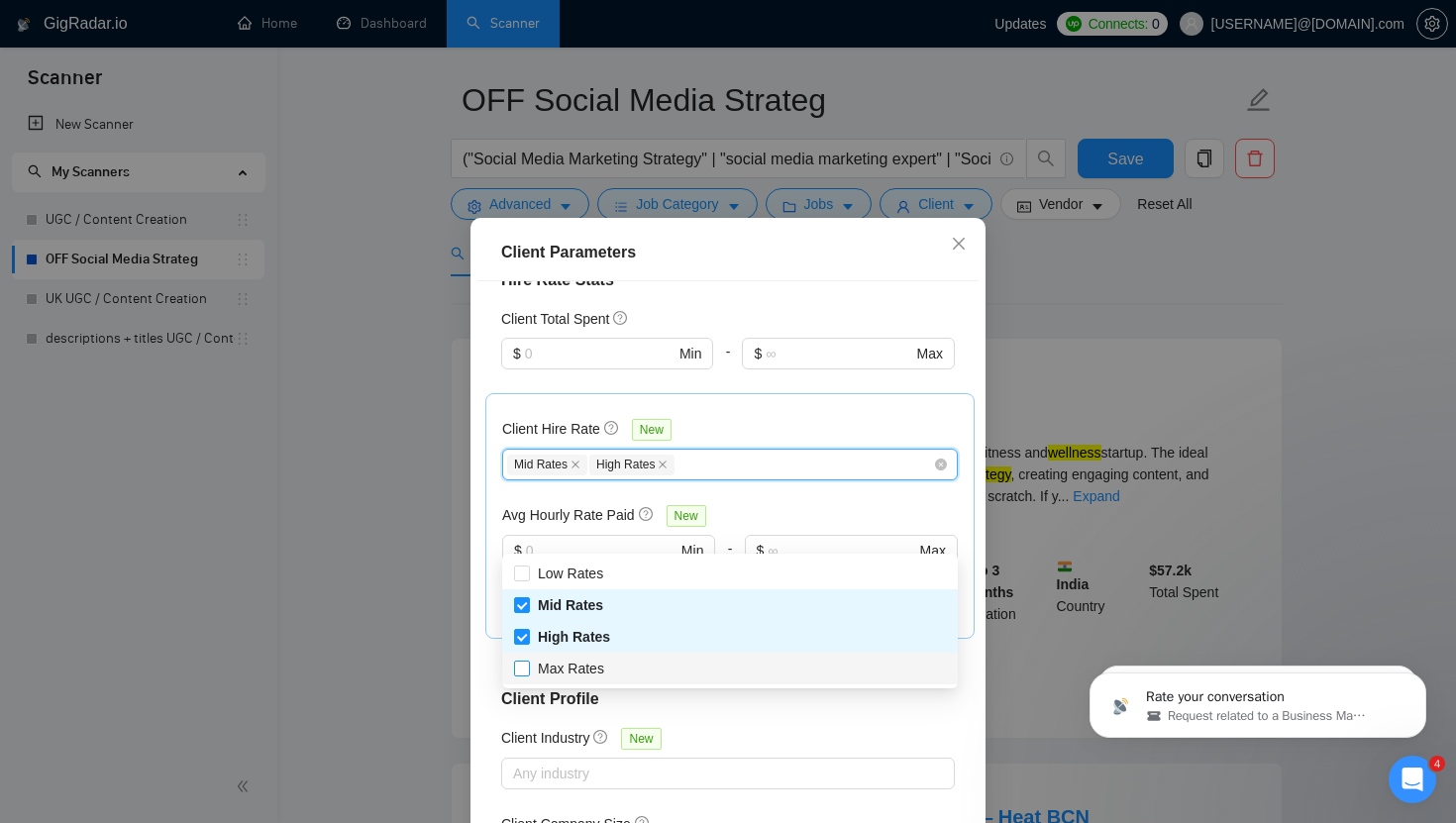 click on "Max Rates" at bounding box center (521, 668) 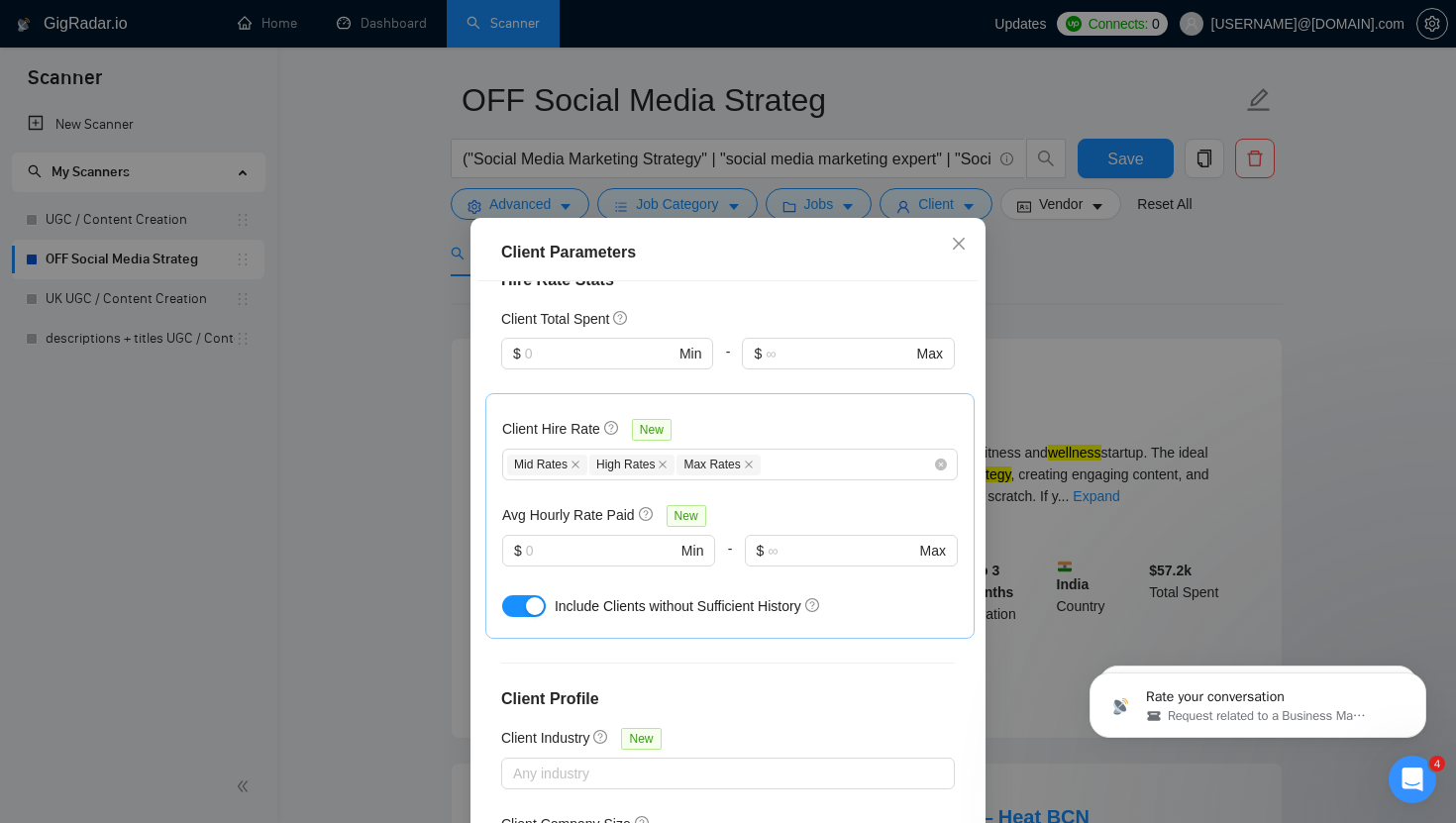 click on "Client Location Include Client Countries   Select Exclude Client Countries   Select Client Rating Client Min Average Feedback Include clients with no feedback Client Payment Details Payment Verified Hire Rate Stats   Client Total Spent $ Min - $ Max Client Hire Rate New Mid Rates High Rates Max Rates     Avg Hourly Rate Paid New $ Min - $ Max Include Clients without Sufficient History Client Profile Client Industry New   Any industry Client Company Size   Any company size Enterprise Clients New   Any clients" at bounding box center [728, 569] 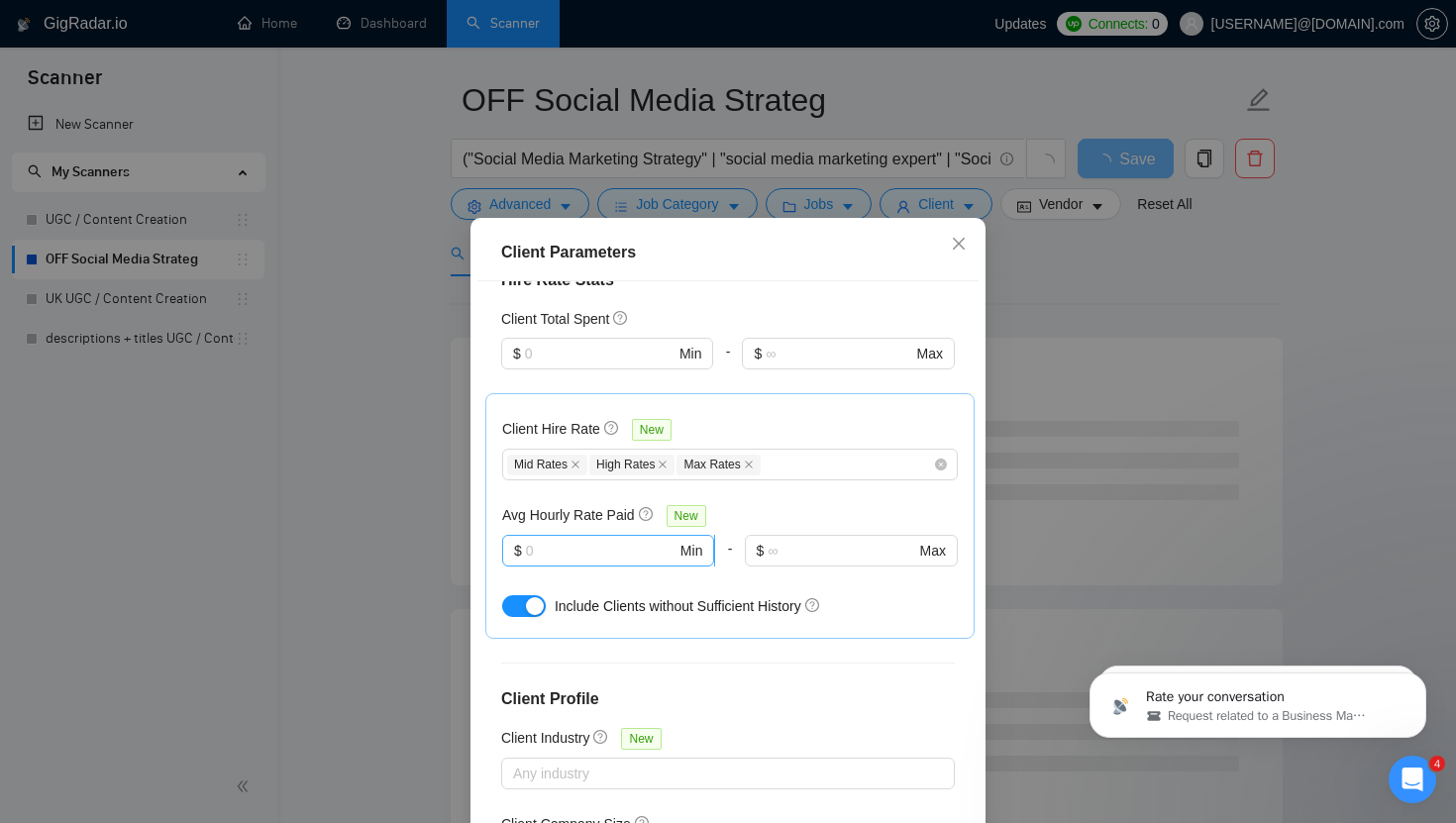 click at bounding box center [601, 551] 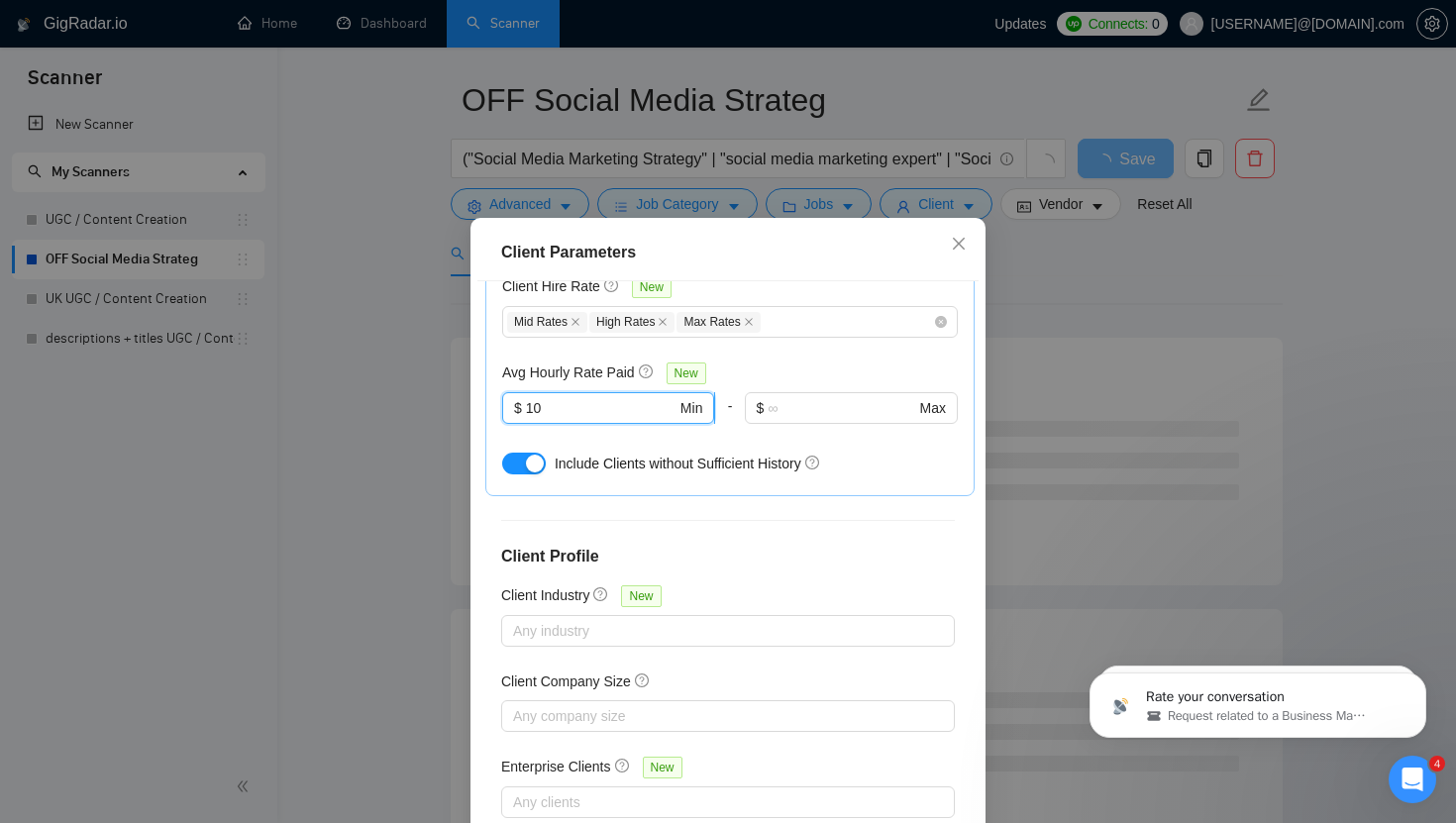 scroll, scrollTop: 658, scrollLeft: 0, axis: vertical 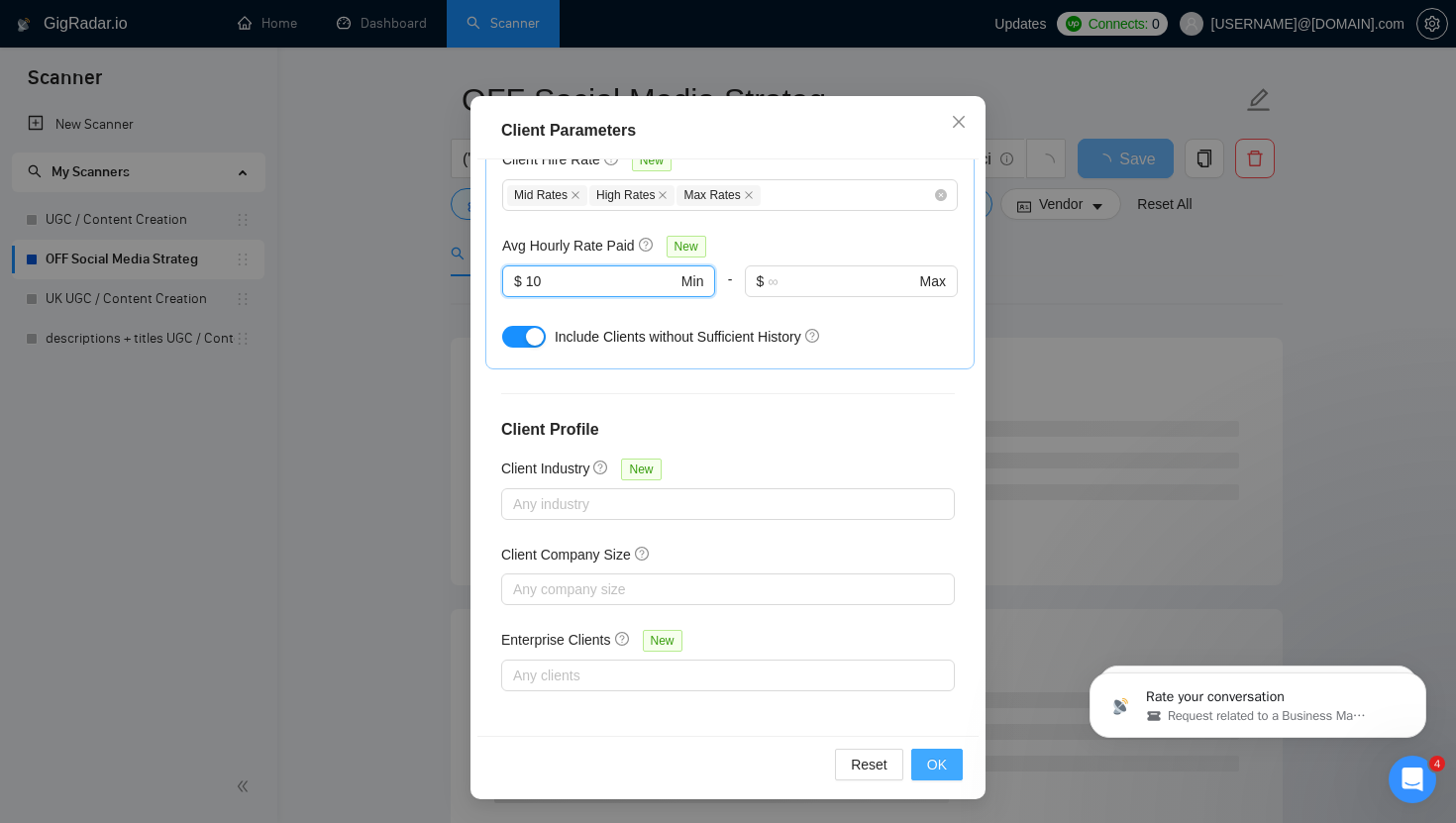 type on "10" 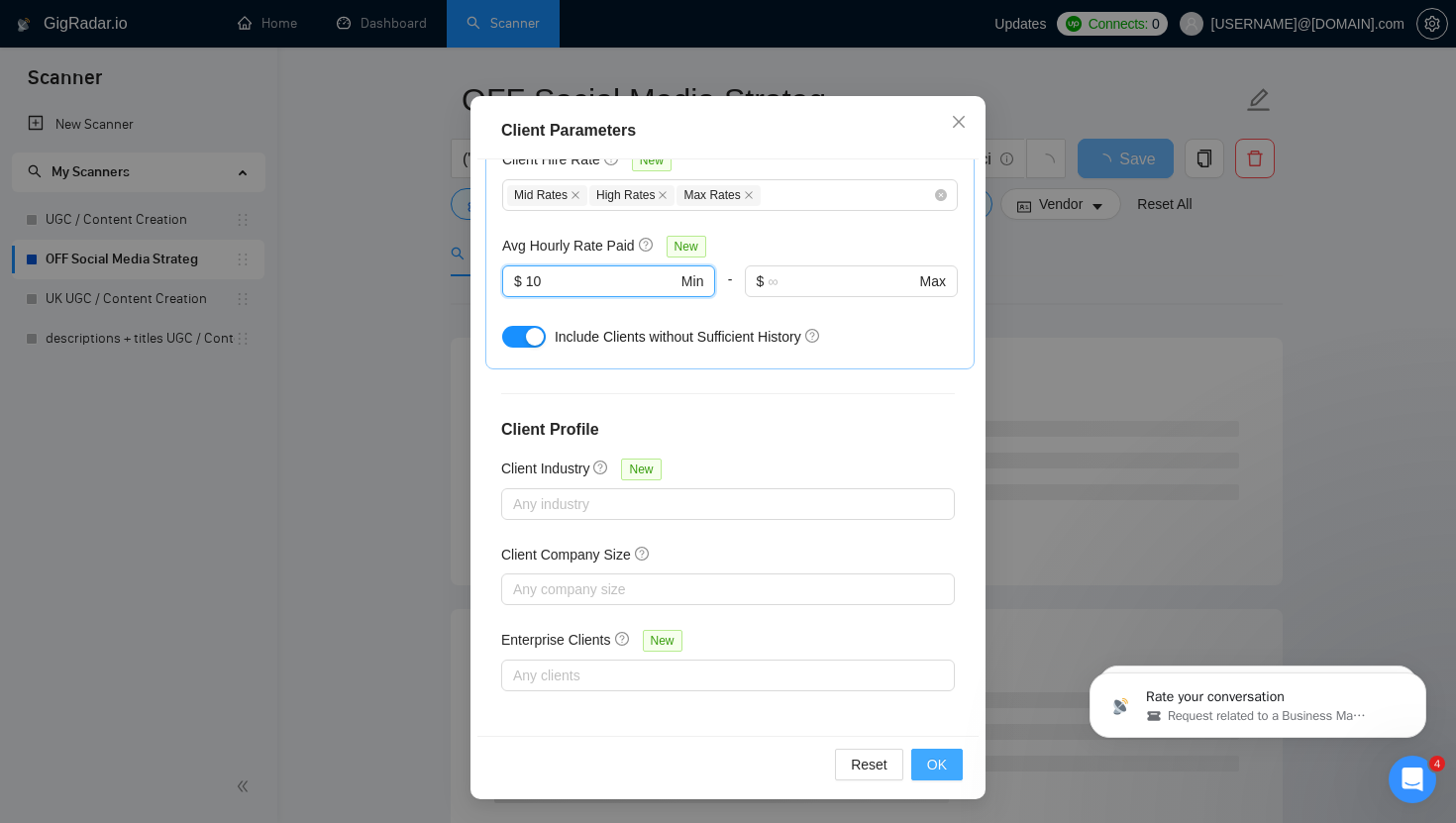click on "OK" at bounding box center (937, 765) 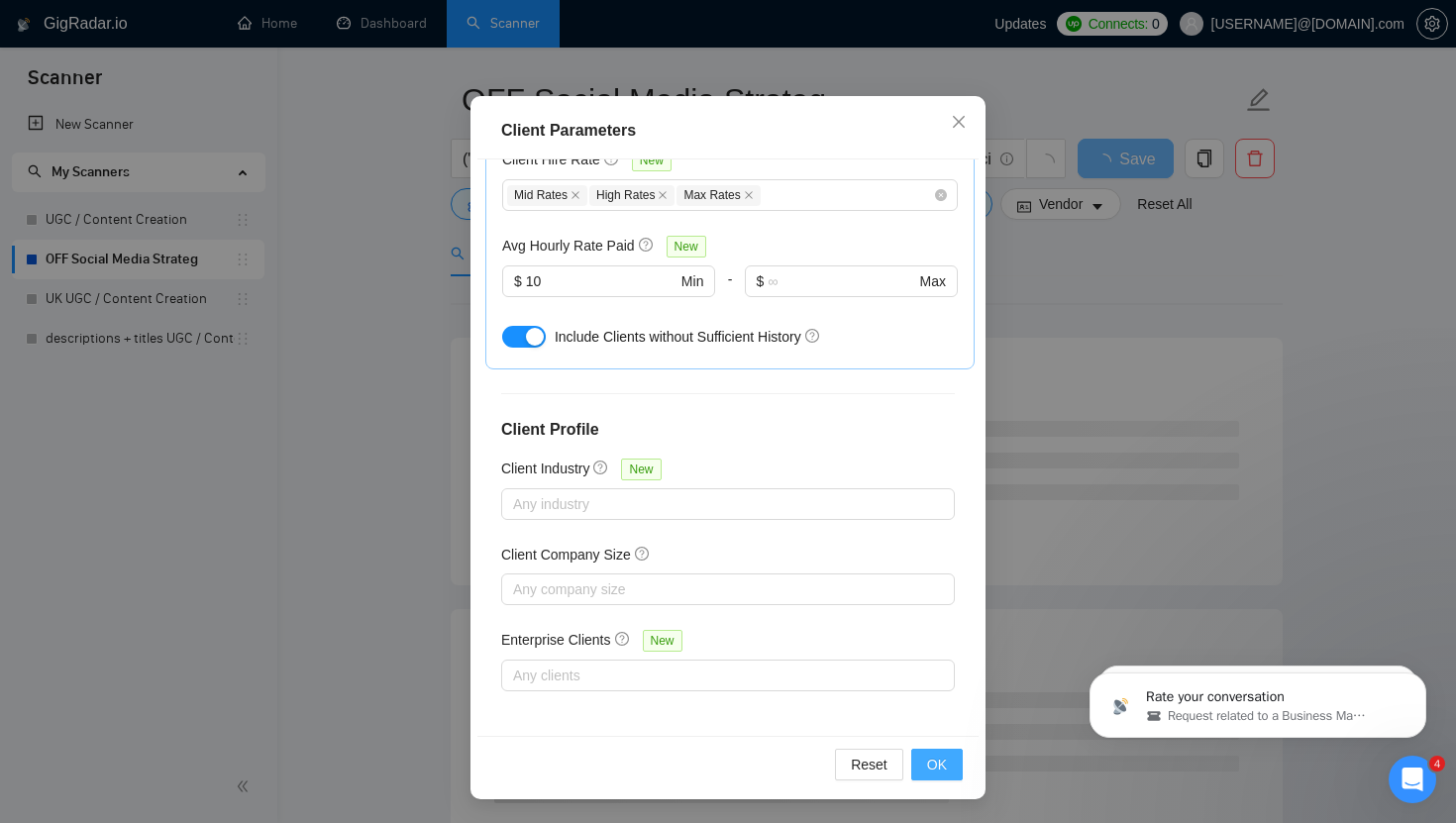 scroll, scrollTop: 22, scrollLeft: 0, axis: vertical 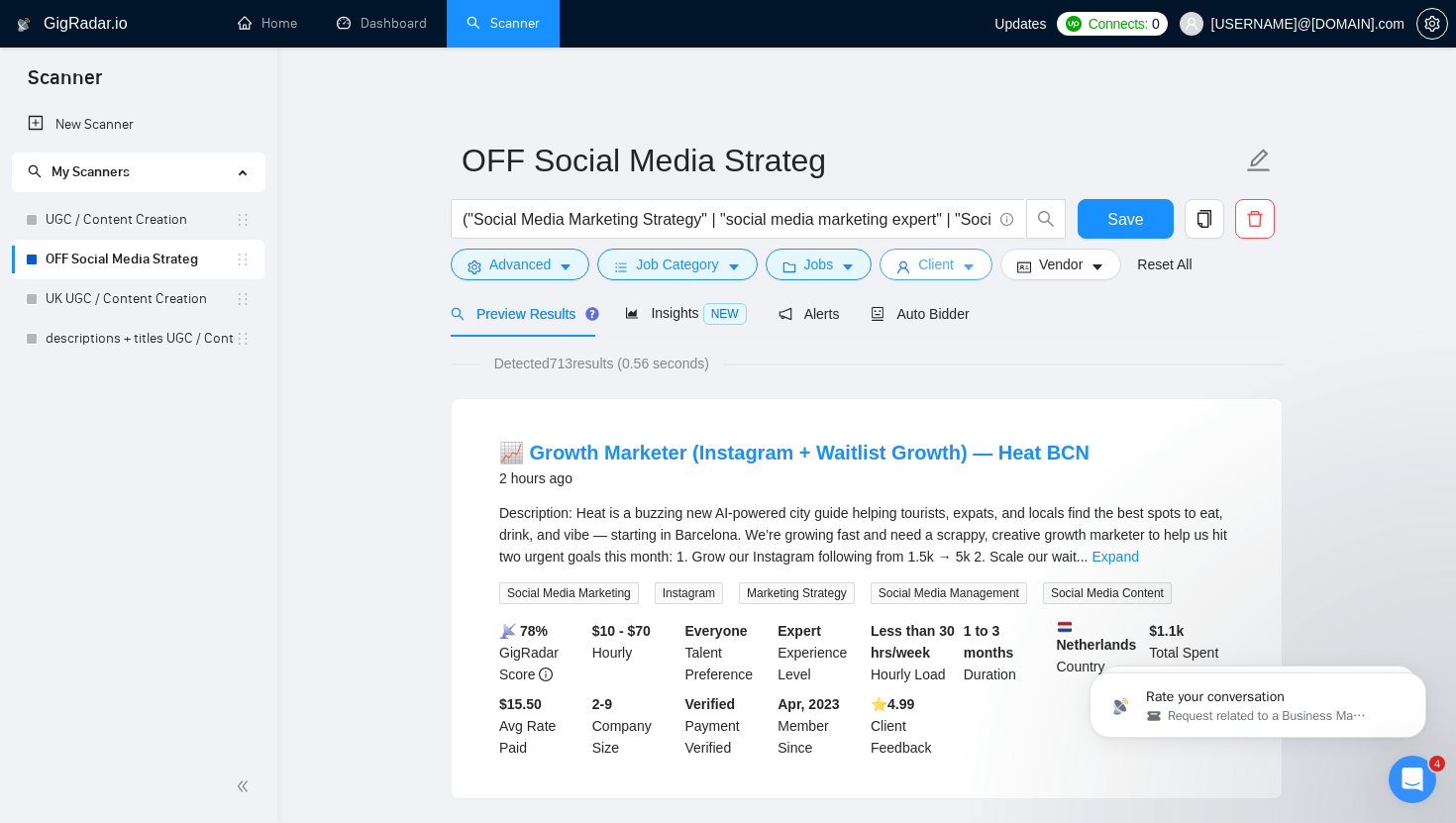 click on "Client" at bounding box center (936, 264) 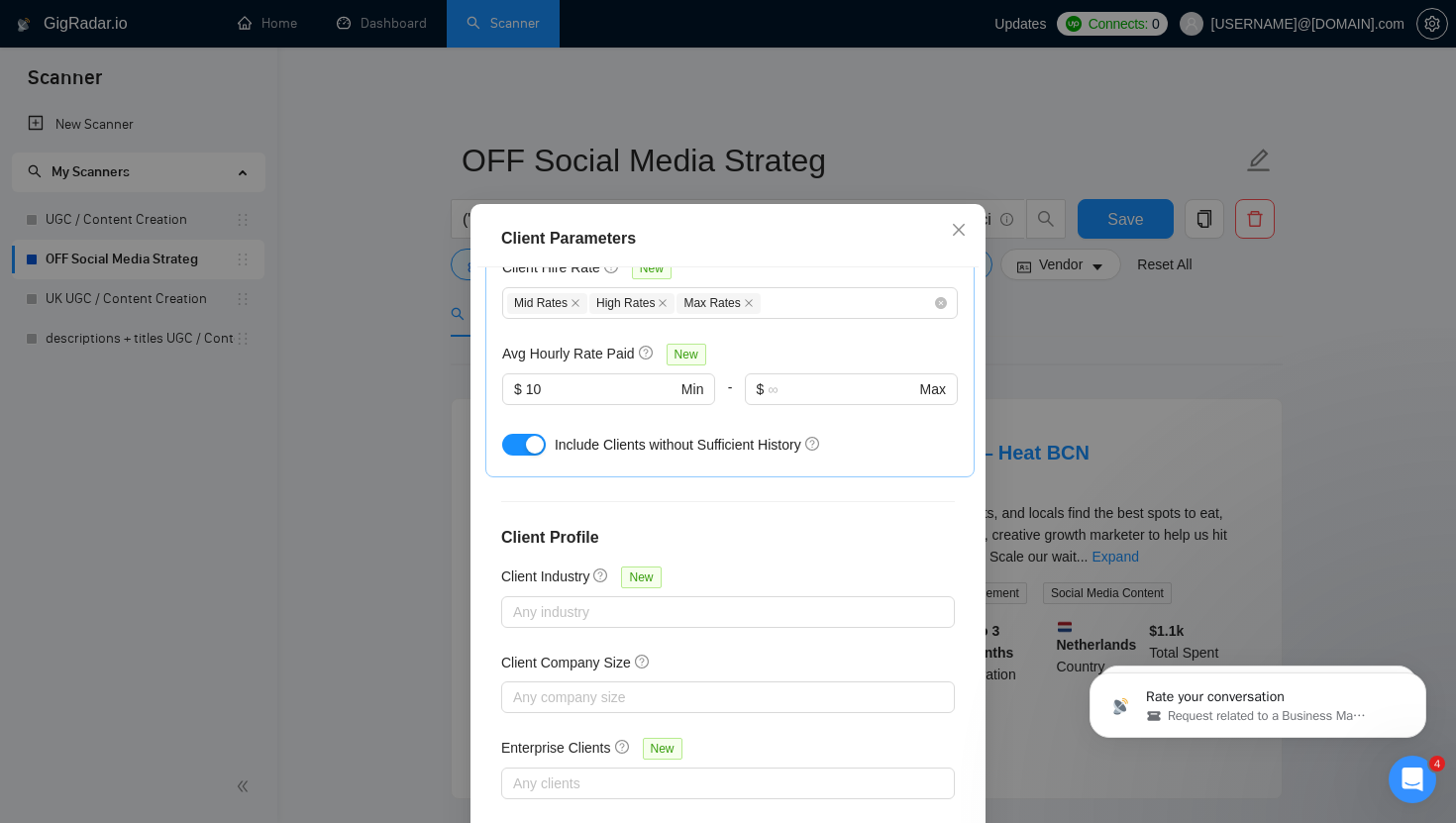 scroll, scrollTop: 0, scrollLeft: 0, axis: both 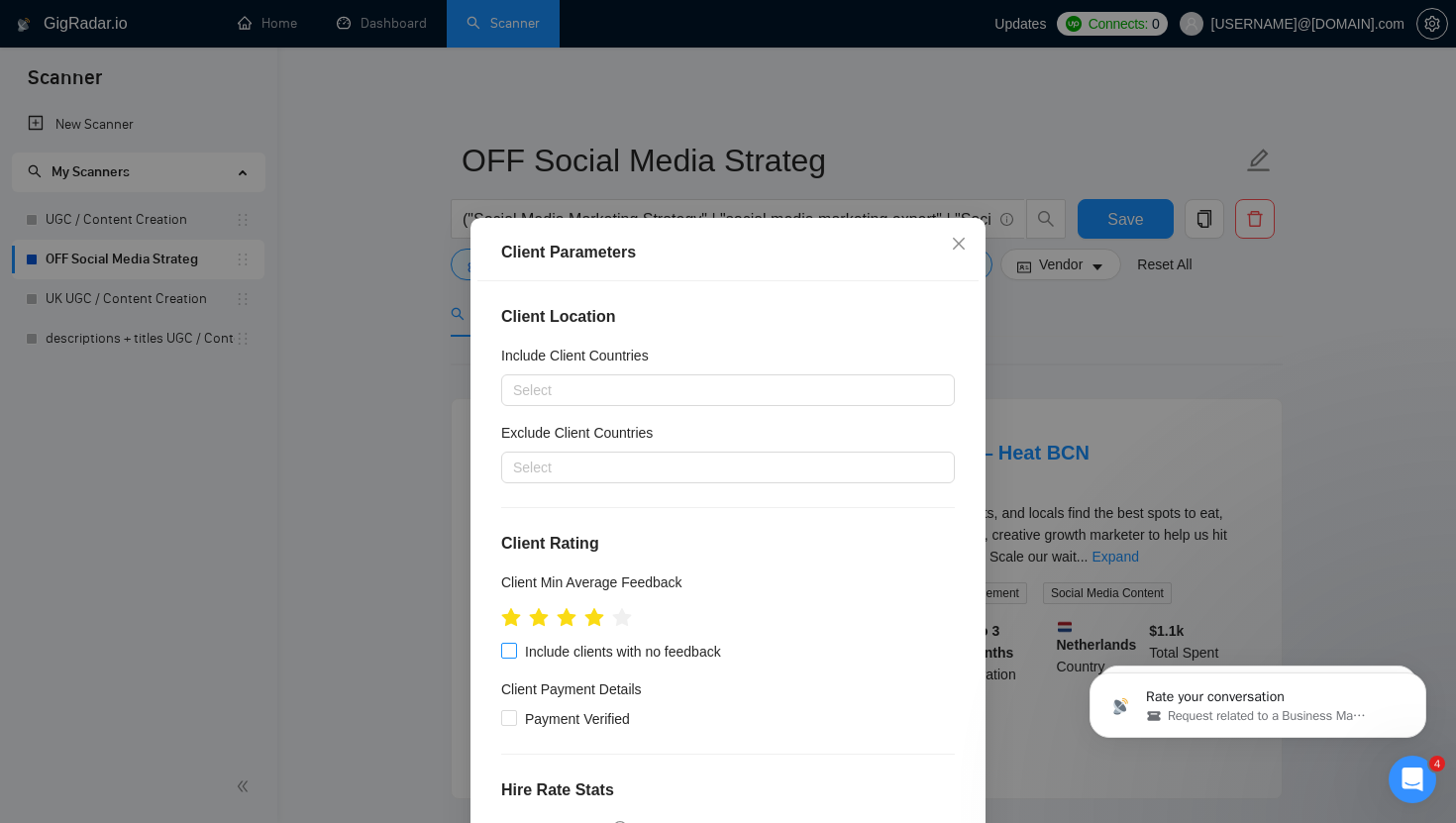 click on "Include clients with no feedback" at bounding box center [508, 650] 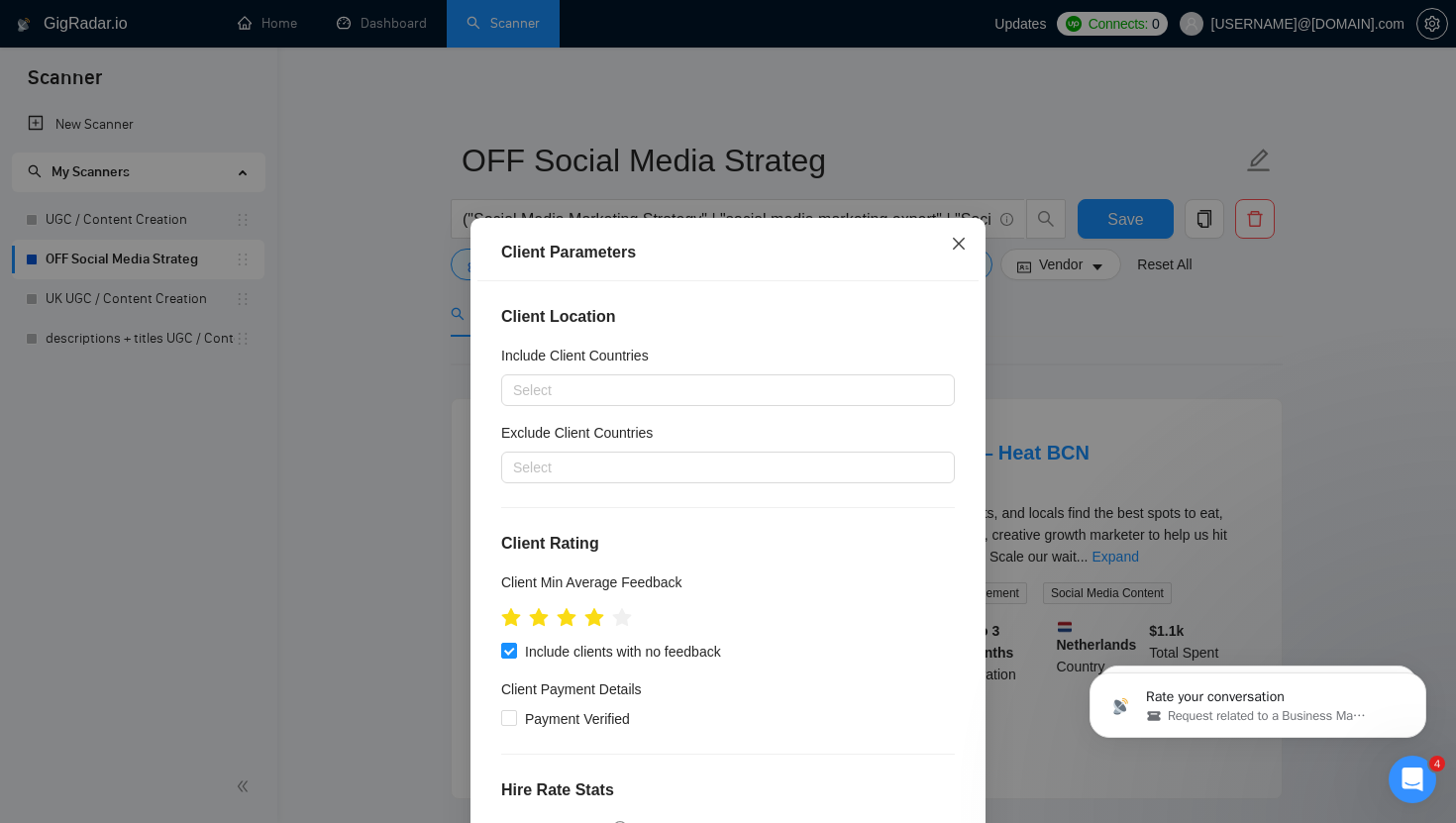 click 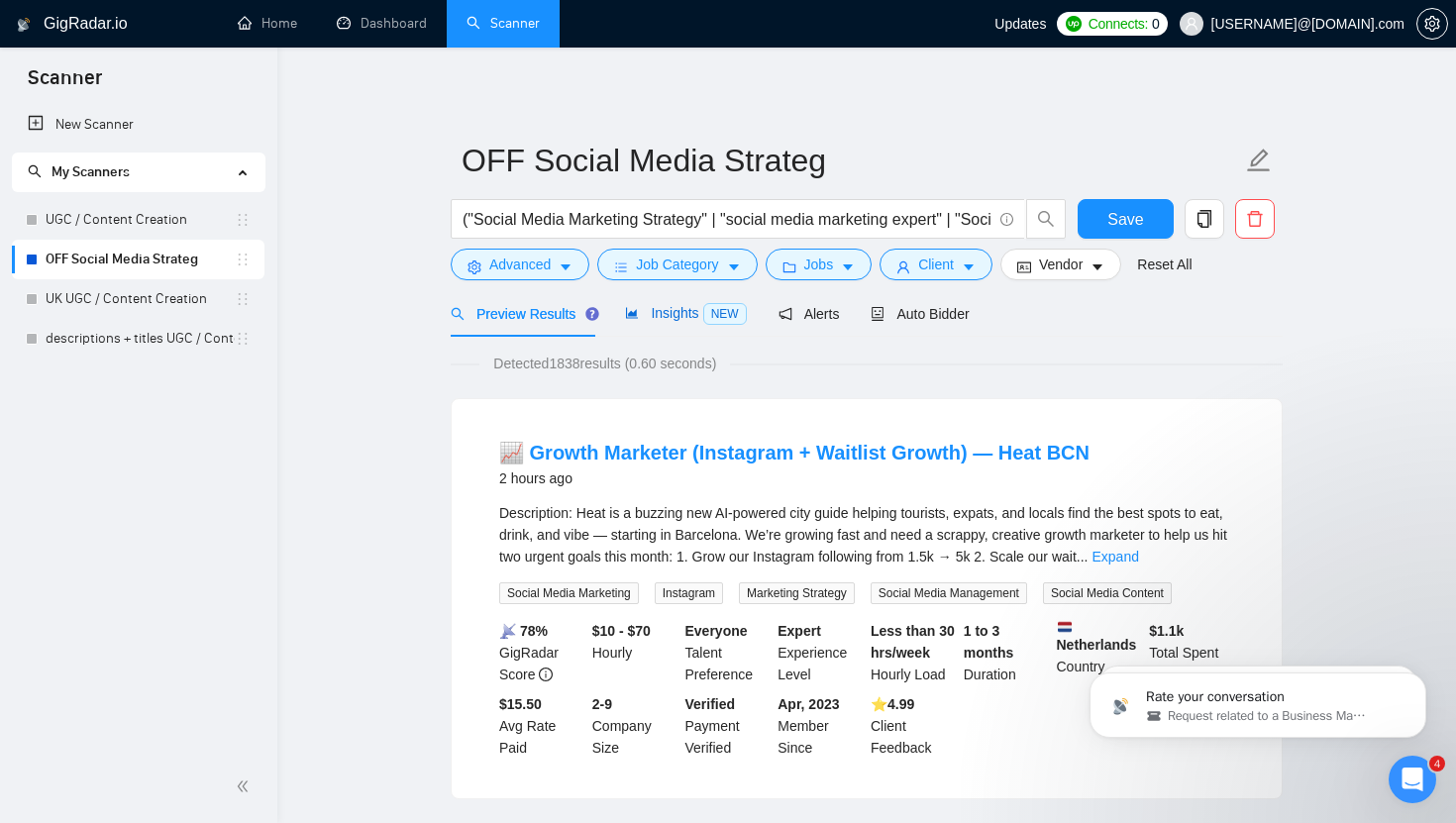 click on "Insights NEW" at bounding box center (685, 313) 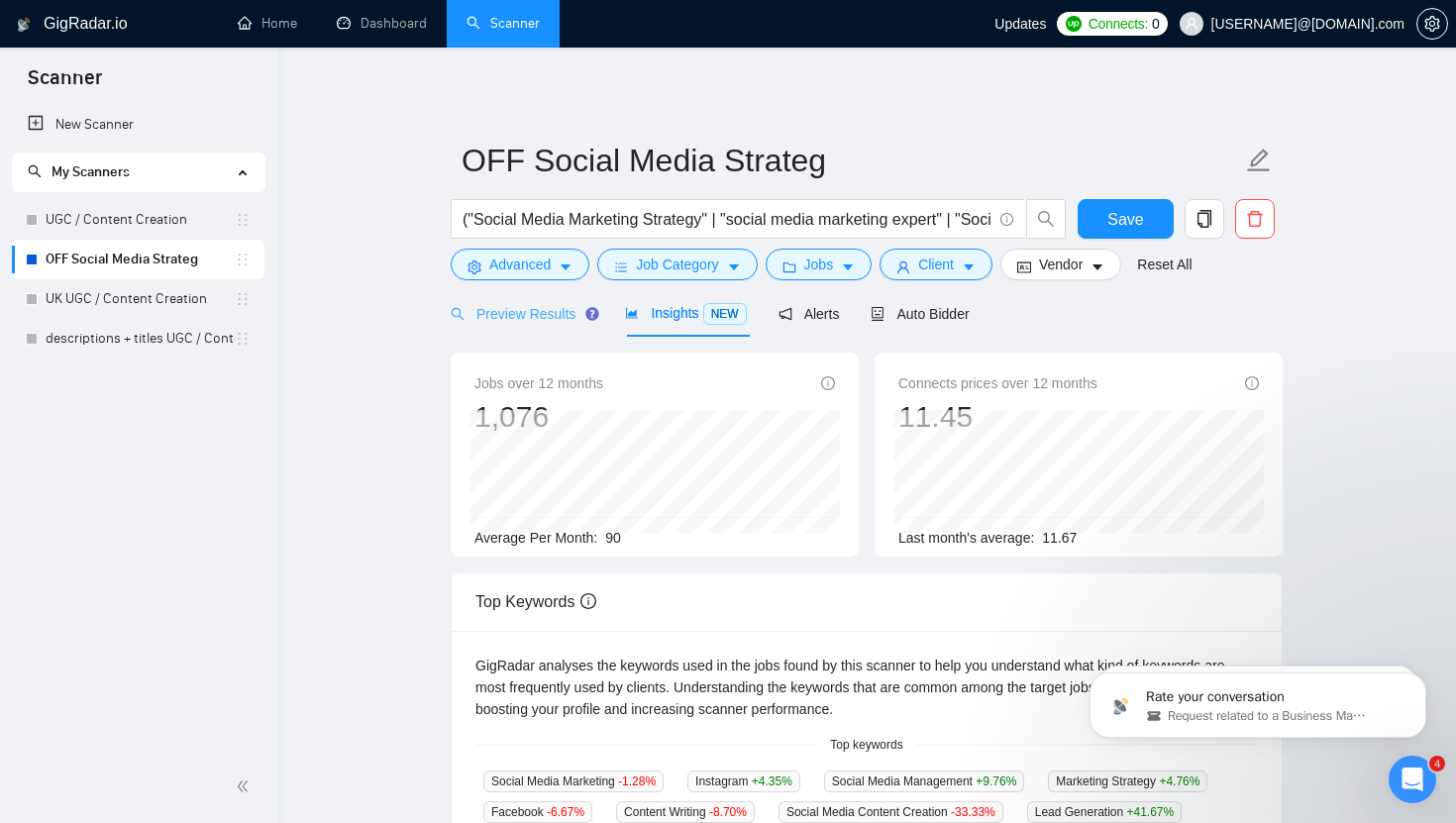 click on "Preview Results" at bounding box center (522, 313) 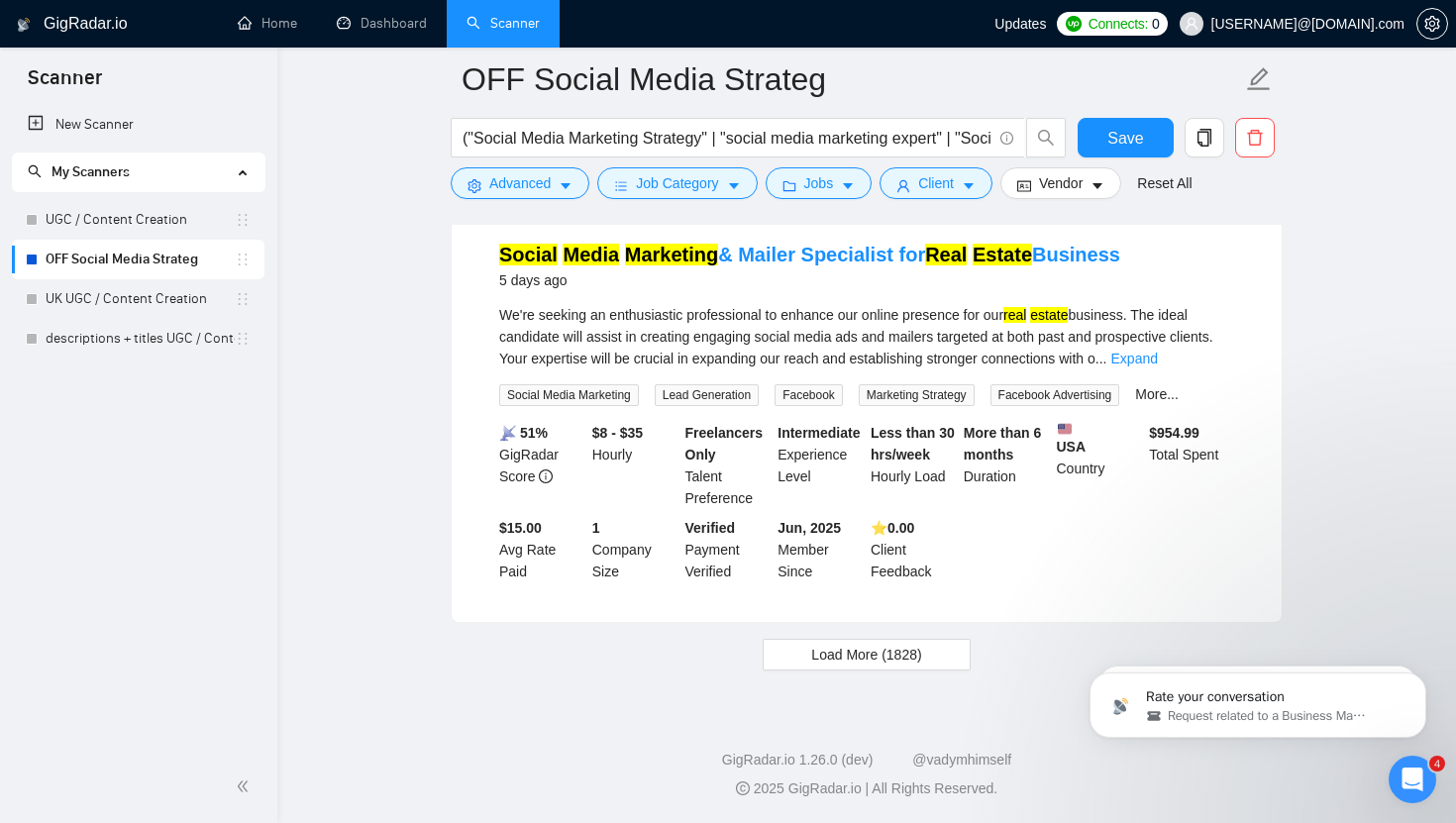 scroll, scrollTop: 4217, scrollLeft: 0, axis: vertical 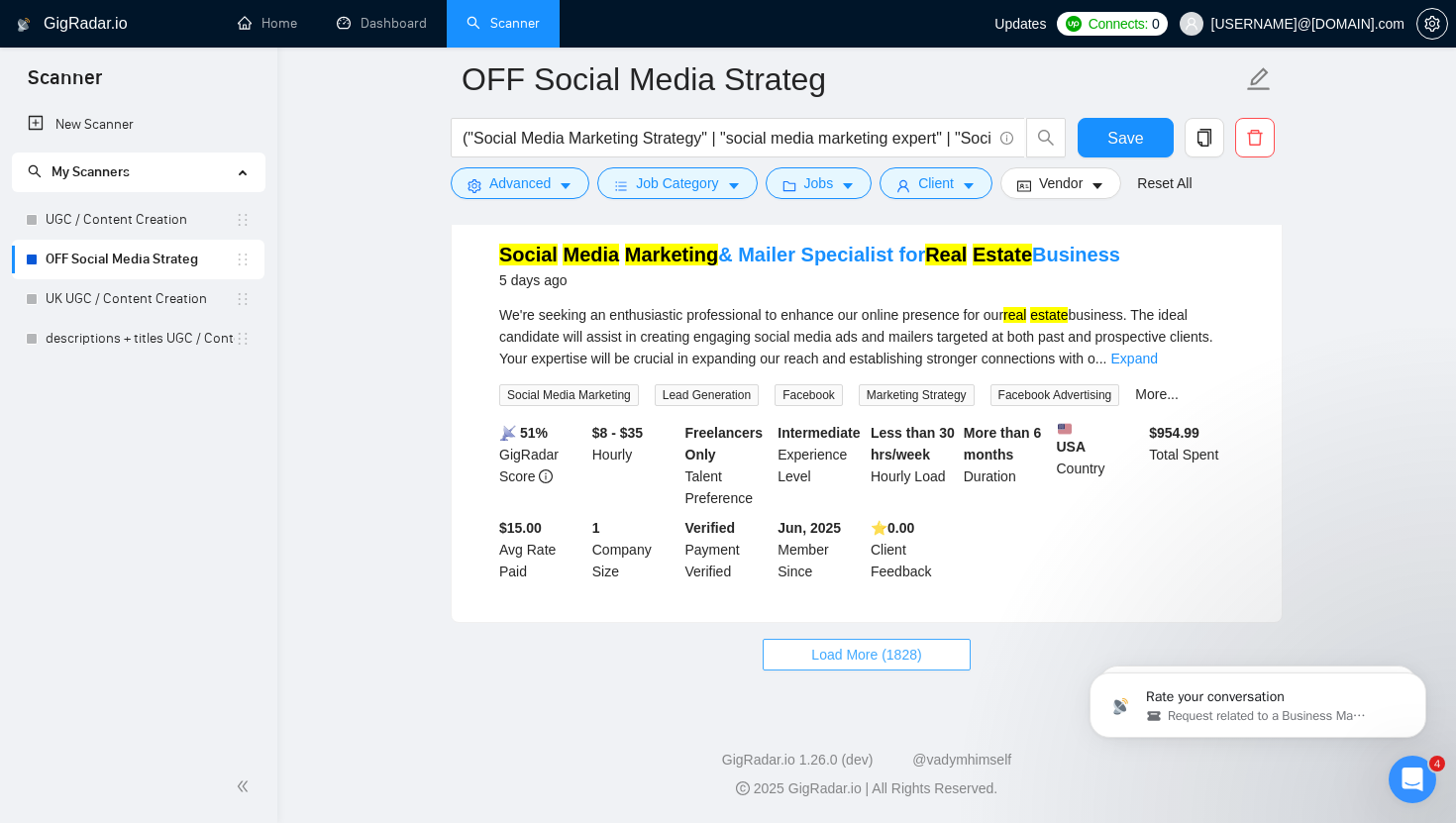 click on "Load More (1828)" at bounding box center [866, 655] 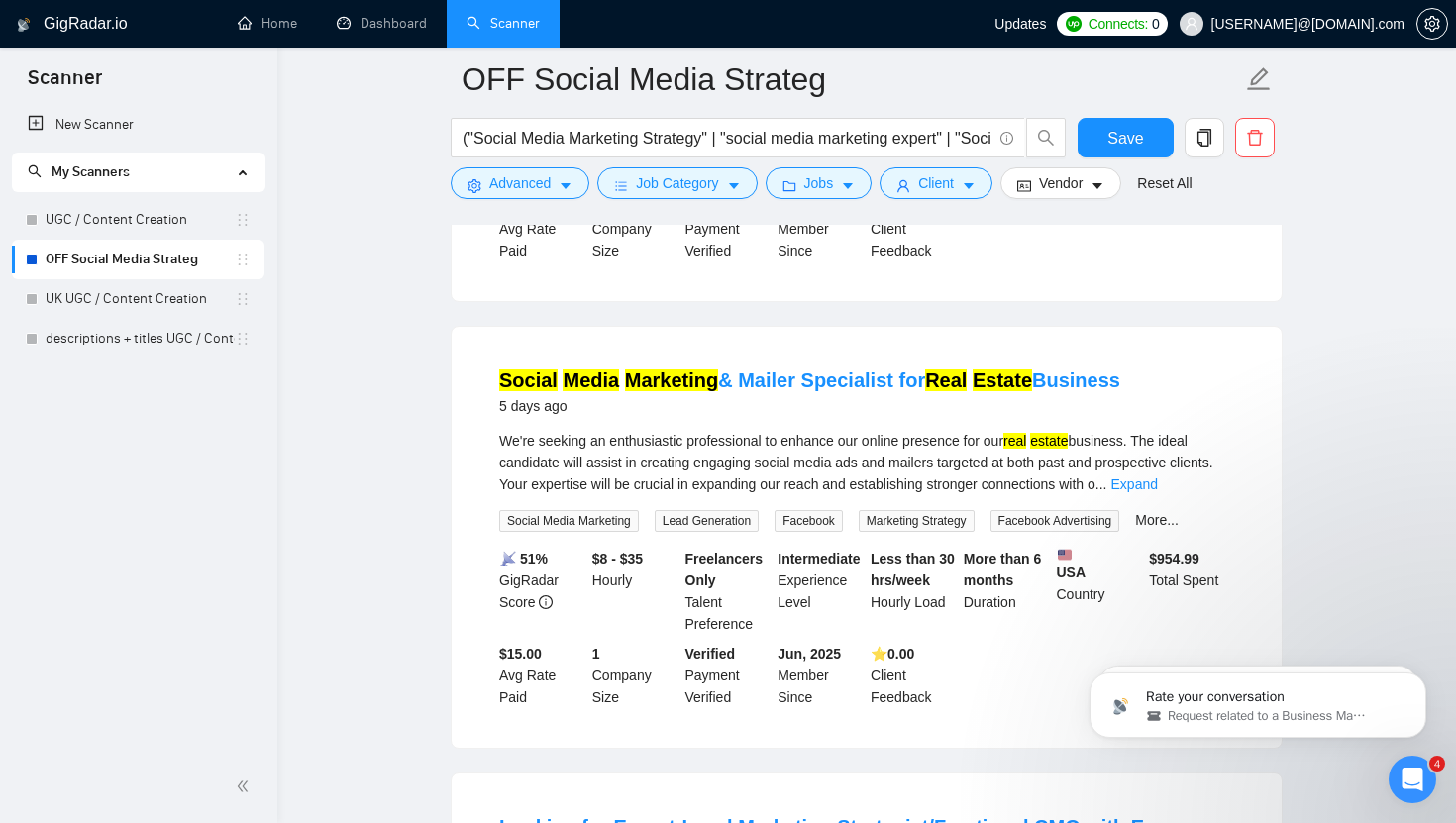 scroll, scrollTop: 3974, scrollLeft: 0, axis: vertical 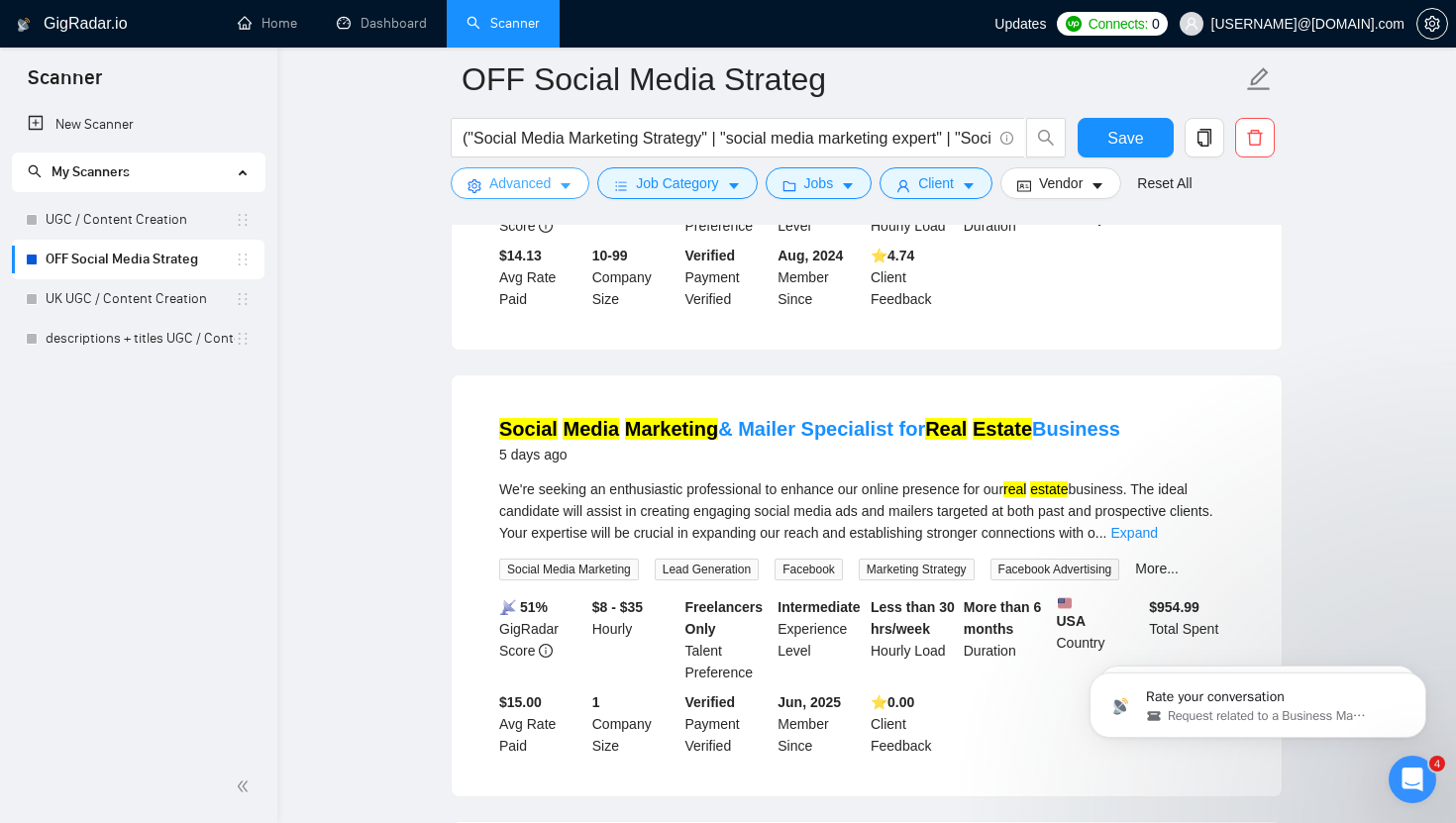 click on "Advanced" at bounding box center [520, 183] 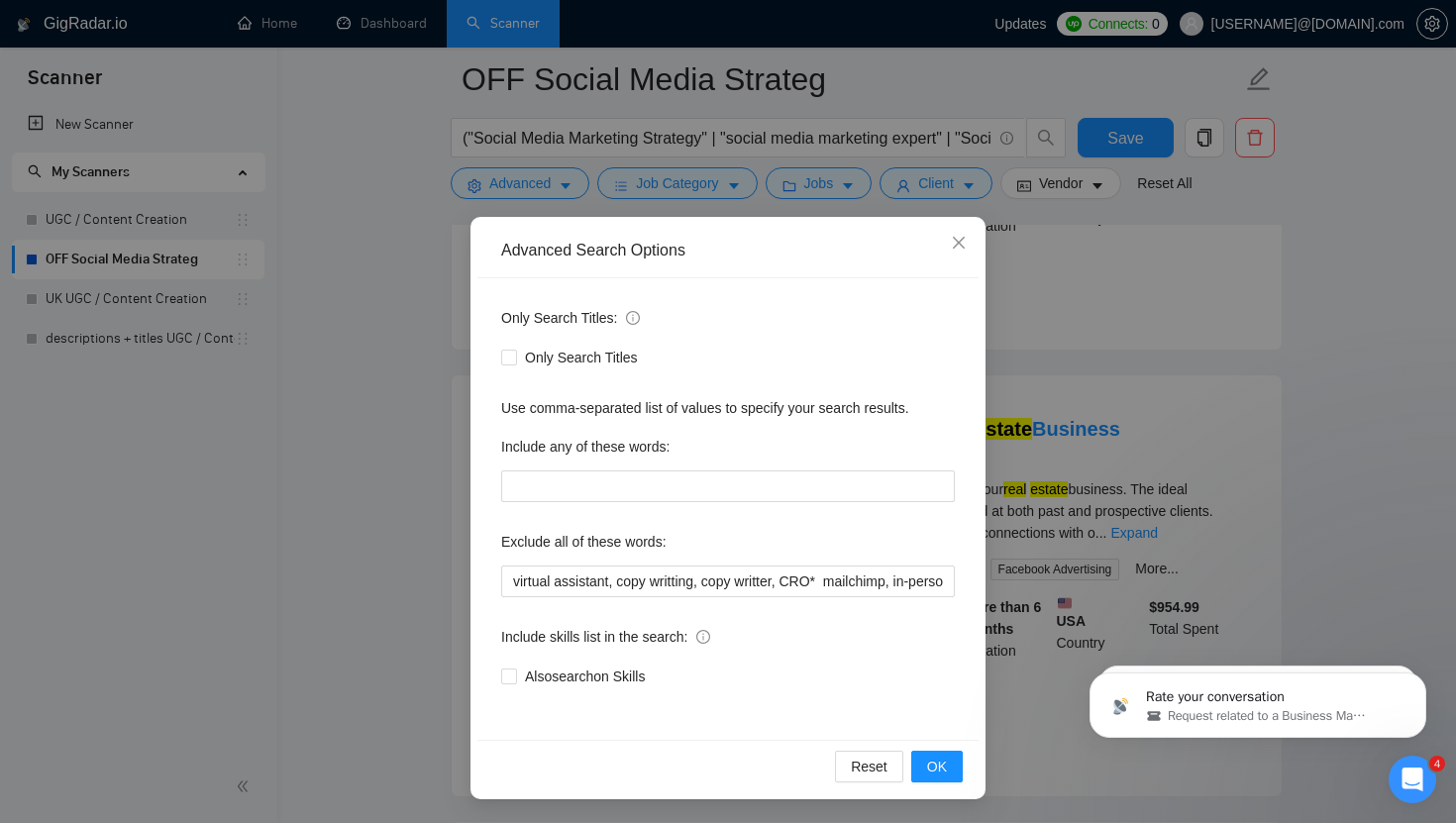 scroll, scrollTop: 0, scrollLeft: 0, axis: both 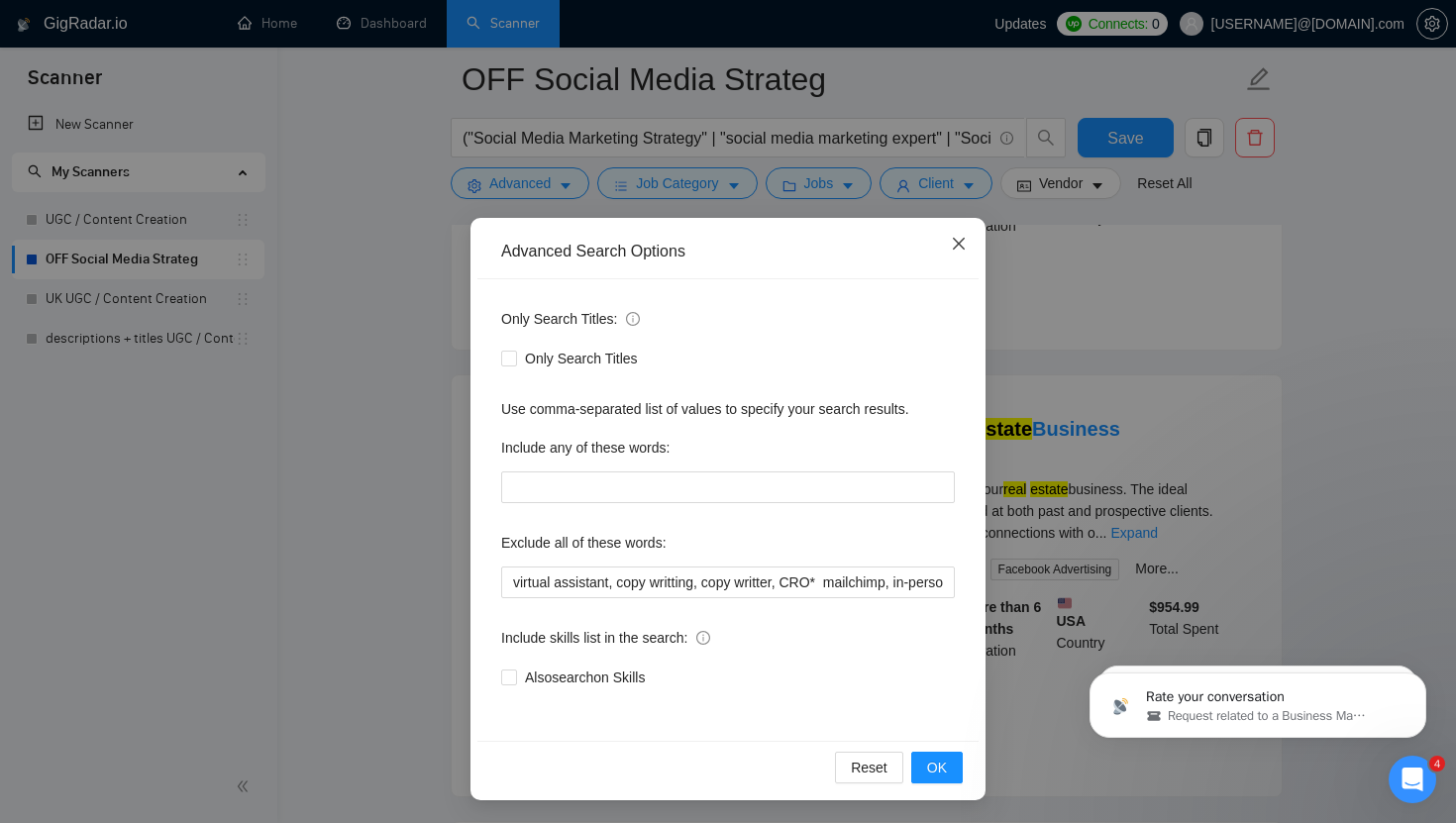 click 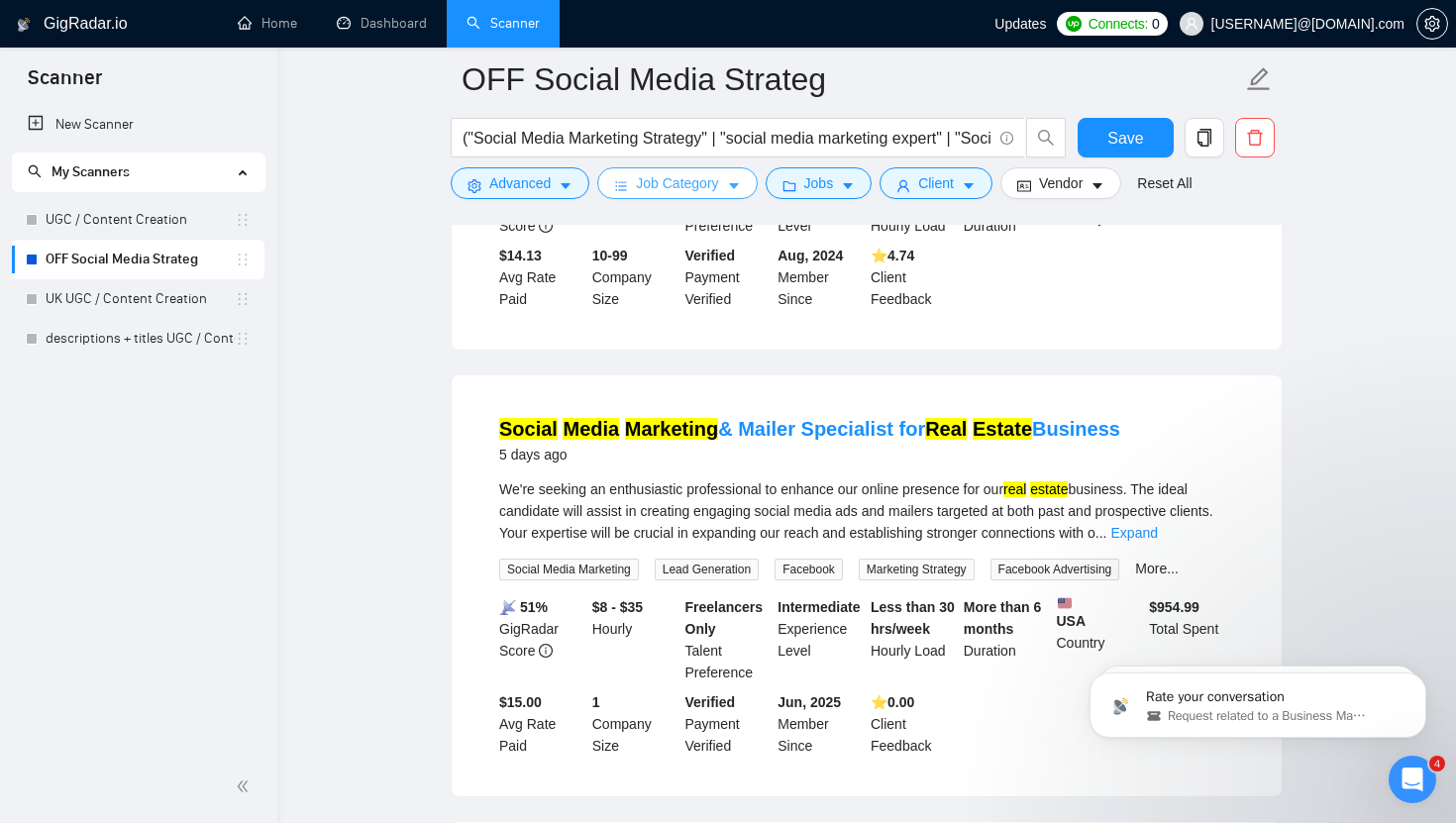 click on "Job Category" at bounding box center (676, 183) 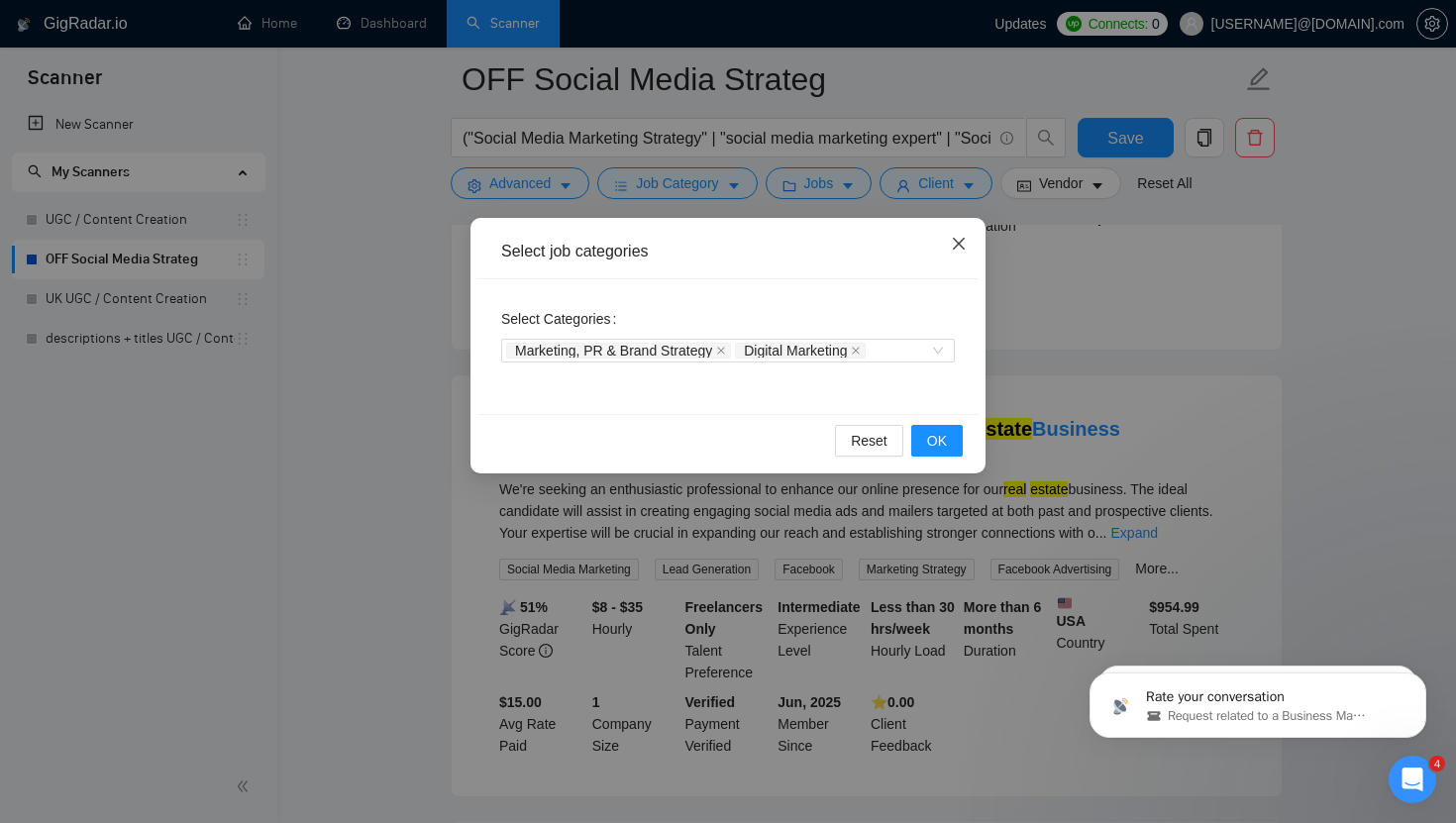 click 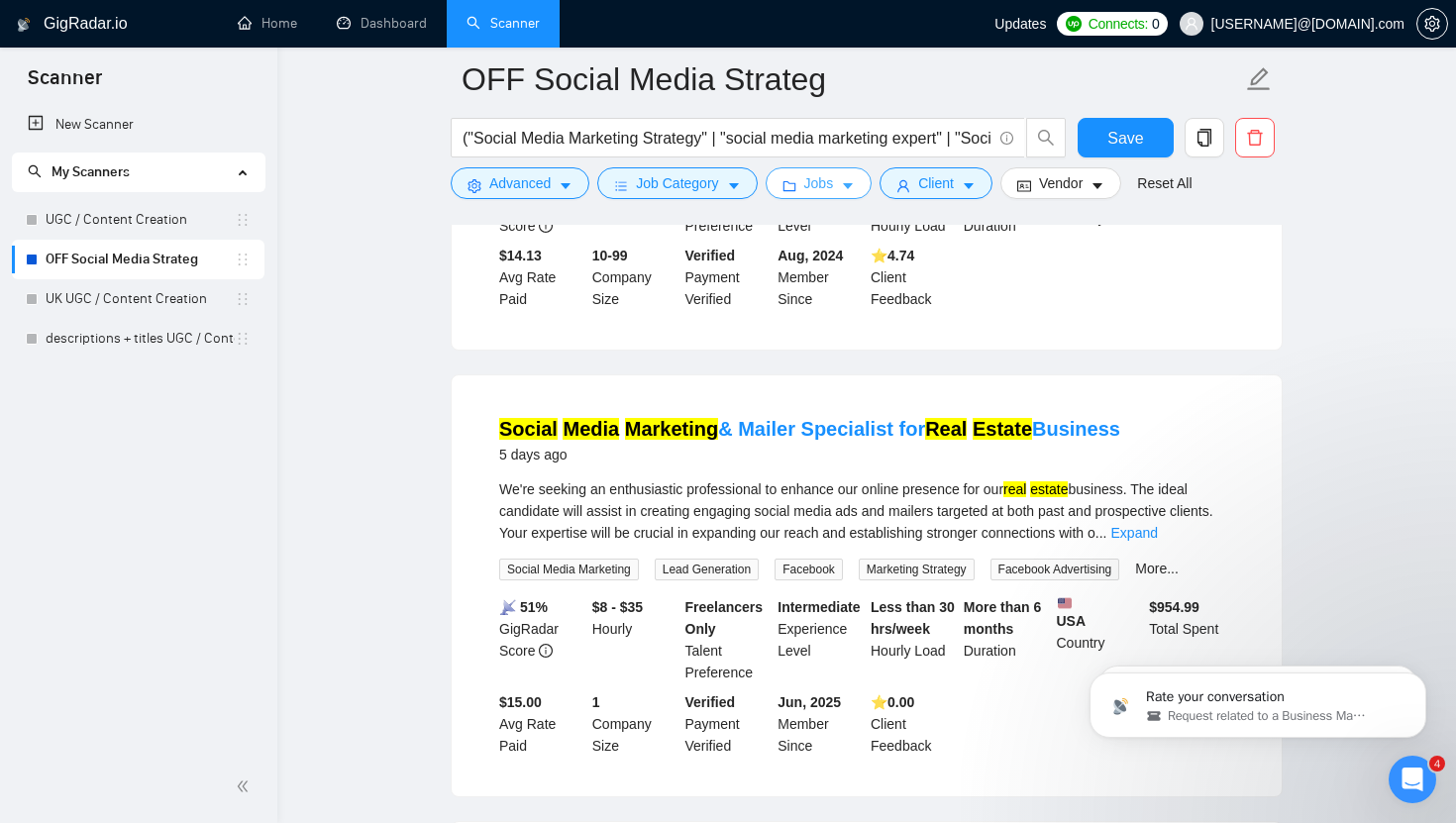 click on "Jobs" at bounding box center (819, 183) 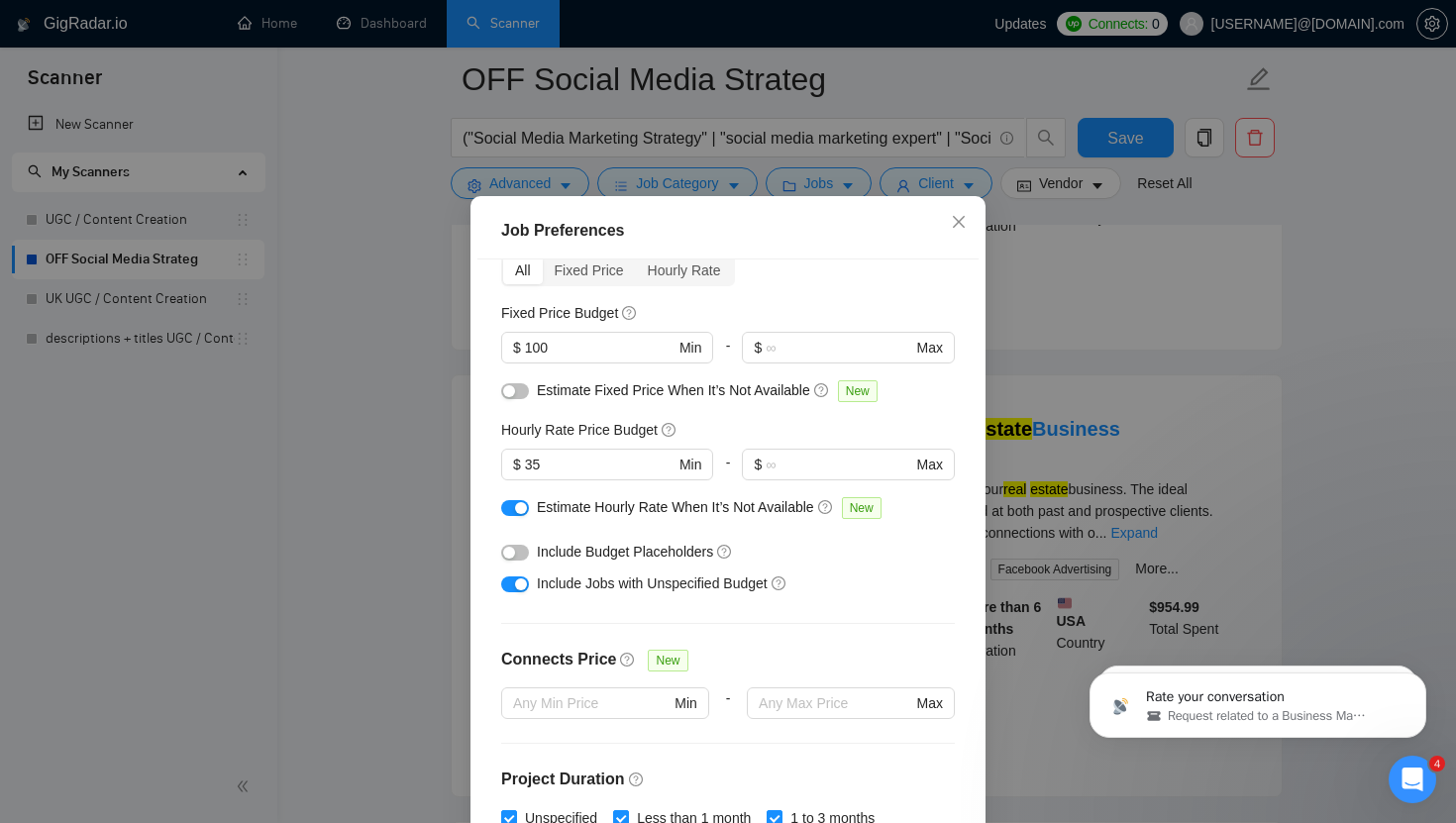 scroll, scrollTop: 99, scrollLeft: 0, axis: vertical 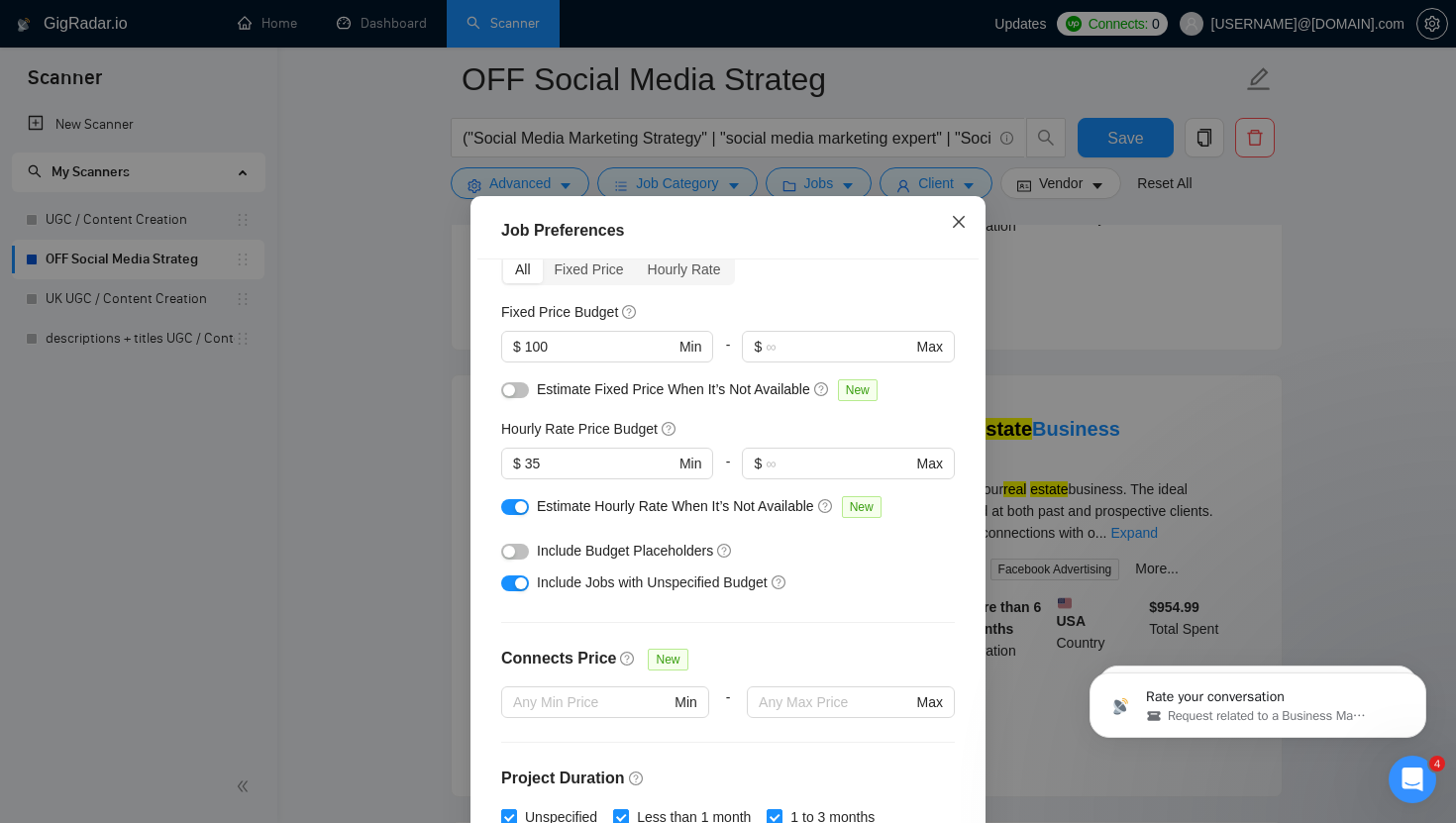 click 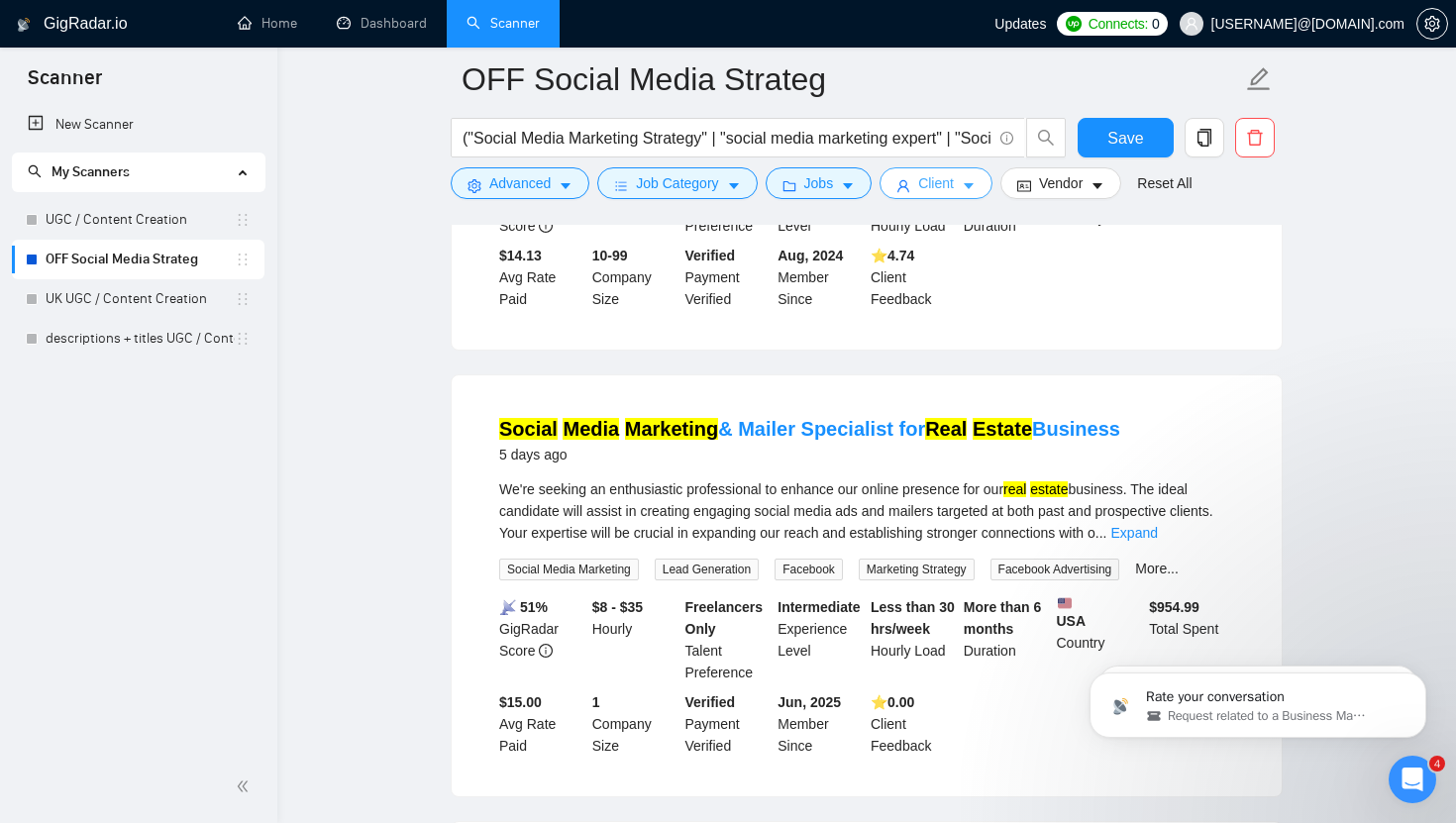 click on "Client" at bounding box center [936, 183] 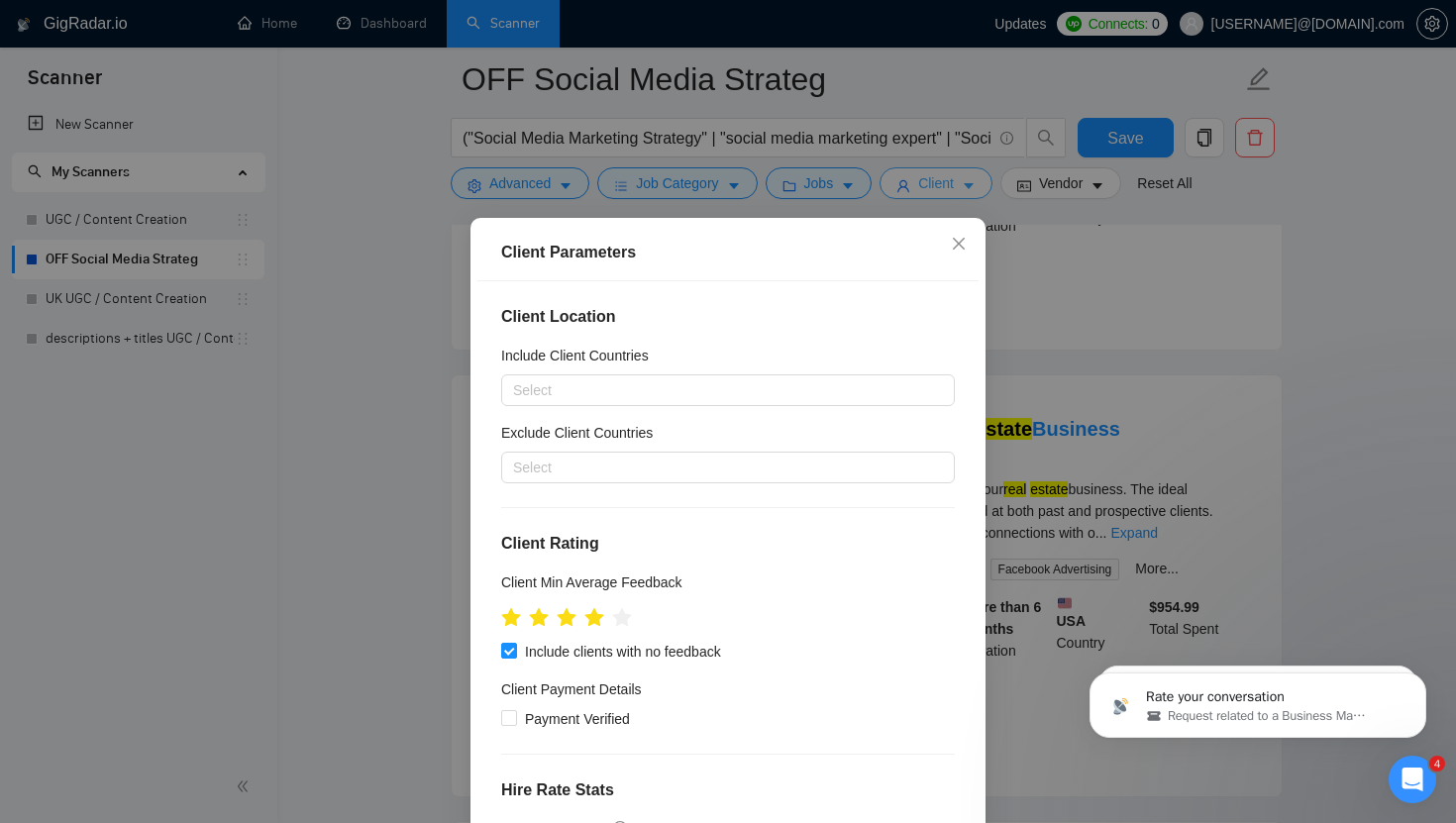click on "Client Parameters Client Location Include Client Countries   Select Exclude Client Countries   Select Client Rating Client Min Average Feedback Include clients with no feedback Client Payment Details Payment Verified Hire Rate Stats   Client Total Spent $ Min - $ Max Client Hire Rate New Mid Rates High Rates Max Rates     Avg Hourly Rate Paid New $ 10 Min - $ Max Include Clients without Sufficient History Client Profile Client Industry New   Any industry Client Company Size   Any company size Enterprise Clients New   Any clients Reset OK" at bounding box center [728, 411] 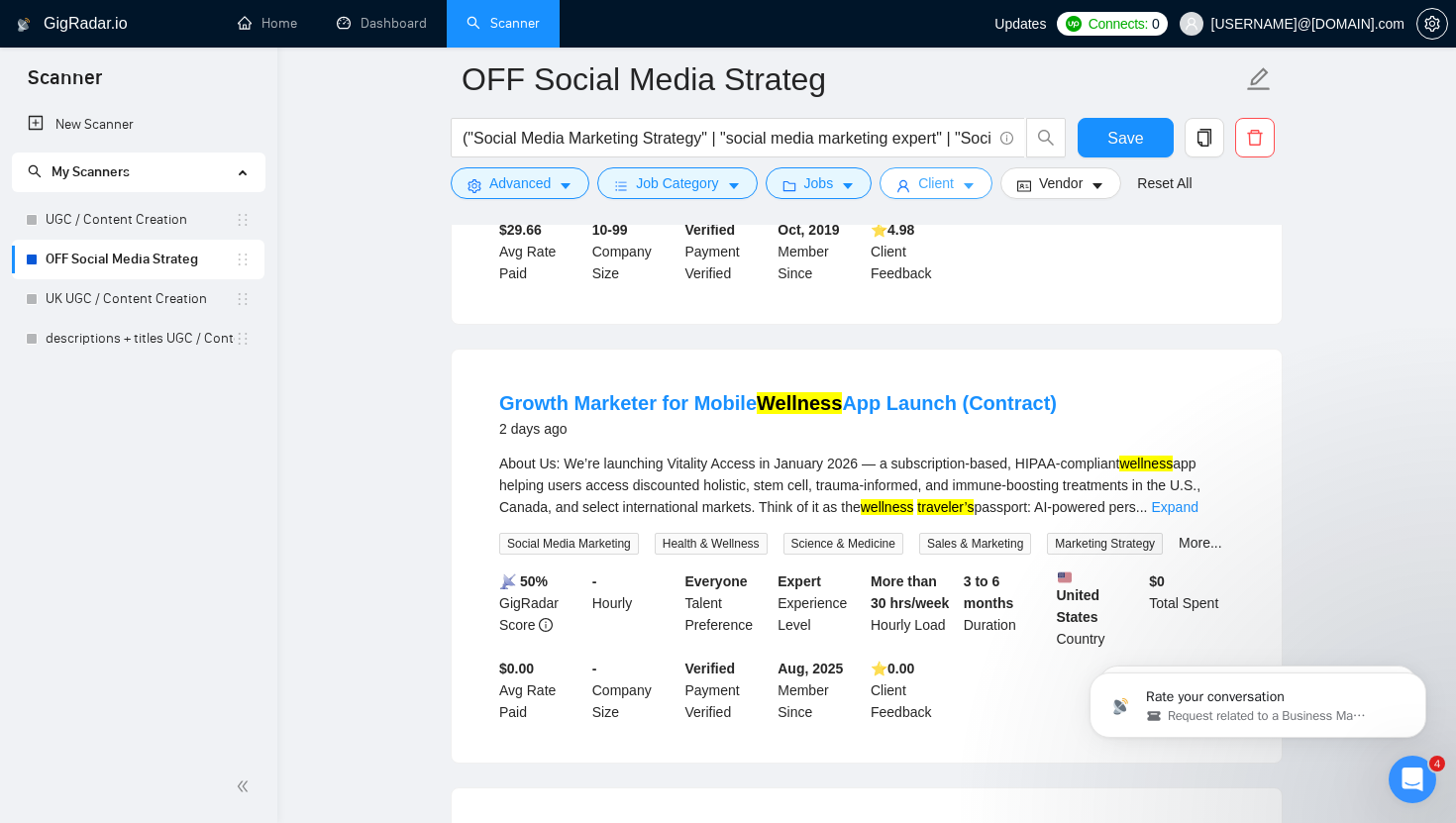 scroll, scrollTop: 551, scrollLeft: 0, axis: vertical 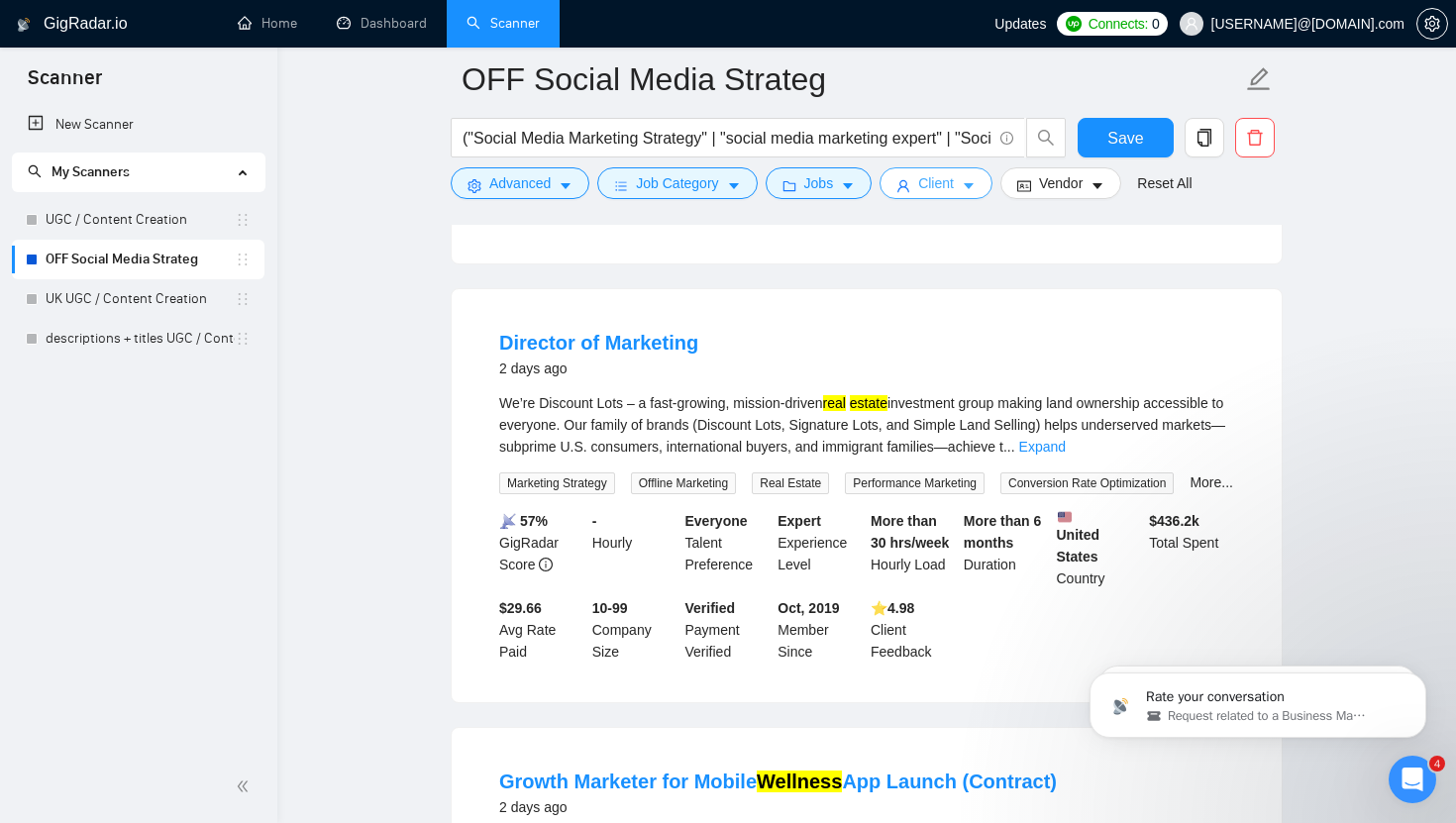 click on "Client" at bounding box center [936, 183] 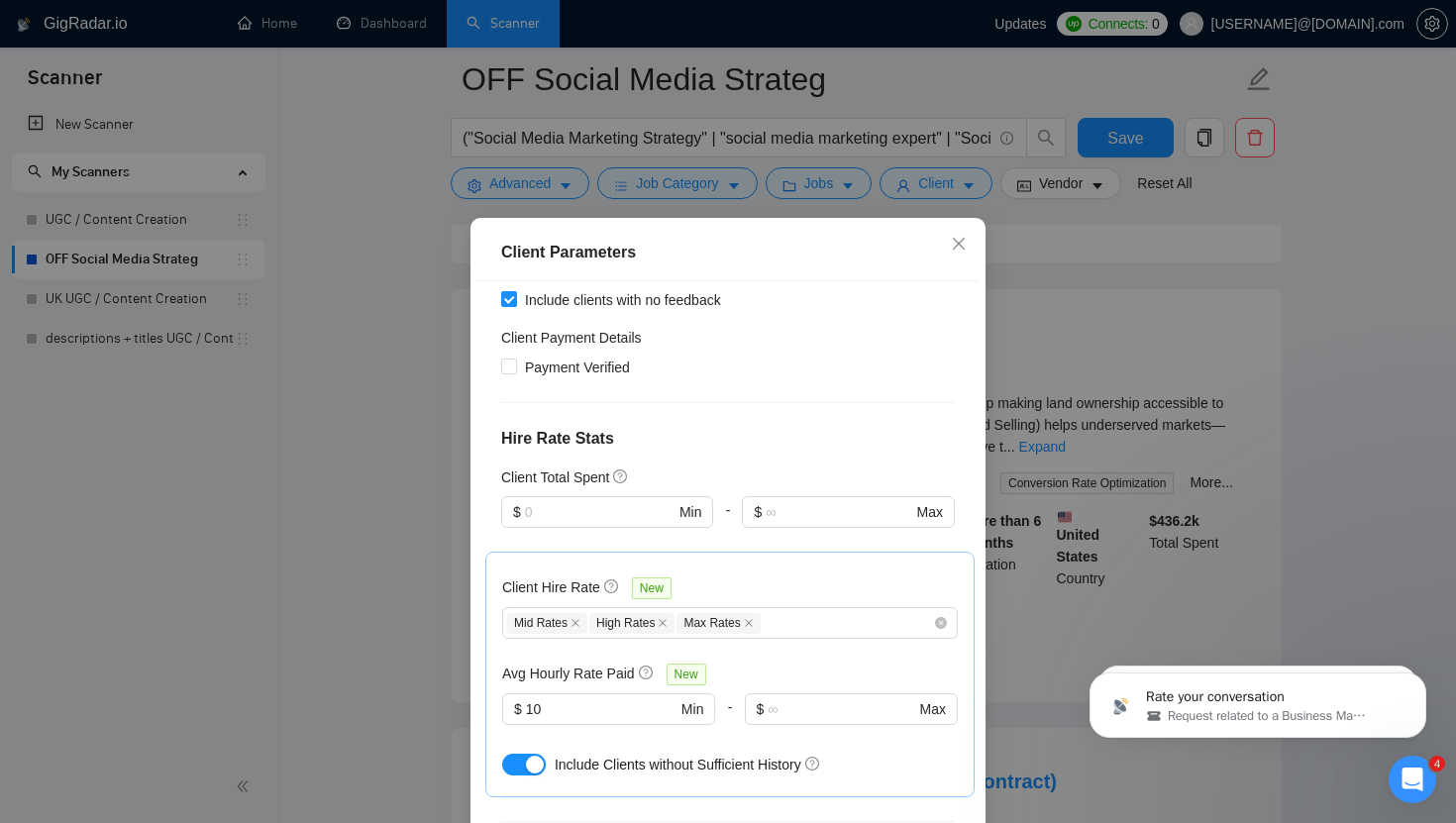 scroll, scrollTop: 301, scrollLeft: 0, axis: vertical 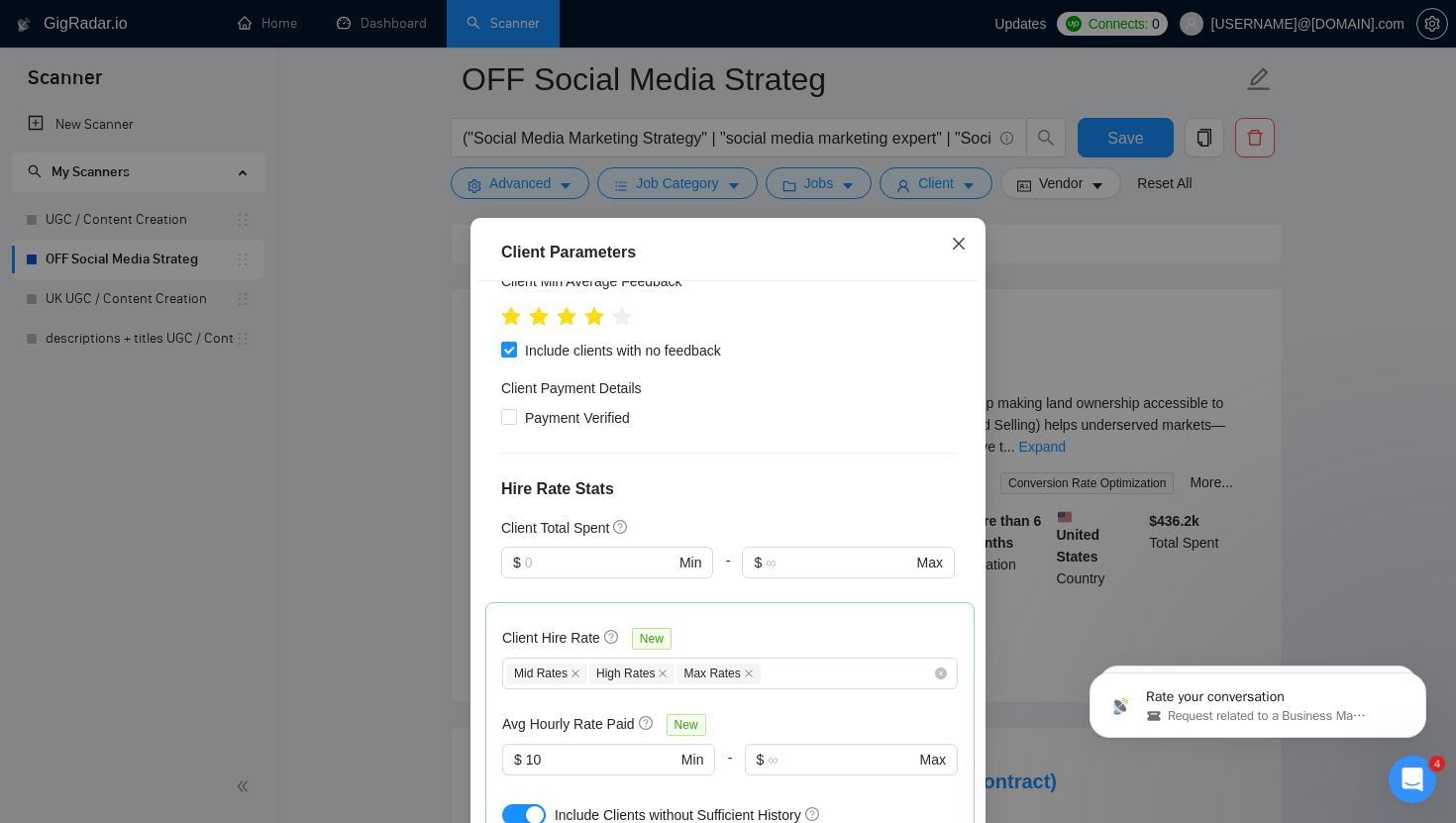 click 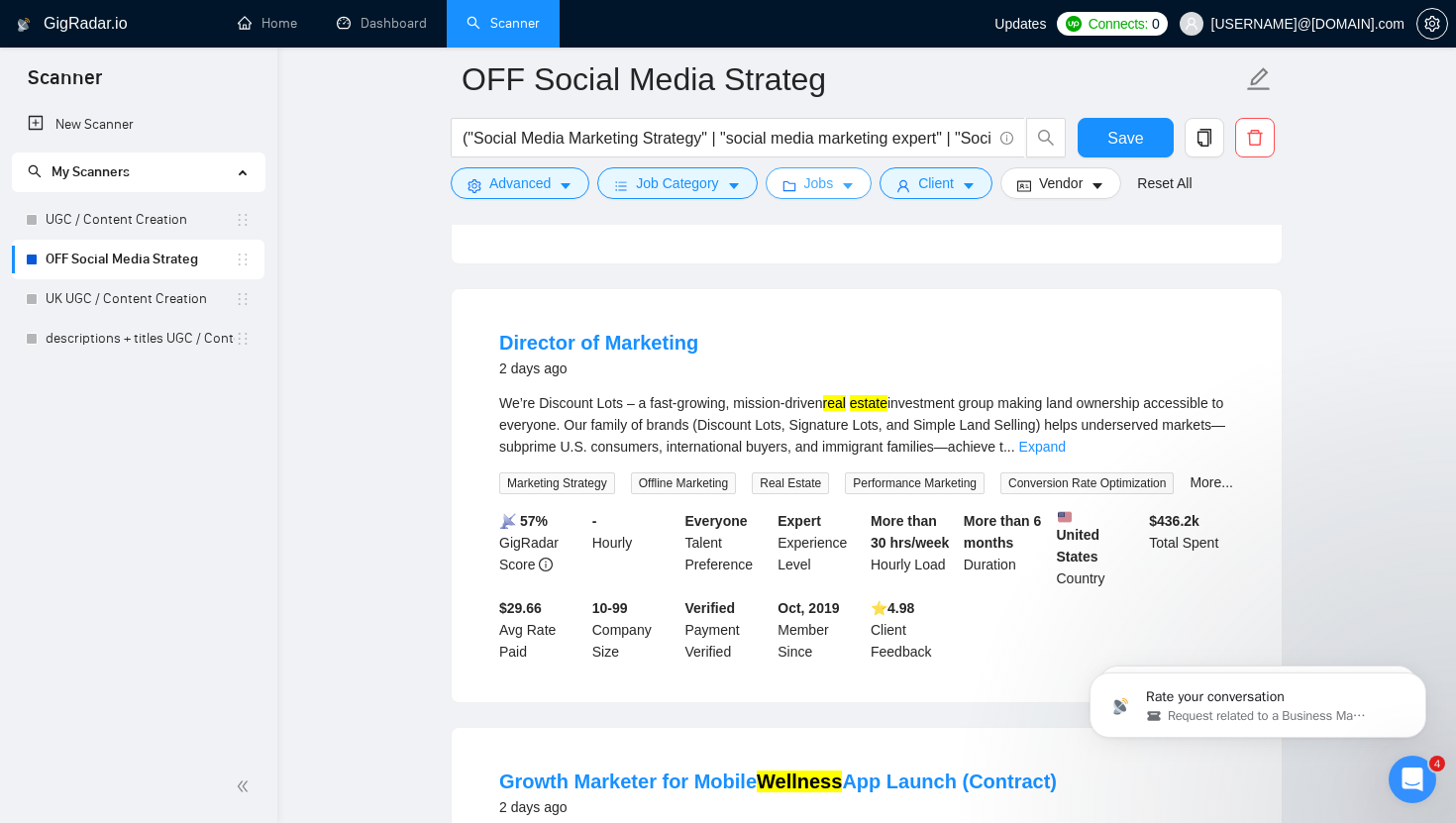 click on "Jobs" at bounding box center [819, 183] 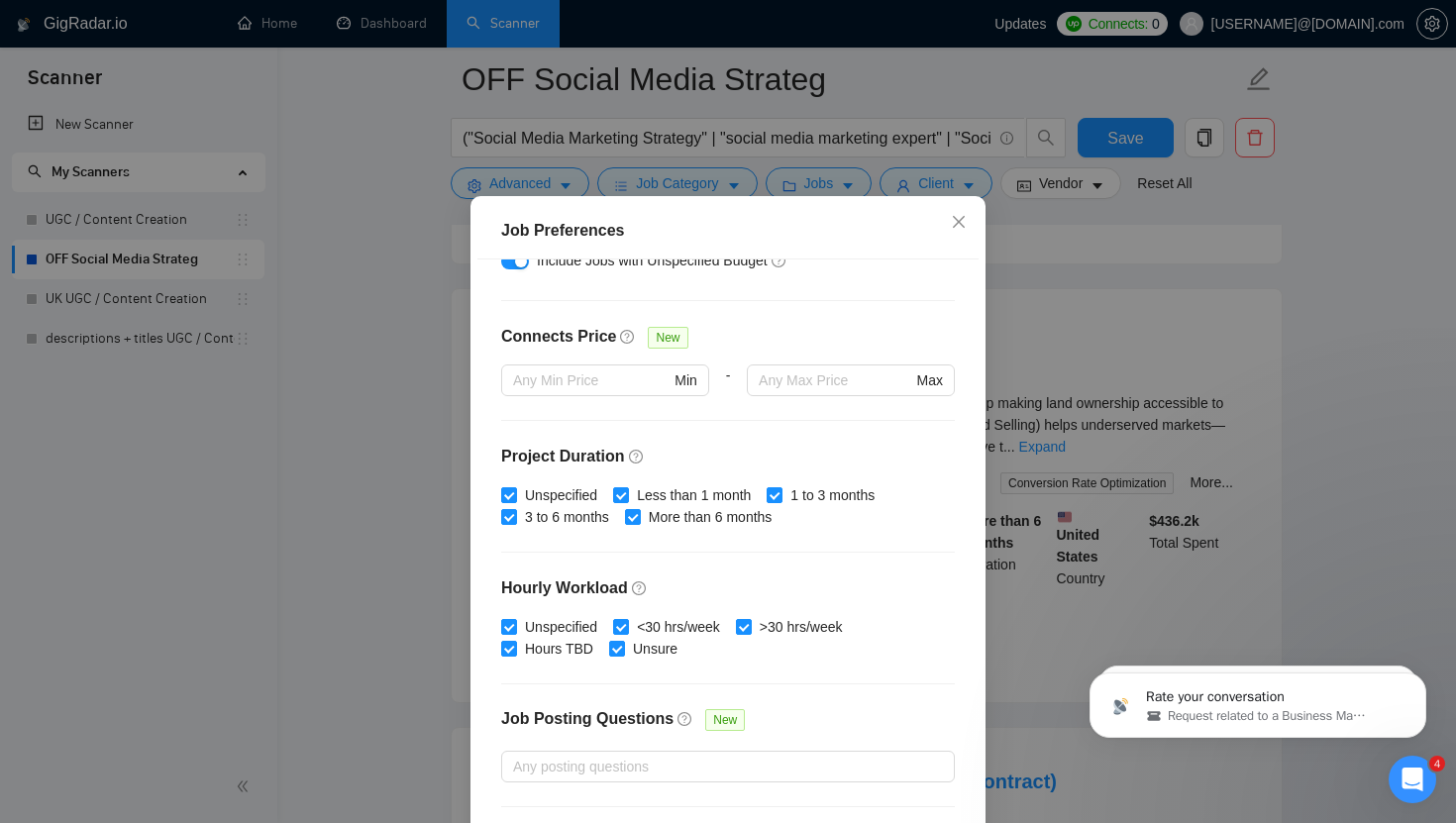 scroll, scrollTop: 540, scrollLeft: 0, axis: vertical 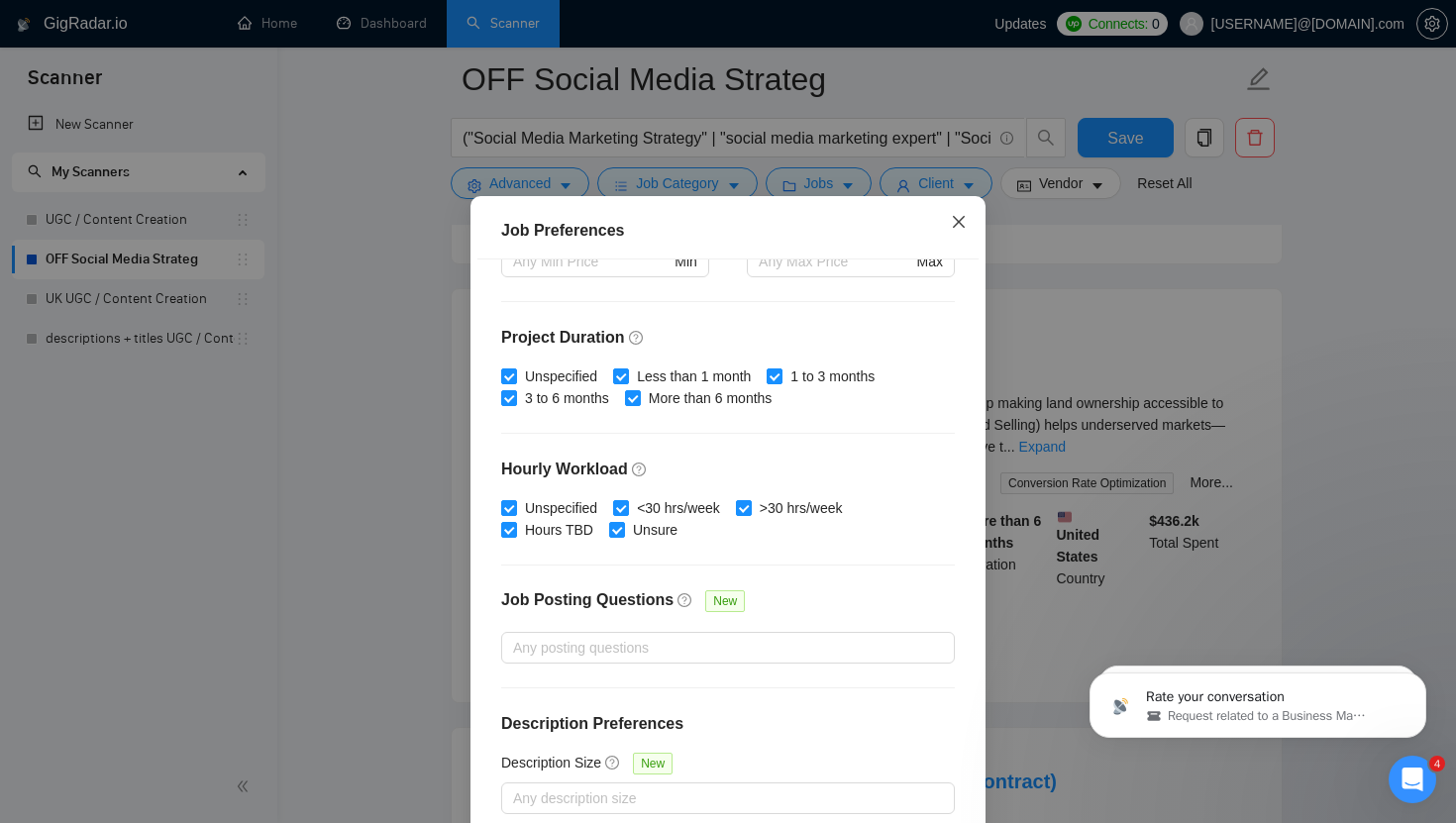 click at bounding box center [959, 223] 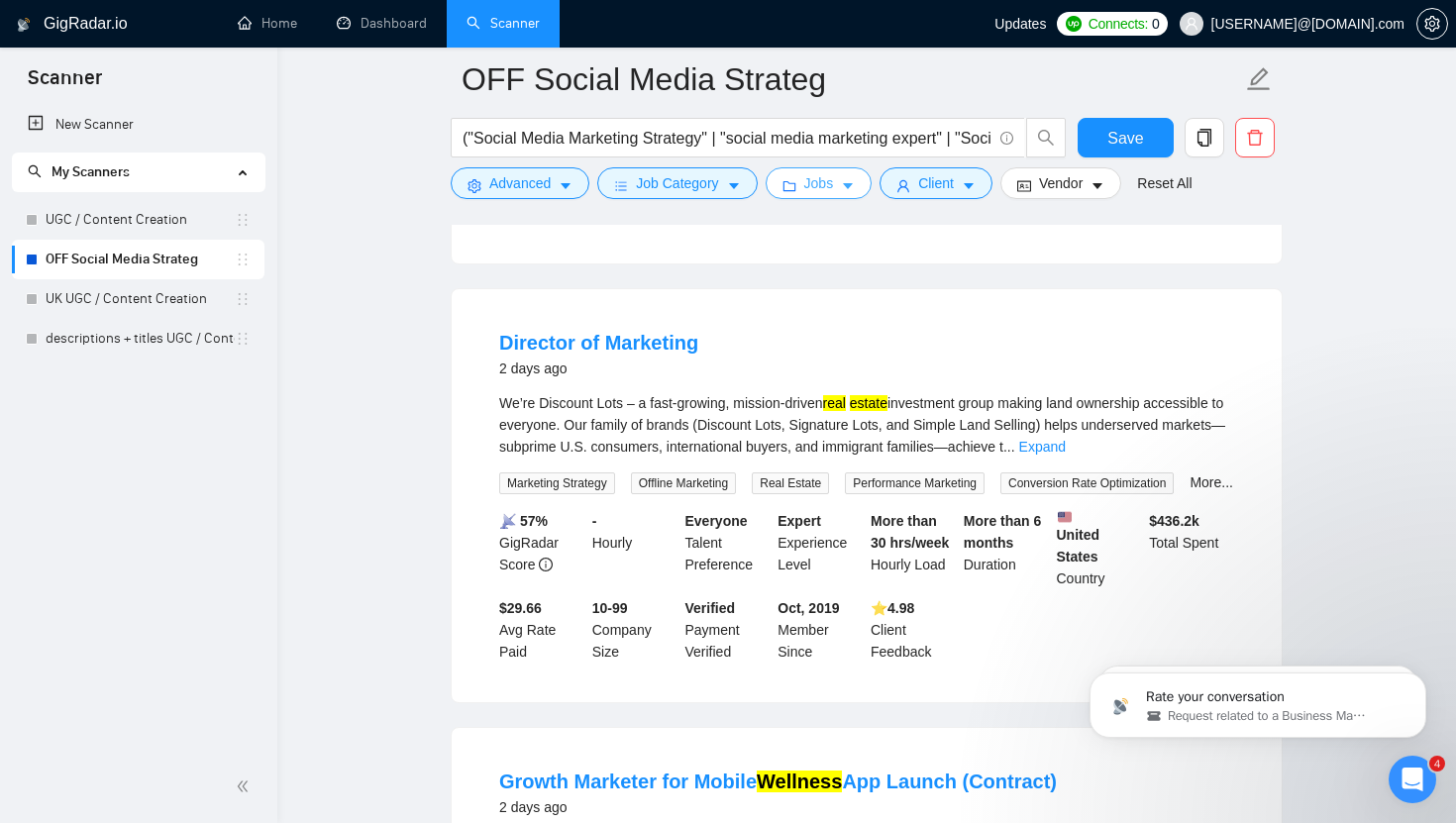 scroll, scrollTop: 0, scrollLeft: 0, axis: both 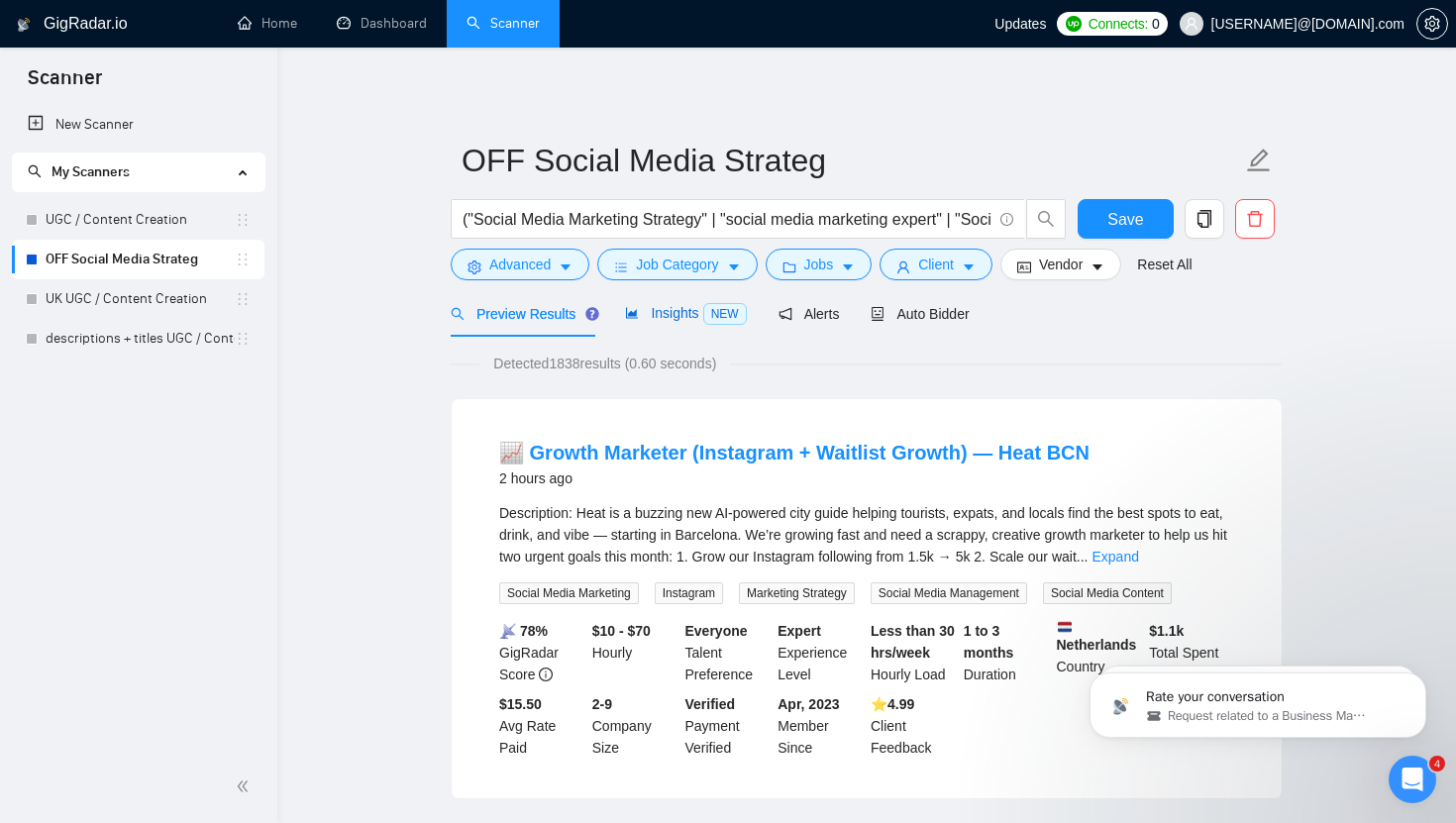 click on "Insights NEW" at bounding box center [685, 313] 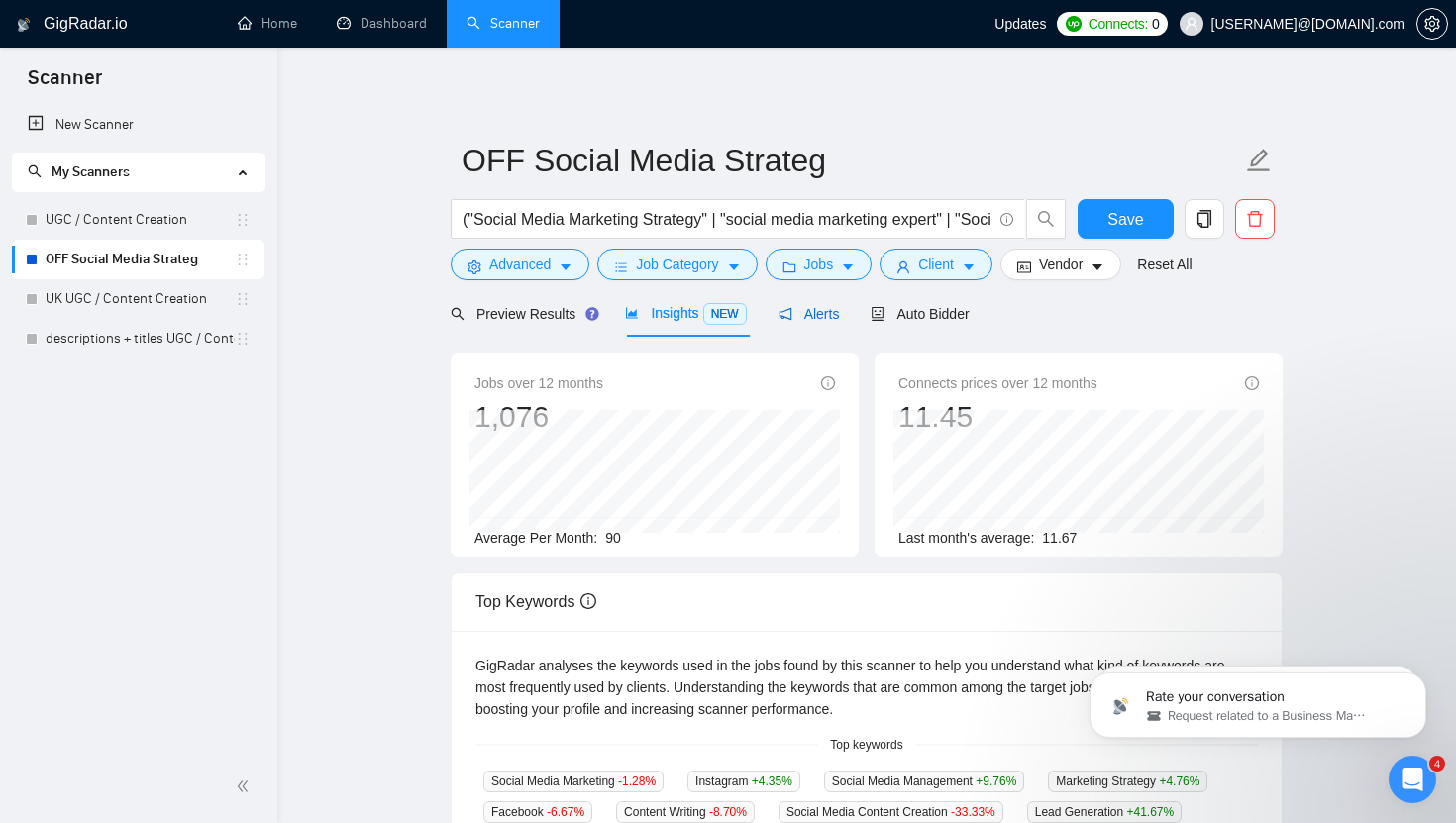 click on "Alerts" at bounding box center (809, 314) 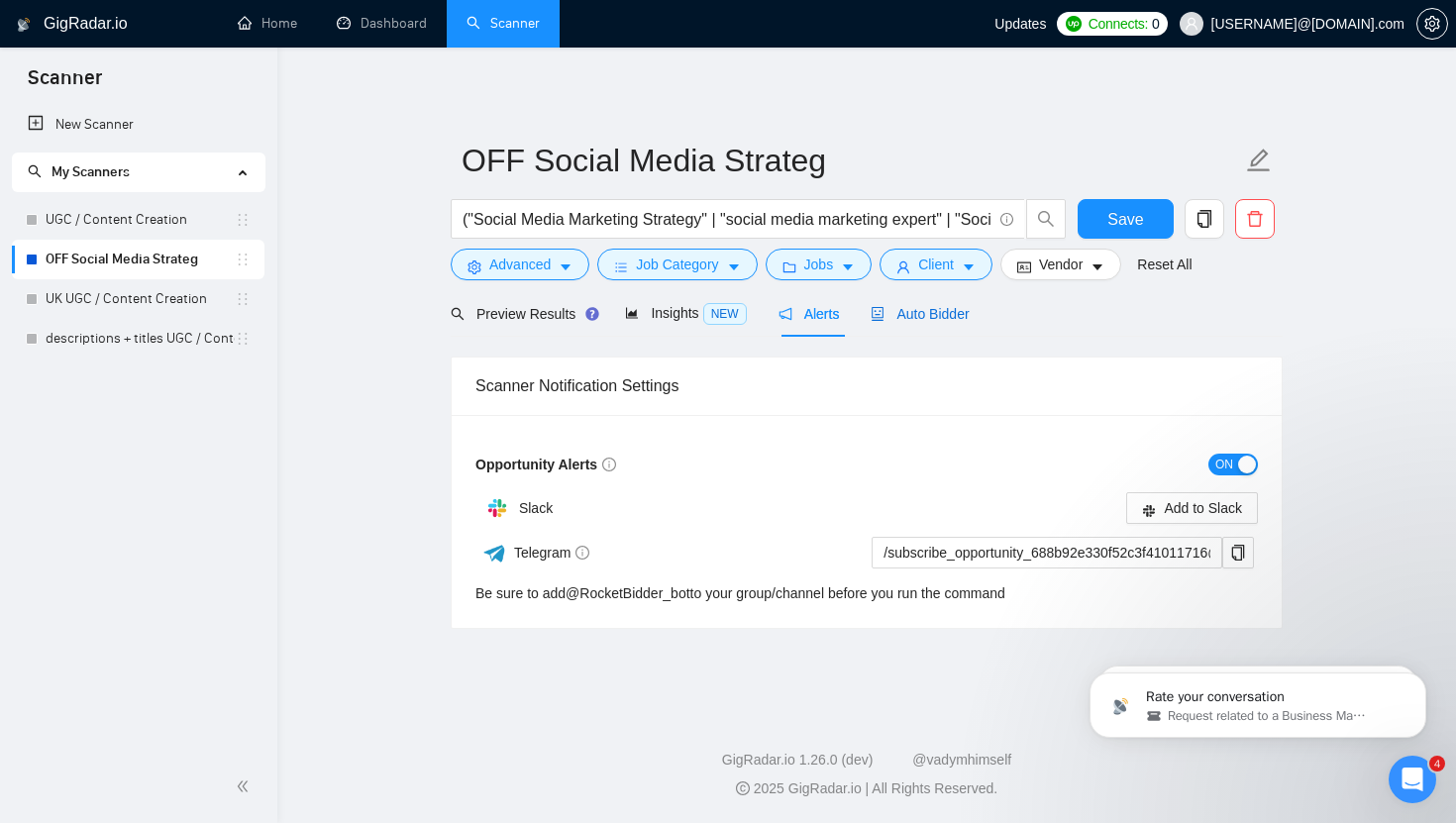 click on "Auto Bidder" at bounding box center (919, 314) 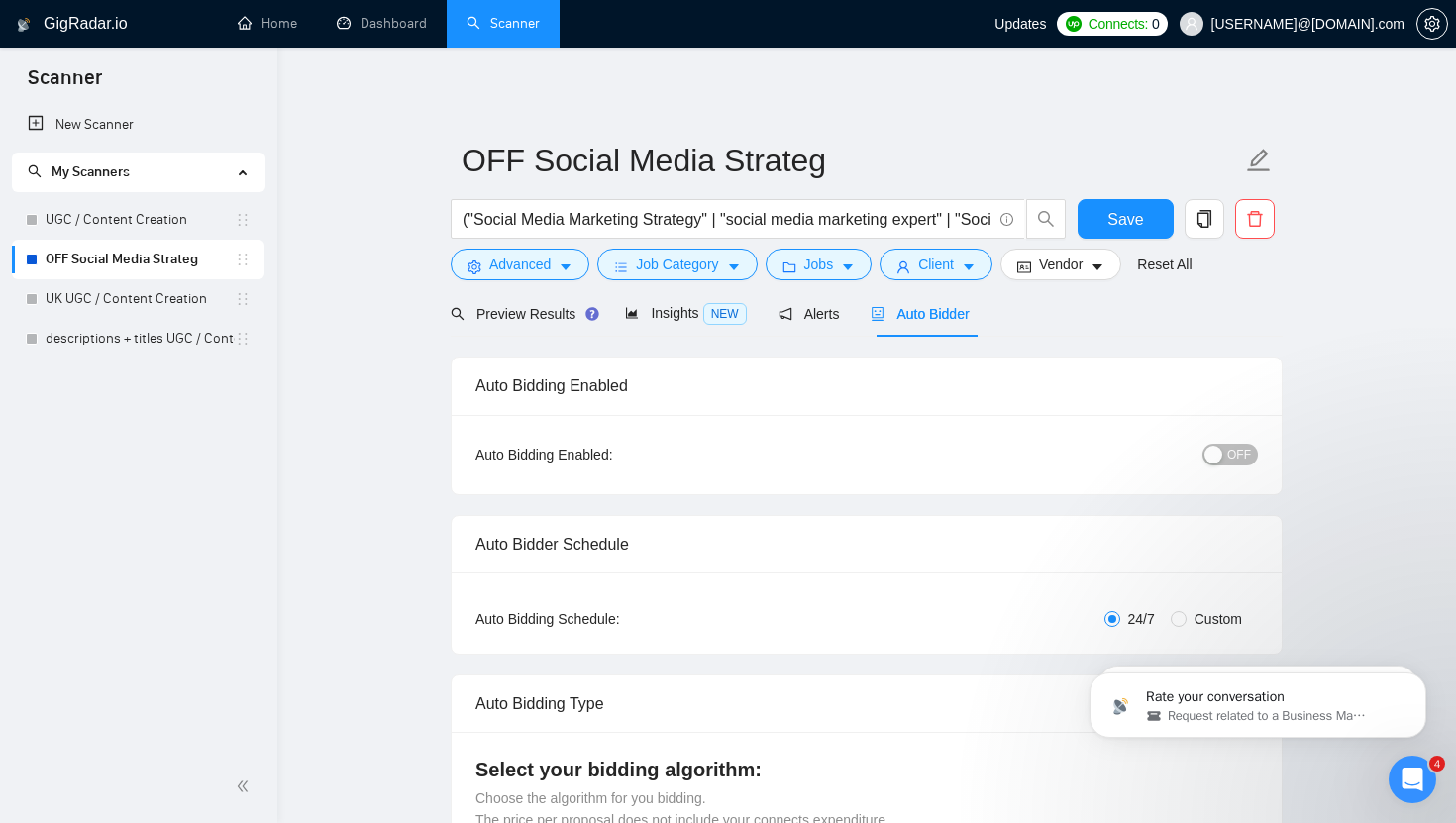type 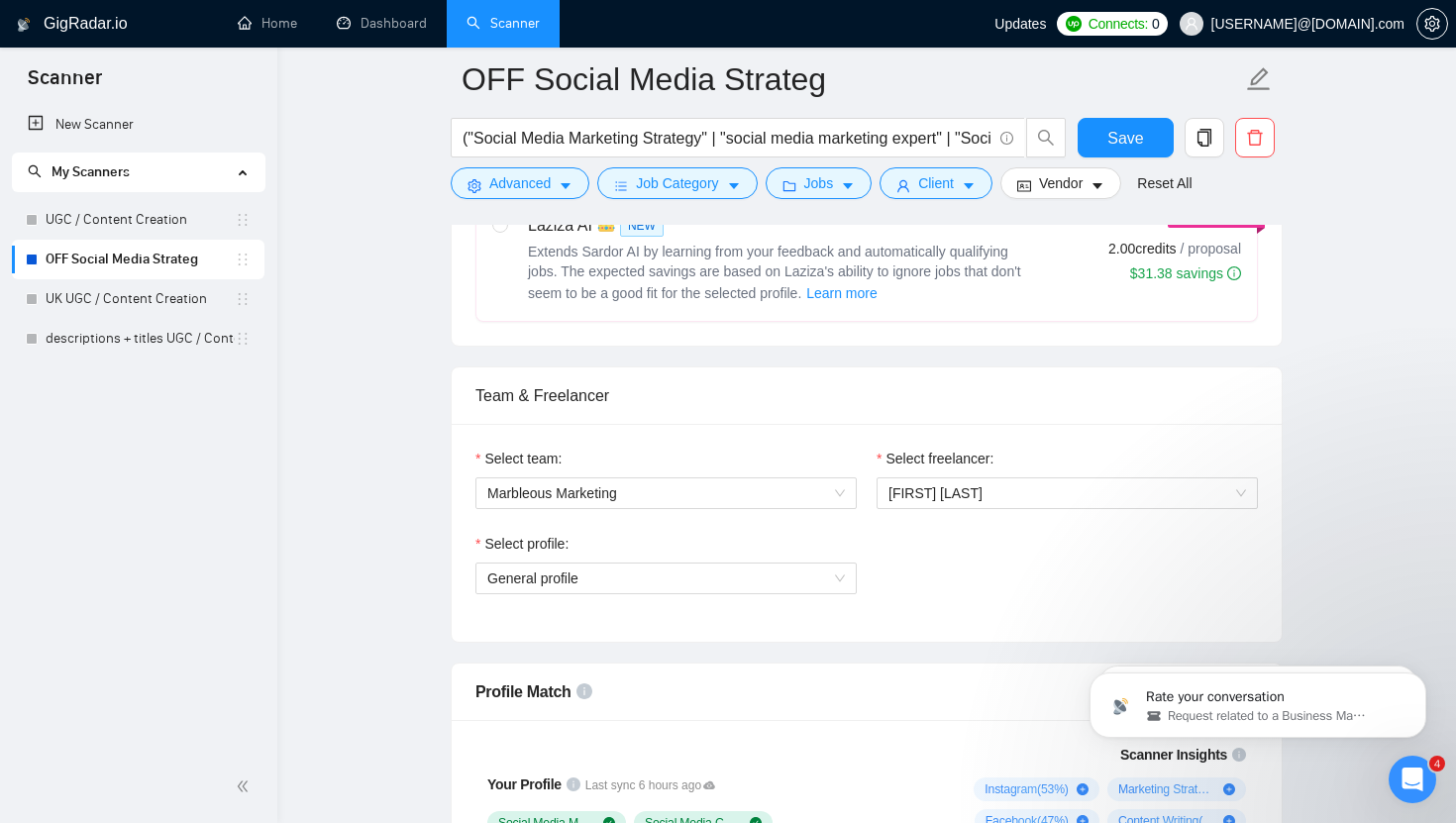 scroll, scrollTop: 730, scrollLeft: 0, axis: vertical 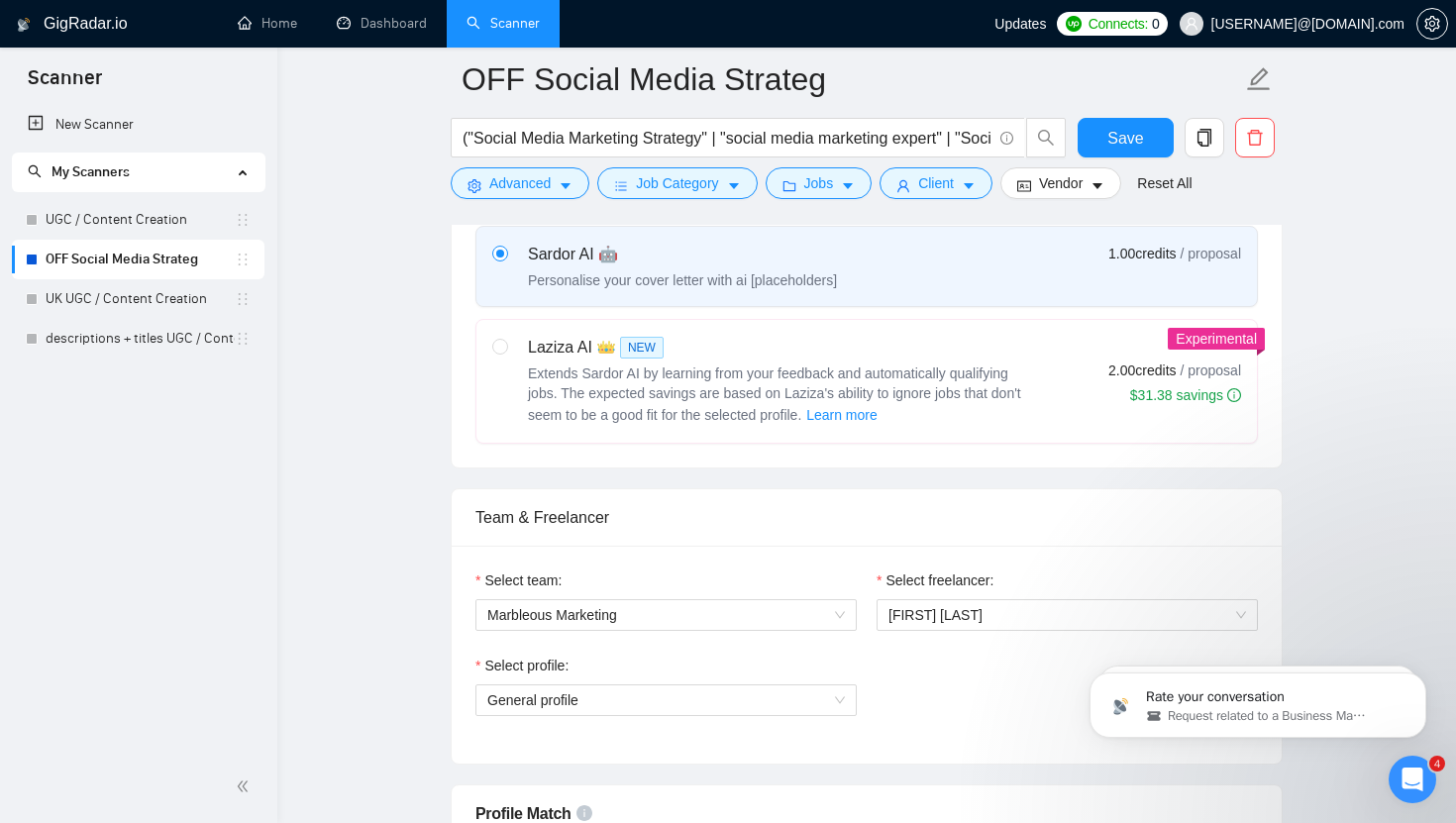 click on "Extends Sardor AI by learning from your feedback and automatically qualifying jobs. The expected savings are based on Laziza's ability to ignore jobs that don't seem to be a good fit for the selected profile.   Learn more" at bounding box center [775, 394] 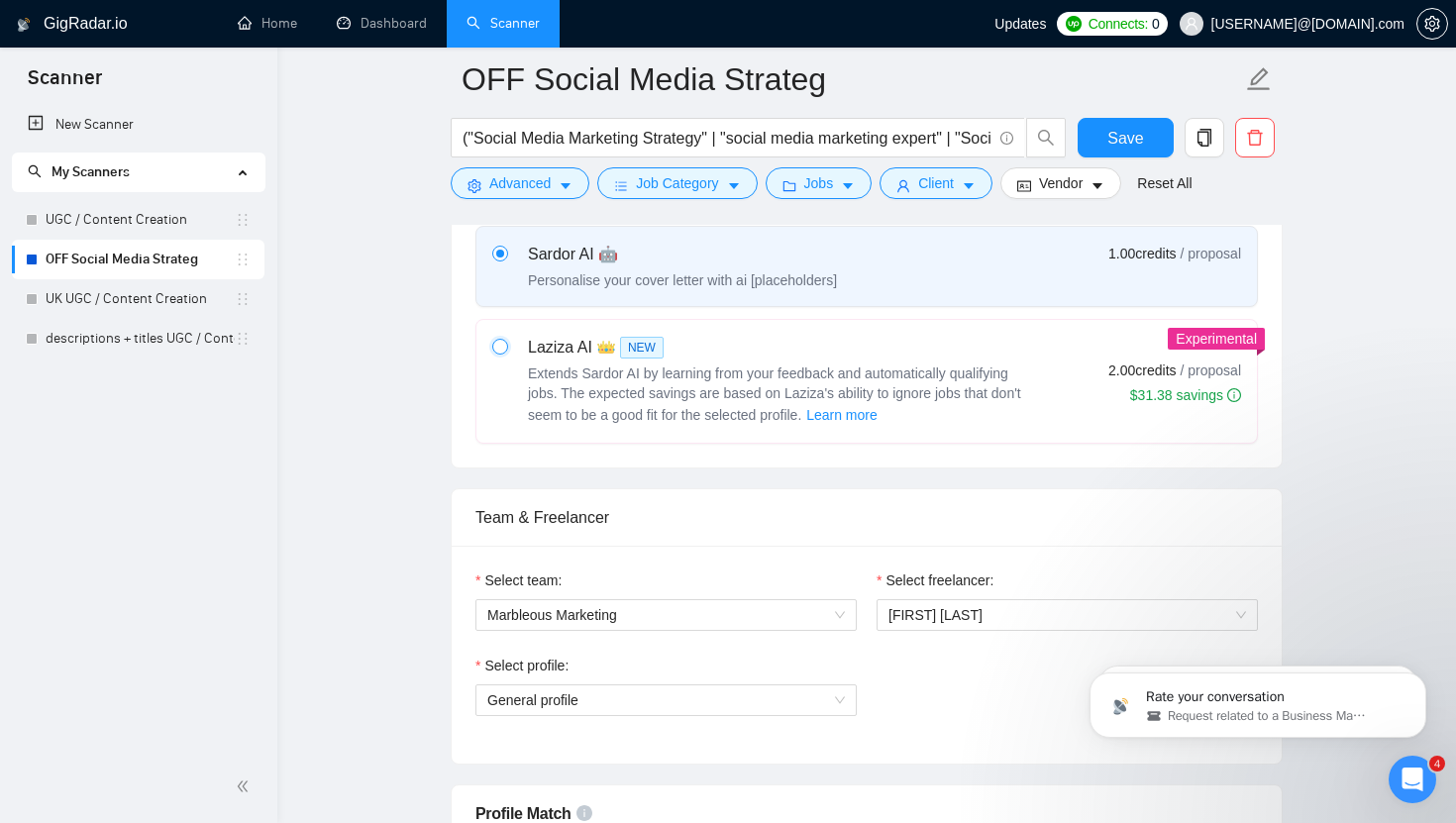 click at bounding box center (499, 346) 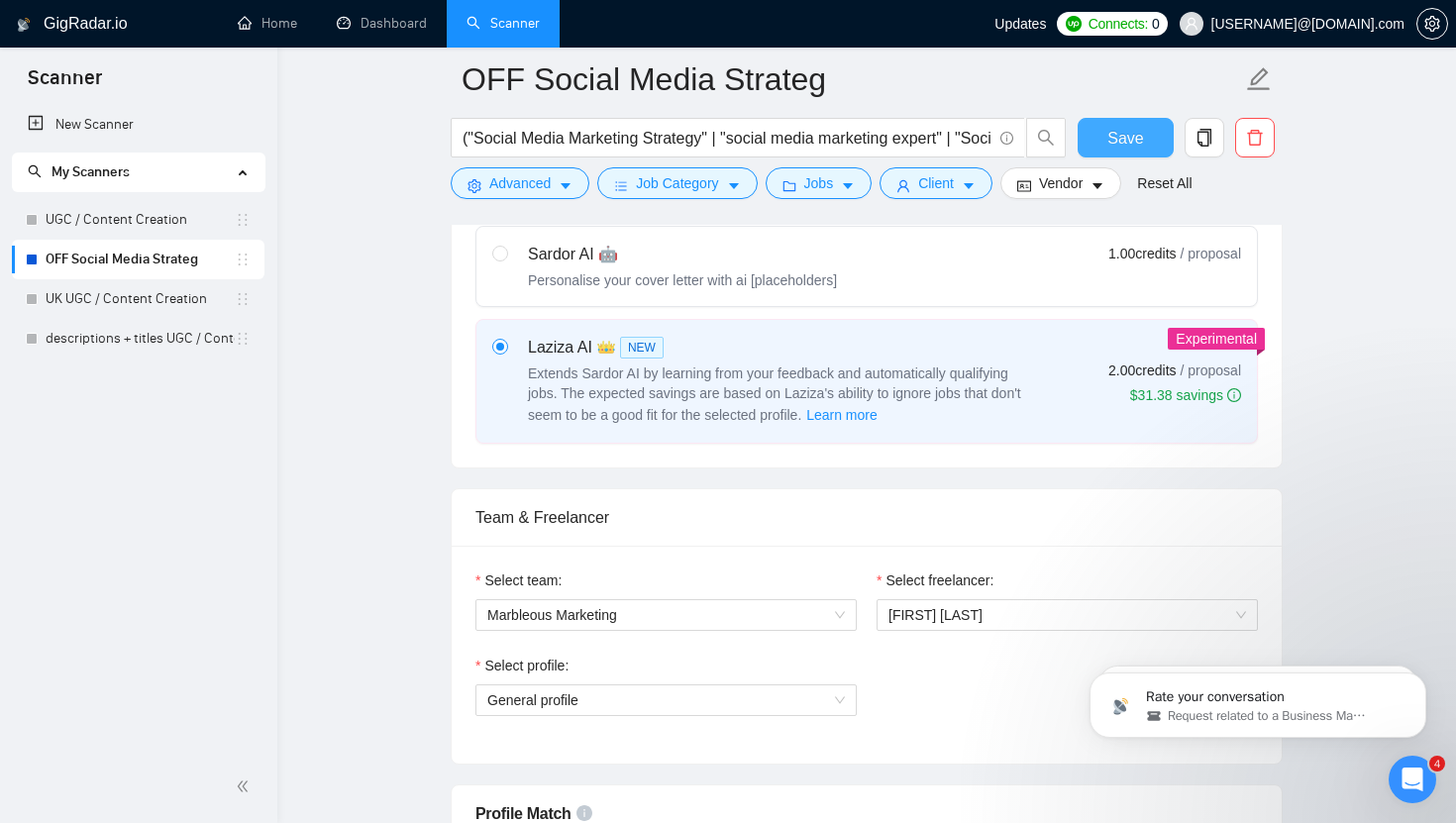 click on "Save" at bounding box center (1125, 138) 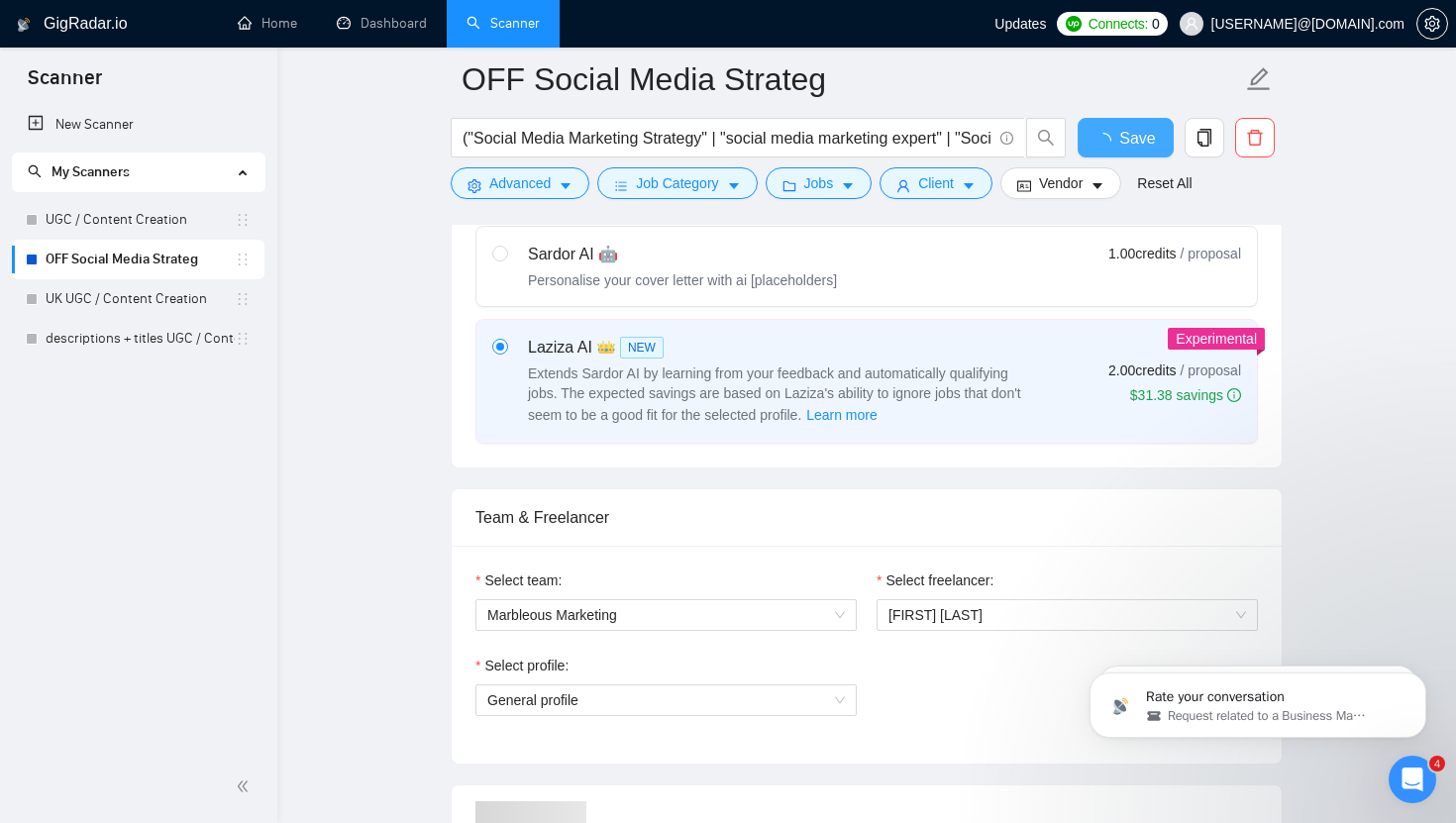 type 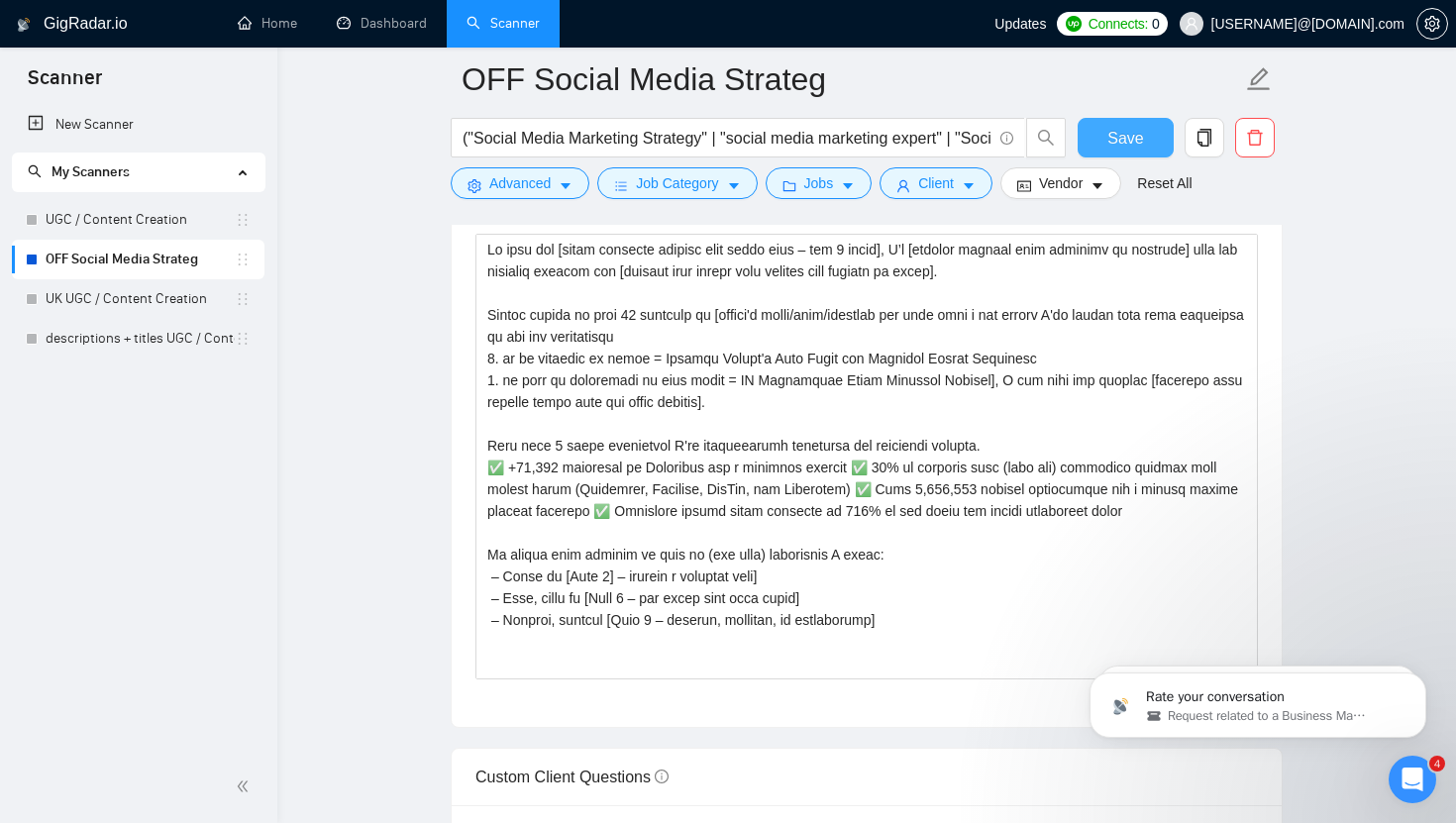 scroll, scrollTop: 2211, scrollLeft: 0, axis: vertical 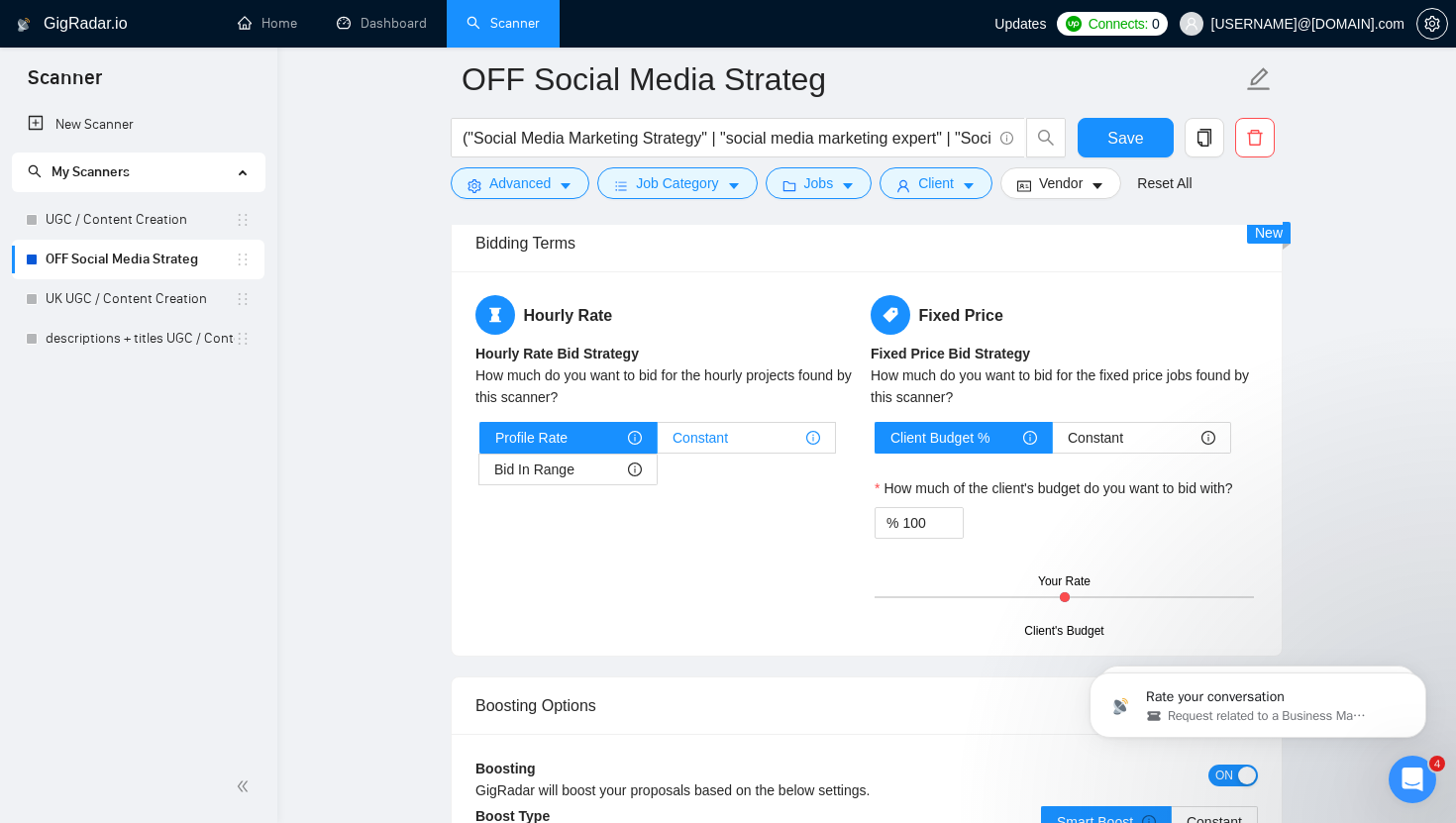 click on "Constant" at bounding box center [700, 438] 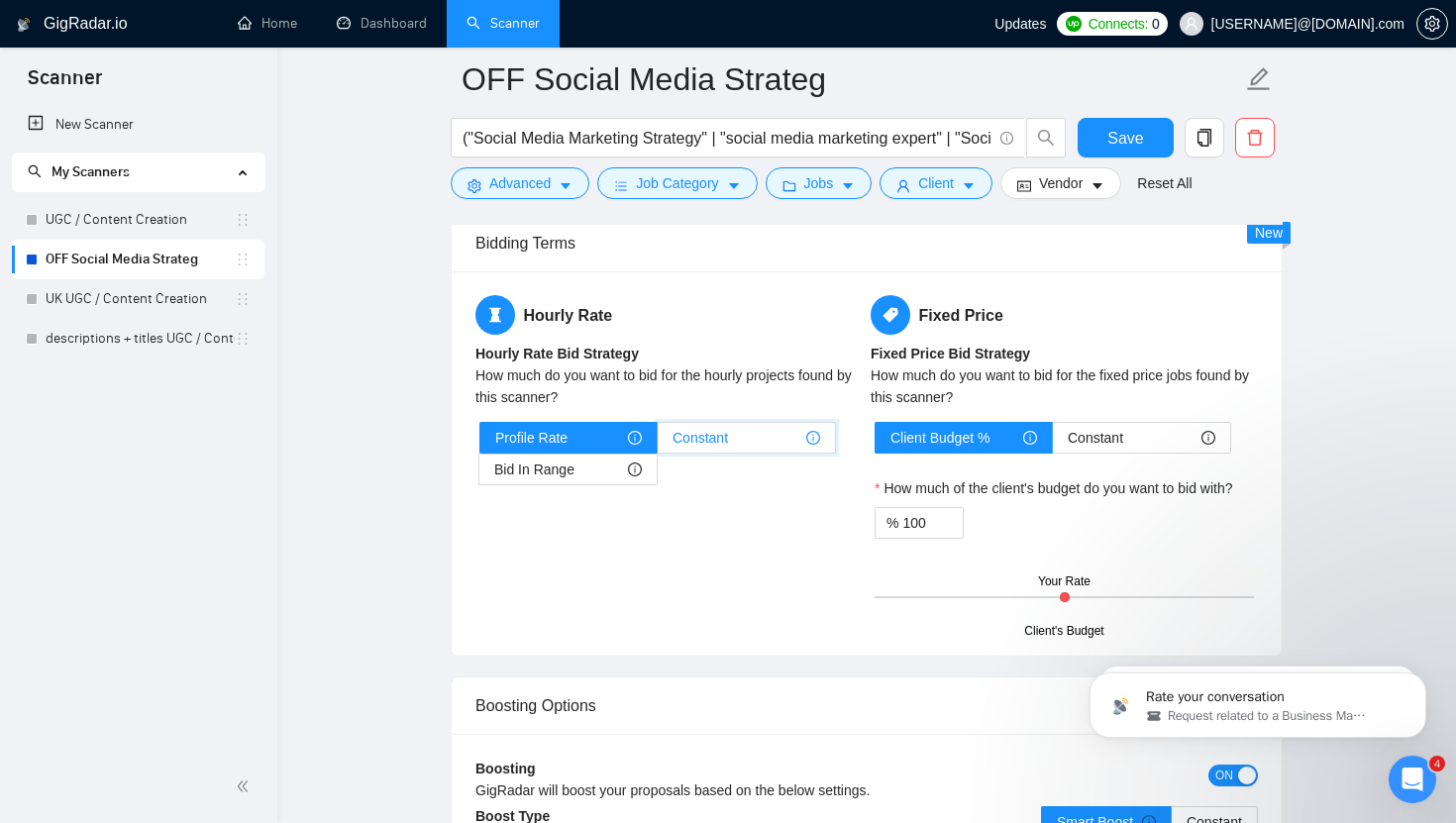click on "Constant" at bounding box center [658, 443] 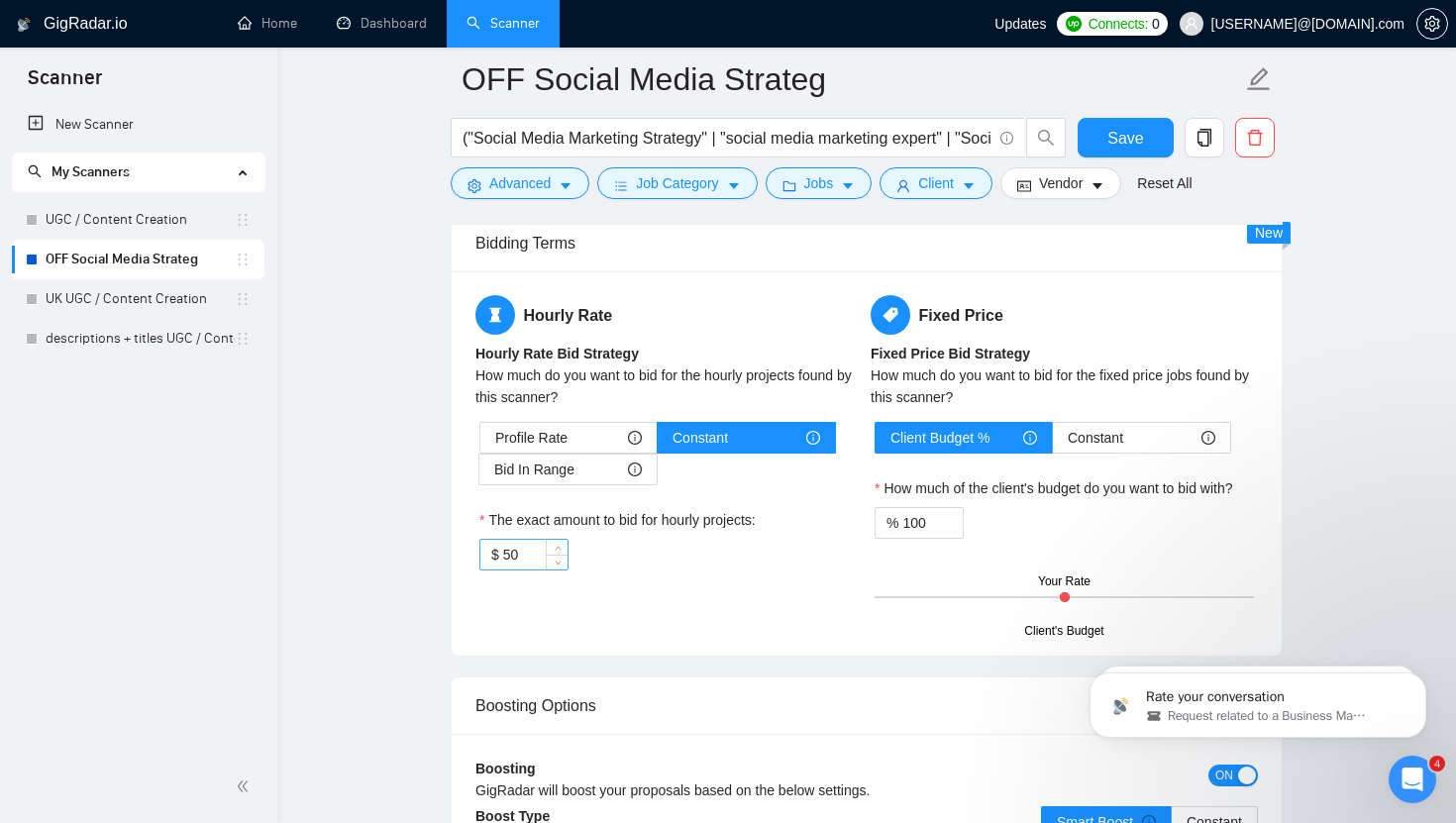 click on "50" at bounding box center (535, 555) 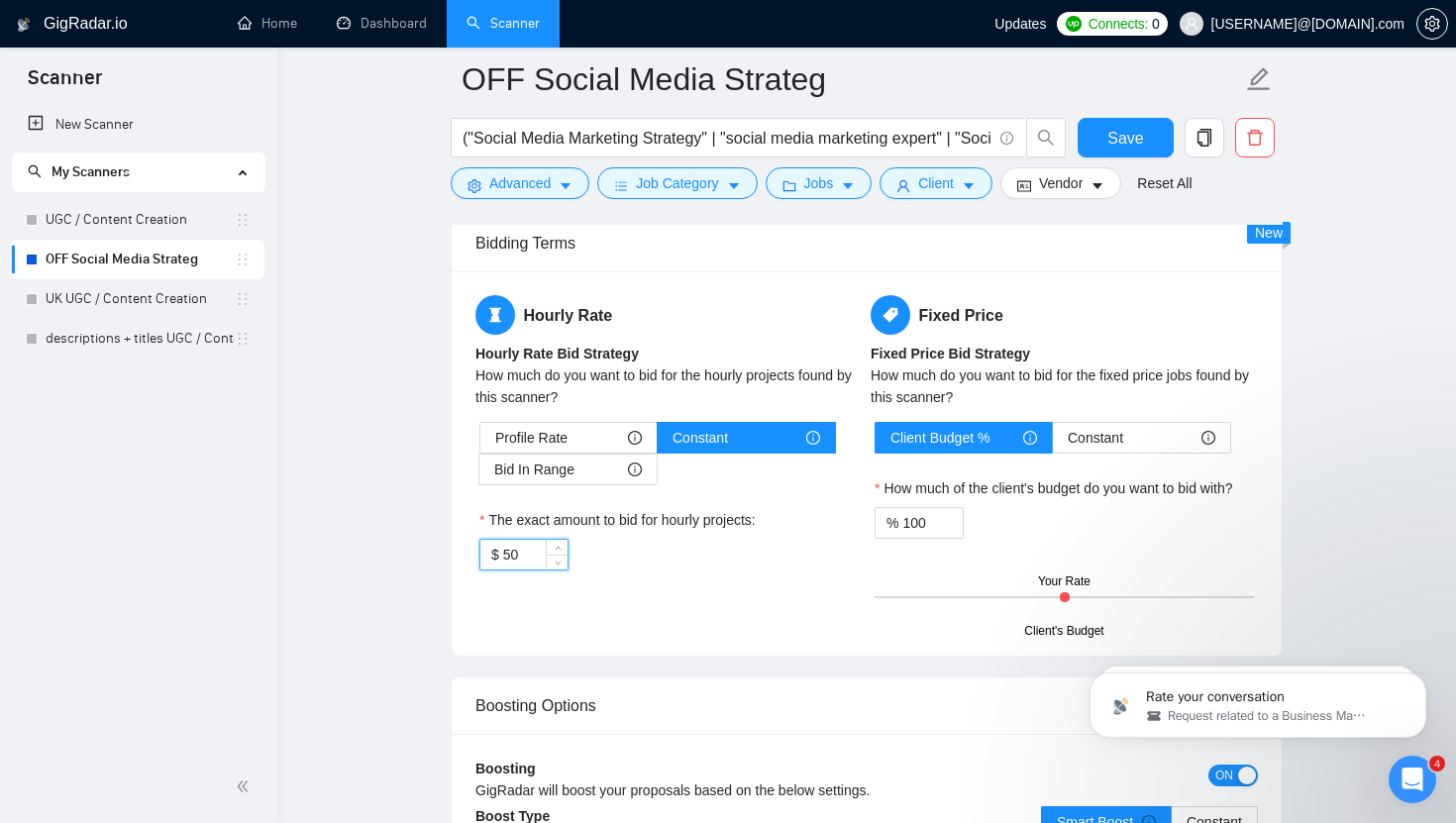 type on "5" 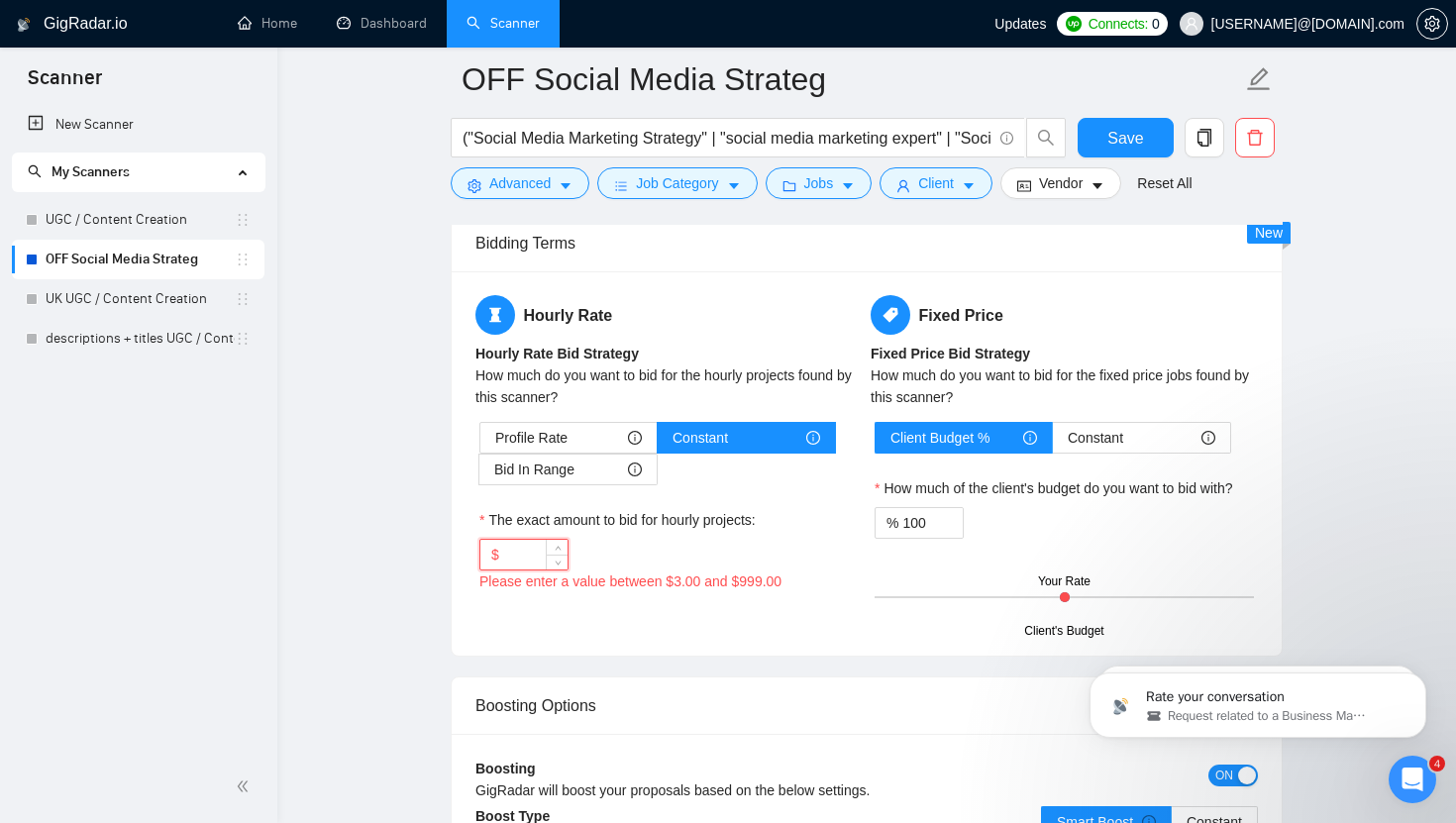 type on "k" 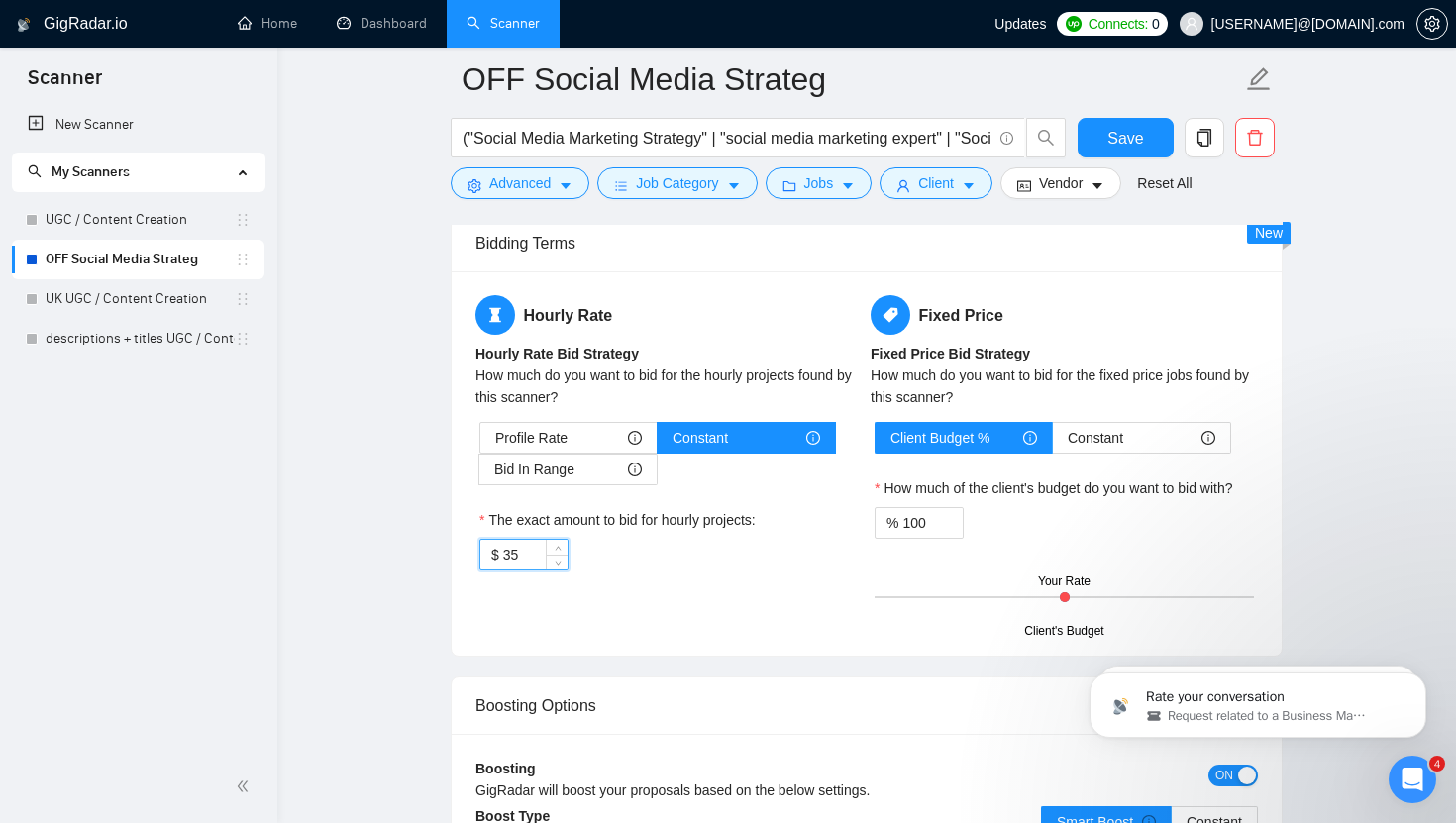 type on "35" 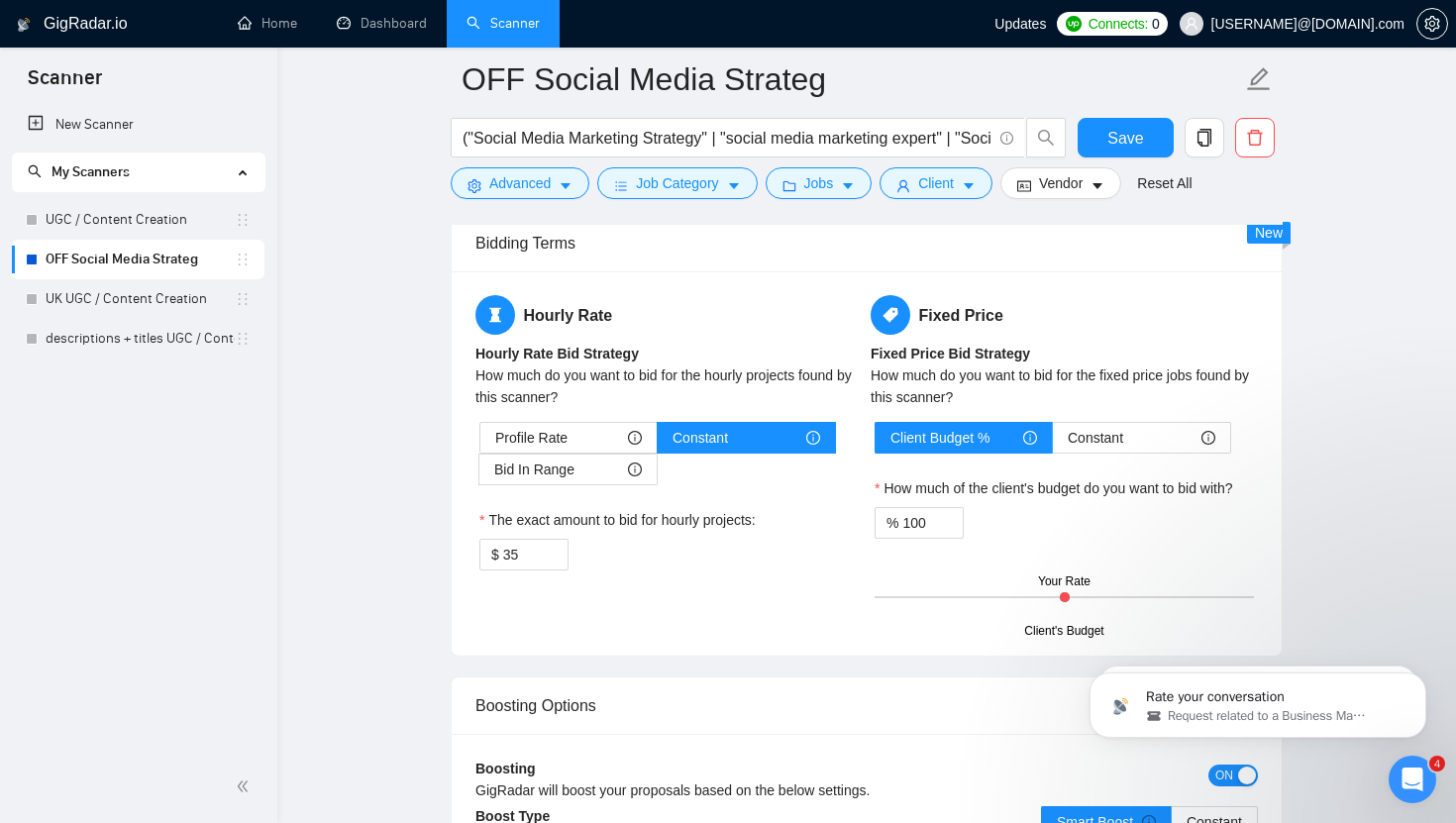 click on "Hourly Rate Hourly Rate Bid Strategy How much do you want to bid for the hourly projects found by this scanner? Profile Rate Constant  Bid In Range The exact amount to bid for hourly projects: $ 35" at bounding box center [669, 445] 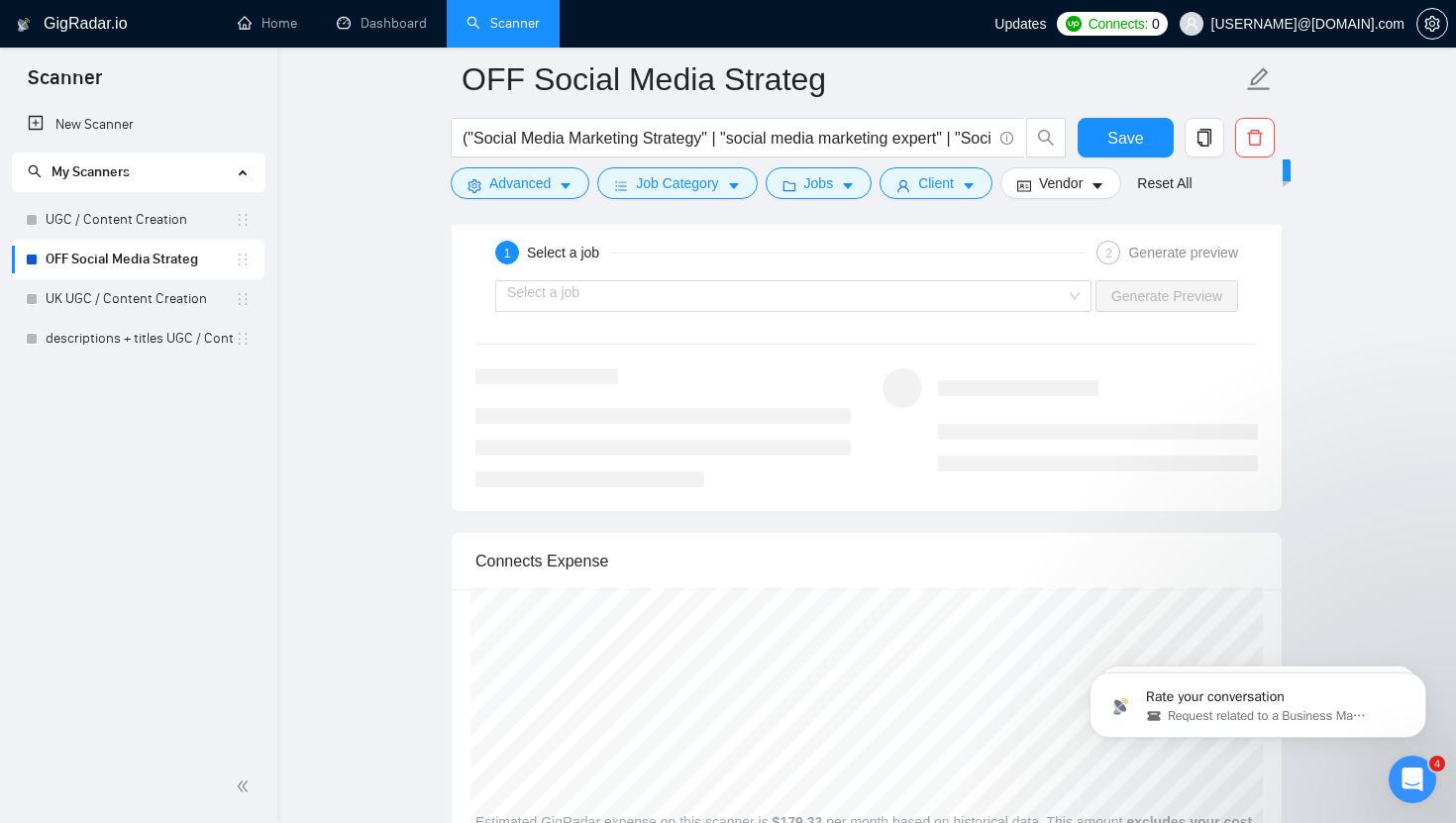 scroll, scrollTop: 3837, scrollLeft: 0, axis: vertical 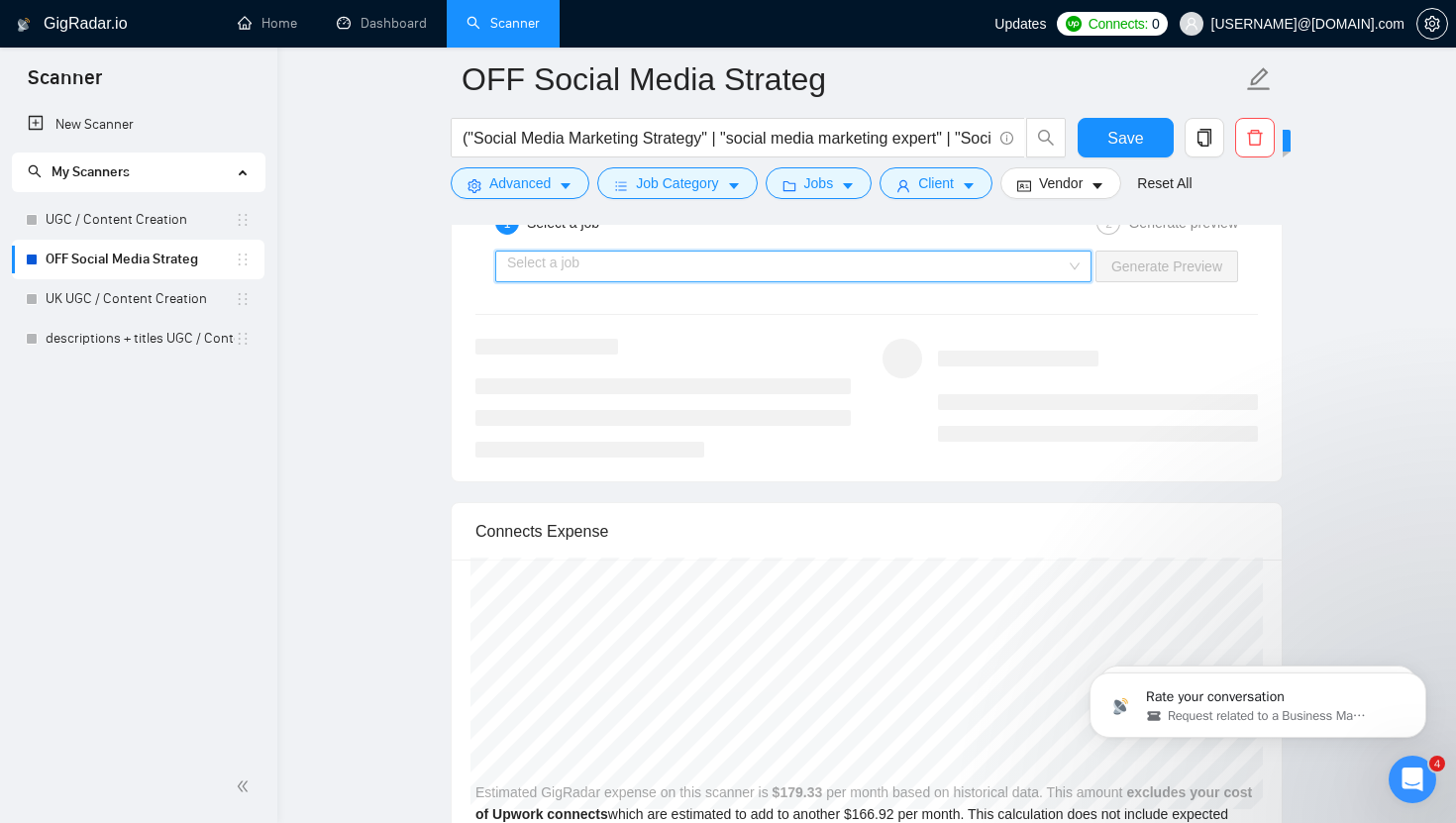 click at bounding box center (786, 266) 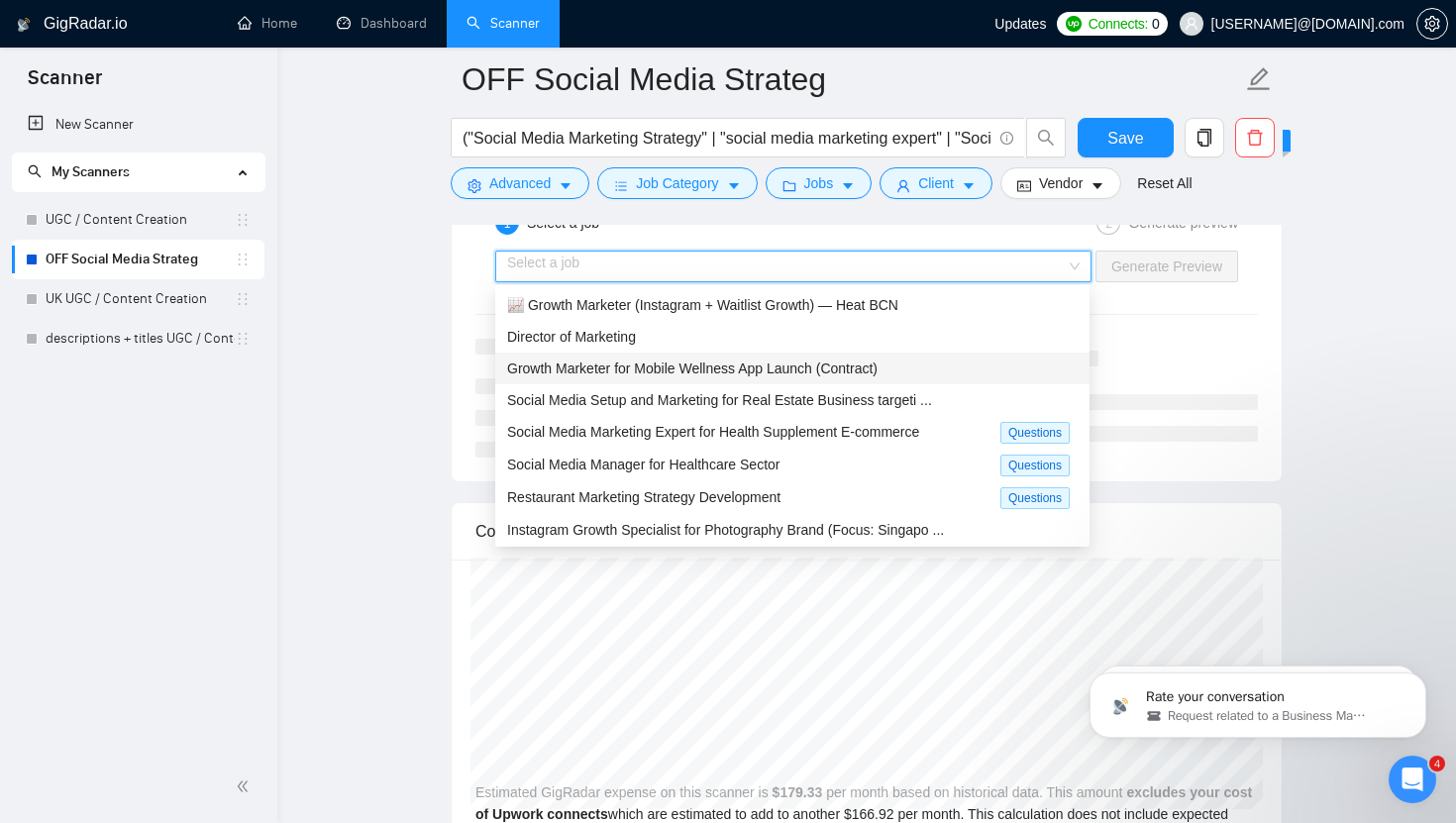 click on "Growth Marketer for Mobile Wellness App Launch (Contract)" at bounding box center (692, 368) 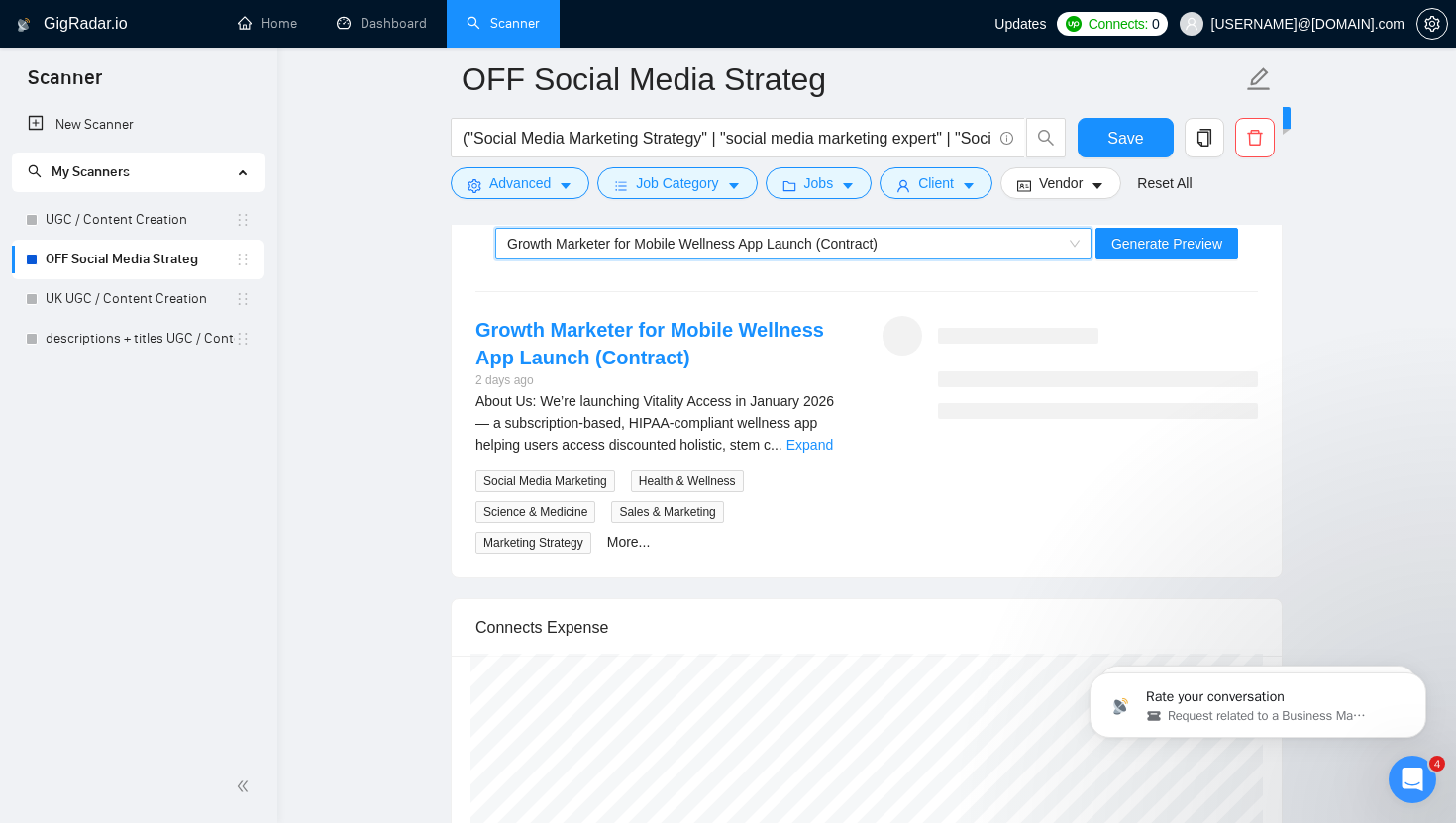 scroll, scrollTop: 3824, scrollLeft: 0, axis: vertical 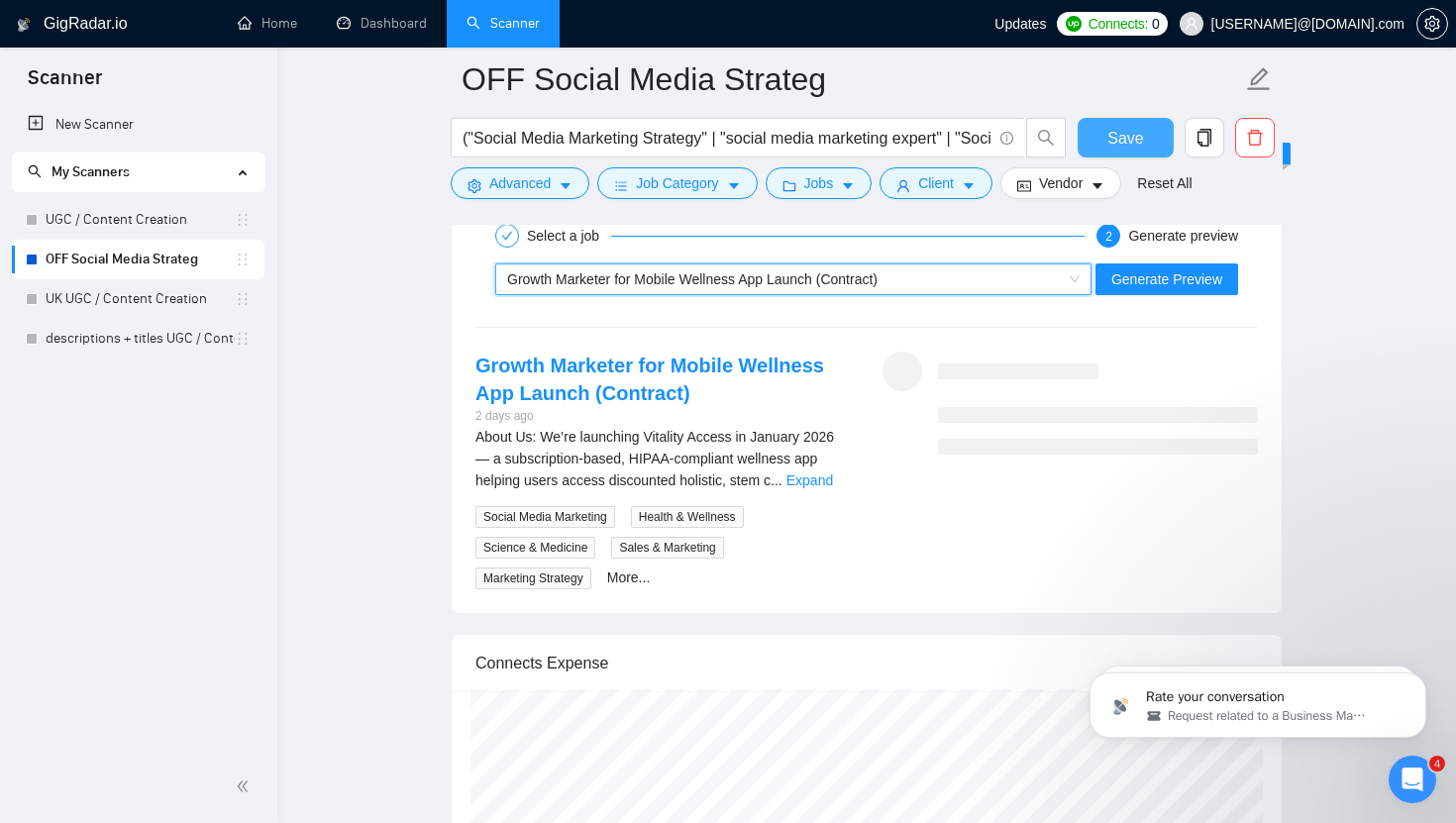 click on "Save" at bounding box center (1125, 138) 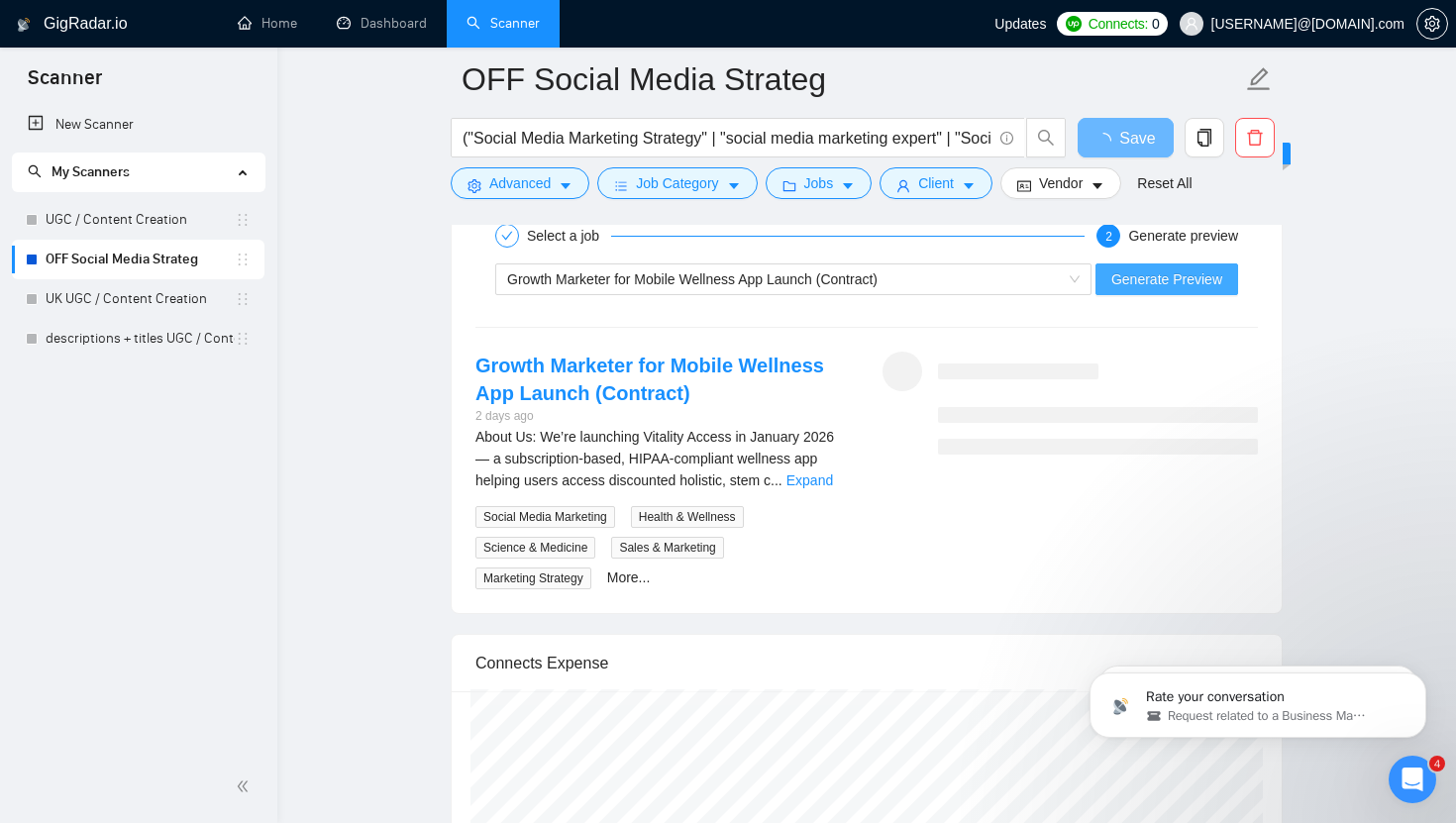 click on "Generate Preview" at bounding box center [1167, 279] 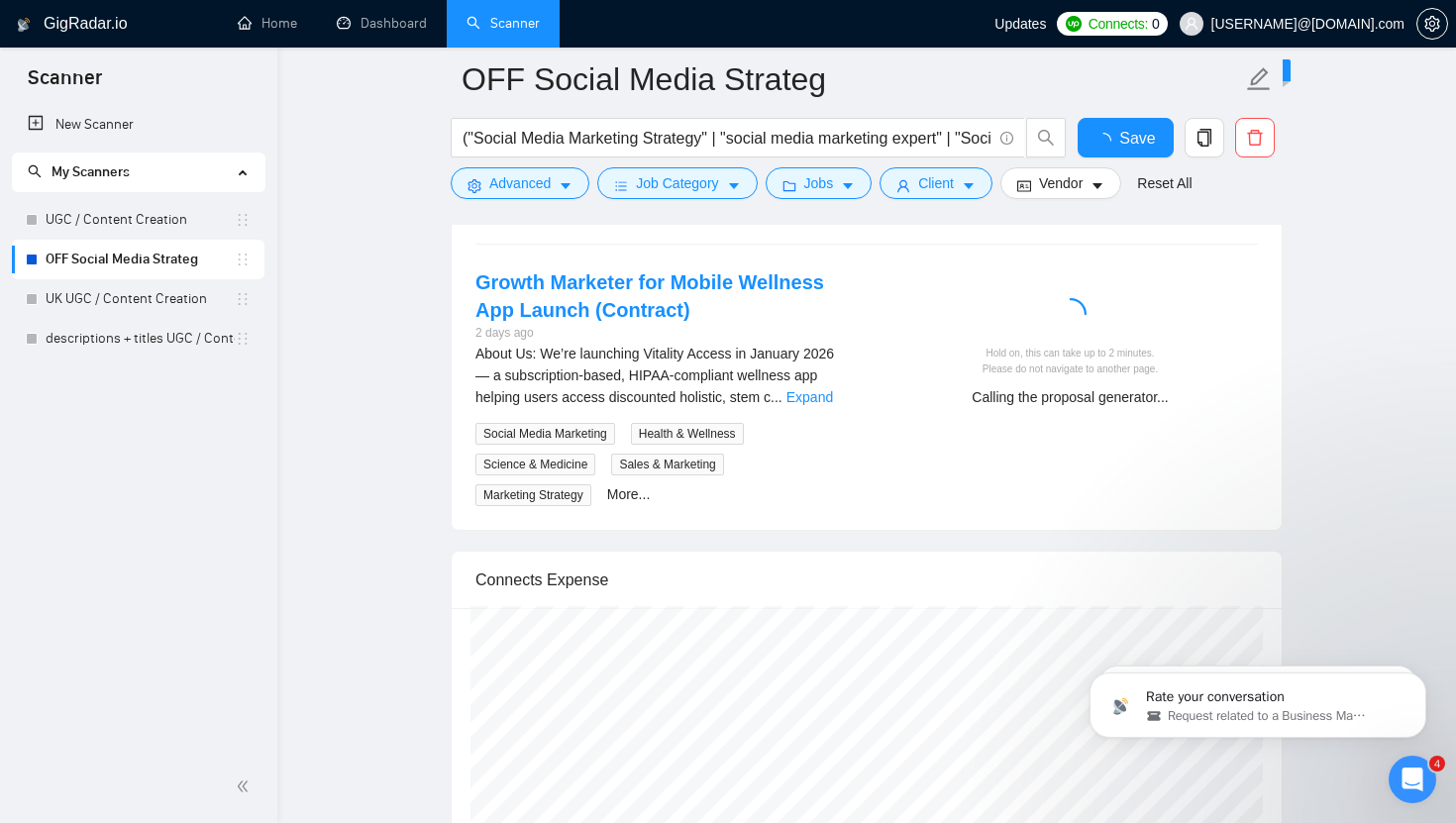 type 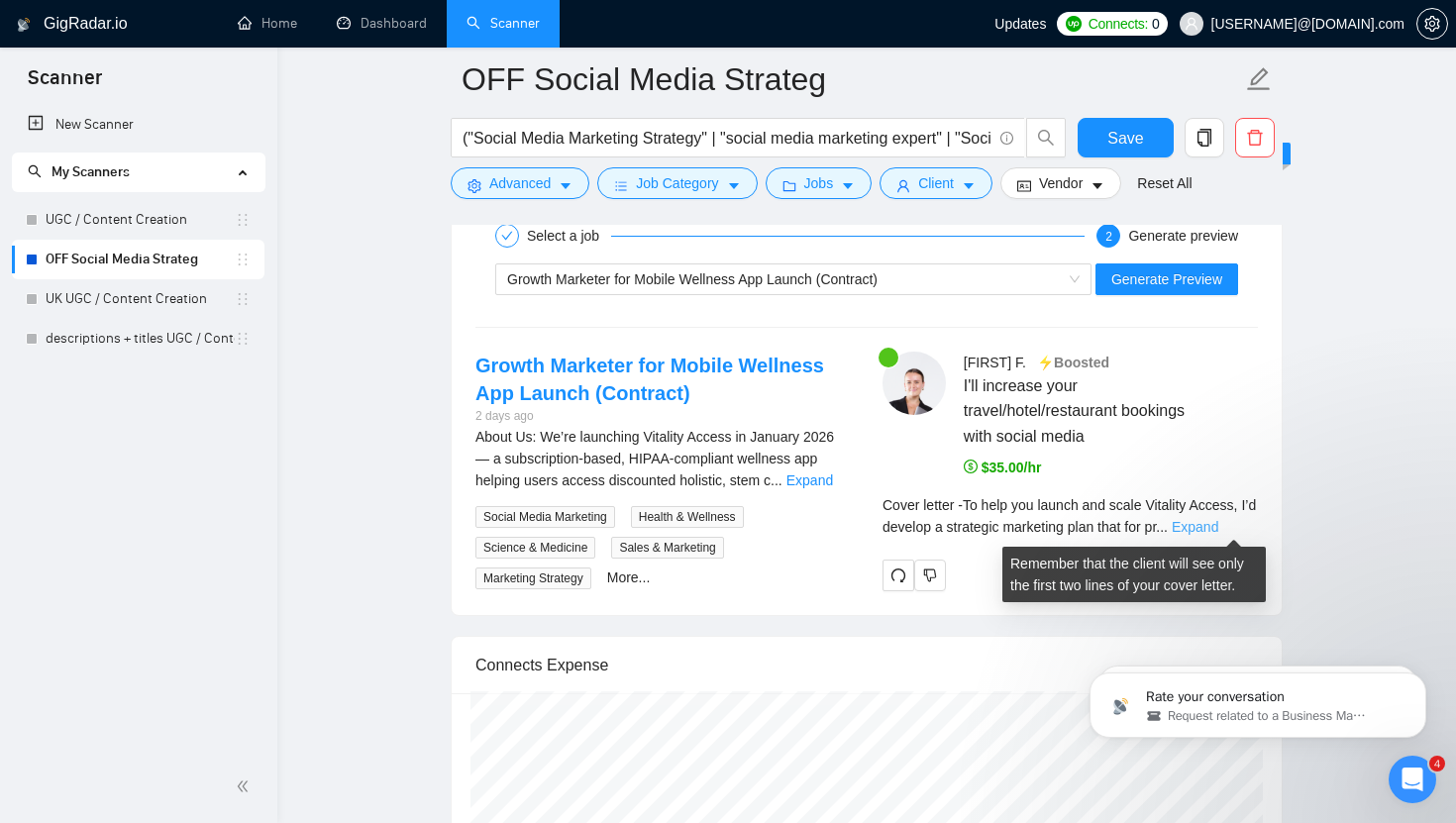click on "Expand" at bounding box center (1195, 527) 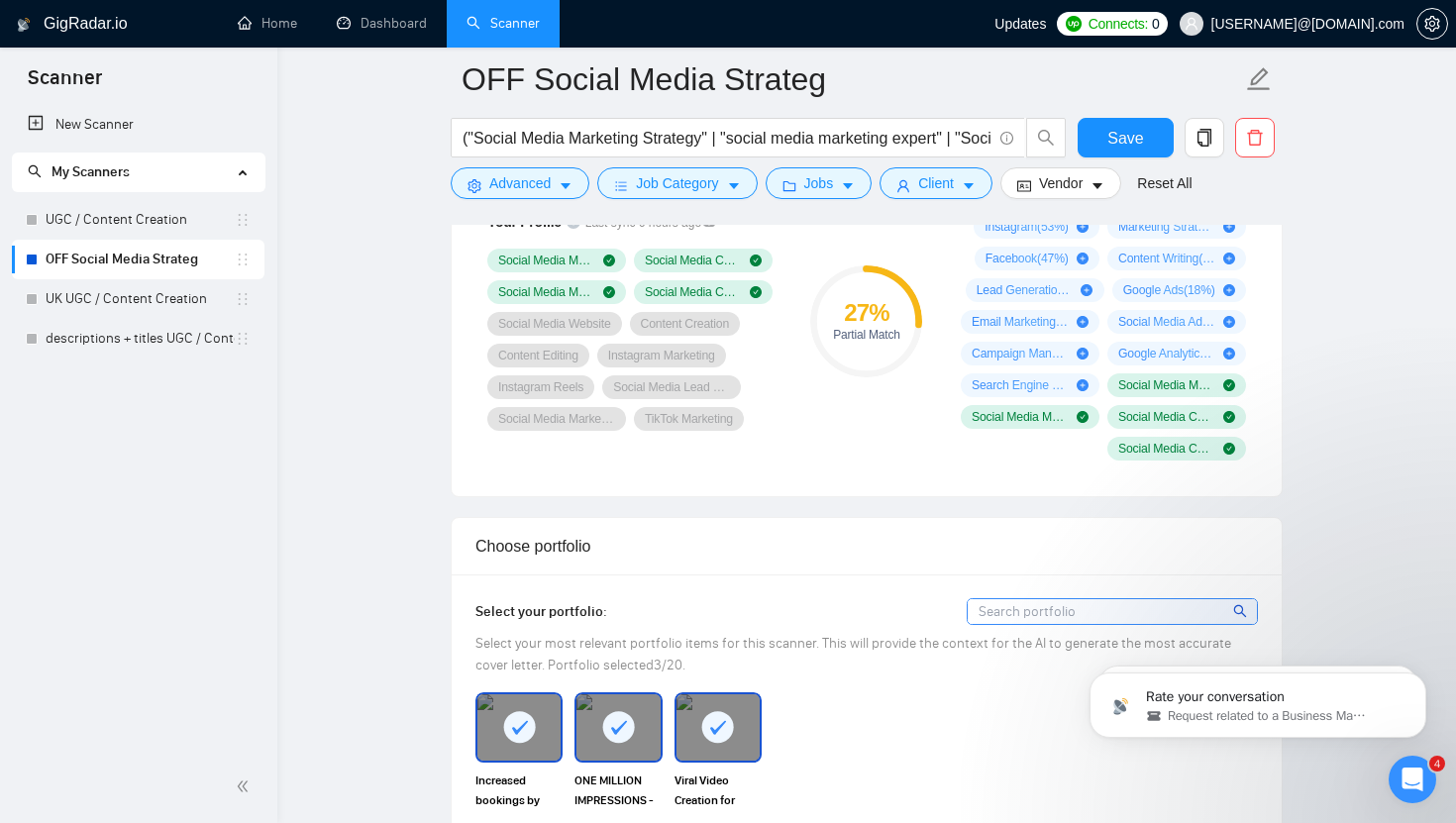 scroll, scrollTop: 2045, scrollLeft: 0, axis: vertical 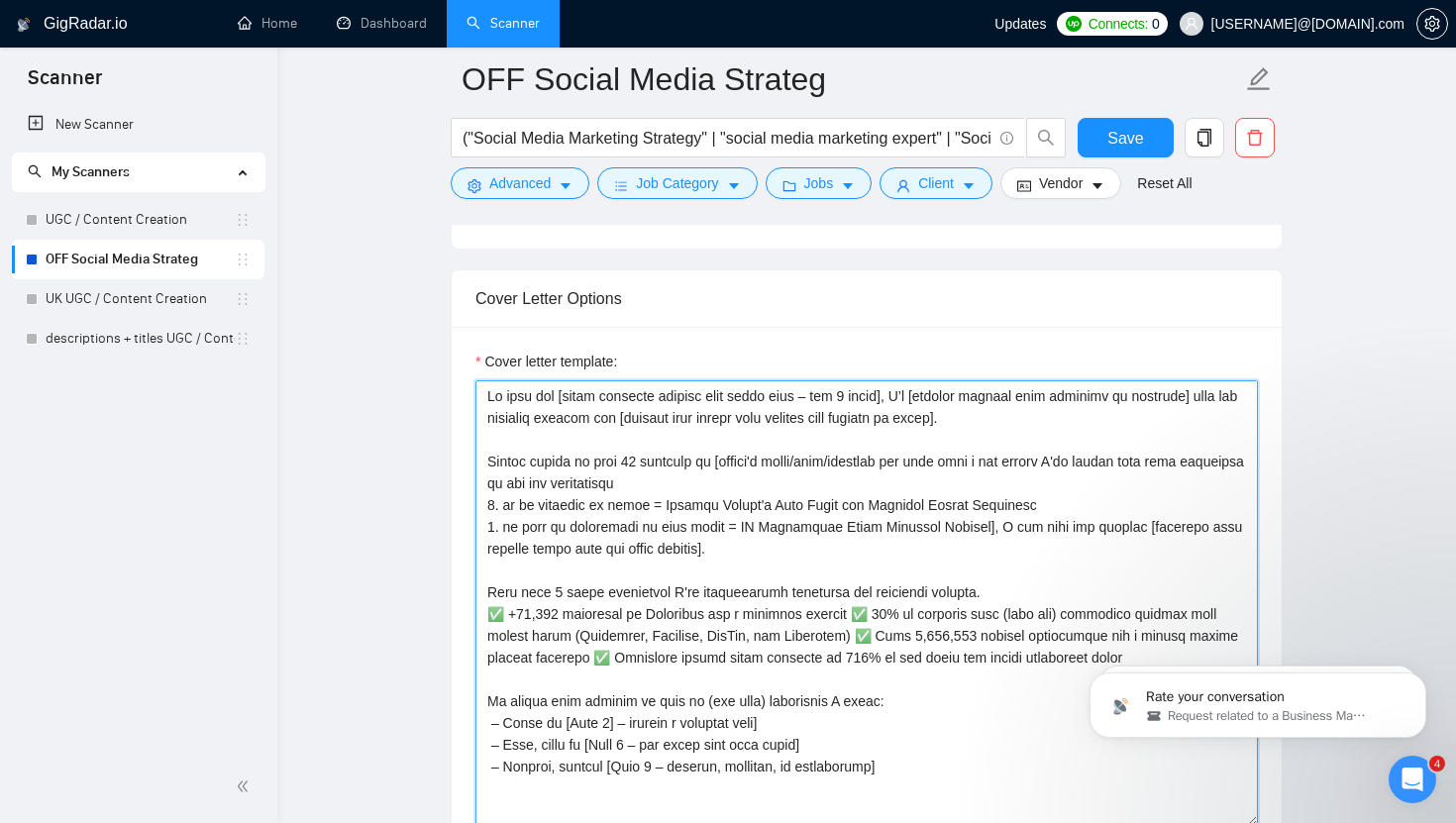 click on "Cover letter template:" at bounding box center (867, 603) 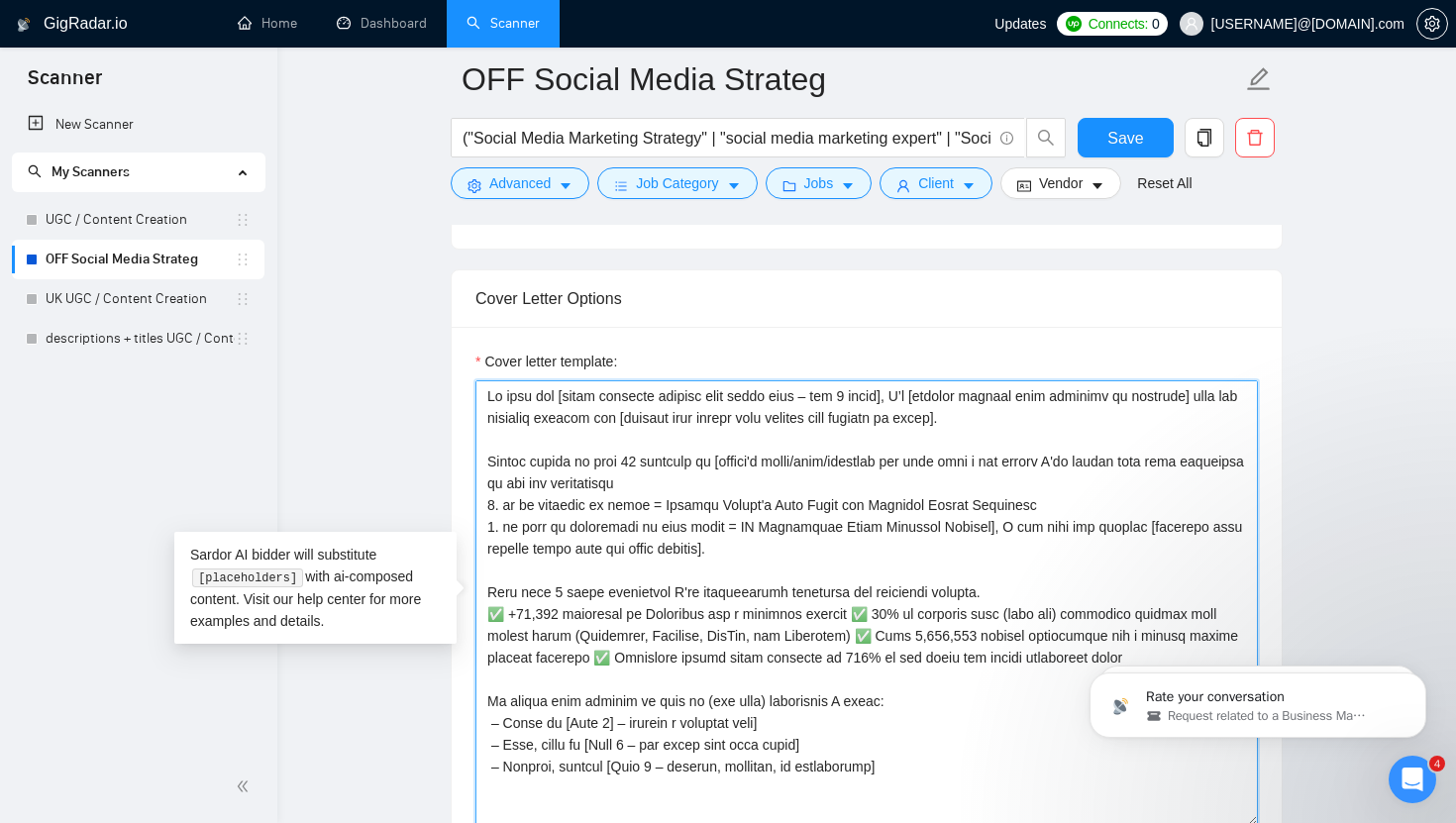 scroll, scrollTop: 174, scrollLeft: 0, axis: vertical 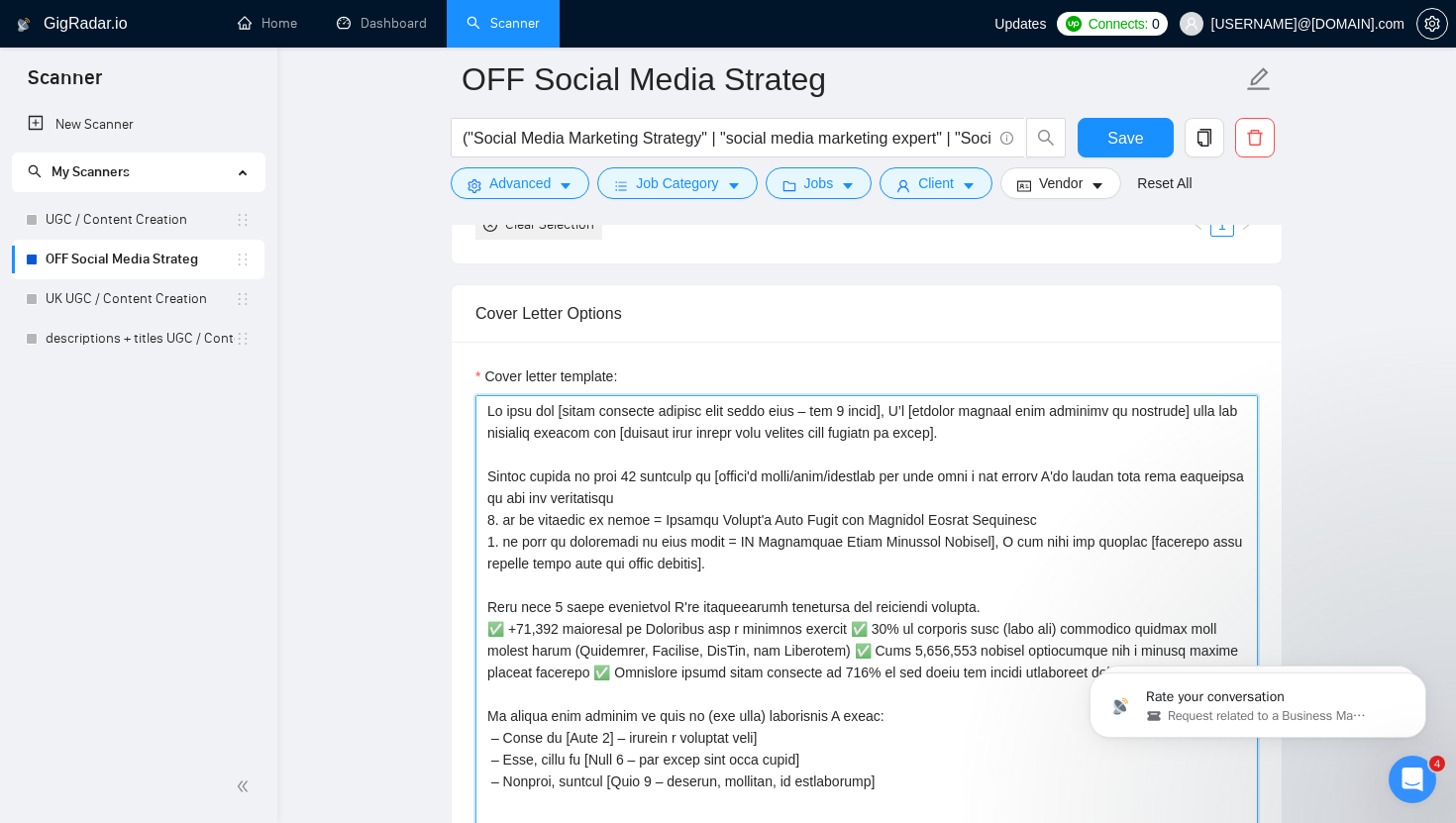 click on "Cover letter template:" at bounding box center (867, 618) 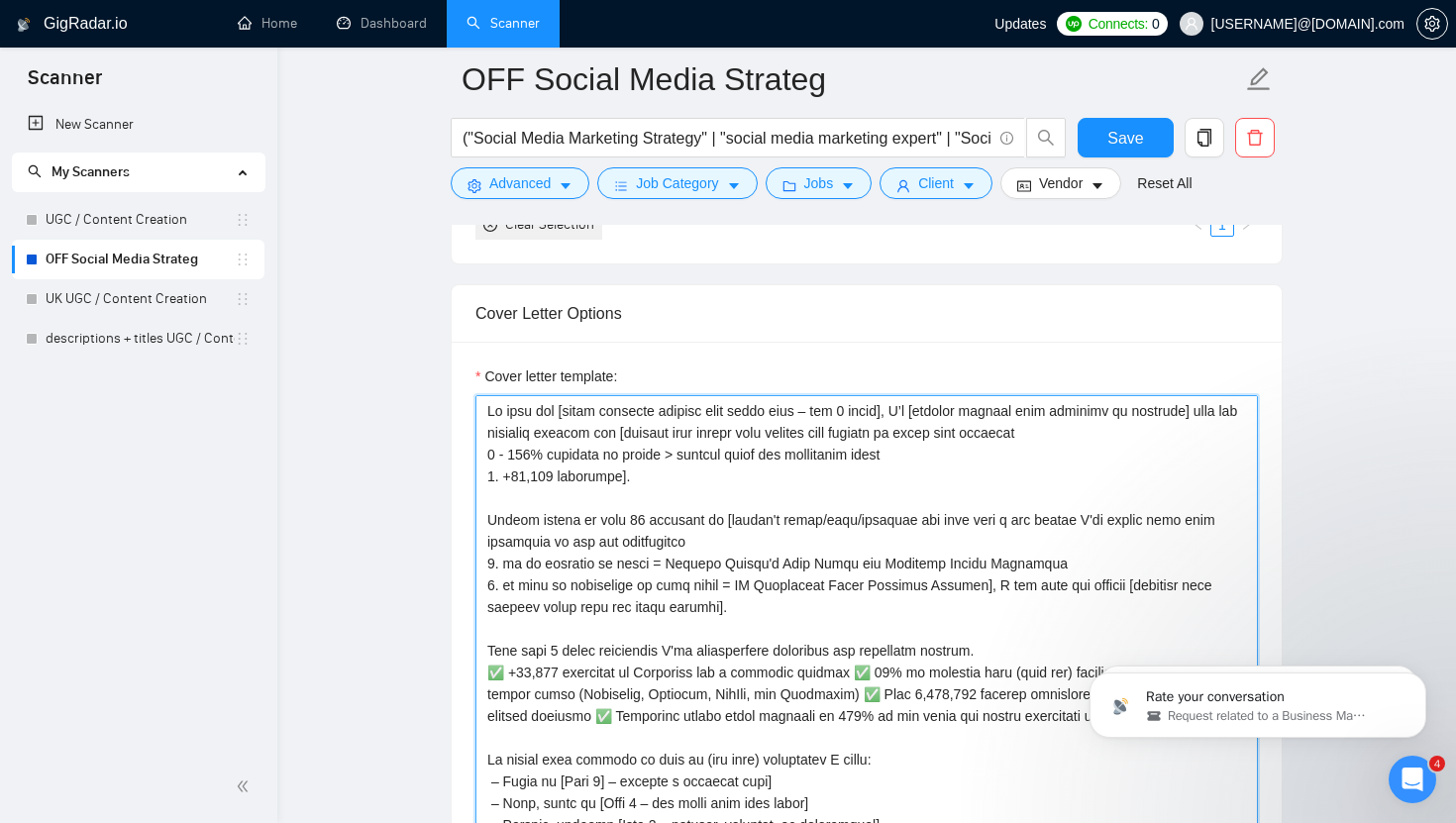 click on "Cover letter template:" at bounding box center (867, 618) 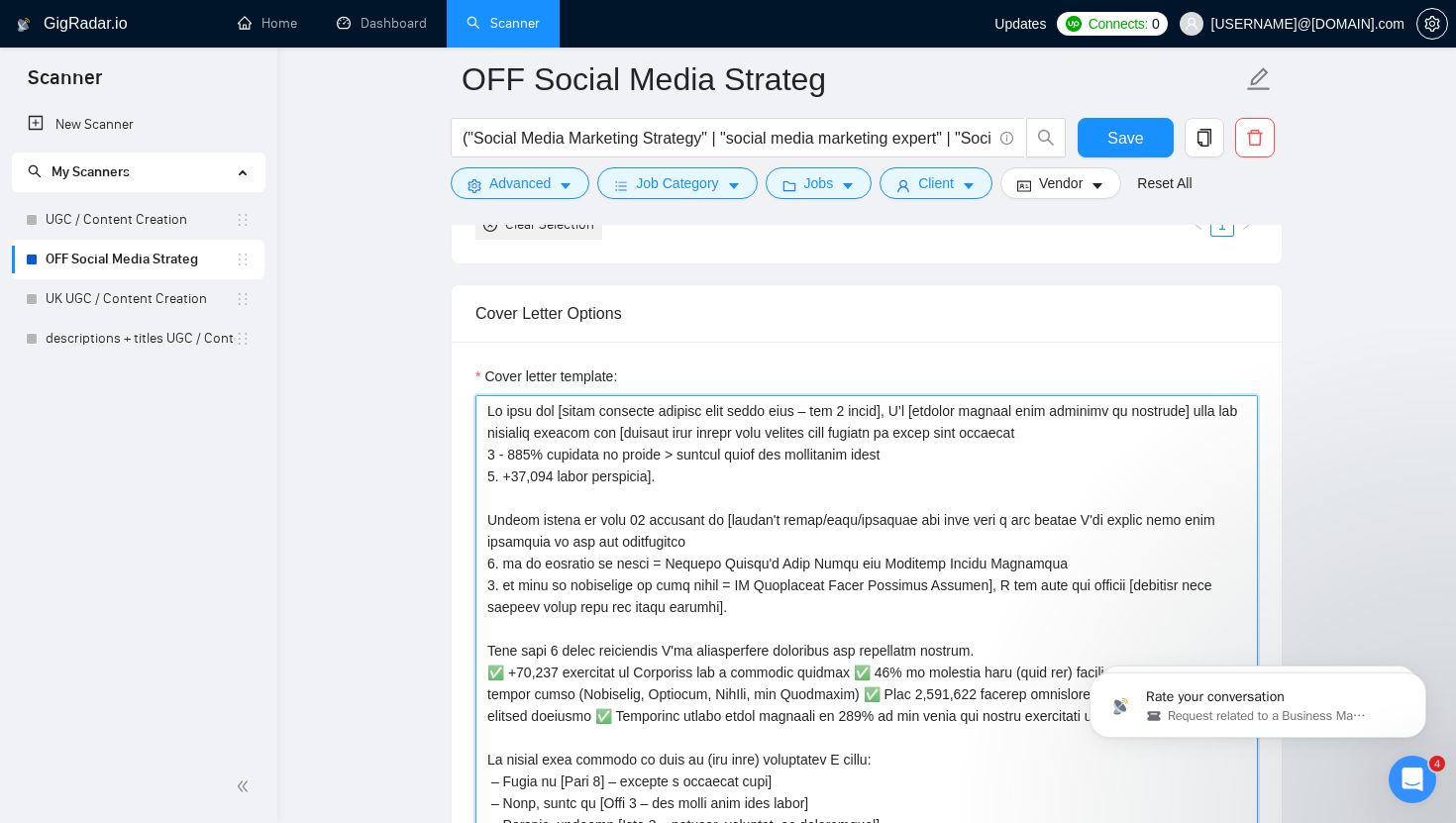 click on "Cover letter template:" at bounding box center (867, 618) 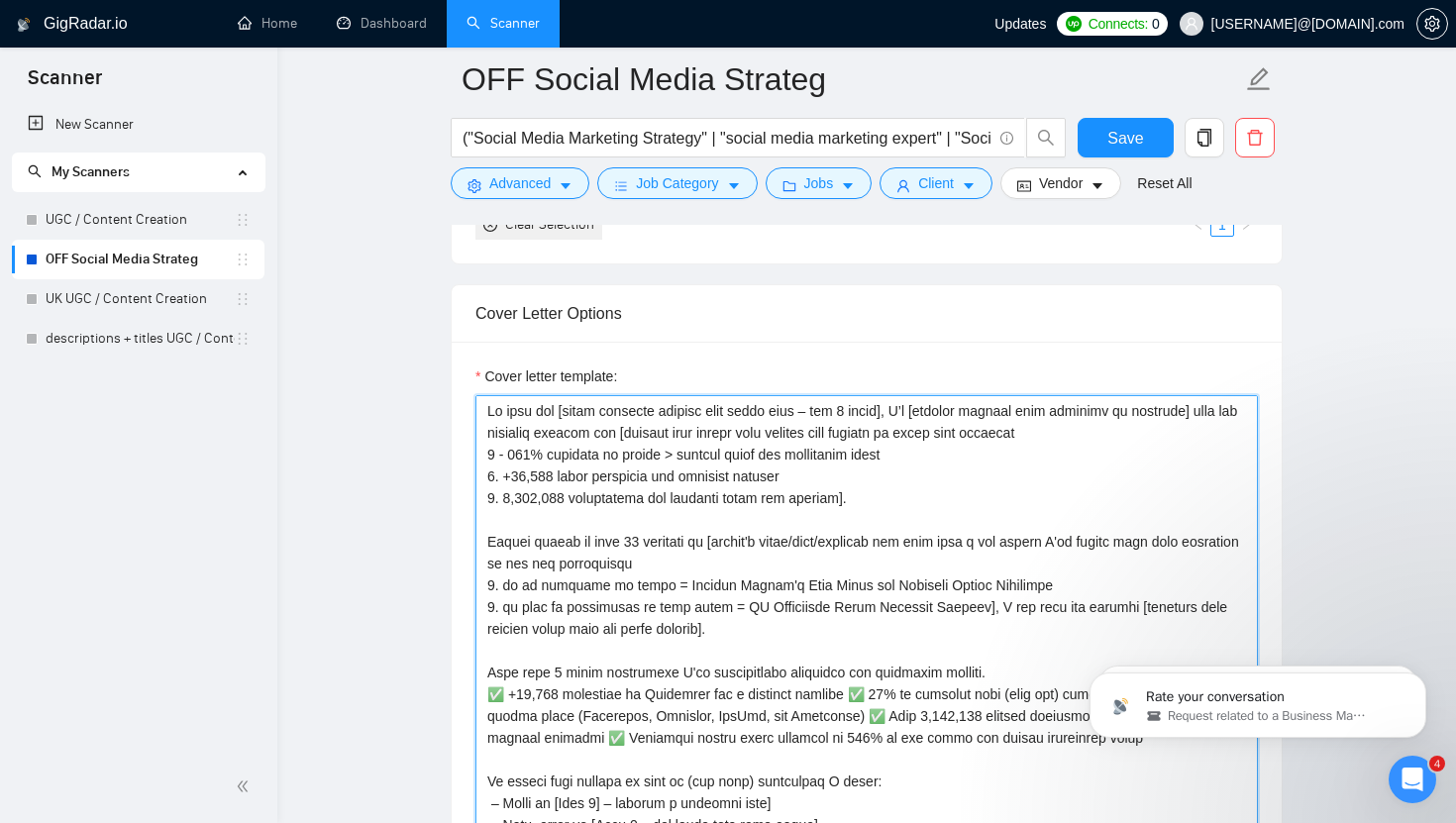 click on "Cover letter template:" at bounding box center (867, 618) 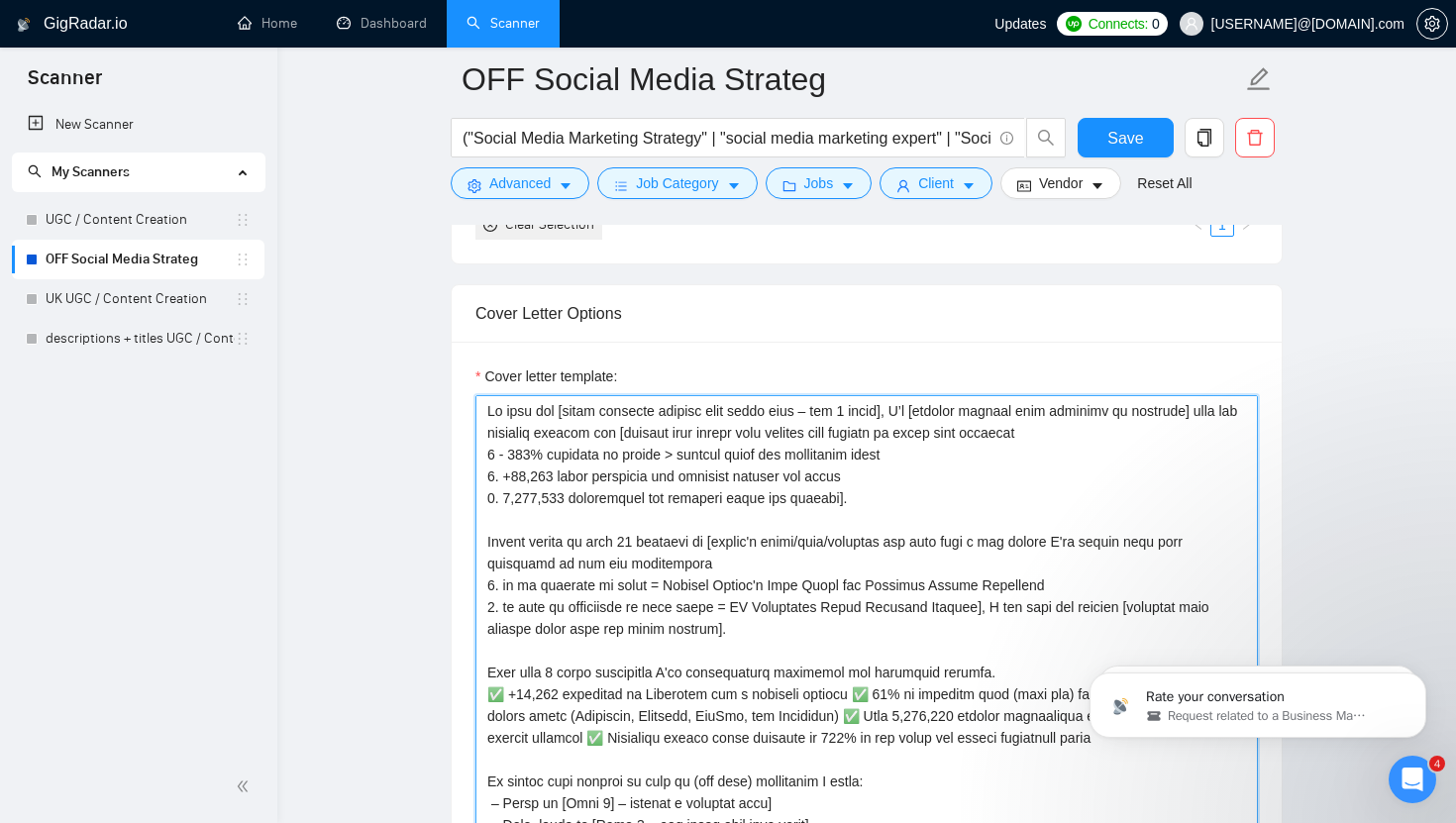 click on "Cover letter template:" at bounding box center (867, 618) 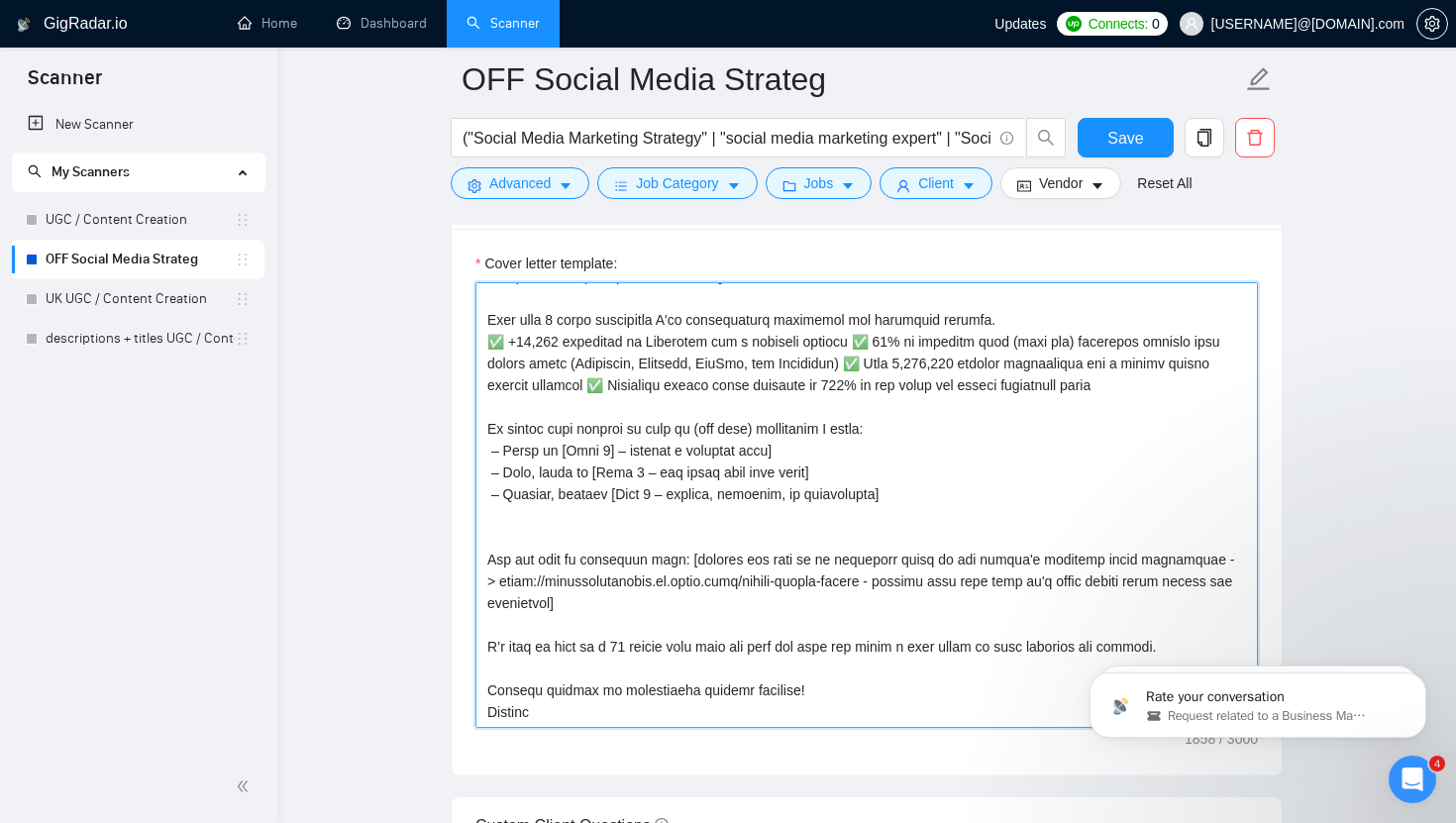 scroll, scrollTop: 2170, scrollLeft: 0, axis: vertical 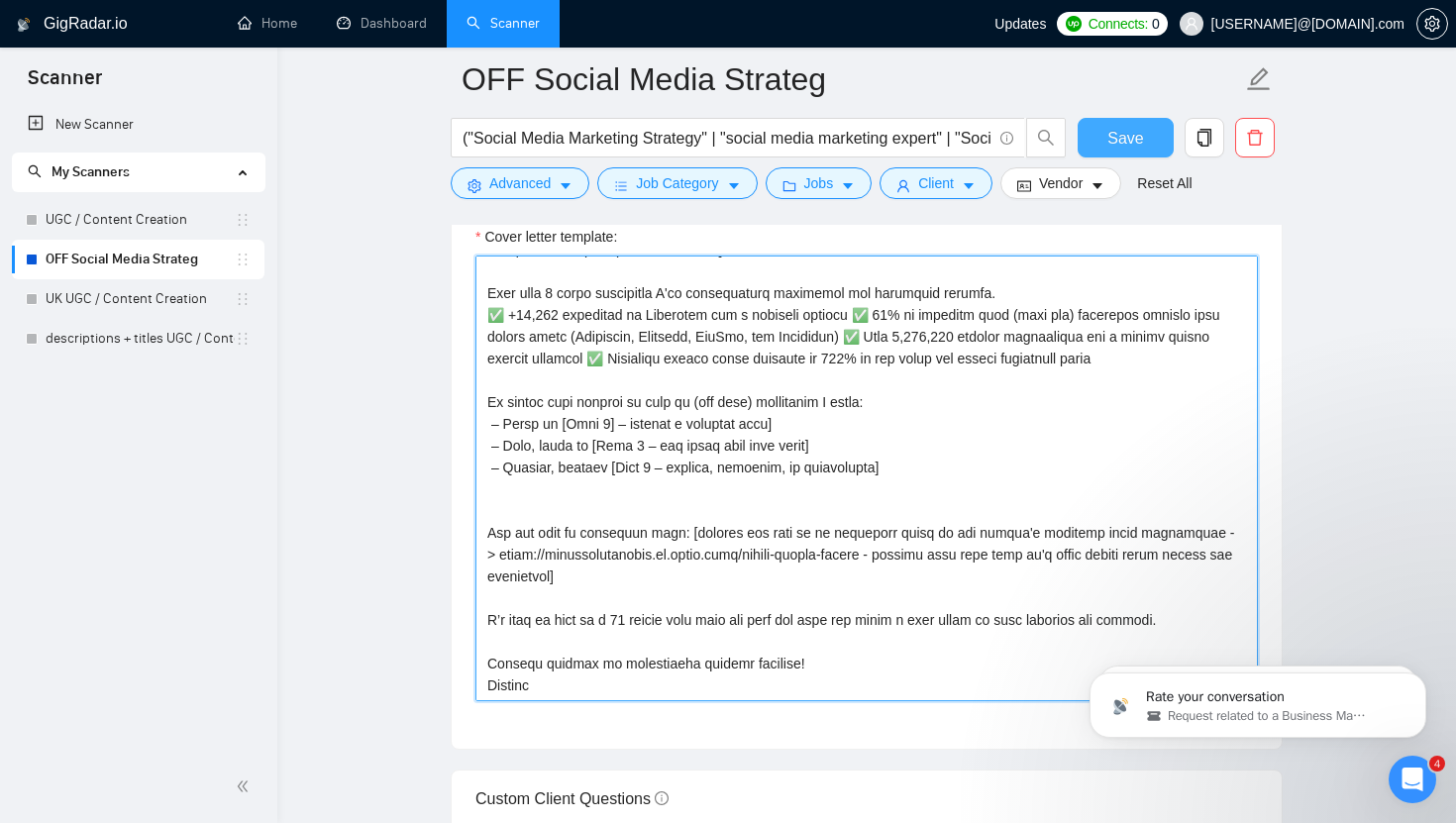 type on "To help you [solve specific problem from their post – max 5 words], I’d [briefly explain your solution or approach] that for previous clients has [include some really good results here linking to sales some examples
1 - 326% increase in social > booking links for restaurant group
2. +25,000 loyal followers for wellness retreat and hotel
3. 1,000,000 impressions for wellness hotel and retreat].
Having worked on over 40 projects in [client's niche/area/industry and name drop a big client I've worked with here depending on the job description
1. if in wellness or hotel = Michael Franti's Bali Sound and Wellness Resort Soulshine
2. if cafe or restaurant or food brand = UK Restaurant Chain Grounded Kitchen], I can help you achieve [describe what success looks like for their project].
With over 7 years experience I've successfully generated the following results.
✅ +25,000 followers on Instagram for a wellness retreat ✅ 45% of wellness host (yoga etc) inquiries sourced from social media (Instagram, Facebook, ..." 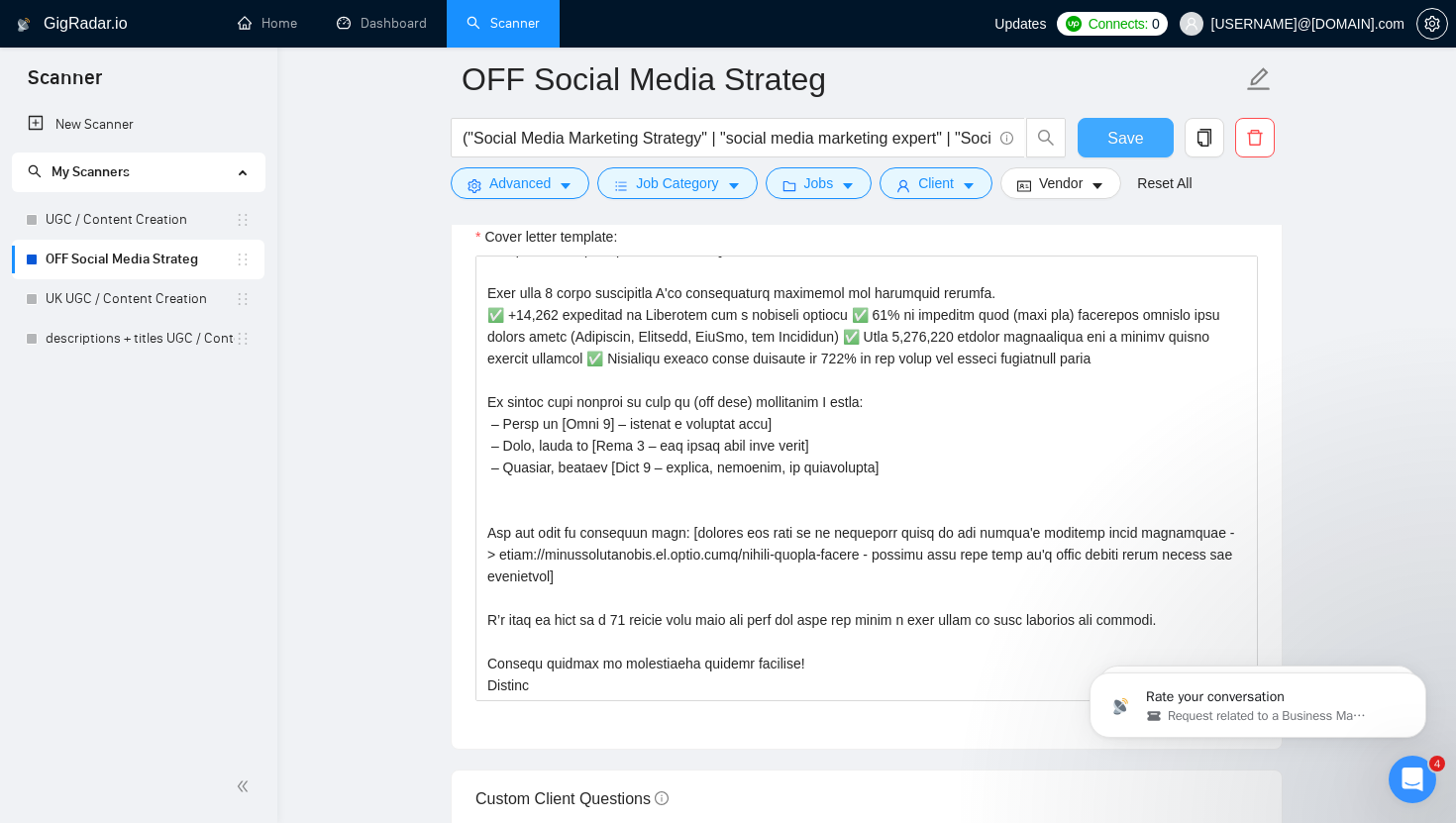 click on "Save" at bounding box center (1125, 138) 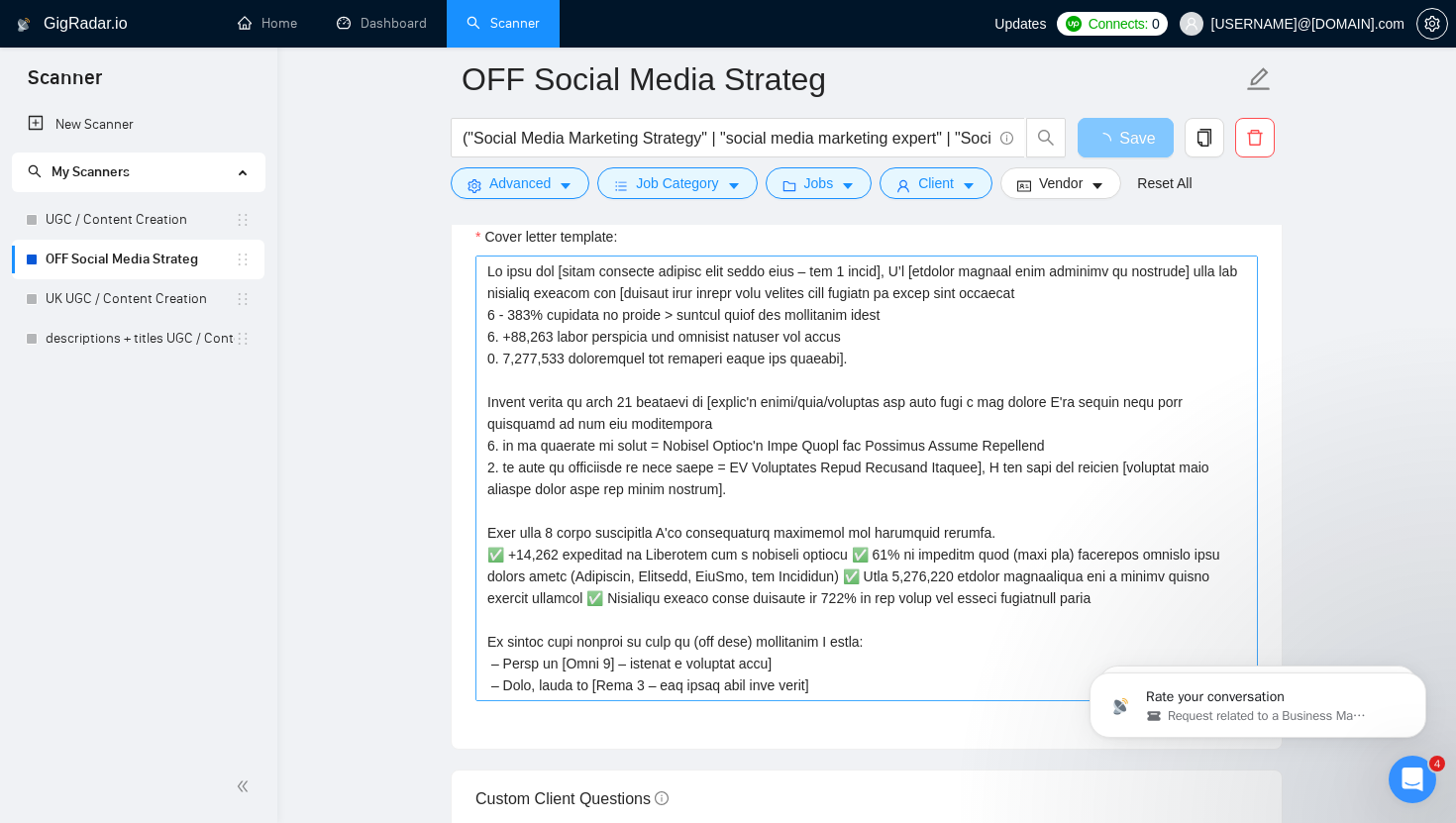scroll, scrollTop: 240, scrollLeft: 0, axis: vertical 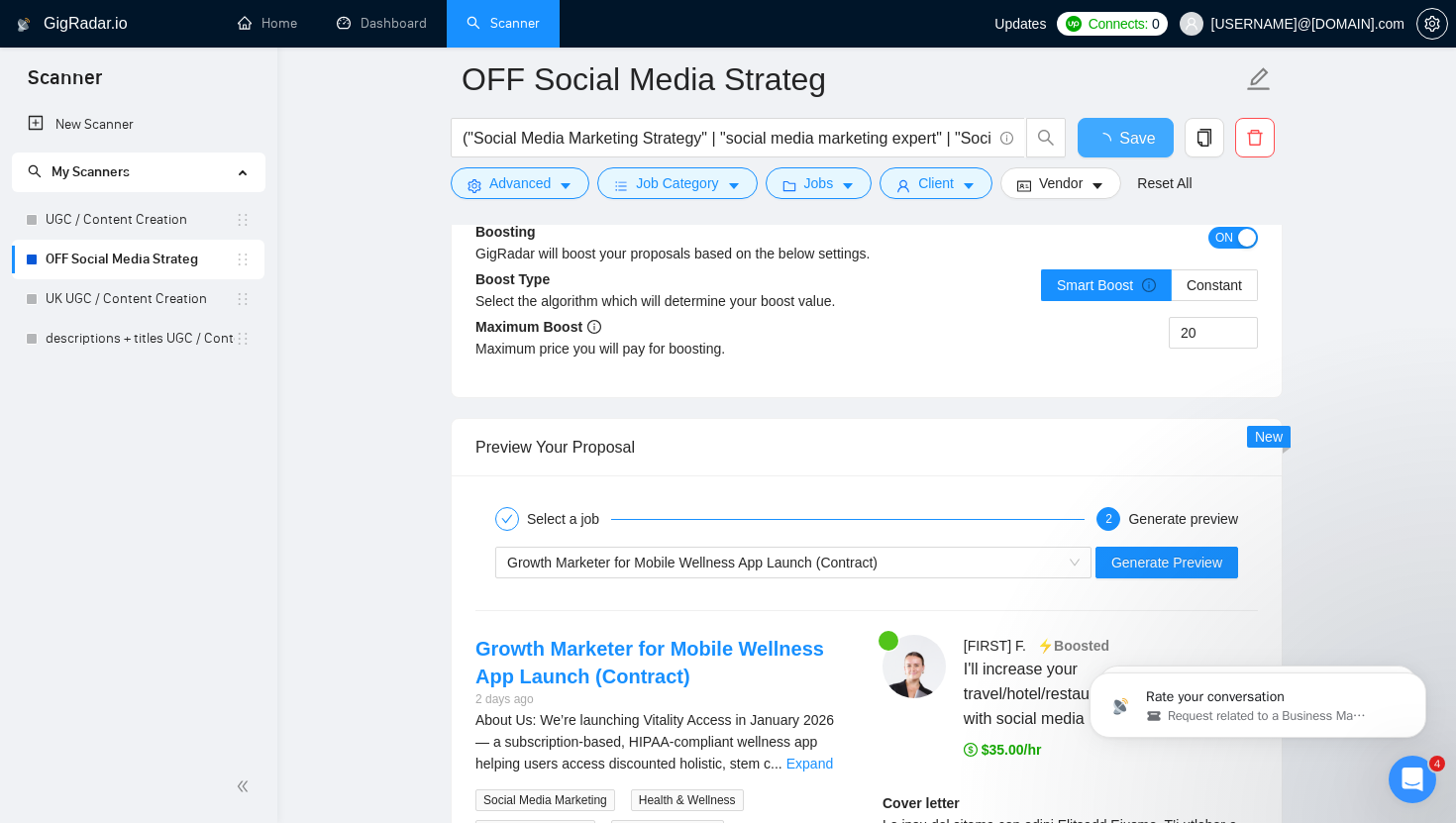 type 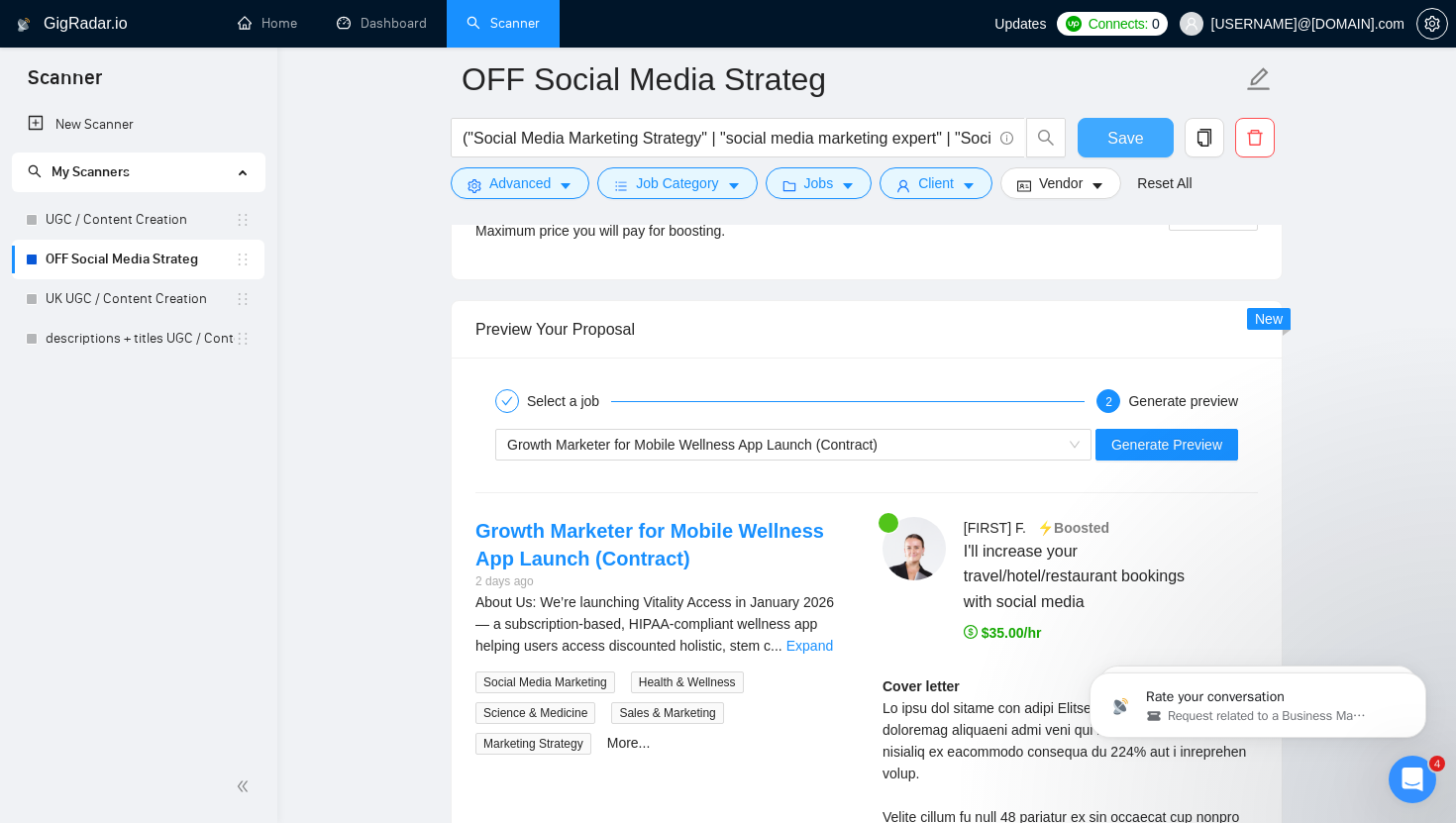 scroll, scrollTop: 3777, scrollLeft: 0, axis: vertical 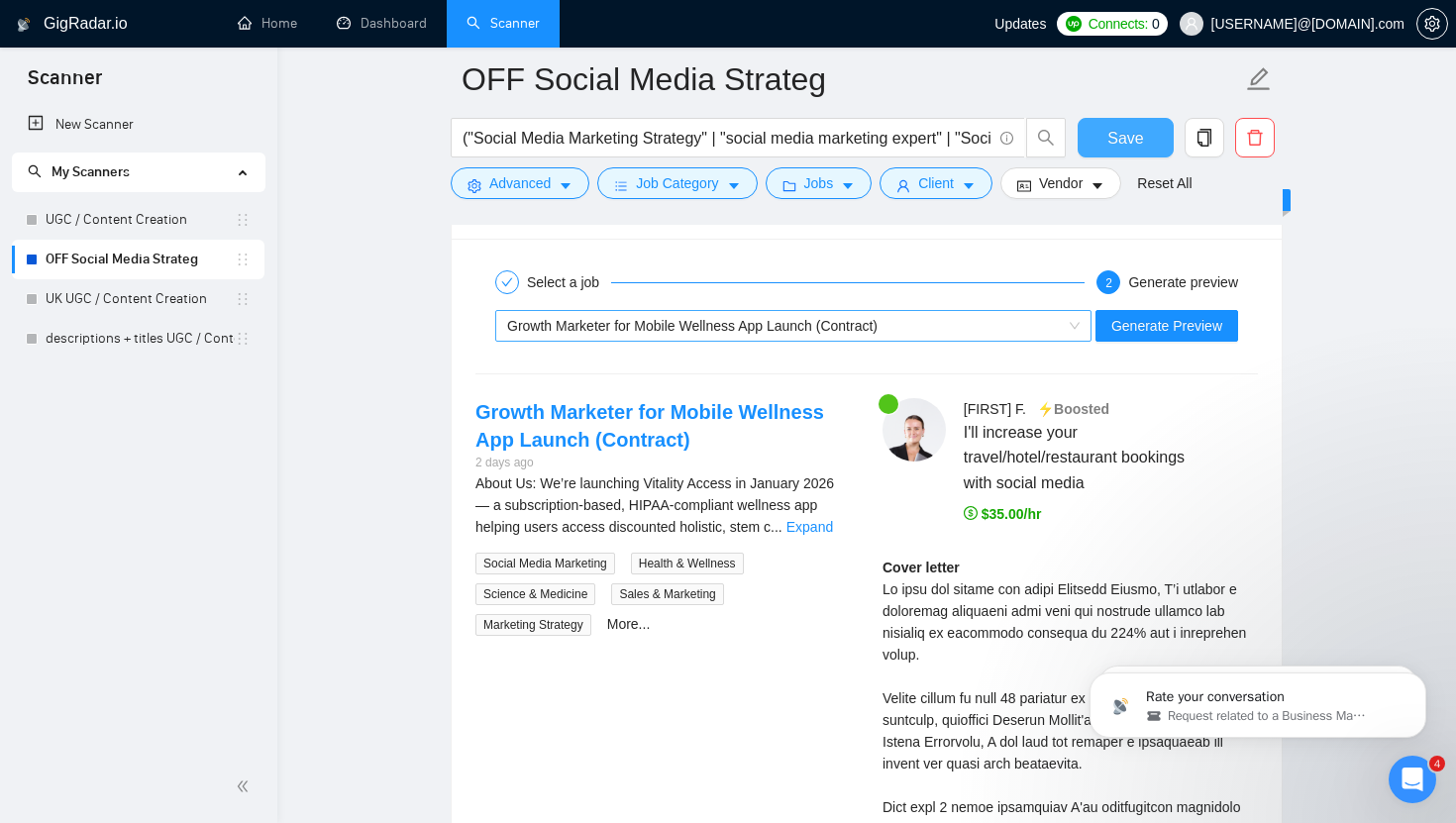 click on "Growth Marketer for Mobile Wellness App Launch (Contract)" at bounding box center (692, 326) 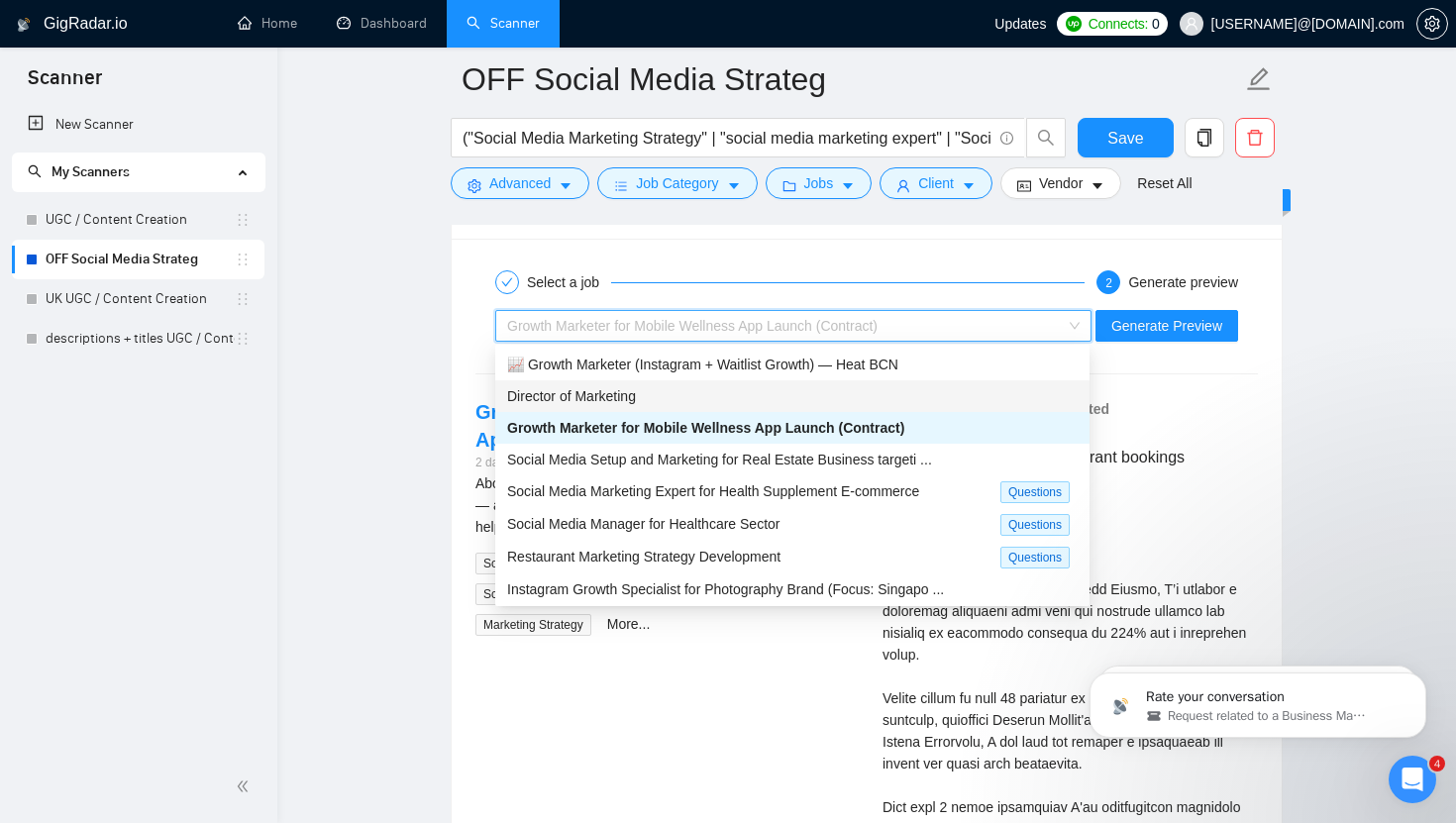 click on "Director of Marketing" at bounding box center (792, 396) 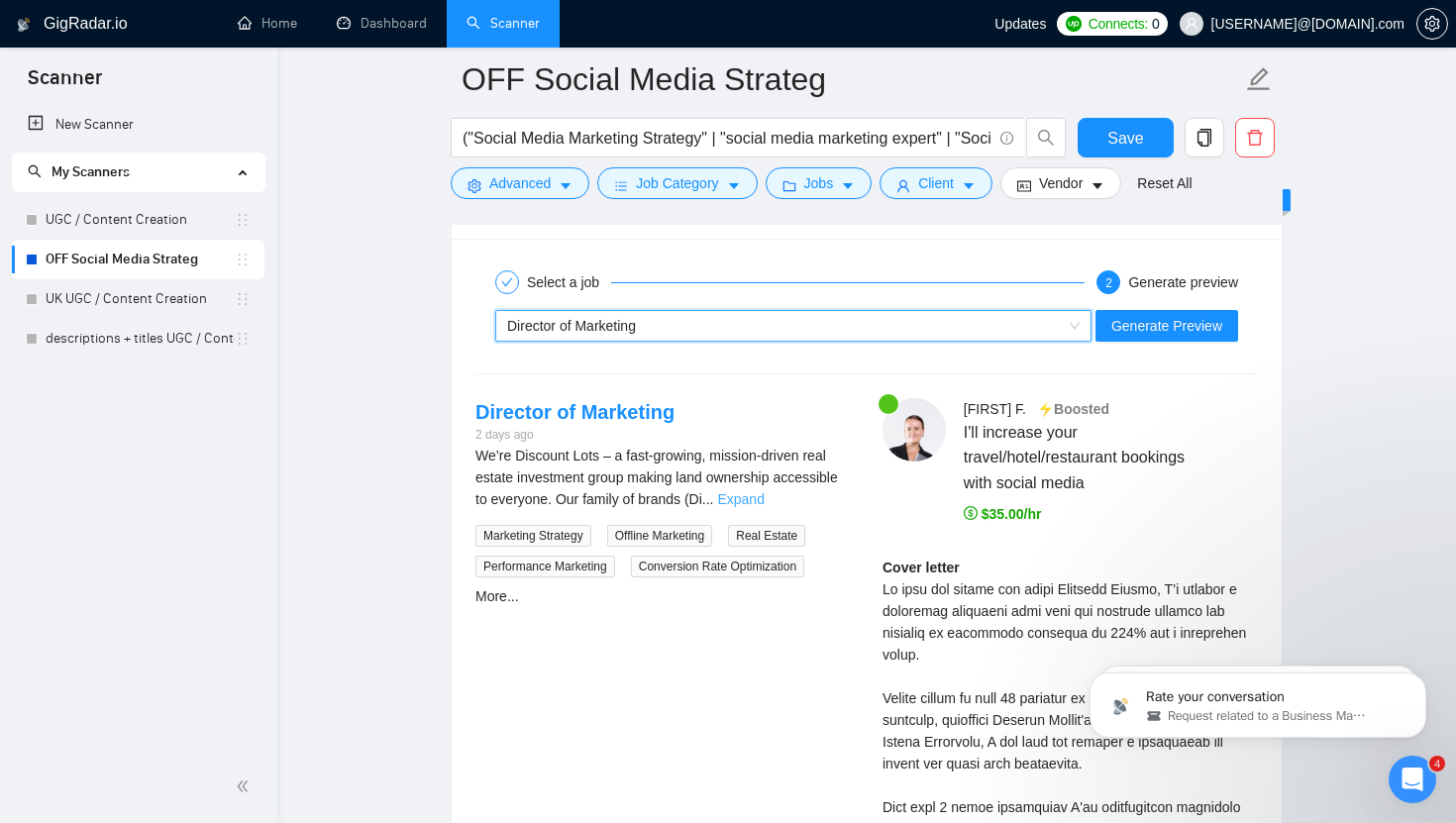 click on "Expand" at bounding box center (740, 499) 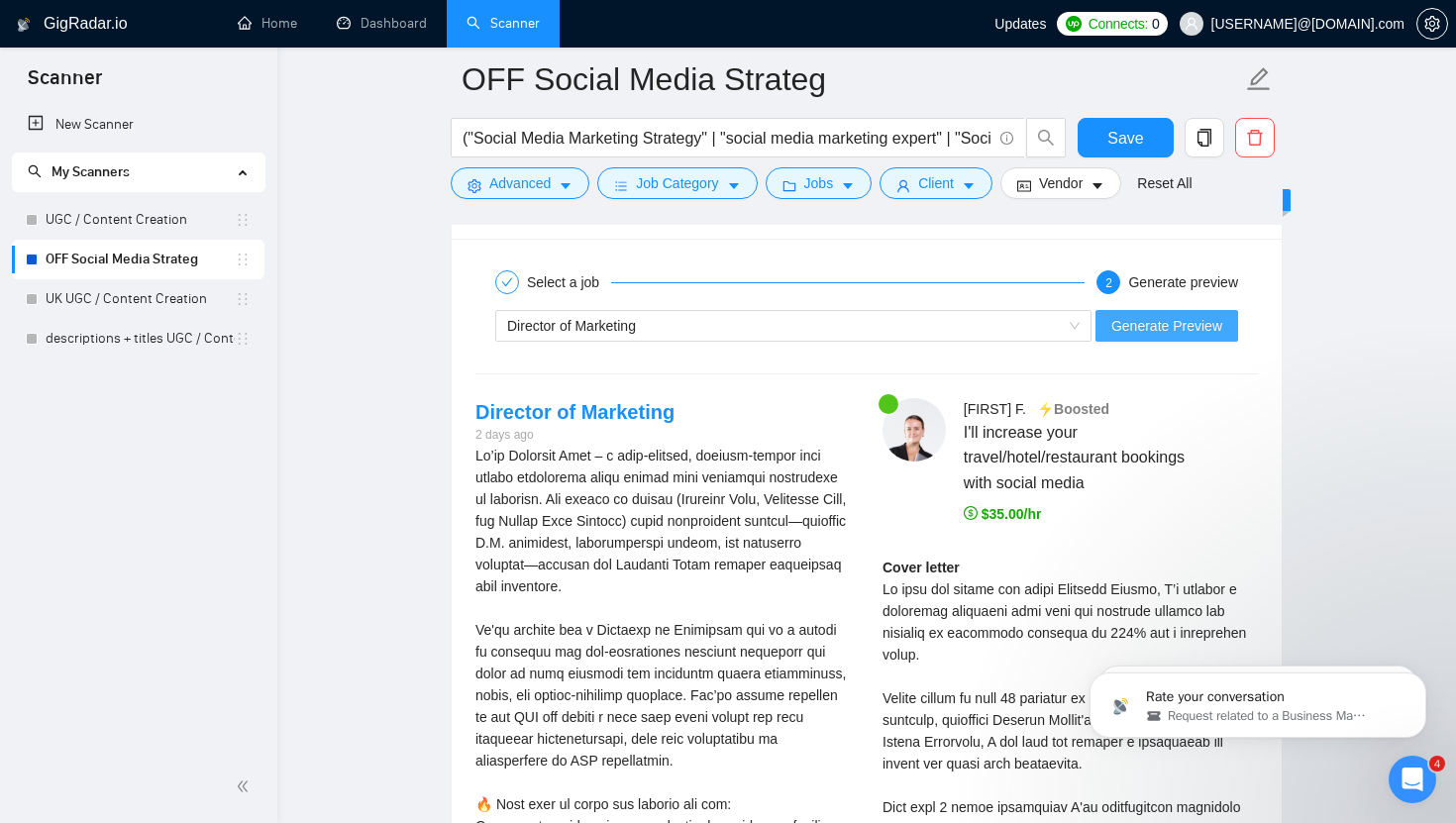 click on "Generate Preview" at bounding box center (1167, 326) 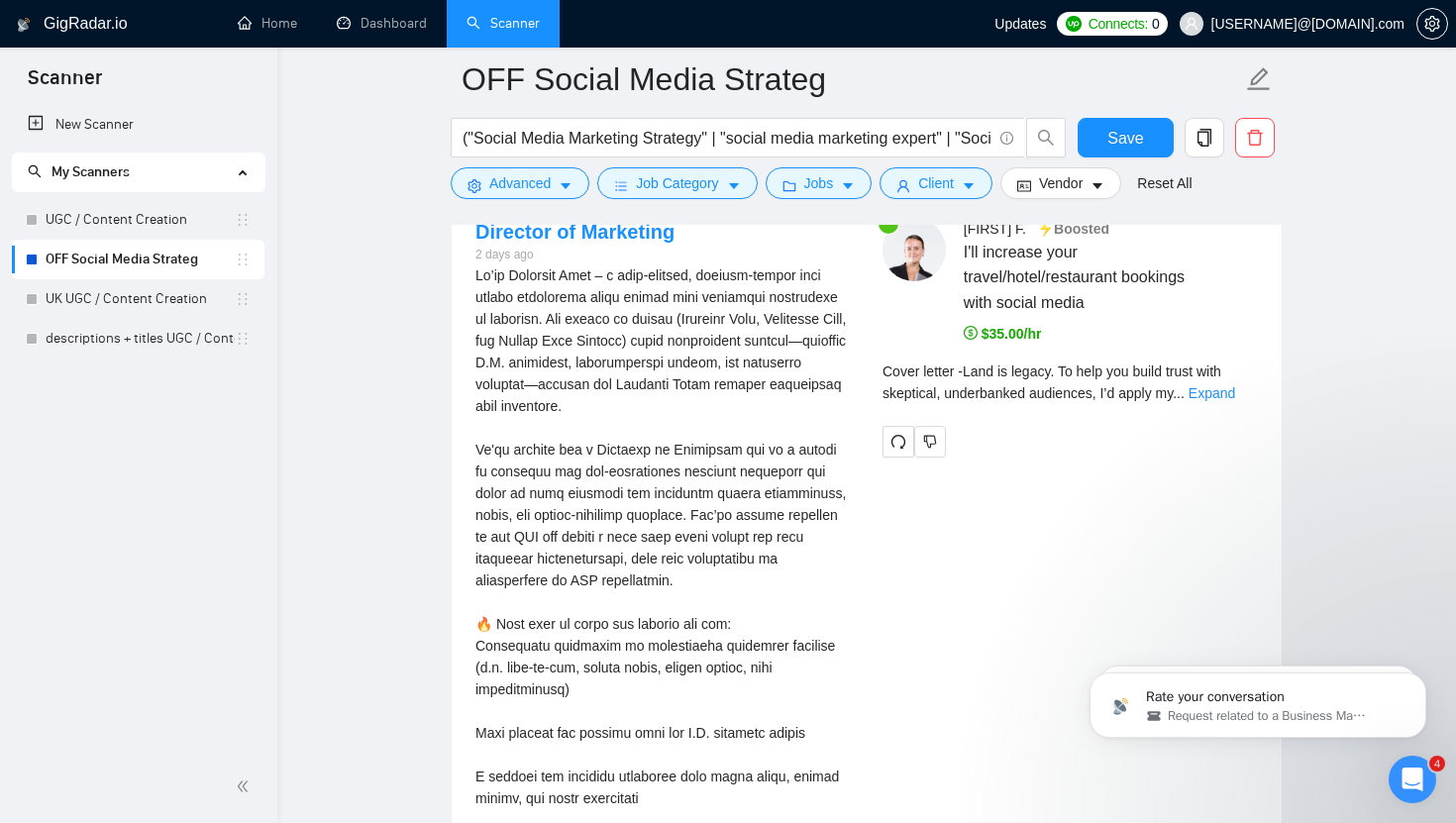 scroll, scrollTop: 3979, scrollLeft: 0, axis: vertical 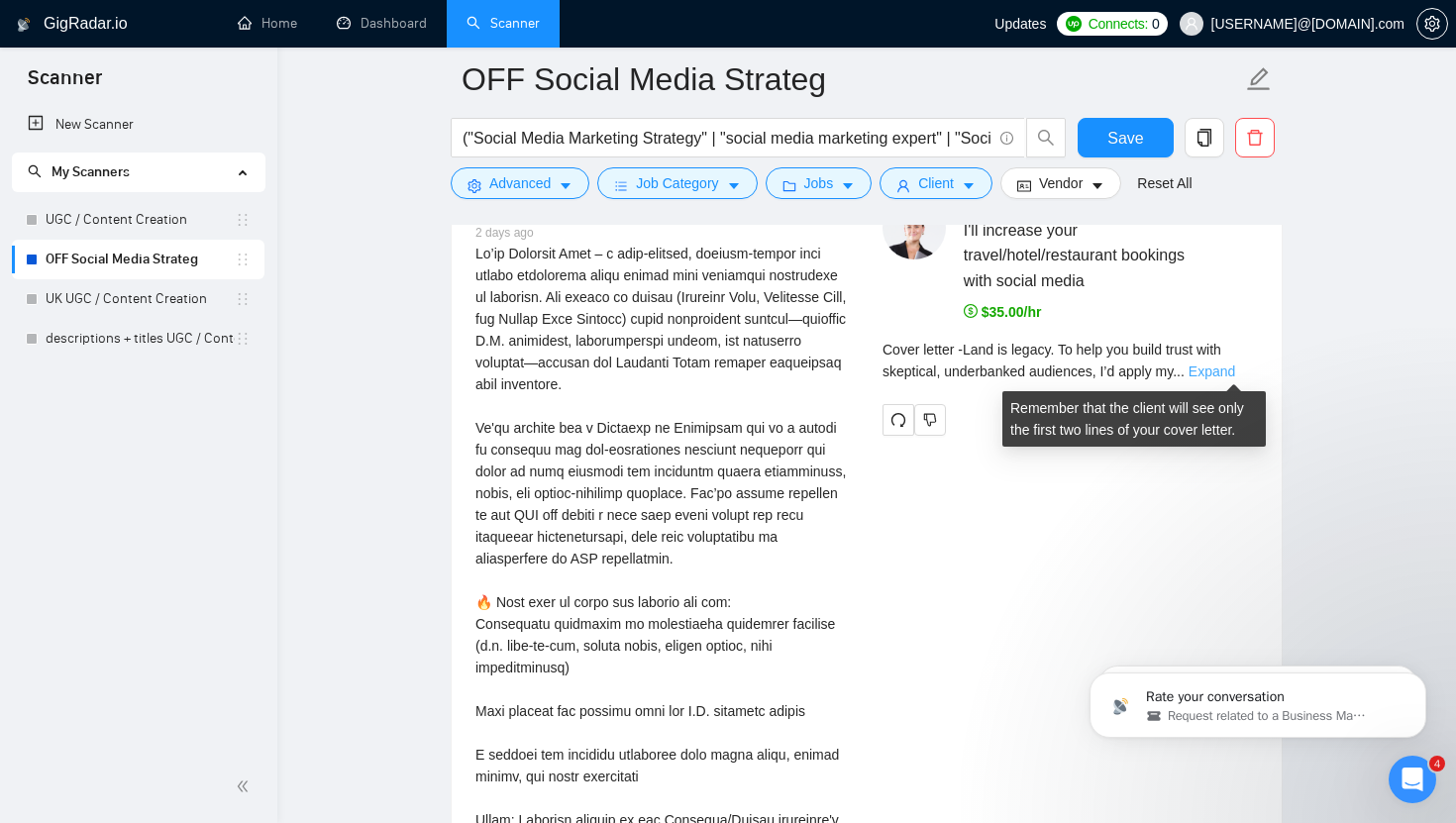 click on "Expand" at bounding box center (1211, 371) 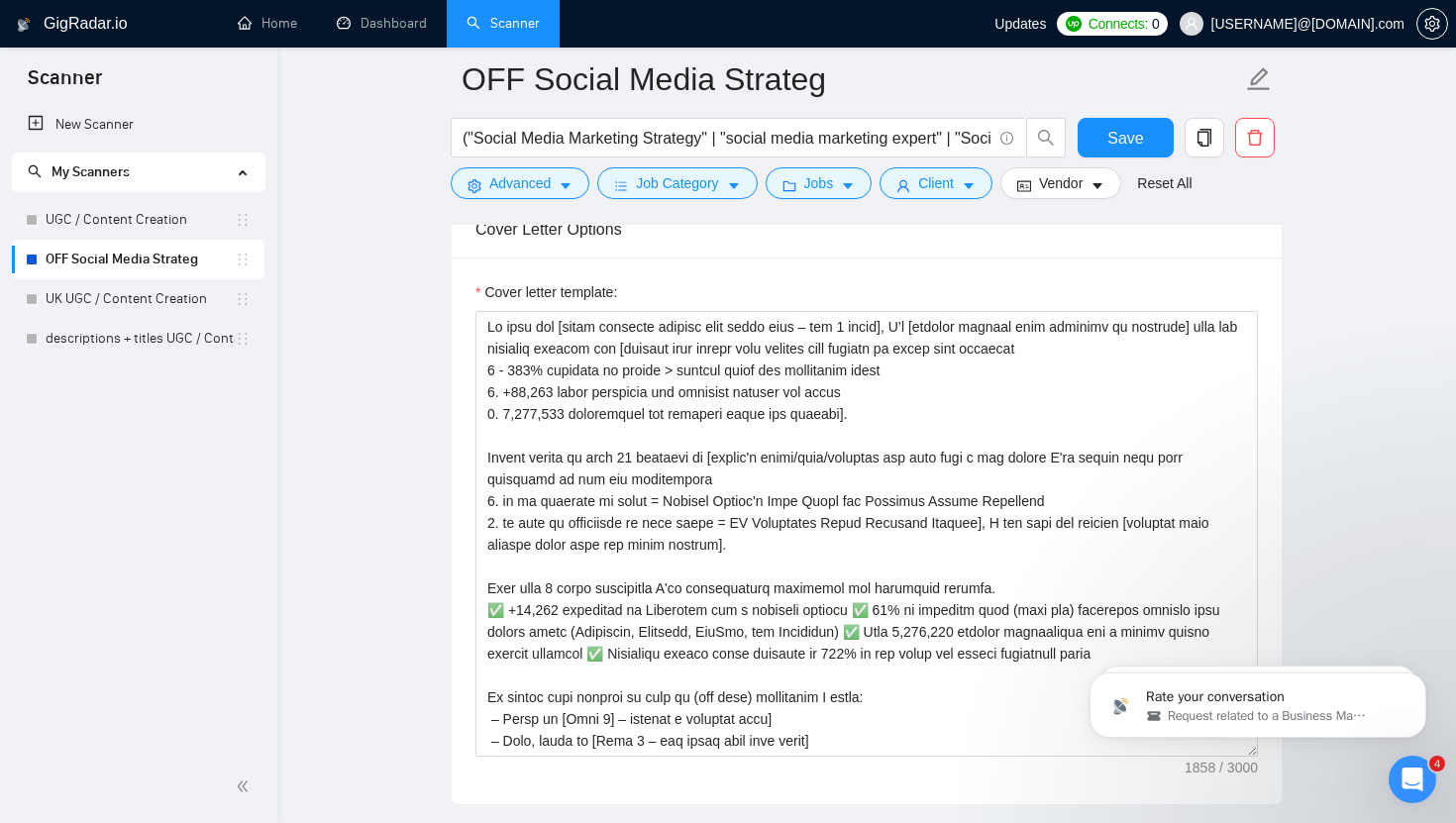 scroll, scrollTop: 2113, scrollLeft: 0, axis: vertical 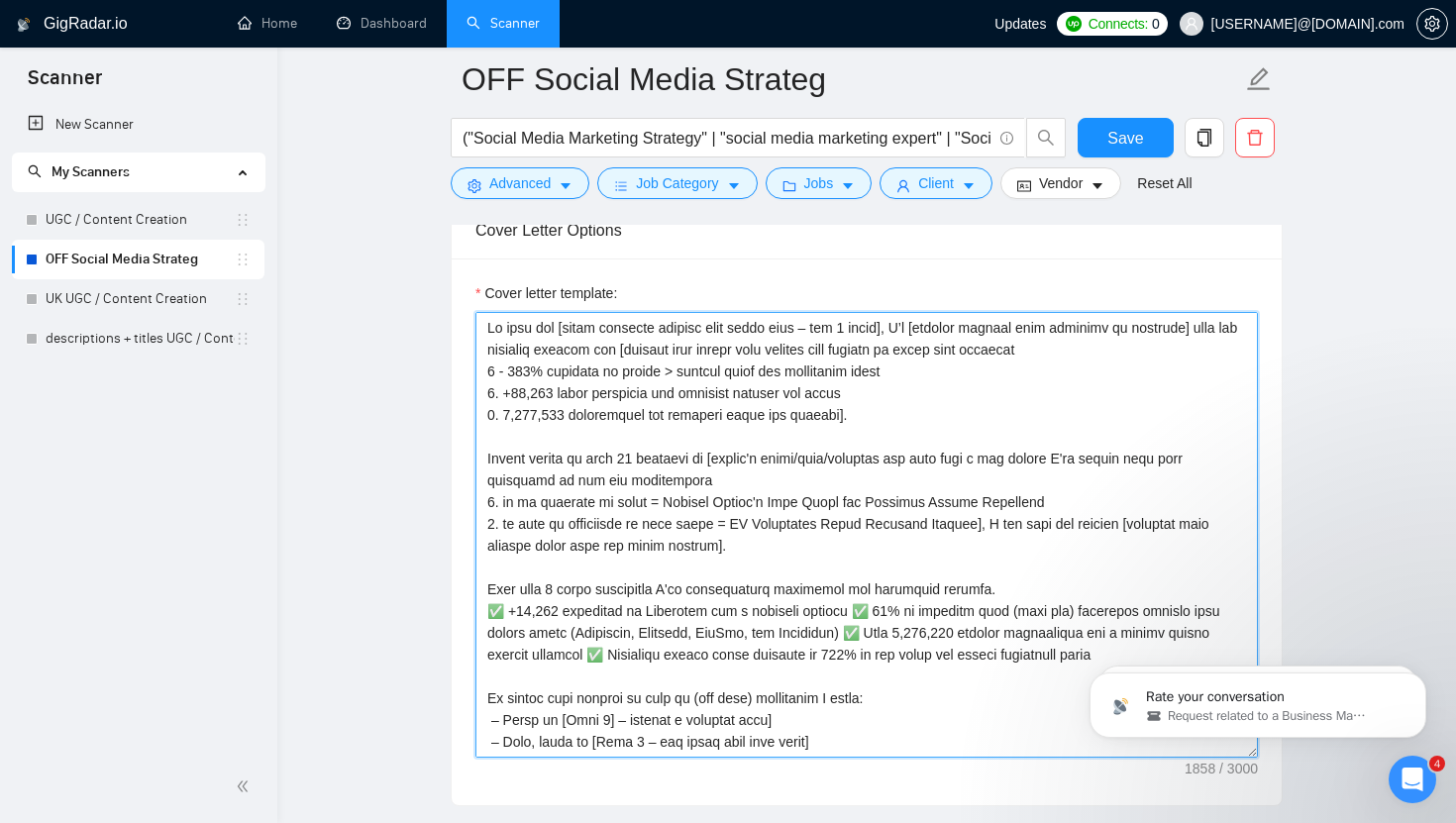 click on "Cover letter template:" at bounding box center [867, 535] 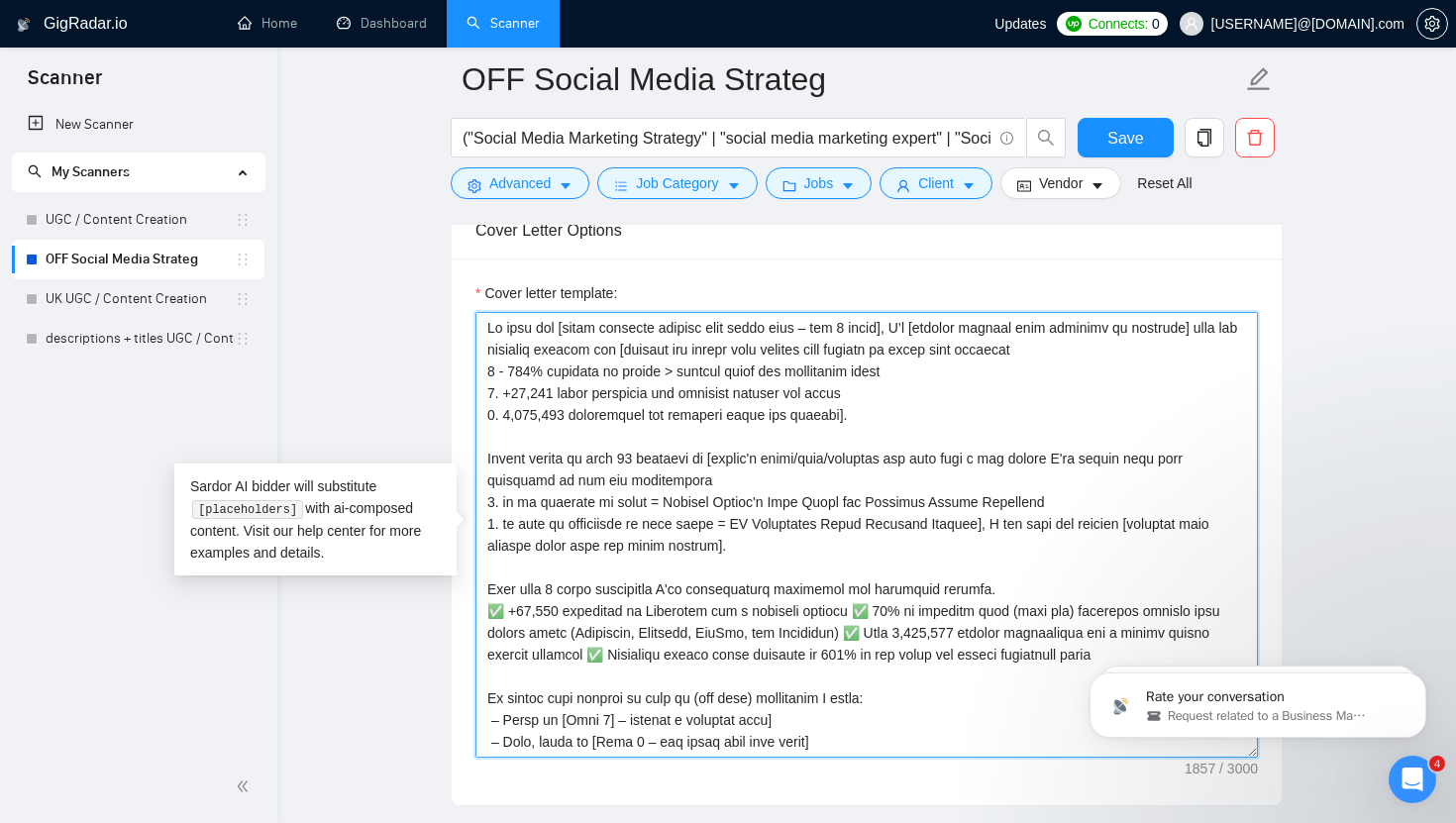 click on "Cover letter template:" at bounding box center (867, 535) 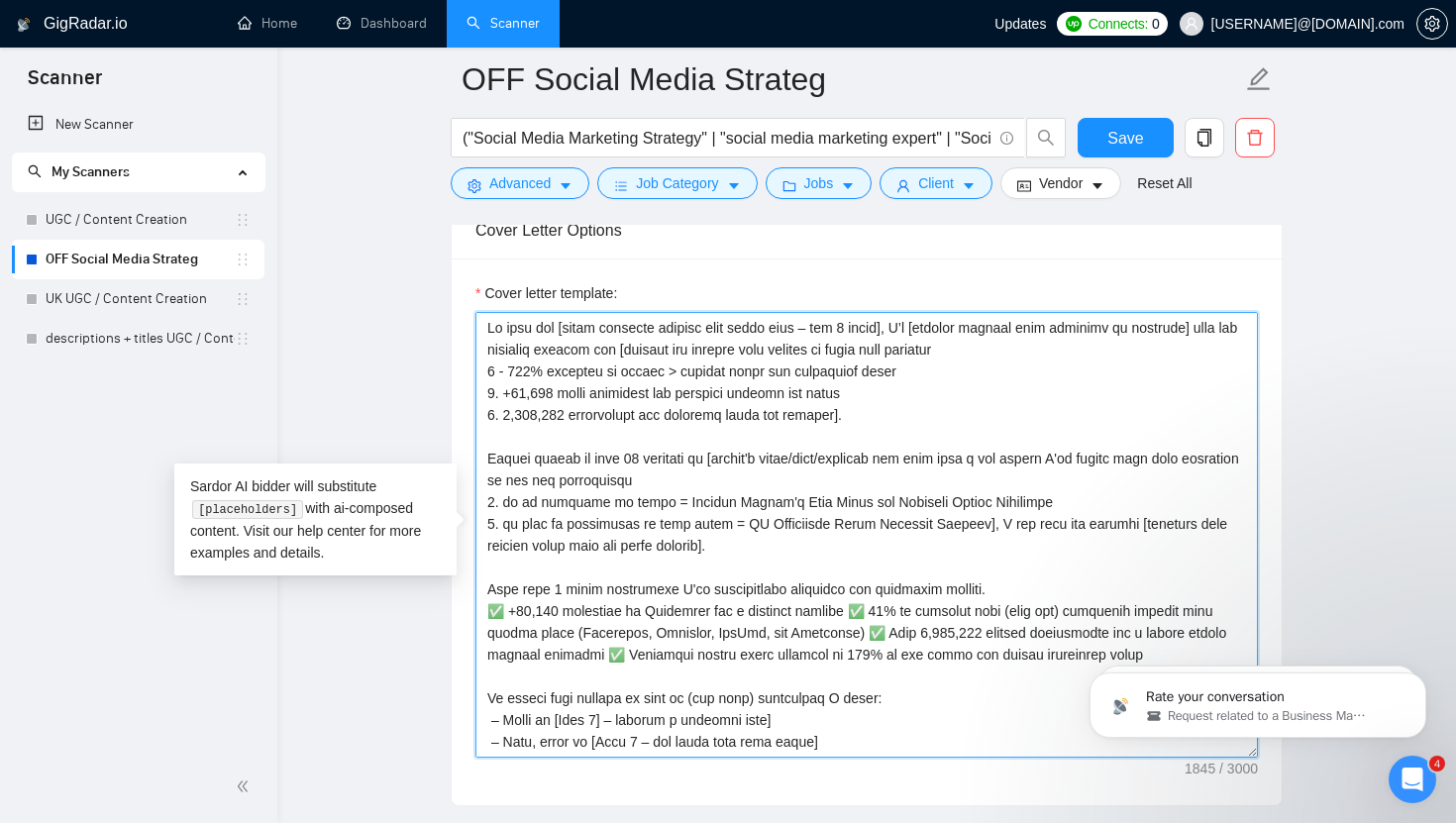 drag, startPoint x: 1012, startPoint y: 348, endPoint x: 899, endPoint y: 343, distance: 113.1106 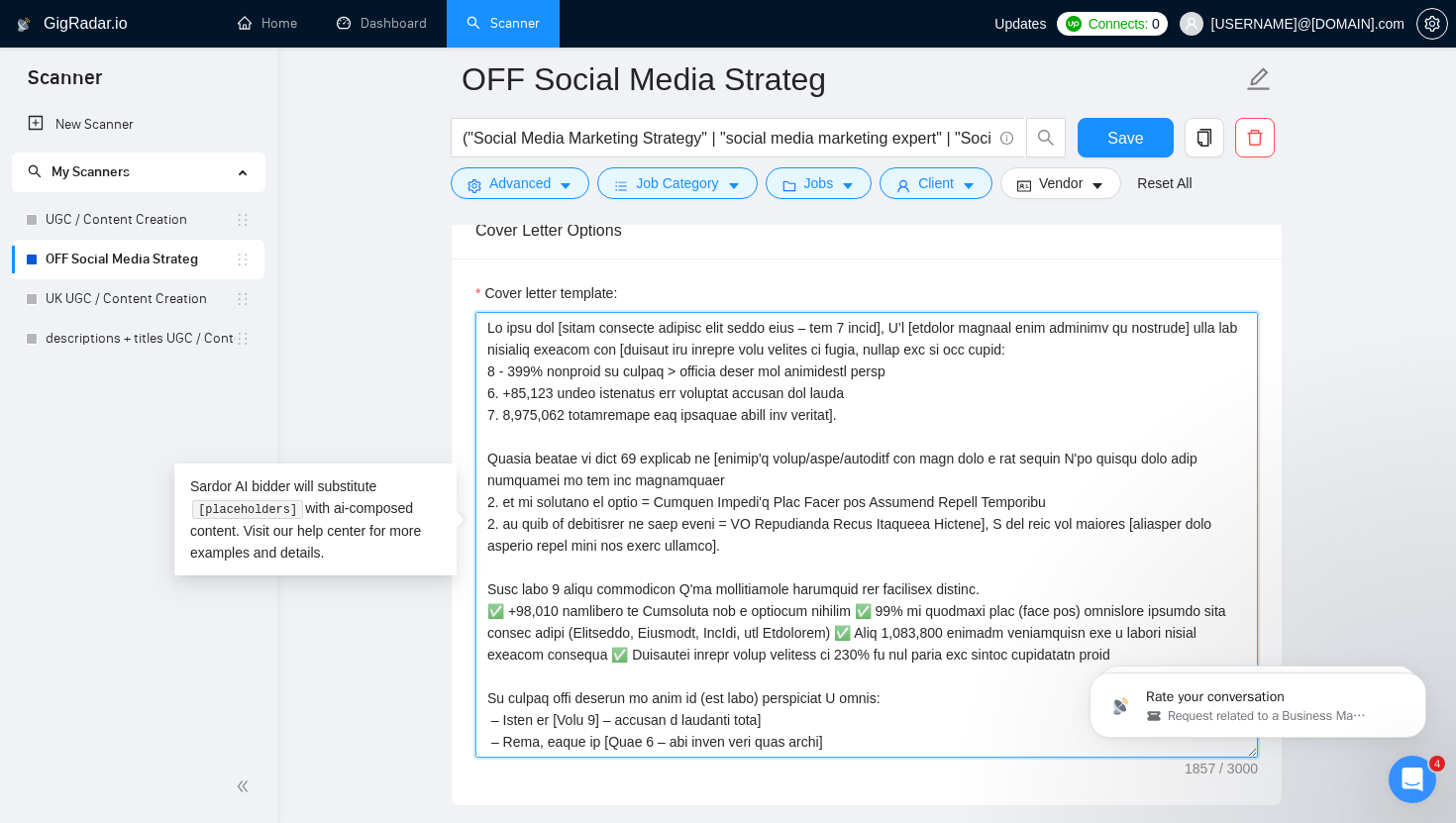 click on "Cover letter template:" at bounding box center (867, 535) 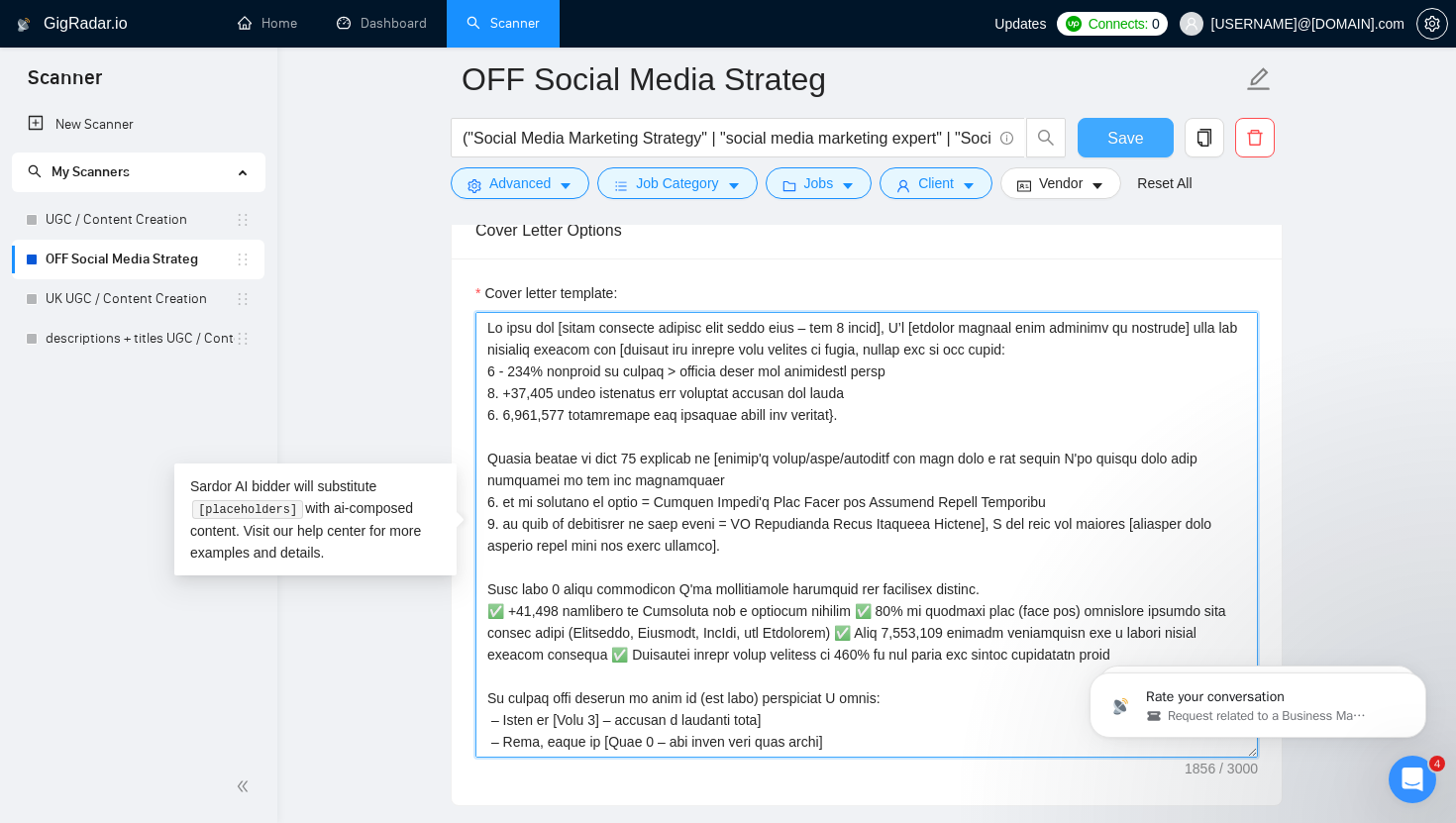type on "To help you [solve specific problem from their post – max 5 words], I’d [briefly explain your solution or approach] that for previous clients has [include one results here linking to sales, choose one of the below:
1 - 326% increase in social > booking links for restaurant group
2. +25,000 loyal followers for wellness retreat and hotel
3. 1,000,000 impressions for wellness hotel and retreat}.
Having worked on over 40 projects in [client's niche/area/industry and name drop a big client I've worked with here depending on the job description
1. if in wellness or hotel = Michael Franti's Bali Sound and Wellness Resort Soulshine
2. if cafe or restaurant or food brand = UK Restaurant Chain Grounded Kitchen], I can help you achieve [describe what success looks like for their project].
With over 7 years experience I've successfully generated the following results.
✅ +25,000 followers on Instagram for a wellness retreat ✅ 45% of wellness host (yoga etc) inquiries sourced from social media (Instagram, Facebook, Ti..." 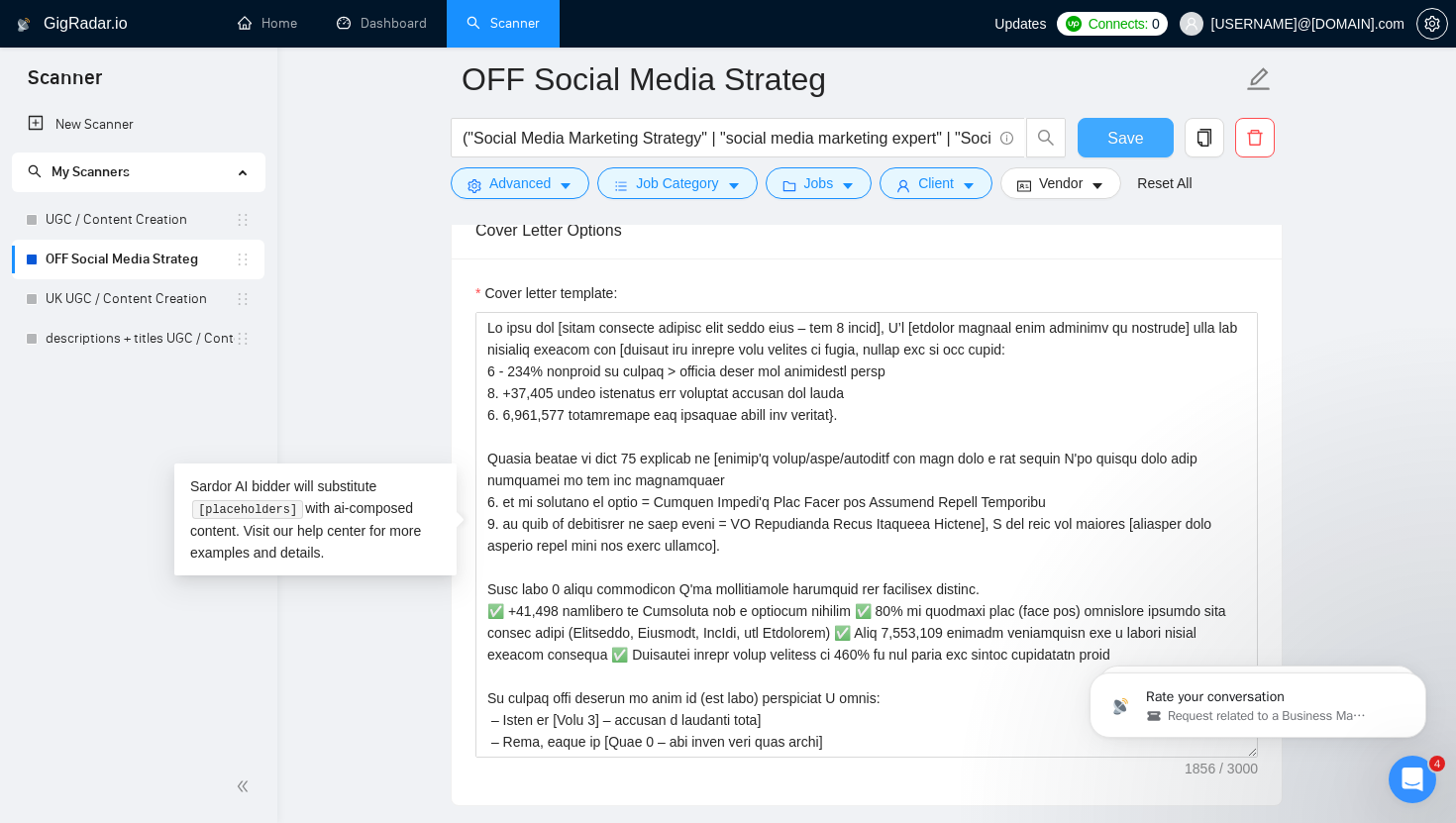 click on "Save" at bounding box center [1125, 138] 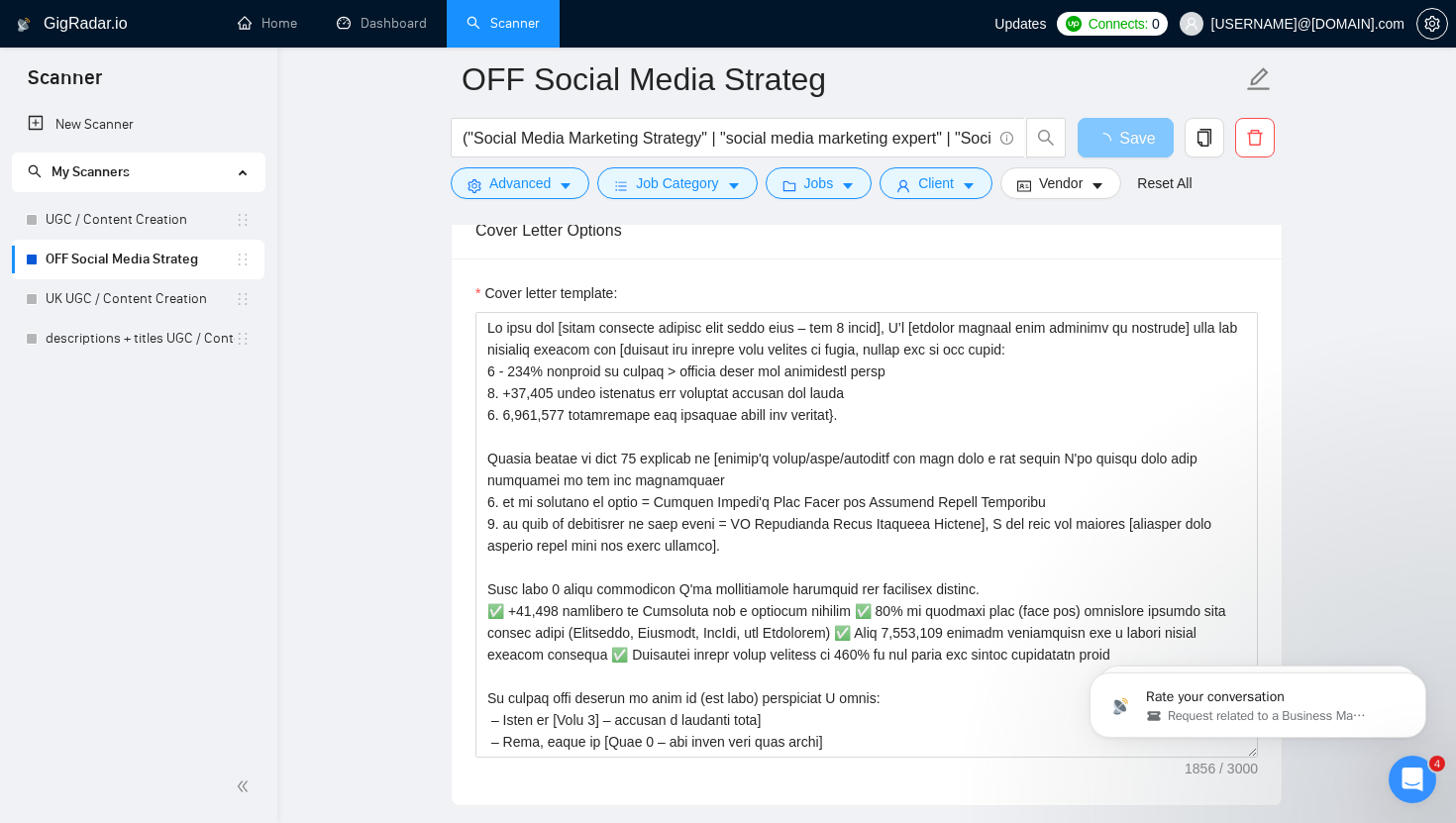 scroll, scrollTop: 240, scrollLeft: 0, axis: vertical 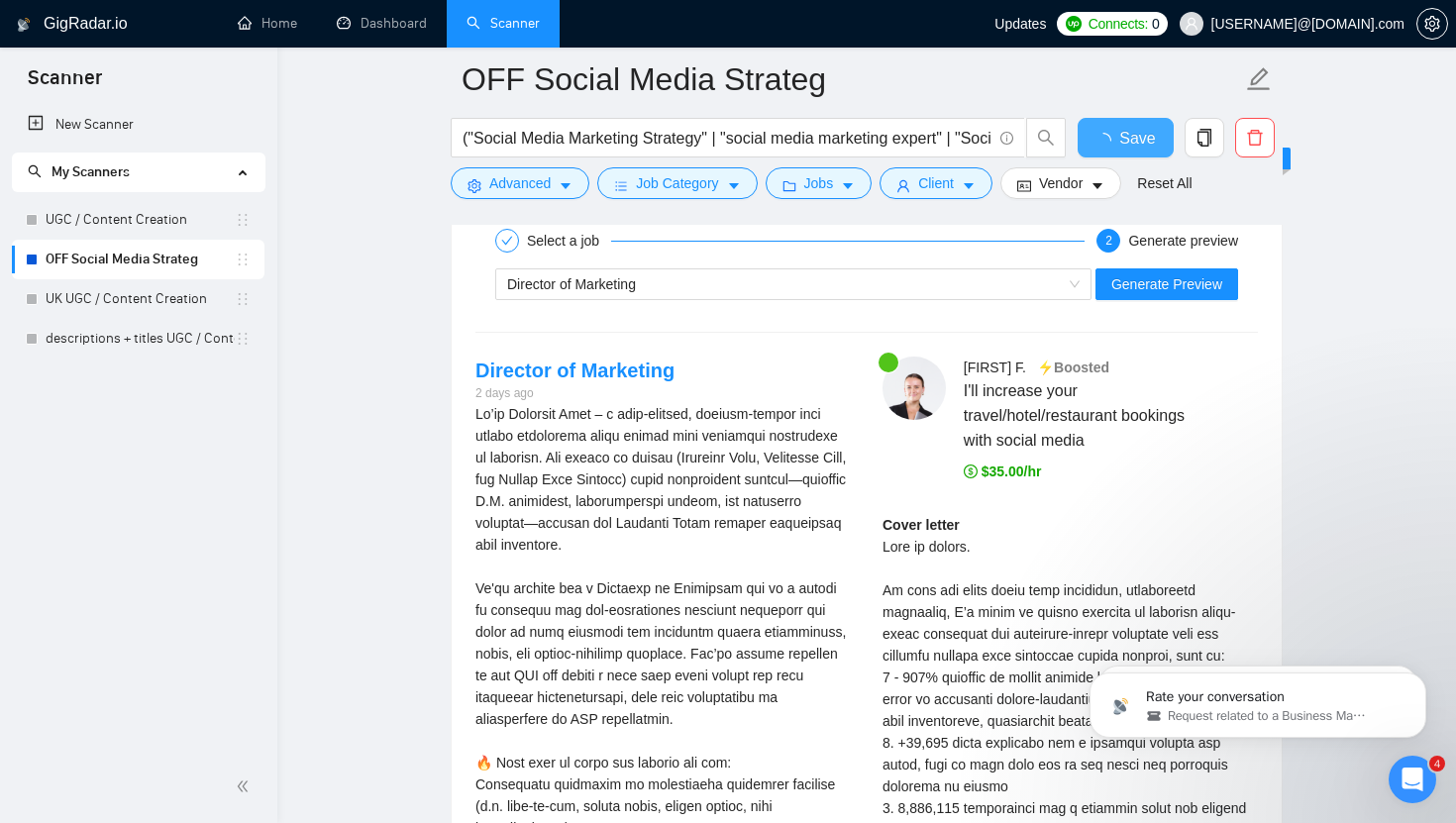 type 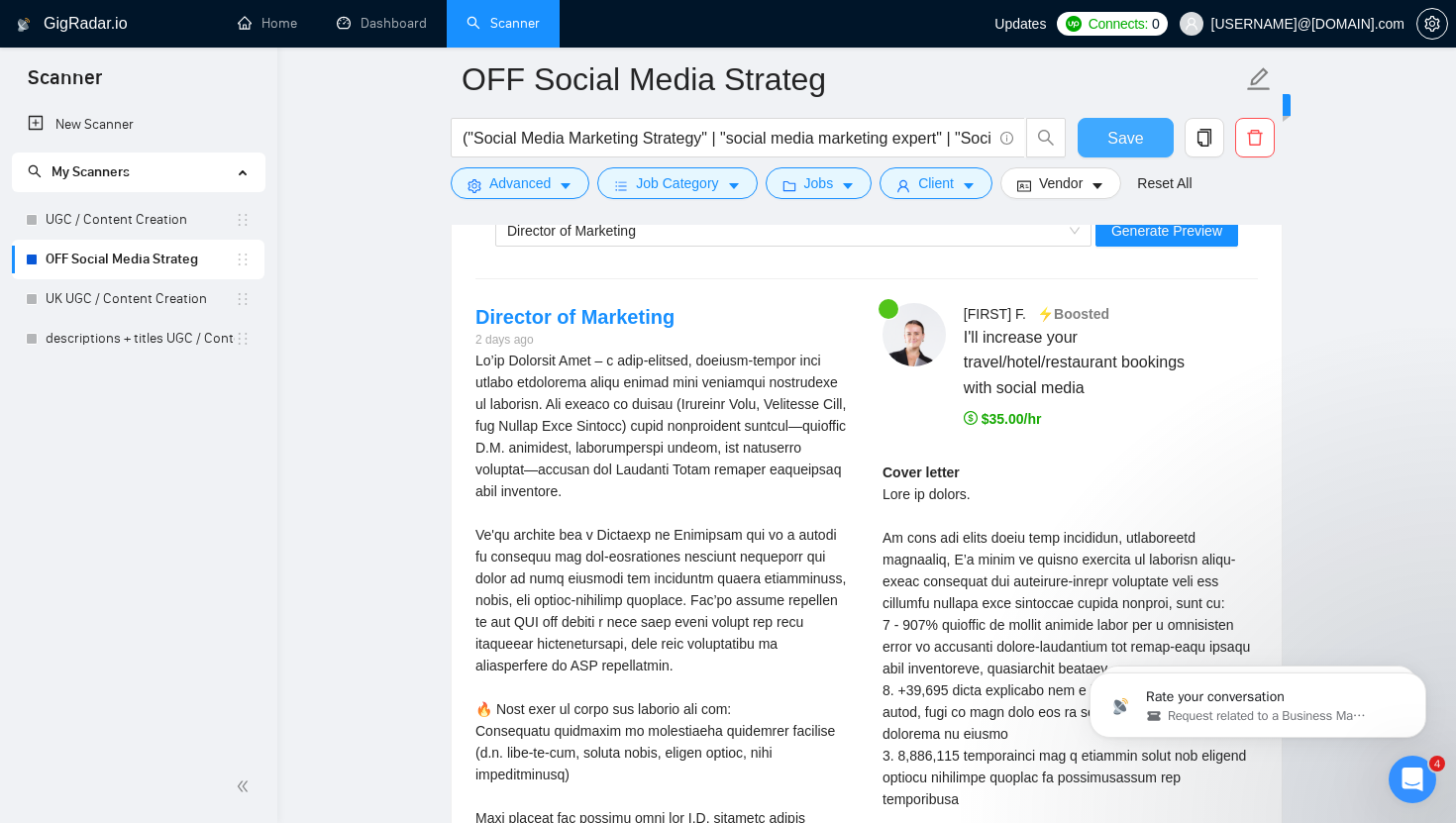 scroll, scrollTop: 3818, scrollLeft: 0, axis: vertical 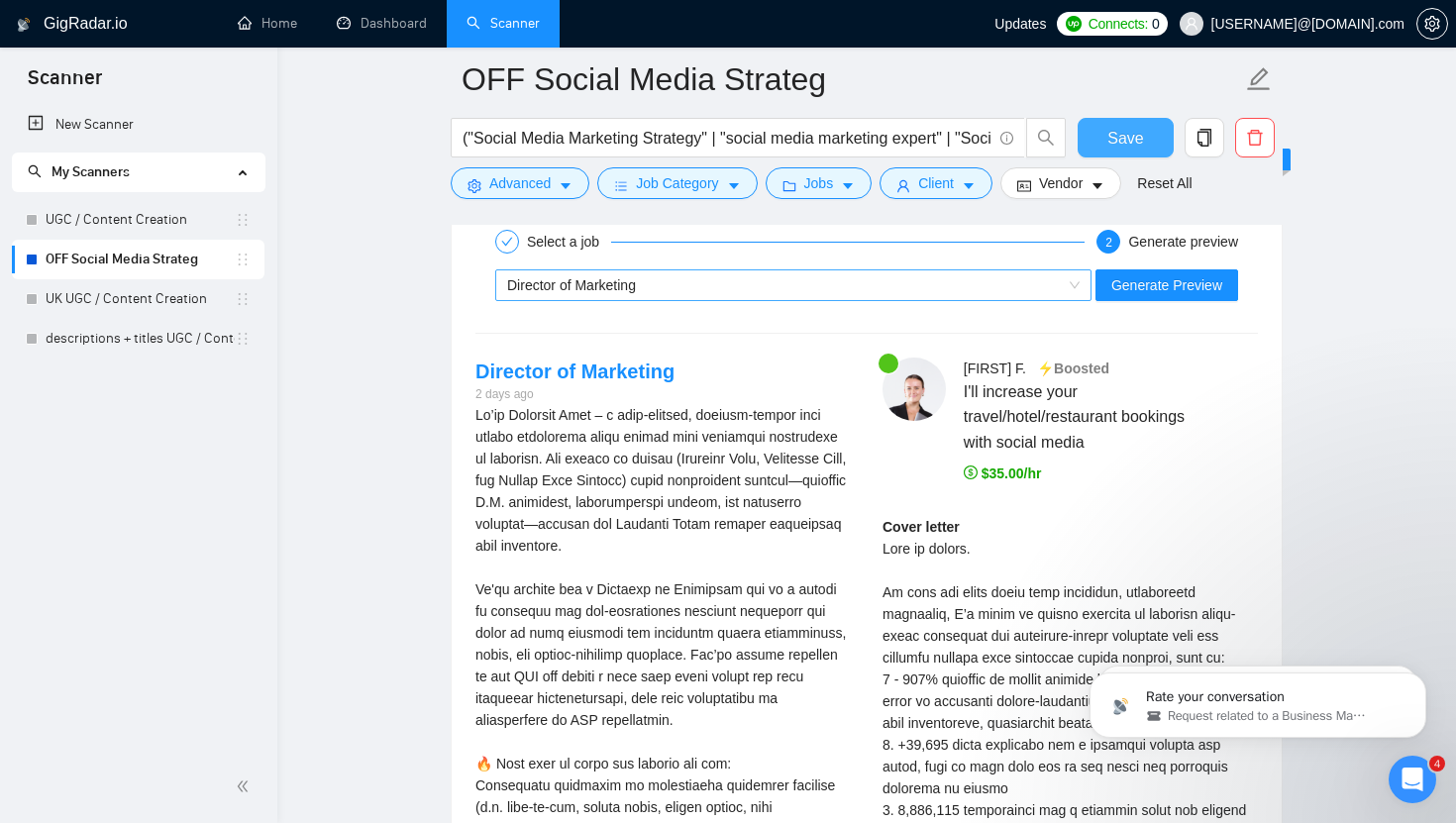 click on "Director of Marketing" at bounding box center [784, 285] 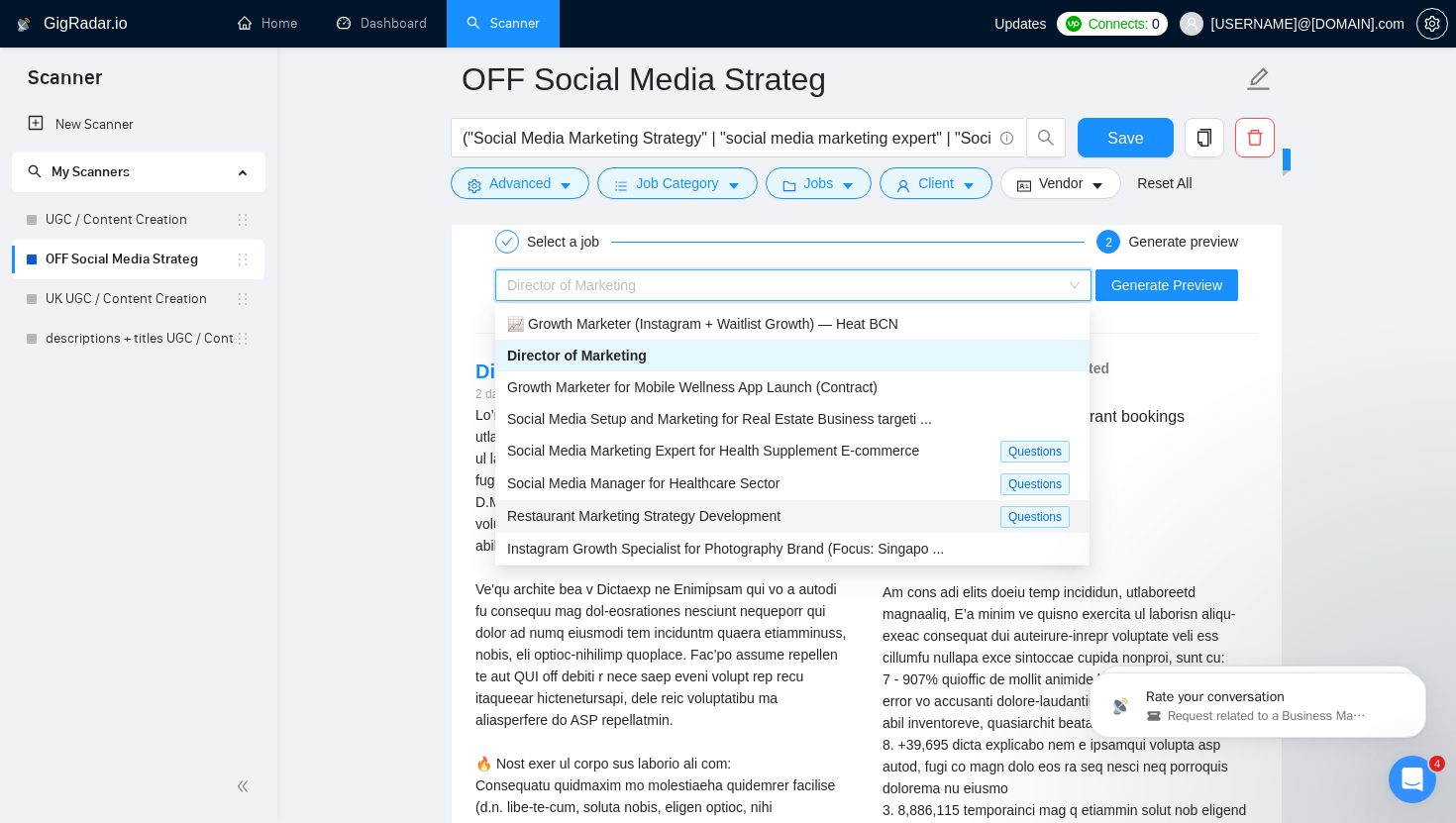 click on "Restaurant Marketing Strategy Development" at bounding box center (754, 516) 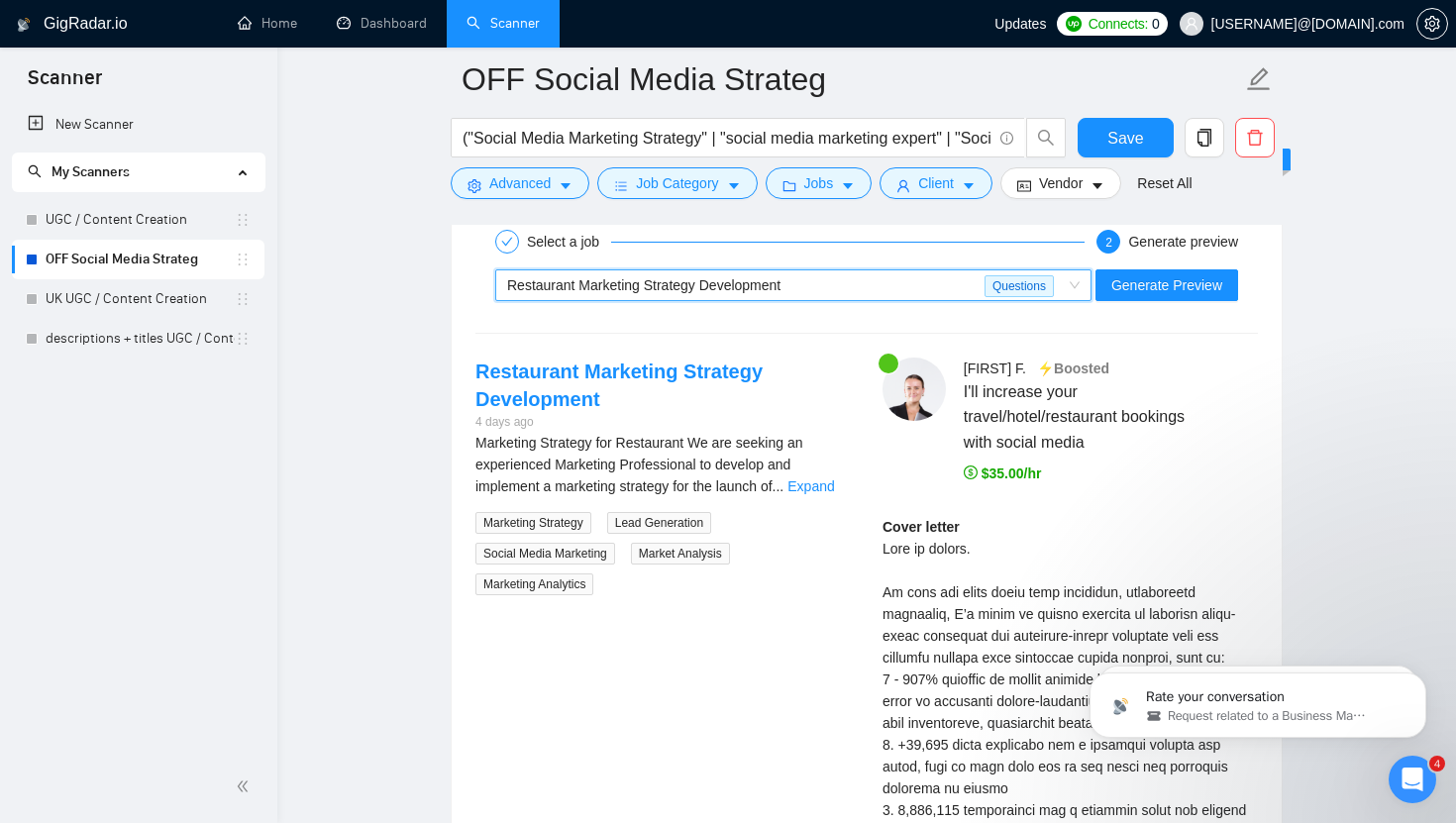 click on "Generate Preview" at bounding box center (1167, 285) 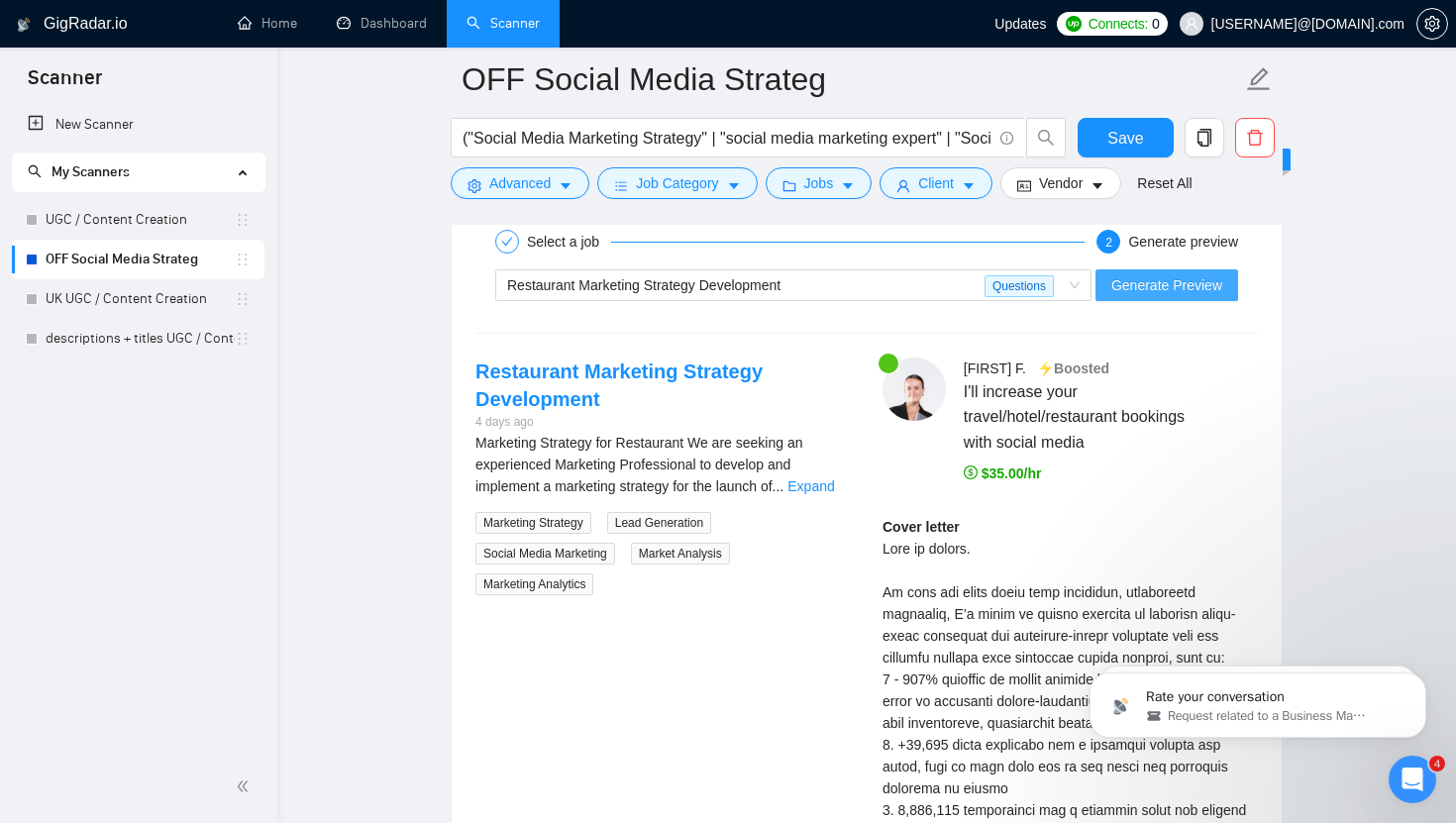click on "Generate Preview" at bounding box center [1167, 285] 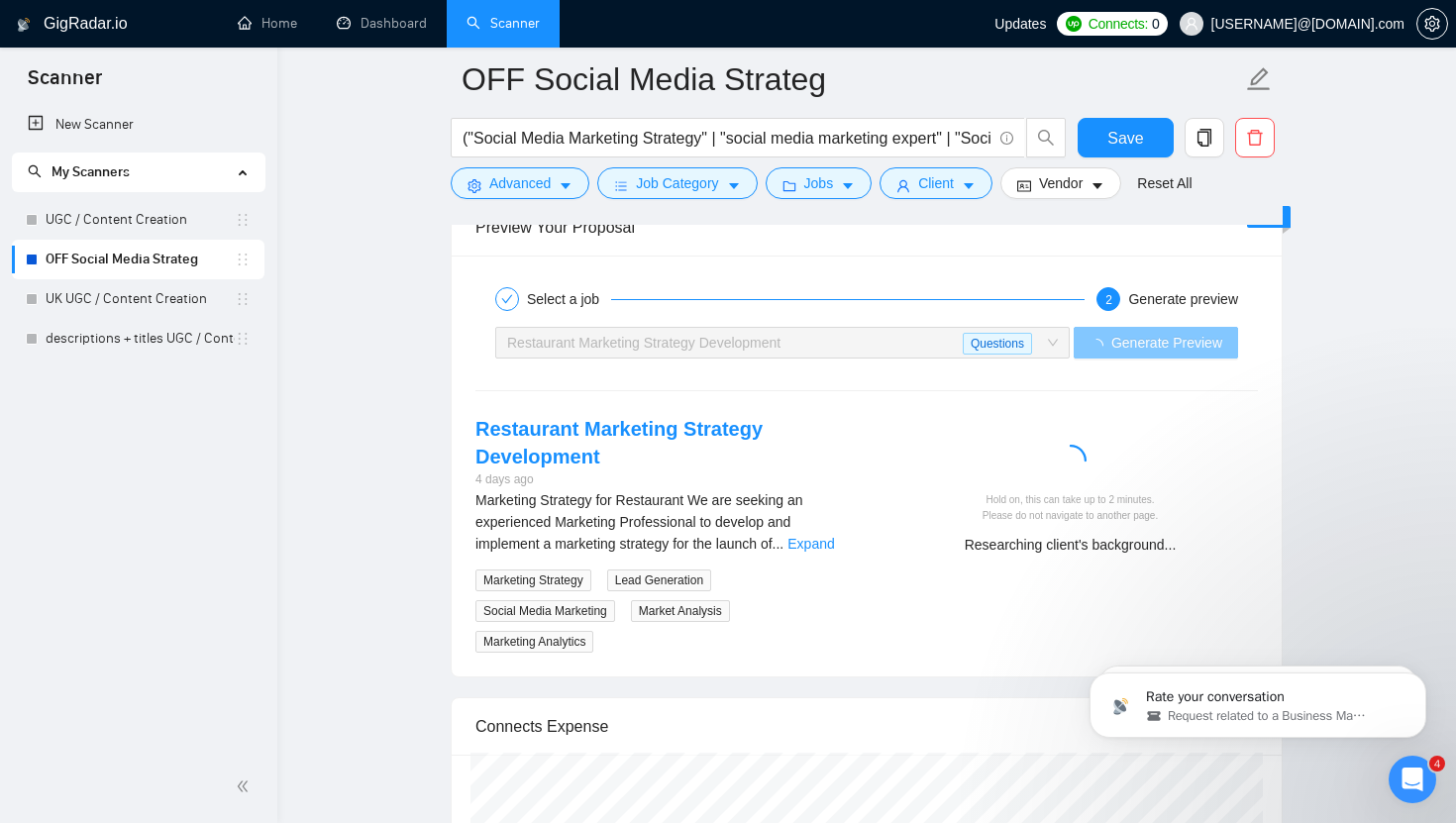 scroll, scrollTop: 3841, scrollLeft: 0, axis: vertical 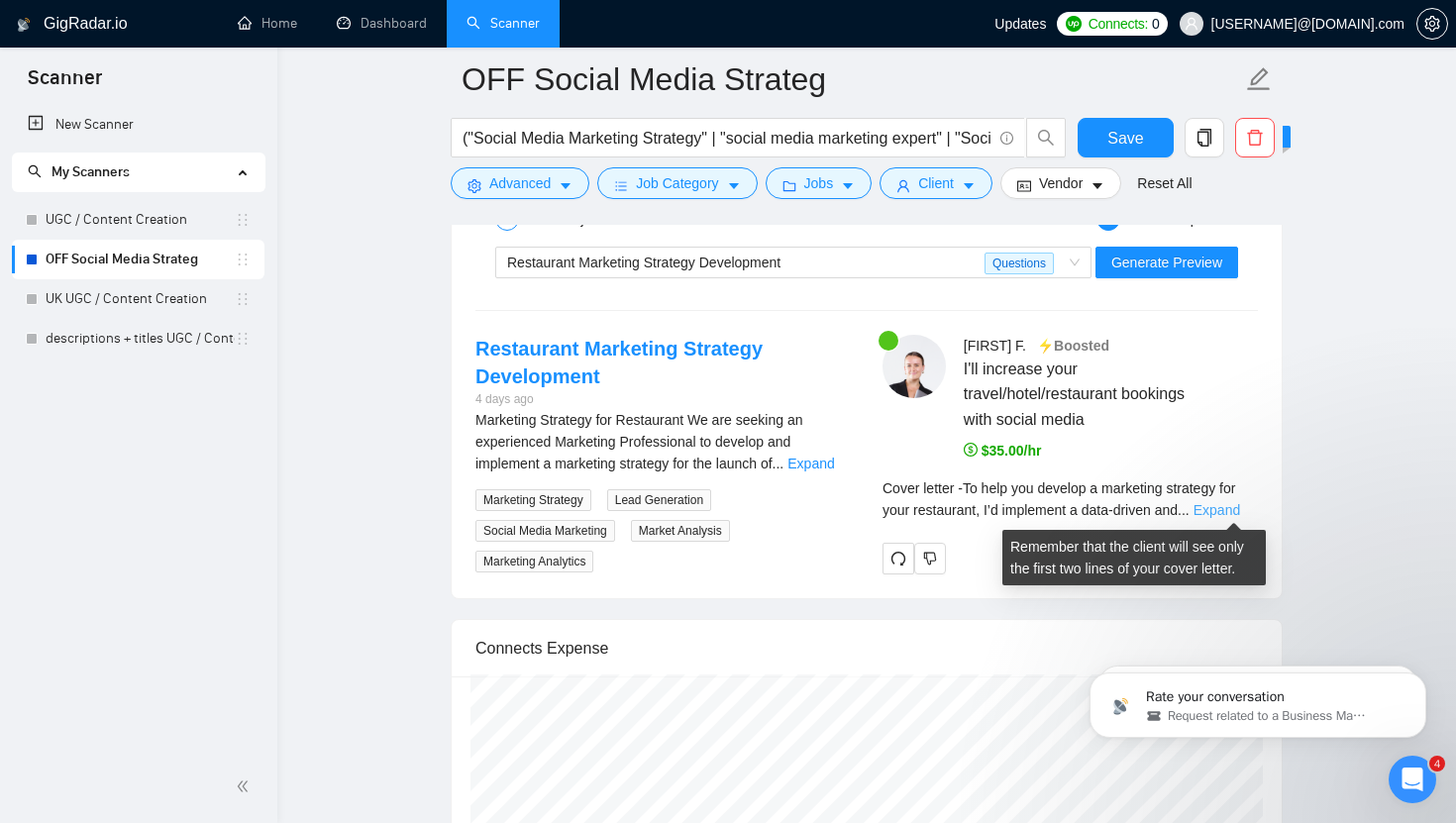 click on "Expand" at bounding box center [1216, 510] 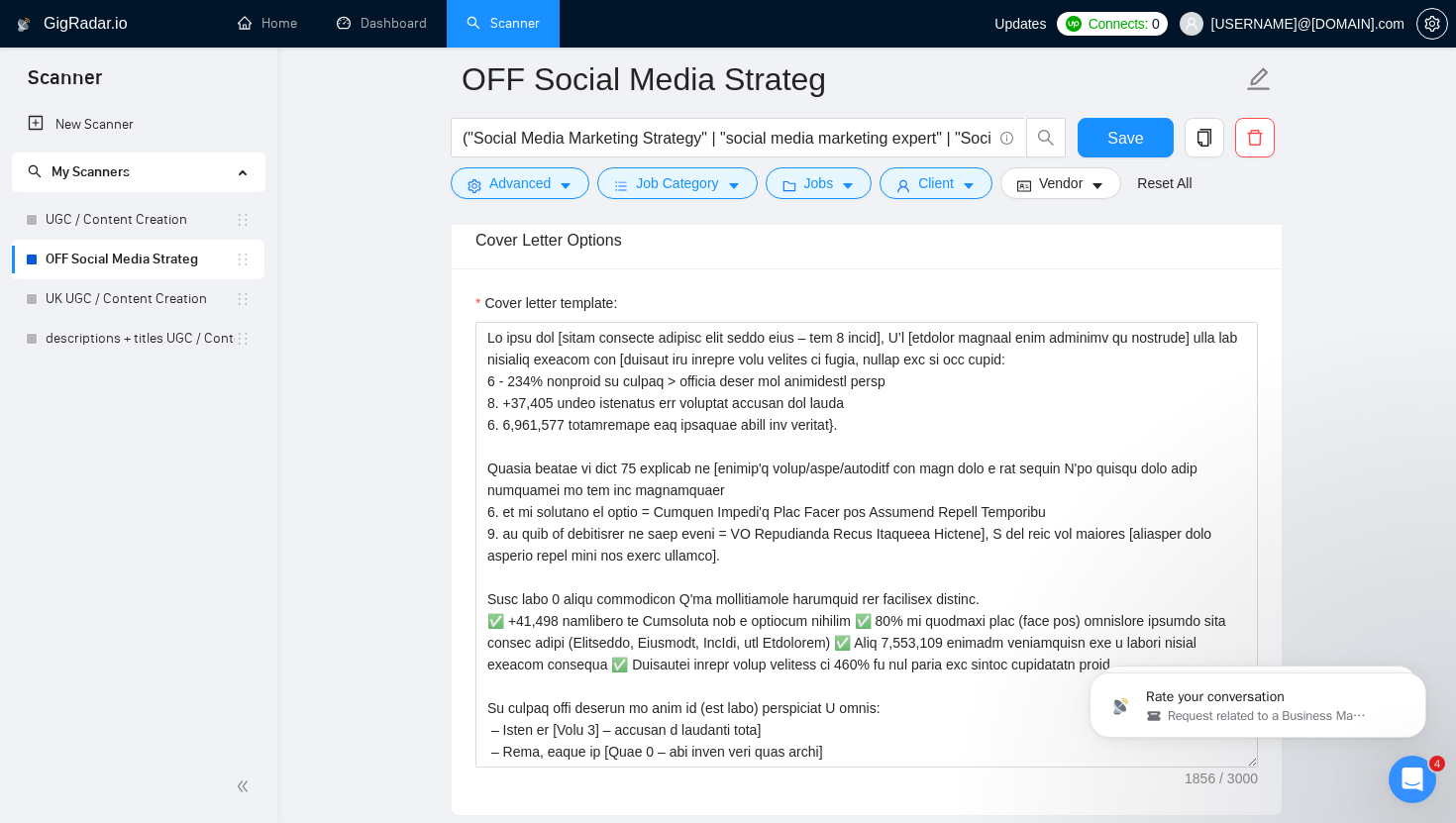 scroll, scrollTop: 2114, scrollLeft: 0, axis: vertical 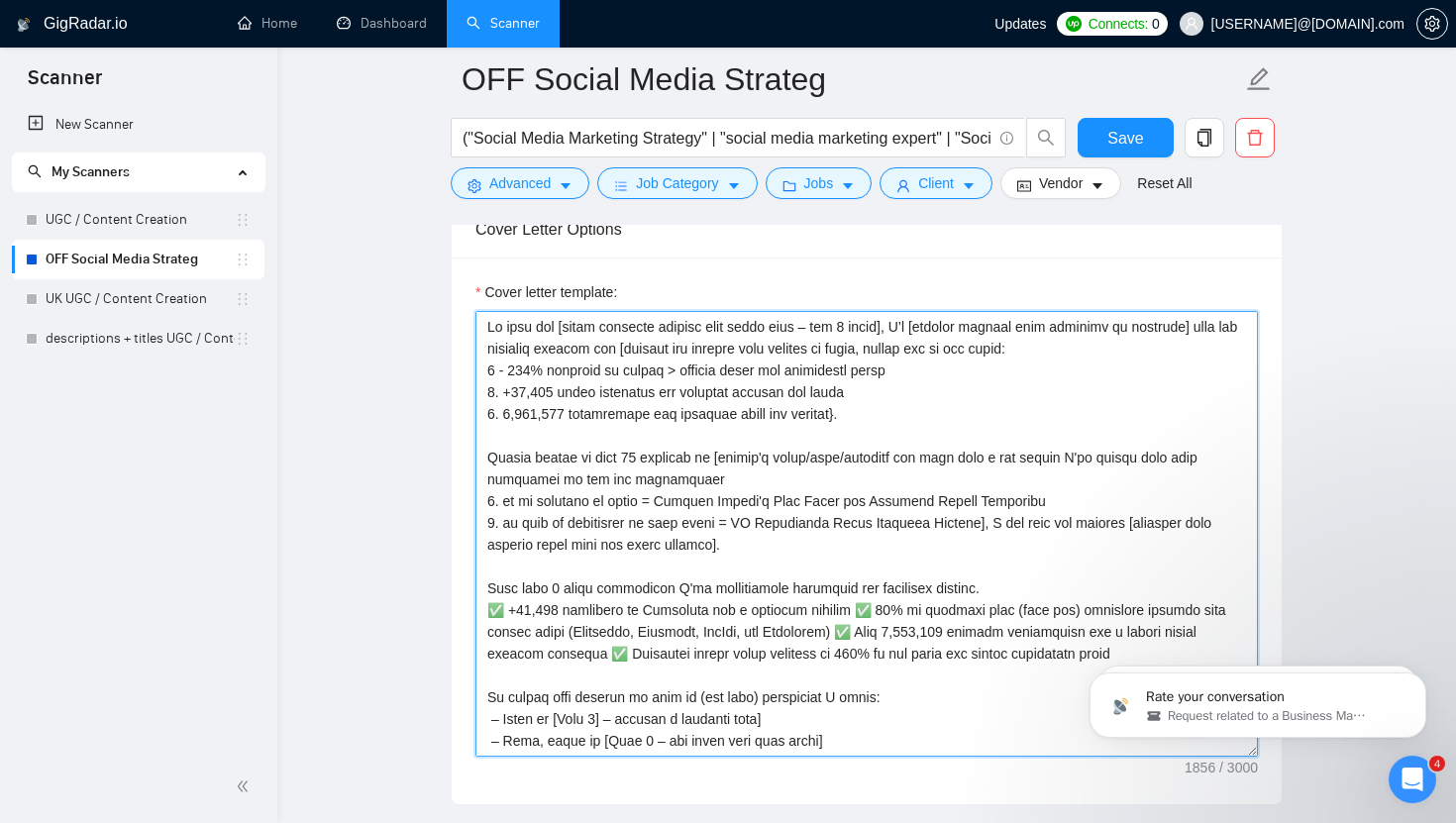 click on "Cover letter template:" at bounding box center (867, 534) 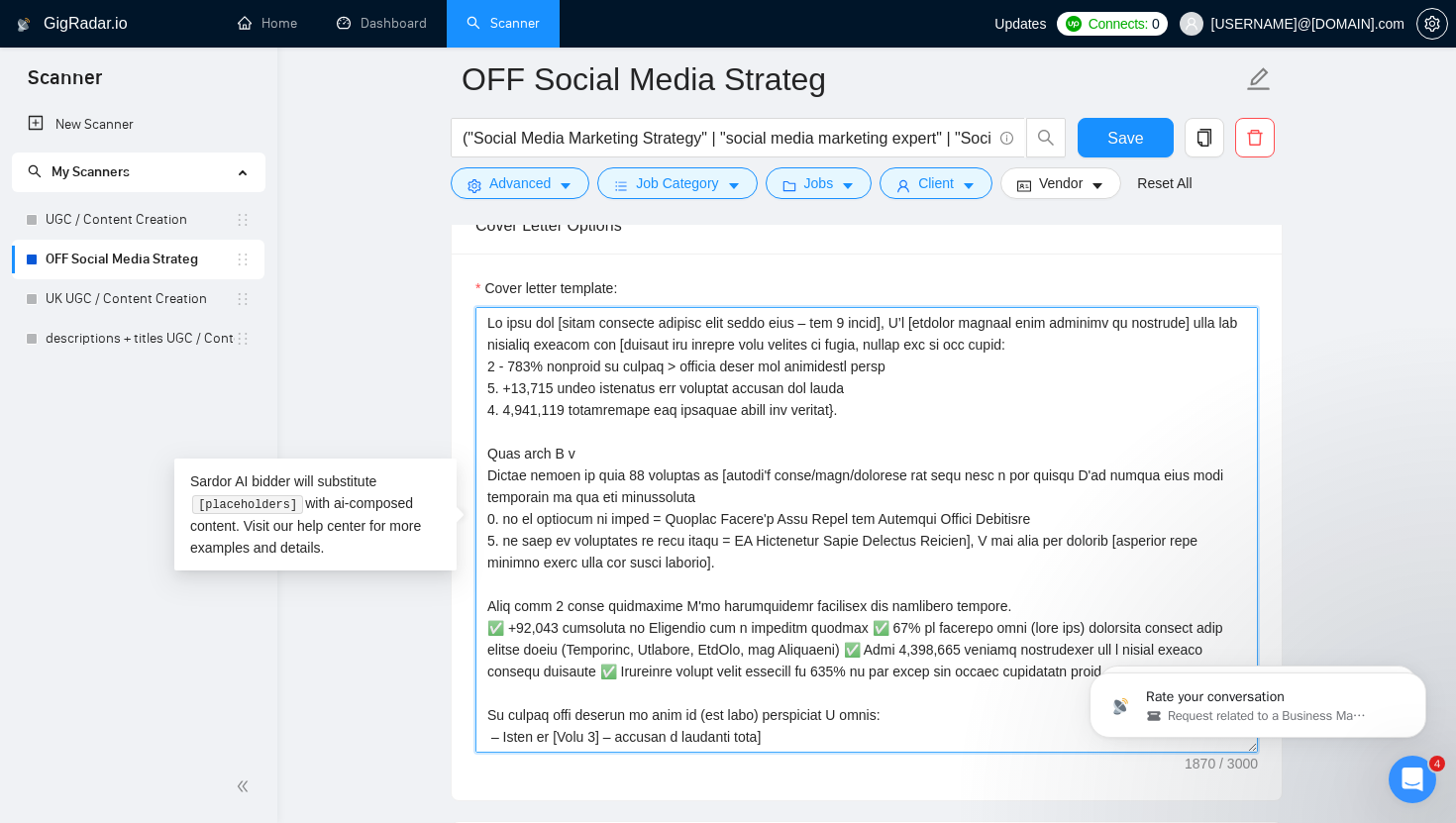 scroll, scrollTop: 2119, scrollLeft: 0, axis: vertical 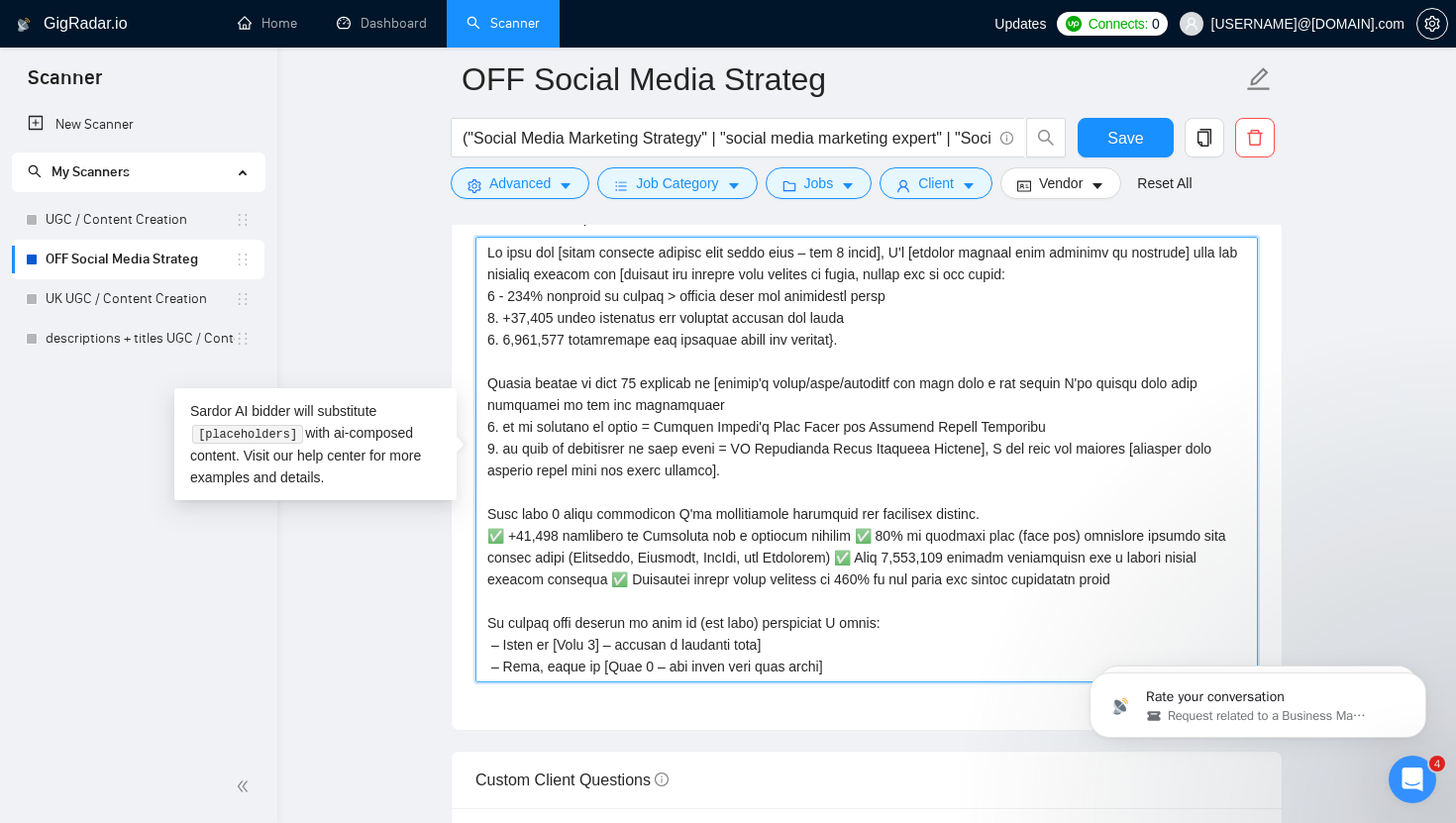 drag, startPoint x: 490, startPoint y: 251, endPoint x: 1078, endPoint y: 347, distance: 595.7852 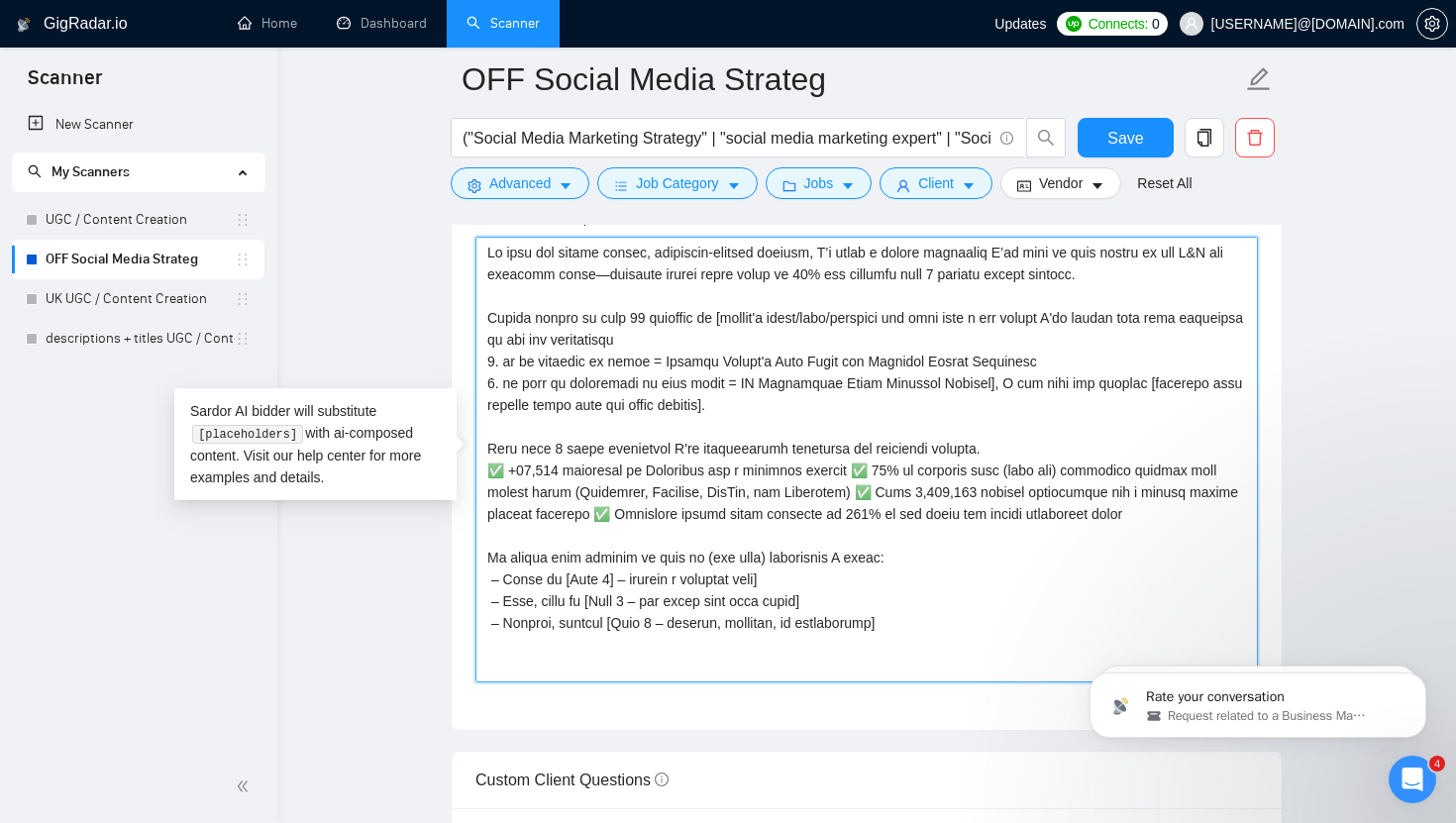click on "Cover letter template:" at bounding box center (867, 460) 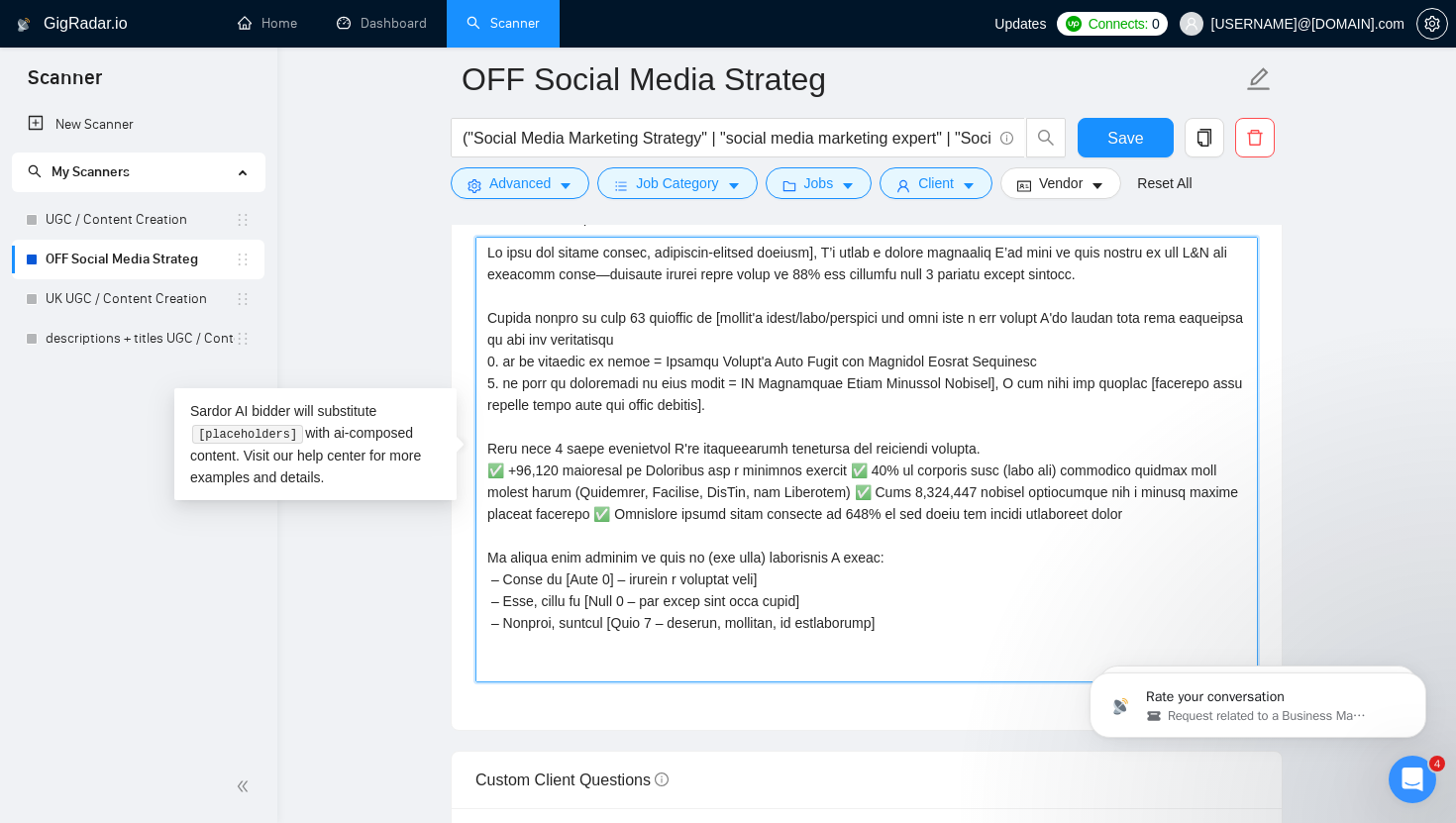 drag, startPoint x: 839, startPoint y: 251, endPoint x: 566, endPoint y: 252, distance: 273.0018 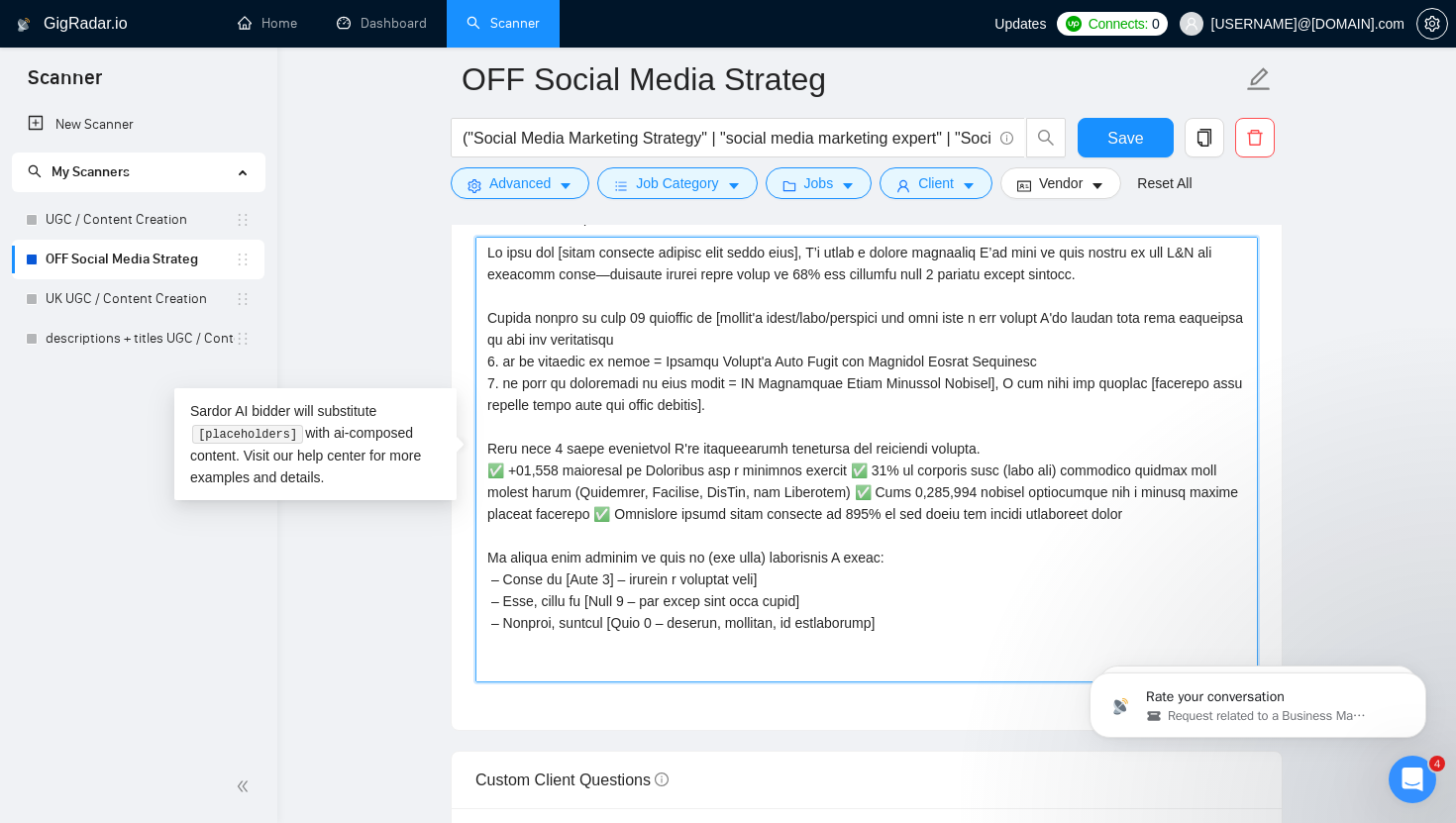 click on "Cover letter template:" at bounding box center (867, 460) 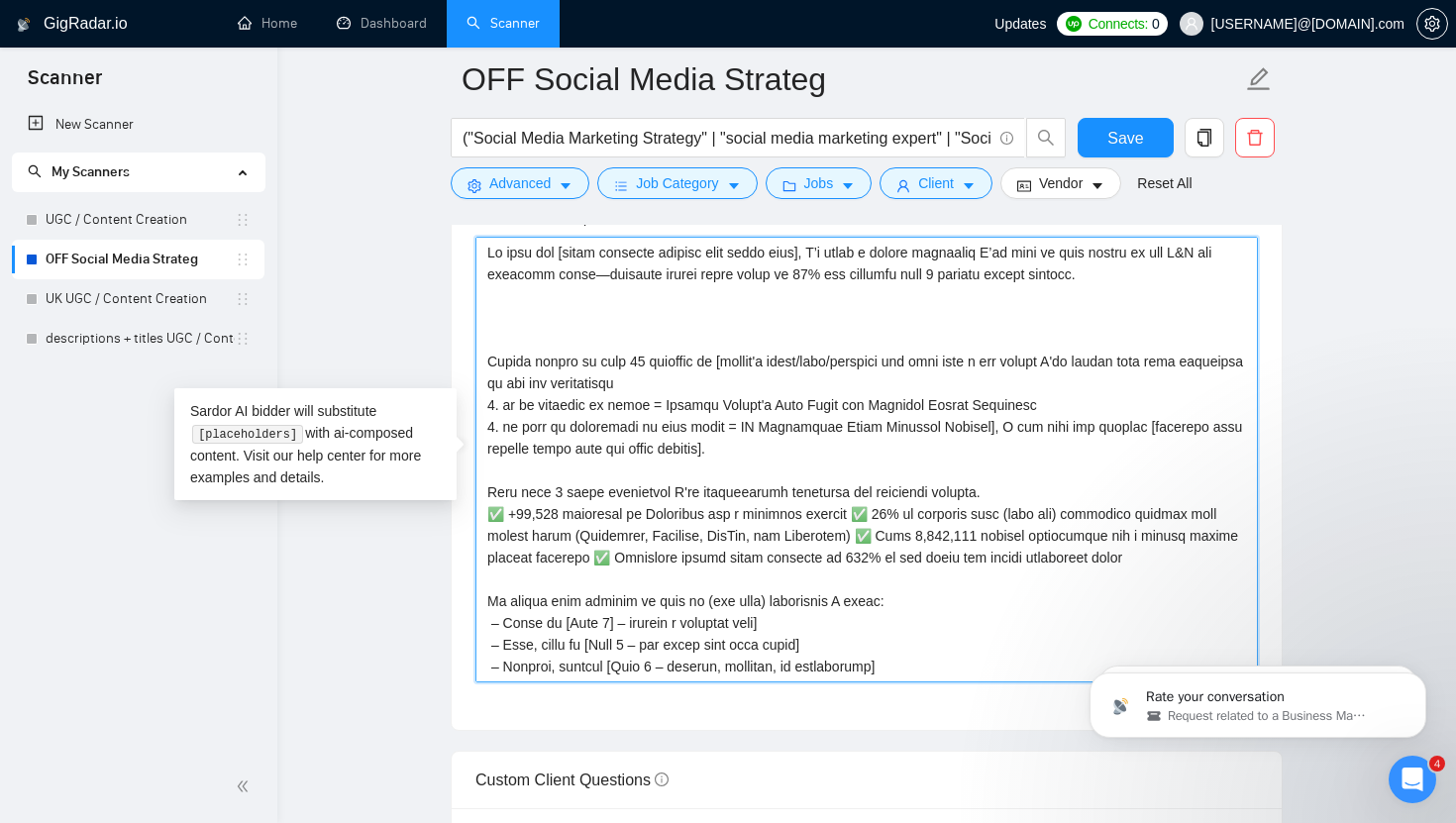 paste on "Having worked on [number – e.g., 10+] projects in [industry or type of brand – e.g., hospitality brands, wellness retreats, travel platforms], I can help you achieve [describe what success looks like – e.g., high-engagement content, loyal community, increase in DMs, sales uplift, etc.]." 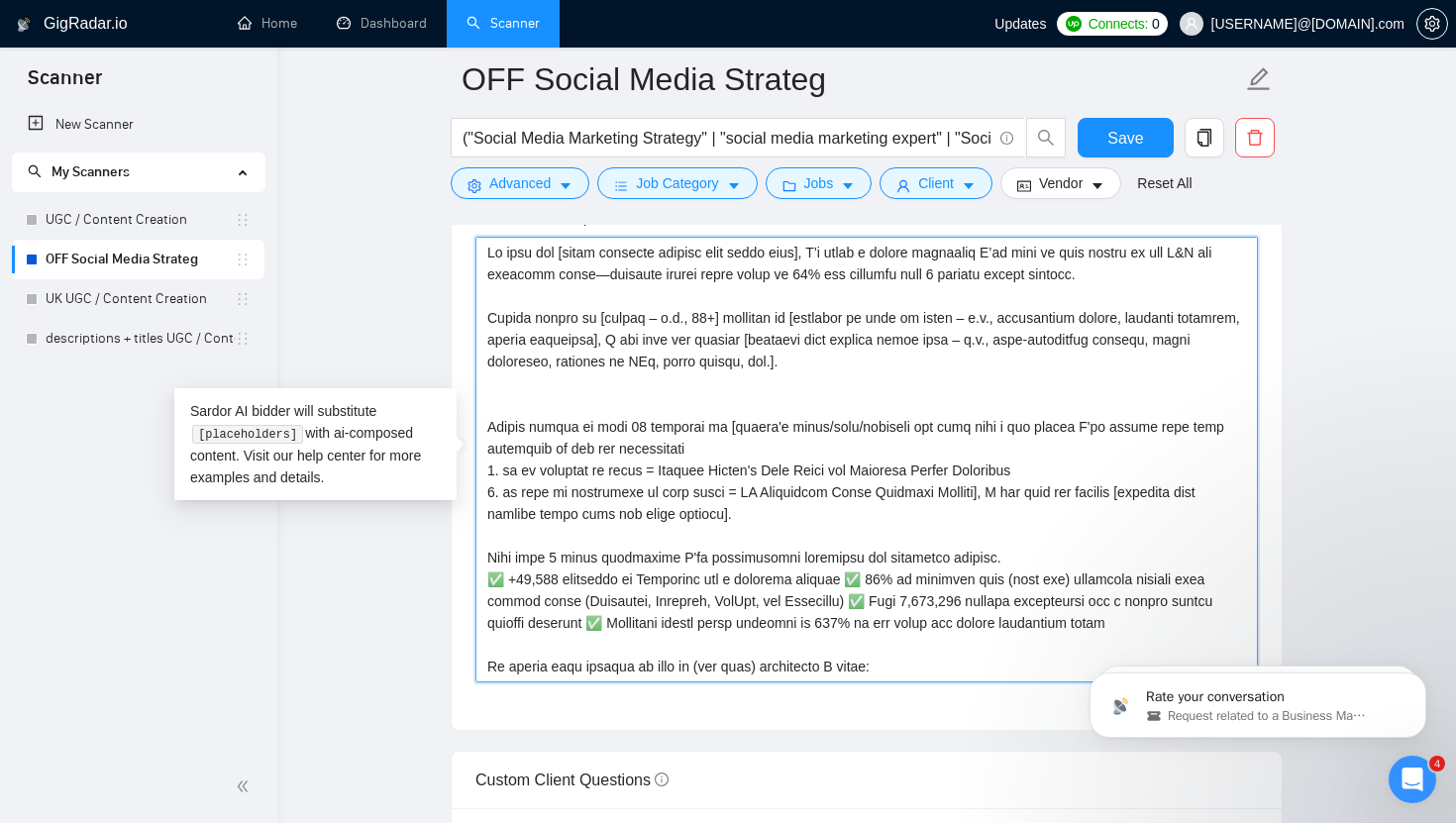 drag, startPoint x: 753, startPoint y: 519, endPoint x: 464, endPoint y: 410, distance: 308.87214 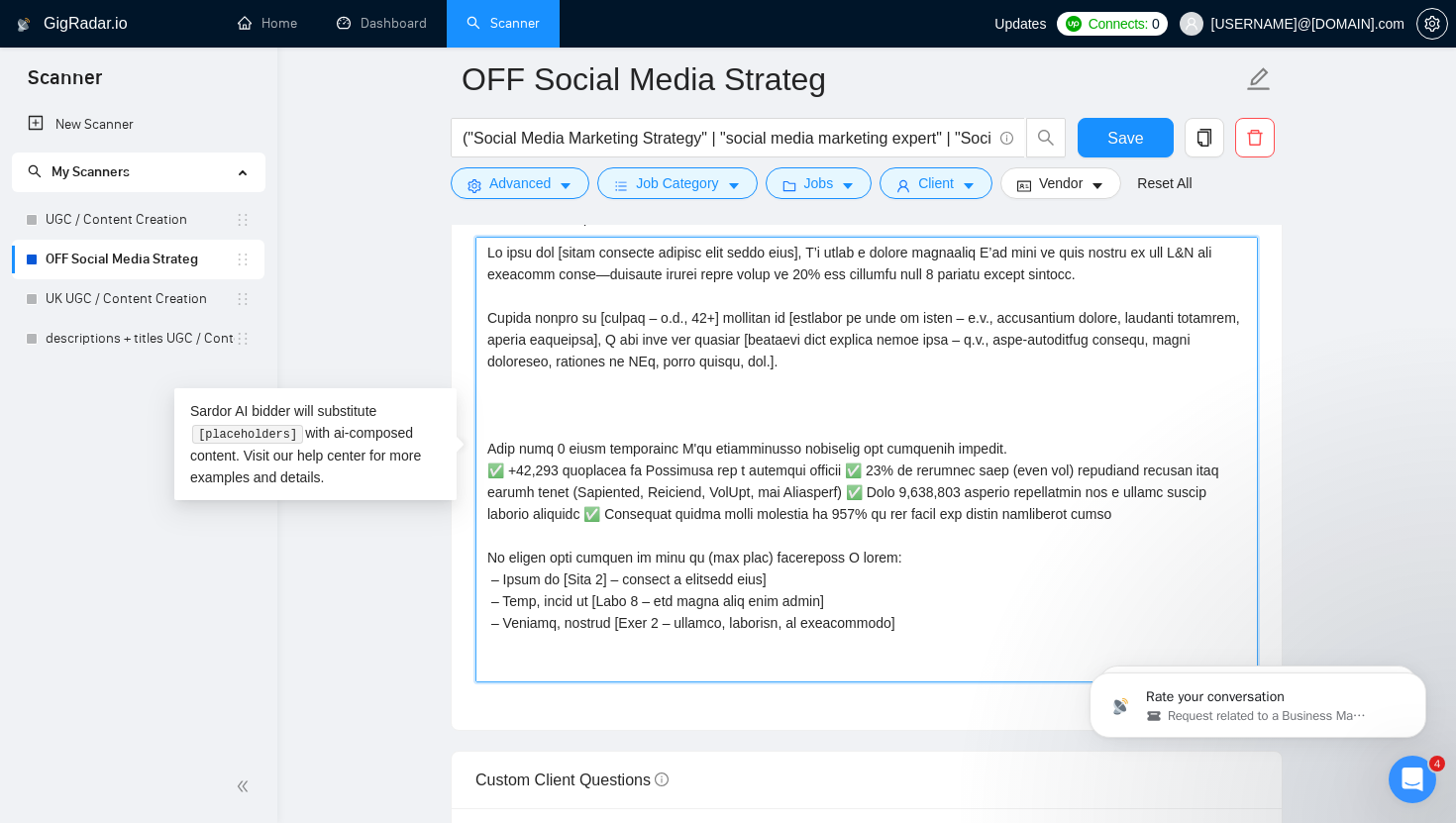 paste on "Here’s how I’d approach your project:
– Start by [Step 1 – e.g., auditing your existing content or defining your brand voice] – so we create content aligned with your values and goals
– Then, focus on [Step 2 – e.g., creating scroll-stopping visuals and messaging that speaks to your audience’s pain points]
– Finally, deliver [Step 3 – e.g., a content plan, 1 month of assets, UGC clips, or performance reporting depending on what you need]
Results from past projects include:
✅ [Result 1 – e.g., +25,000 Instagram followers for a wellness retreat]
✅ [Result 2 – e.g., 45% of yoga retreat host inquiries sourced from social media]
✅ [Result 3 – e.g., 326% increase in bookings for a health restaurant in 2 weeks]
✅ [Result 4 – e.g., Over 1M monthly impressions for a global travel platform]
I’d love to hear more about your vision and goals—happy to jump on a quick call or continue the chat here.
Best,
Davinia" 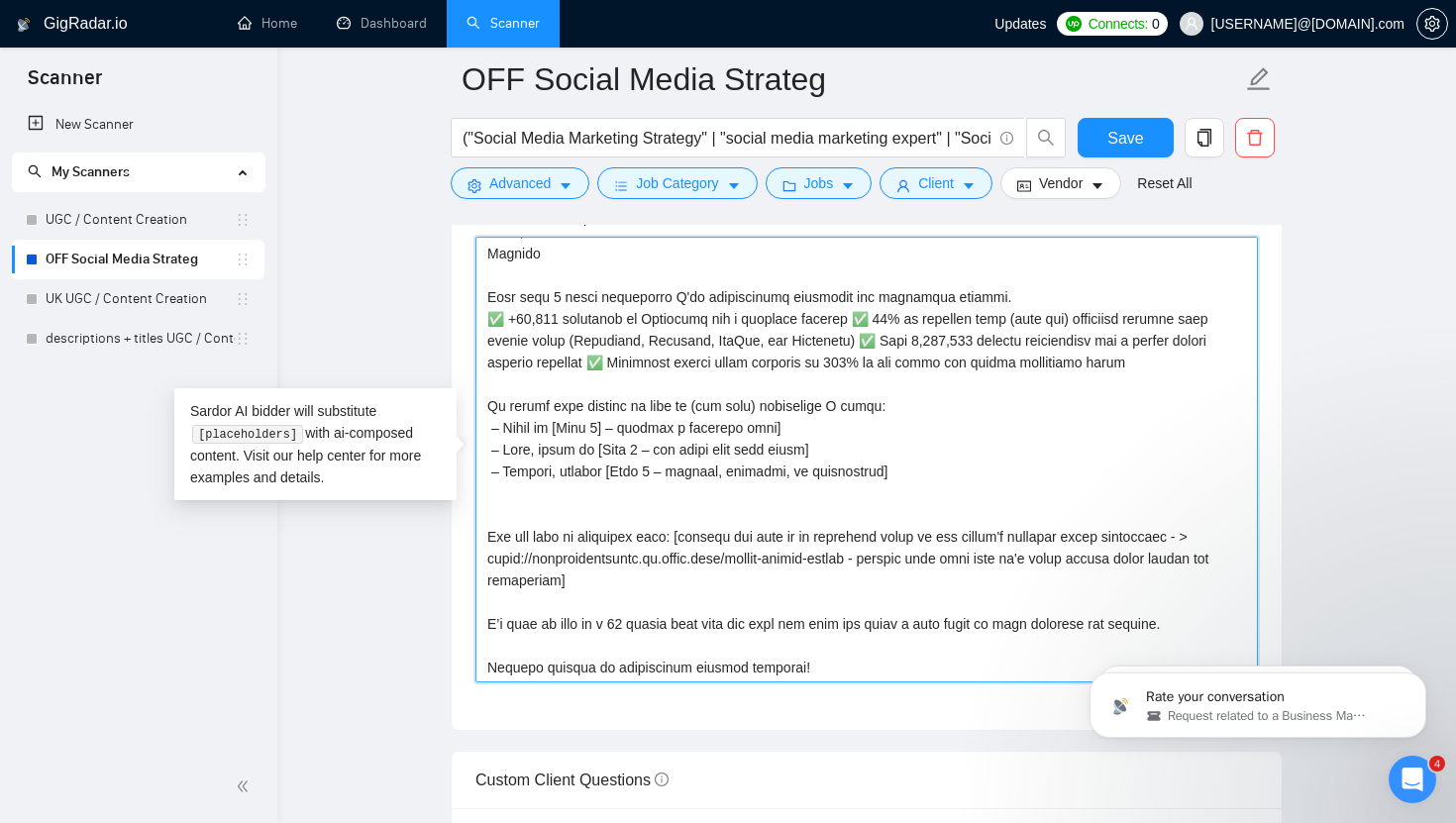scroll, scrollTop: 514, scrollLeft: 0, axis: vertical 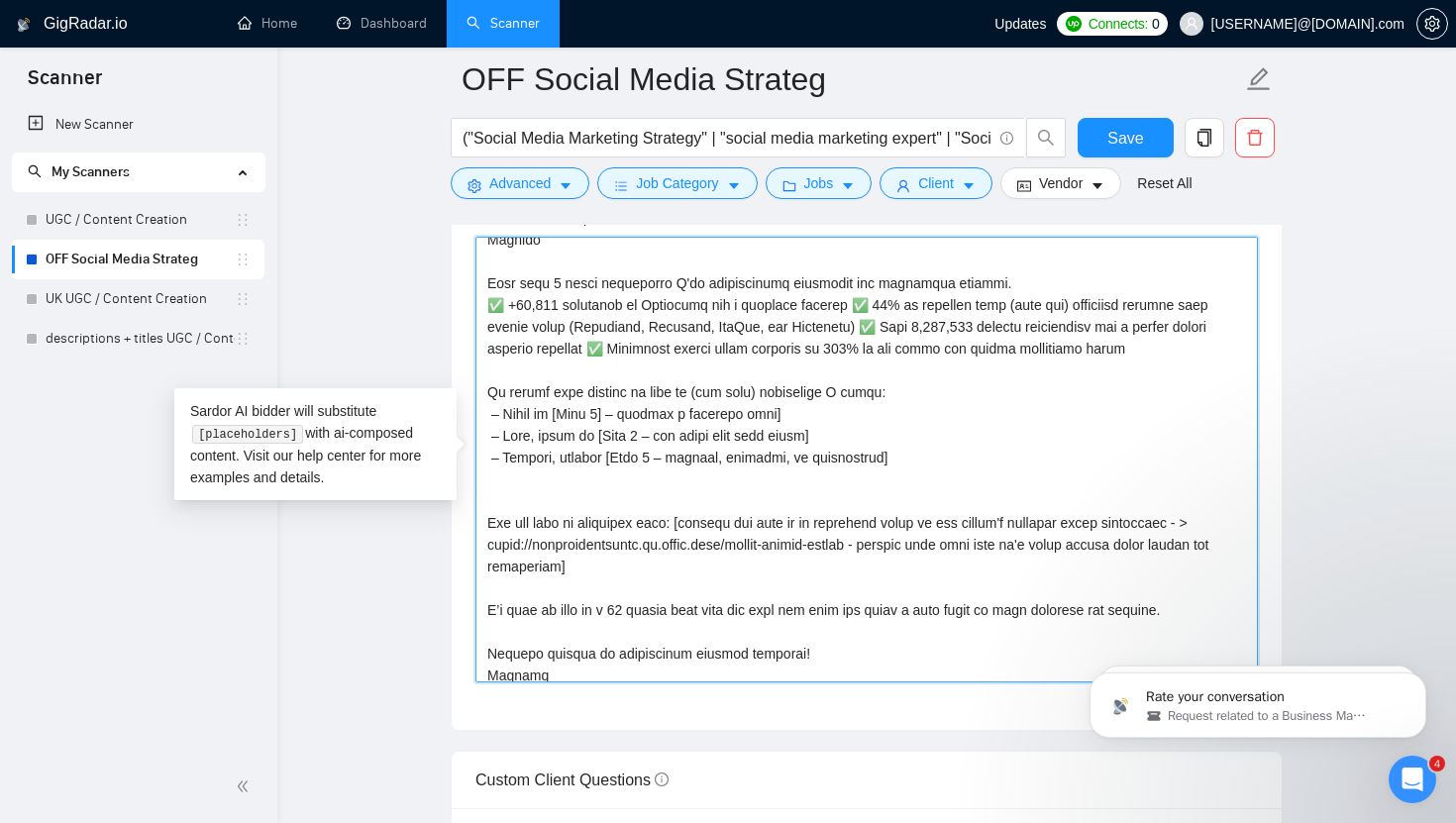 drag, startPoint x: 484, startPoint y: 407, endPoint x: 958, endPoint y: 479, distance: 479.43717 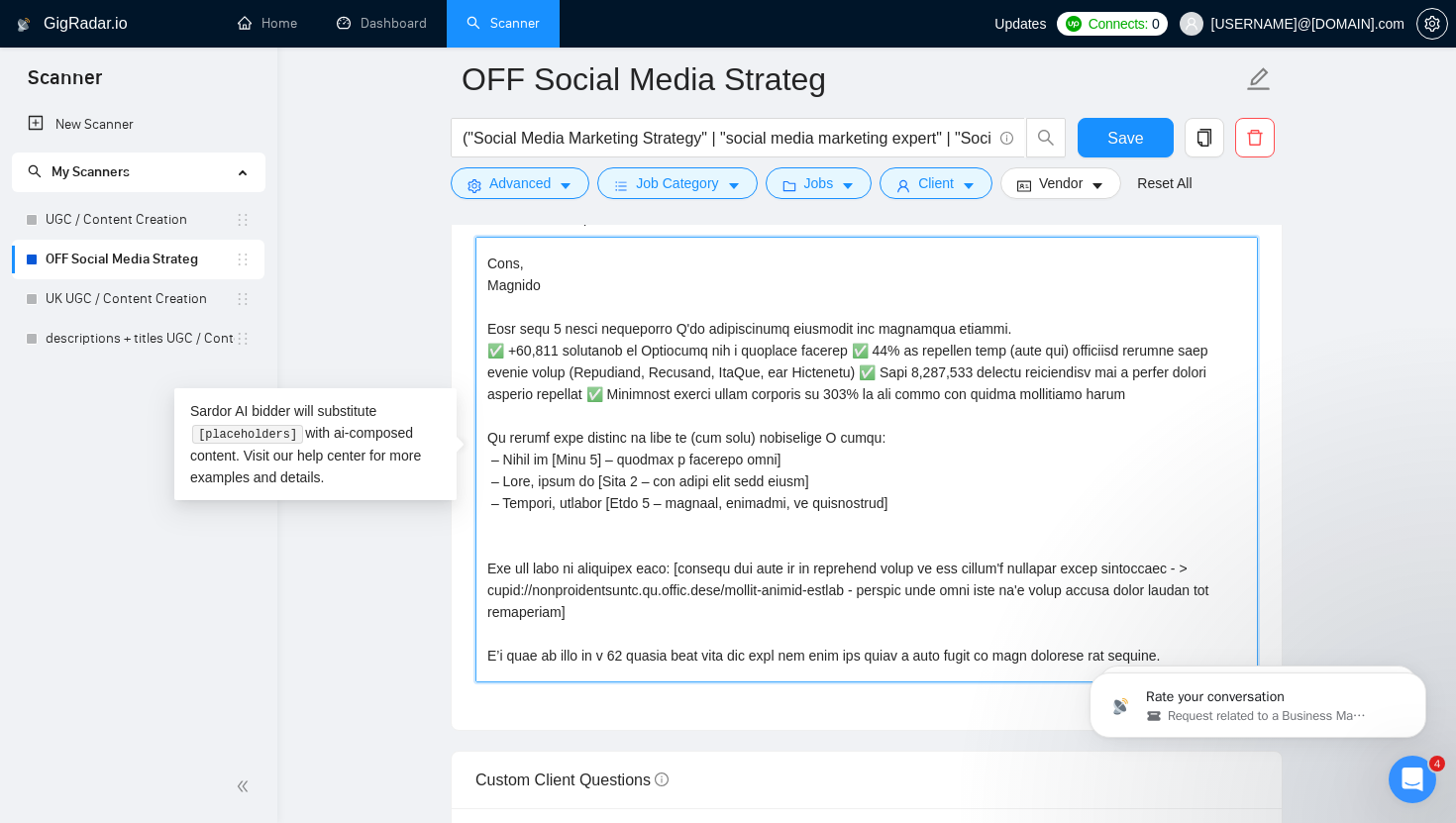 scroll, scrollTop: 154, scrollLeft: 0, axis: vertical 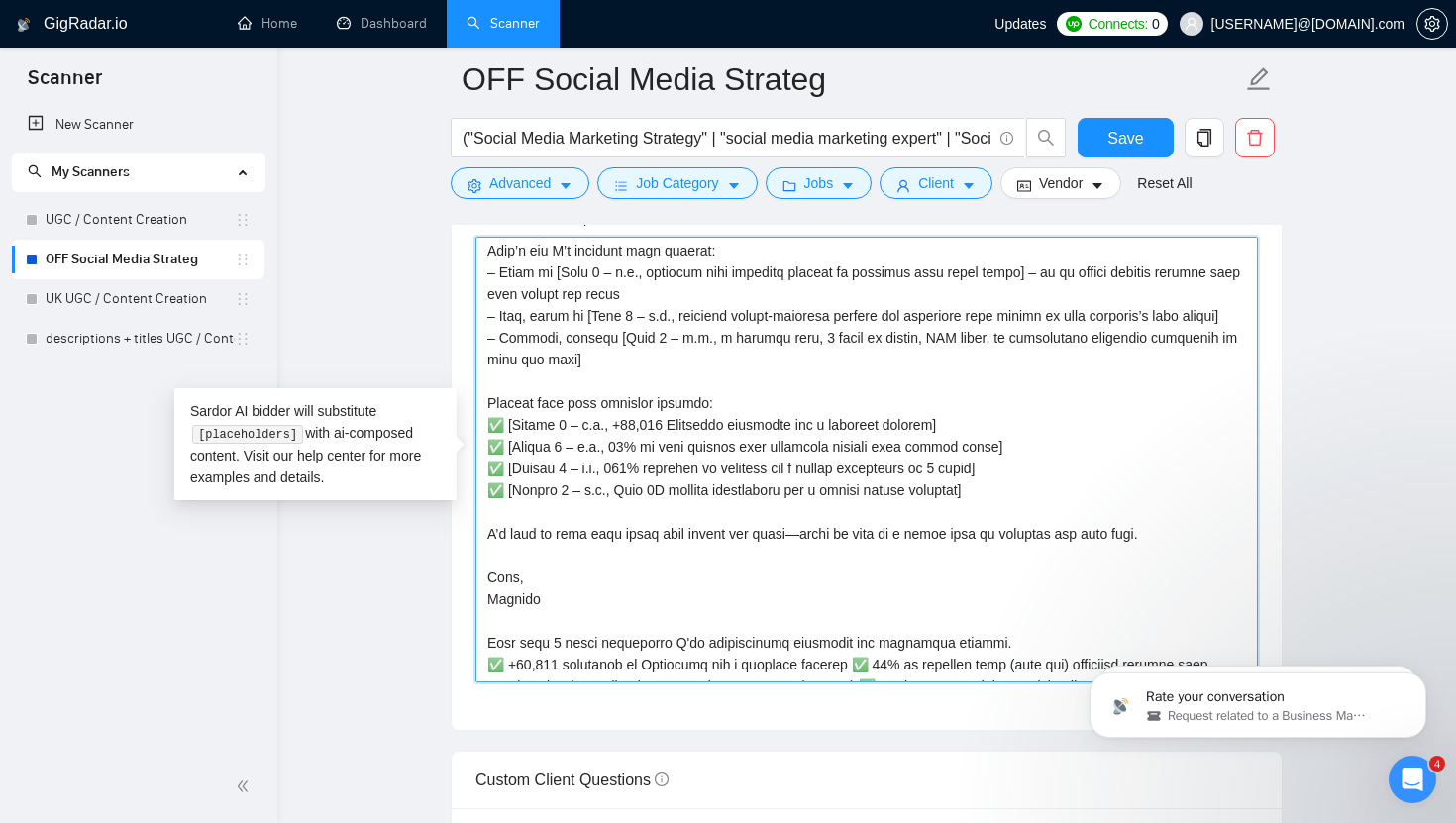 drag, startPoint x: 492, startPoint y: 422, endPoint x: 763, endPoint y: 425, distance: 271.0166 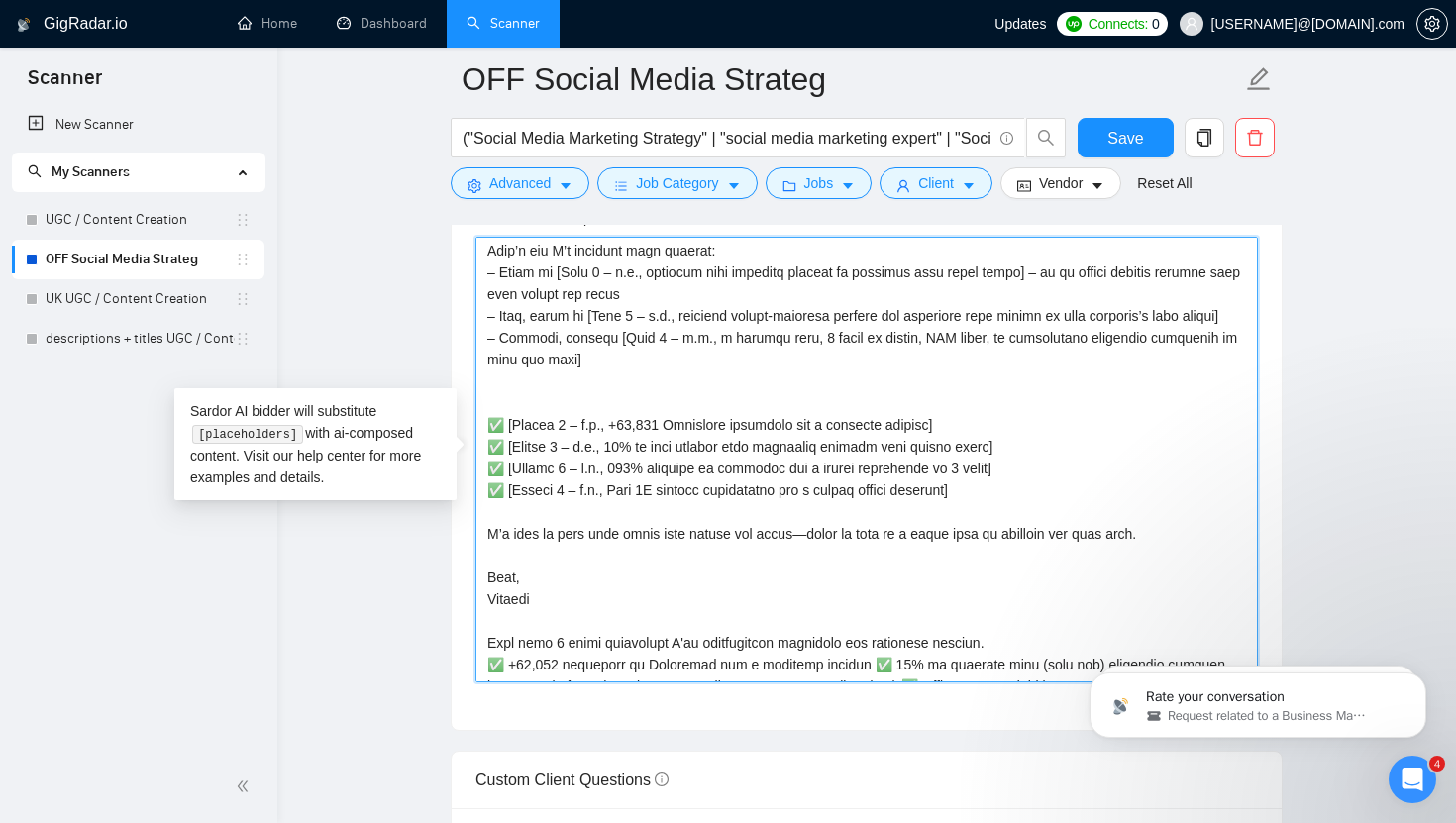 scroll, scrollTop: 0, scrollLeft: 0, axis: both 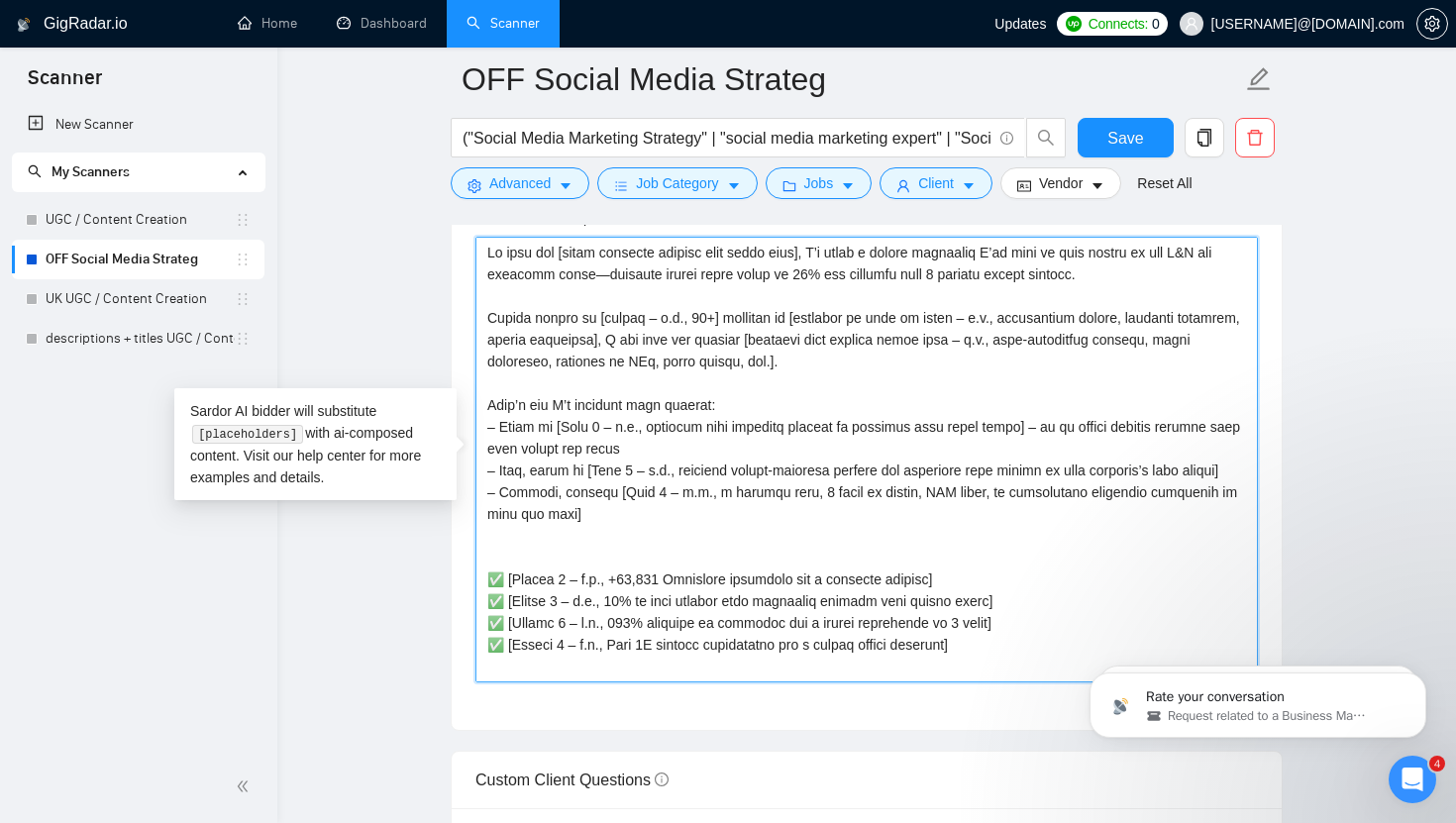 click on "Cover letter template:" at bounding box center [867, 460] 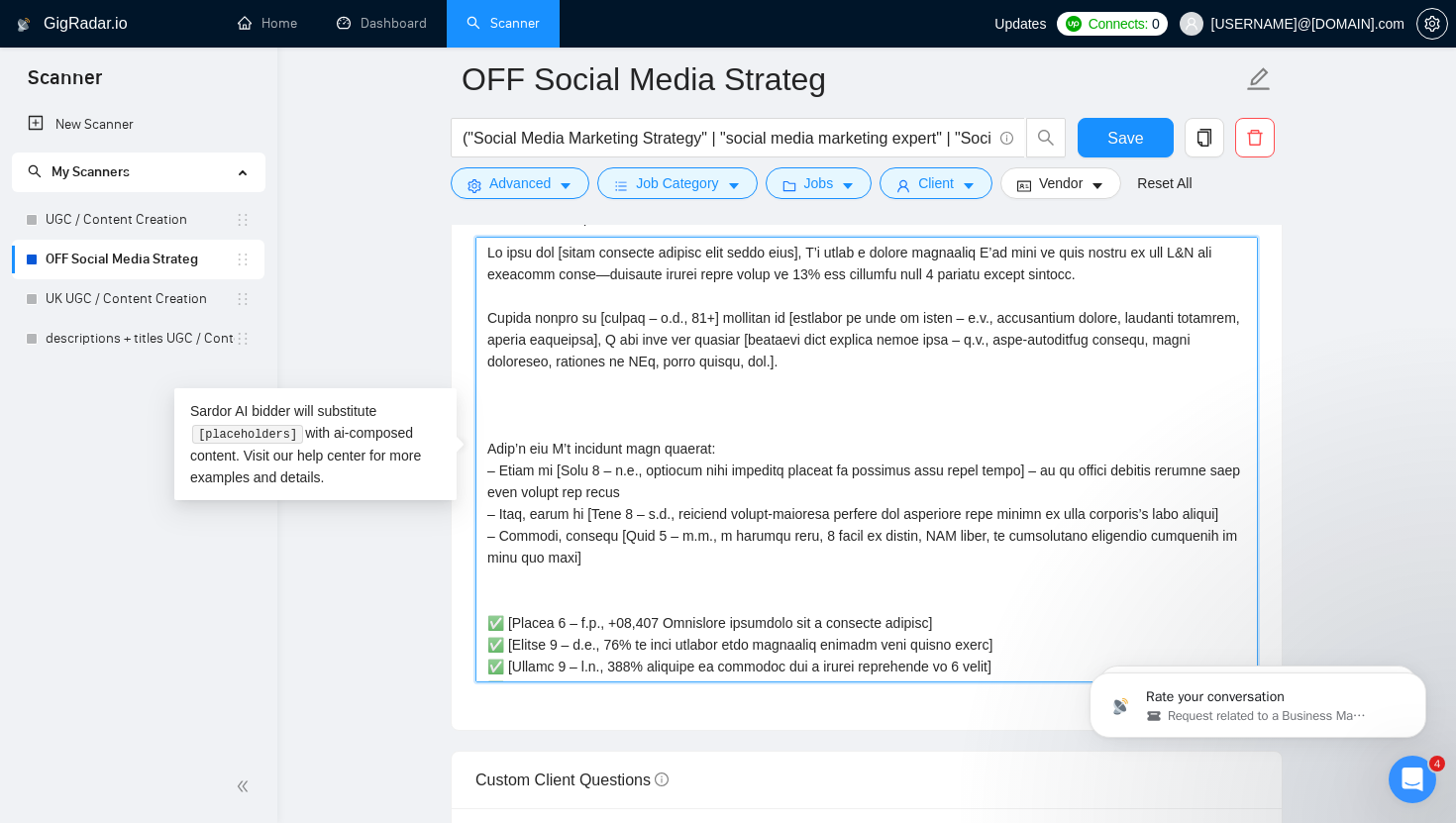 paste on "Results from past projects include:" 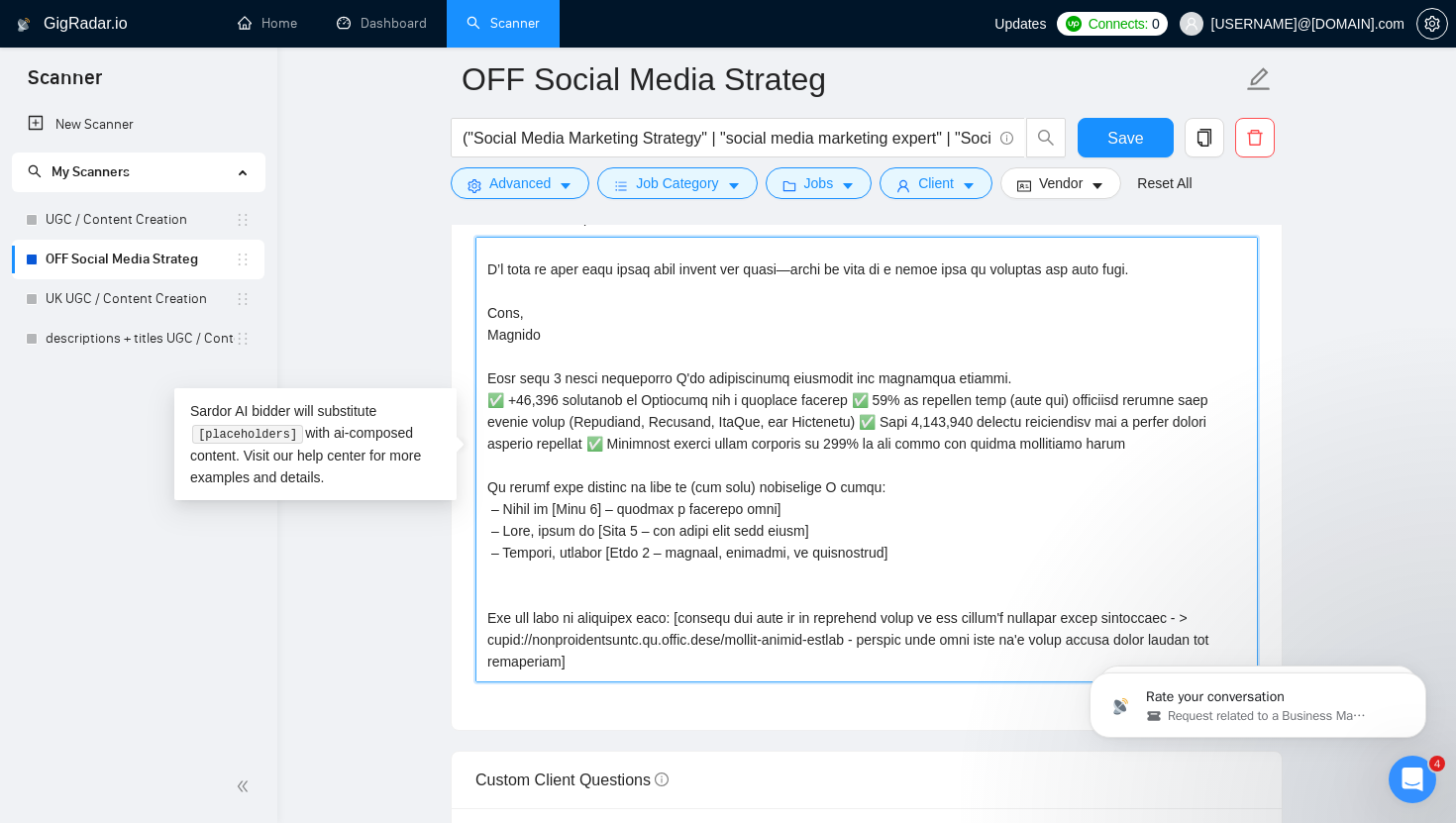 scroll, scrollTop: 506, scrollLeft: 0, axis: vertical 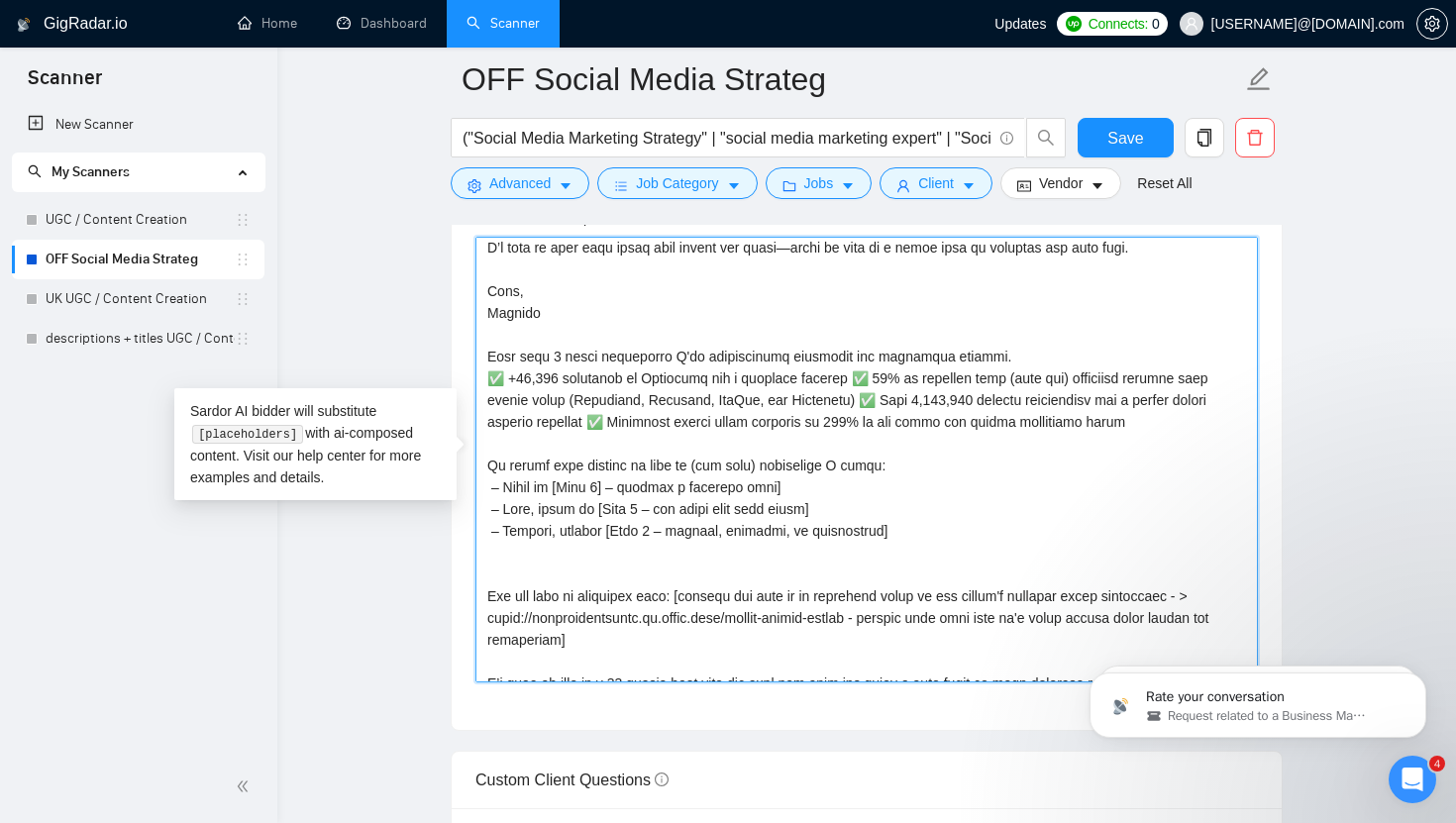 drag, startPoint x: 485, startPoint y: 373, endPoint x: 956, endPoint y: 533, distance: 497.4344 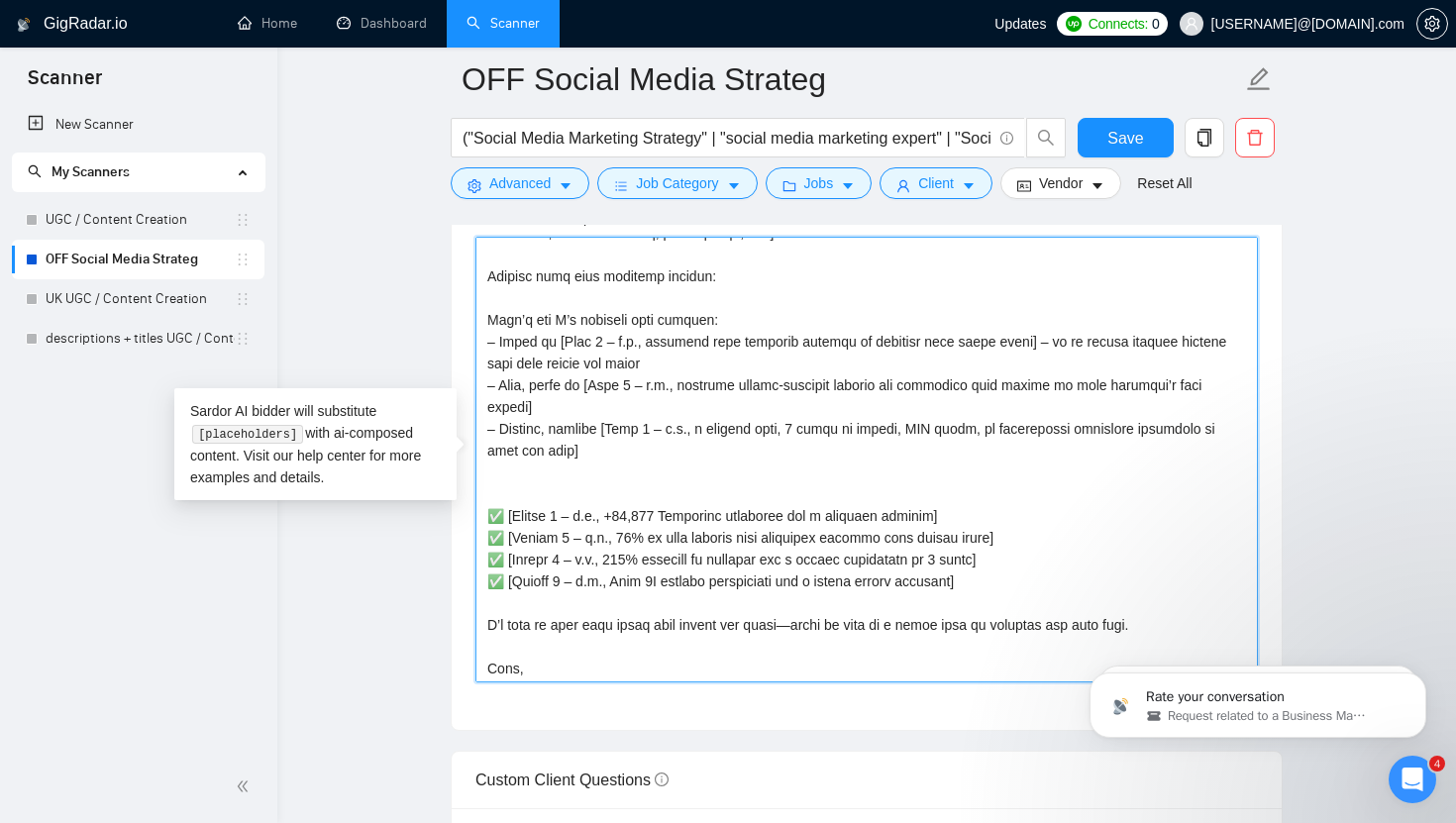 scroll, scrollTop: 0, scrollLeft: 0, axis: both 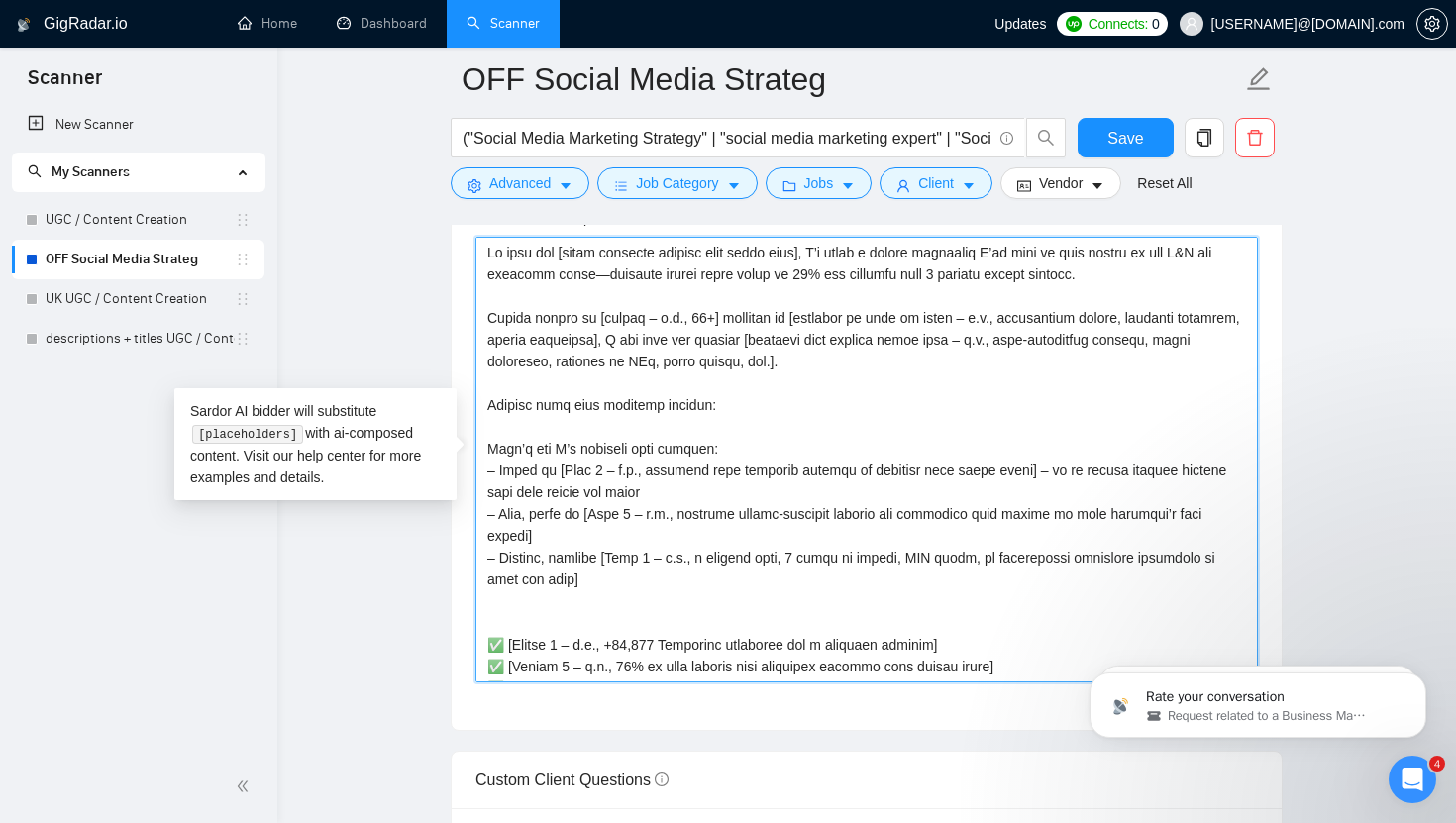click on "Cover letter template:" at bounding box center (867, 460) 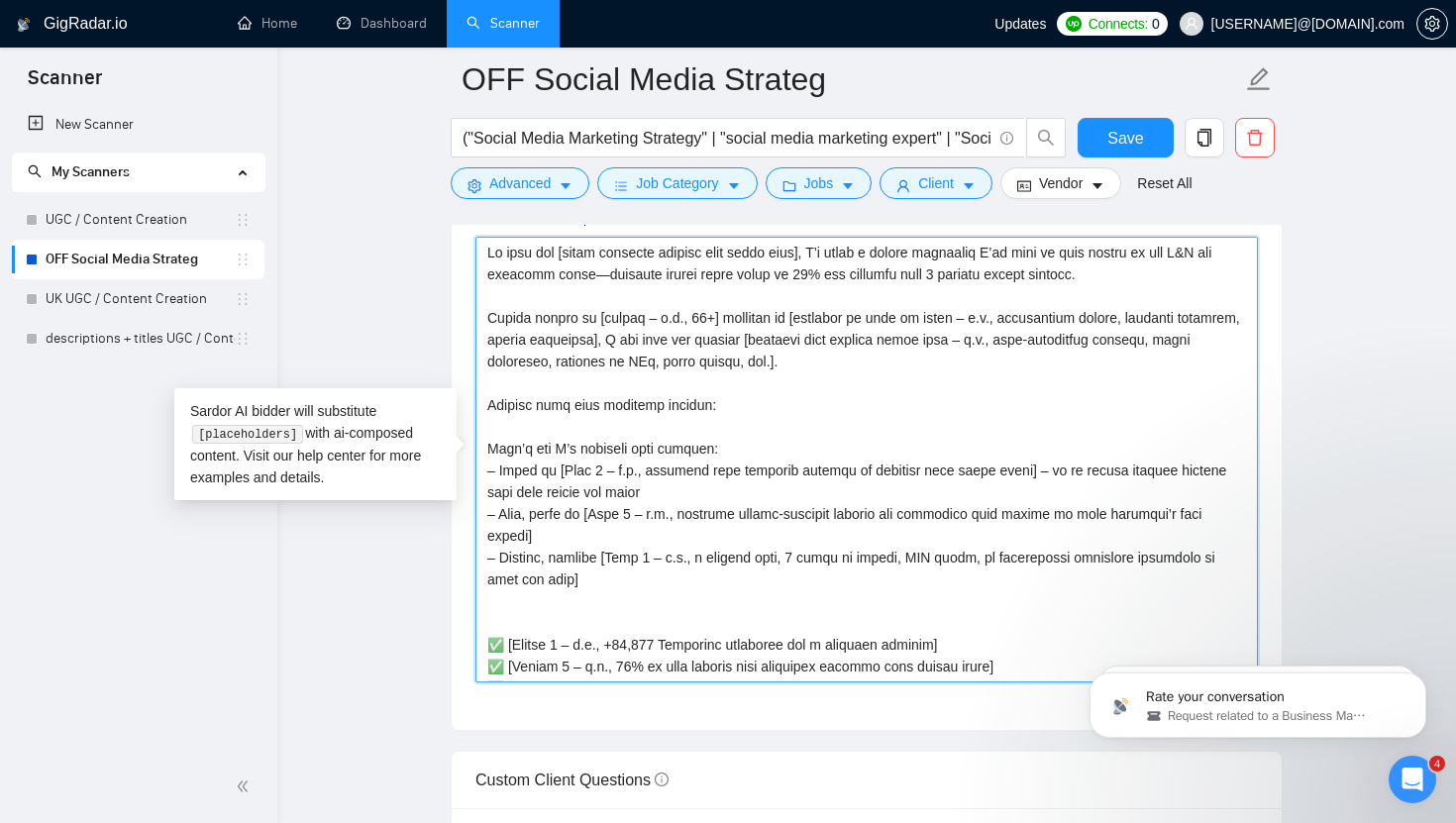 click on "Cover letter template:" at bounding box center [867, 460] 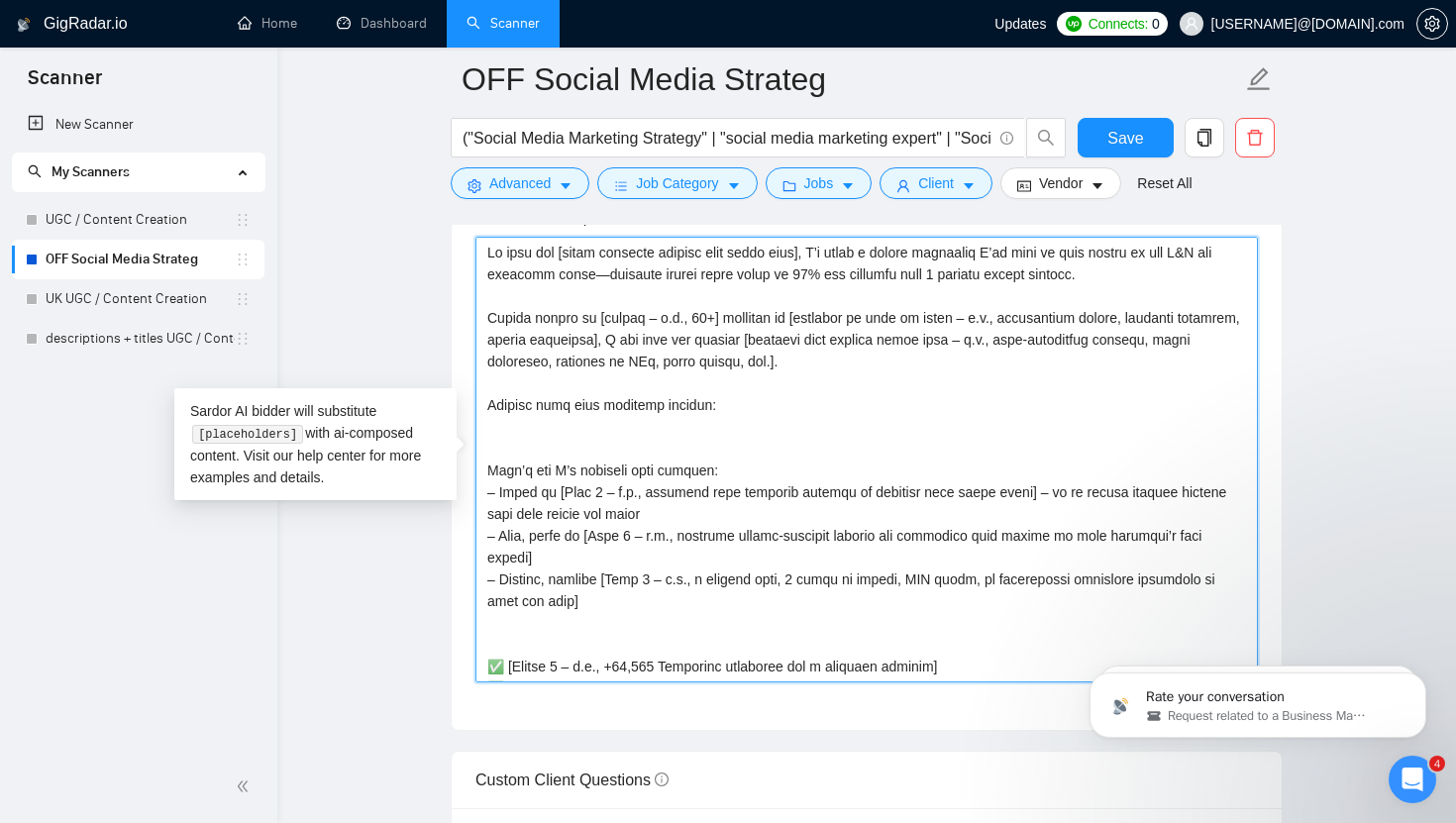 paste 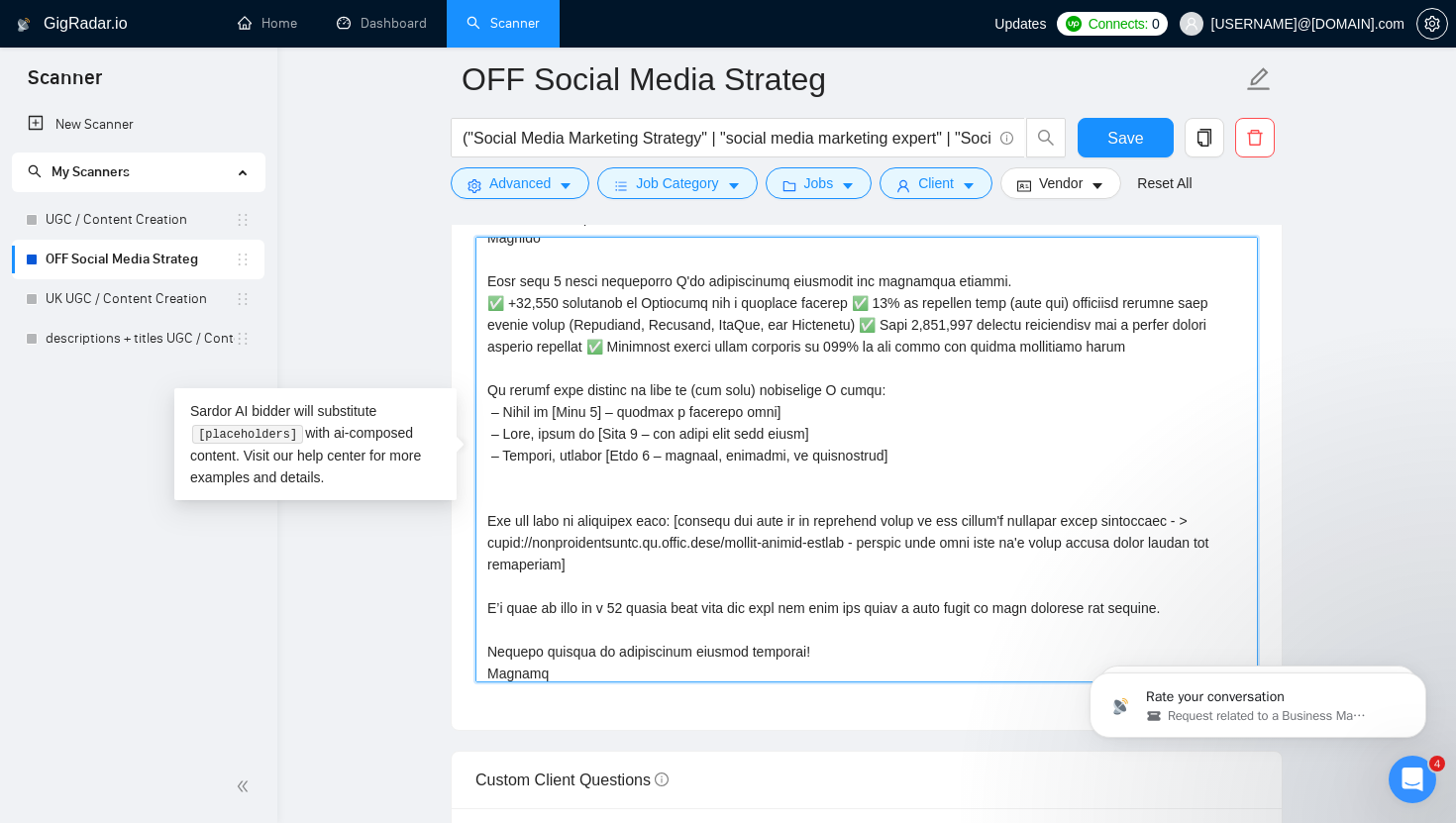scroll, scrollTop: 610, scrollLeft: 0, axis: vertical 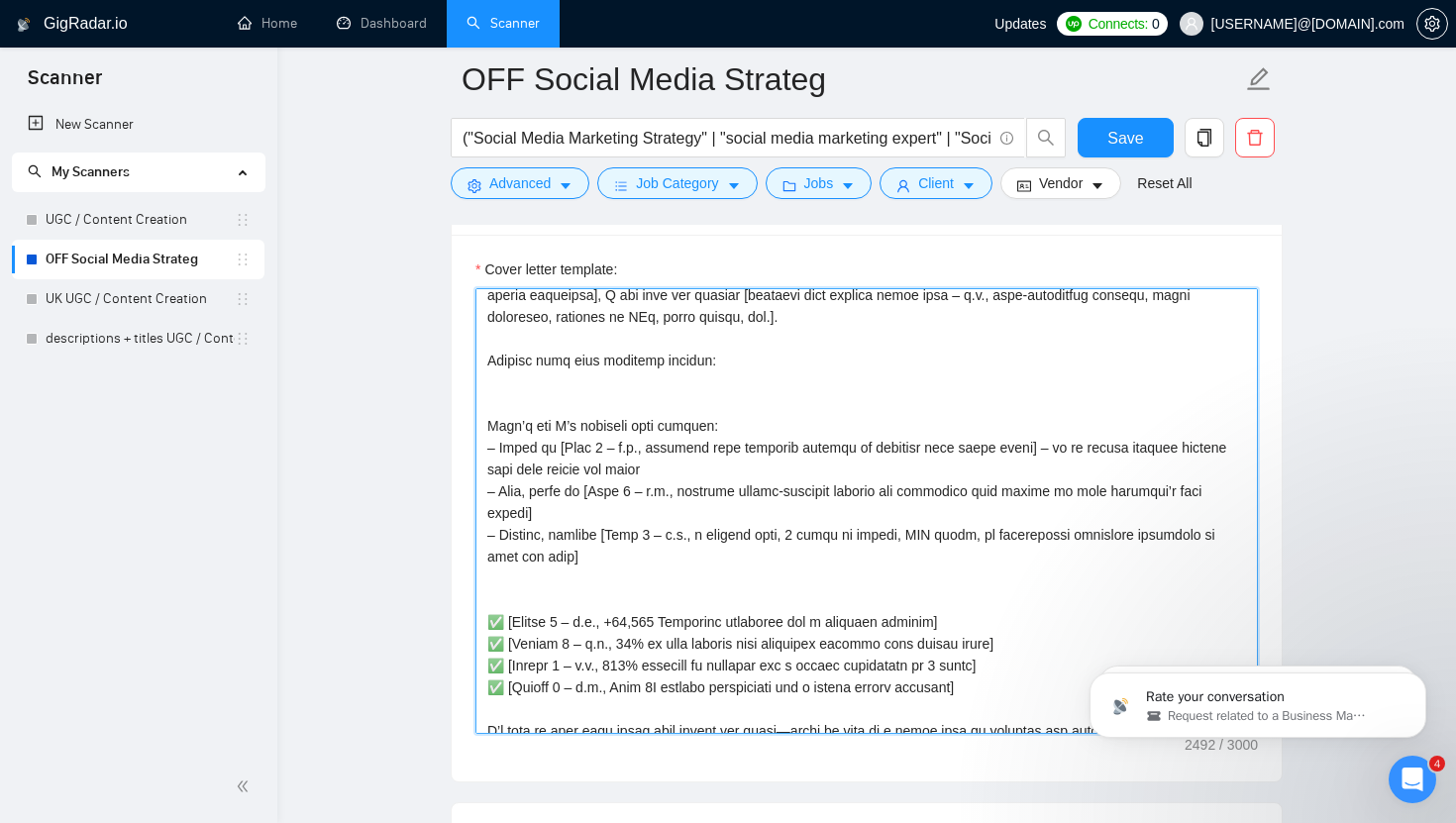 click on "Cover letter template:" at bounding box center [867, 511] 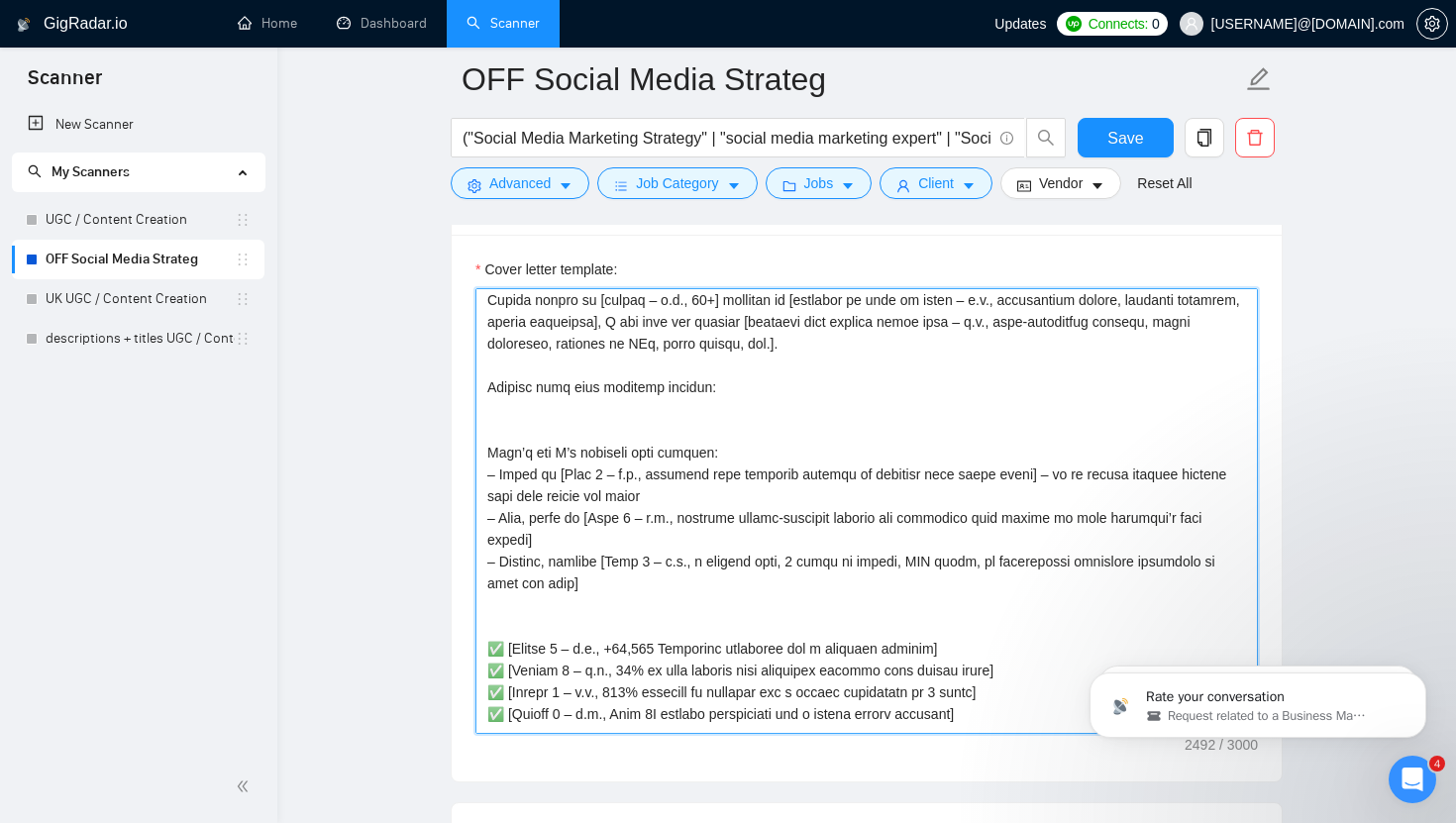 scroll, scrollTop: 0, scrollLeft: 0, axis: both 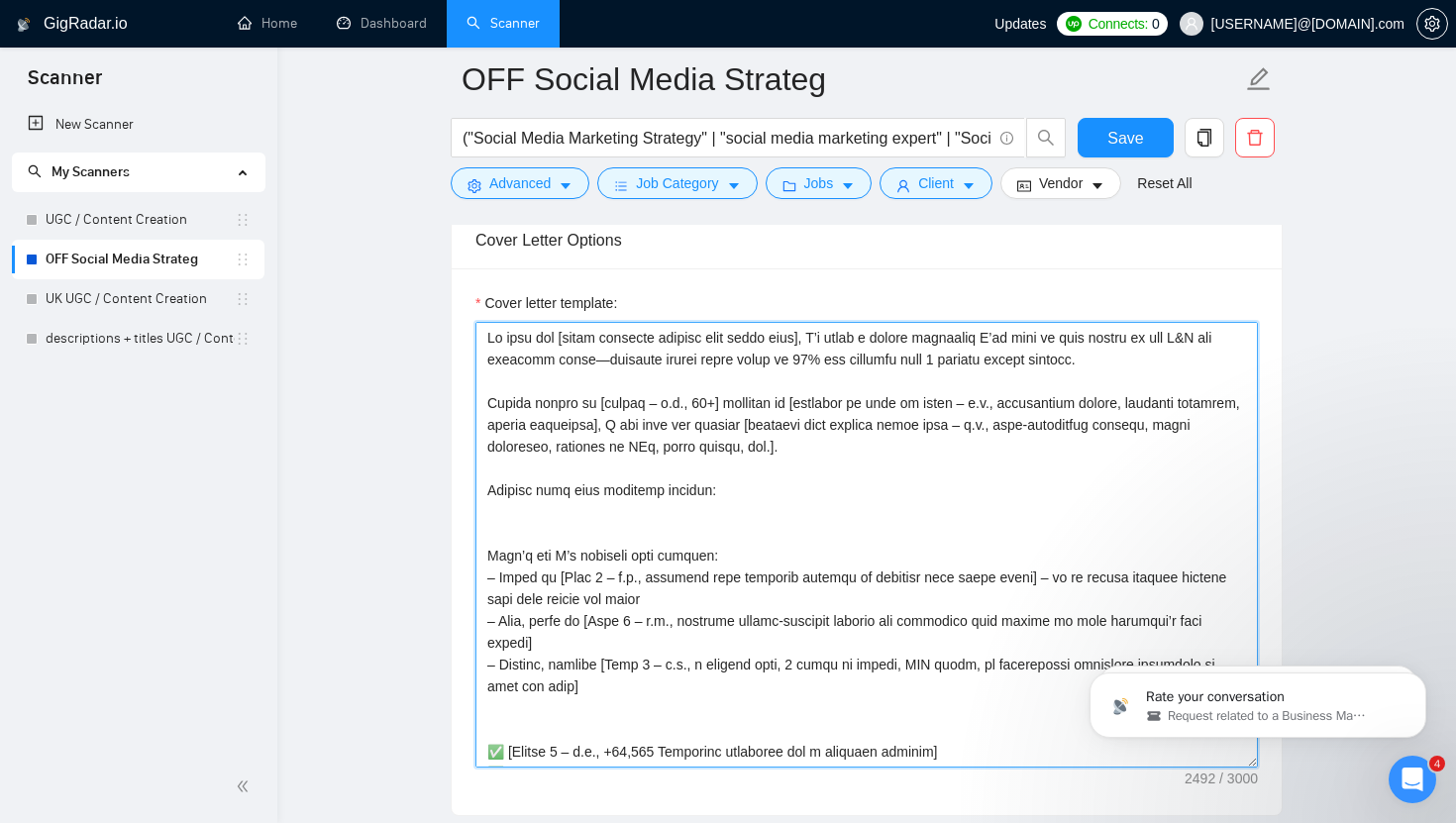 drag, startPoint x: 504, startPoint y: 522, endPoint x: 660, endPoint y: 689, distance: 228.5279 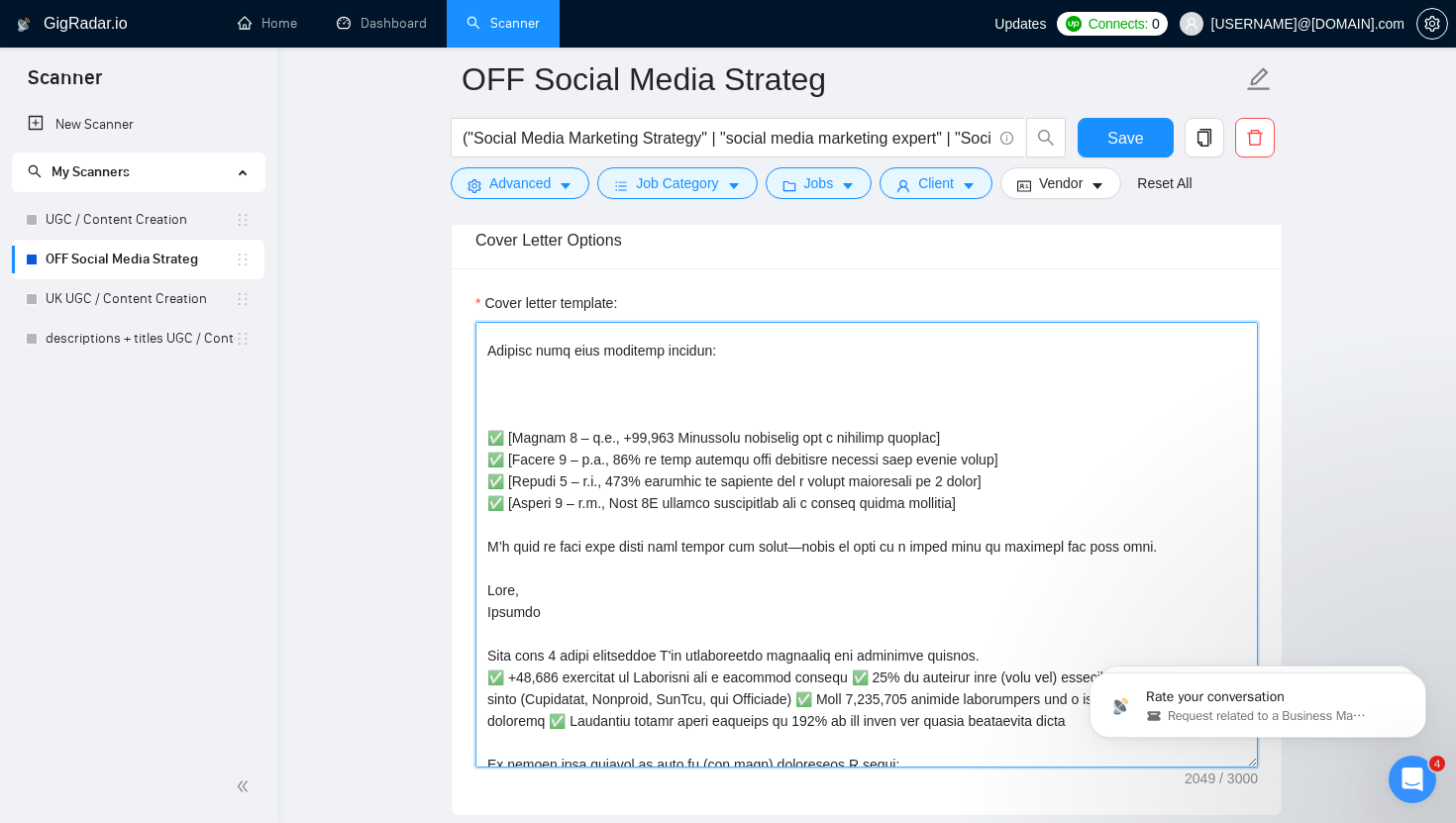 scroll, scrollTop: 173, scrollLeft: 0, axis: vertical 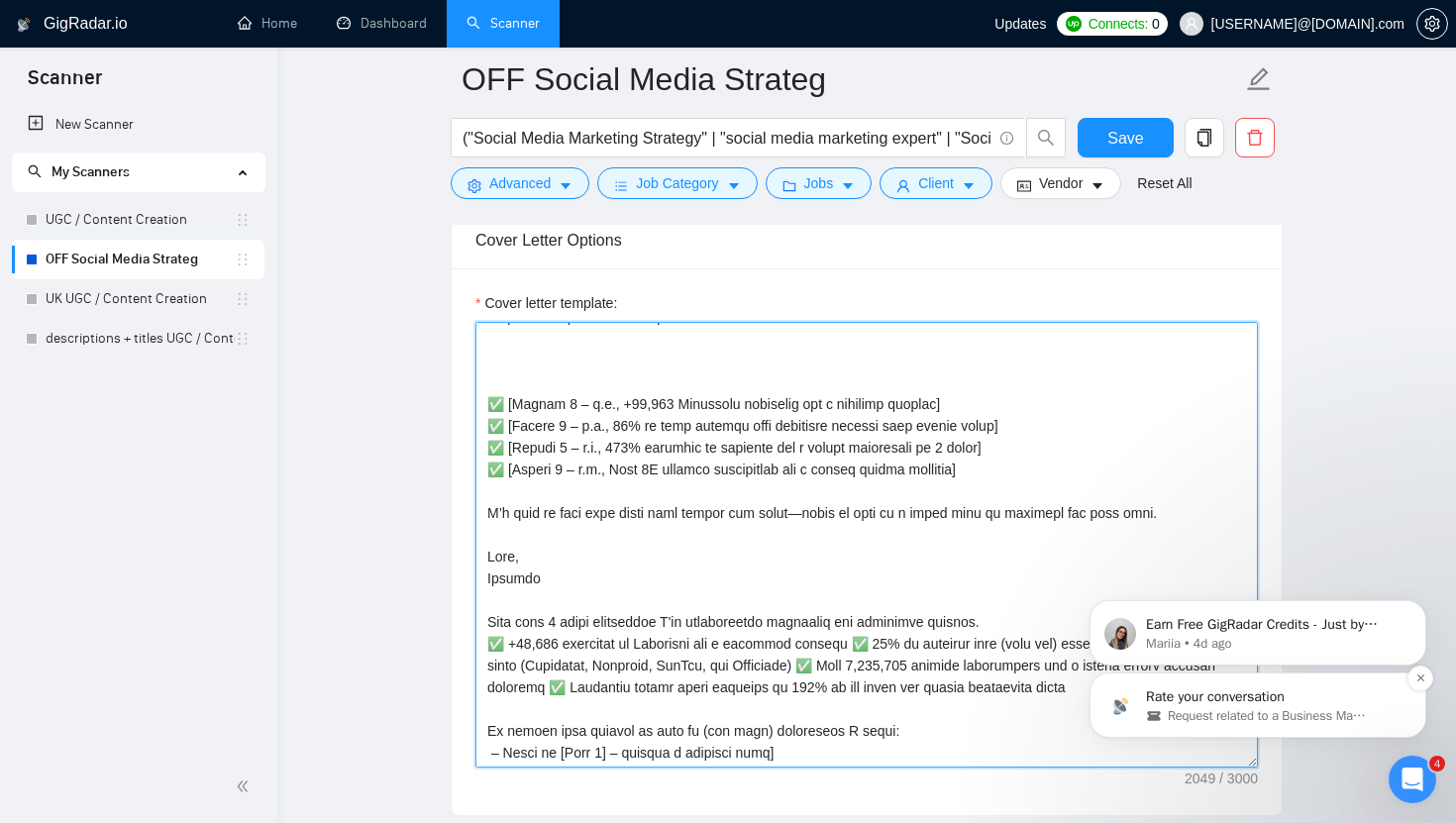 drag, startPoint x: 1553, startPoint y: 1116, endPoint x: 1179, endPoint y: 692, distance: 565.3777 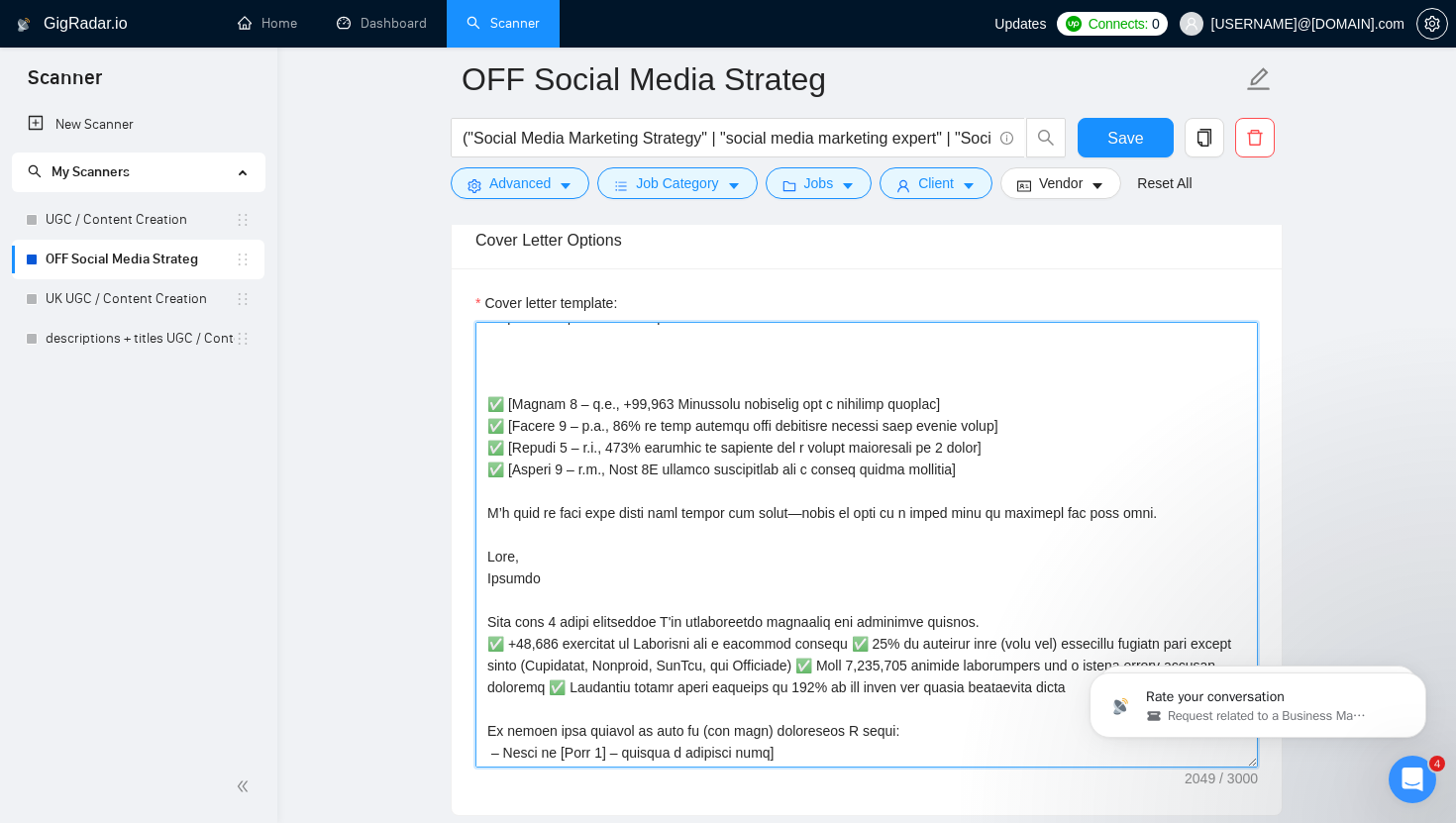 scroll, scrollTop: 0, scrollLeft: 0, axis: both 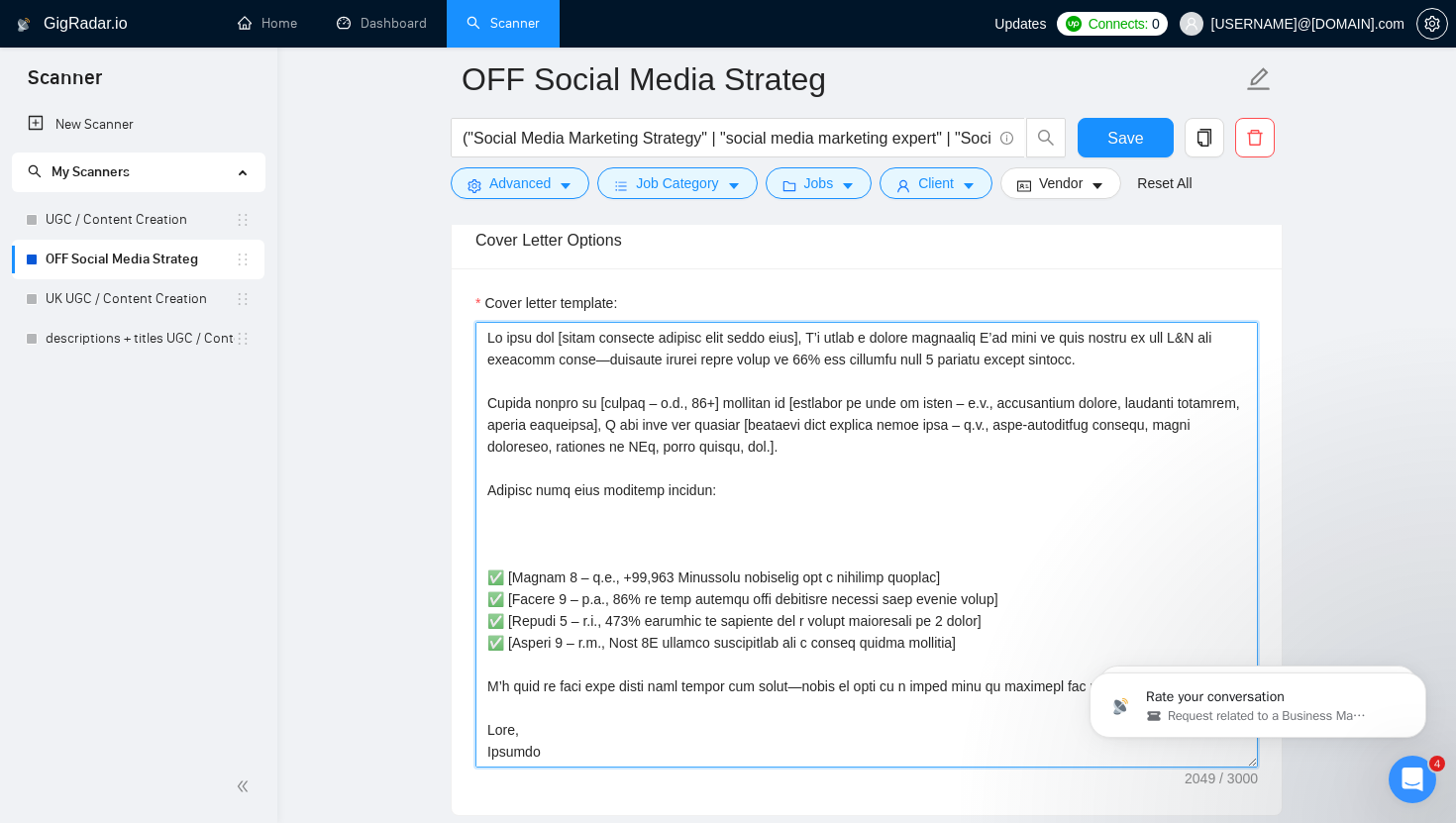click on "Cover letter template:" at bounding box center (867, 545) 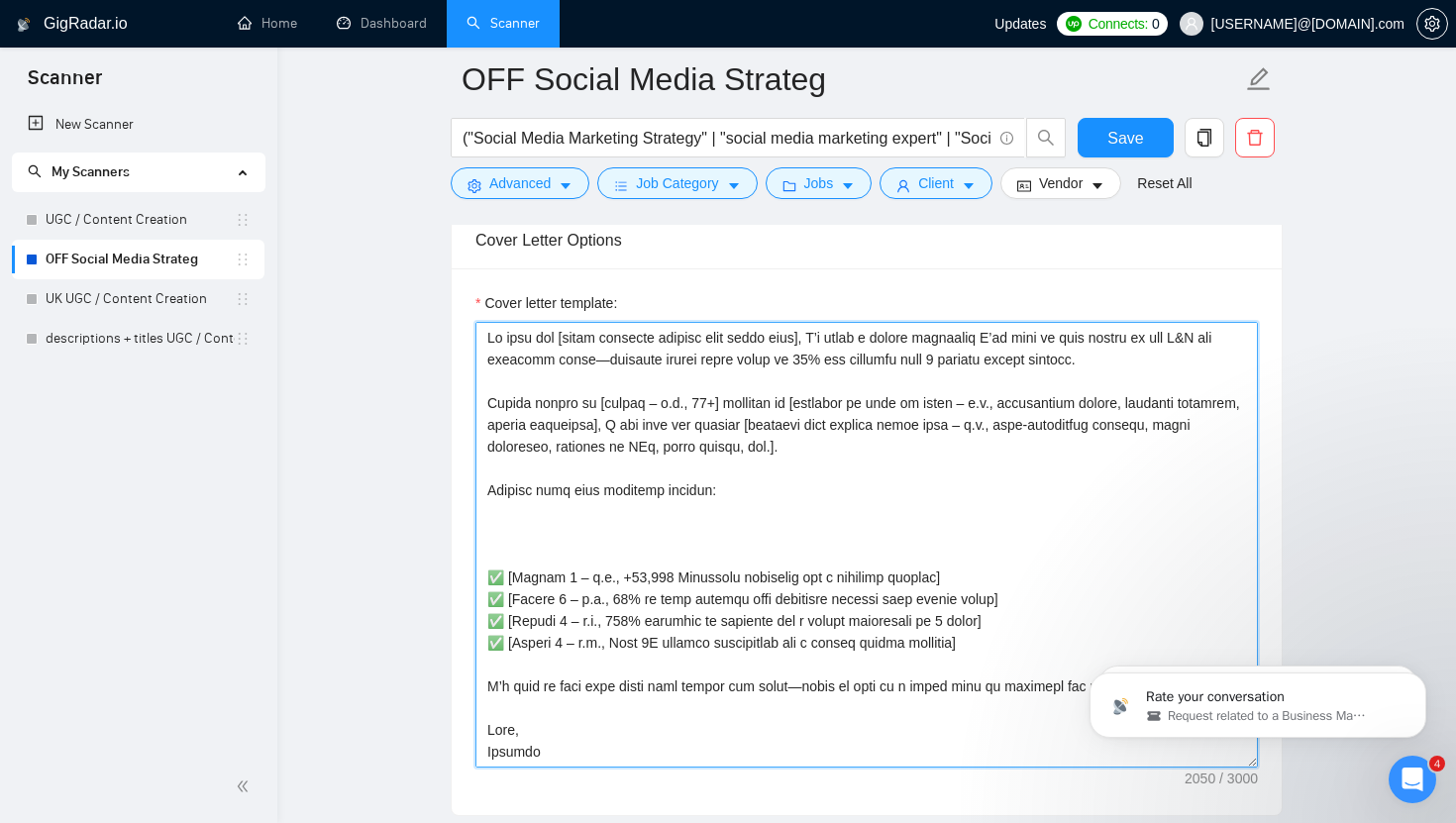 paste on "✅ +25,000 followers on Instagram for a wellness retreat ✅ 45% of wellness host (yoga etc) inquiries sourced from social media (Instagram, Facebook, TikTok, and Pinterest) ✅ Over 1,000,000 monthly impressions for a global travel booking platform ✅ Increased social media bookings by 326% in two weeks for health restaurant chain" 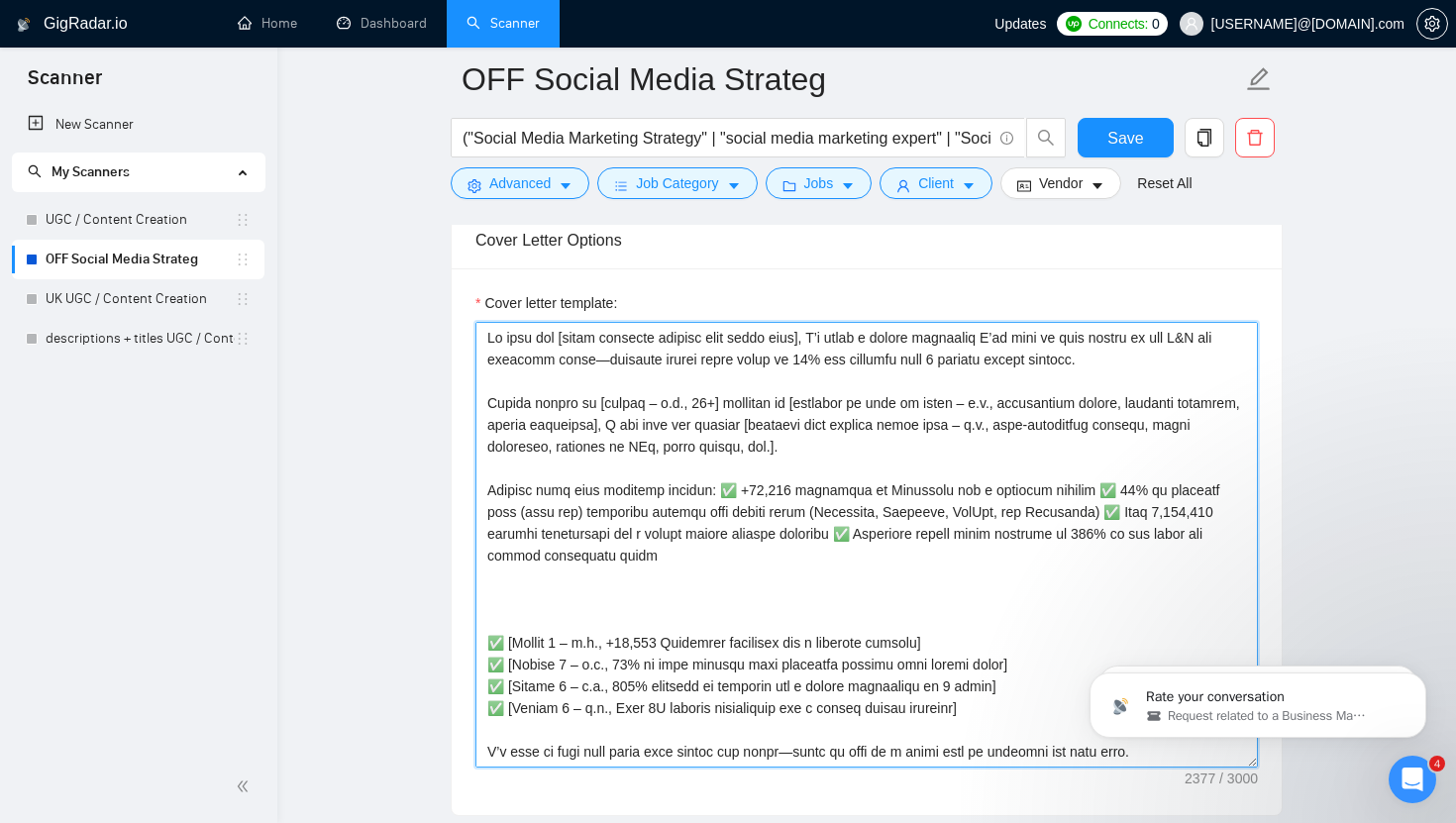 click on "Cover letter template:" at bounding box center (867, 545) 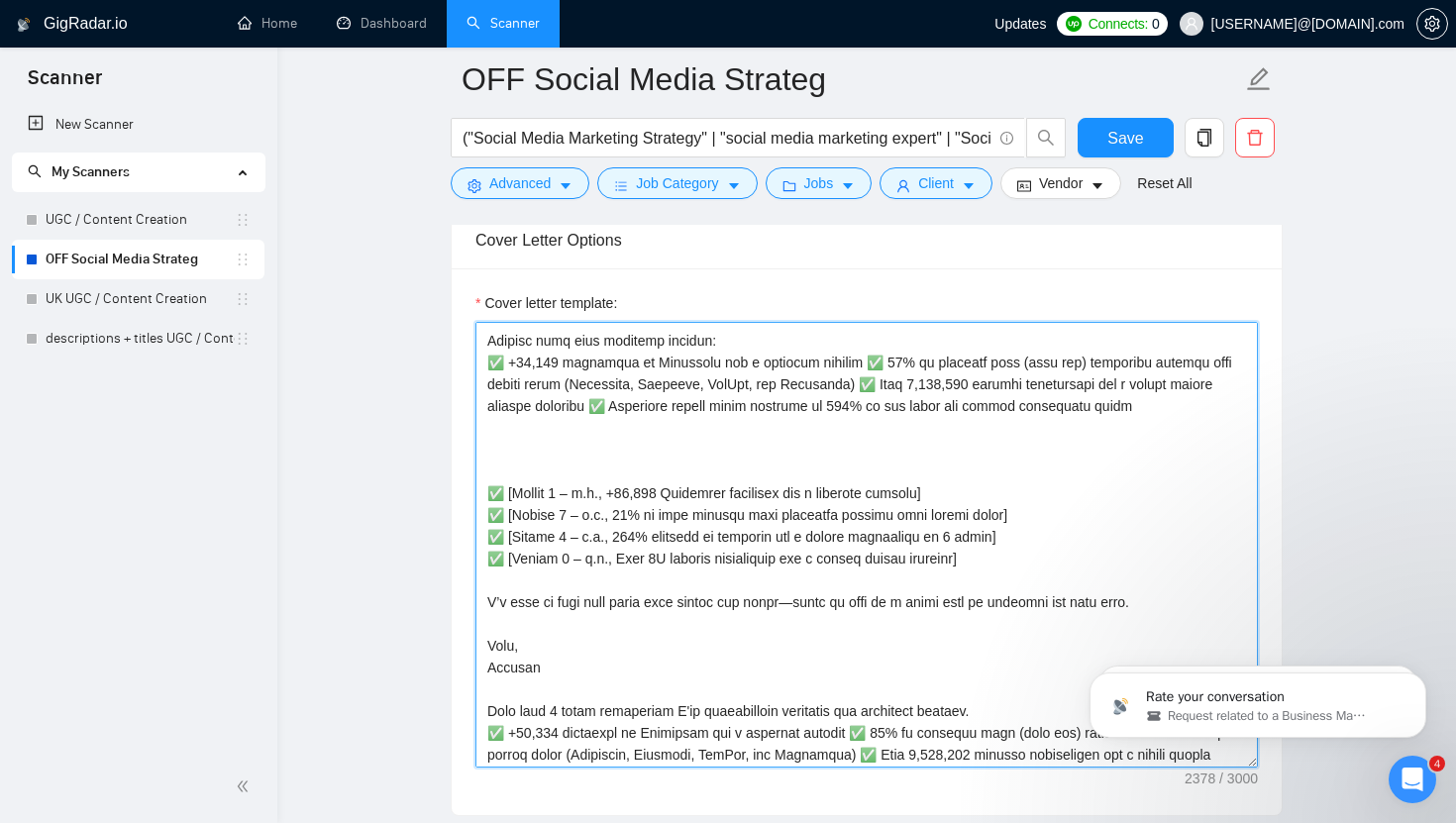scroll, scrollTop: 151, scrollLeft: 0, axis: vertical 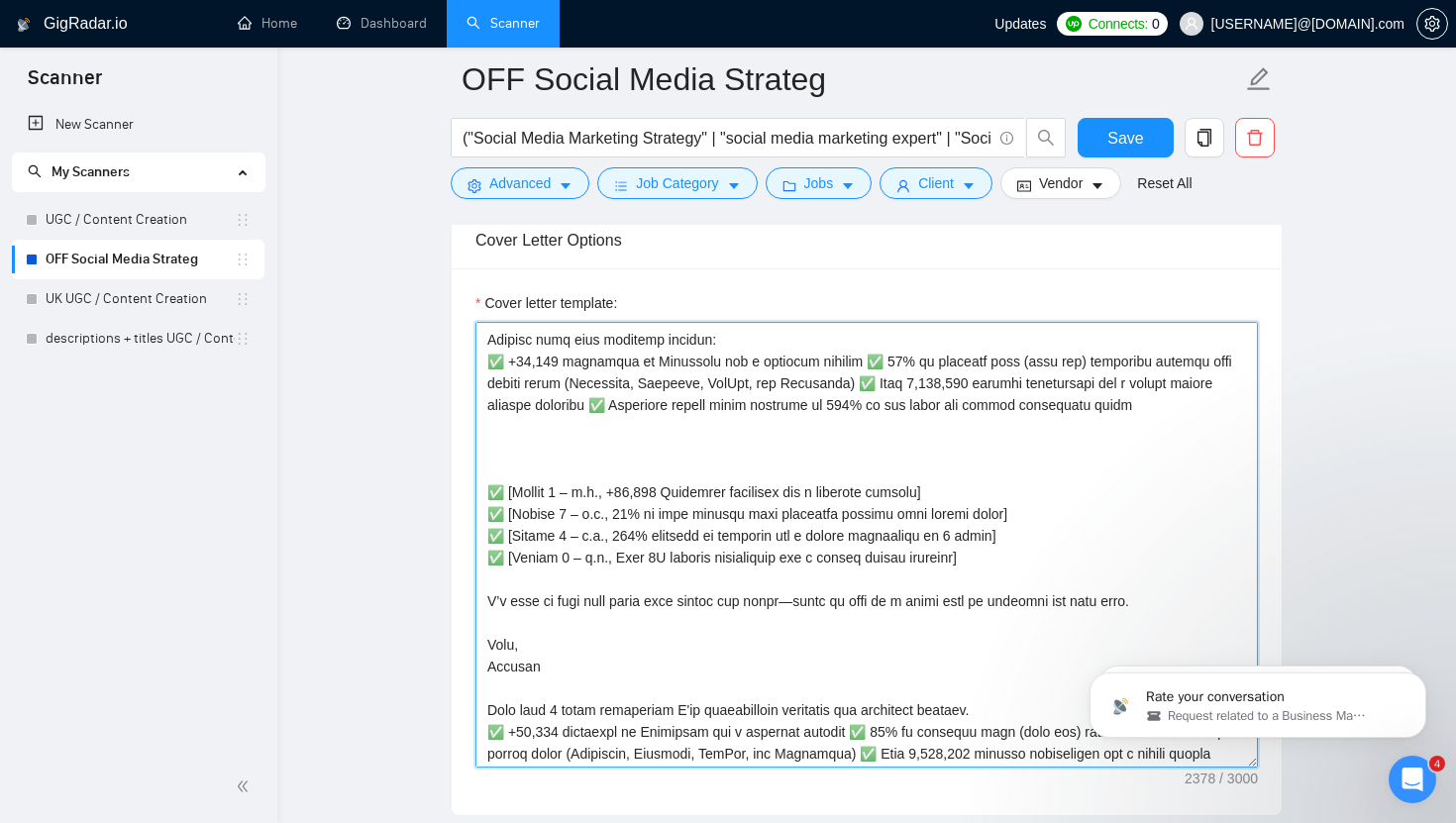 drag, startPoint x: 677, startPoint y: 621, endPoint x: 478, endPoint y: 485, distance: 241.03319 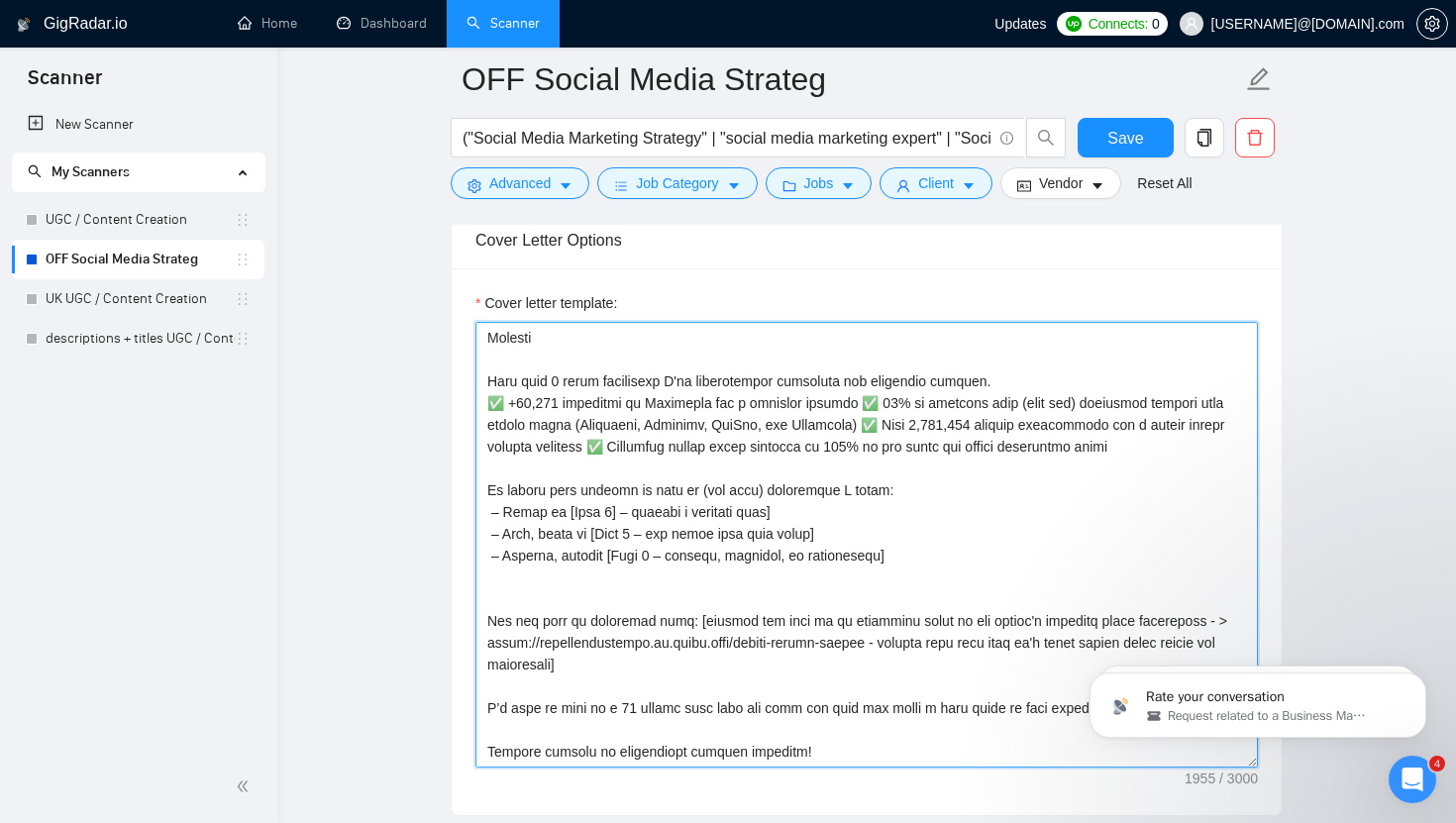 scroll, scrollTop: 349, scrollLeft: 0, axis: vertical 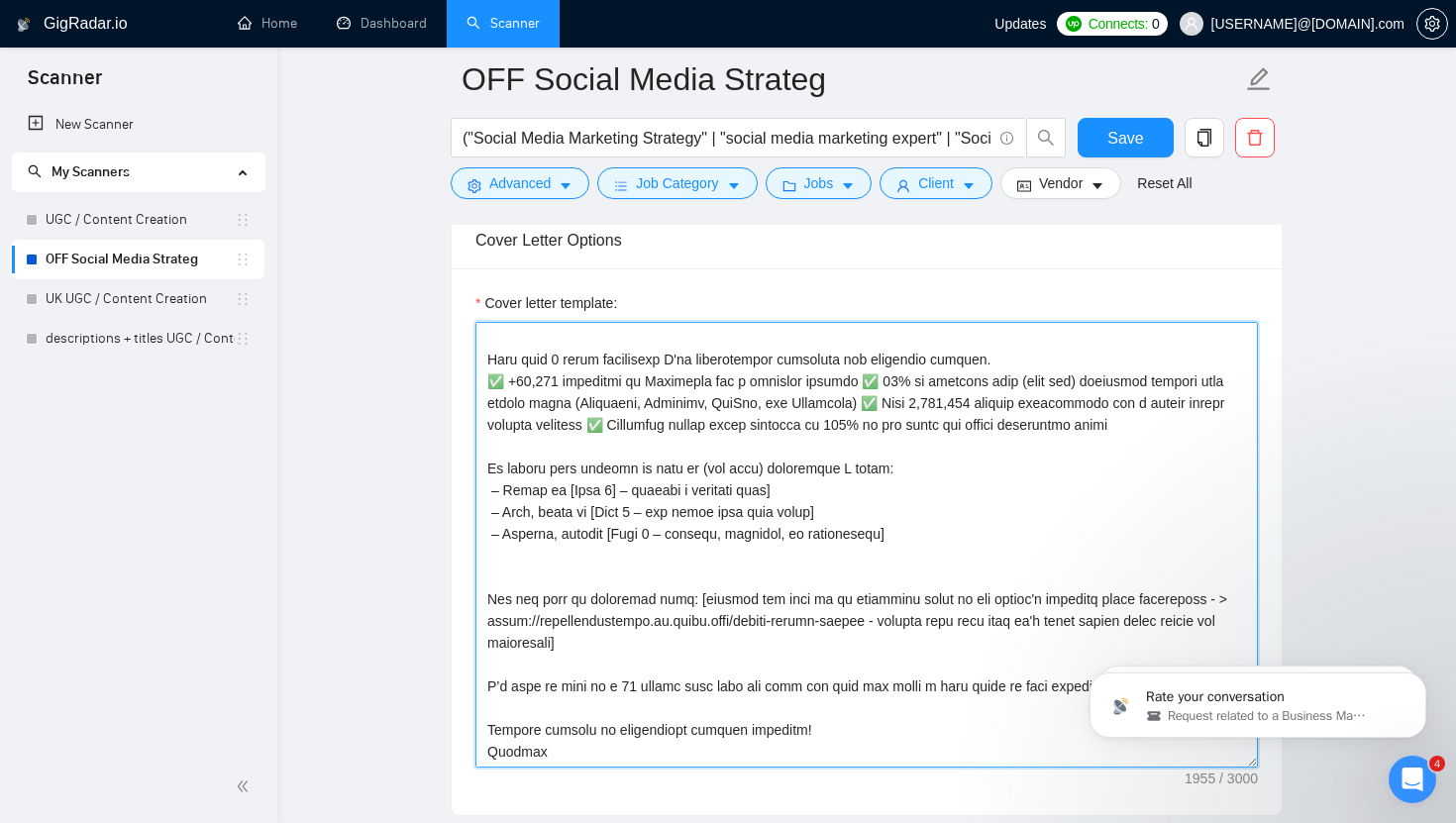 drag, startPoint x: 548, startPoint y: 753, endPoint x: 475, endPoint y: 678, distance: 104.66136 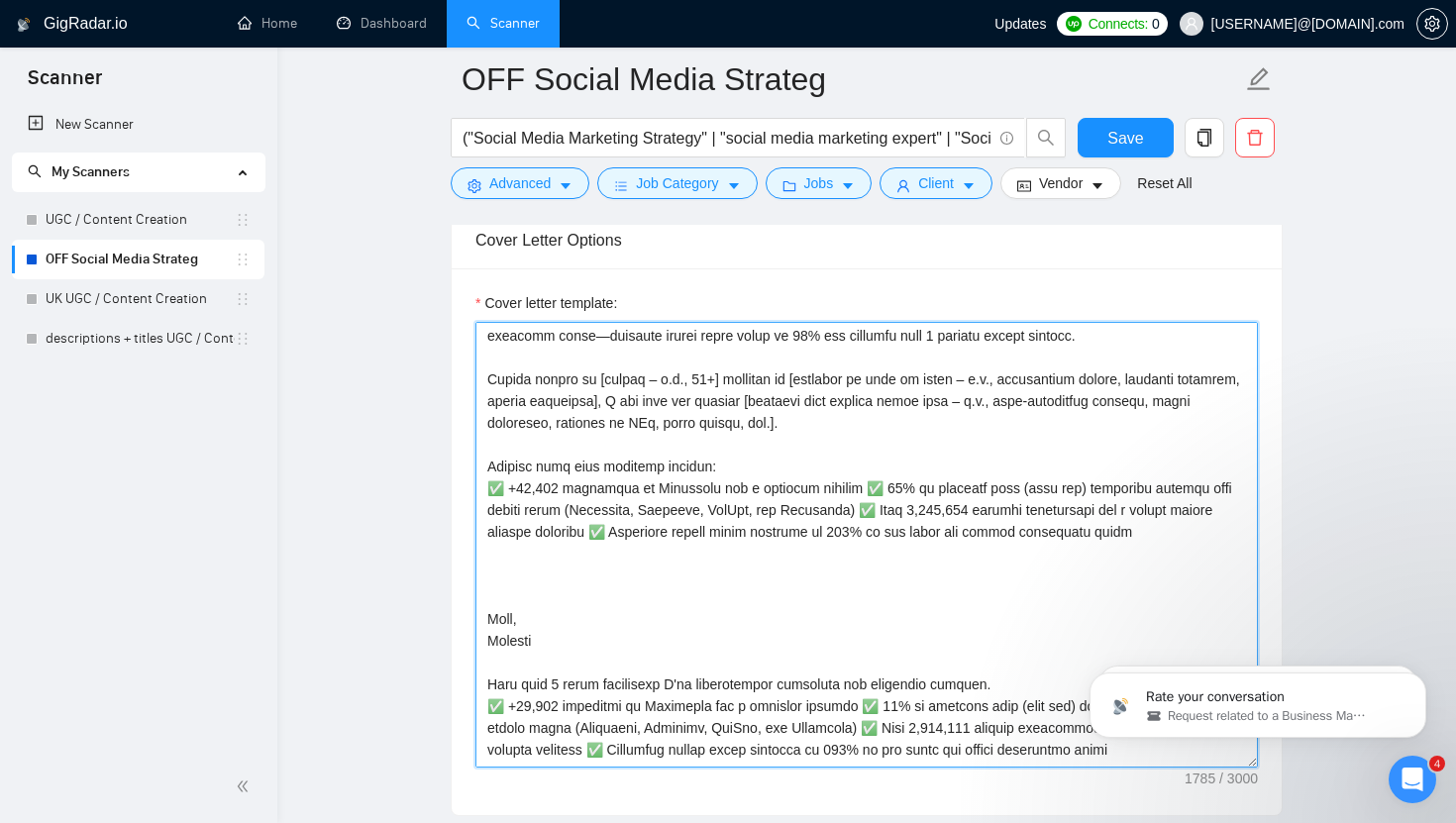 scroll, scrollTop: 0, scrollLeft: 0, axis: both 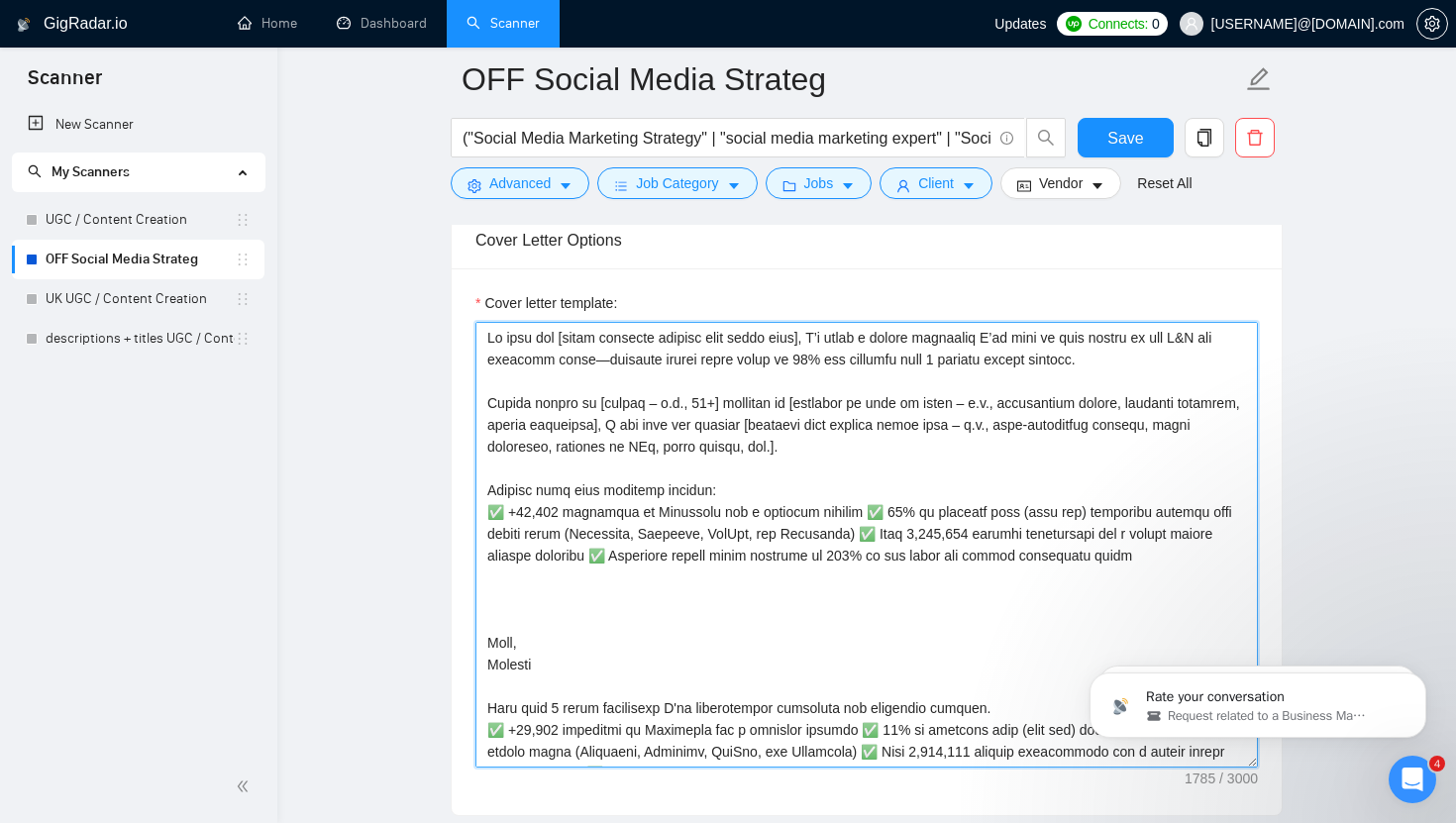 click on "Cover letter template:" at bounding box center [867, 545] 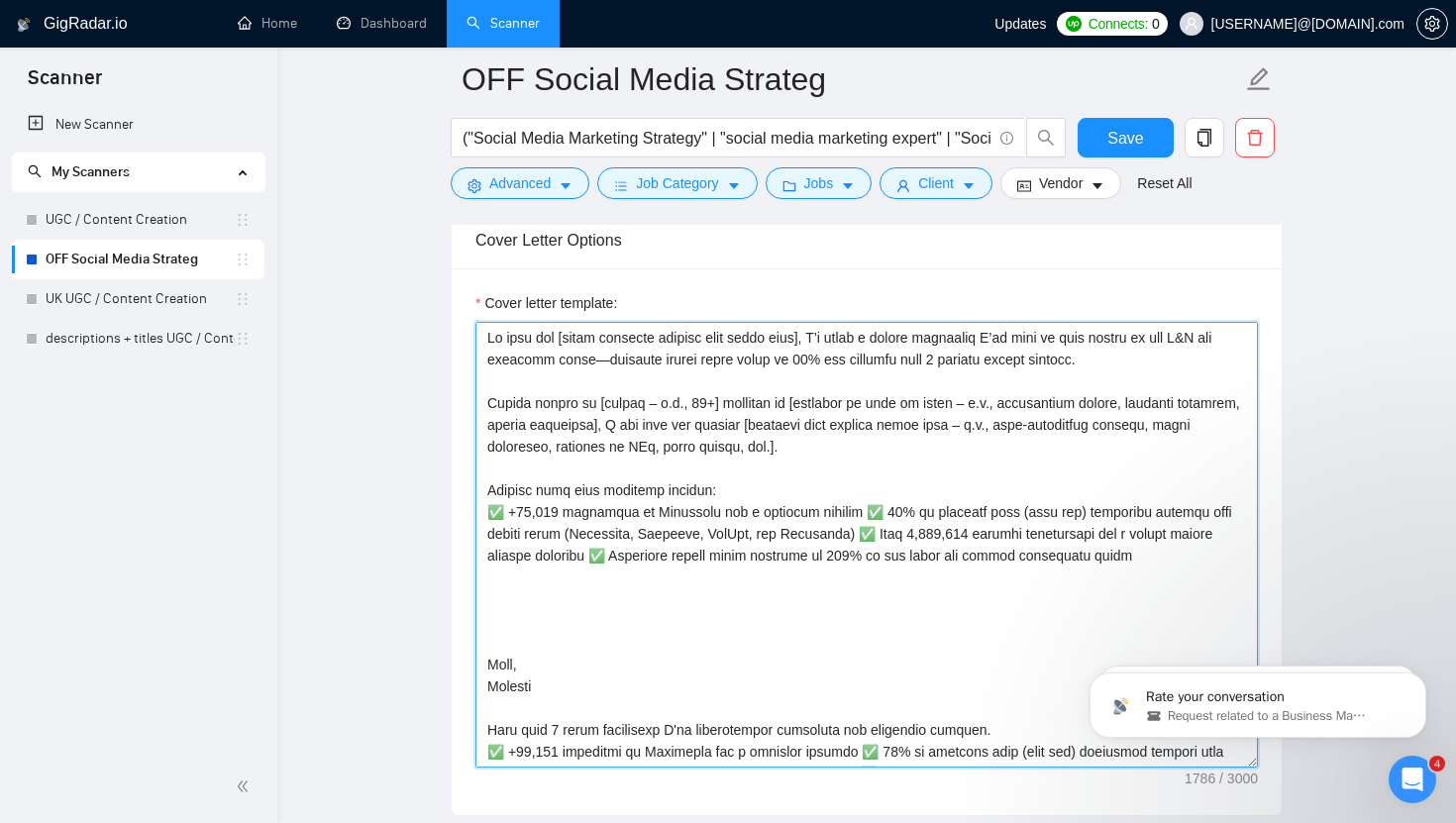 paste on "I’d love to jump on a 30 minute call over the next few days and offer a free audit of your strategy and socials.
Looking forward to potentially working together!
Davinia" 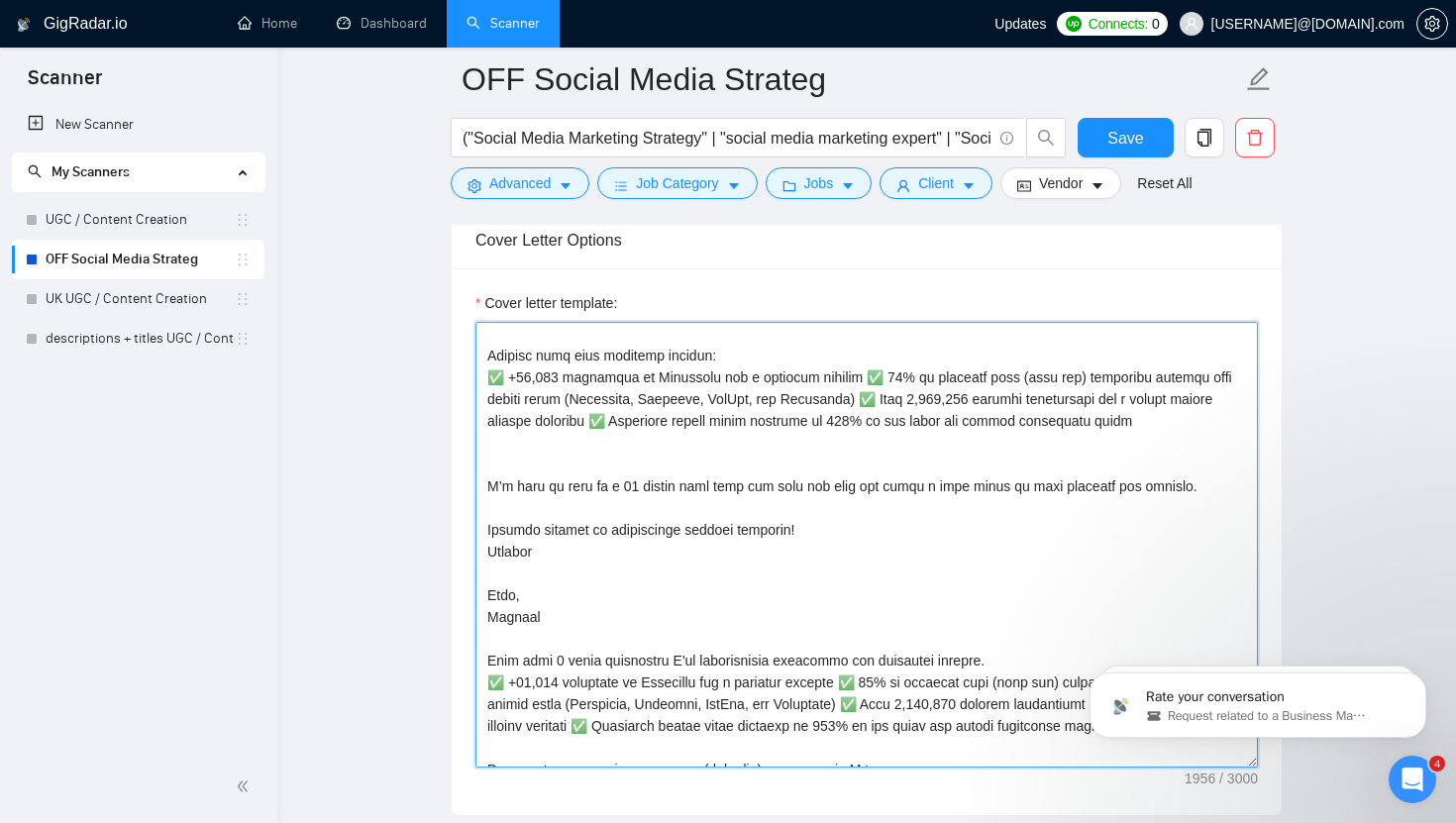 scroll, scrollTop: 174, scrollLeft: 0, axis: vertical 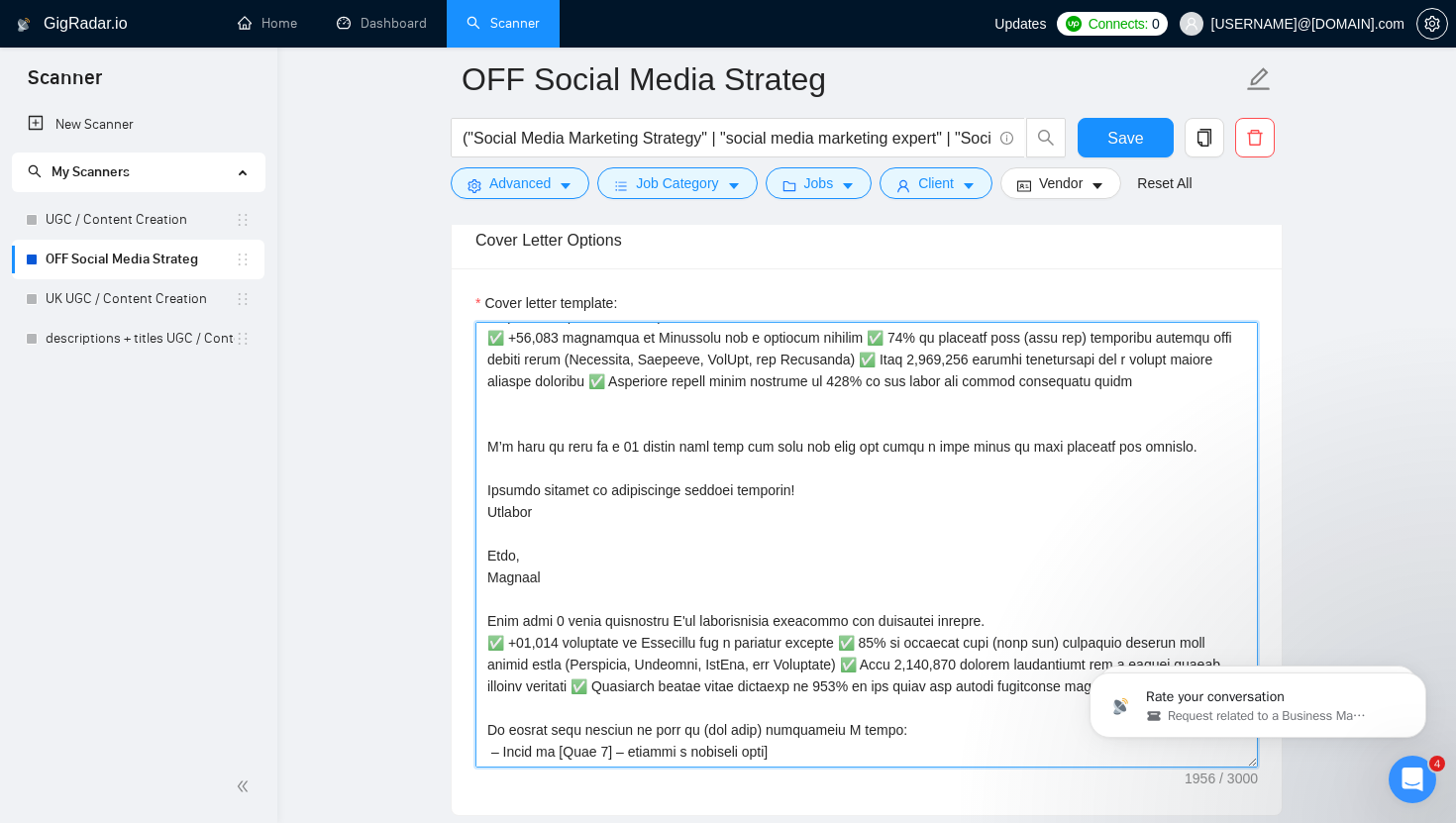 drag, startPoint x: 539, startPoint y: 587, endPoint x: 478, endPoint y: 548, distance: 72.40166 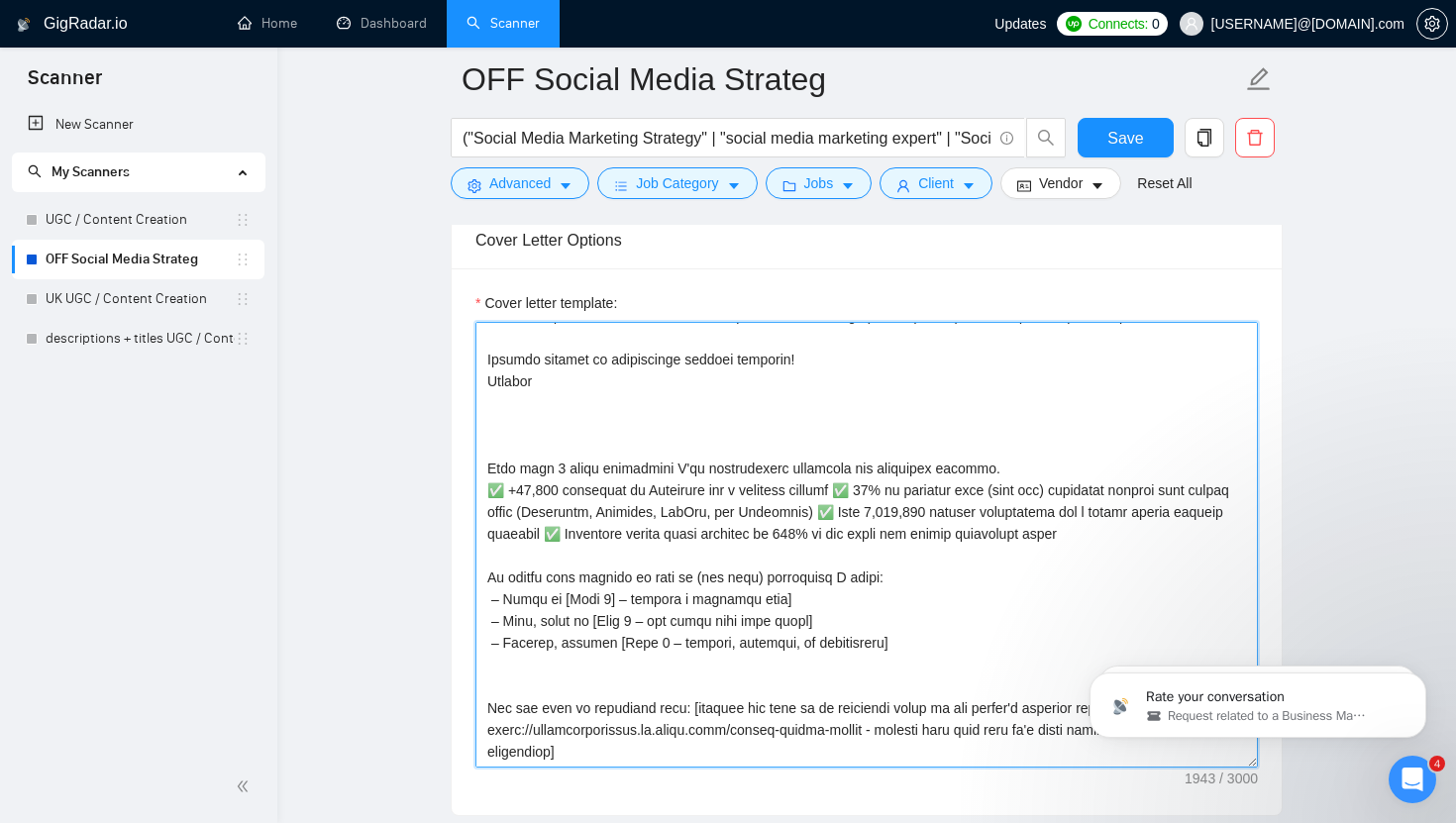 scroll, scrollTop: 349, scrollLeft: 0, axis: vertical 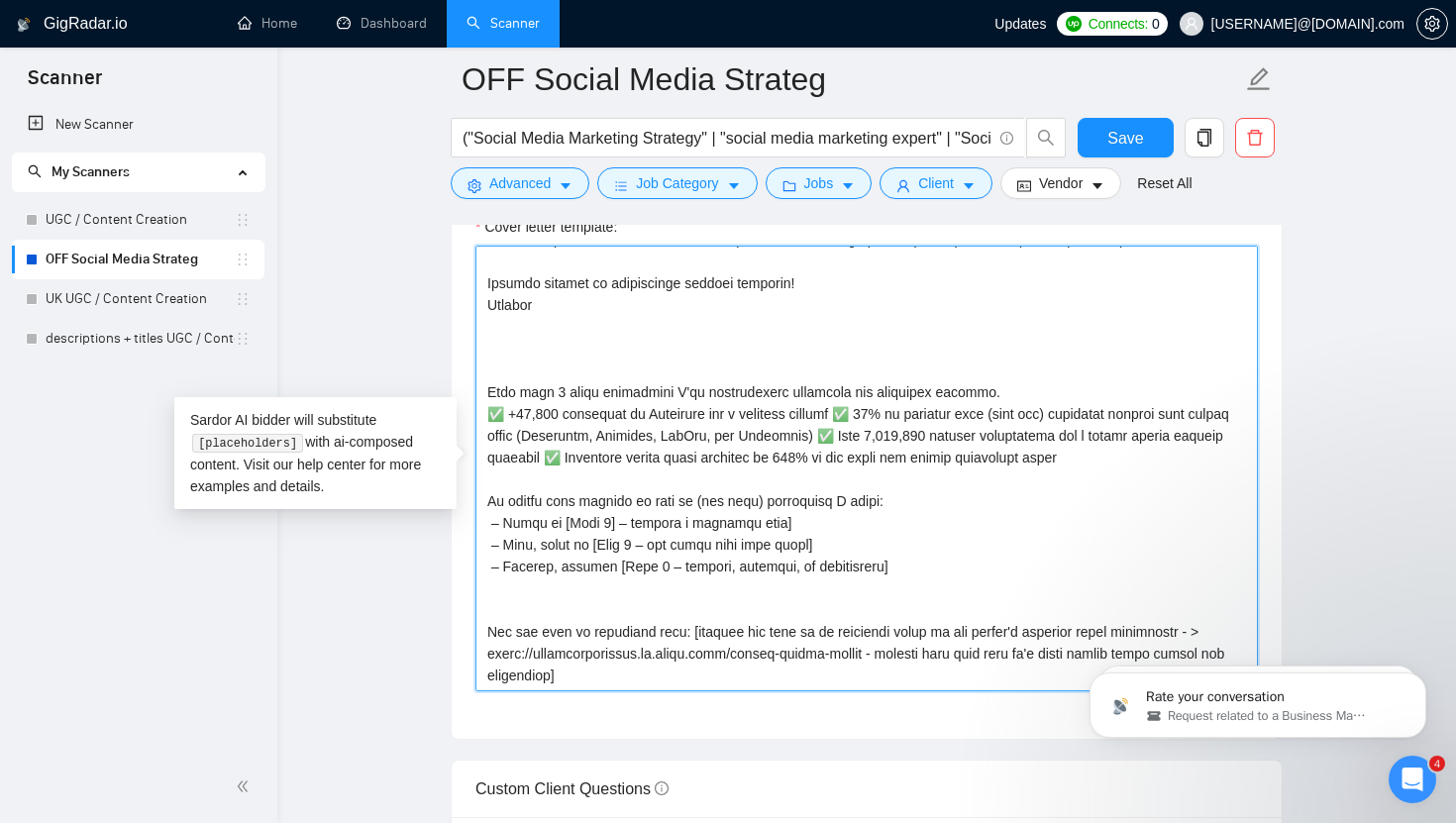 click on "Cover letter template:" at bounding box center (867, 468) 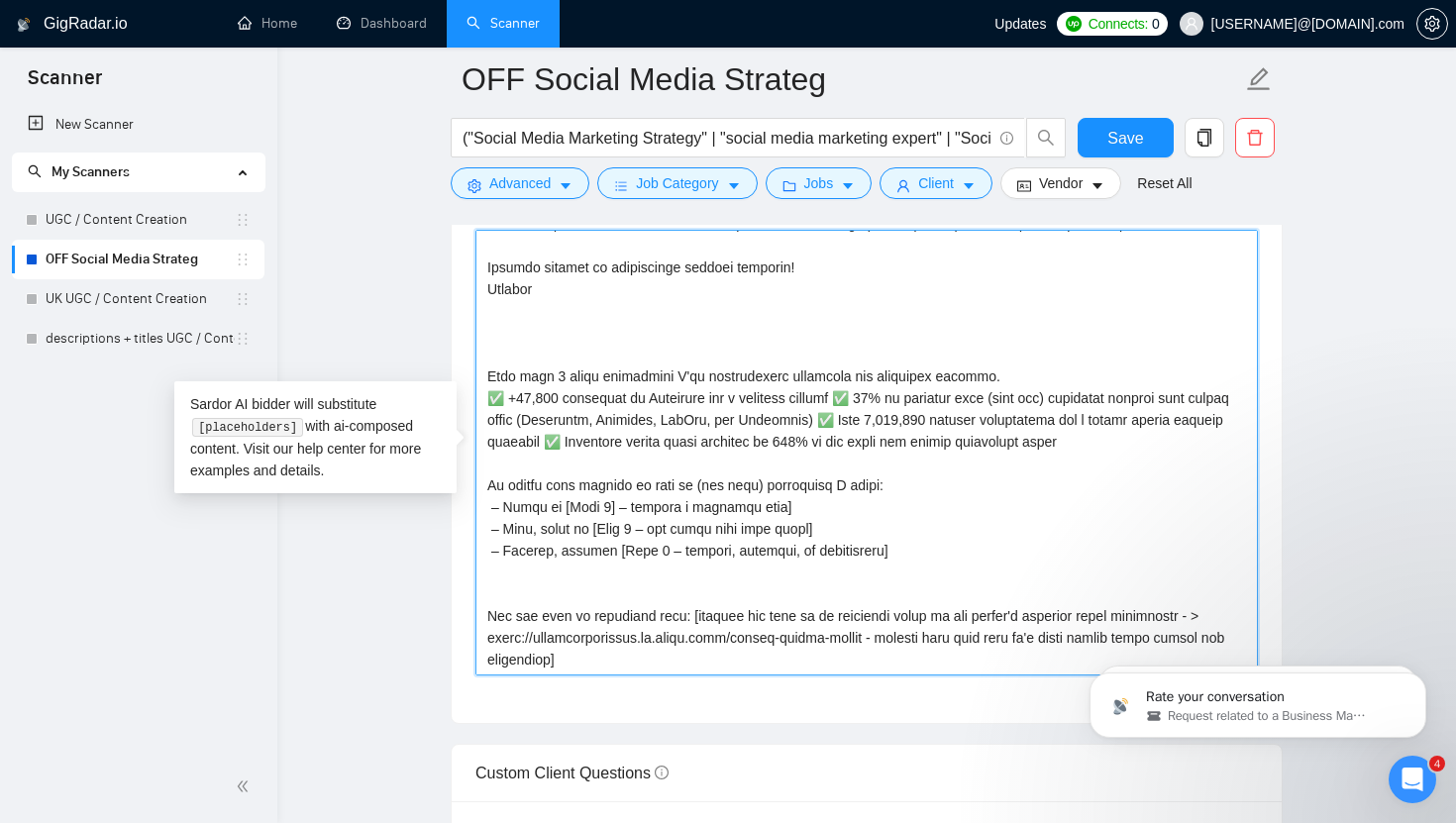 scroll, scrollTop: 2199, scrollLeft: 0, axis: vertical 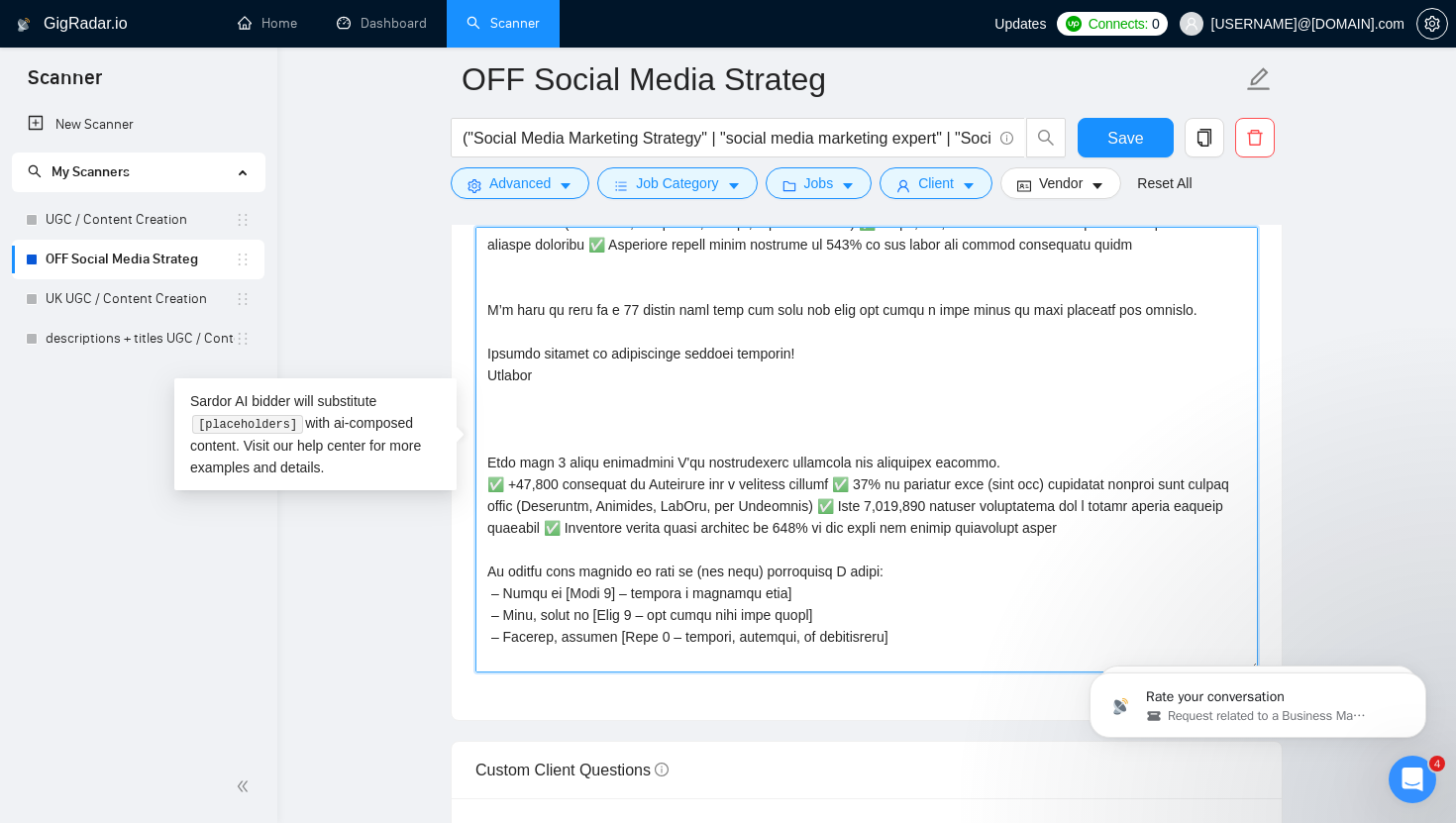 drag, startPoint x: 1187, startPoint y: 308, endPoint x: 932, endPoint y: 304, distance: 255.03137 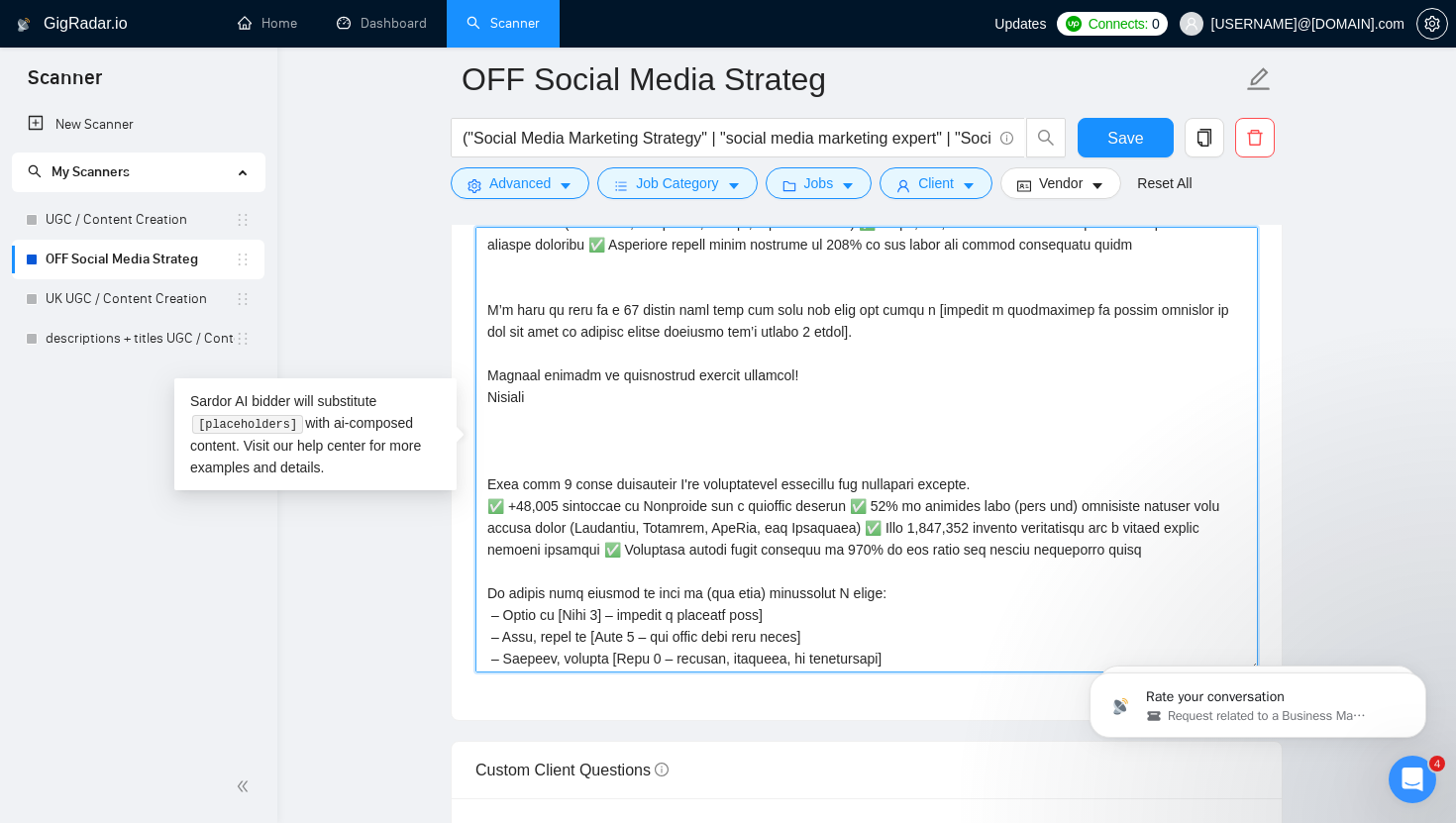 click on "Cover letter template:" at bounding box center [867, 450] 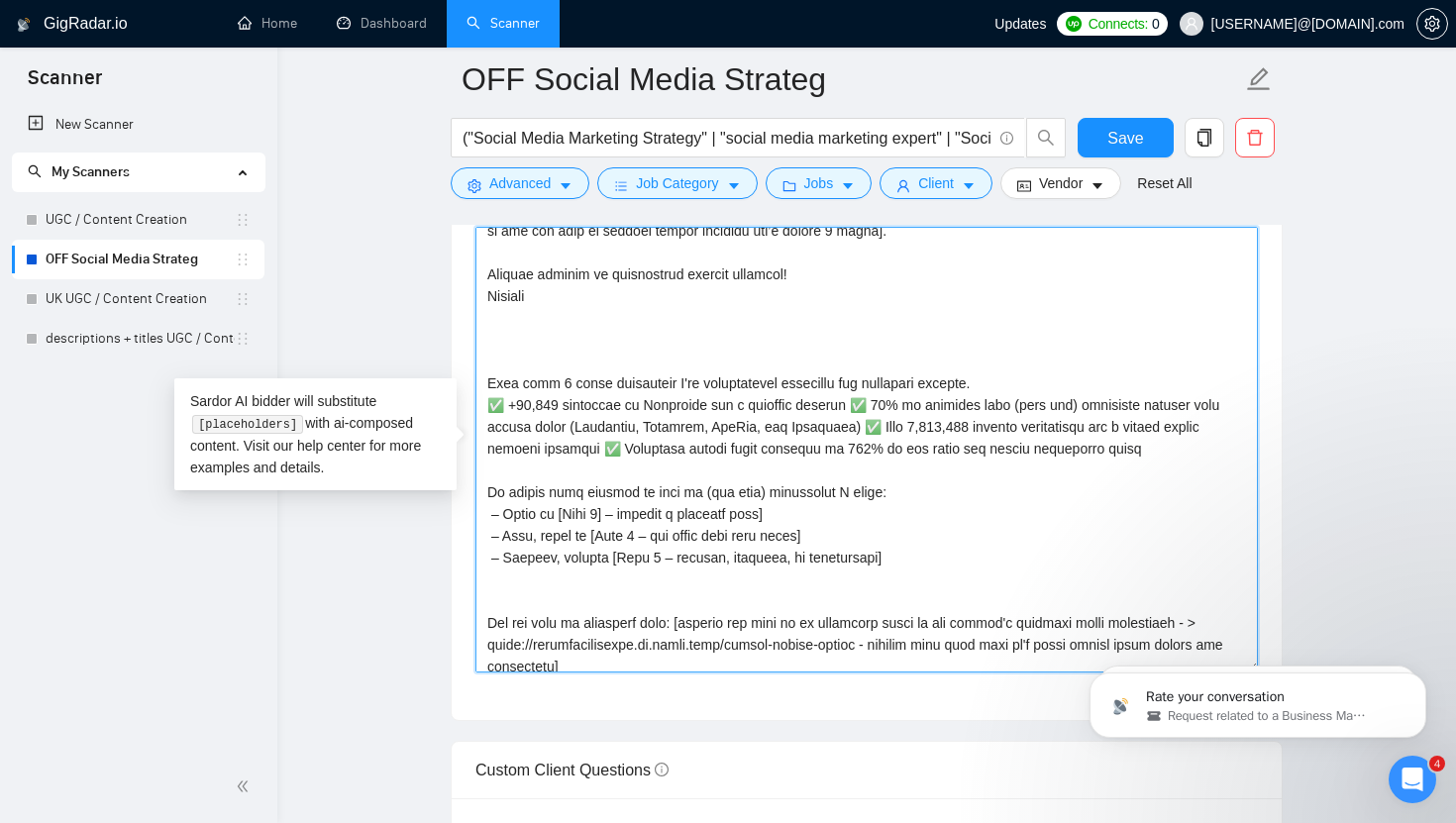 scroll, scrollTop: 370, scrollLeft: 0, axis: vertical 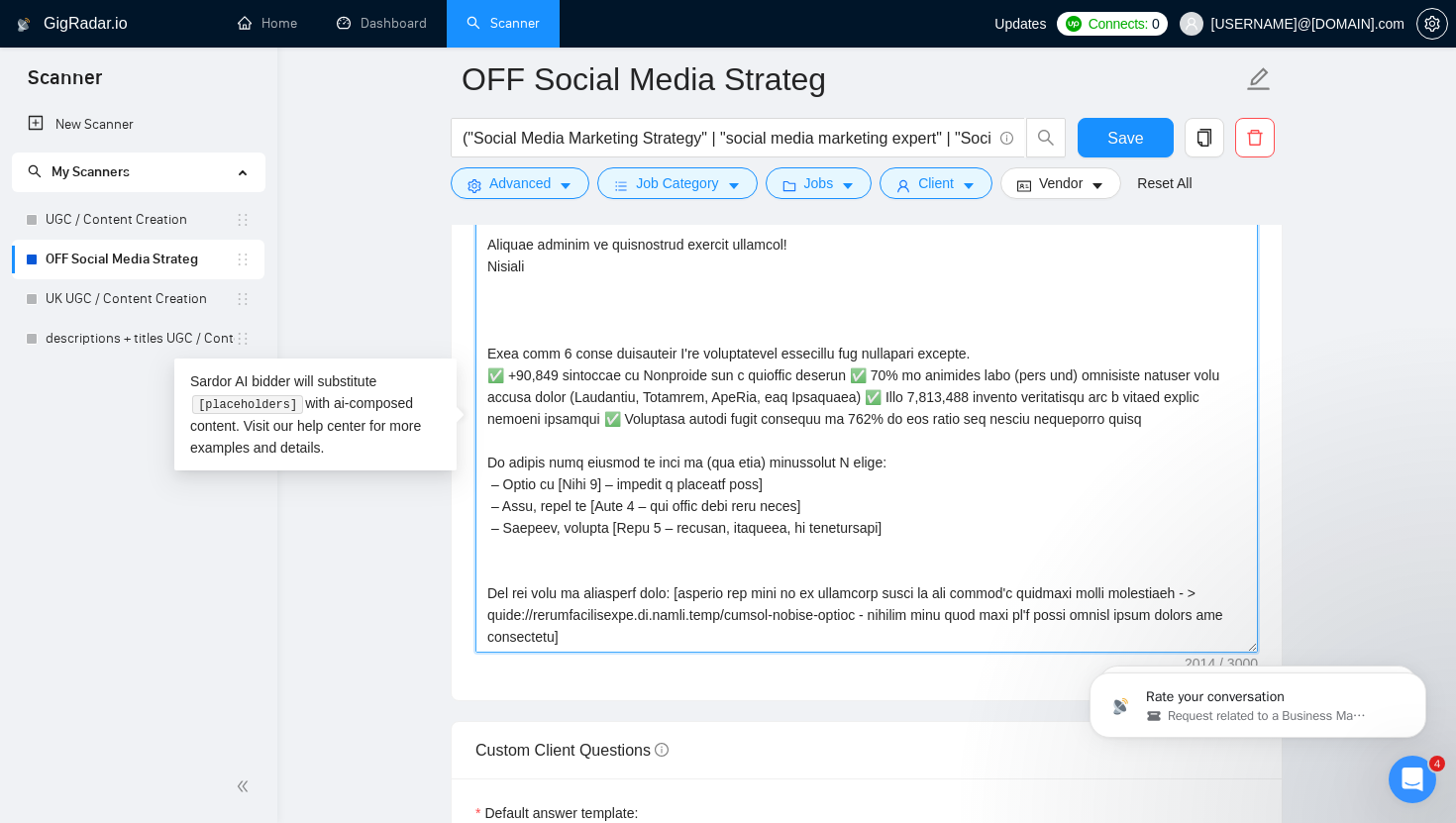drag, startPoint x: 687, startPoint y: 551, endPoint x: 1291, endPoint y: 547, distance: 604.0132 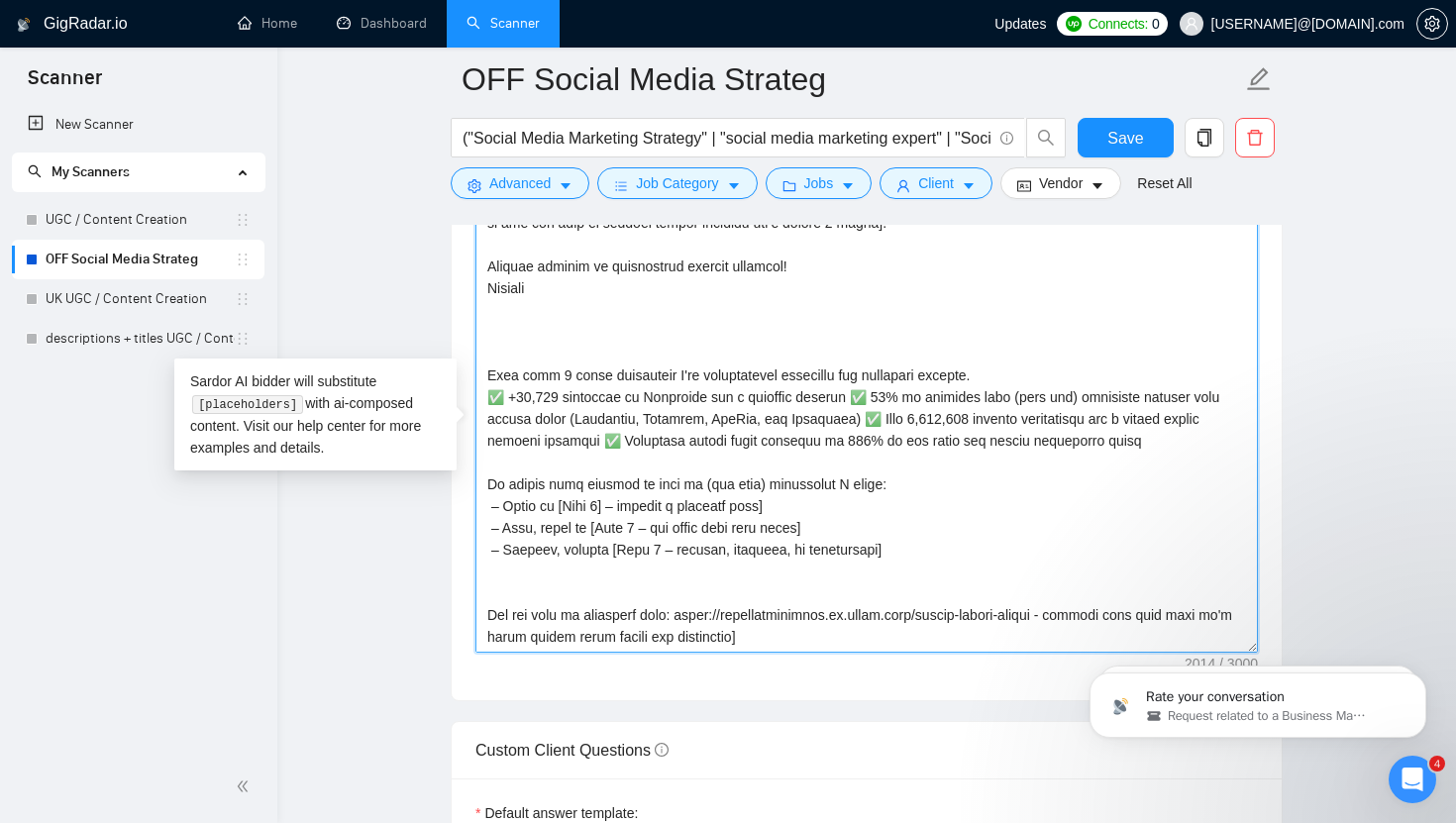 scroll, scrollTop: 349, scrollLeft: 0, axis: vertical 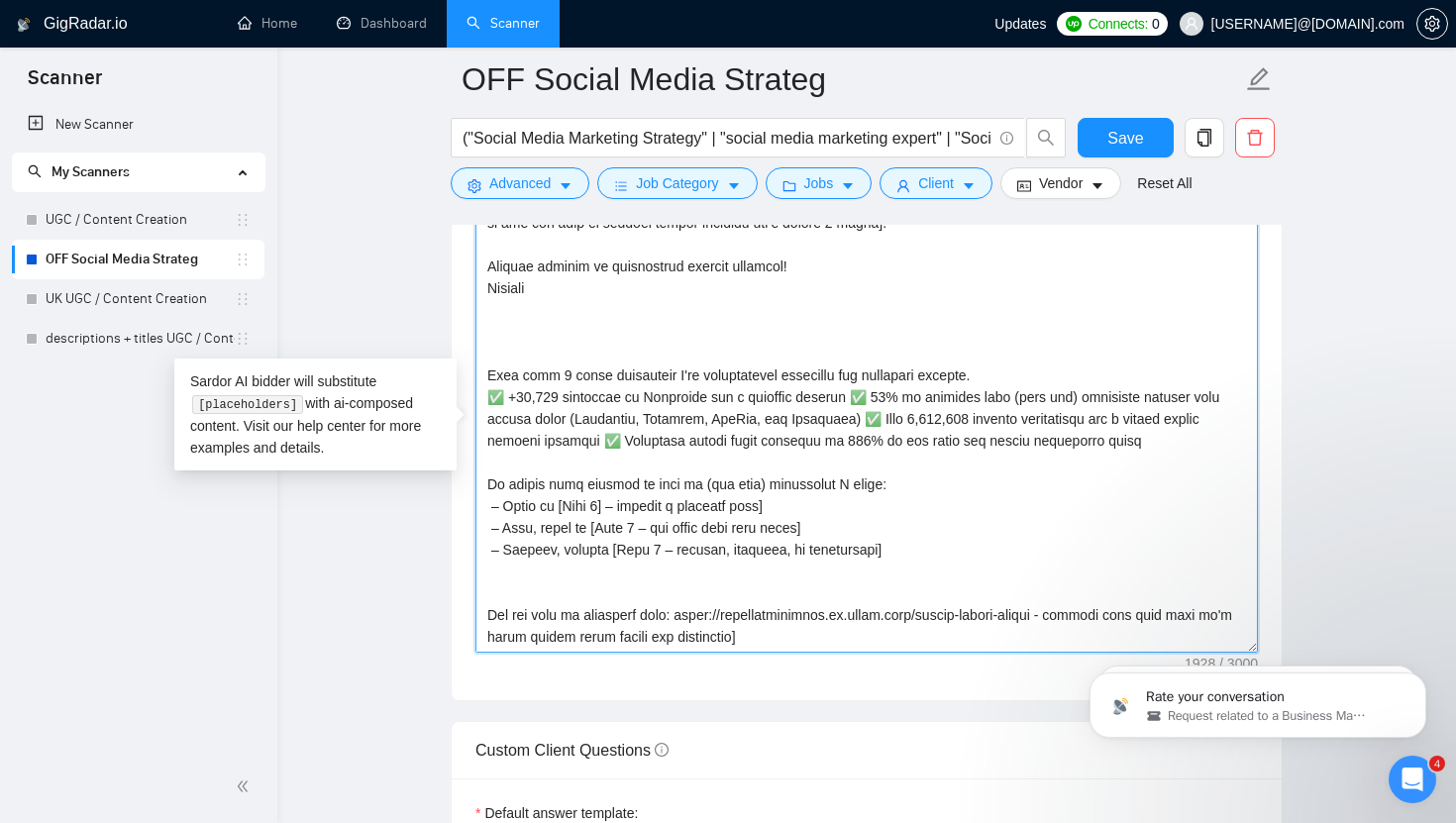 drag, startPoint x: 1071, startPoint y: 572, endPoint x: 1075, endPoint y: 594, distance: 22.36068 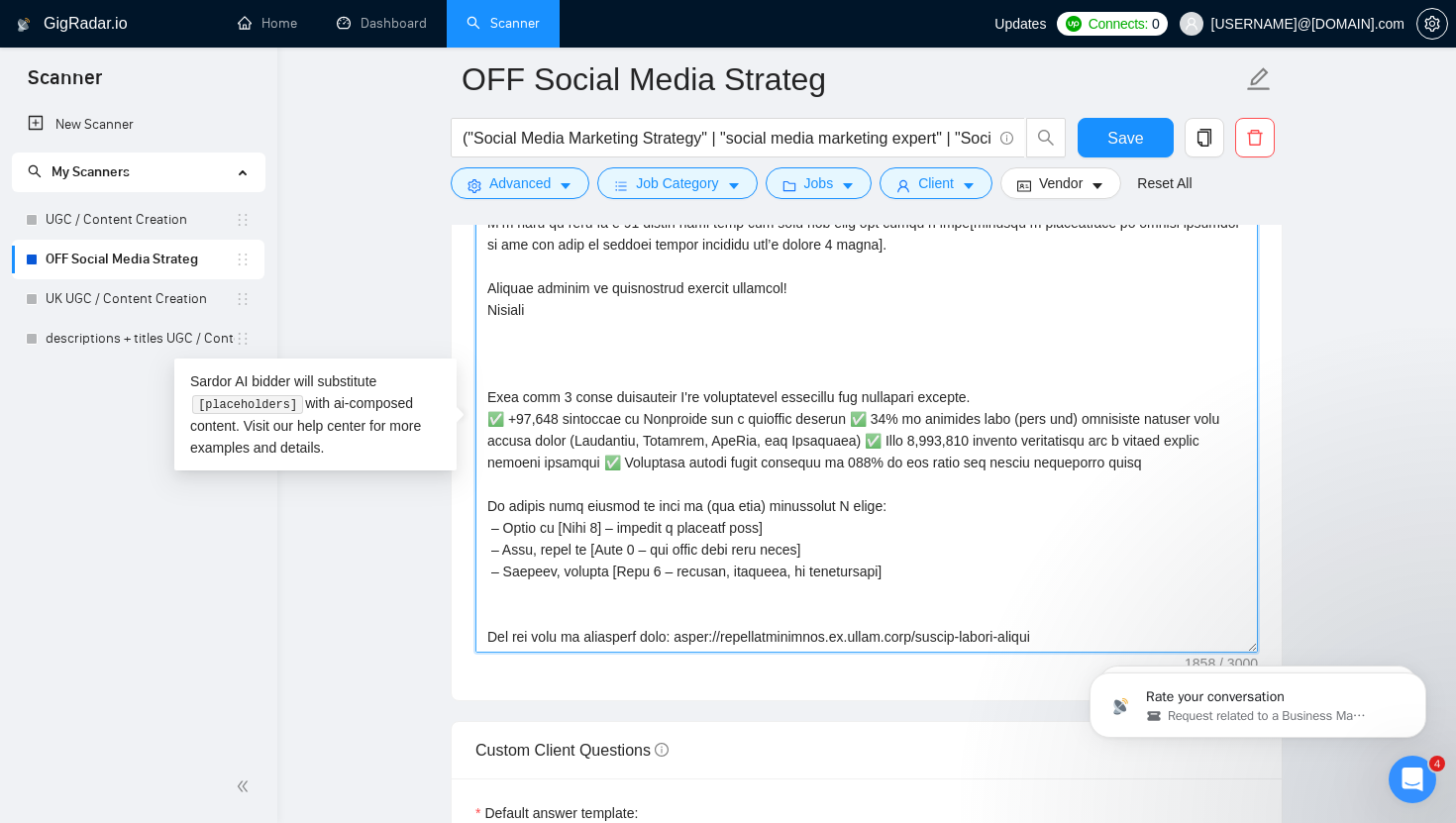 scroll, scrollTop: 349, scrollLeft: 0, axis: vertical 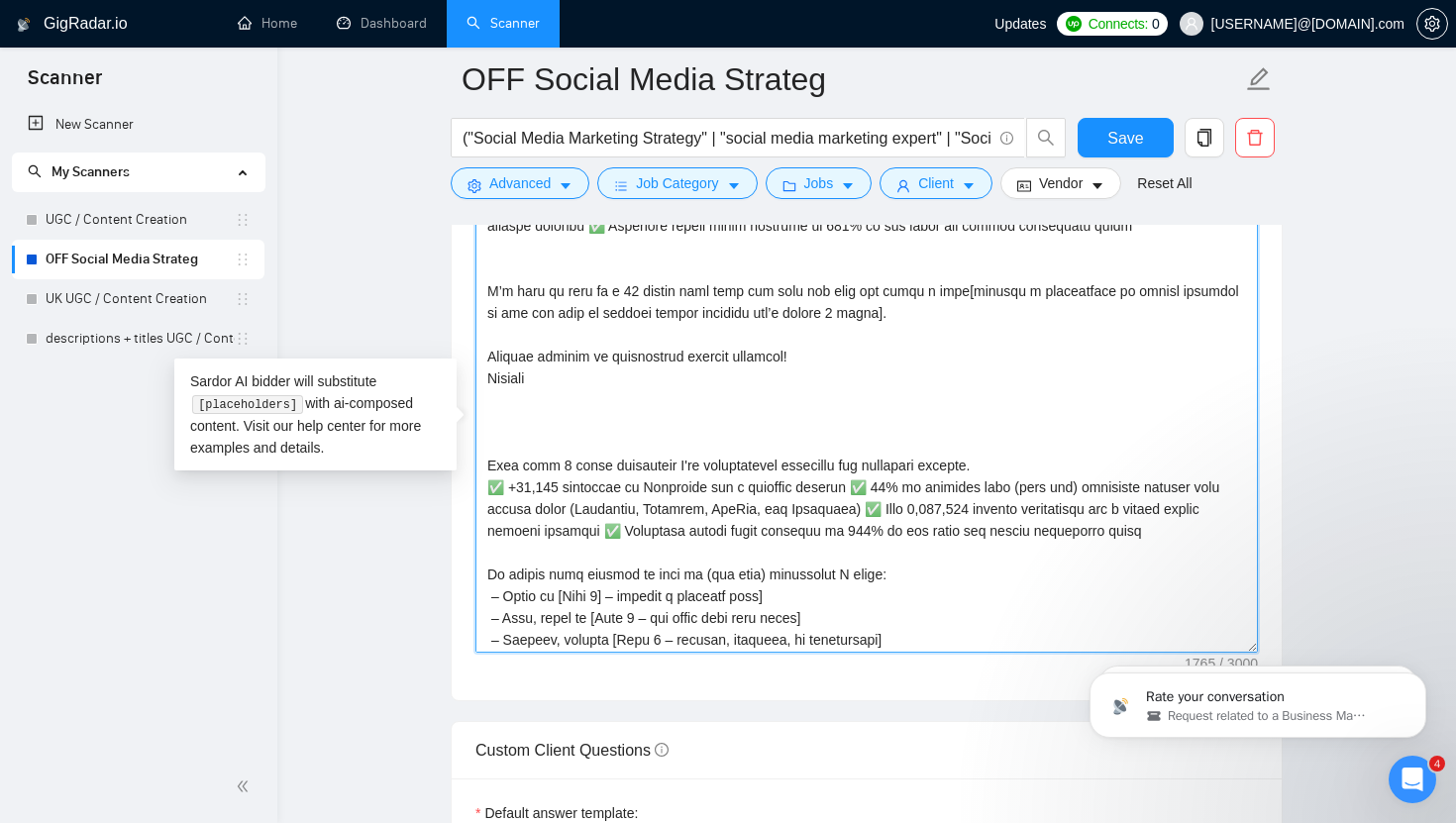 click on "Cover letter template:" at bounding box center [867, 430] 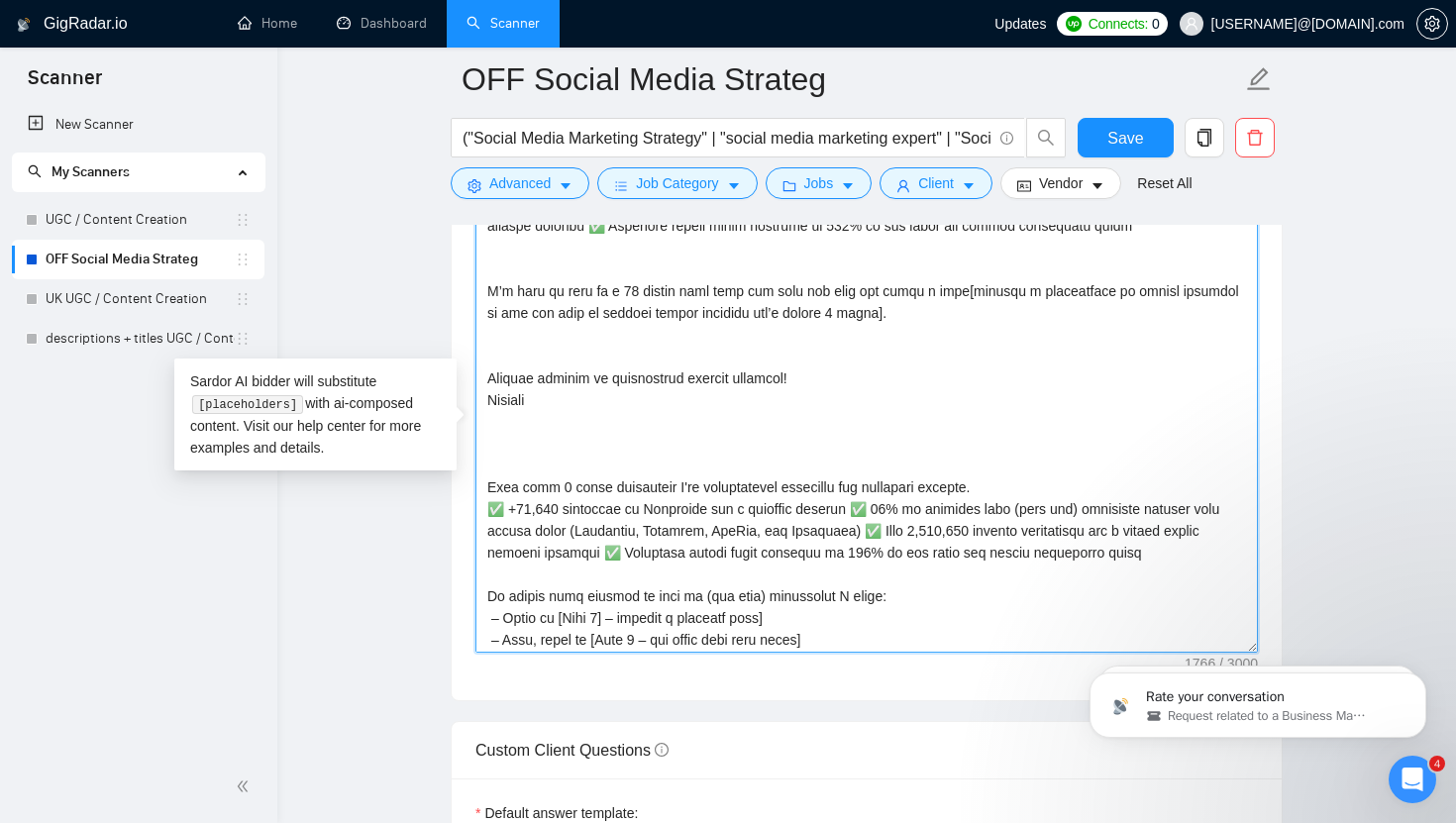 paste on "You can find my portfolio here: https://daviniatravelugc.my.canva.site/social-growth-expert" 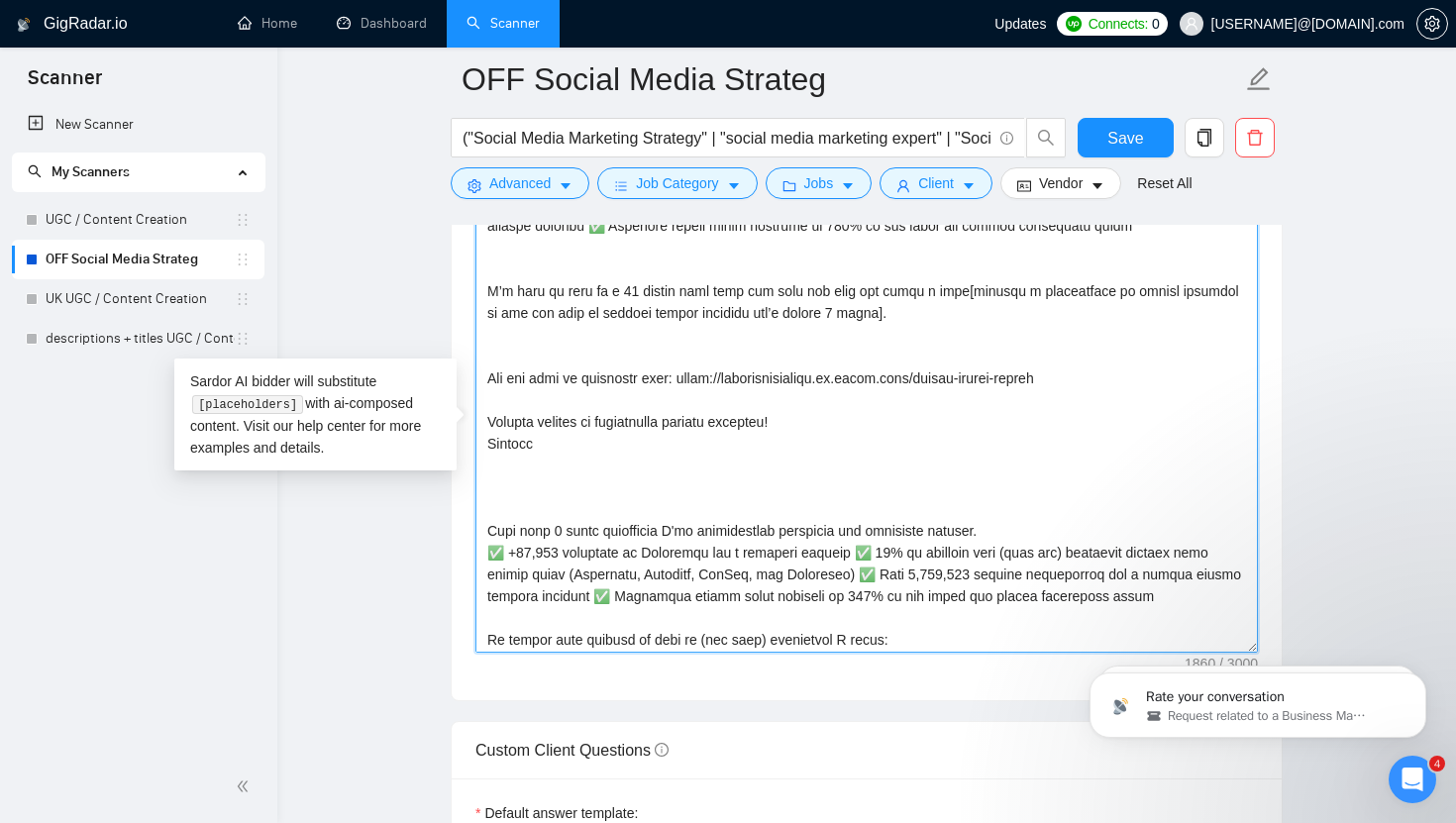 scroll, scrollTop: 392, scrollLeft: 0, axis: vertical 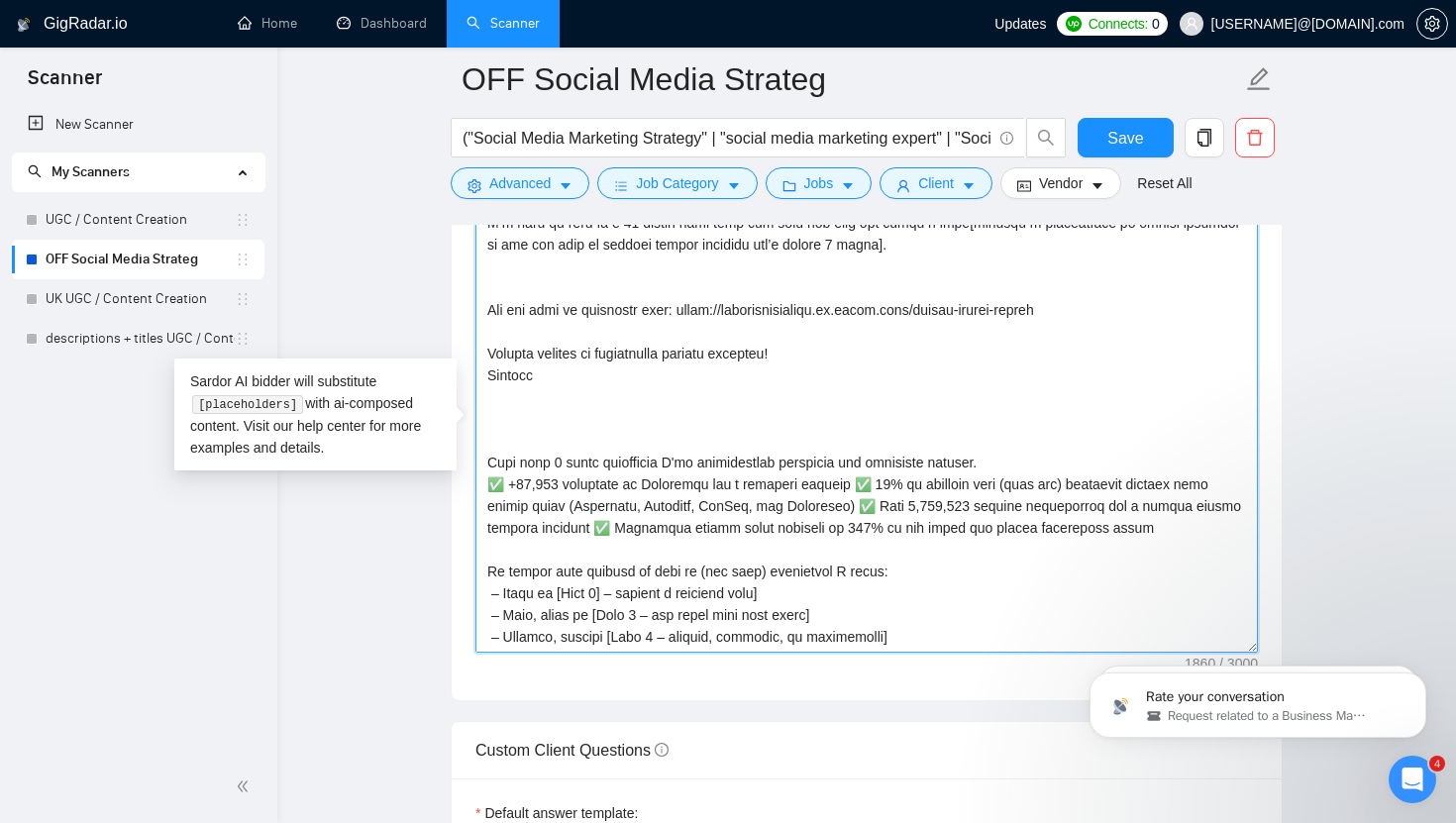 drag, startPoint x: 492, startPoint y: 347, endPoint x: 1021, endPoint y: 564, distance: 571.7779 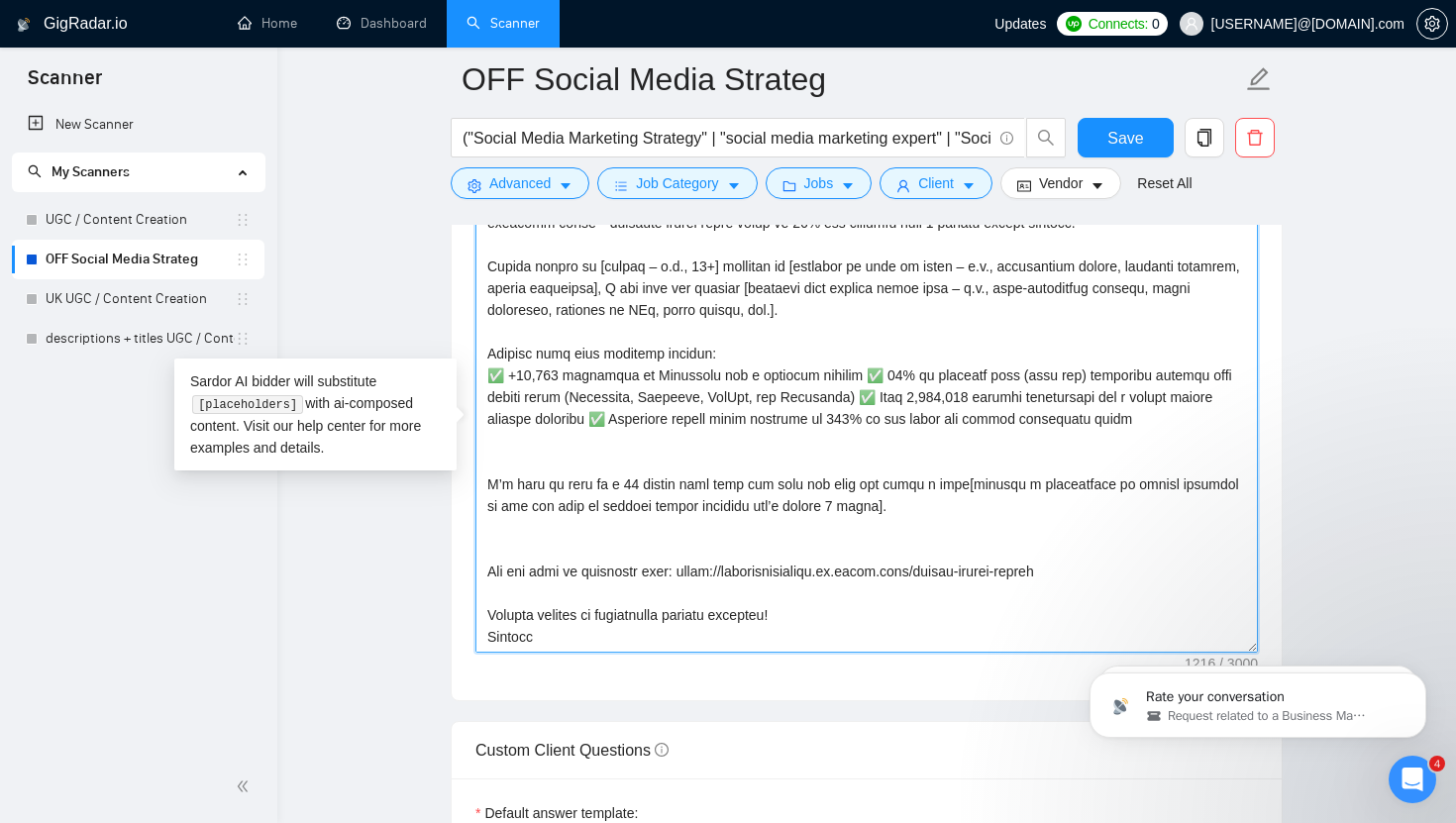 scroll, scrollTop: 153, scrollLeft: 0, axis: vertical 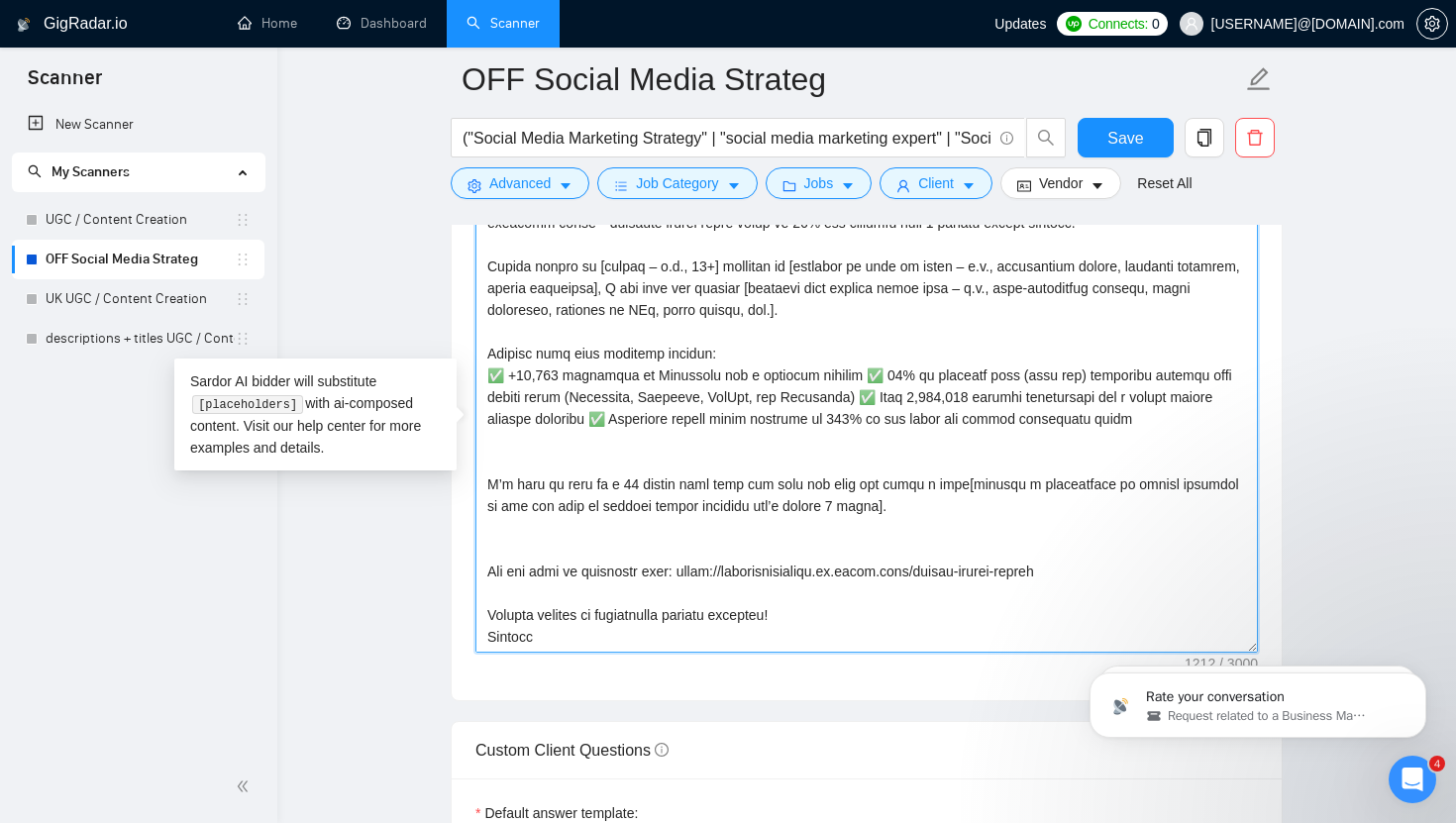 click on "Cover letter template:" at bounding box center [867, 430] 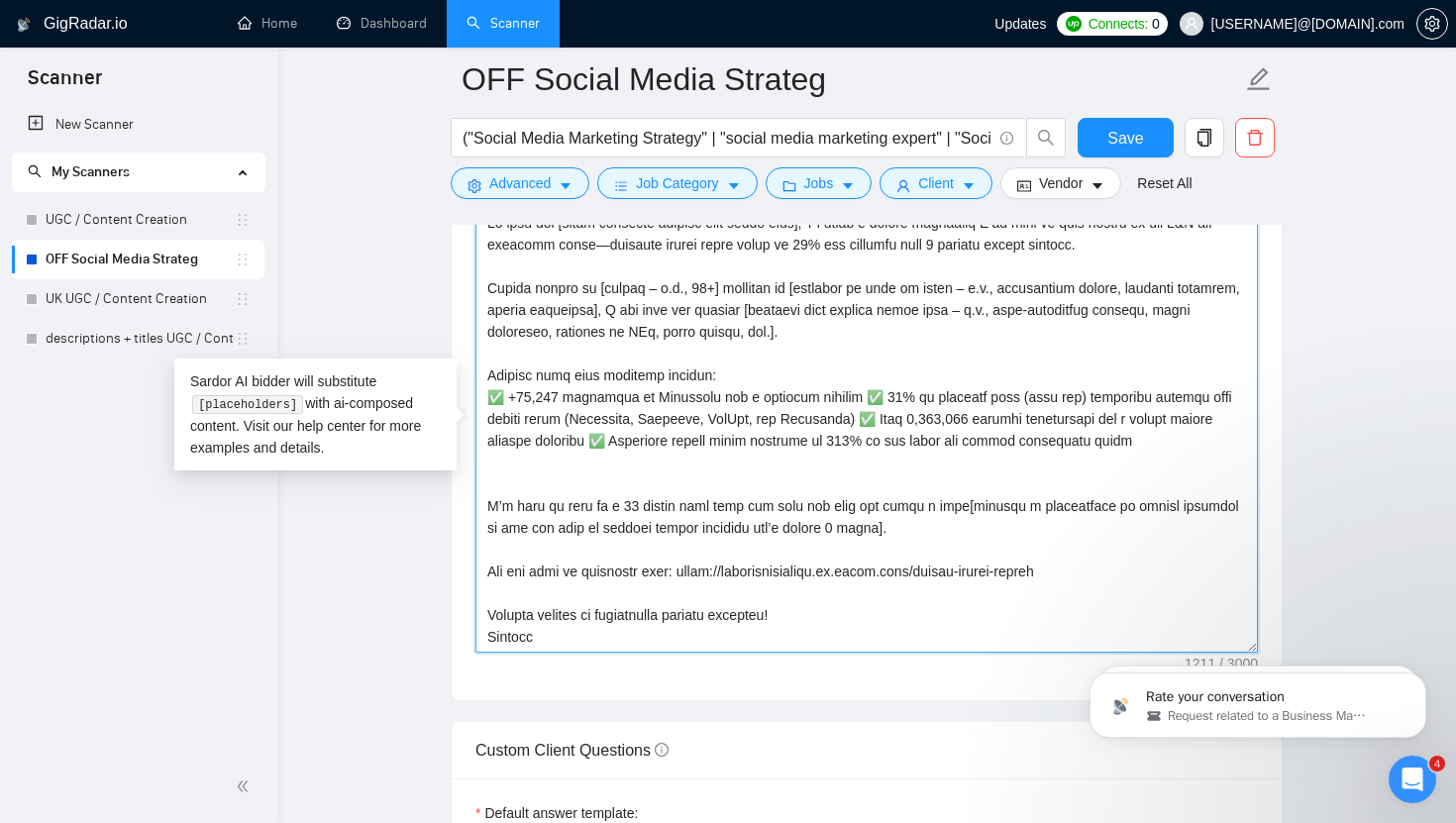 click on "Cover letter template:" at bounding box center [867, 430] 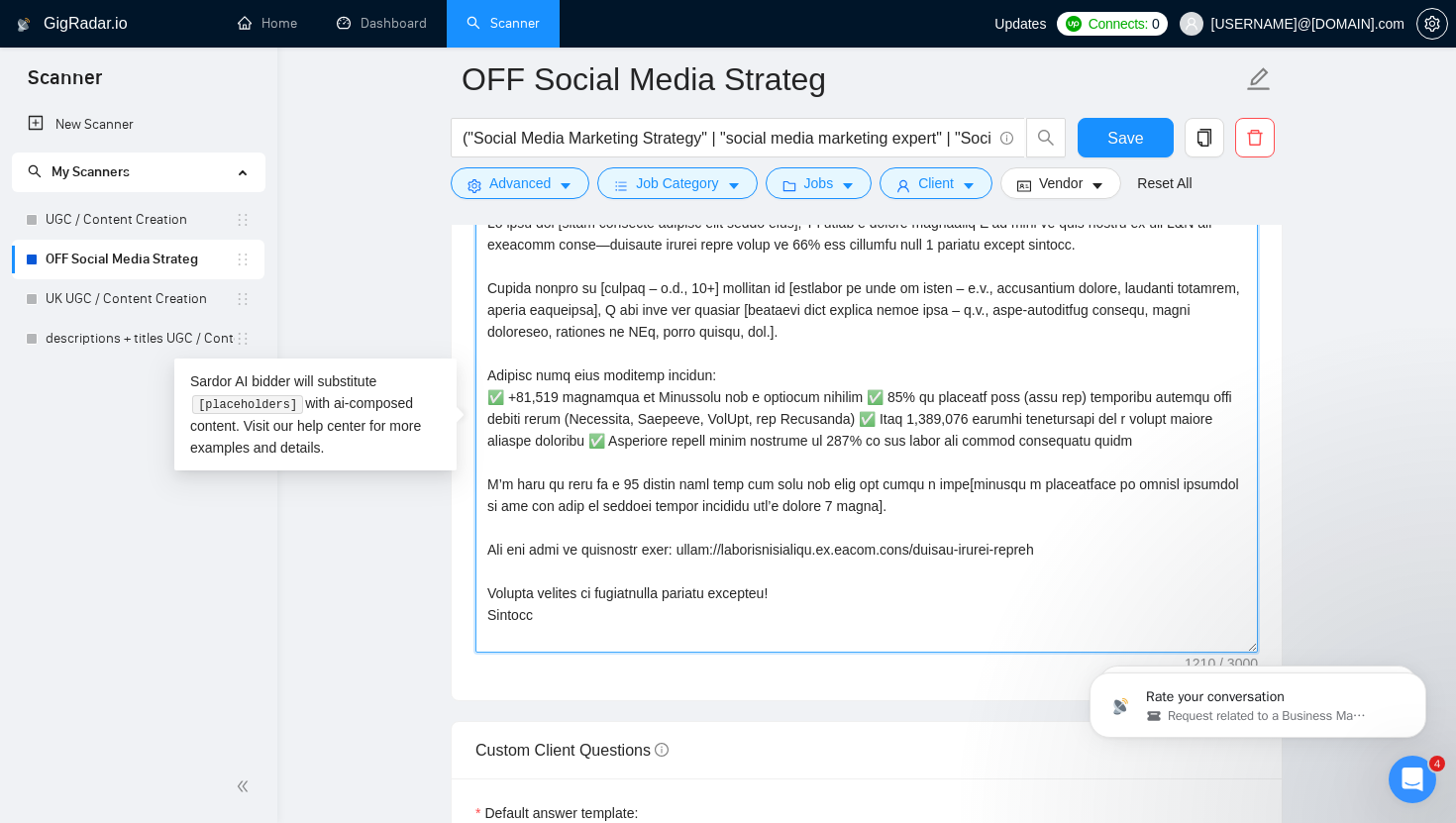 scroll, scrollTop: 0, scrollLeft: 0, axis: both 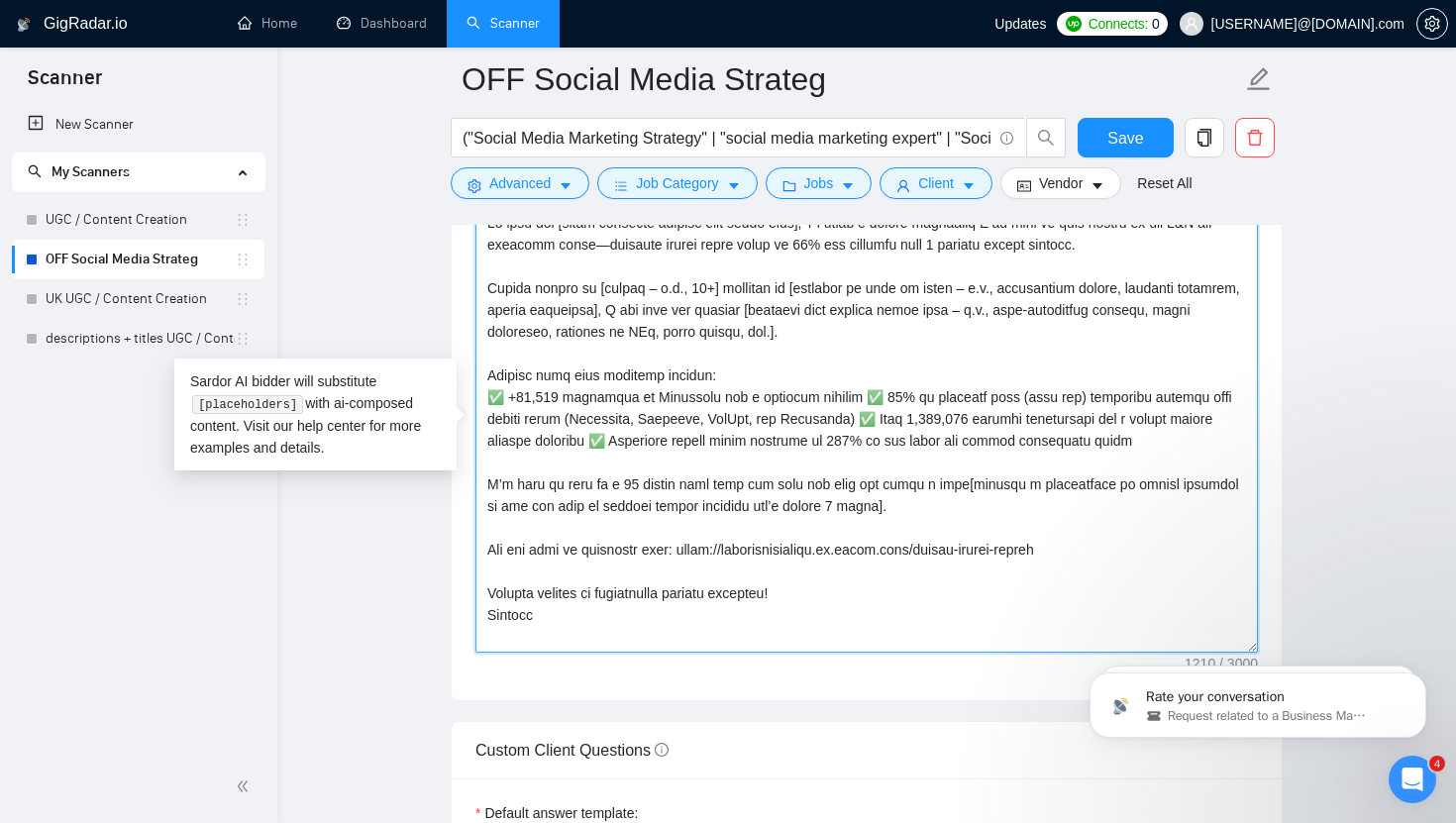 click on "Cover letter template:" at bounding box center (867, 430) 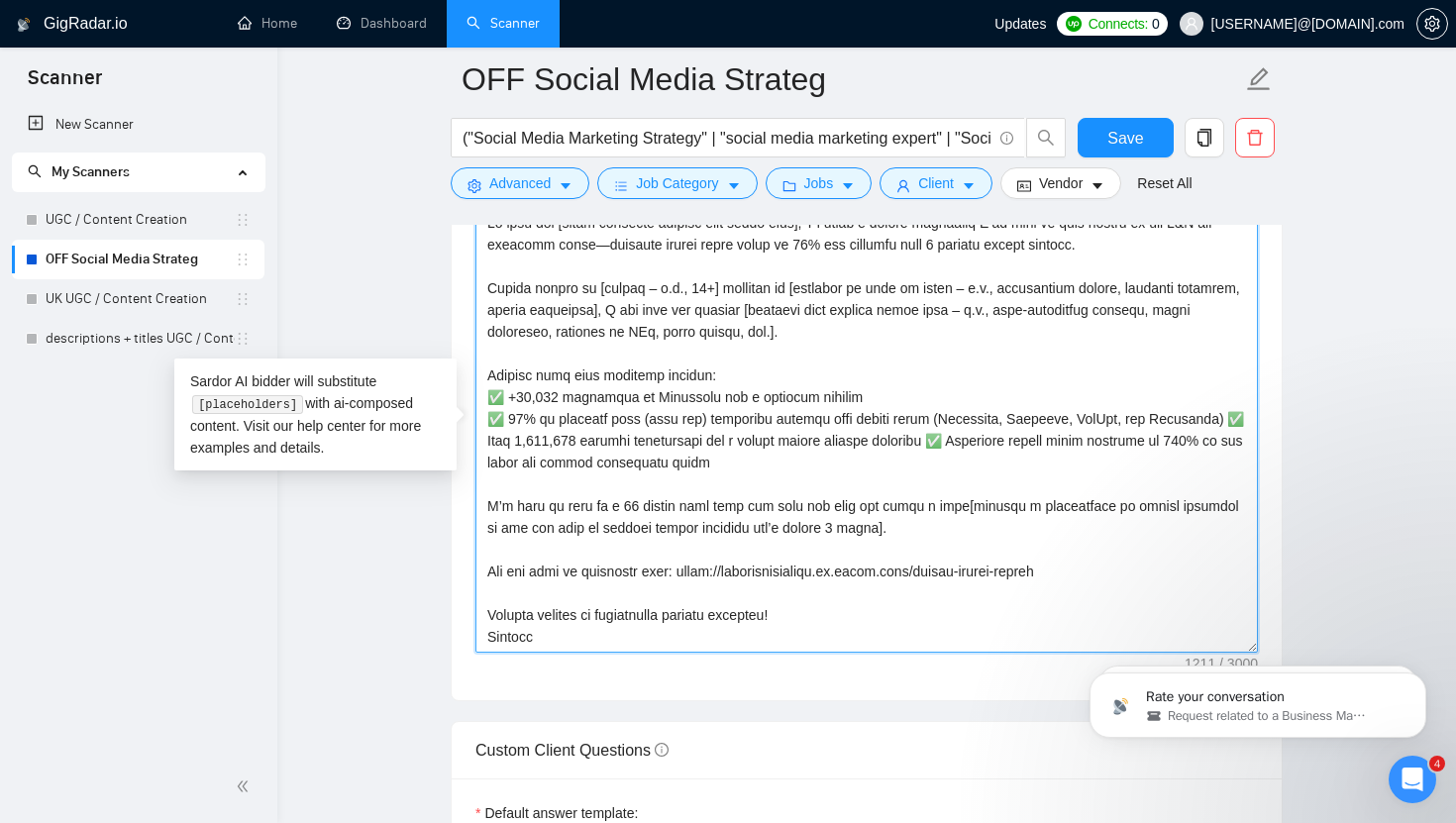 click on "Cover letter template:" at bounding box center [867, 430] 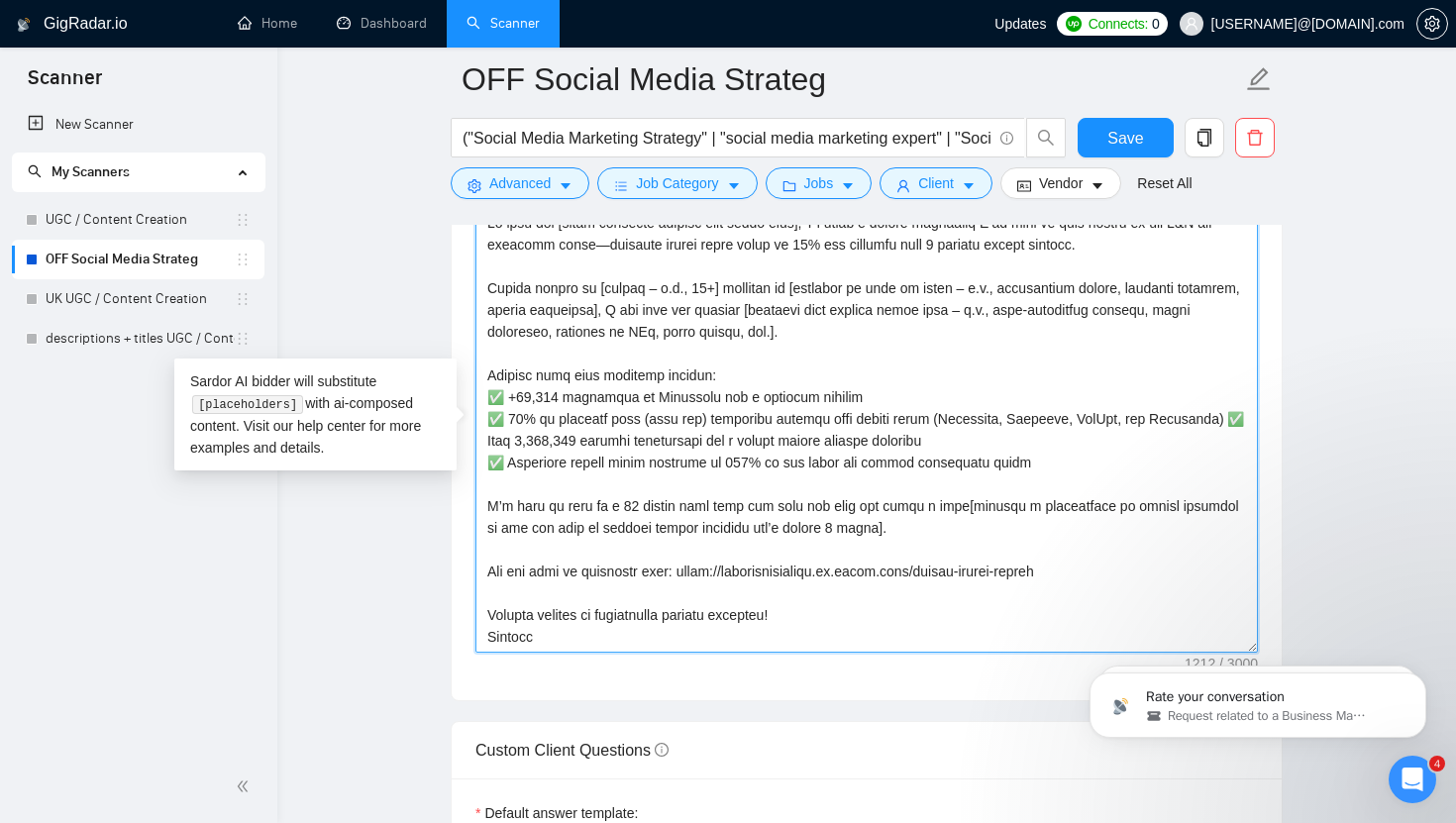 drag, startPoint x: 1234, startPoint y: 418, endPoint x: 941, endPoint y: 411, distance: 293.08361 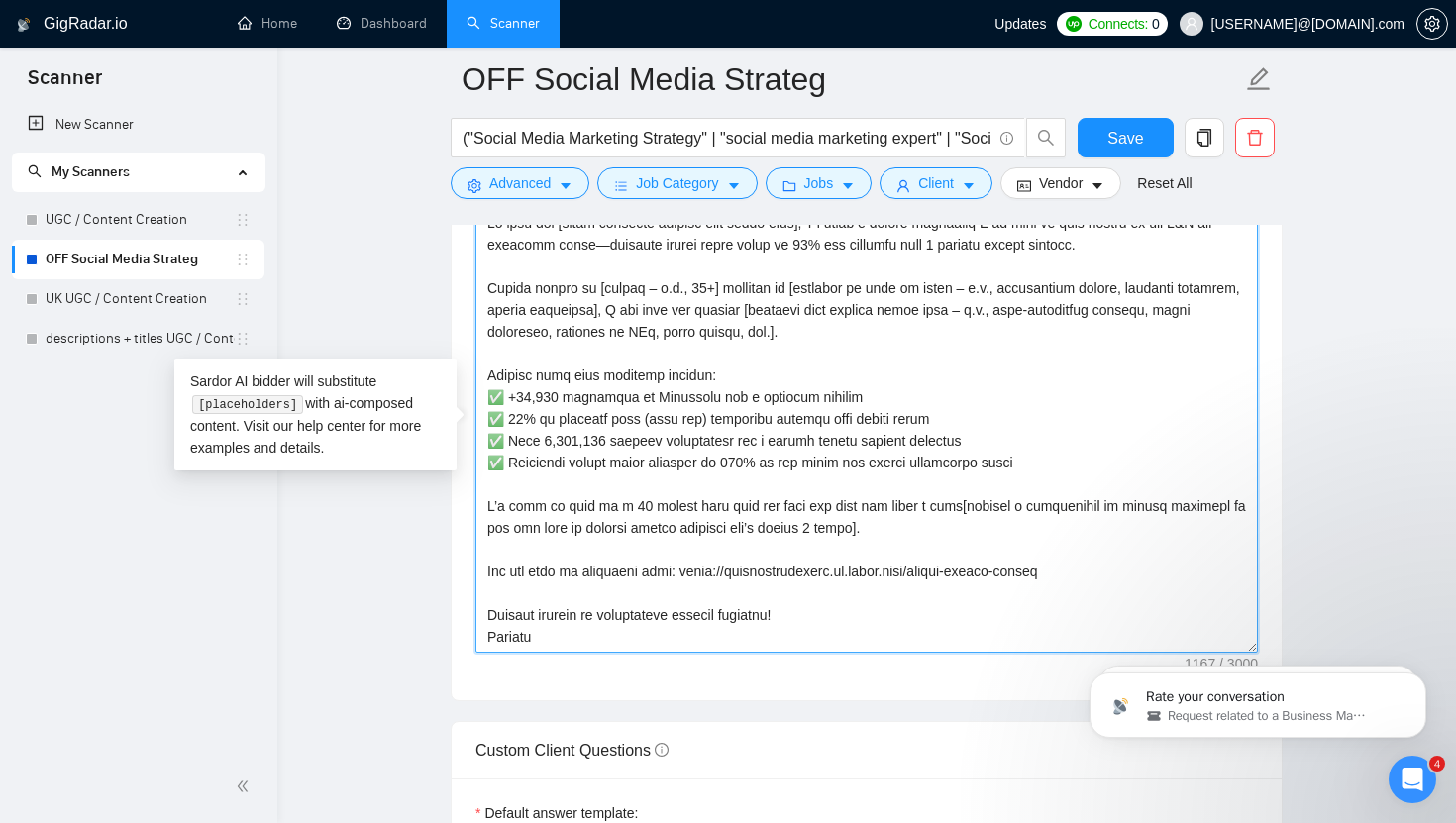 scroll, scrollTop: 44, scrollLeft: 0, axis: vertical 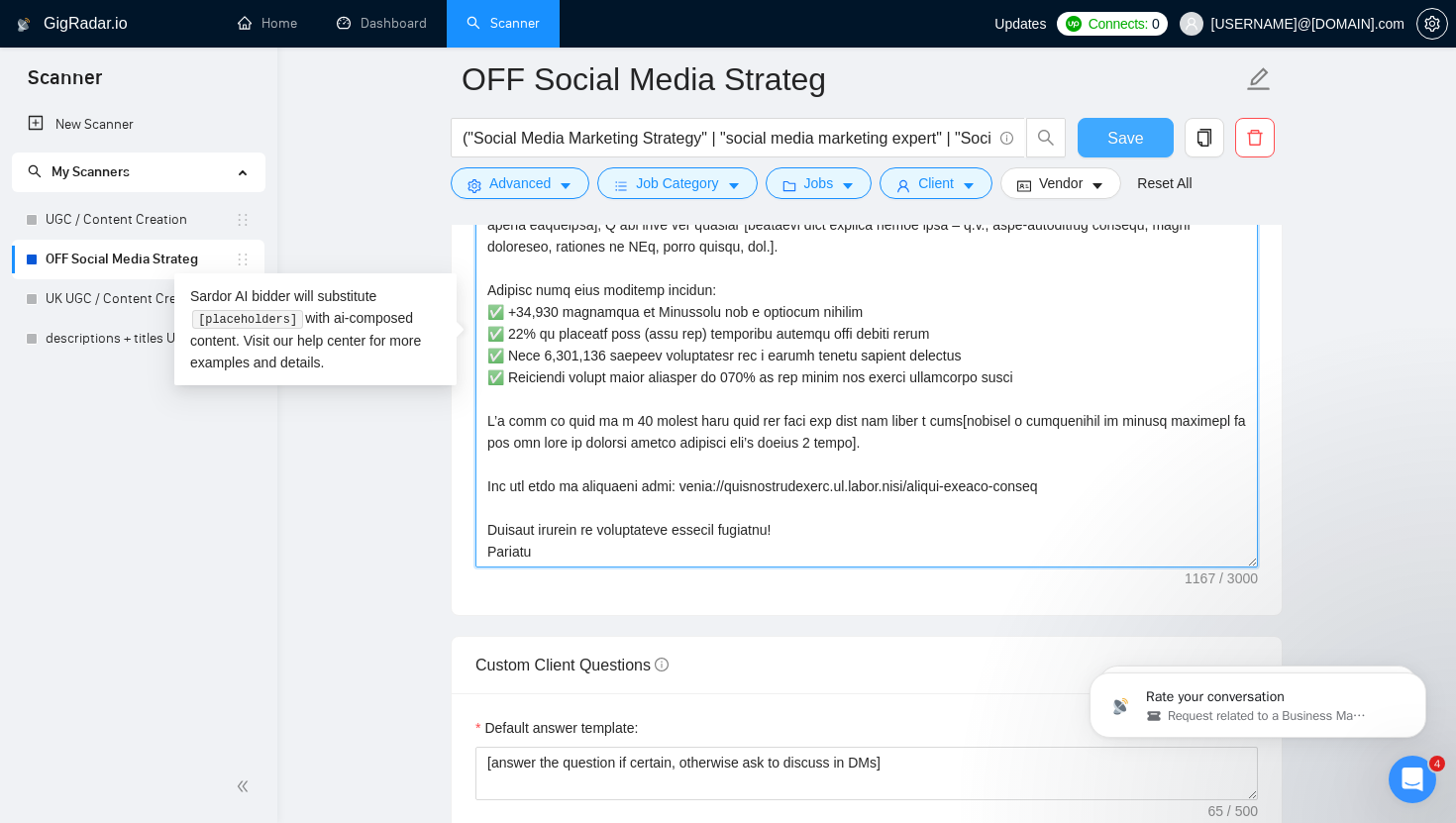 type on "To help you [solve specific problem from their post], I’d bring a proven framework I’ve used to grow brands in the F&B and wellness space—boosting social media sales by 45% and reaching over 1 million people monthly.
Having worked on [number – e.g., 10+] projects in [industry or type of brand – e.g., hospitality brands, wellness retreats, travel platforms], I can help you achieve [describe what success looks like – e.g., high-engagement content, loyal community, increase in DMs, sales uplift, etc.].
Results from past projects include:
✅ +25,000 followers on Instagram for a wellness retreat
✅ 45% of wellness host (yoga etc) inquiries sourced from social media
✅ Over 1,000,000 monthly impressions for a global travel booking platform
✅ Increased social media bookings by 326% in two weeks for health restaurant chain
I’d love to jump on a 30 minute call over the next few days and offer a free[mention a deliverable or result relevant to the job post to attract client interest don’t exceed 6 words].
You ca..." 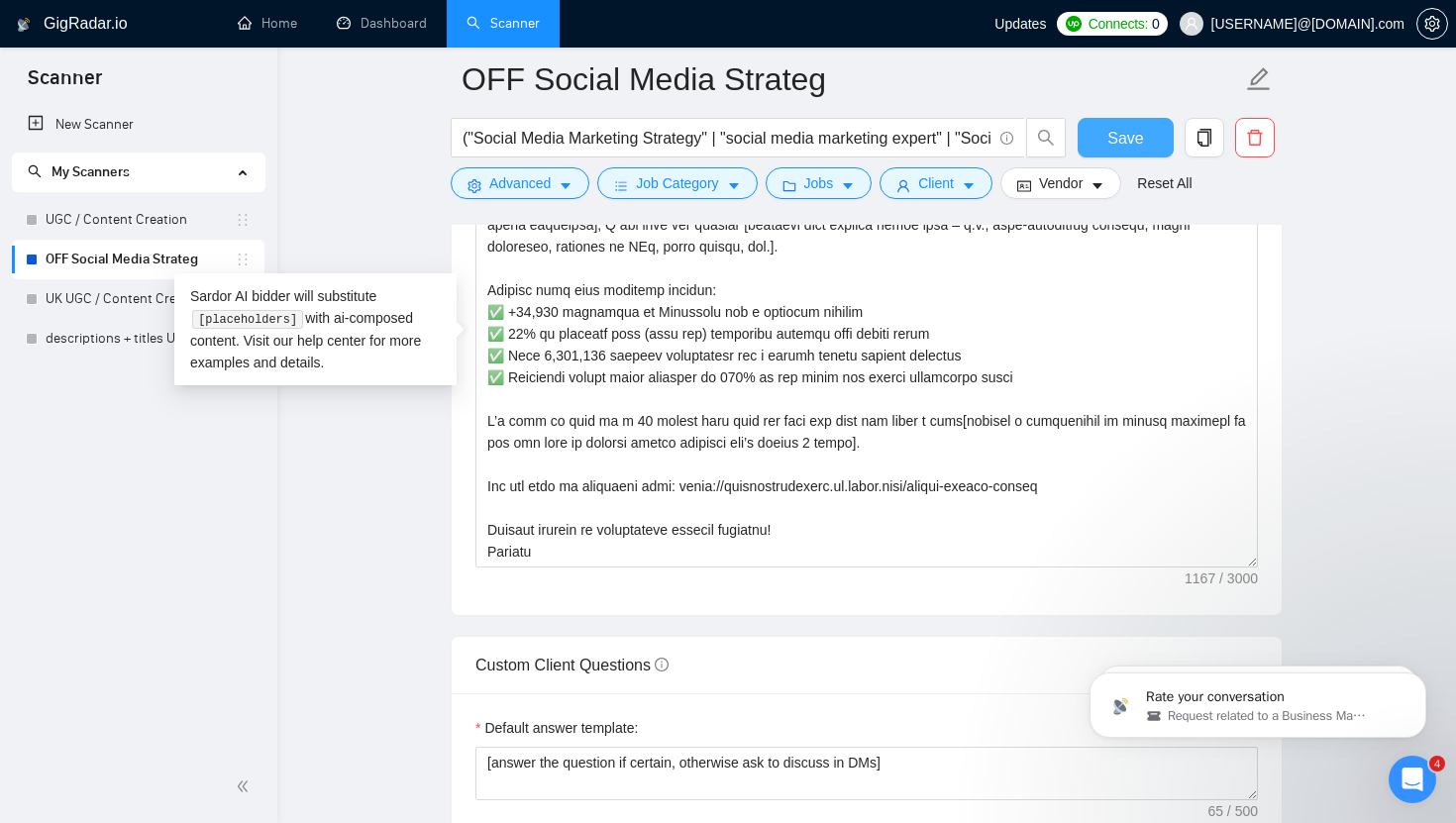 click on "Save" at bounding box center [1125, 138] 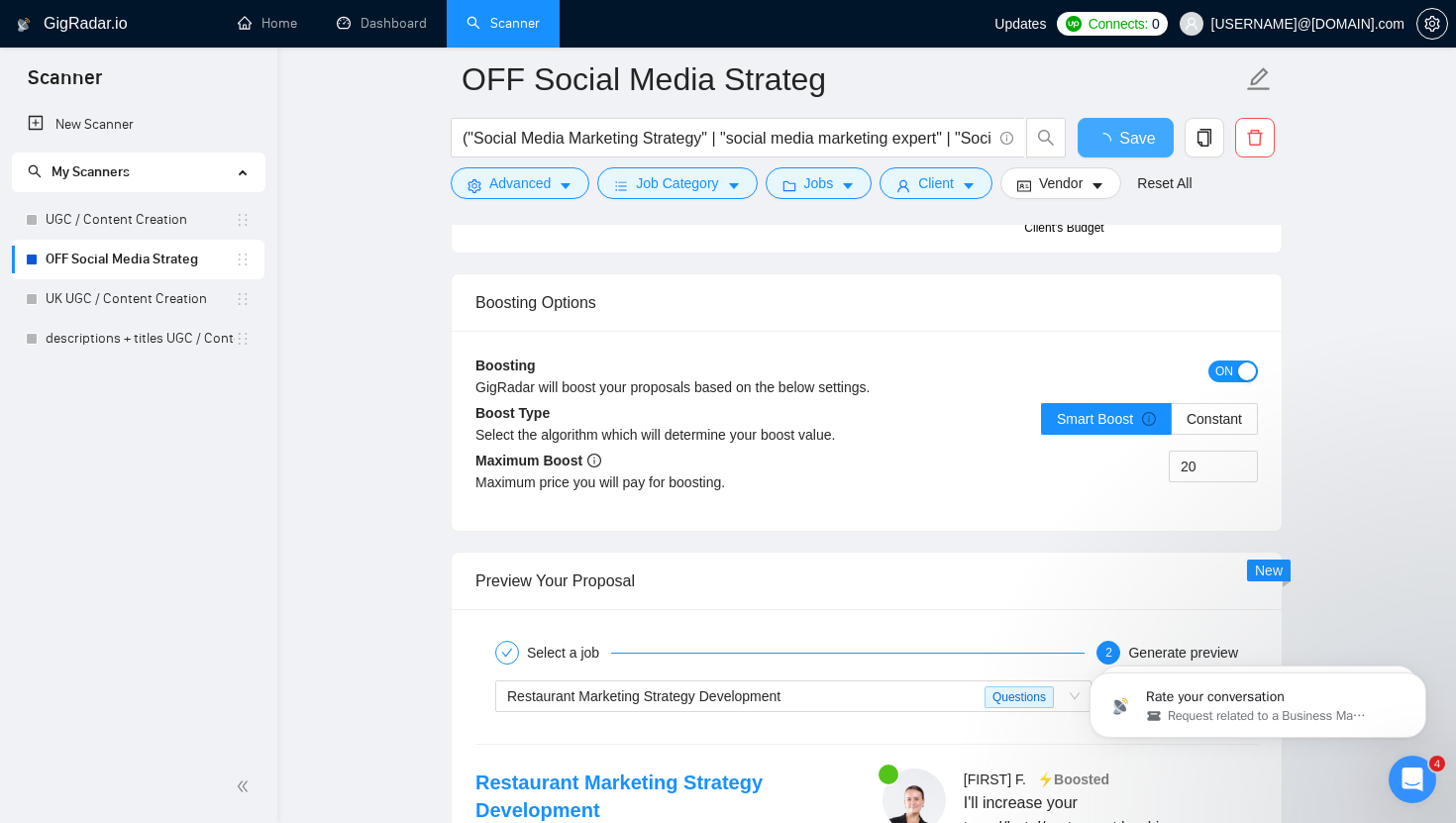 type 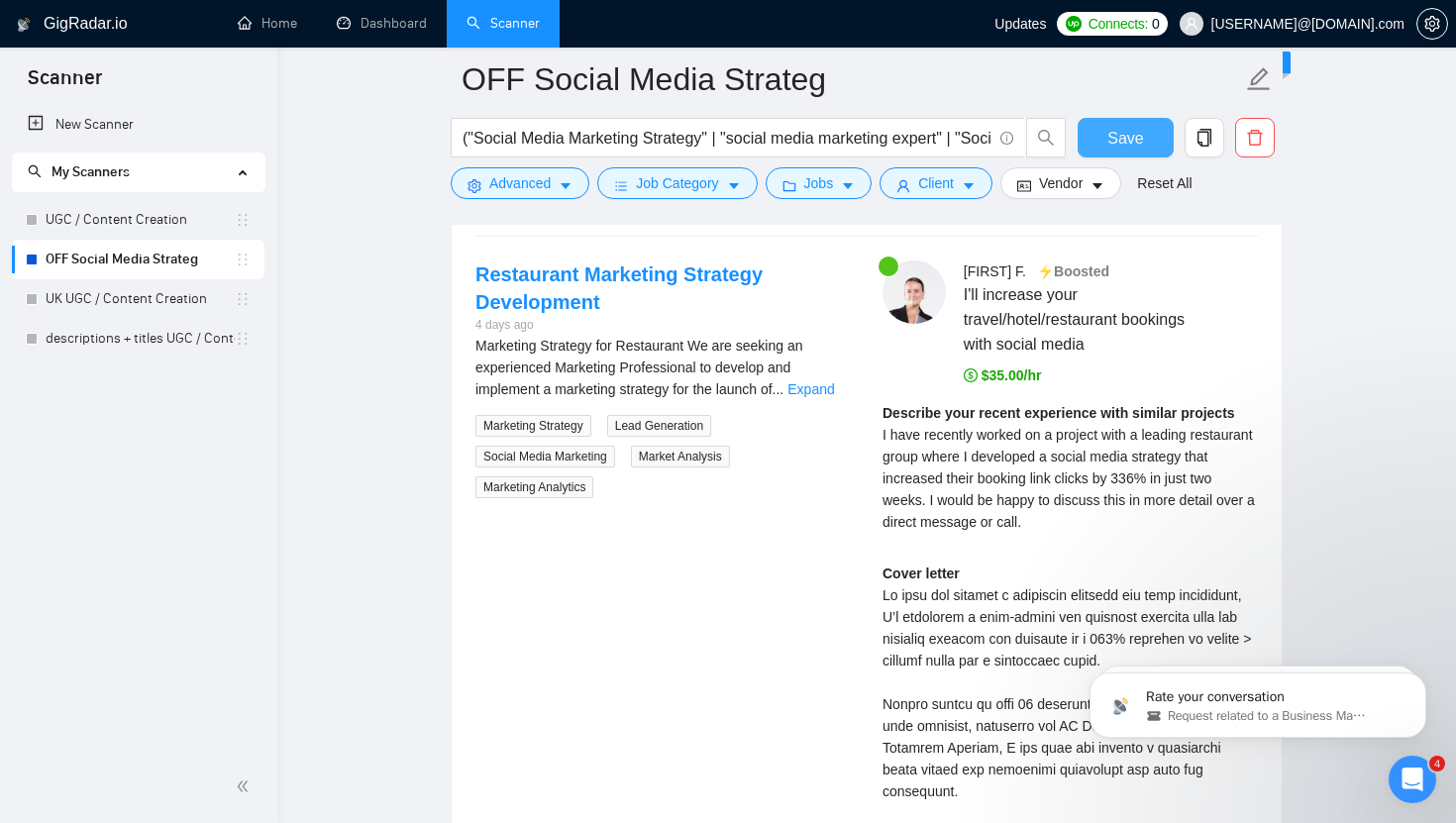 scroll, scrollTop: 3697, scrollLeft: 0, axis: vertical 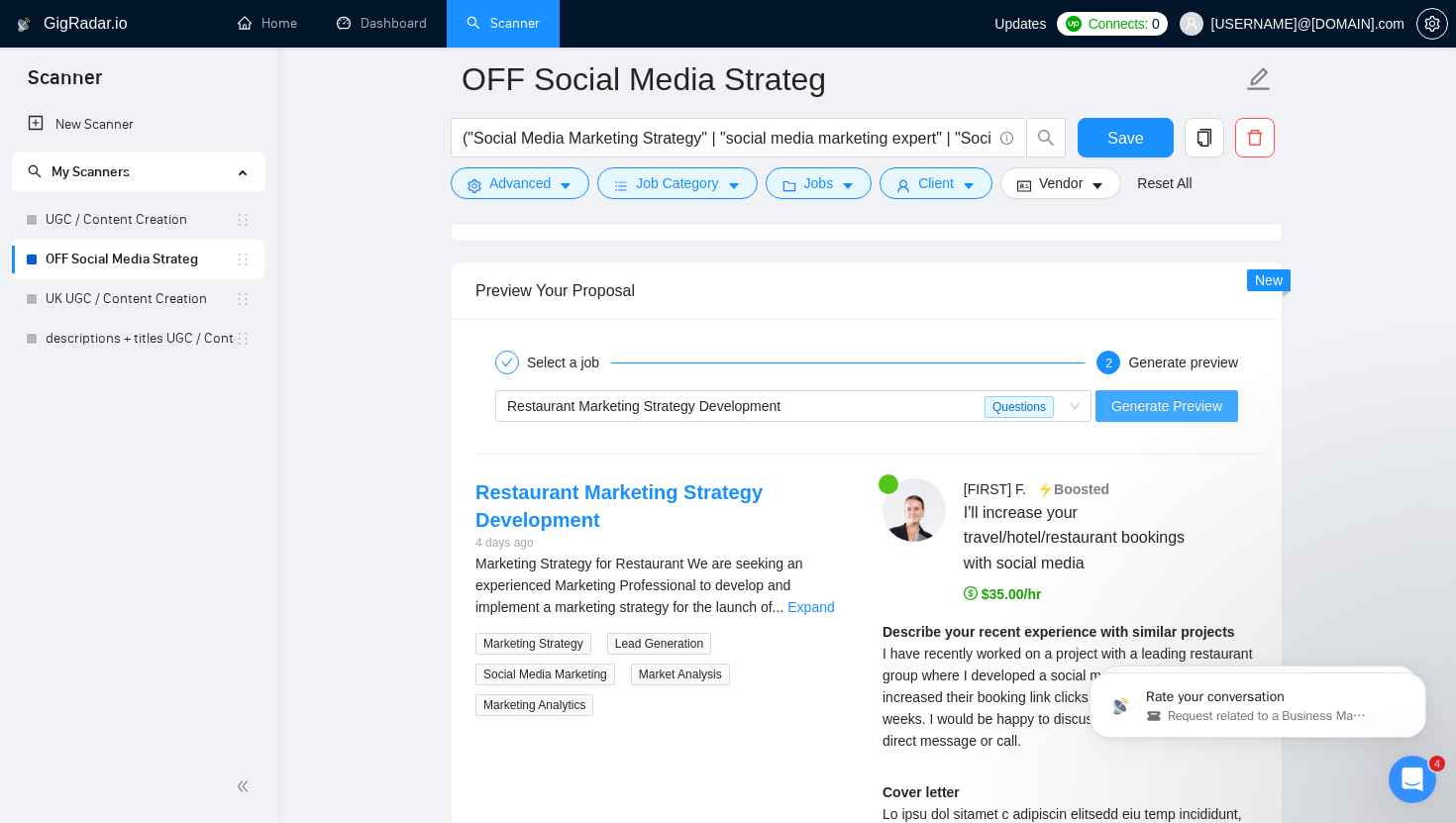 click on "Generate Preview" at bounding box center (1167, 406) 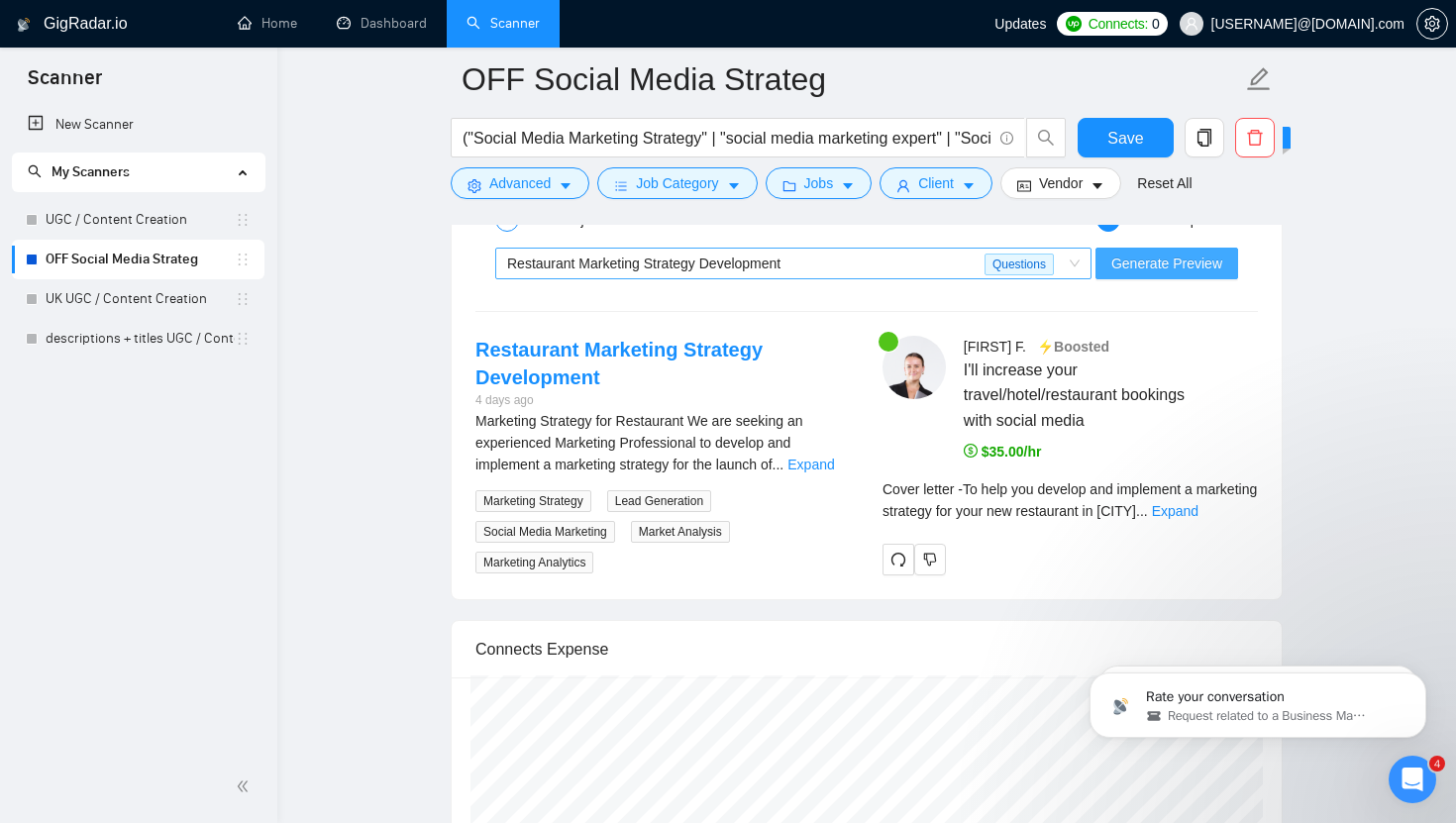 scroll, scrollTop: 3944, scrollLeft: 0, axis: vertical 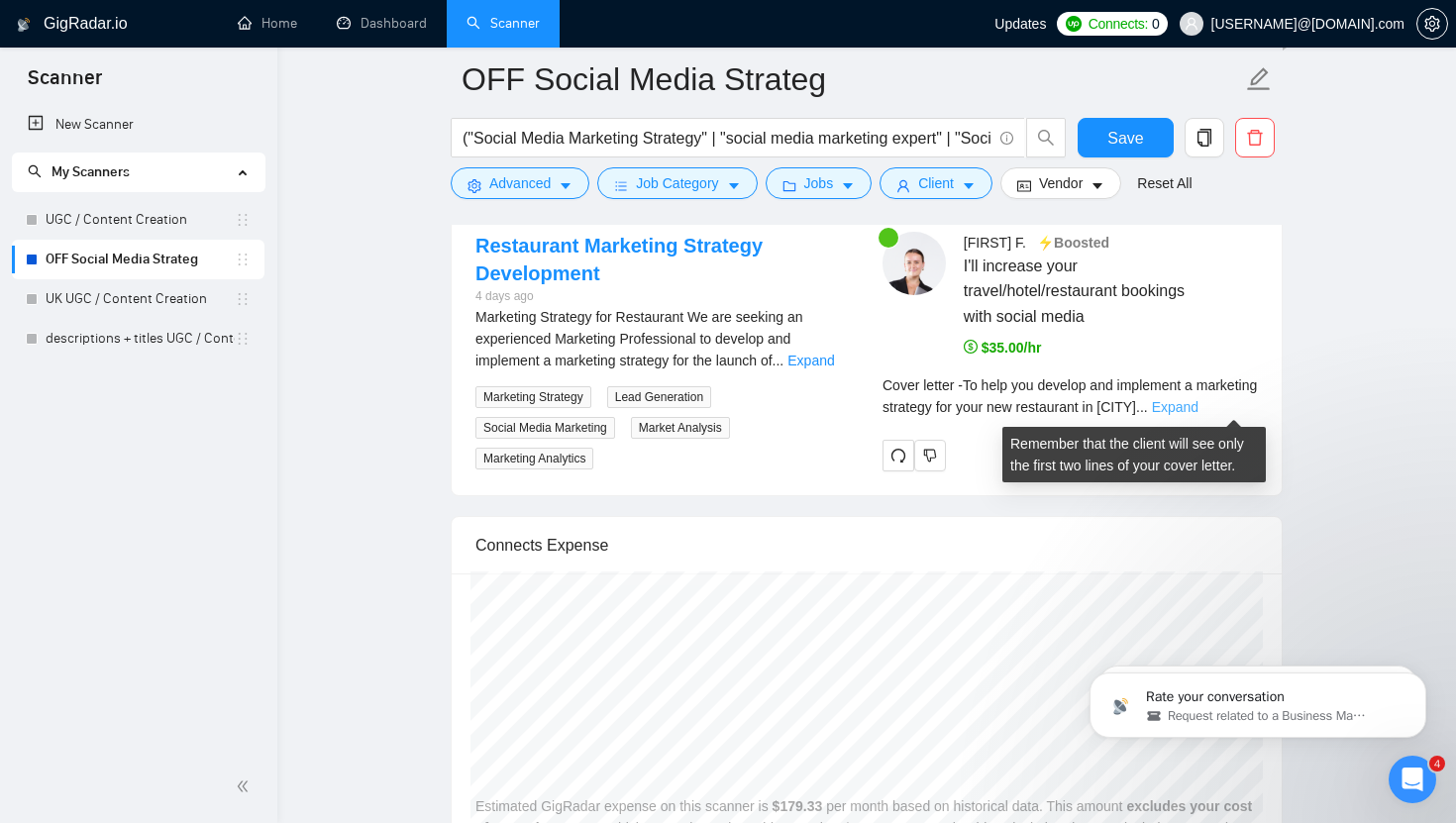 click on "Expand" at bounding box center (1175, 407) 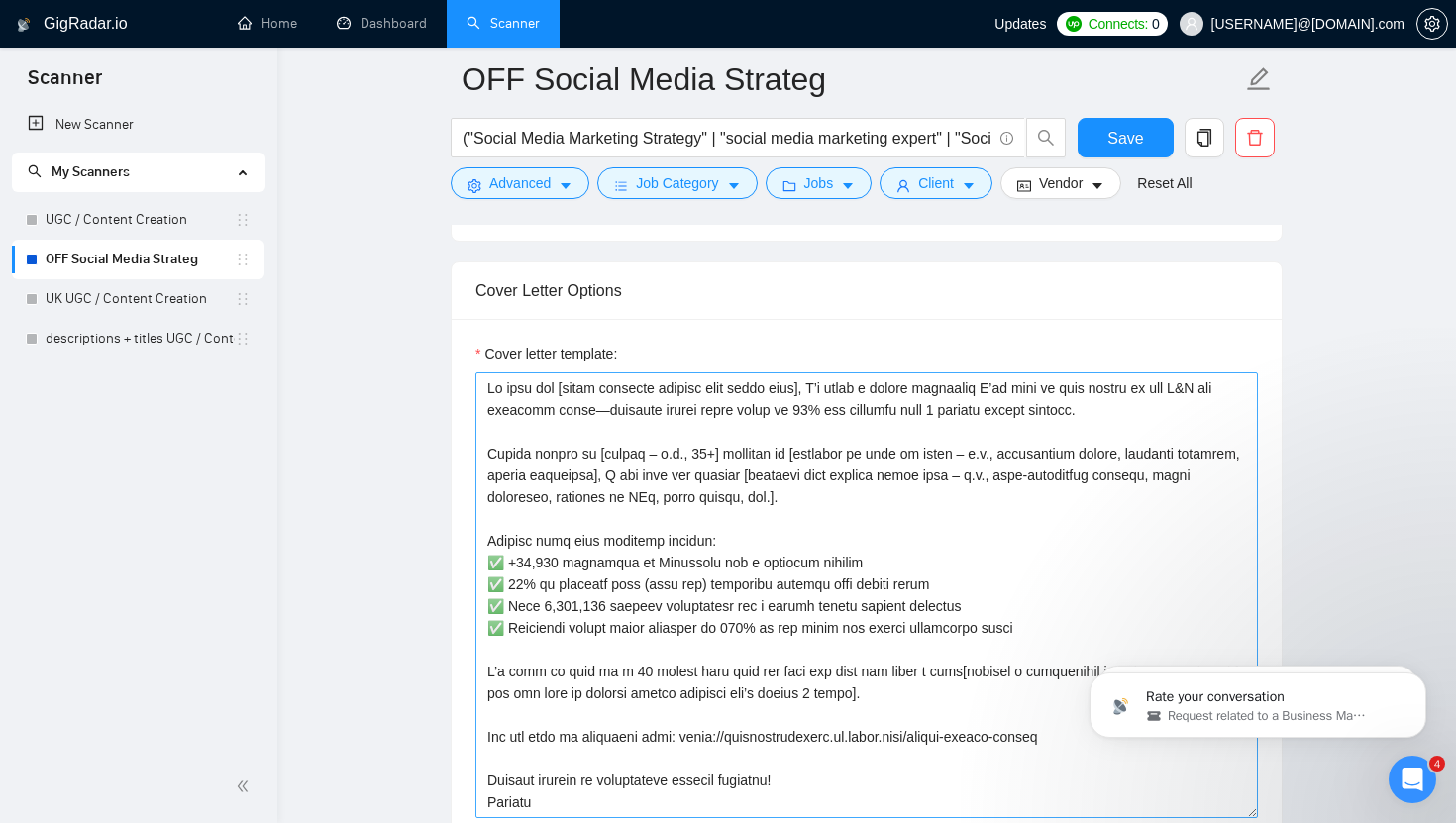 scroll, scrollTop: 2025, scrollLeft: 0, axis: vertical 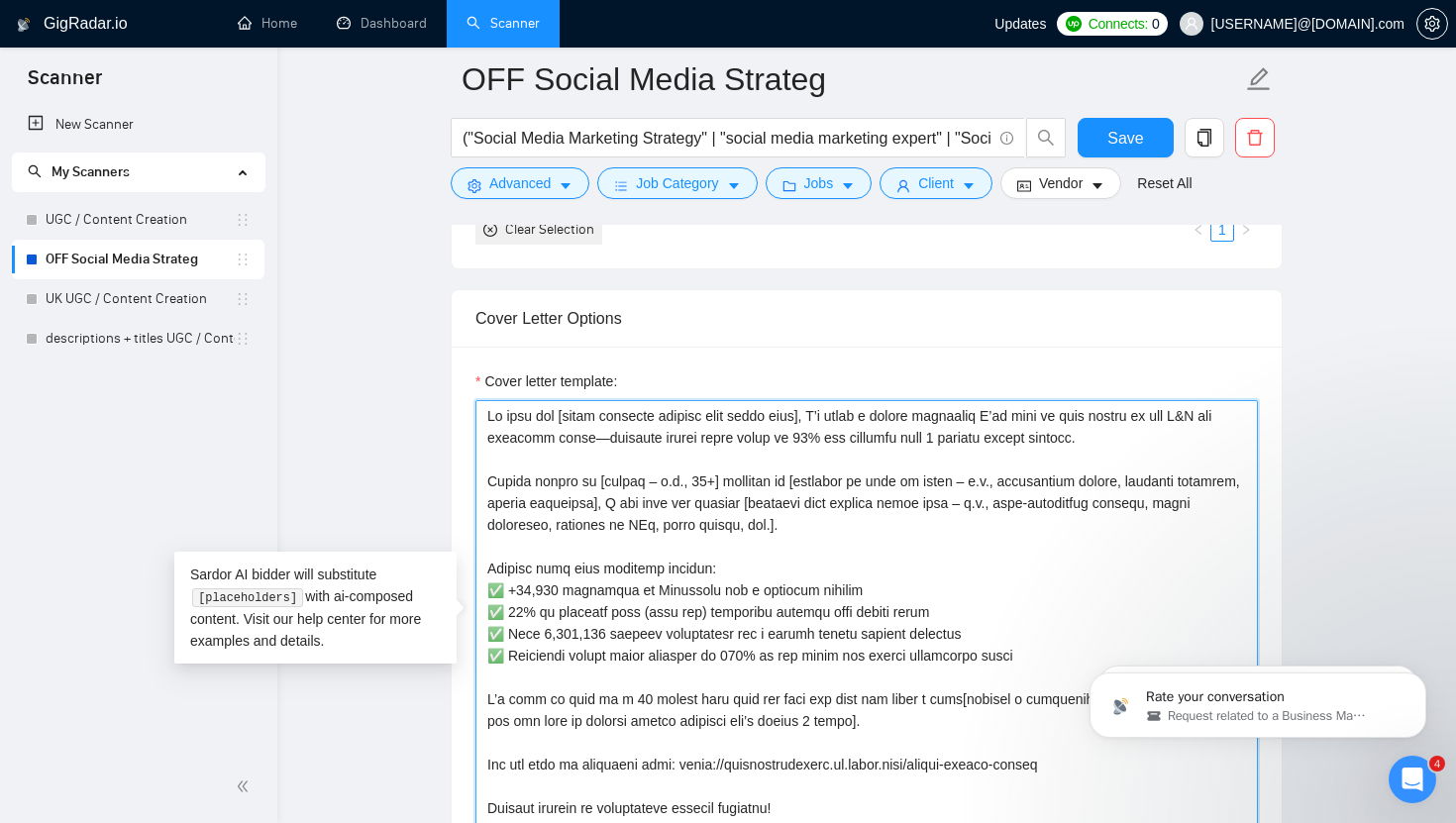 drag, startPoint x: 737, startPoint y: 483, endPoint x: 606, endPoint y: 478, distance: 131.09539 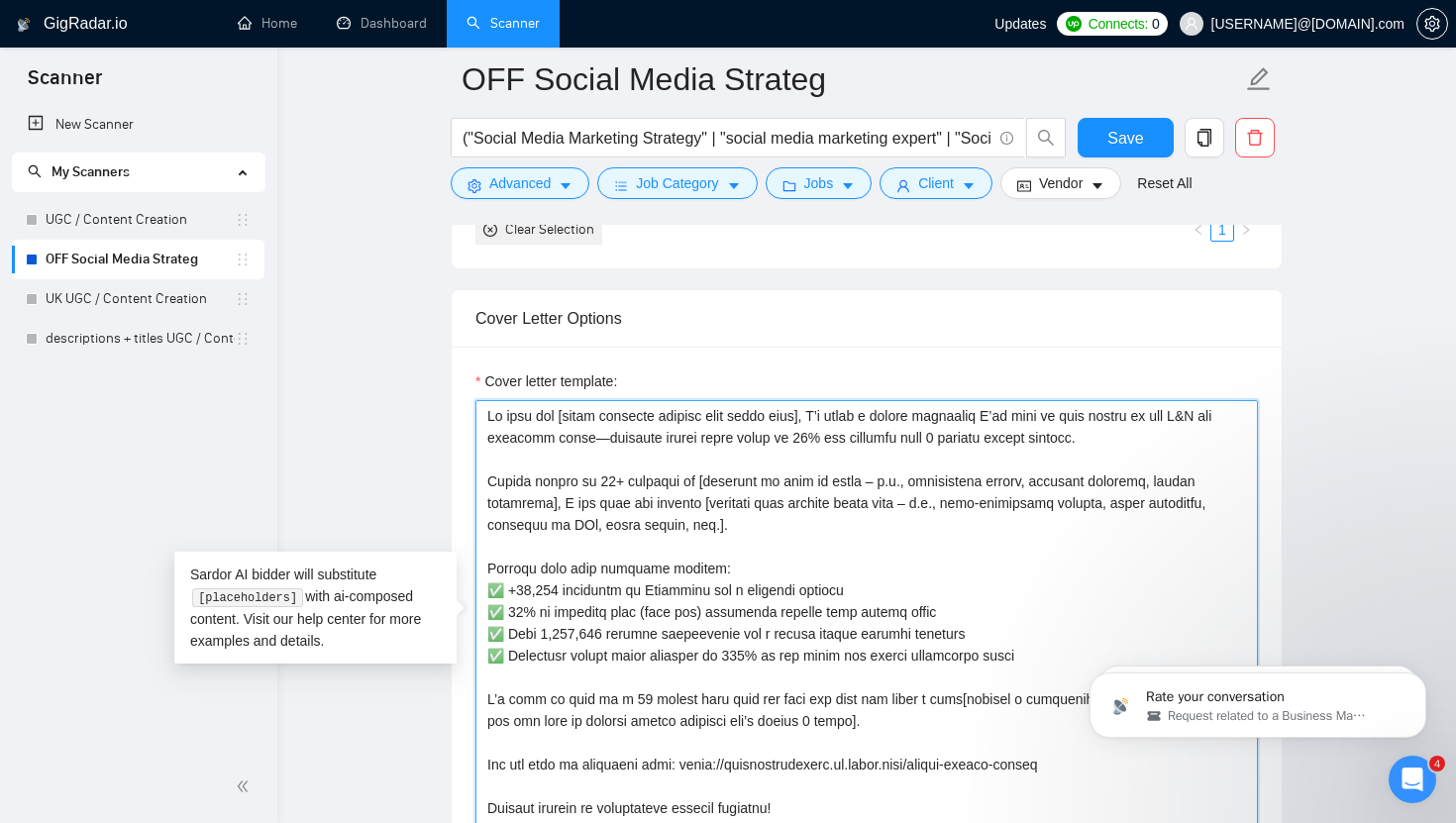 scroll, scrollTop: 44, scrollLeft: 0, axis: vertical 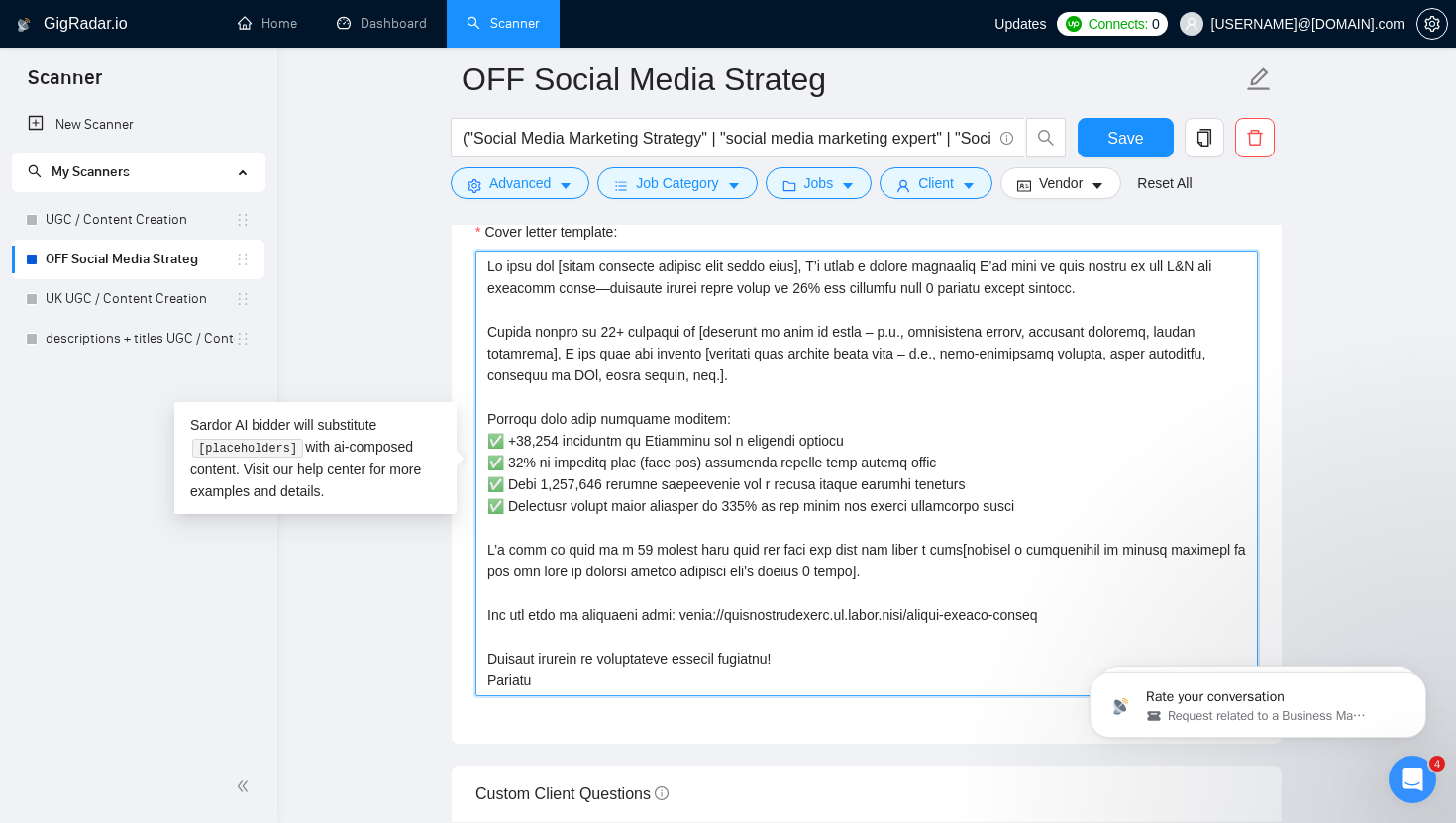 click on "Cover letter template:" at bounding box center [867, 473] 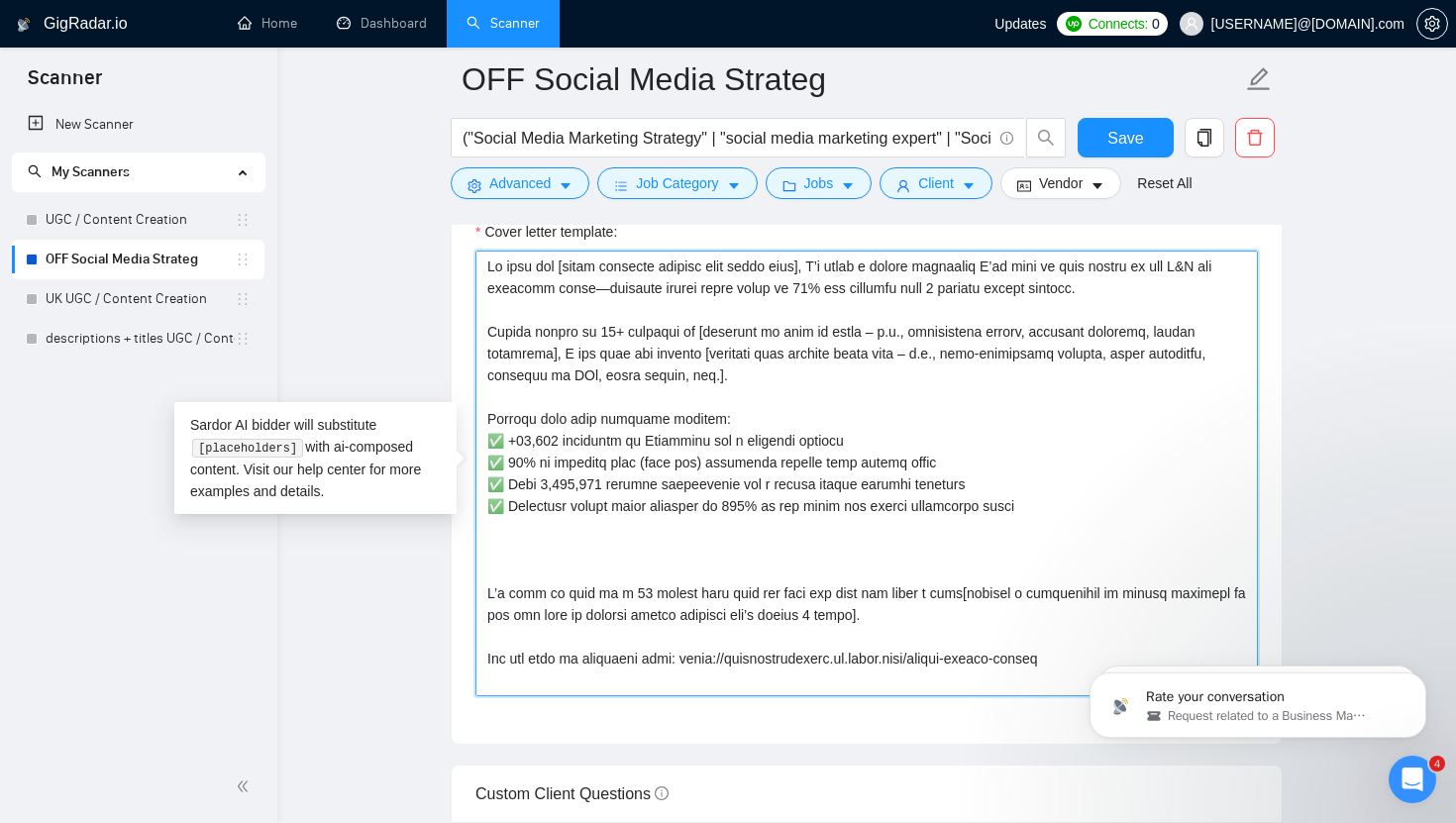 paste on "To ensure your project is also as (and more) success, I will:
[→ Highlight a specific detail from the job post and explain how you can solve it (min. 9 words)
→ Address a general requirement and explain your approach (min. 9 words)
→ Mention tools, features, or skills you'll use to complete the work]" 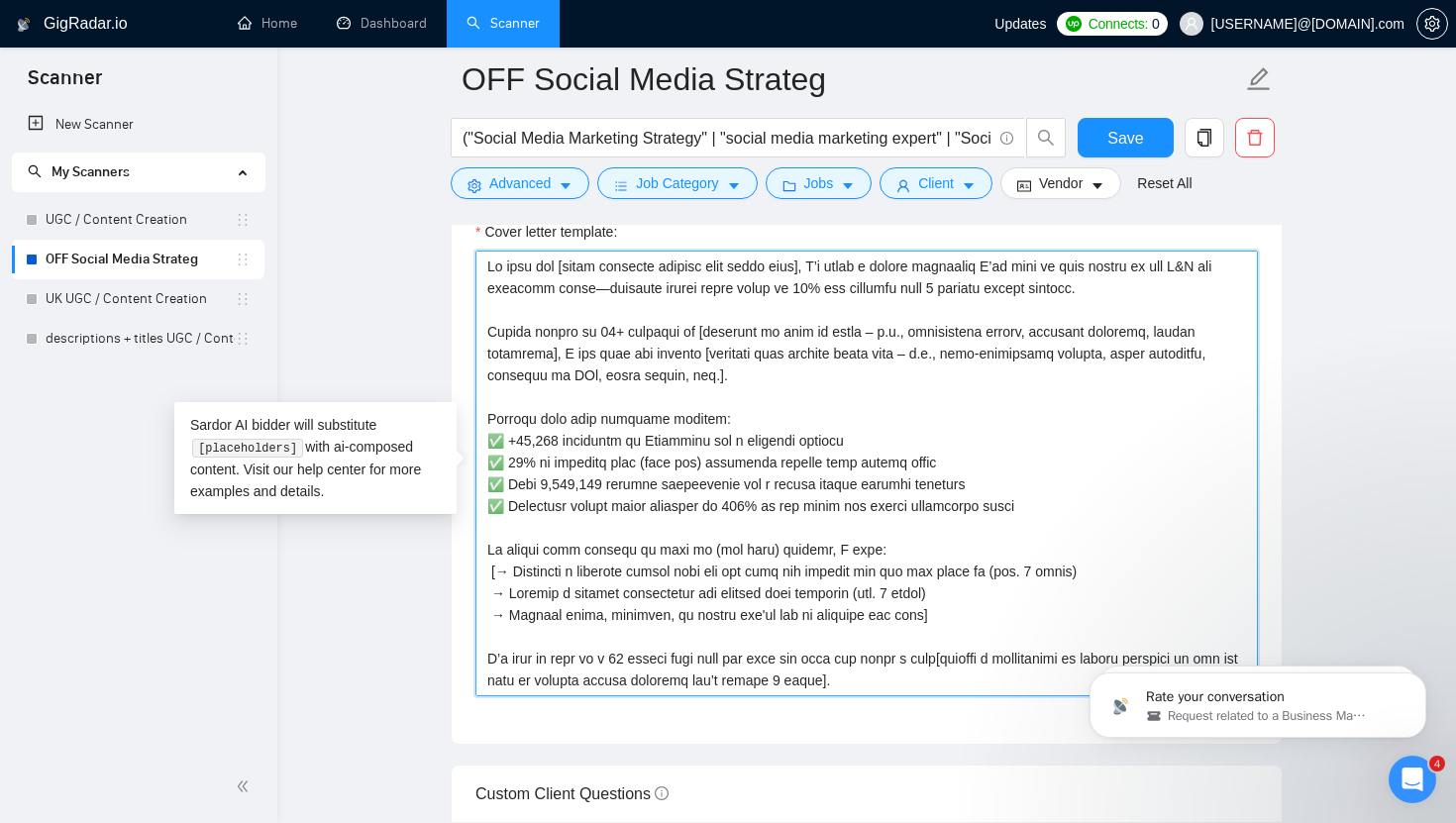 scroll, scrollTop: 153, scrollLeft: 0, axis: vertical 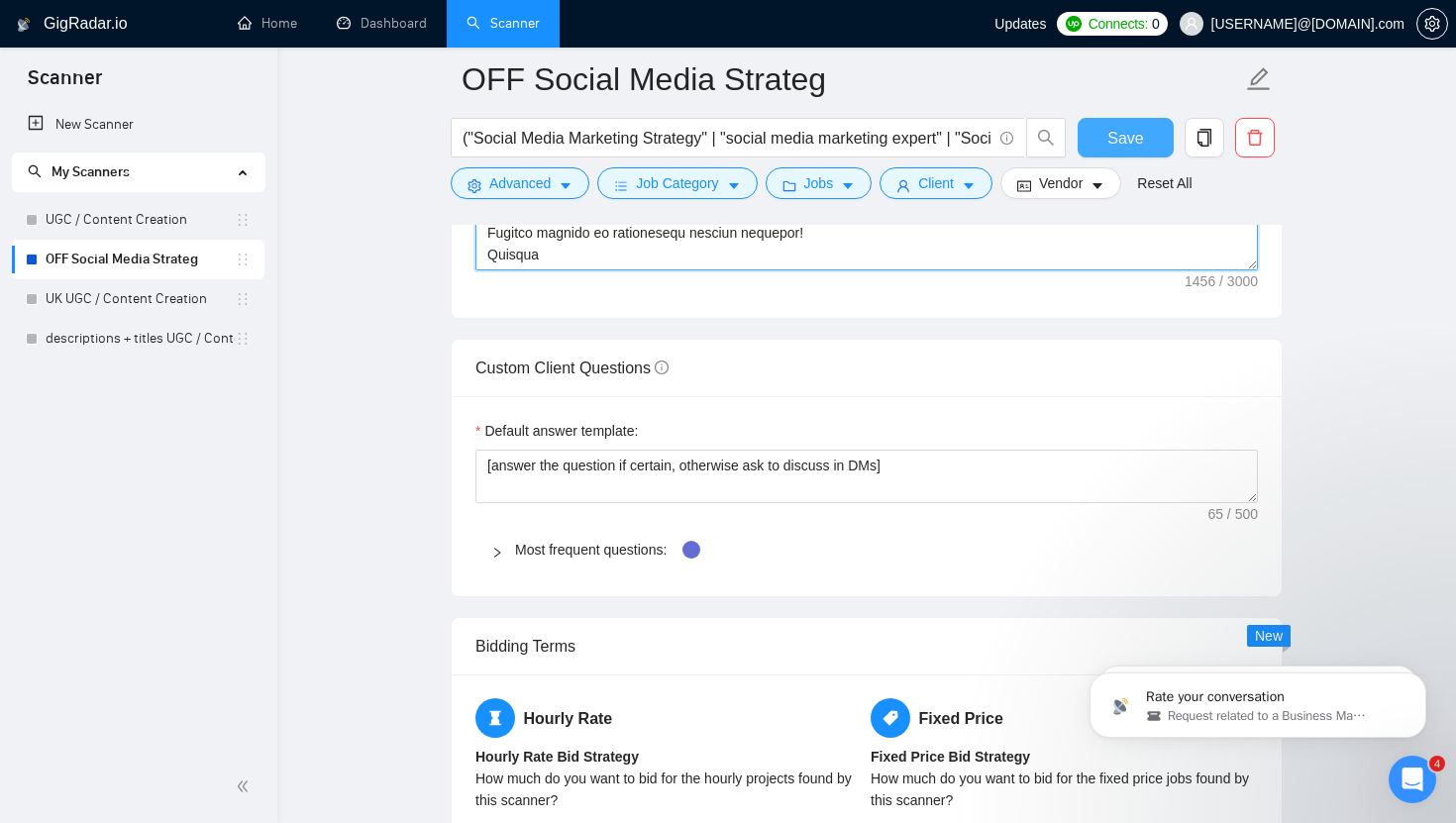 type on "To help you [solve specific problem from their post], I’d bring a proven framework I’ve used to grow brands in the F&B and wellness space—boosting social media sales by 45% and reaching over 1 million people monthly.
Having worked on 30+ projects in [industry or type of brand – e.g., hospitality brands, wellness retreats, travel platforms], I can help you achieve [describe what success looks like – e.g., high-engagement content, loyal community, increase in DMs, sales uplift, etc.].
Results from past projects include:
✅ +25,000 followers on Instagram for a wellness retreat
✅ 45% of wellness host (yoga etc) inquiries sourced from social media
✅ Over 1,000,000 monthly impressions for a global travel booking platform
✅ Increased social media bookings by 326% in two weeks for health restaurant chain
To ensure your project is also as (and more) success, I will:
[→ Highlight a specific detail from the job post and explain how you can solve it (min. 9 words)
→ Address a general requirement and explain you..." 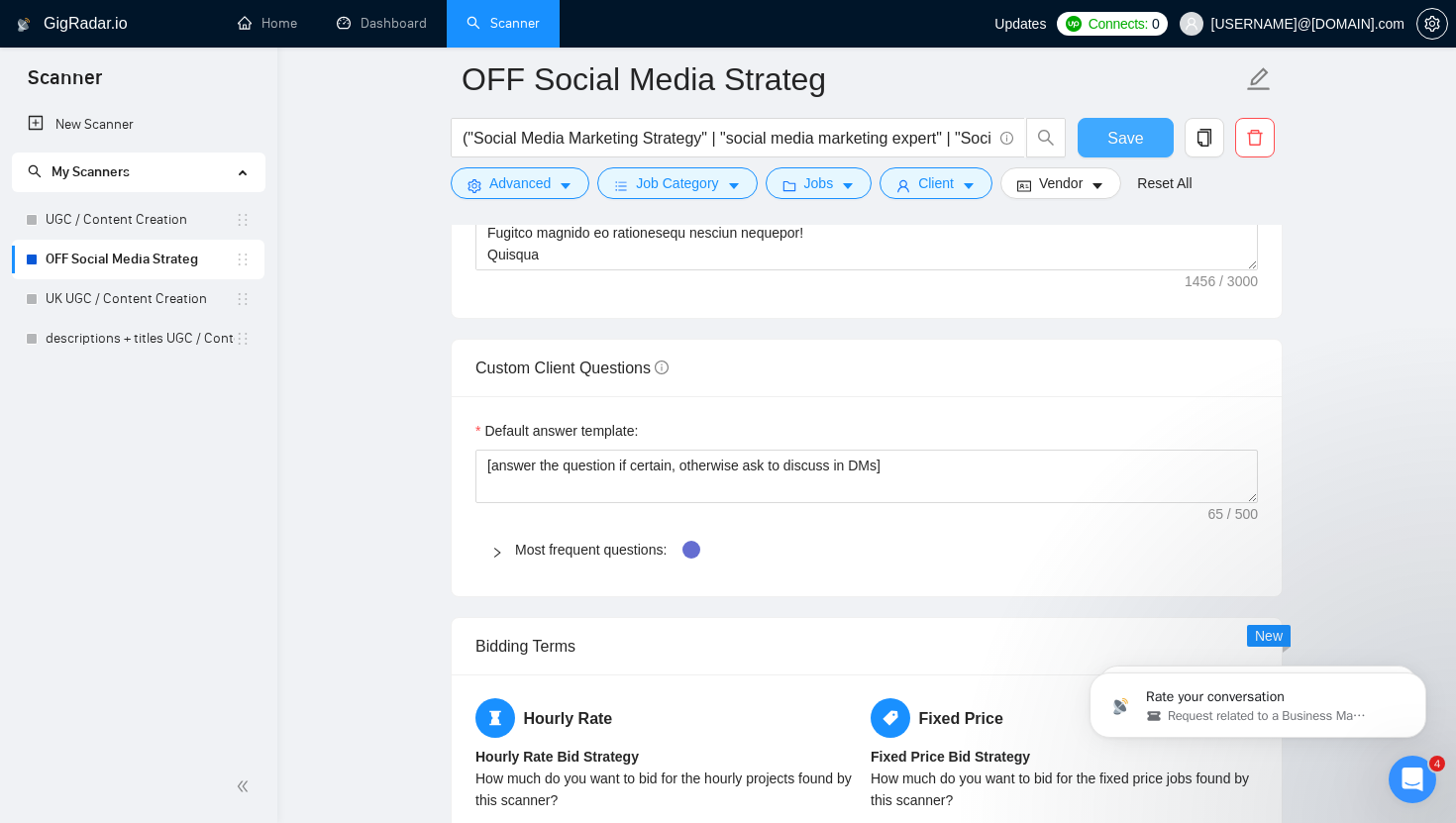 click on "Save" at bounding box center [1125, 138] 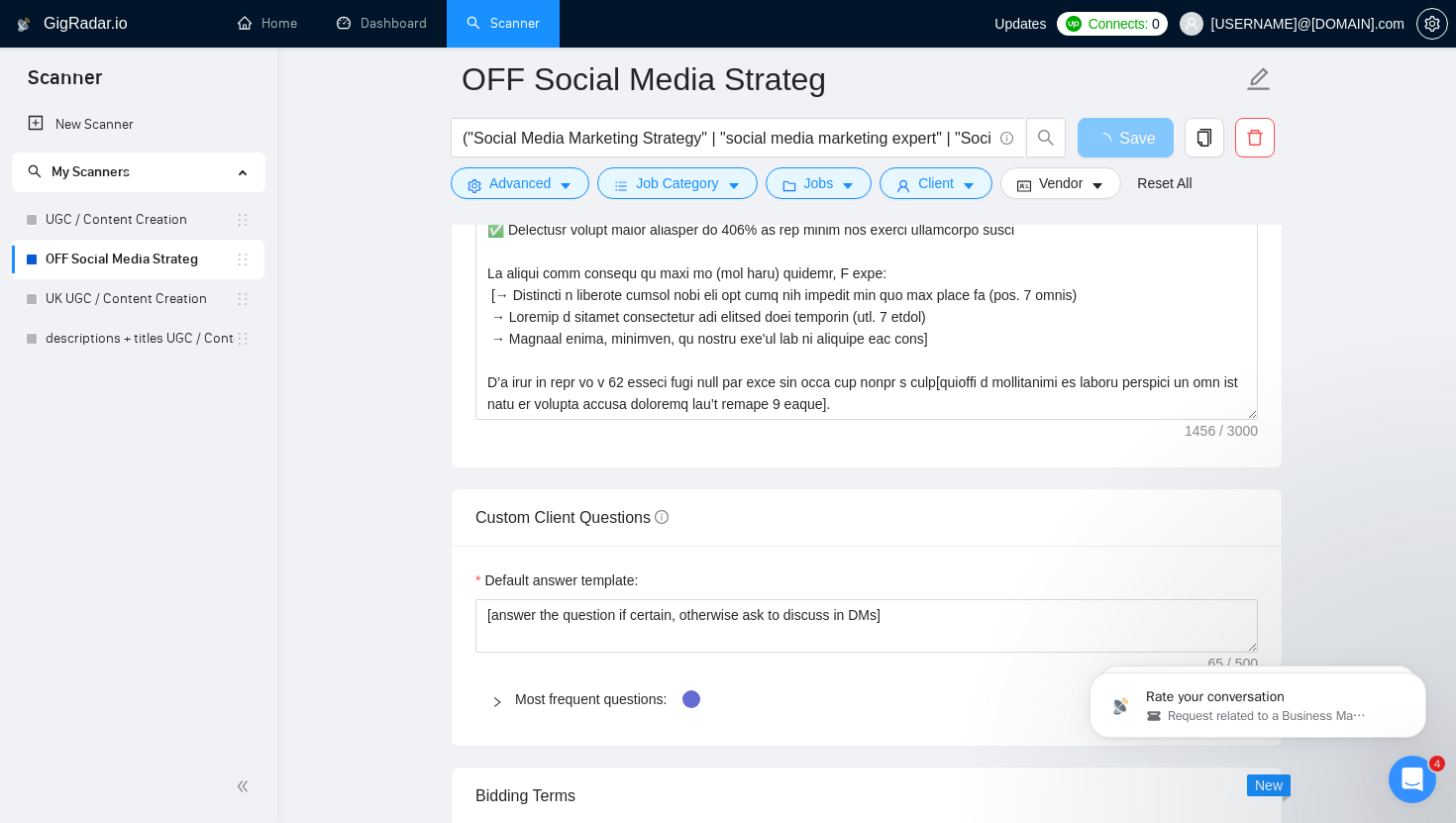 scroll, scrollTop: 2268, scrollLeft: 0, axis: vertical 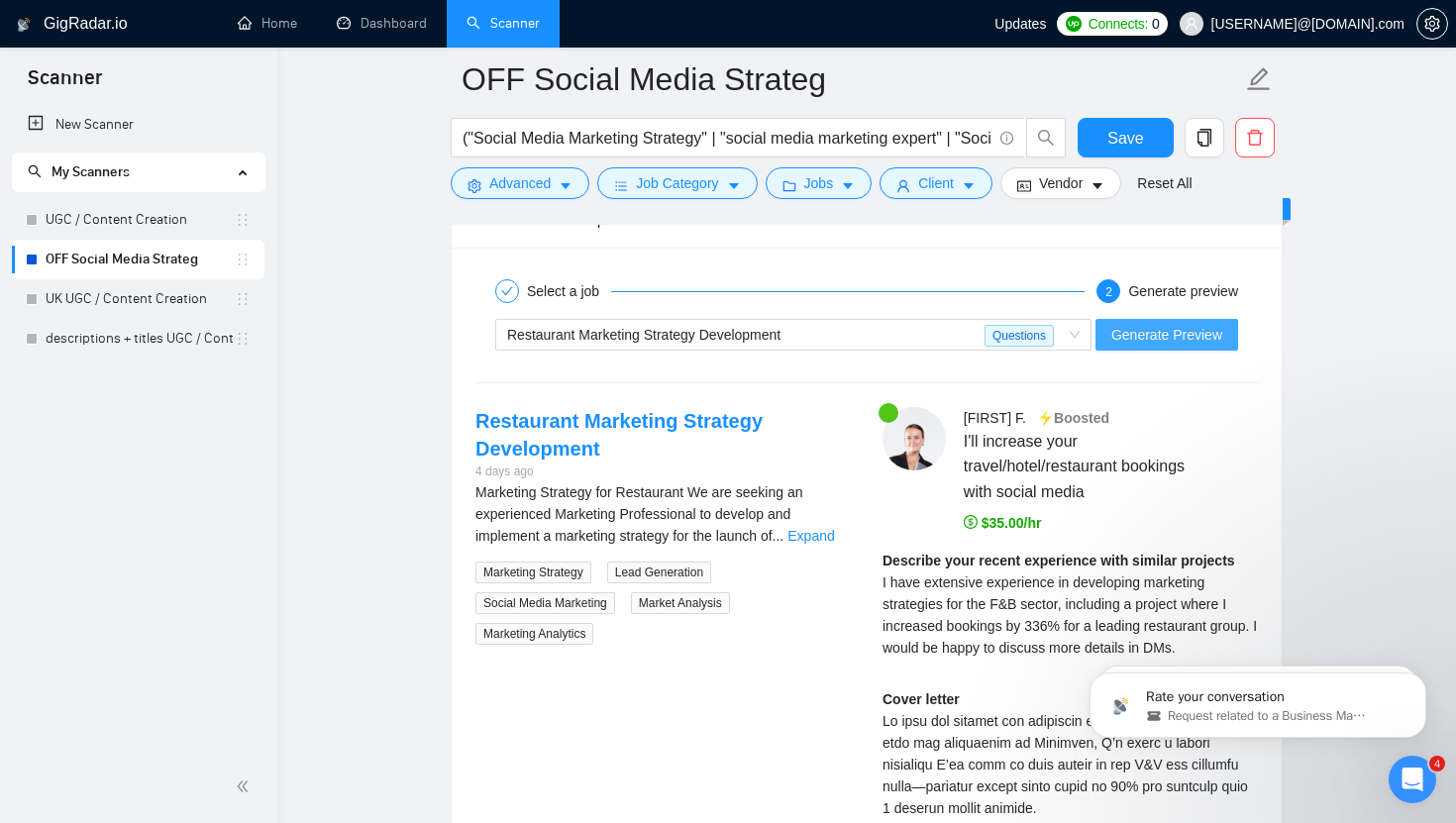 click on "Generate Preview" at bounding box center (1167, 335) 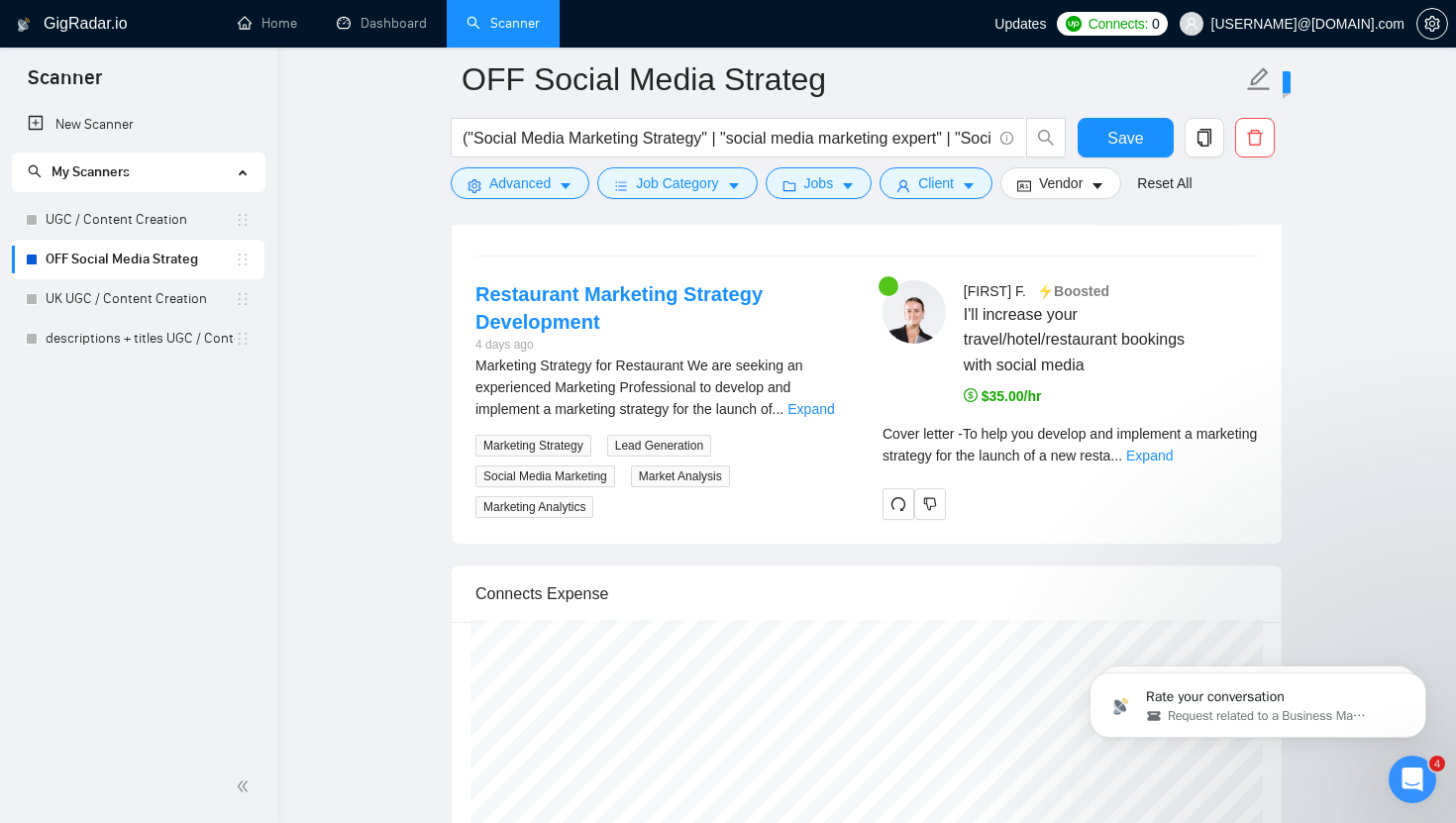 scroll, scrollTop: 3944, scrollLeft: 0, axis: vertical 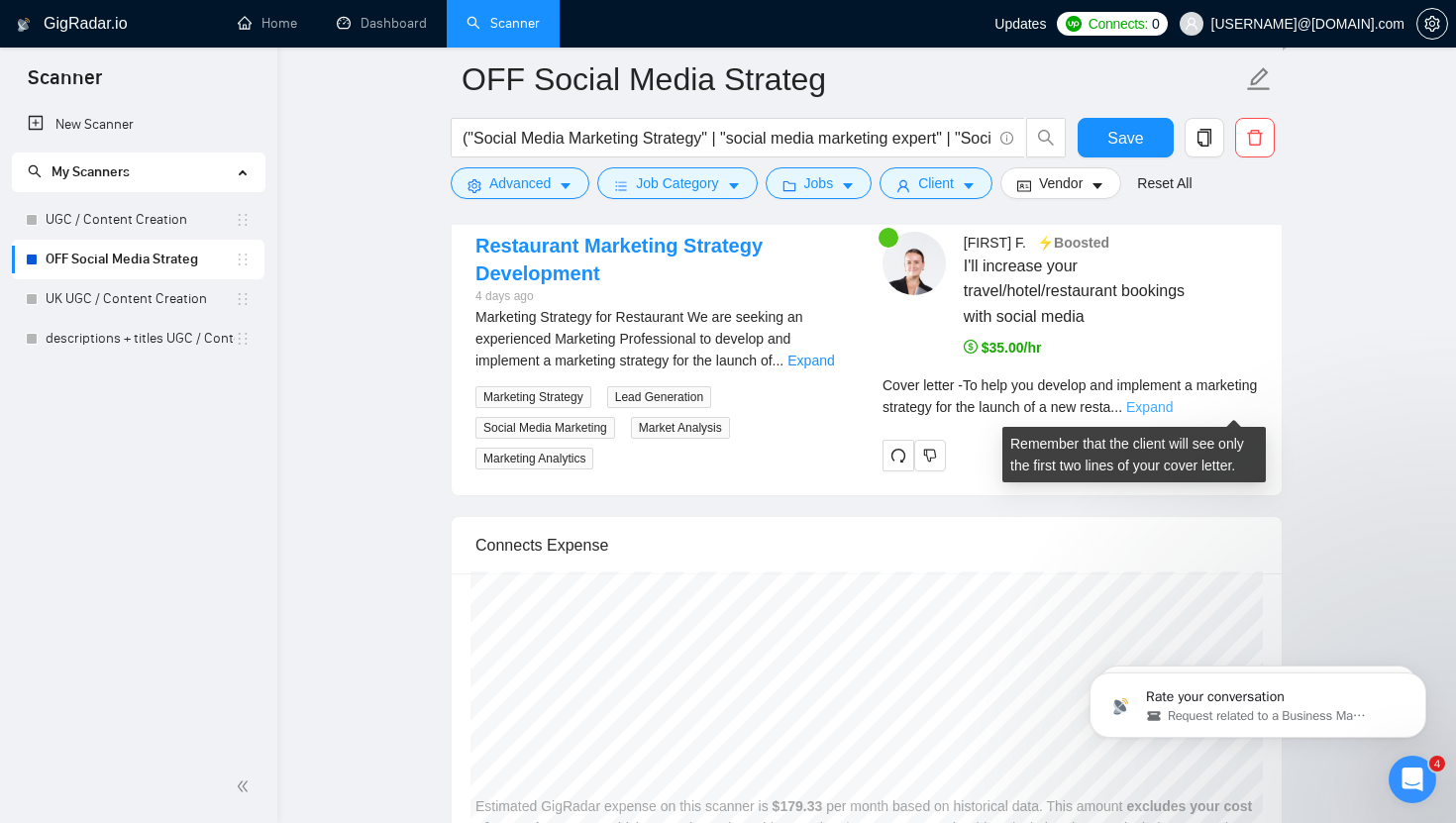 click on "Expand" at bounding box center [1149, 407] 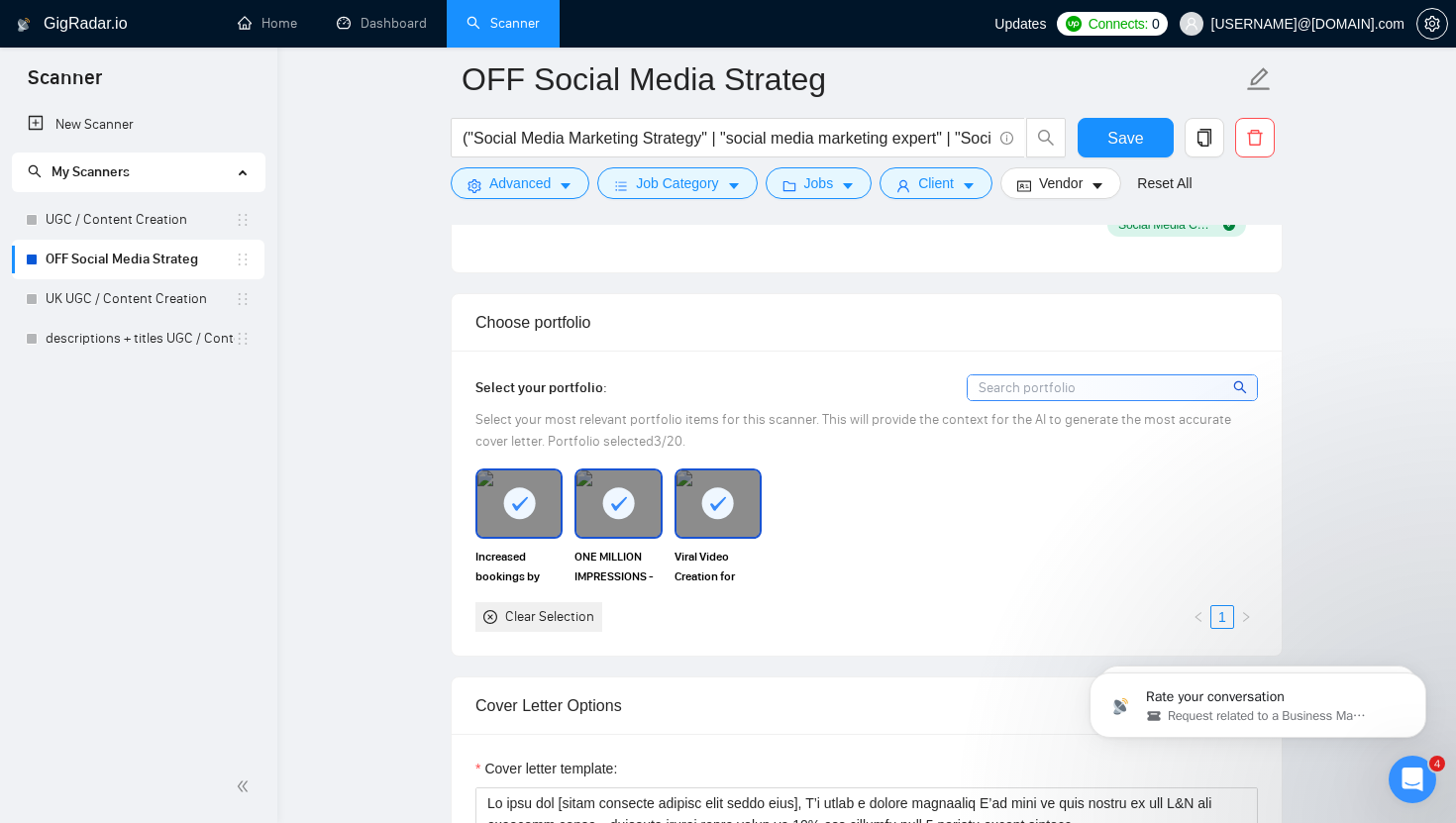 scroll, scrollTop: 1338, scrollLeft: 0, axis: vertical 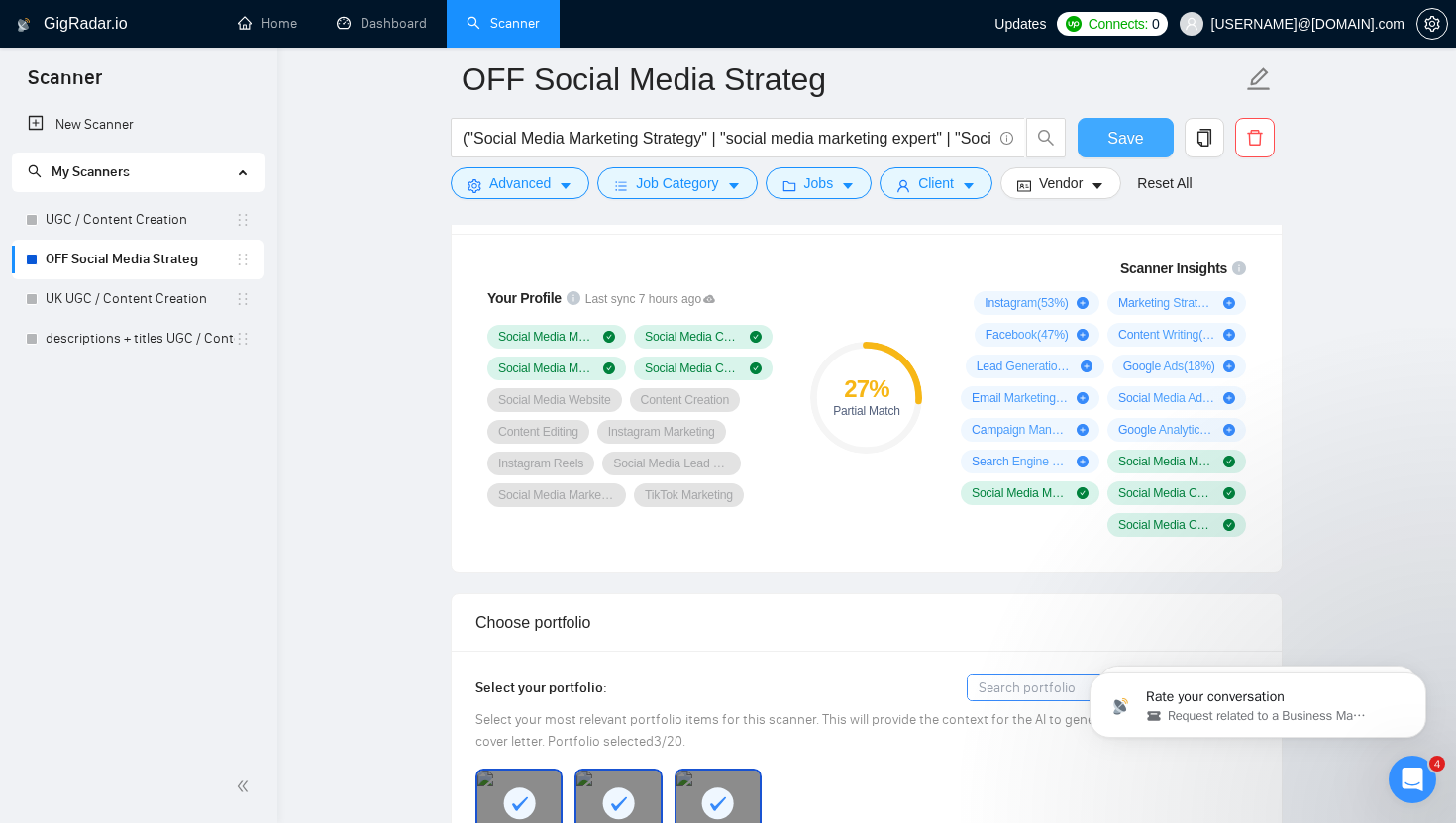 click on "Save" at bounding box center (1125, 138) 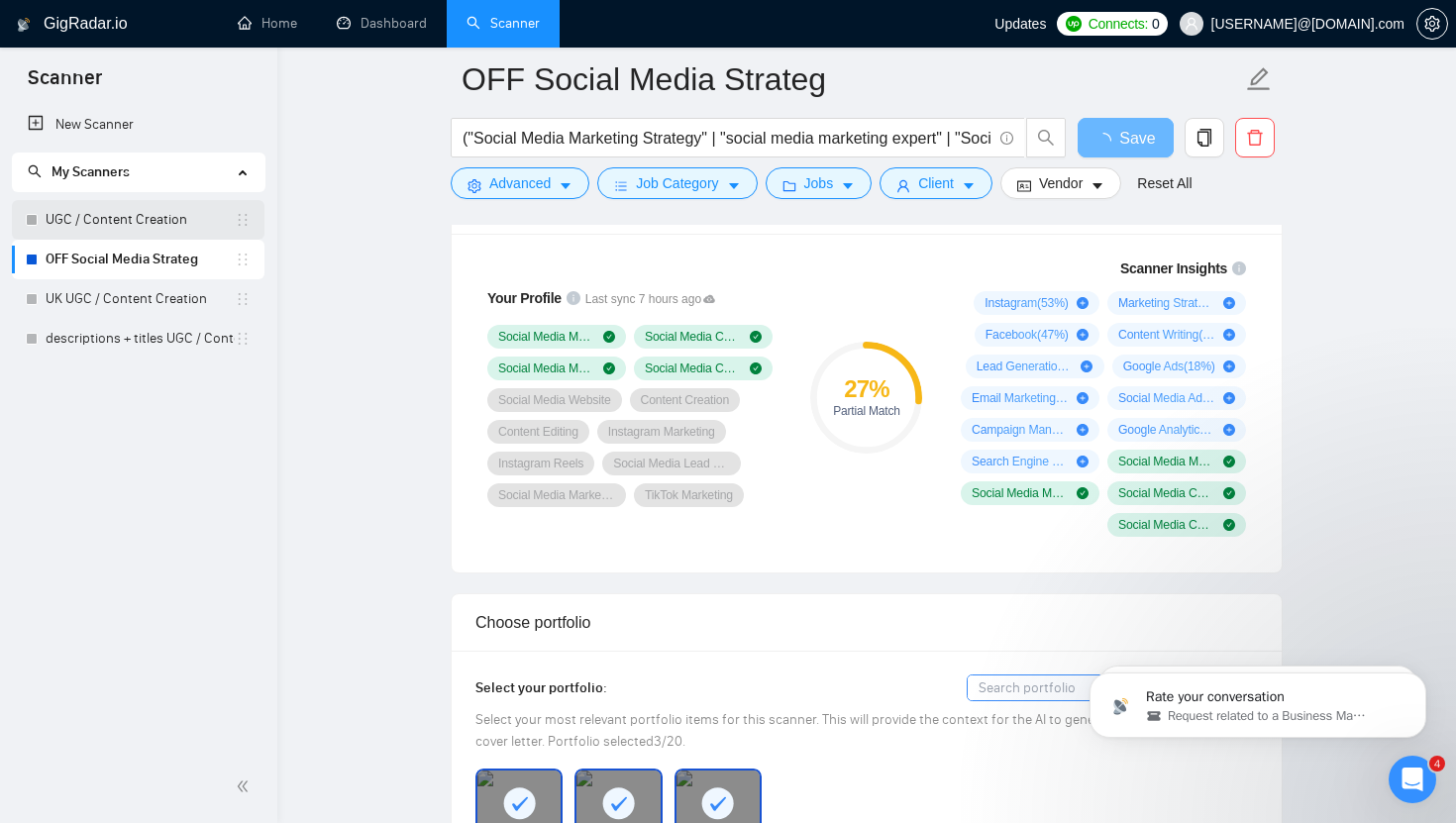 click on "UGC / Content Creation" at bounding box center (140, 220) 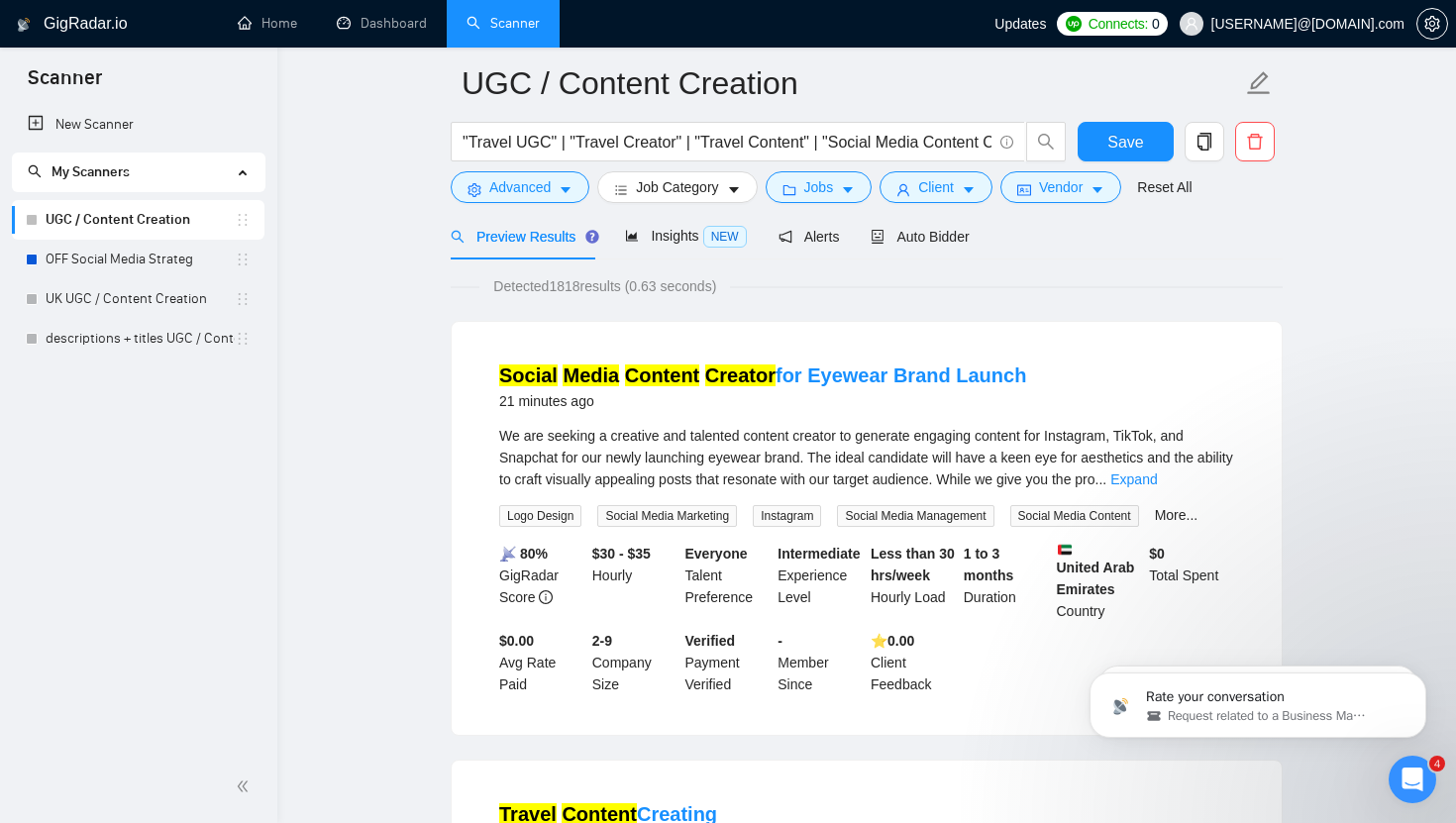 scroll, scrollTop: 0, scrollLeft: 0, axis: both 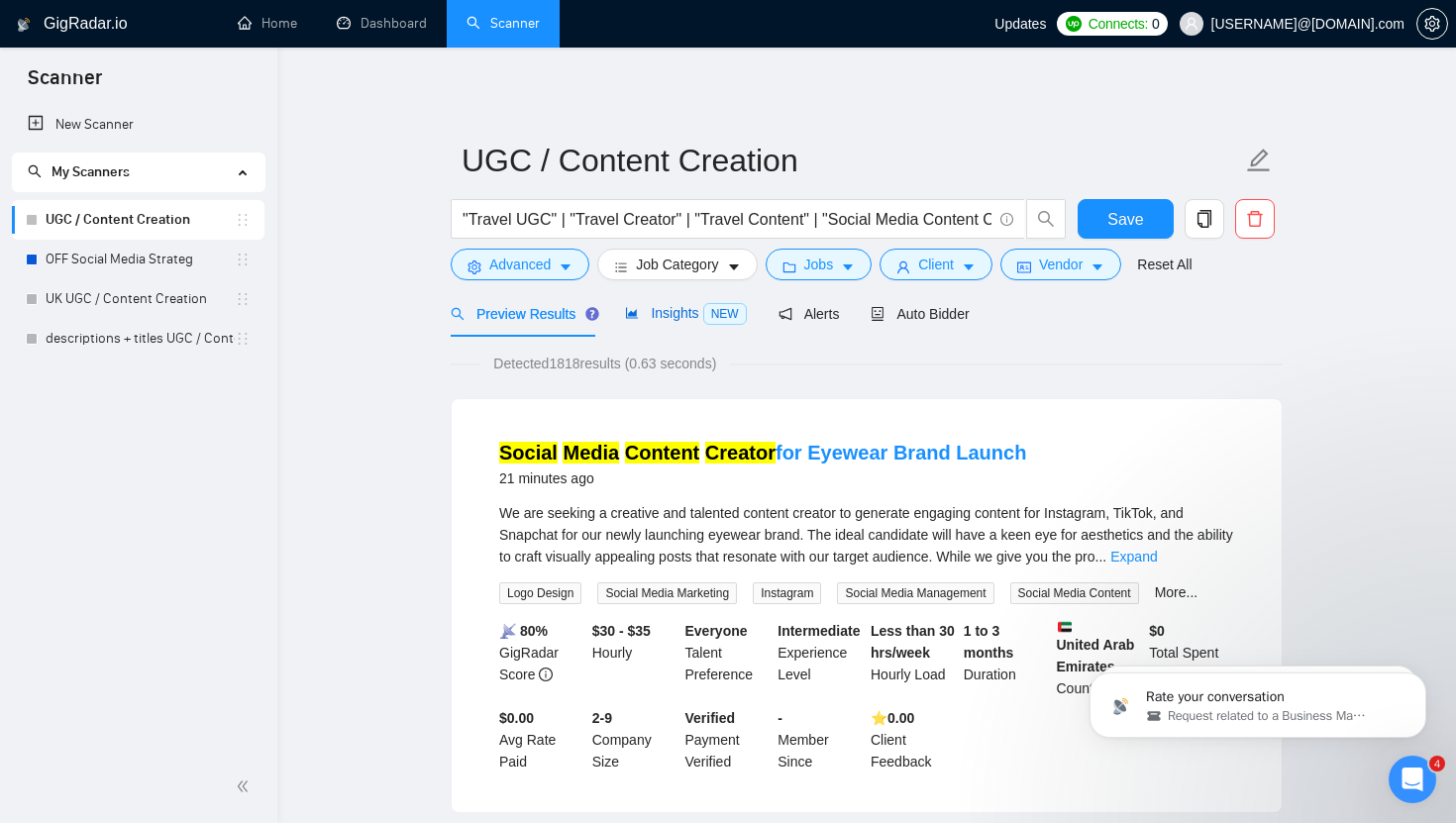 click on "Insights NEW" at bounding box center [685, 313] 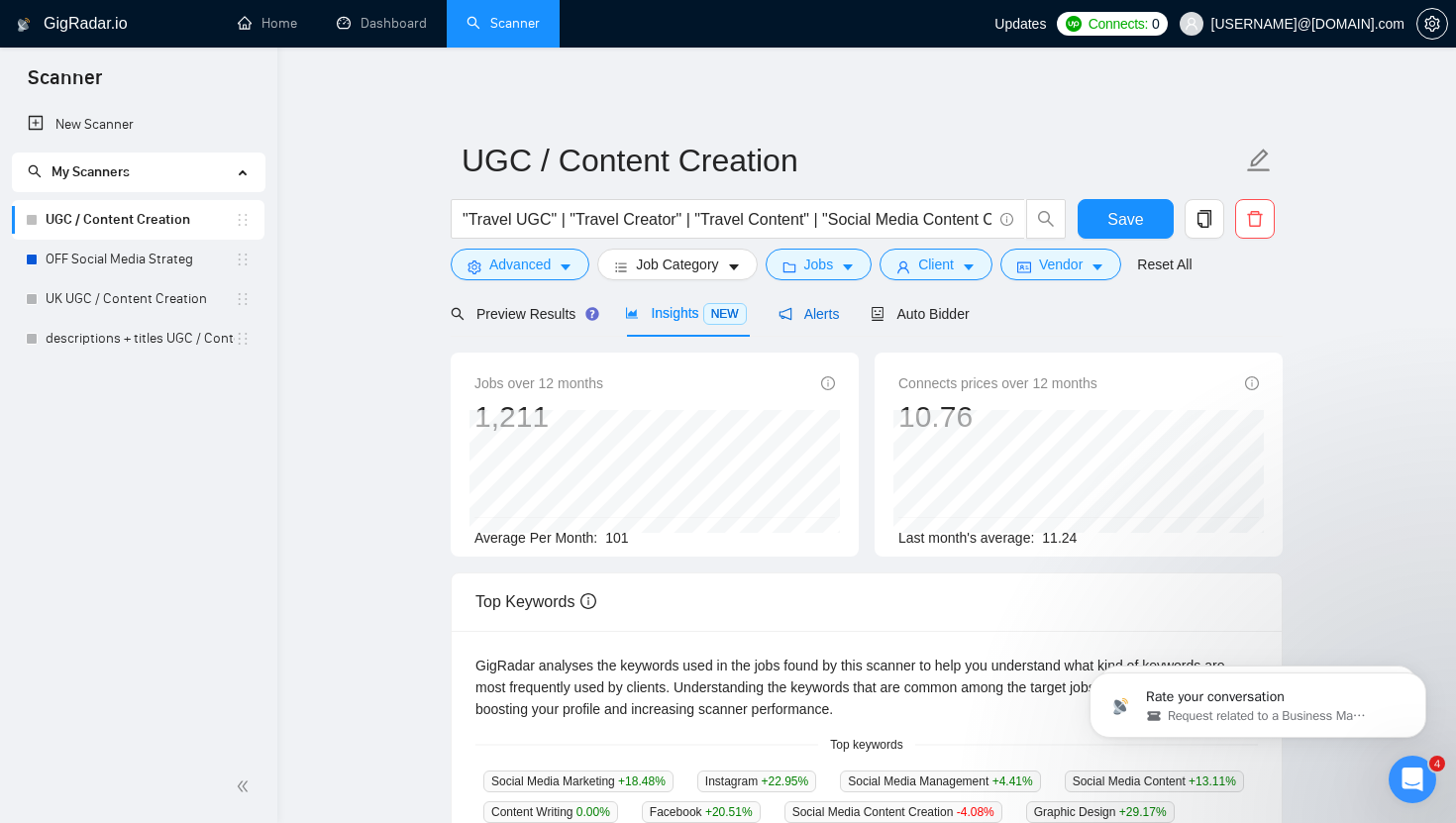 click on "Alerts" at bounding box center [809, 314] 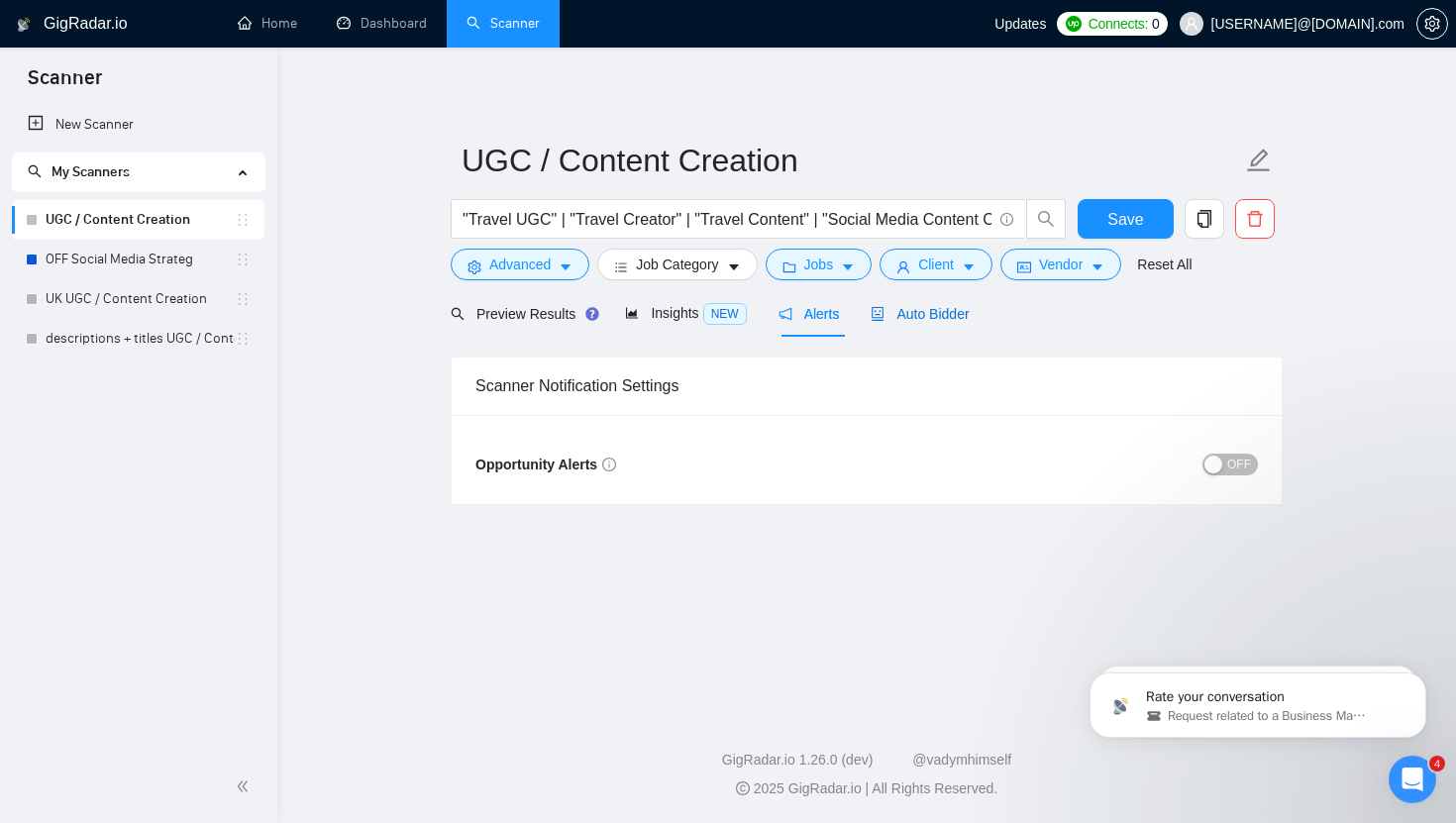 click on "Auto Bidder" at bounding box center [919, 314] 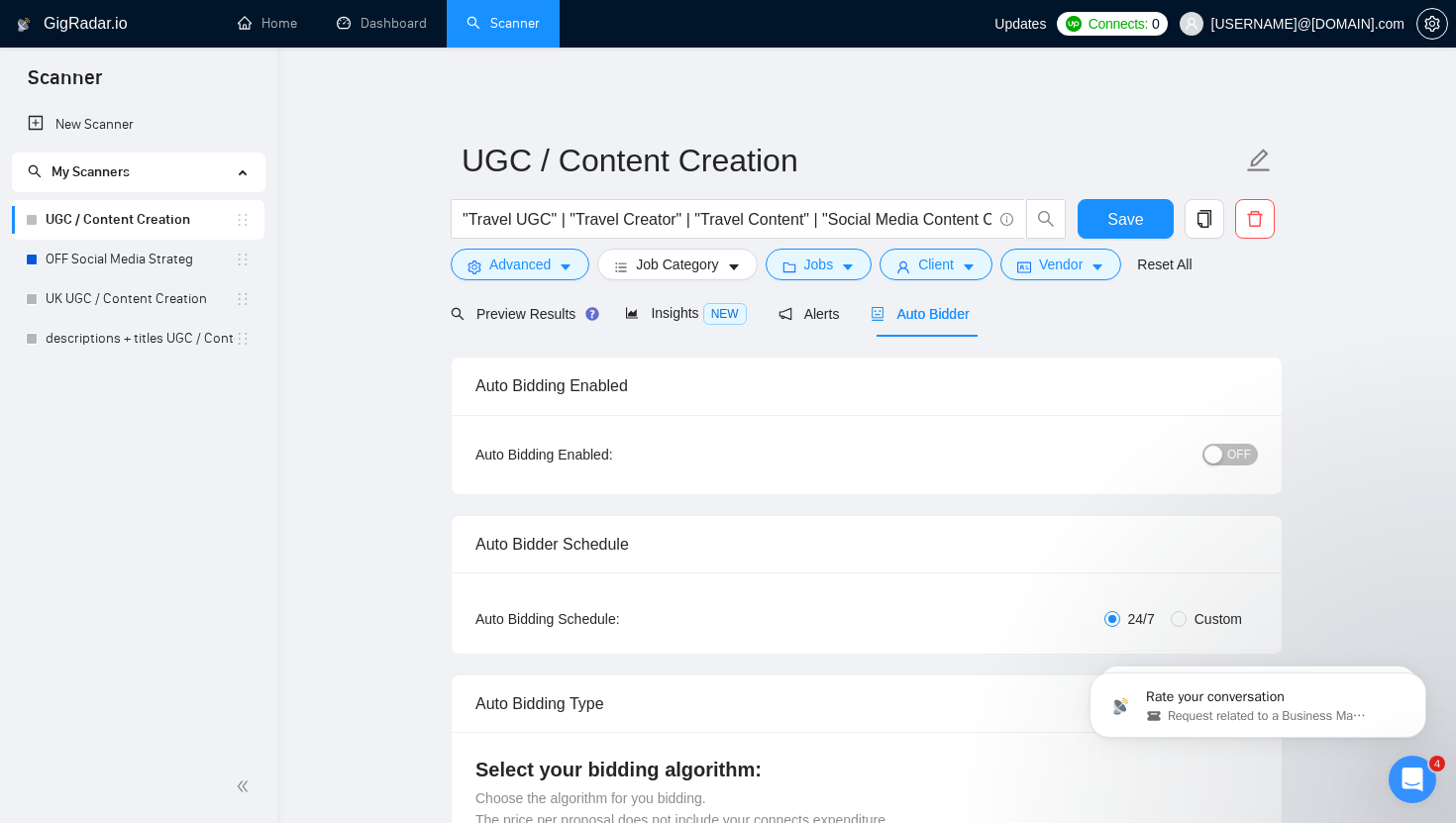 type 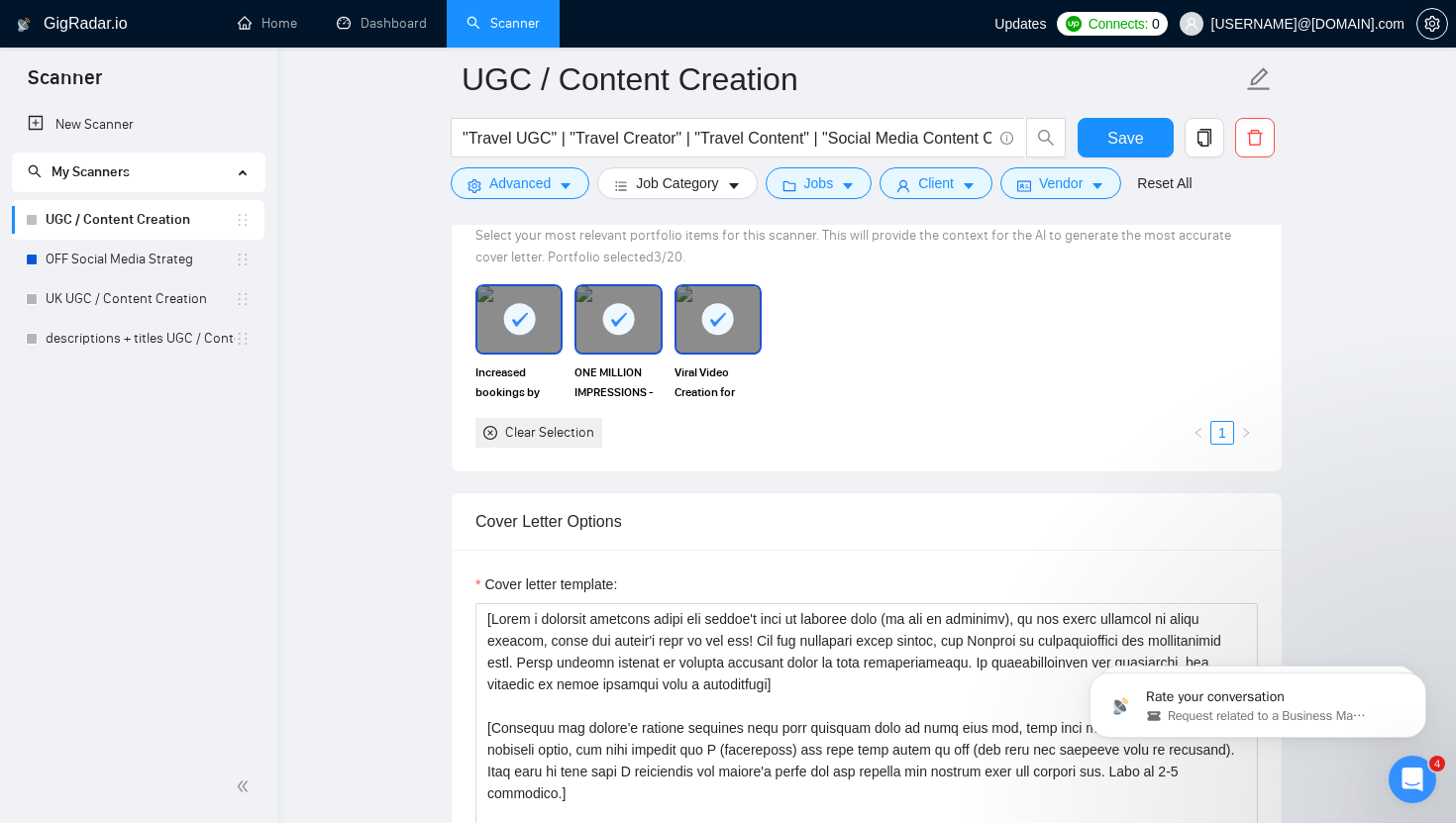 scroll, scrollTop: 2150, scrollLeft: 0, axis: vertical 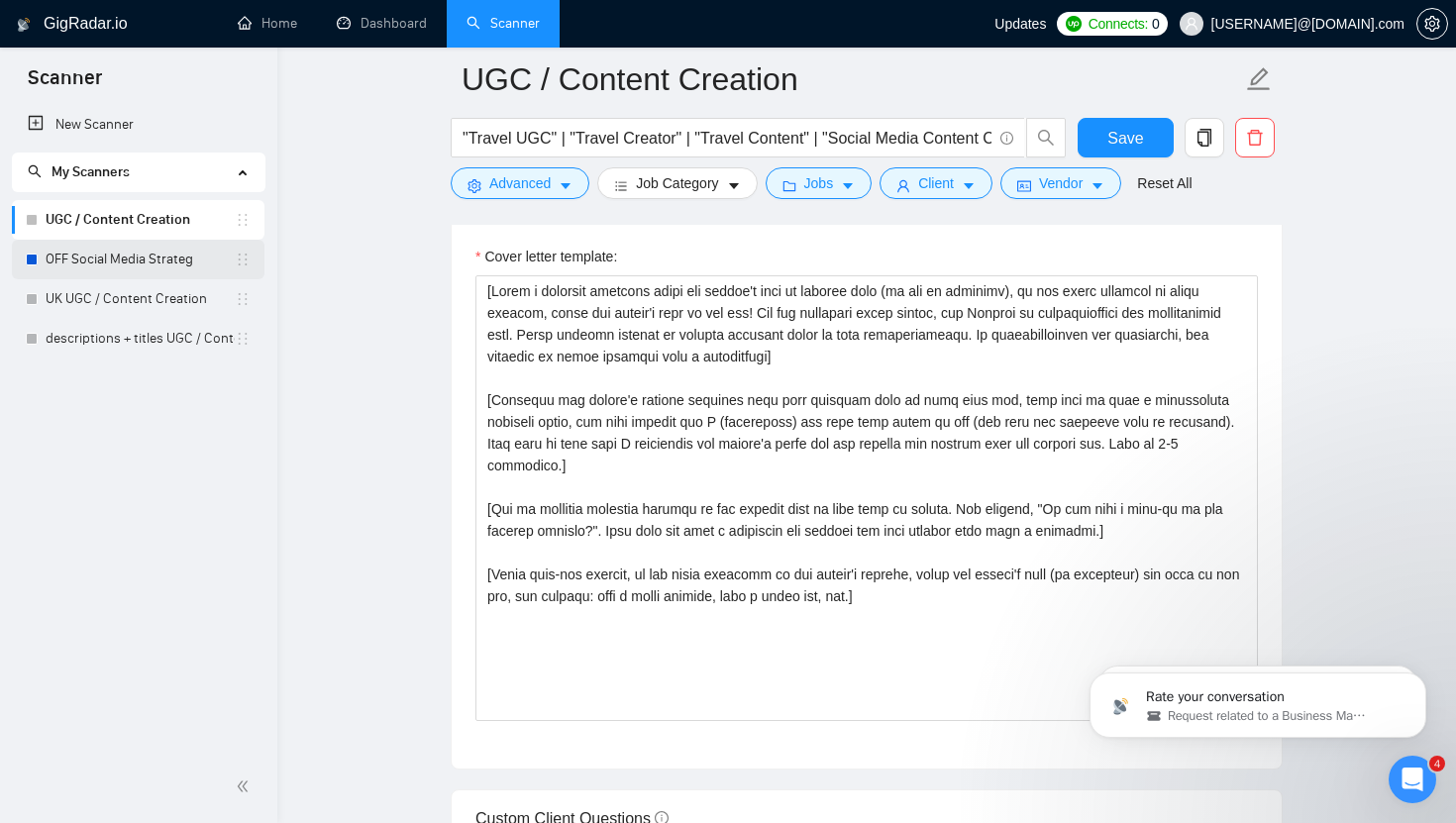 click on "OFF Social Media Strateg" at bounding box center (140, 259) 